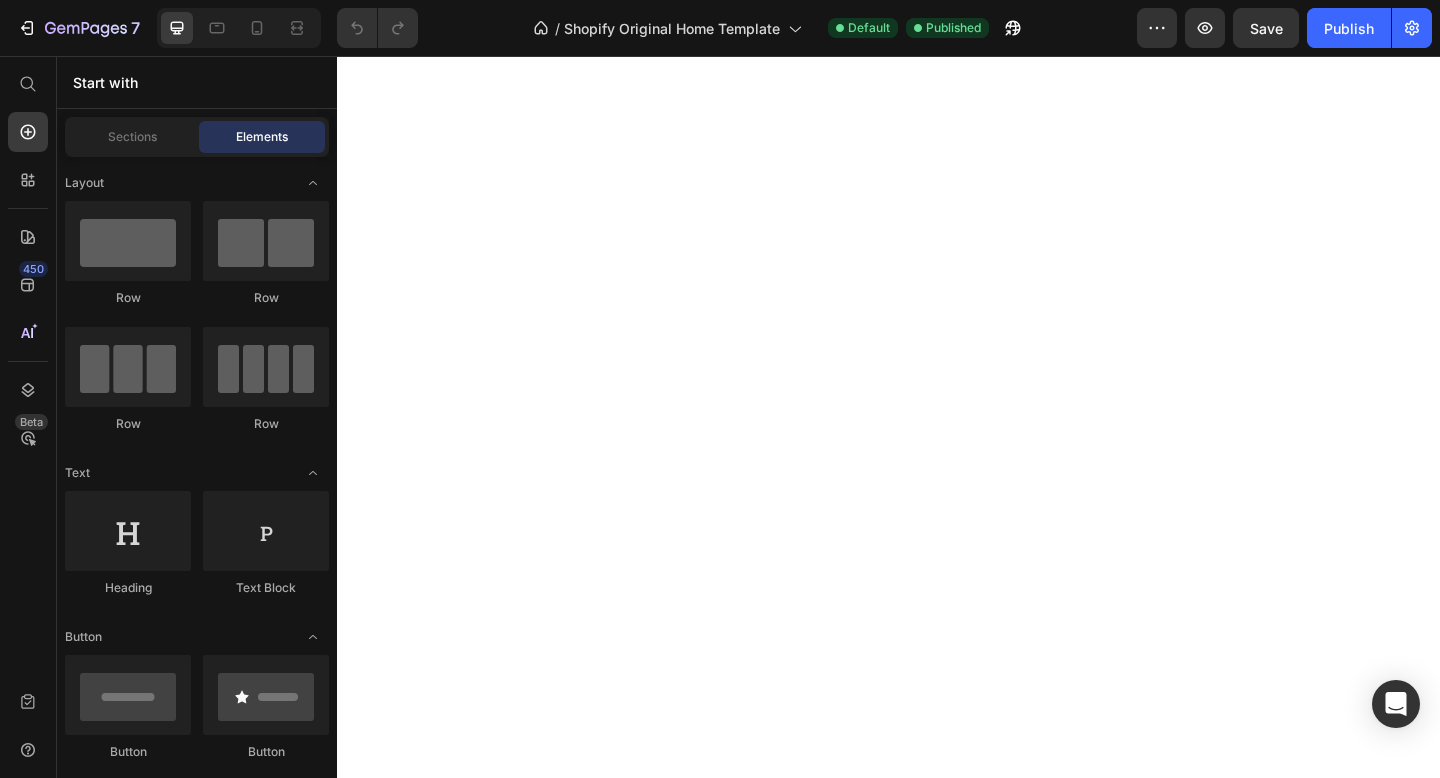 scroll, scrollTop: 0, scrollLeft: 0, axis: both 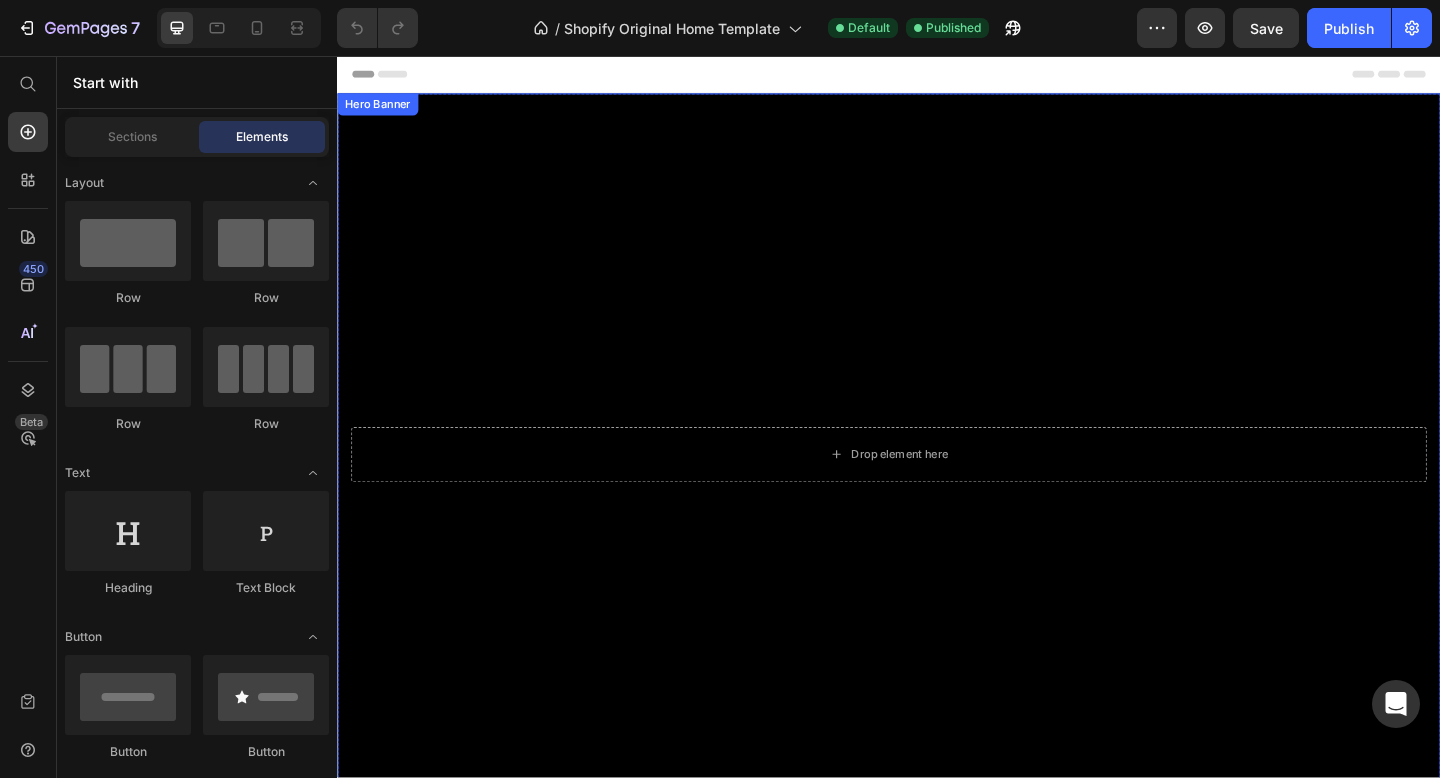 click at bounding box center [937, 489] 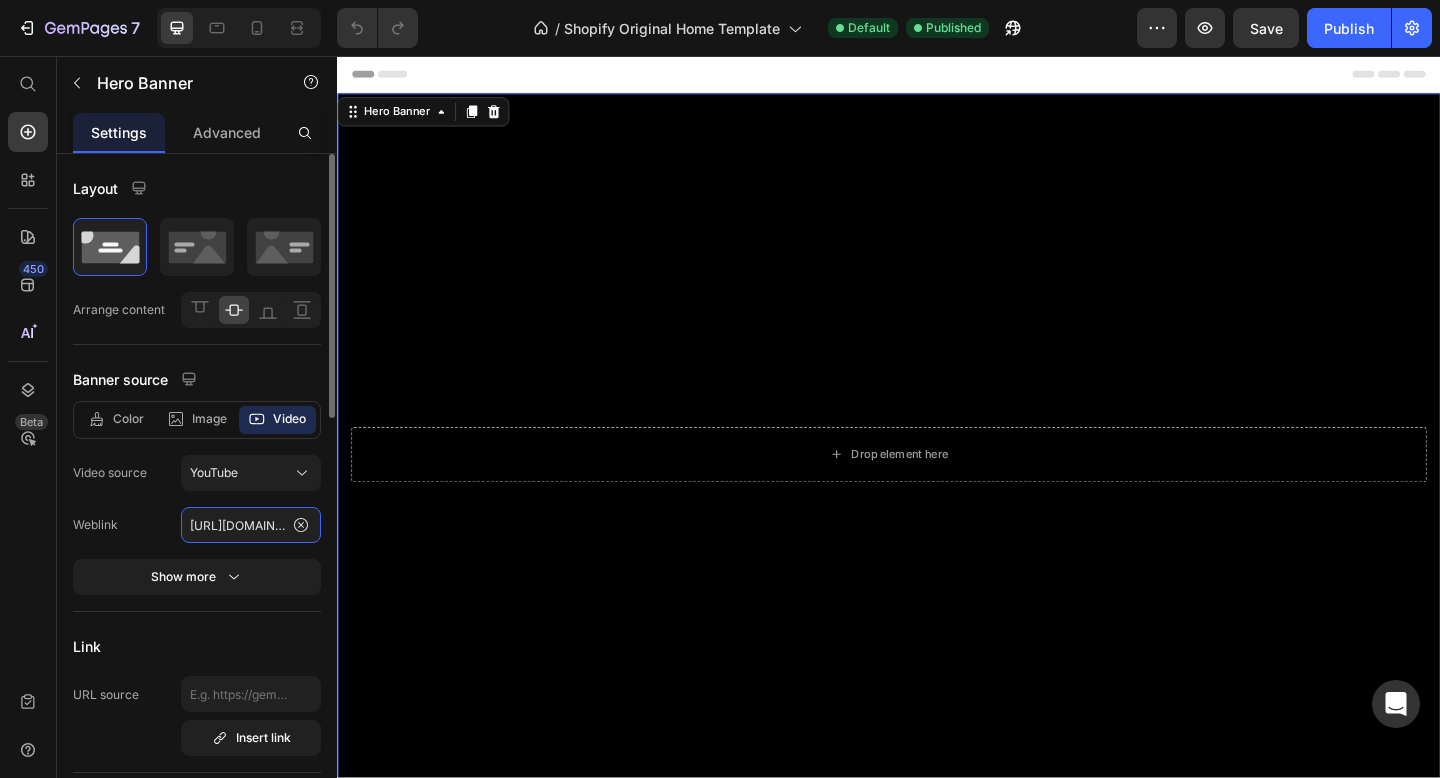 click on "[URL][DOMAIN_NAME]" 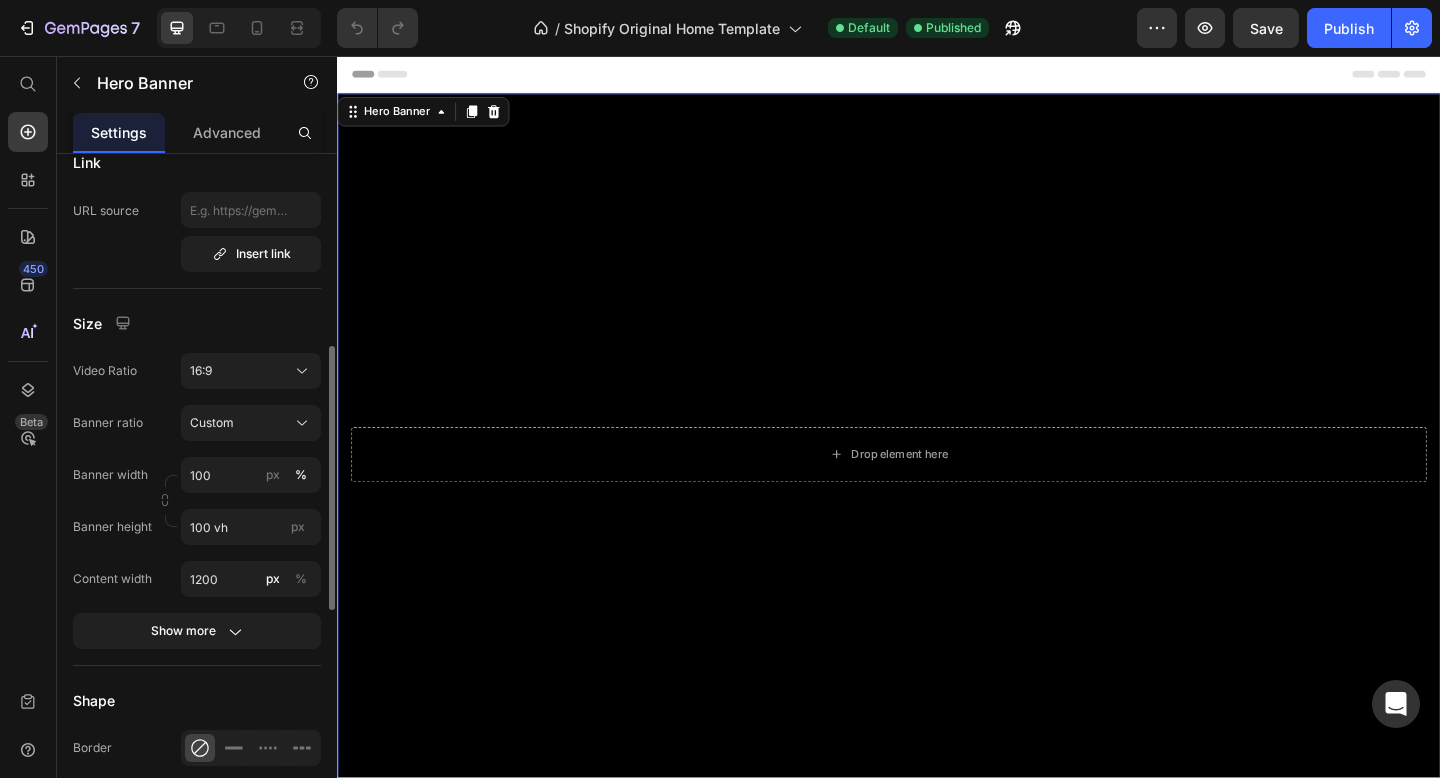 scroll, scrollTop: 489, scrollLeft: 0, axis: vertical 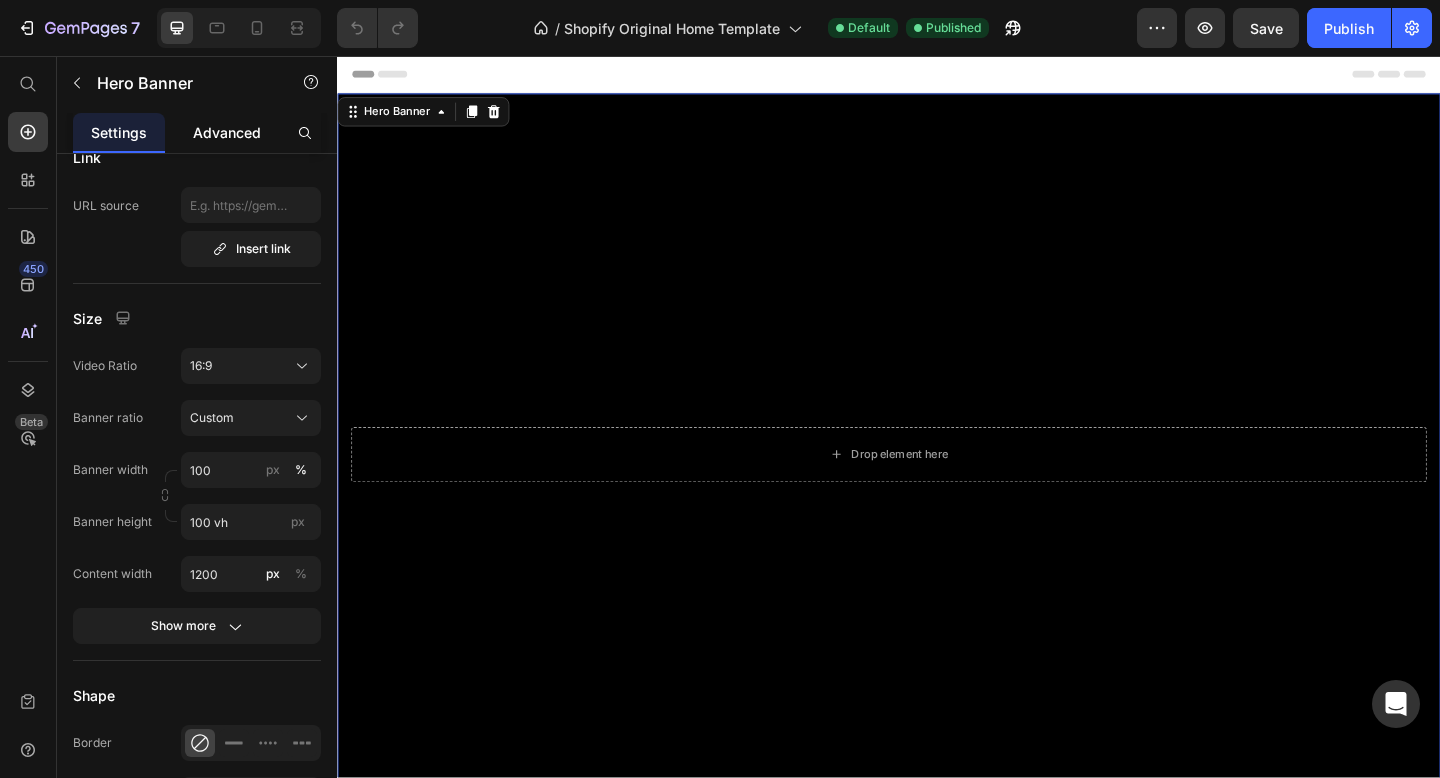 click on "Advanced" at bounding box center [227, 132] 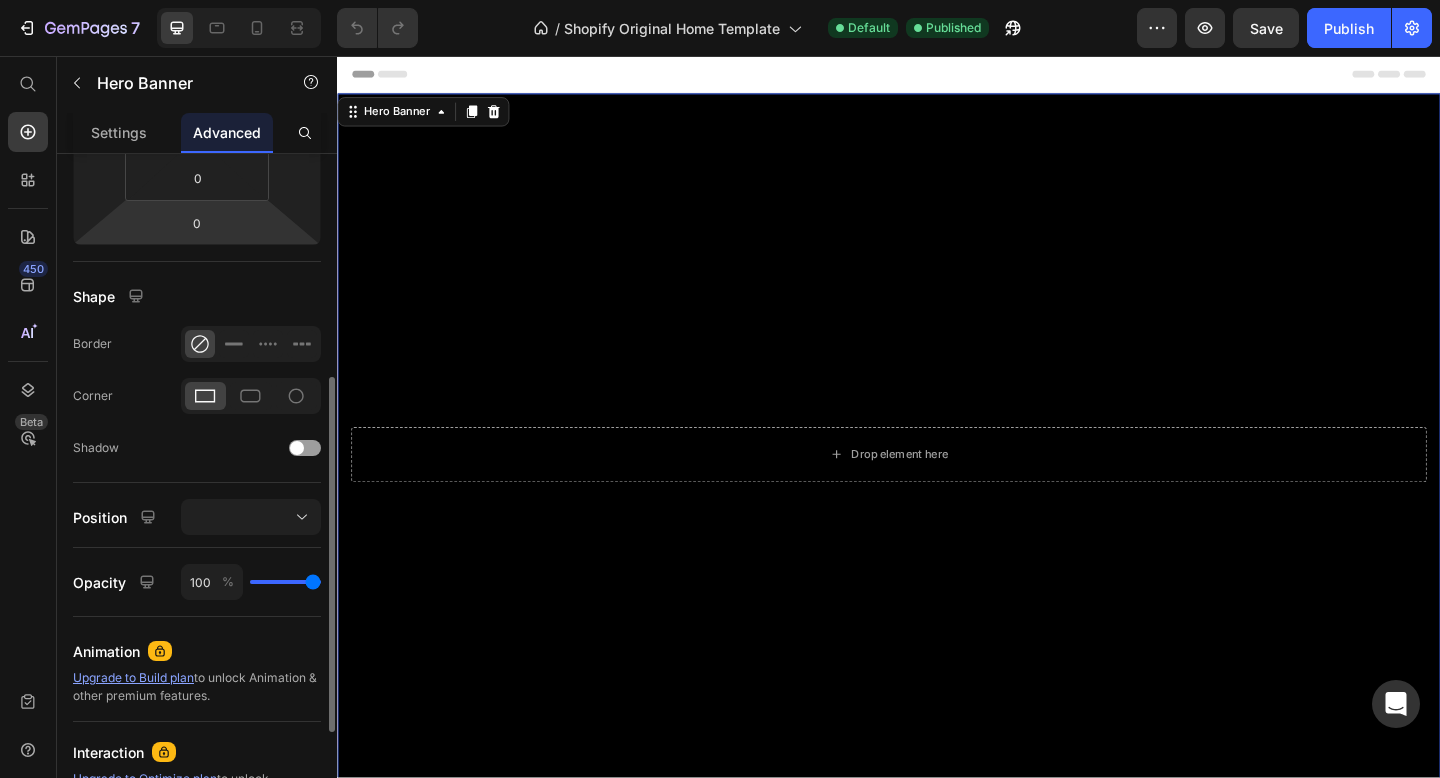 scroll, scrollTop: 410, scrollLeft: 0, axis: vertical 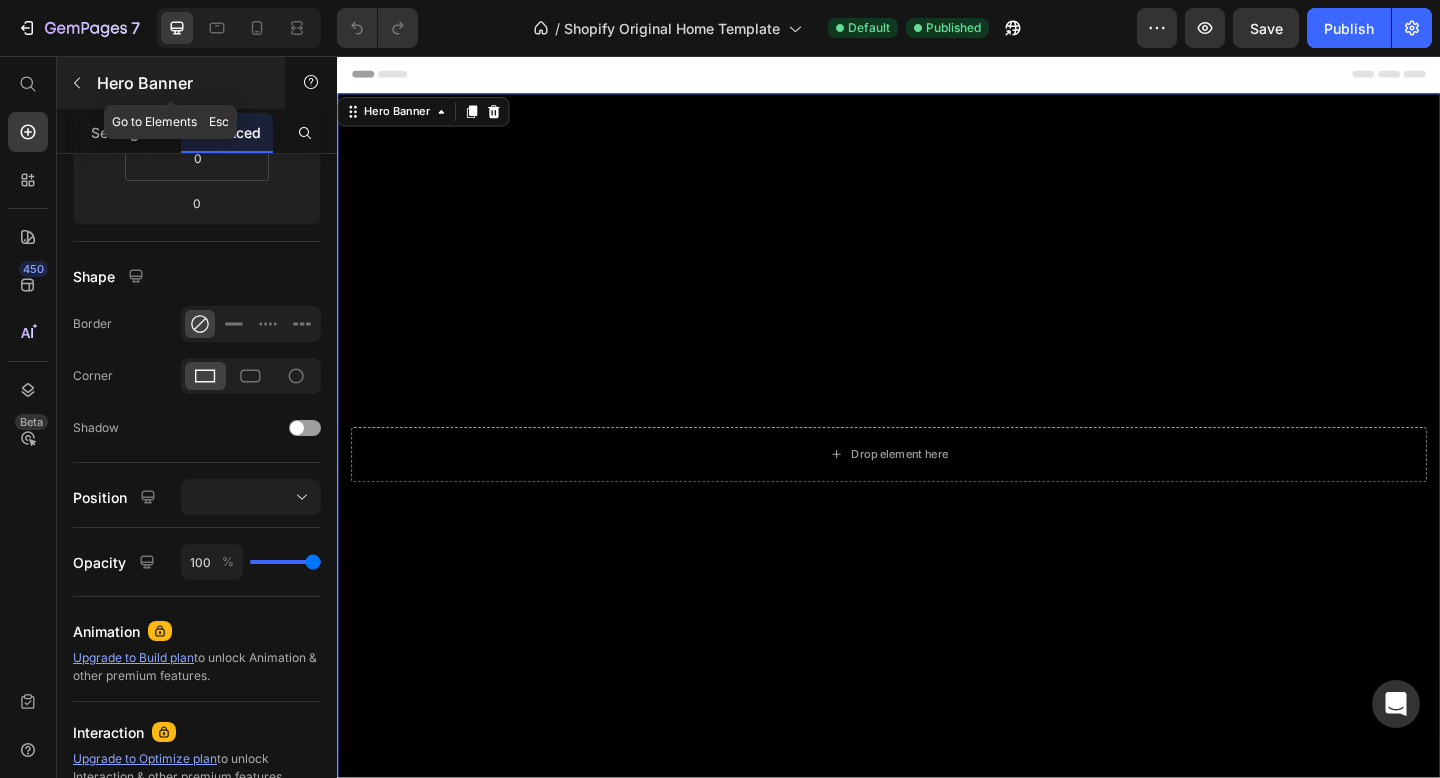 click 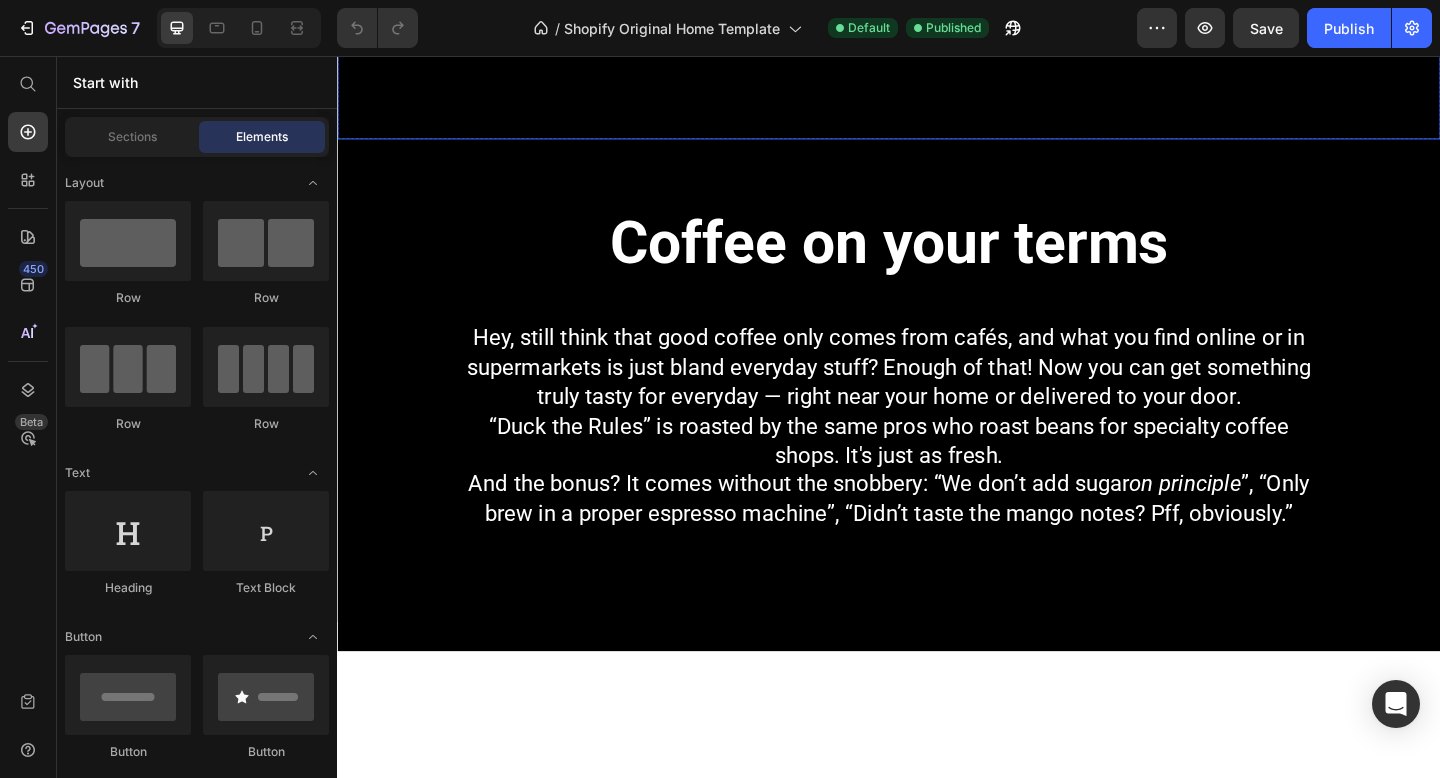 scroll, scrollTop: 736, scrollLeft: 0, axis: vertical 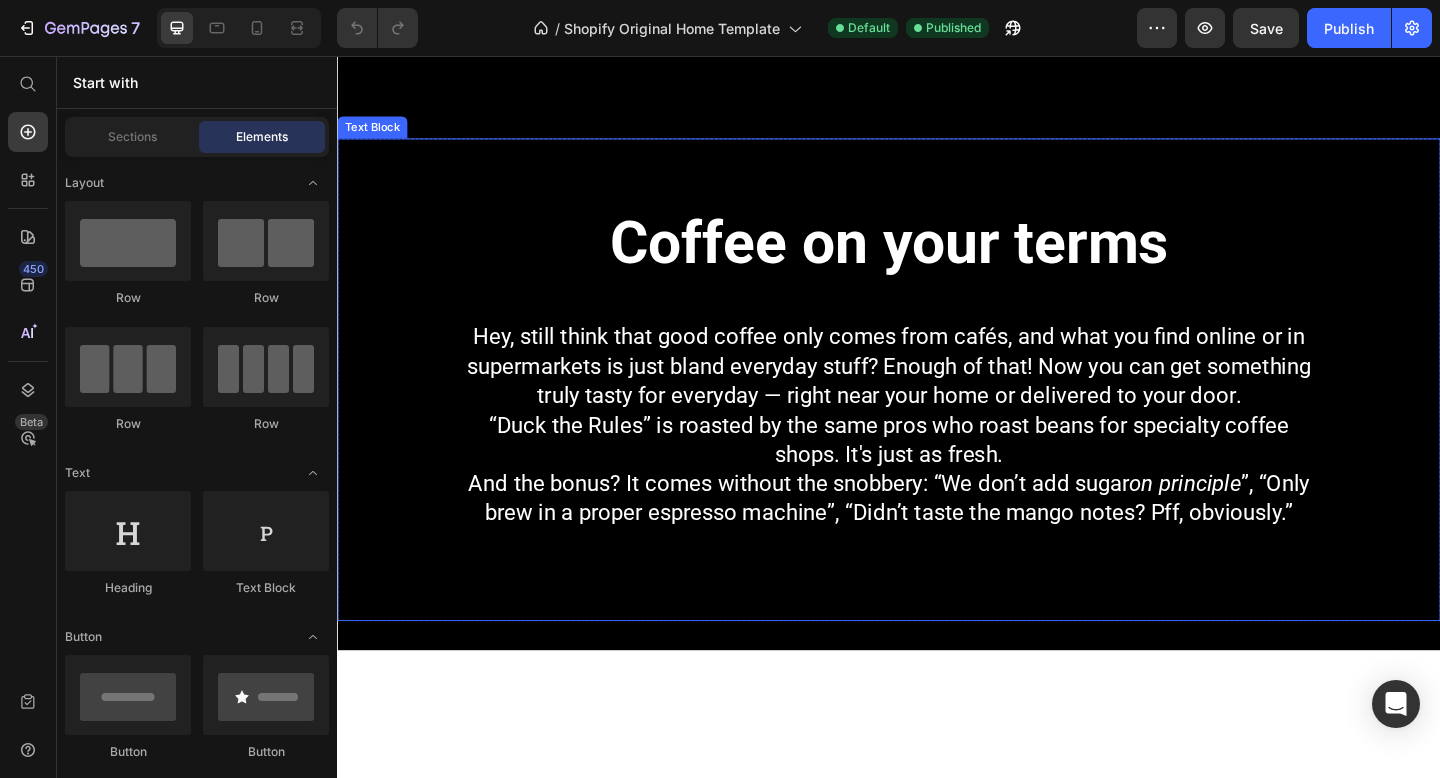 click on "Coffee on your terms     Hey, still think that good coffee only comes from cafés, and what you find online or in supermarkets is just bland everyday stuff? Enough of that! Now you can get something truly tasty for everyday — right near your home or delivered to your door. “Duck the Rules” is roasted by the same pros who roast beans for specialty coffee shops. It's just as fresh. And the bonus? It comes without the snobbery: “We don’t add sugar  on principle ”, “Only brew in a proper espresso machine”, “Didn’t taste the mango notes? Pff, obviously.”" at bounding box center (937, 408) 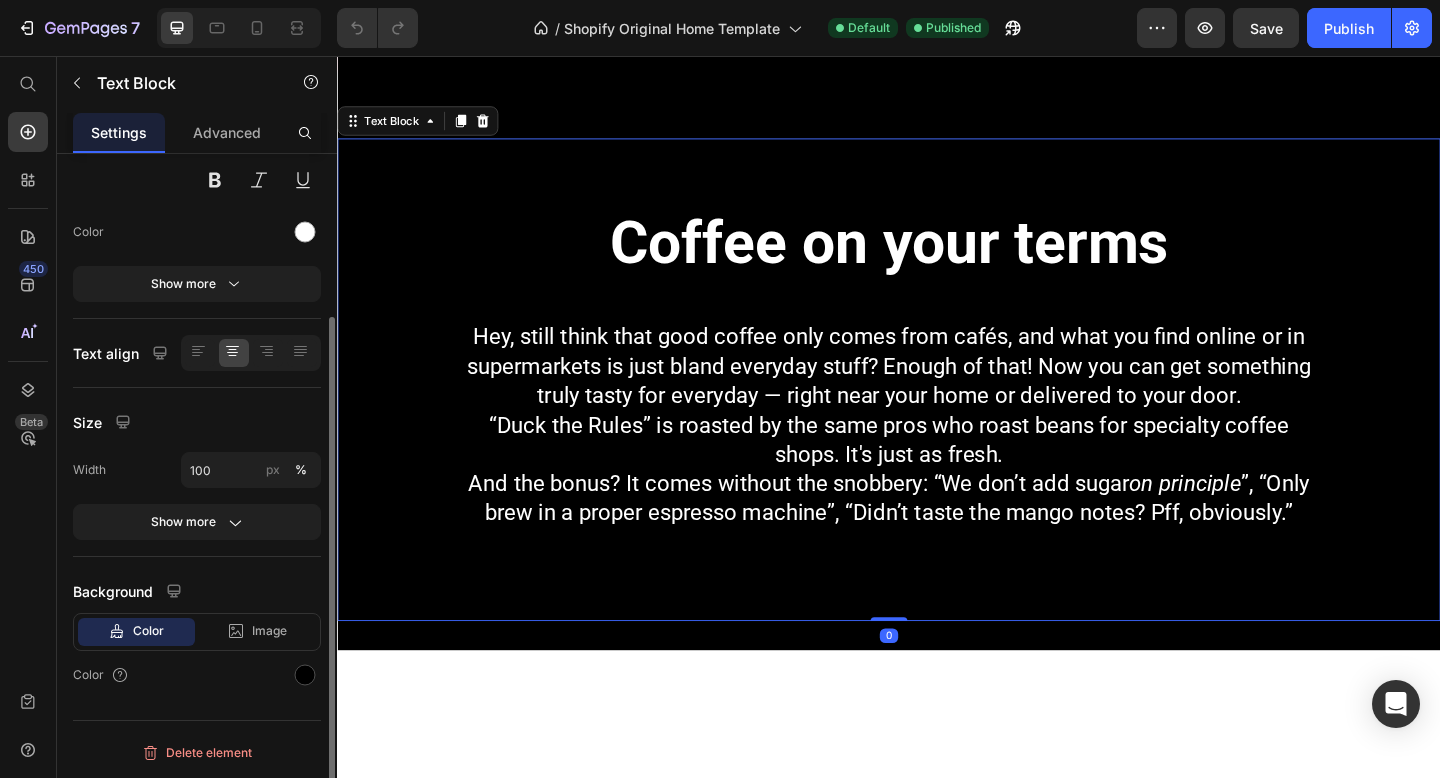 scroll, scrollTop: 0, scrollLeft: 0, axis: both 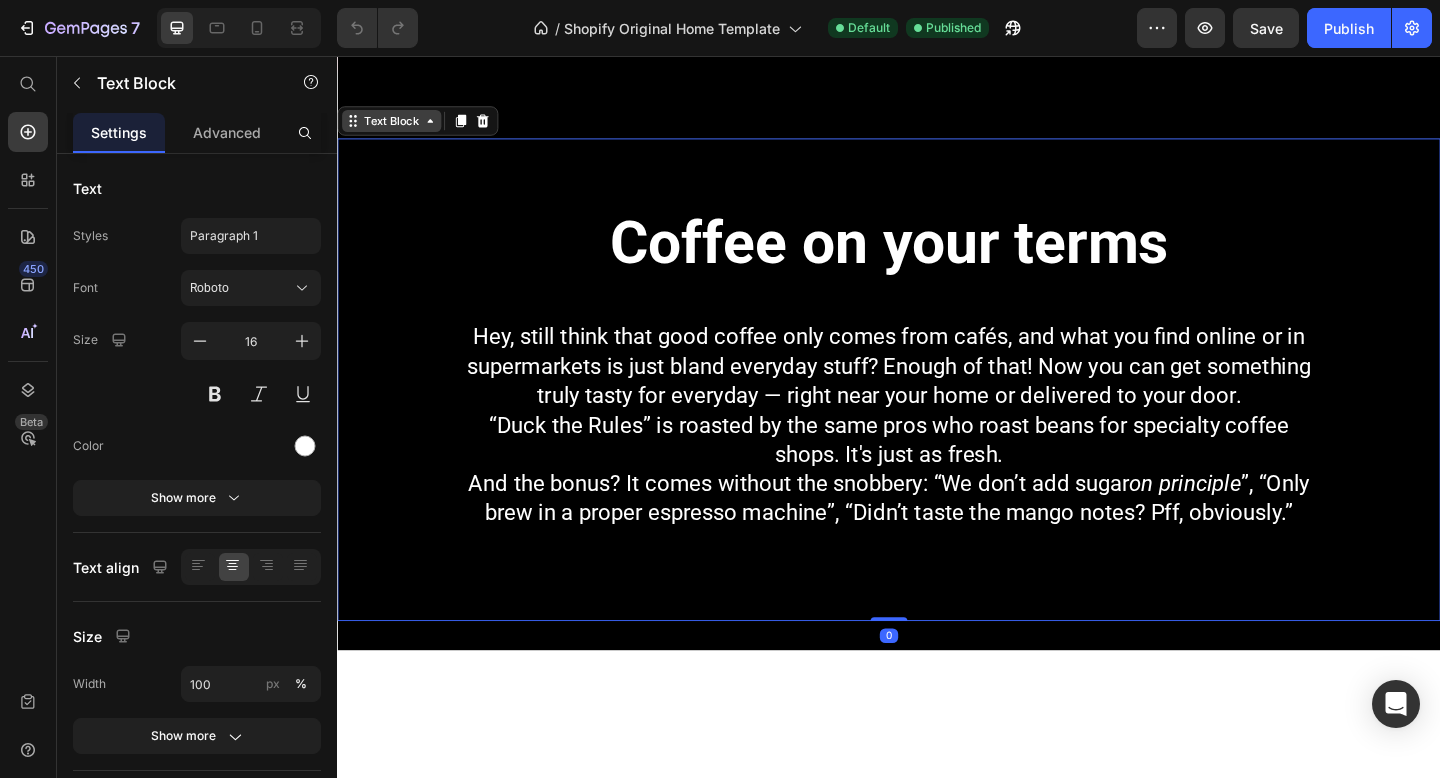 click on "Text Block" at bounding box center (396, 127) 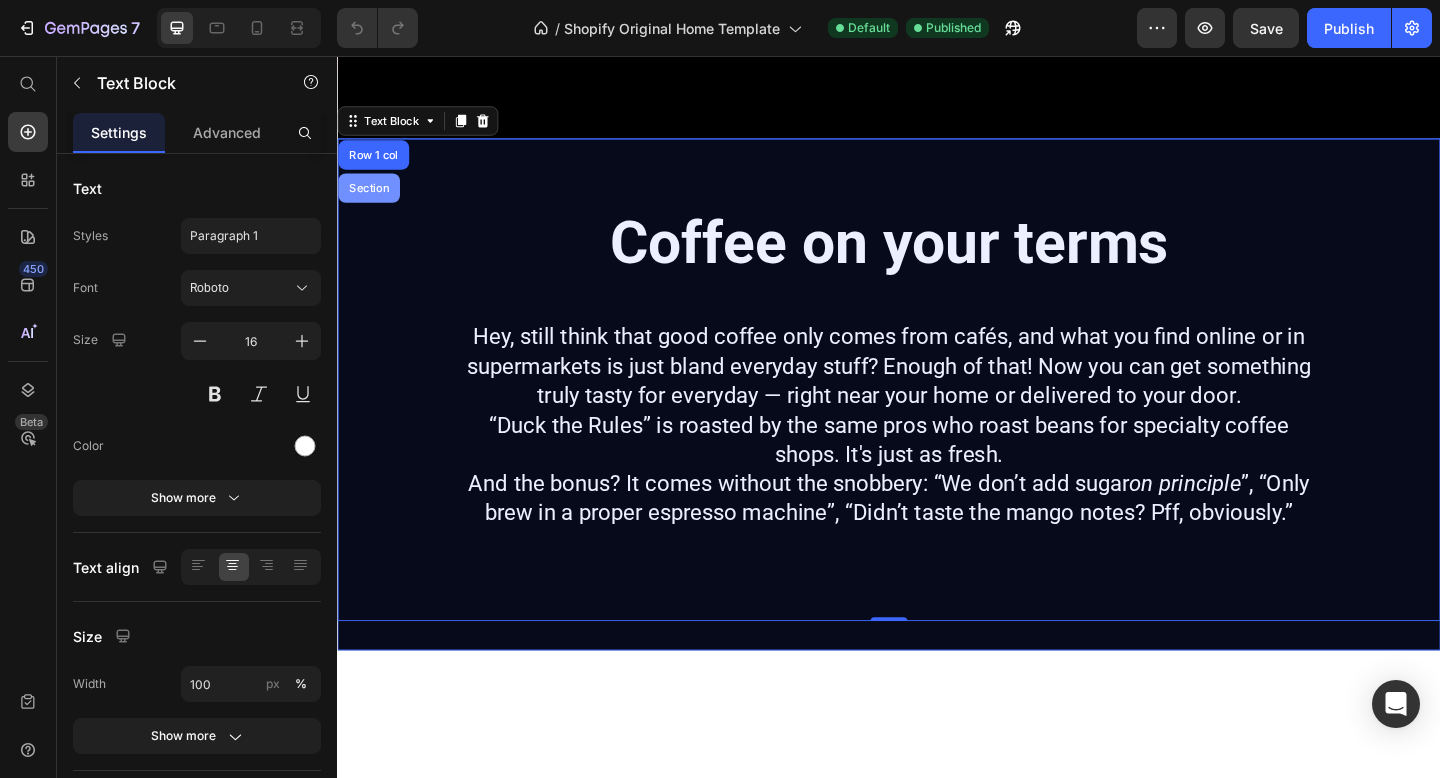 click on "Section" at bounding box center [371, 200] 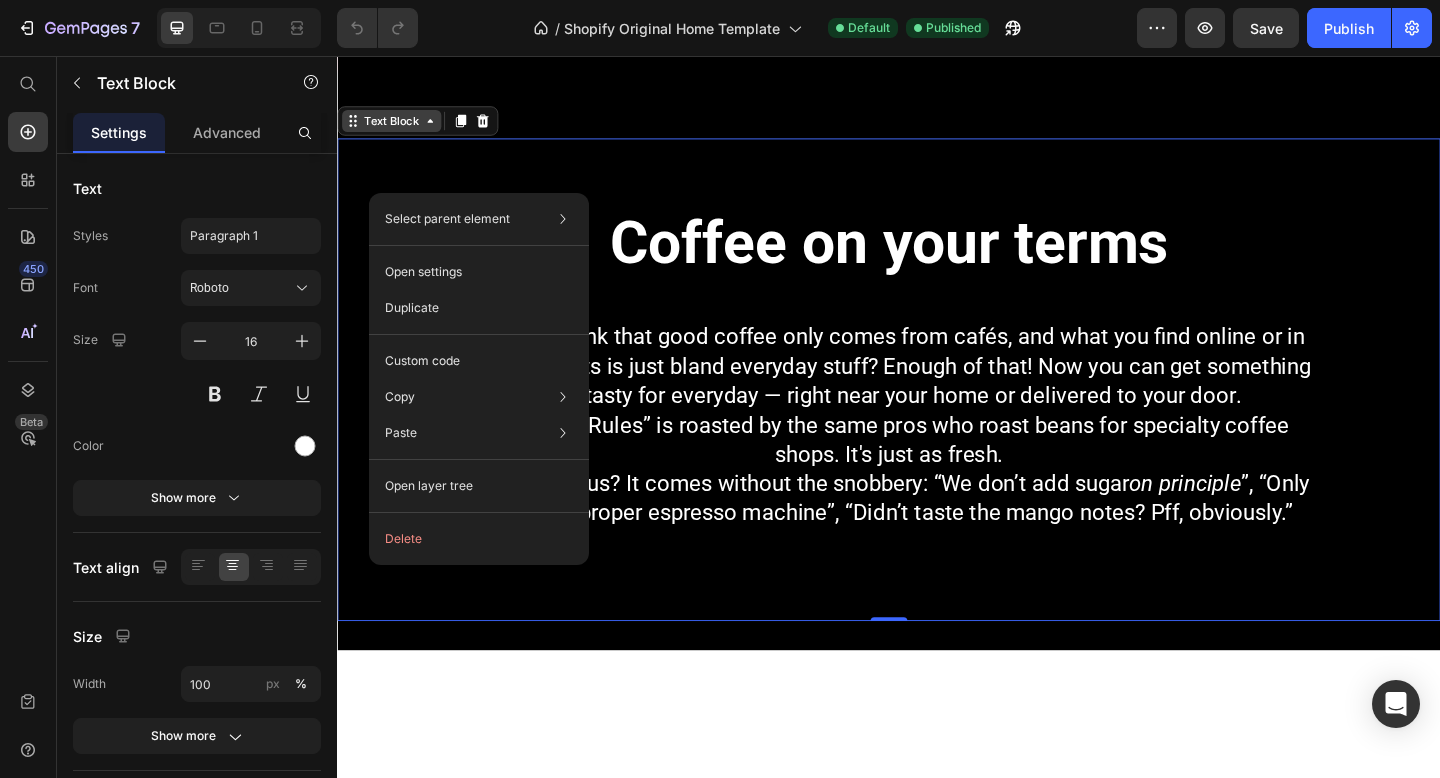 click on "Text Block" at bounding box center (396, 127) 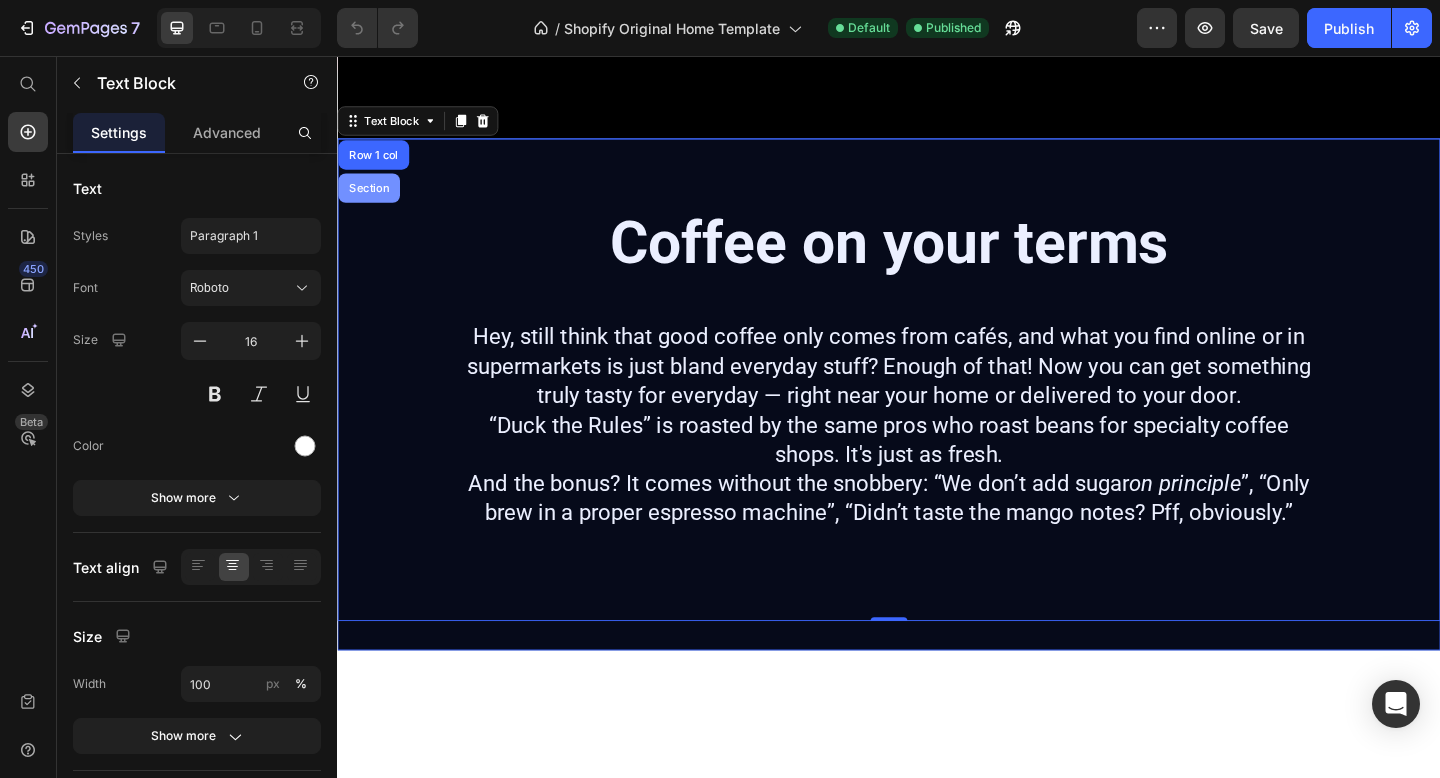 click on "Section" at bounding box center [371, 200] 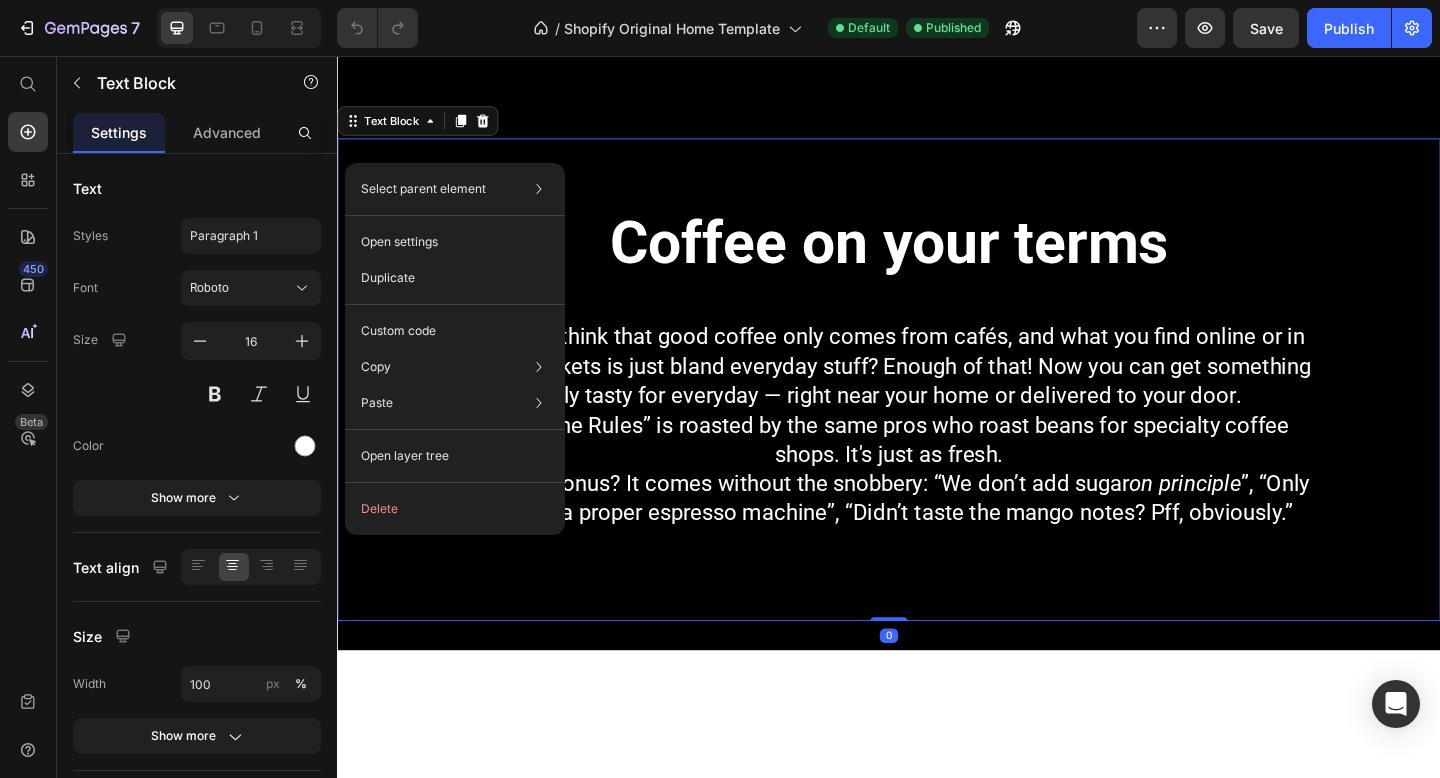 click on "Coffee on your terms     Hey, still think that good coffee only comes from cafés, and what you find online or in supermarkets is just bland everyday stuff? Enough of that! Now you can get something truly tasty for everyday — right near your home or delivered to your door. “Duck the Rules” is roasted by the same pros who roast beans for specialty coffee shops. It's just as fresh. And the bonus? It comes without the snobbery: “We don’t add sugar  on principle ”, “Only brew in a proper espresso machine”, “Didn’t taste the mango notes? Pff, obviously.”" at bounding box center [937, 408] 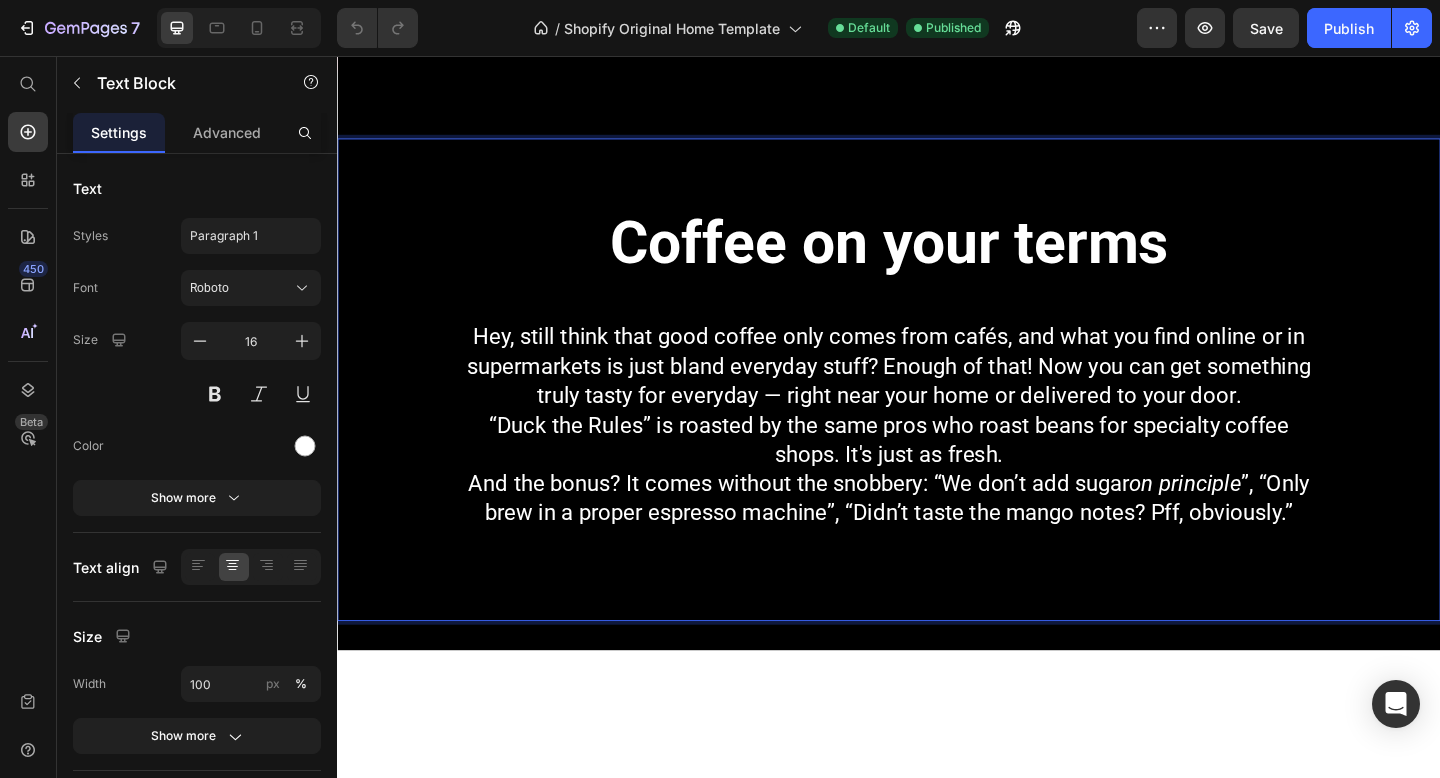 click on "Coffee on your terms Hey, still think that good coffee only comes from cafés, and what you find online or in supermarkets is just bland everyday stuff? Enough of that! Now you can get something truly tasty for everyday — right near your home or delivered to your door. “Duck the Rules” is roasted by the same pros who roast beans for specialty coffee shops. It's just as fresh. And the bonus? It comes without the snobbery: “We don’t add sugar  on principle ”, “Only brew in a proper espresso machine”, “Didn’t taste the mango notes? Pff, obviously.”" at bounding box center [937, 408] 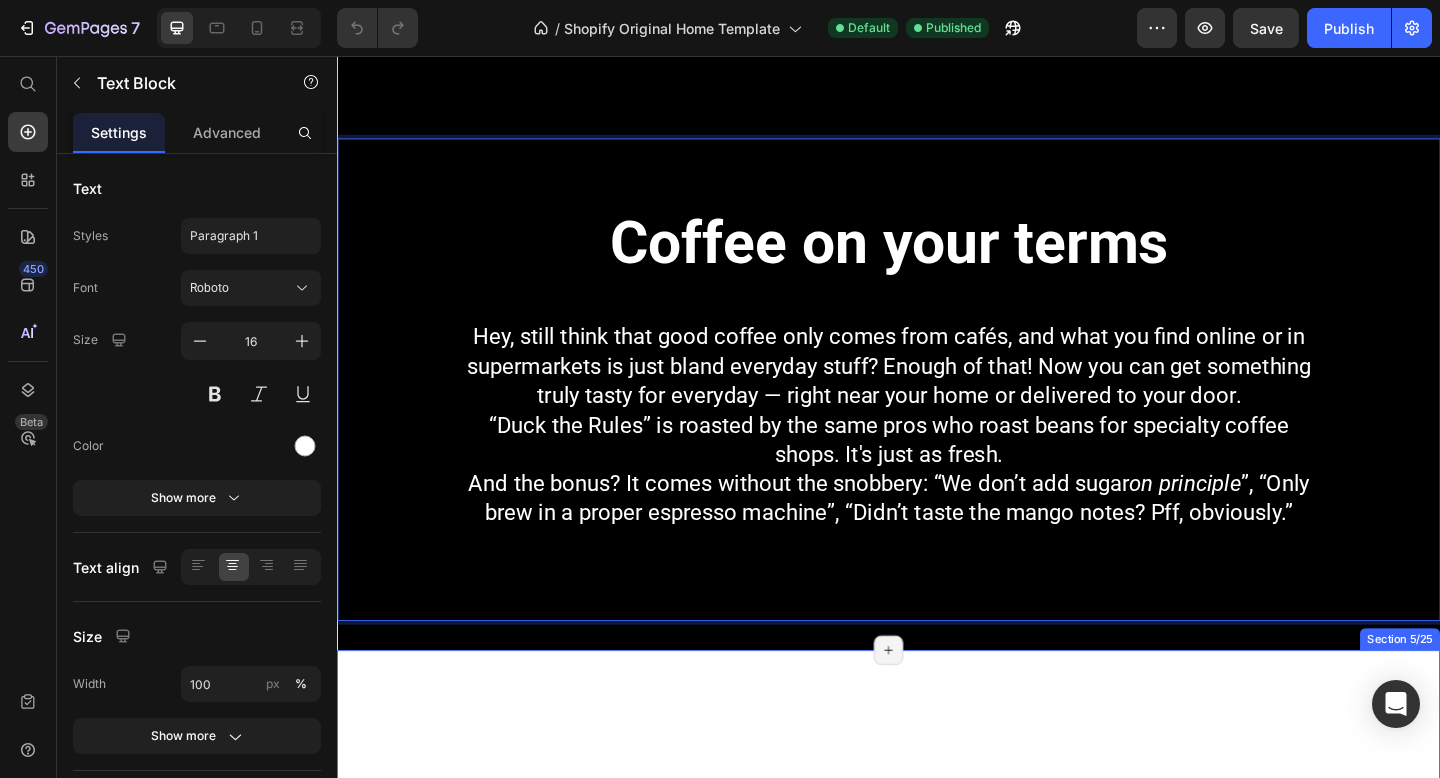 click on "(P) Images Row Rebel Brew (P) Title €12,50 (P) Price Row add to cart (P) Cart Button Row (P) Images Row Principles Matter (P) Title €12,50 (P) Price Row add to cart (P) Cart Button Row (P) Images Row Steady, Fella (P) Title €12,50 (P) Price Row add to cart (P) Cart Button Row Product List Row Section 5/25 Page has reached Shopify’s 25 section-limit Page has reached Shopify’s 25 section-limit" at bounding box center (937, 1127) 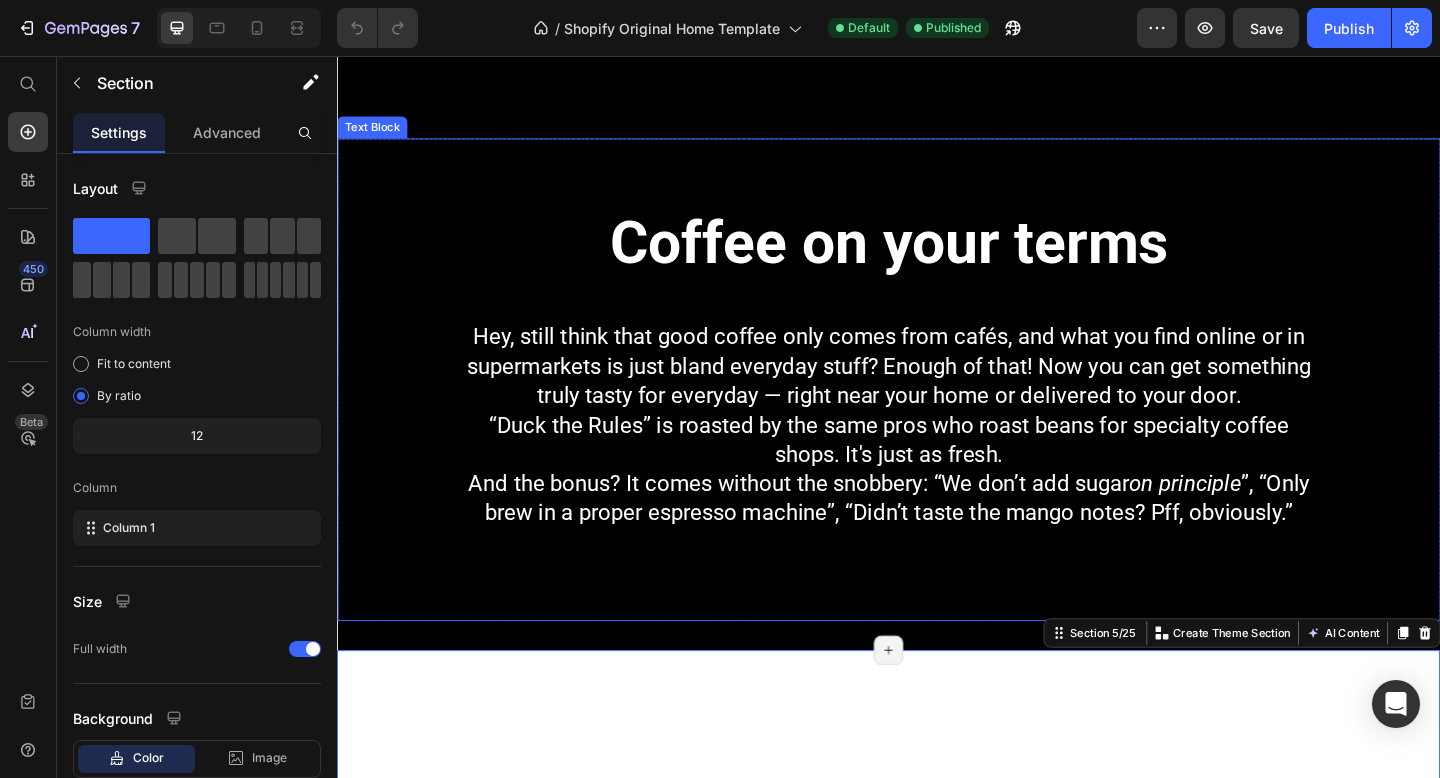 click on "Coffee on your terms Hey, still think that good coffee only comes from cafés, and what you find online or in supermarkets is just bland everyday stuff? Enough of that! Now you can get something truly tasty for everyday — right near your home or delivered to your door. “Duck the Rules” is roasted by the same pros who roast beans for specialty coffee shops. It's just as fresh. And the bonus? It comes without the snobbery: “We don’t add sugar  on principle ”, “Only brew in a proper espresso machine”, “Didn’t taste the mango notes? Pff, obviously.”" at bounding box center [937, 408] 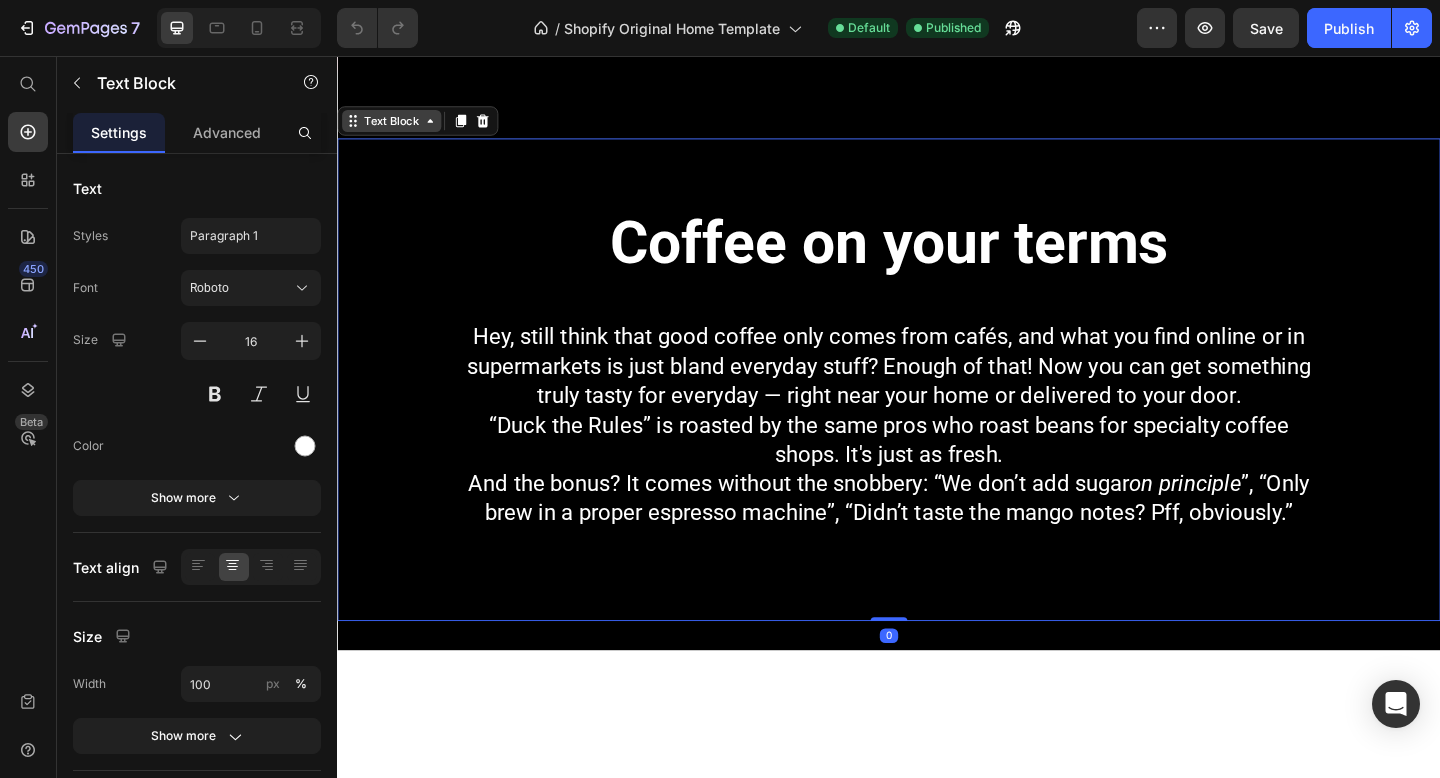 click on "Text Block" at bounding box center [396, 127] 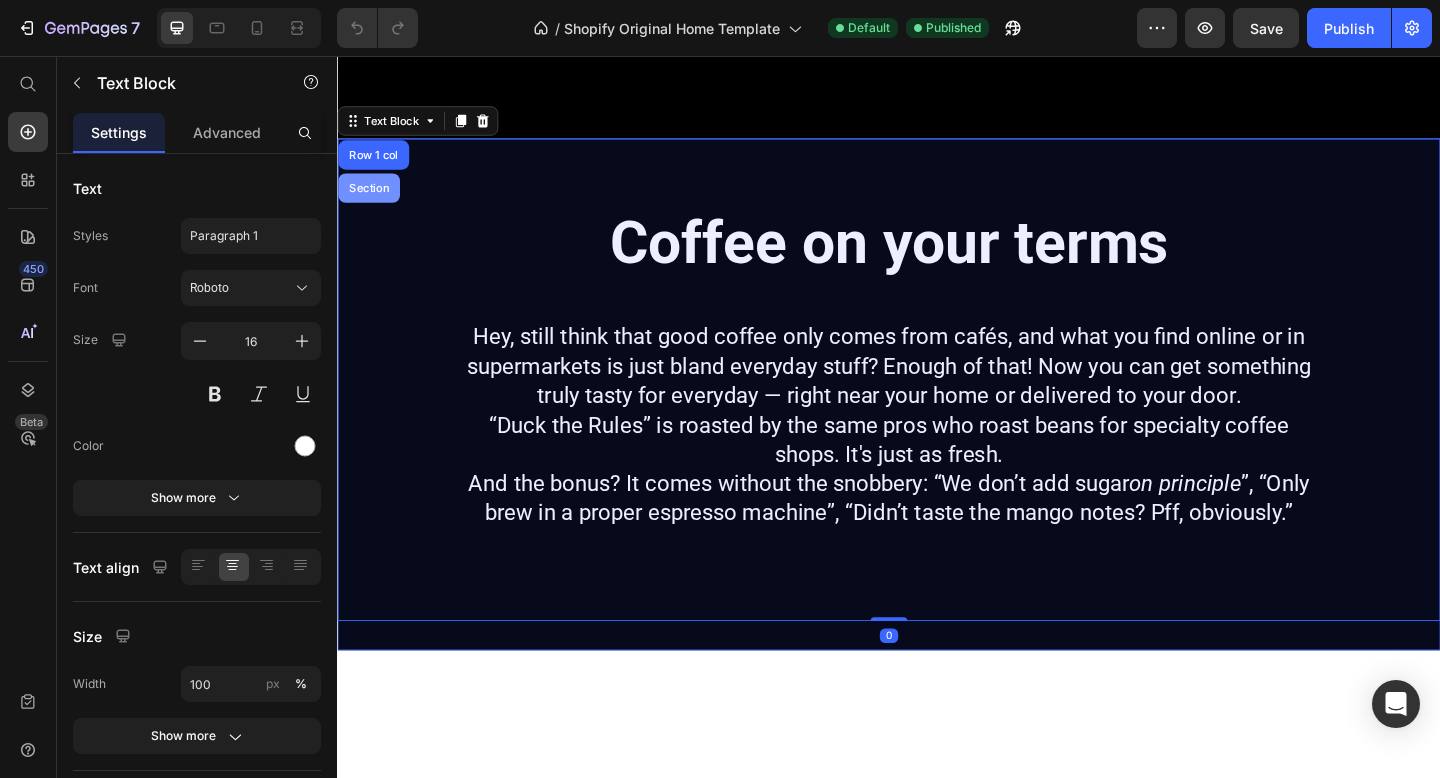 click on "Section" at bounding box center (371, 200) 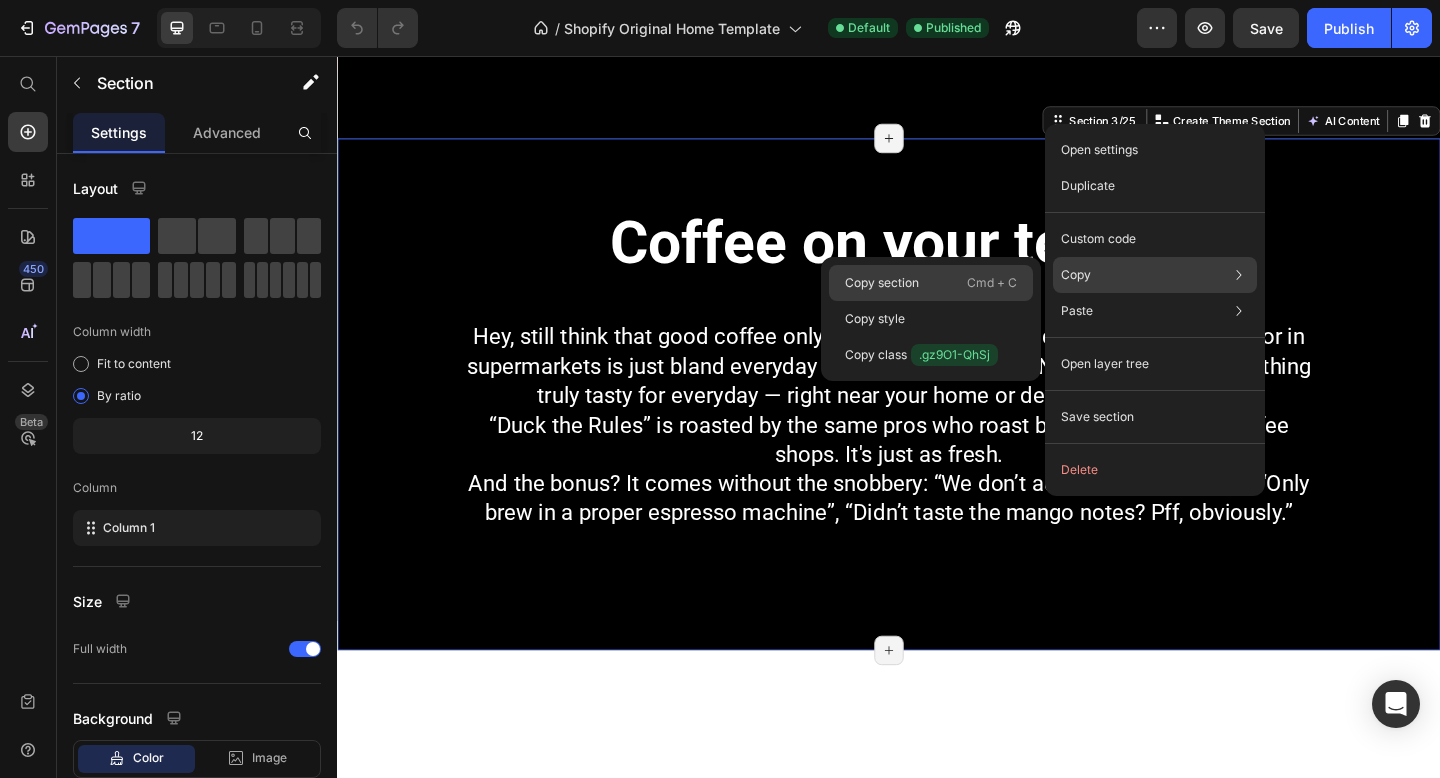 click on "Cmd + C" at bounding box center (992, 283) 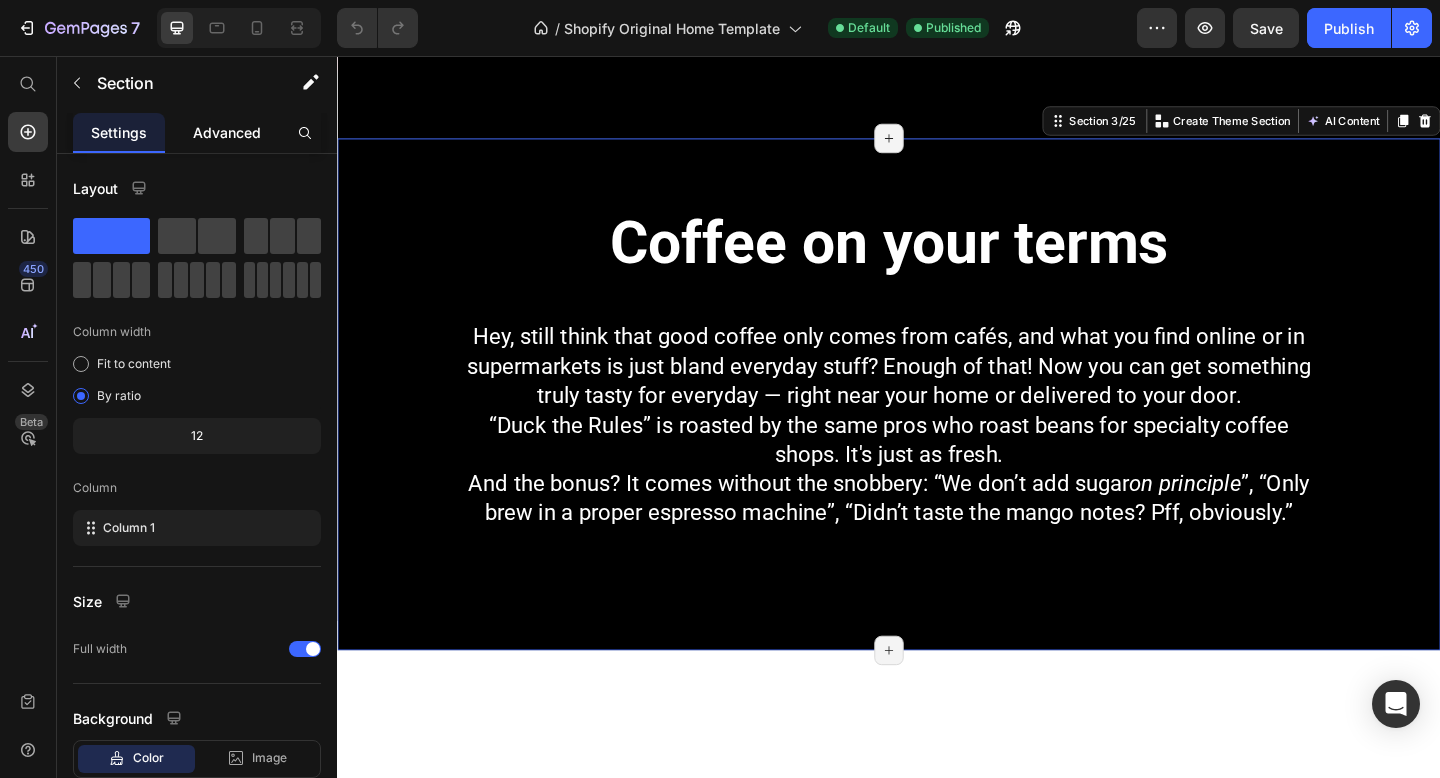 click on "Advanced" at bounding box center [227, 132] 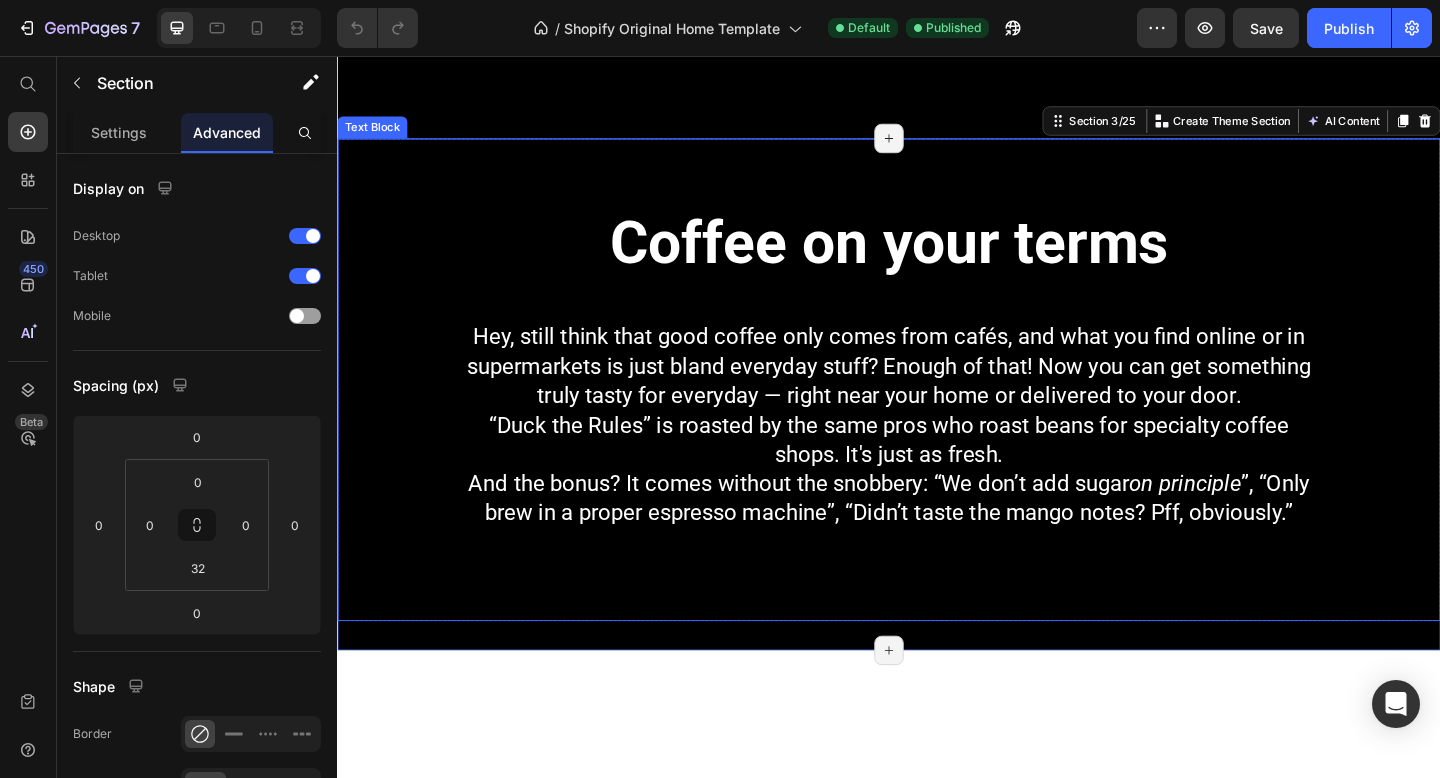 click on "Coffee on your terms" at bounding box center [937, 259] 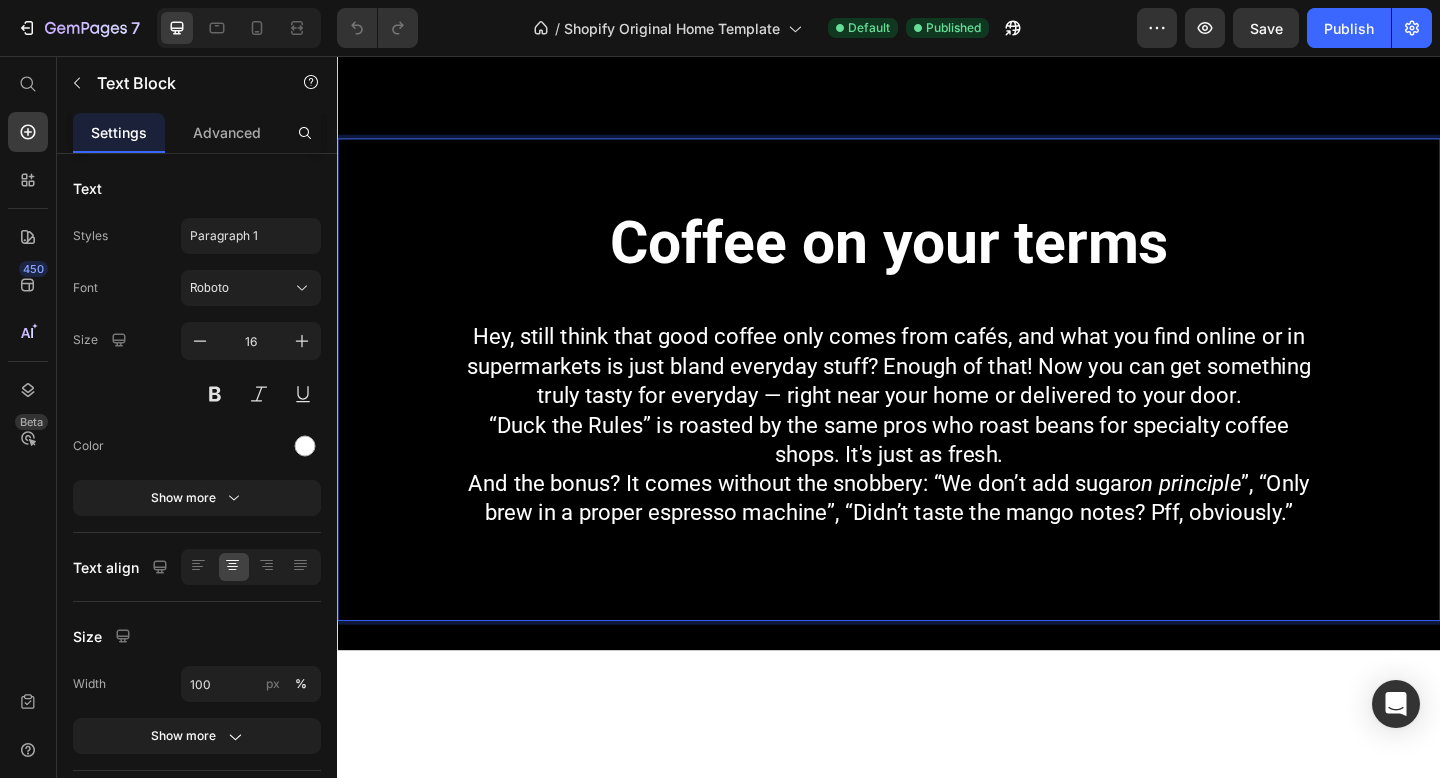 click on "Coffee on your terms" at bounding box center (937, 259) 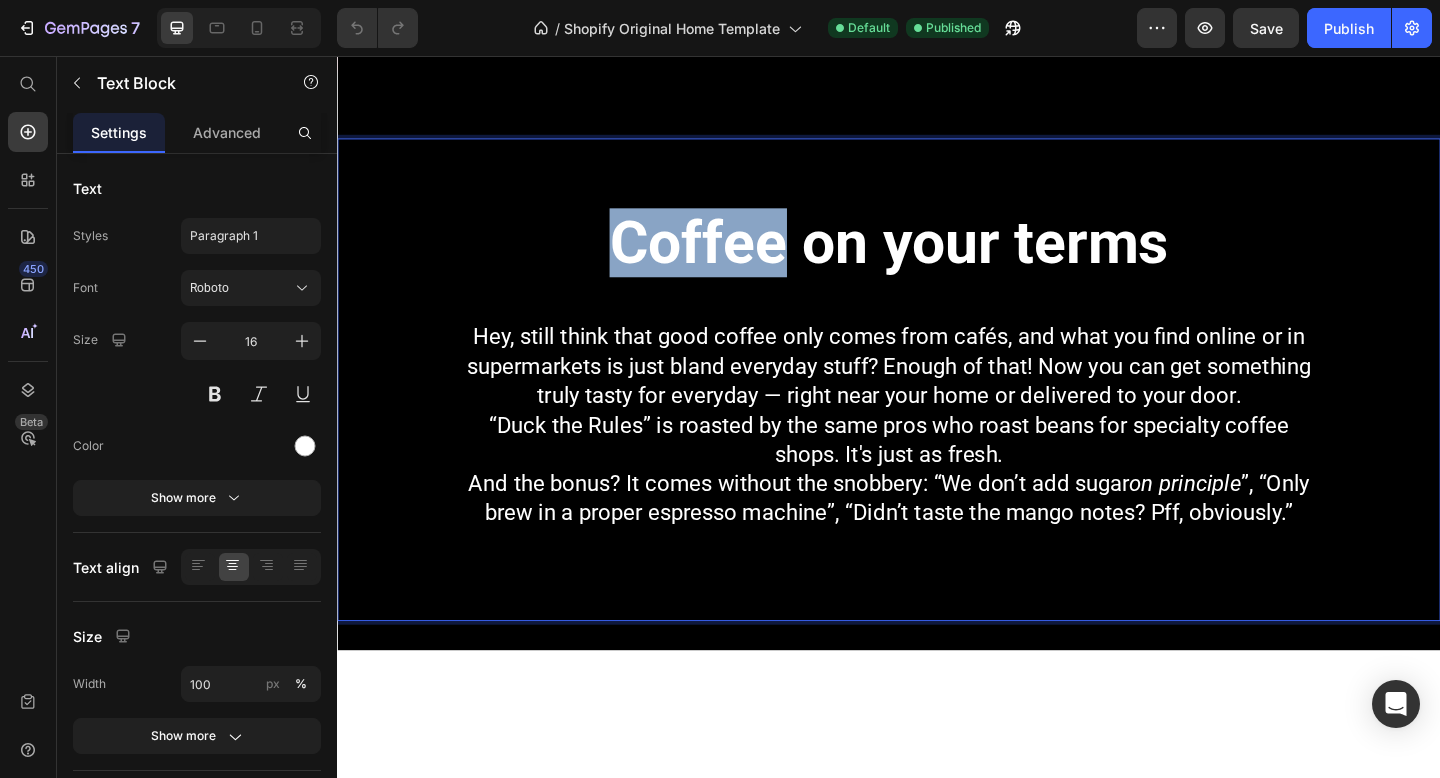 click on "Coffee on your terms" at bounding box center [937, 259] 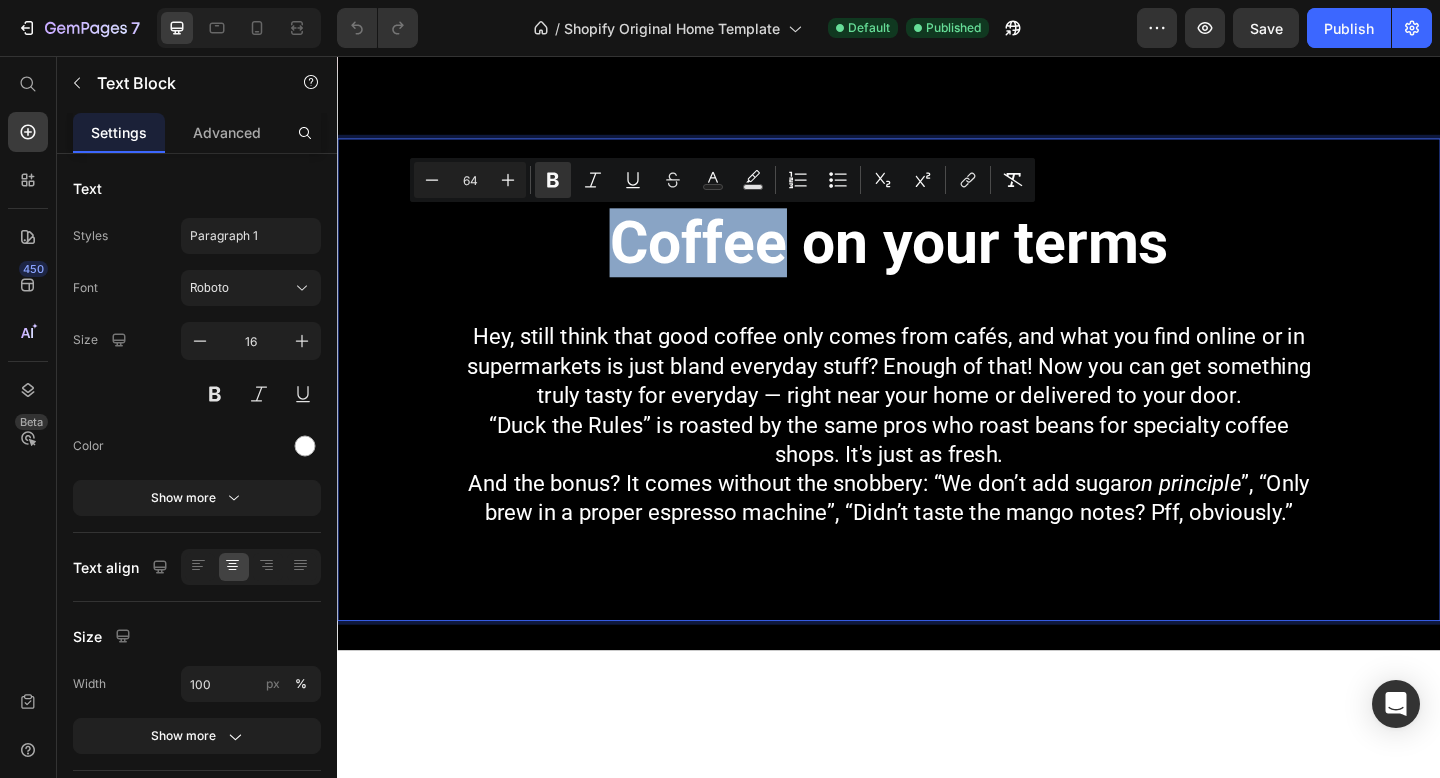 type on "24" 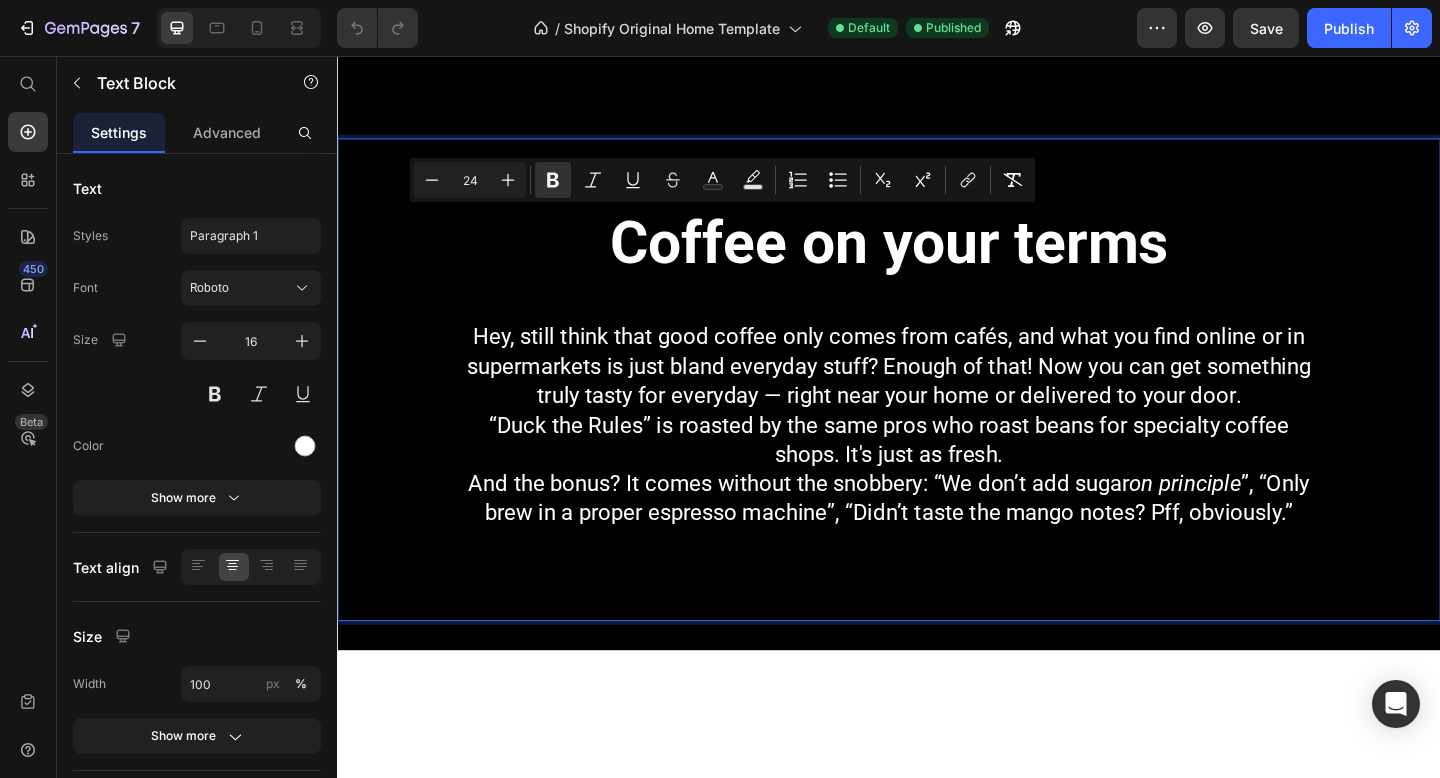 click on "Hey, still think that good coffee only comes from cafés, and what you find online or in supermarkets is just bland everyday stuff? Enough of that! Now you can get something truly tasty for everyday — right near your home or delivered to your door." at bounding box center (937, 394) 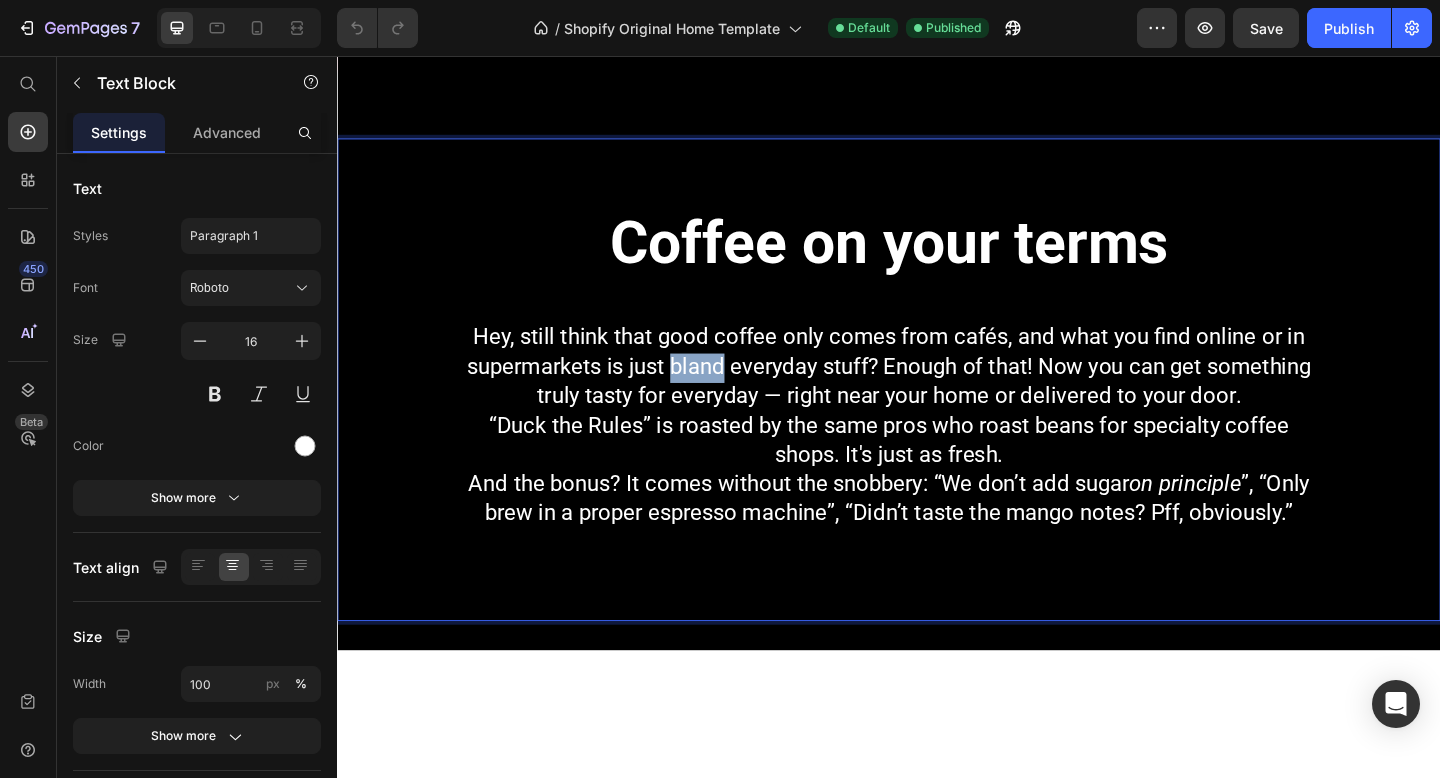 click on "Hey, still think that good coffee only comes from cafés, and what you find online or in supermarkets is just bland everyday stuff? Enough of that! Now you can get something truly tasty for everyday — right near your home or delivered to your door." at bounding box center (937, 394) 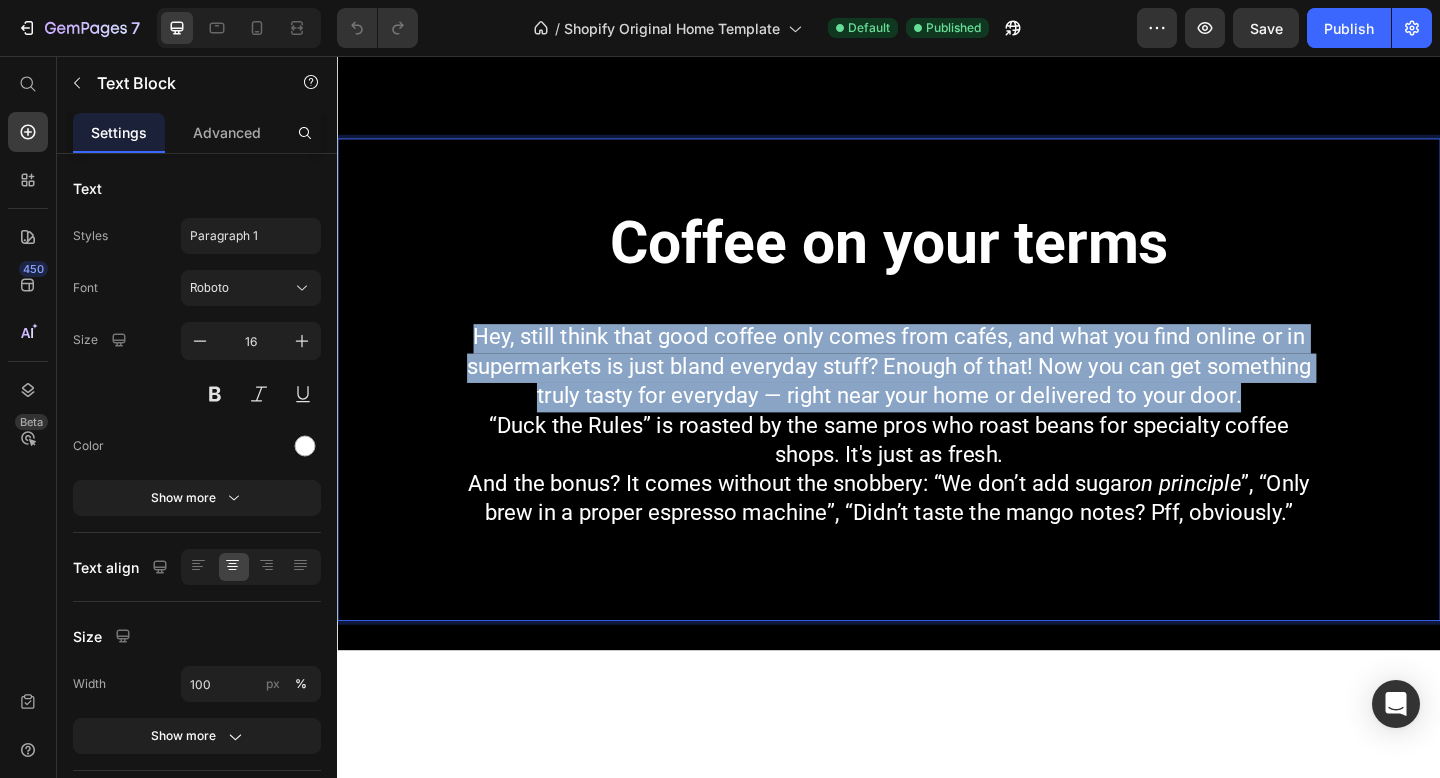 click on "Hey, still think that good coffee only comes from cafés, and what you find online or in supermarkets is just bland everyday stuff? Enough of that! Now you can get something truly tasty for everyday — right near your home or delivered to your door." at bounding box center [937, 394] 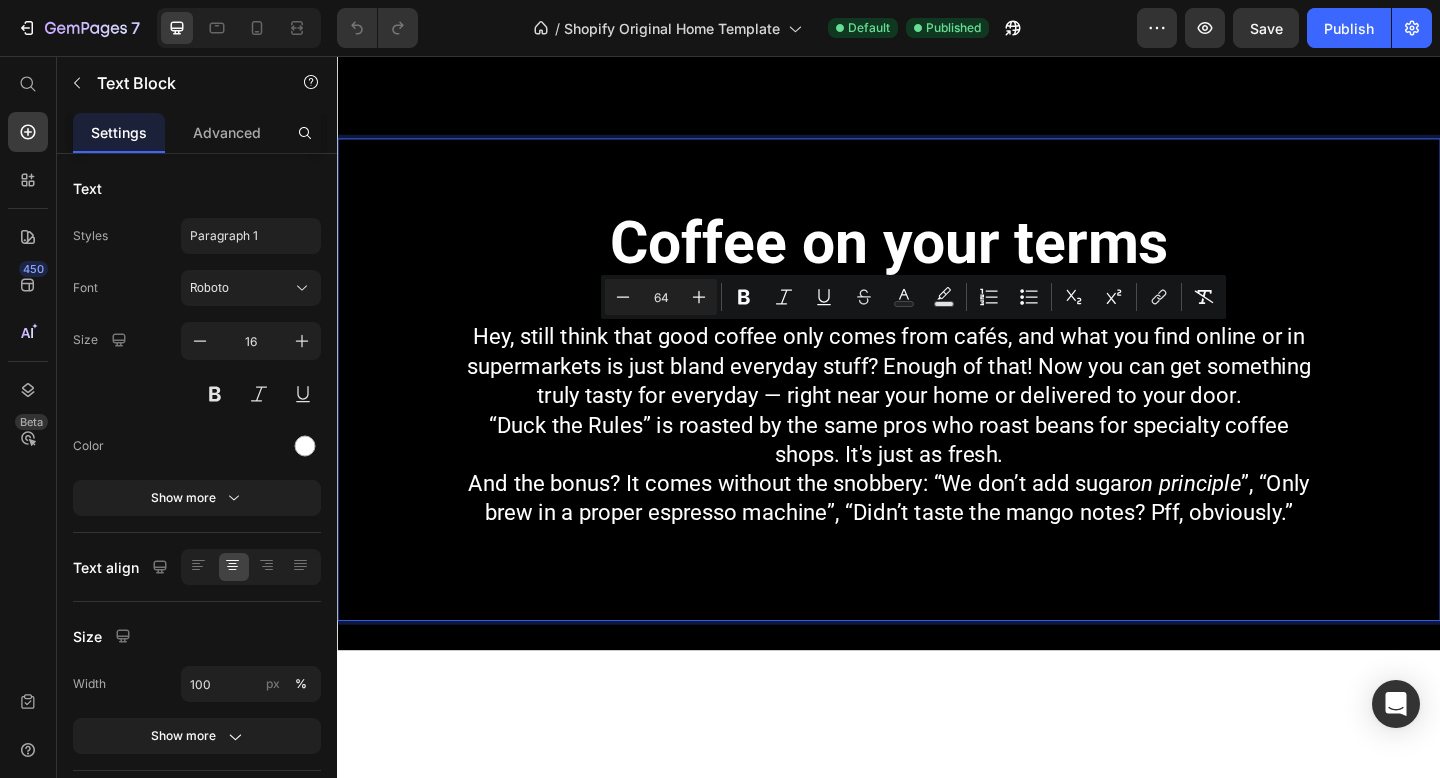 click on "Coffee on your terms Hey, still think that good coffee only comes from cafés, and what you find online or in supermarkets is just bland everyday stuff? Enough of that! Now you can get something truly tasty for everyday — right near your home or delivered to your door. “Duck the Rules” is roasted by the same pros who roast beans for specialty coffee shops. It's just as fresh. And the bonus? It comes without the snobbery: “We don’t add sugar  on principle ”, “Only brew in a proper espresso machine”, “Didn’t taste the mango notes? Pff, obviously.”" at bounding box center [937, 408] 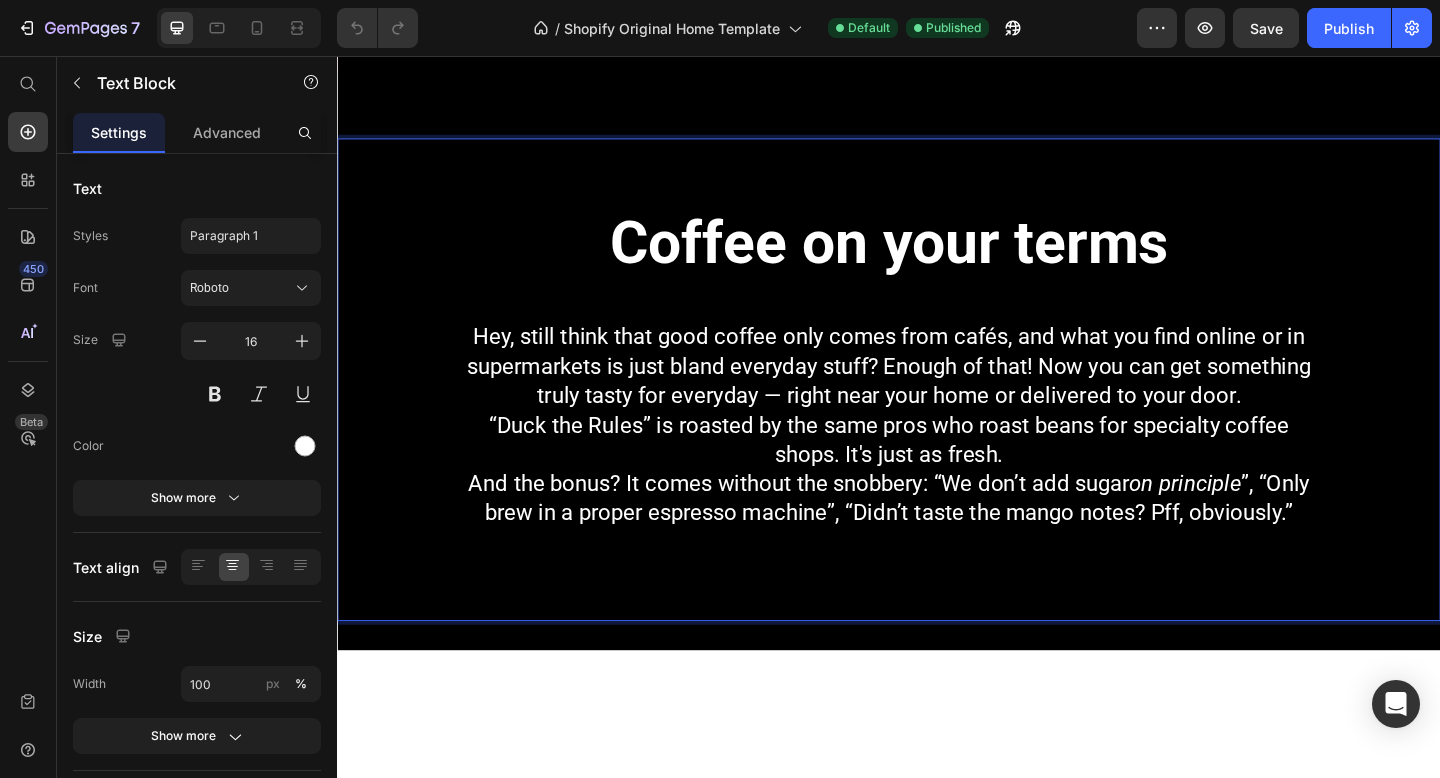 click on "Hey, still think that good coffee only comes from cafés, and what you find online or in supermarkets is just bland everyday stuff? Enough of that! Now you can get something truly tasty for everyday — right near your home or delivered to your door." at bounding box center [937, 394] 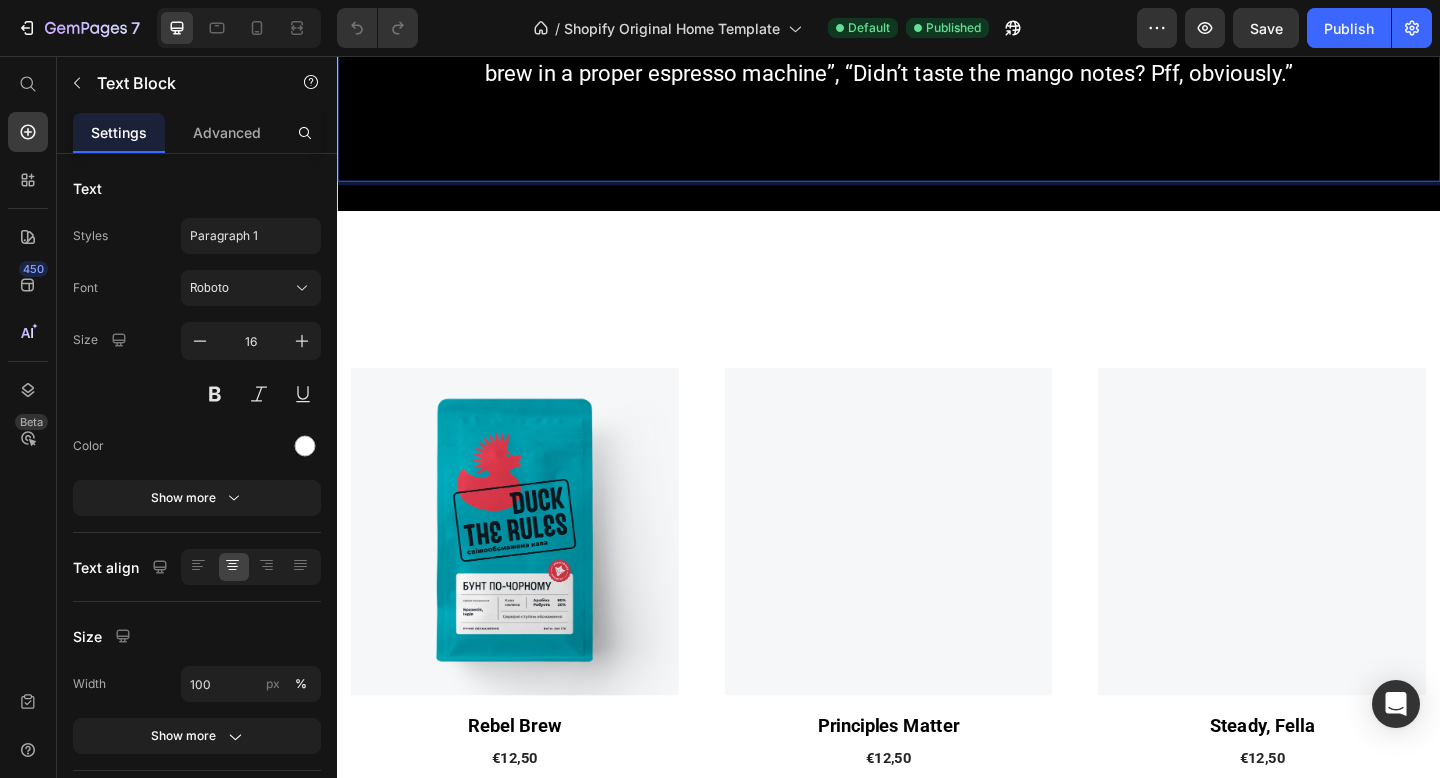 scroll, scrollTop: 1236, scrollLeft: 0, axis: vertical 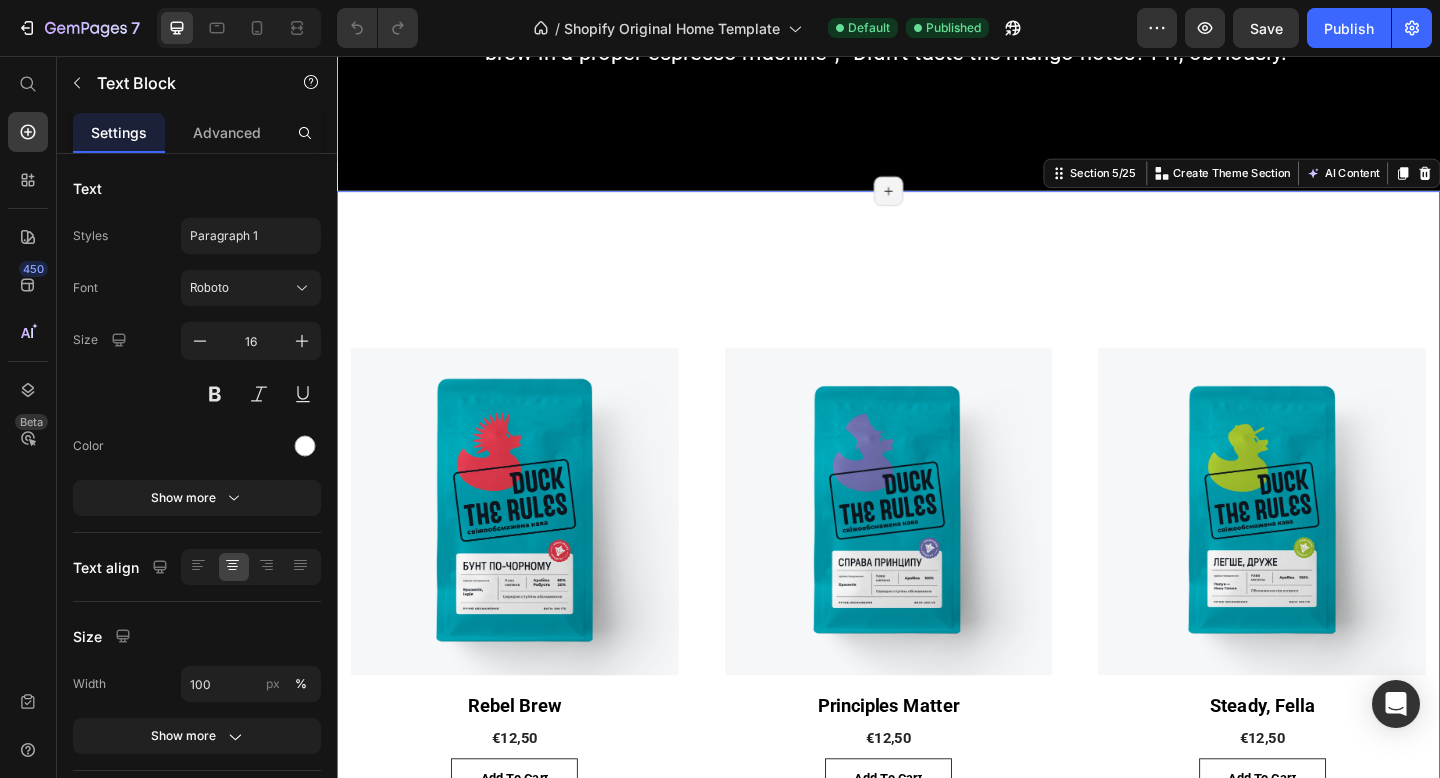 click on "(P) Images Row Rebel Brew (P) Title €12,50 (P) Price Row add to cart (P) Cart Button Row (P) Images Row Principles Matter (P) Title €12,50 (P) Price Row add to cart (P) Cart Button Row (P) Images Row Steady, Fella (P) Title €12,50 (P) Price Row add to cart (P) Cart Button Row Product List Row Section 5/25   You can create reusable sections Create Theme Section AI Content Write with GemAI What would you like to describe here? Tone and Voice Persuasive Product Show more Generate Page has reached Shopify’s 25 section-limit Page has reached Shopify’s 25 section-limit Page has reached Shopify’s 25 section-limit" at bounding box center [937, 627] 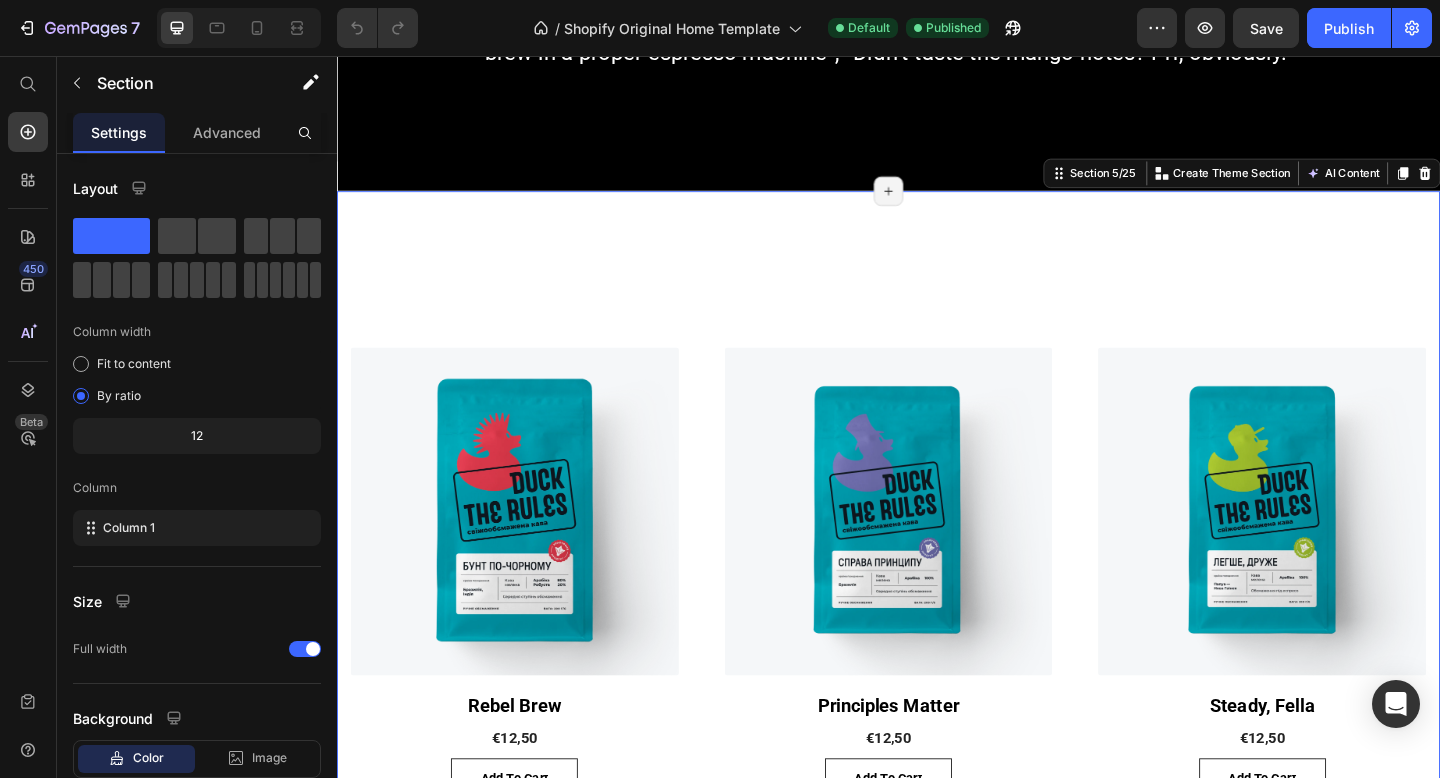click on "(P) Images Row Rebel Brew (P) Title €12,50 (P) Price Row add to cart (P) Cart Button Row (P) Images Row Principles Matter (P) Title €12,50 (P) Price Row add to cart (P) Cart Button Row (P) Images Row Steady, Fella (P) Title €12,50 (P) Price Row add to cart (P) Cart Button Row Product List Row Section 5/25   You can create reusable sections Create Theme Section AI Content Write with GemAI What would you like to describe here? Tone and Voice Persuasive Product Rebel Brew Show more Generate Page has reached Shopify’s 25 section-limit Page has reached Shopify’s 25 section-limit Page has reached Shopify’s 25 section-limit" at bounding box center [937, 627] 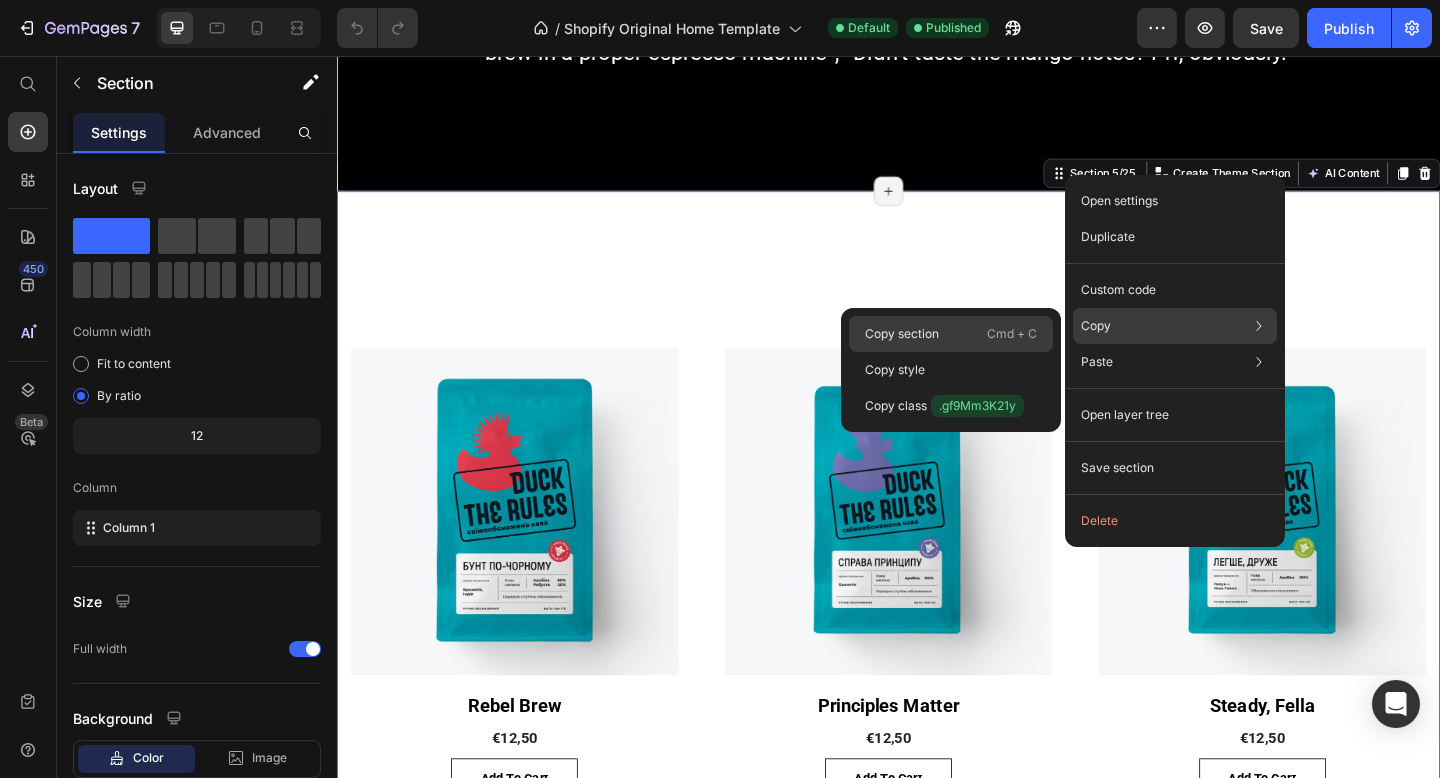 click on "Cmd + C" at bounding box center (1012, 334) 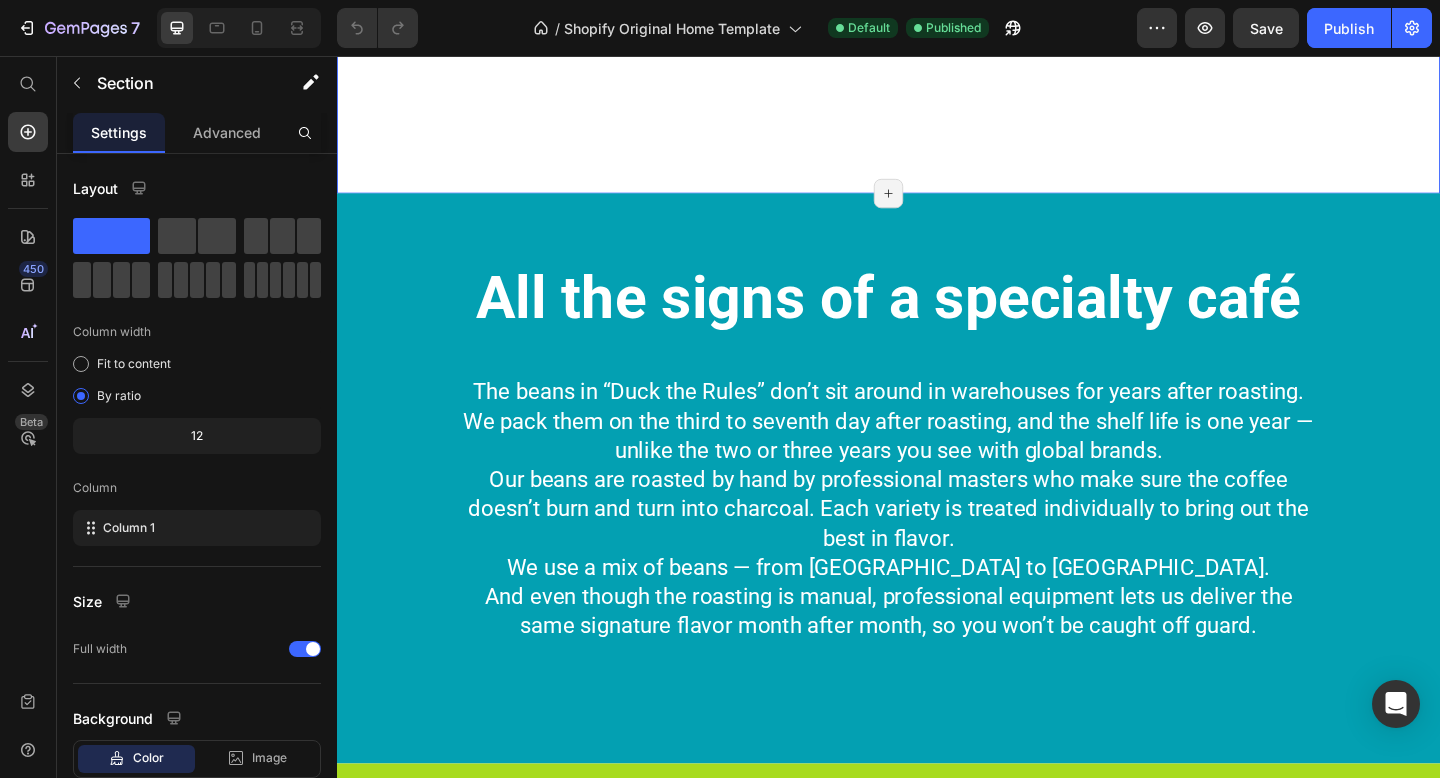 scroll, scrollTop: 2094, scrollLeft: 0, axis: vertical 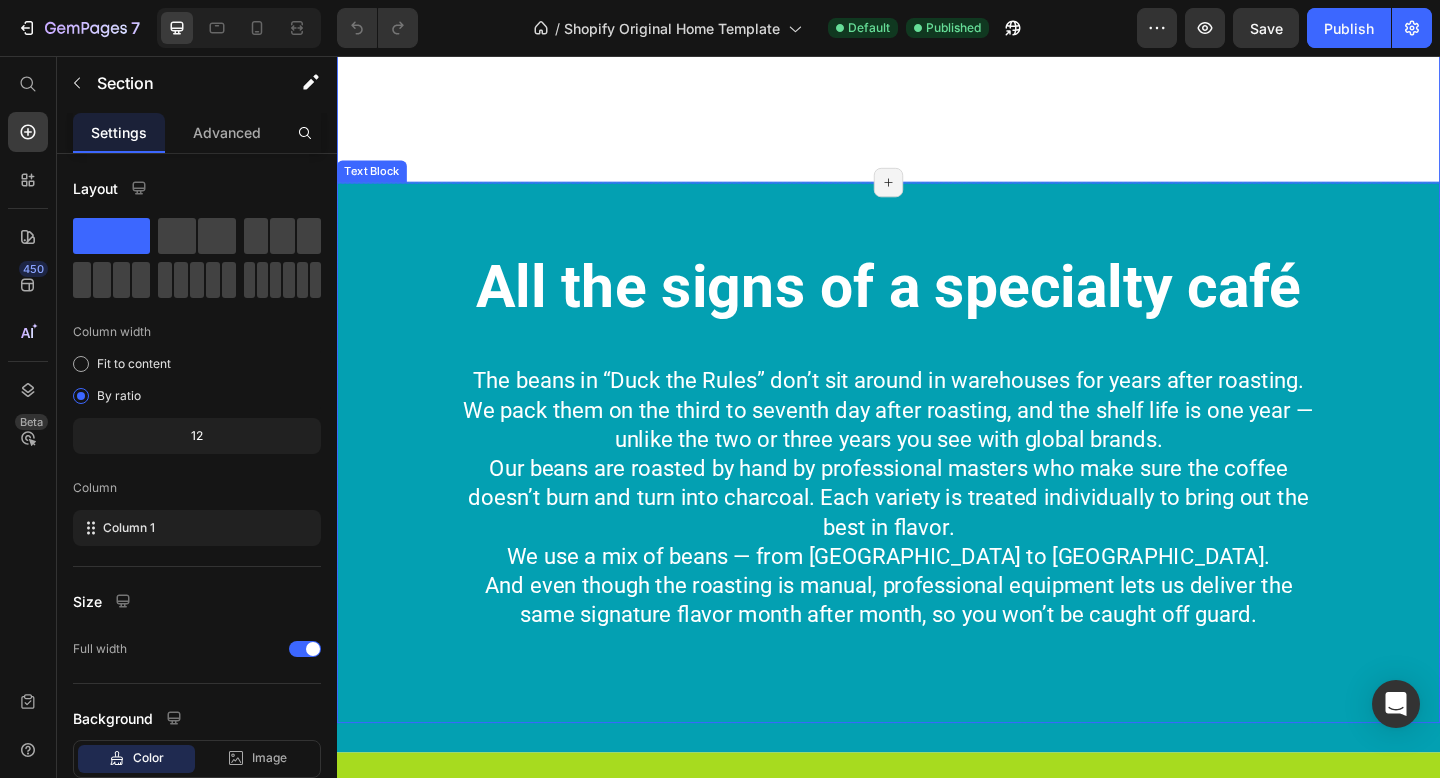 click on "All the signs of a specialty café     The beans in “Duck the Rules” don’t sit around in warehouses for years after roasting. We pack them on the third to seventh day after roasting, and the shelf life is one year — unlike the two or three years you see with global brands. Our beans are roasted by hand by professional masters who make sure the coffee doesn’t burn and turn into charcoal. Each variety is treated individually to bring out the best in flavor. We use a mix of beans — from [GEOGRAPHIC_DATA] to [GEOGRAPHIC_DATA]. And even though the roasting is manual, professional equipment lets us deliver the same signature flavor month after month, so you won’t be caught off guard." at bounding box center (937, 488) 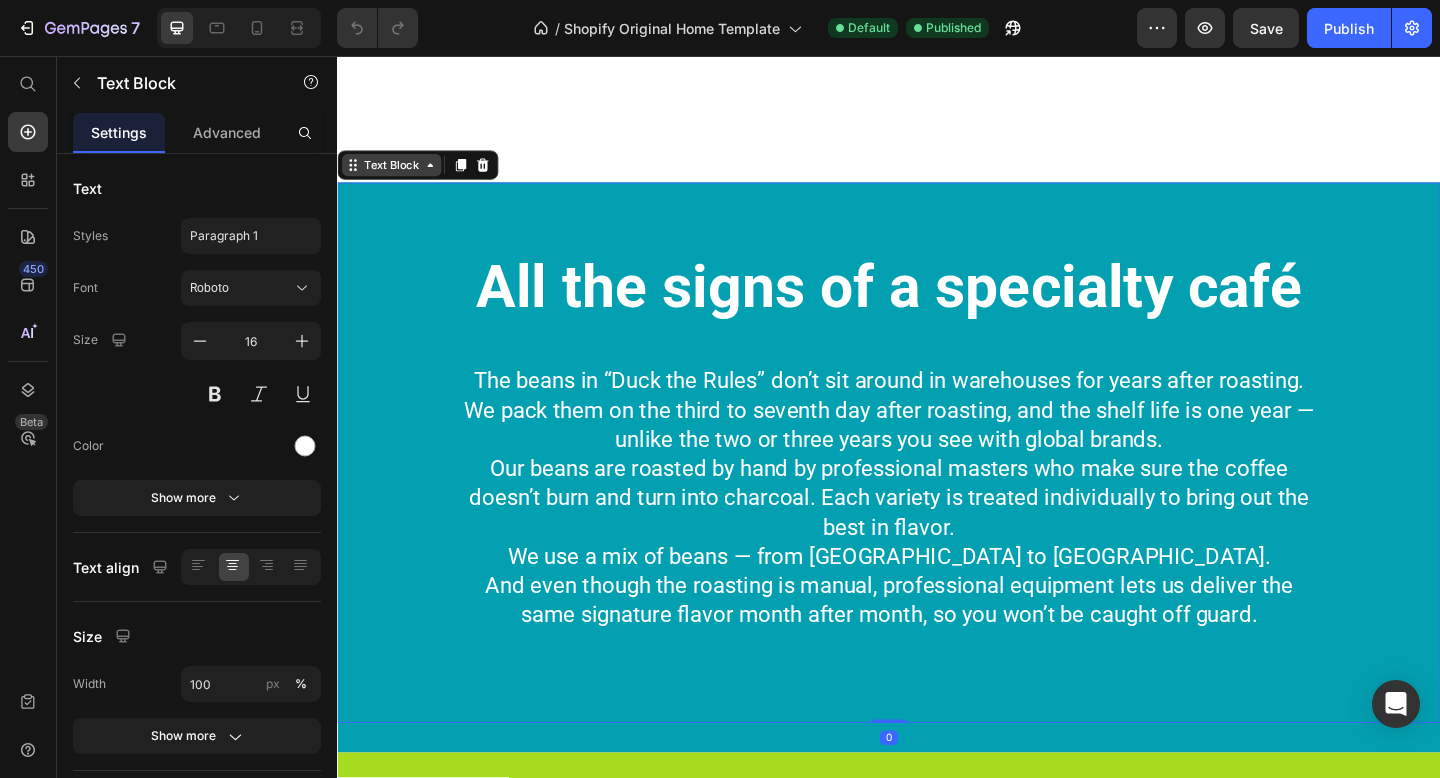 click on "Text Block" at bounding box center (396, 175) 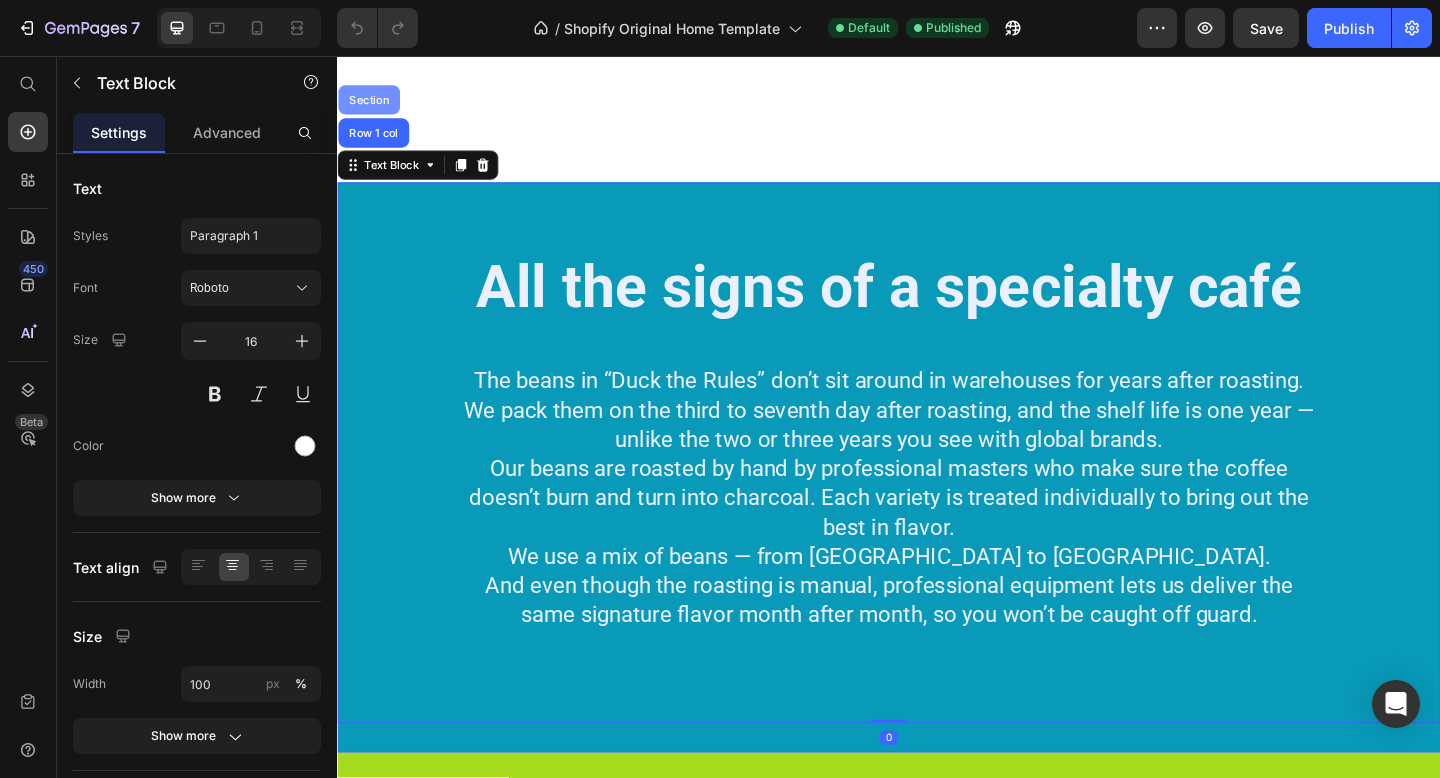 click on "Section" at bounding box center (371, 104) 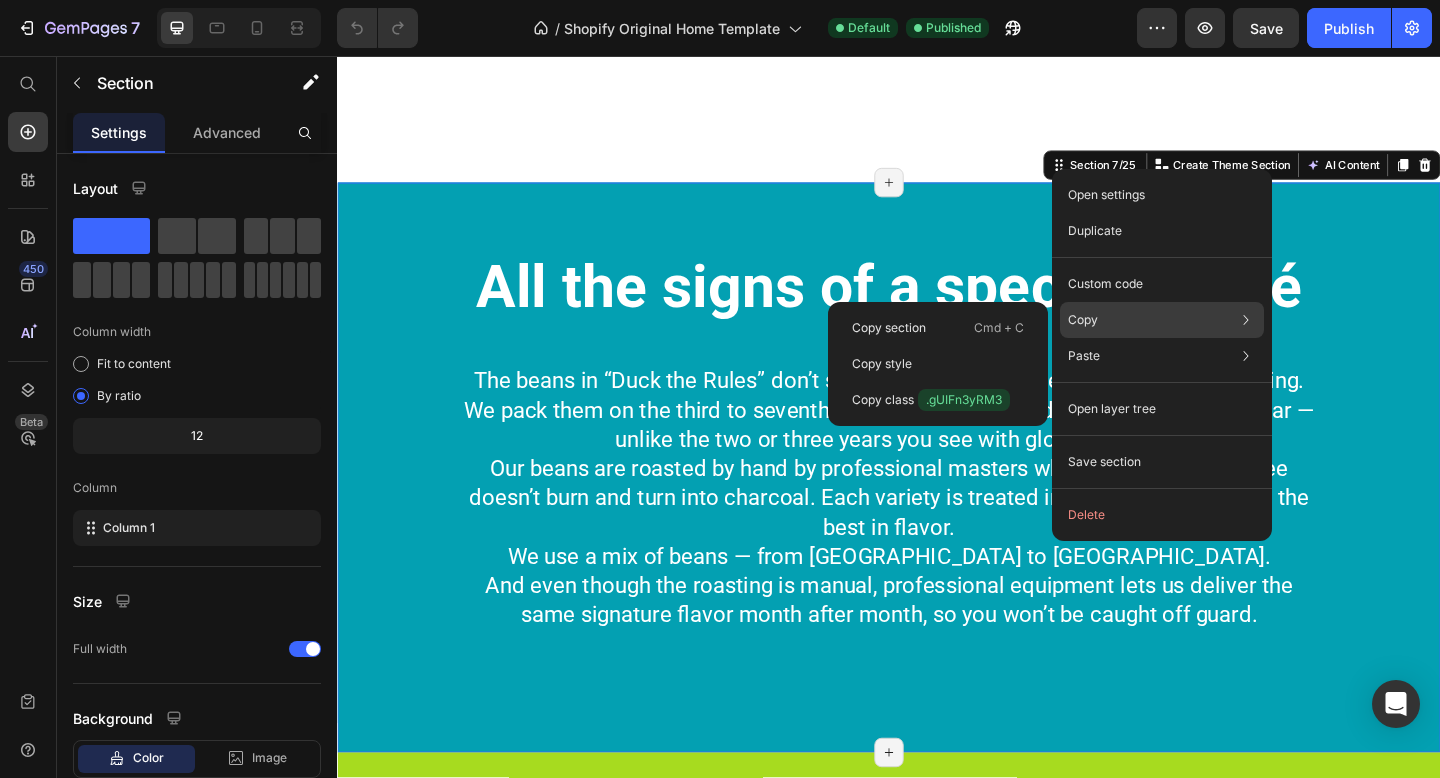 click on "Copy Copy section  Cmd + C Copy style  Copy class  .gUIFn3yRM3" 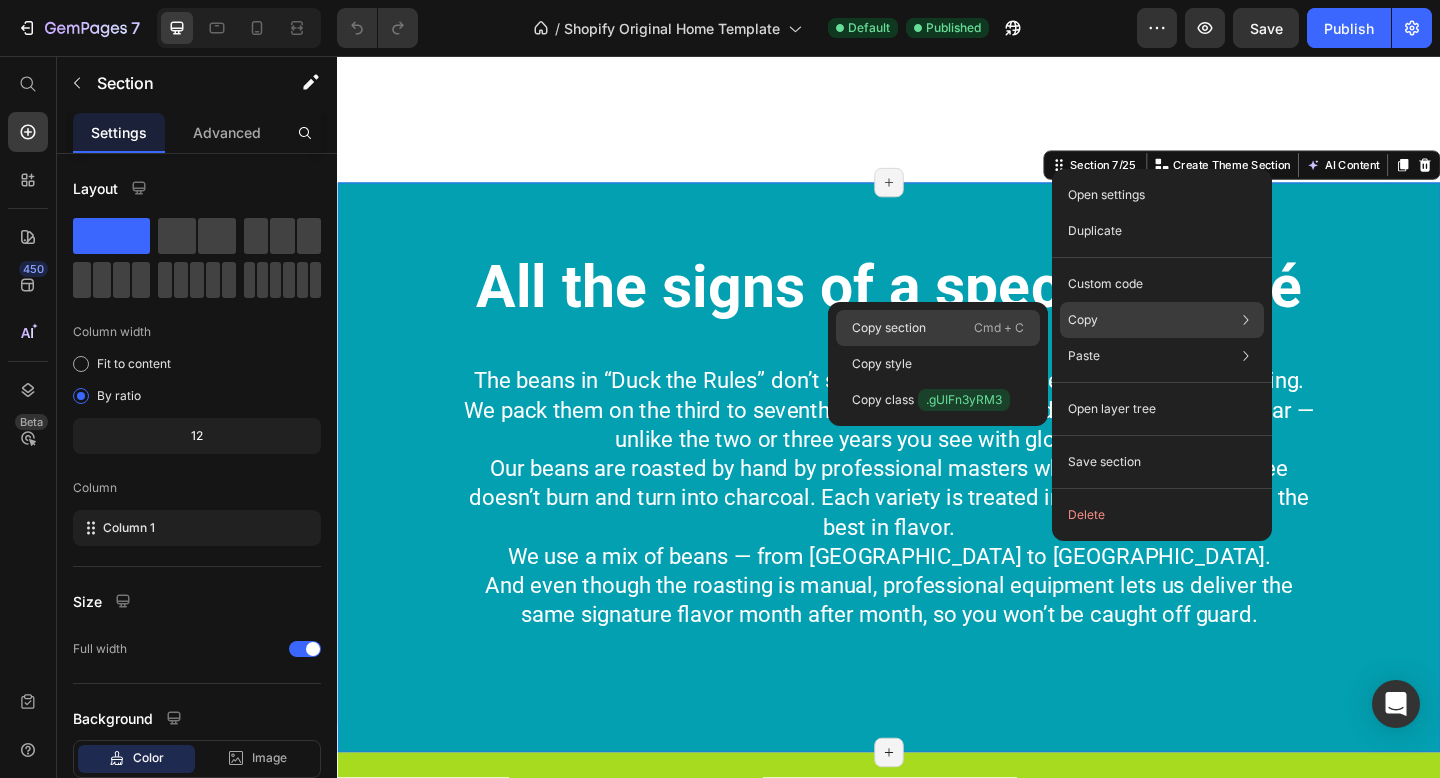 click on "Cmd + C" at bounding box center (999, 328) 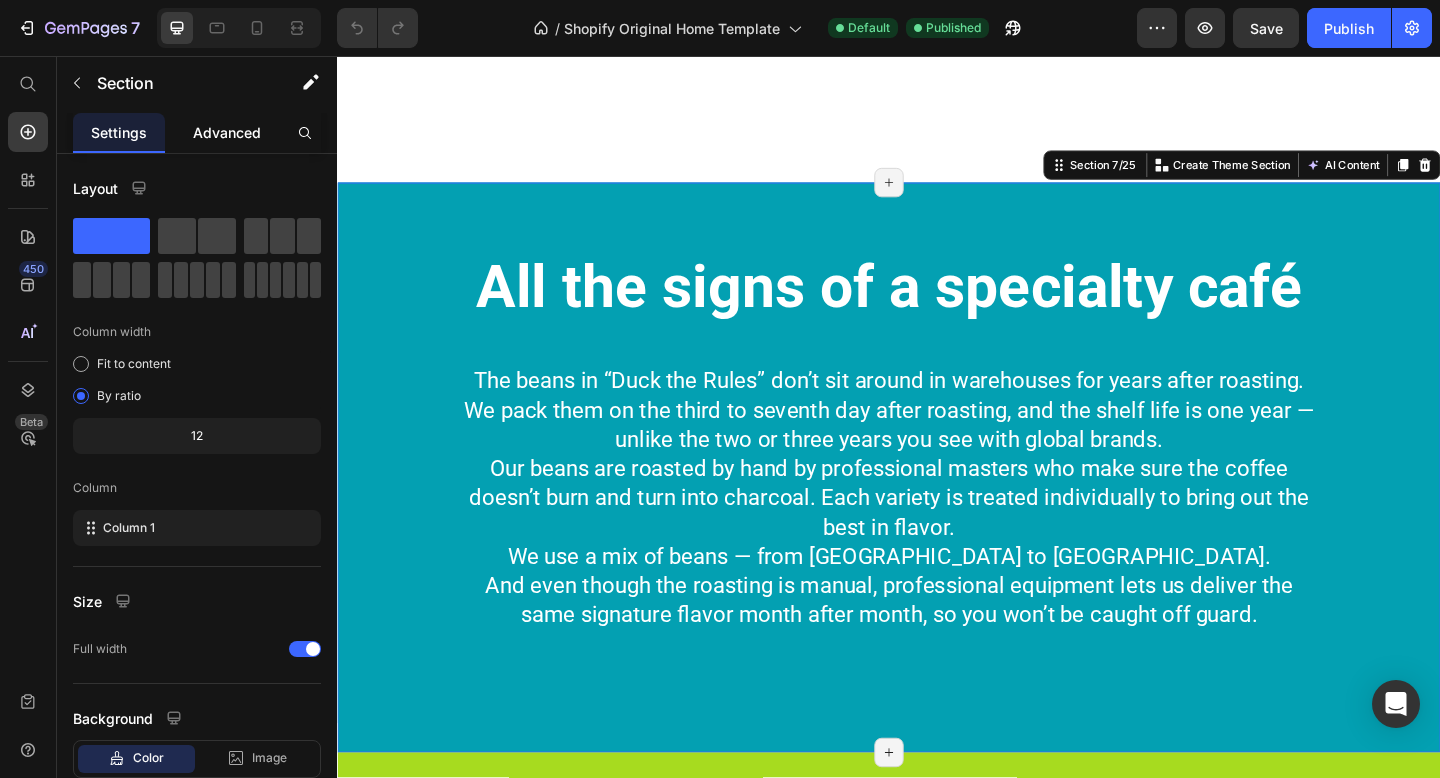 click on "Advanced" at bounding box center (227, 132) 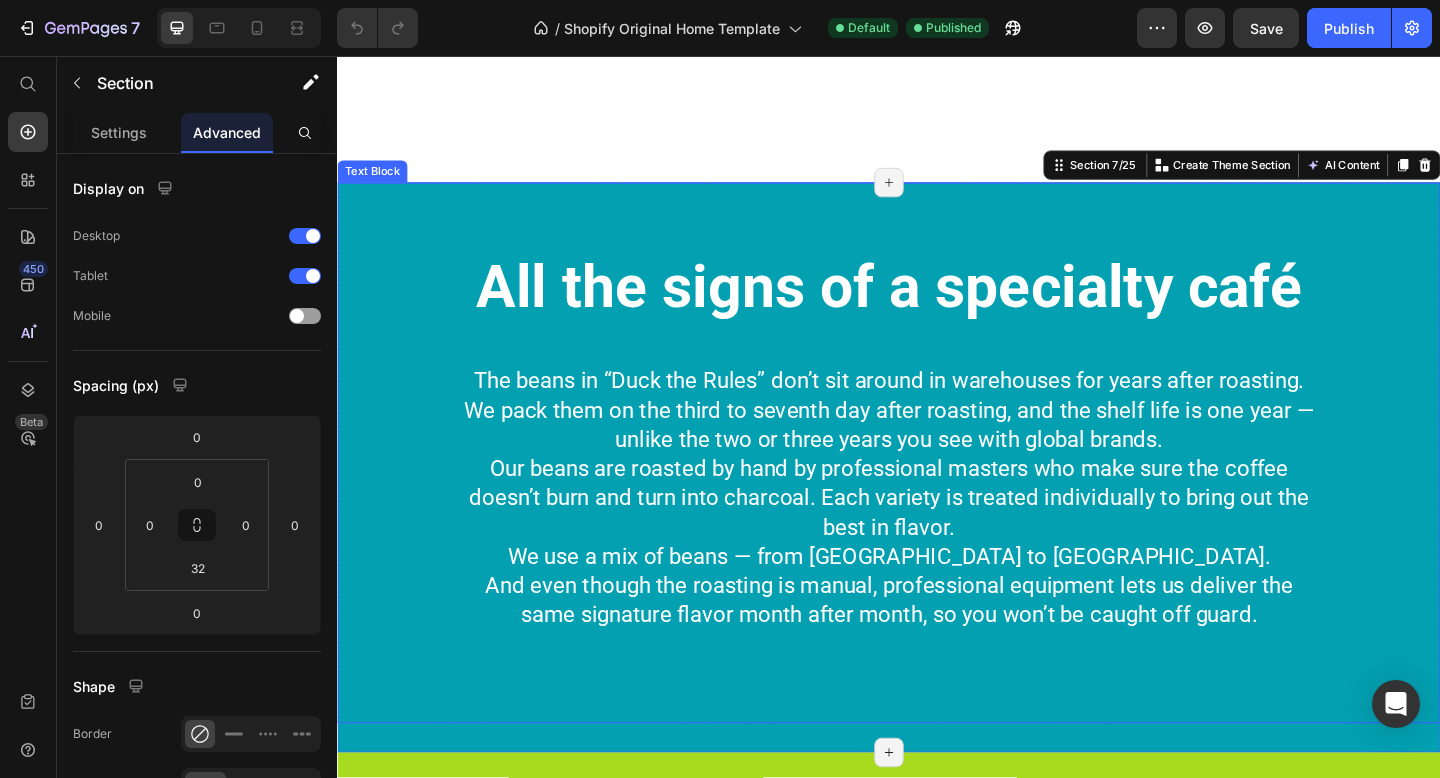 click at bounding box center [937, 381] 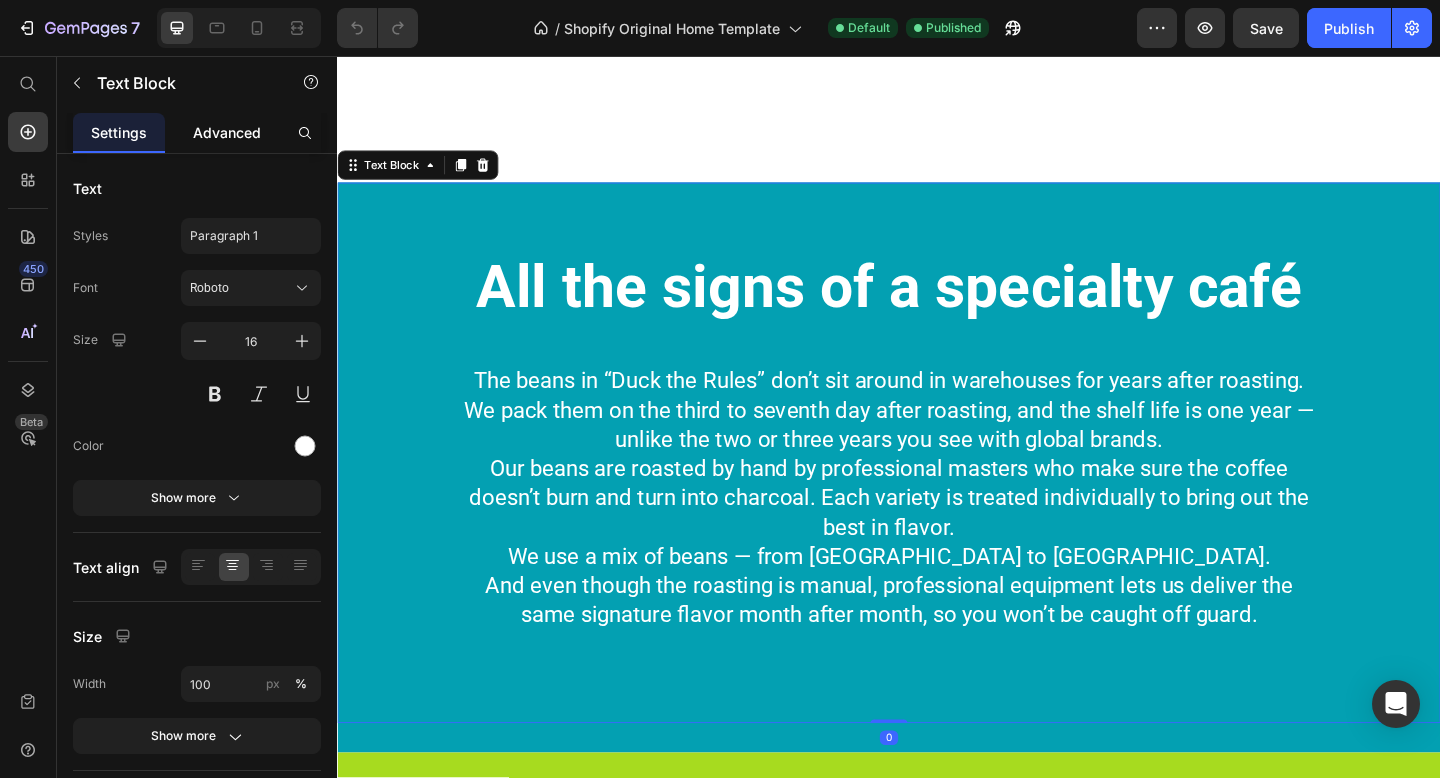 click on "Advanced" at bounding box center [227, 132] 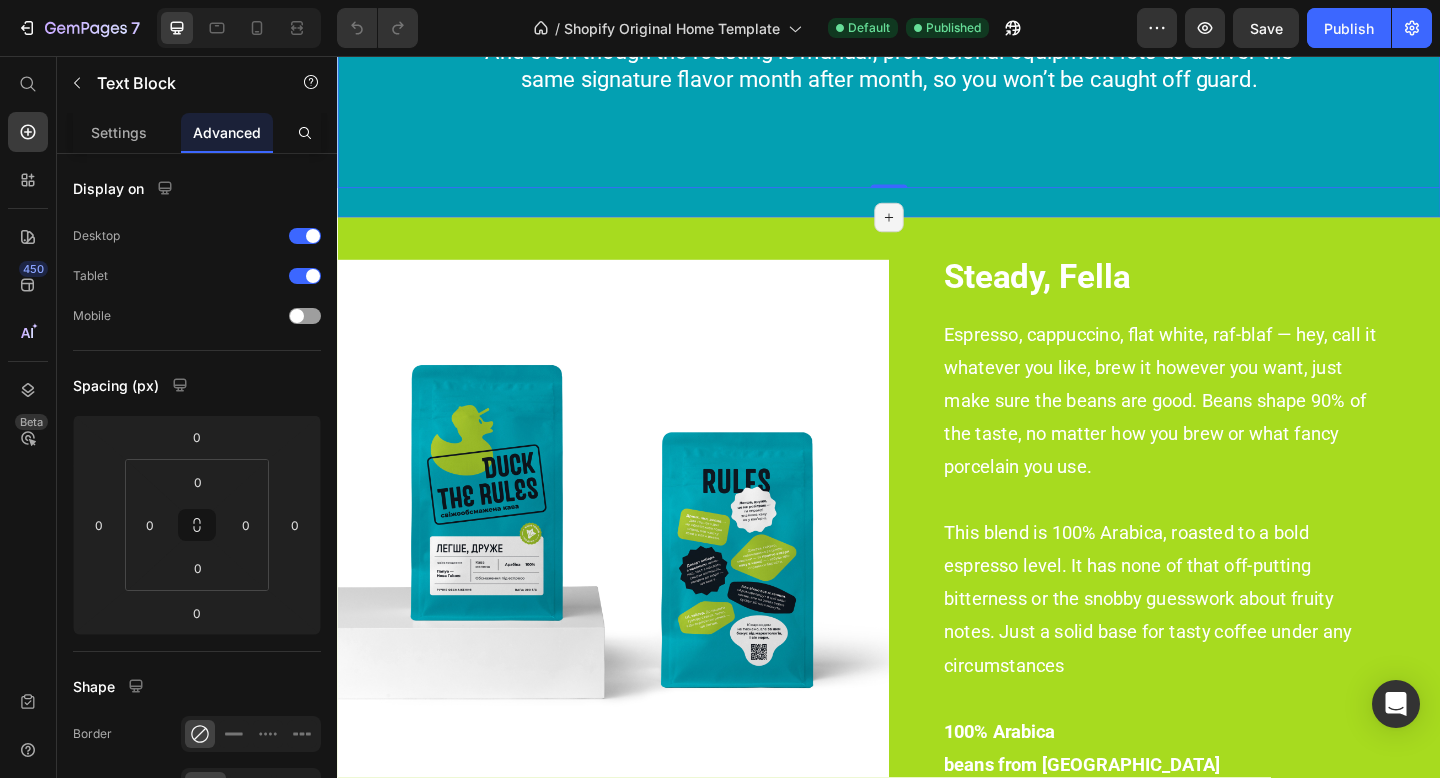 scroll, scrollTop: 2696, scrollLeft: 0, axis: vertical 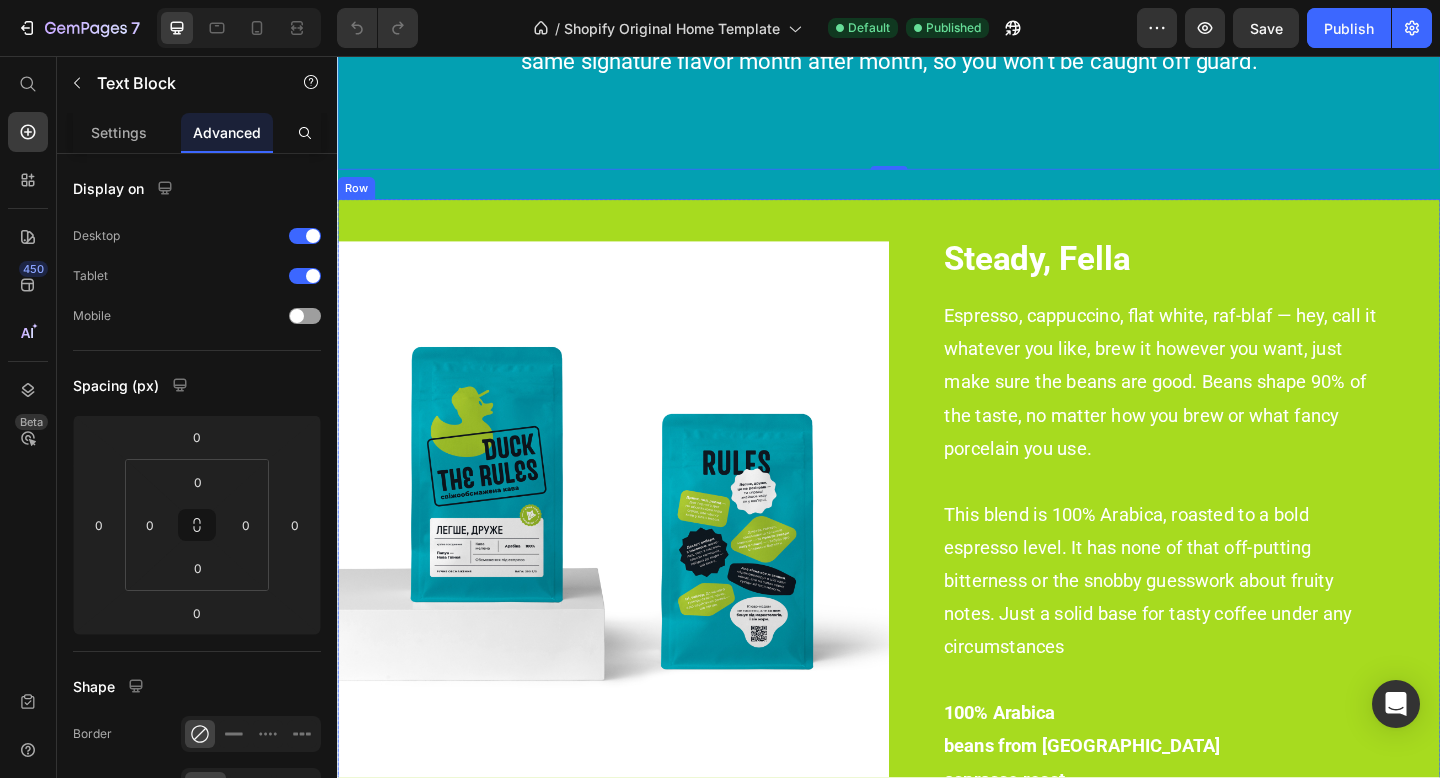 click on "Image" at bounding box center [637, 557] 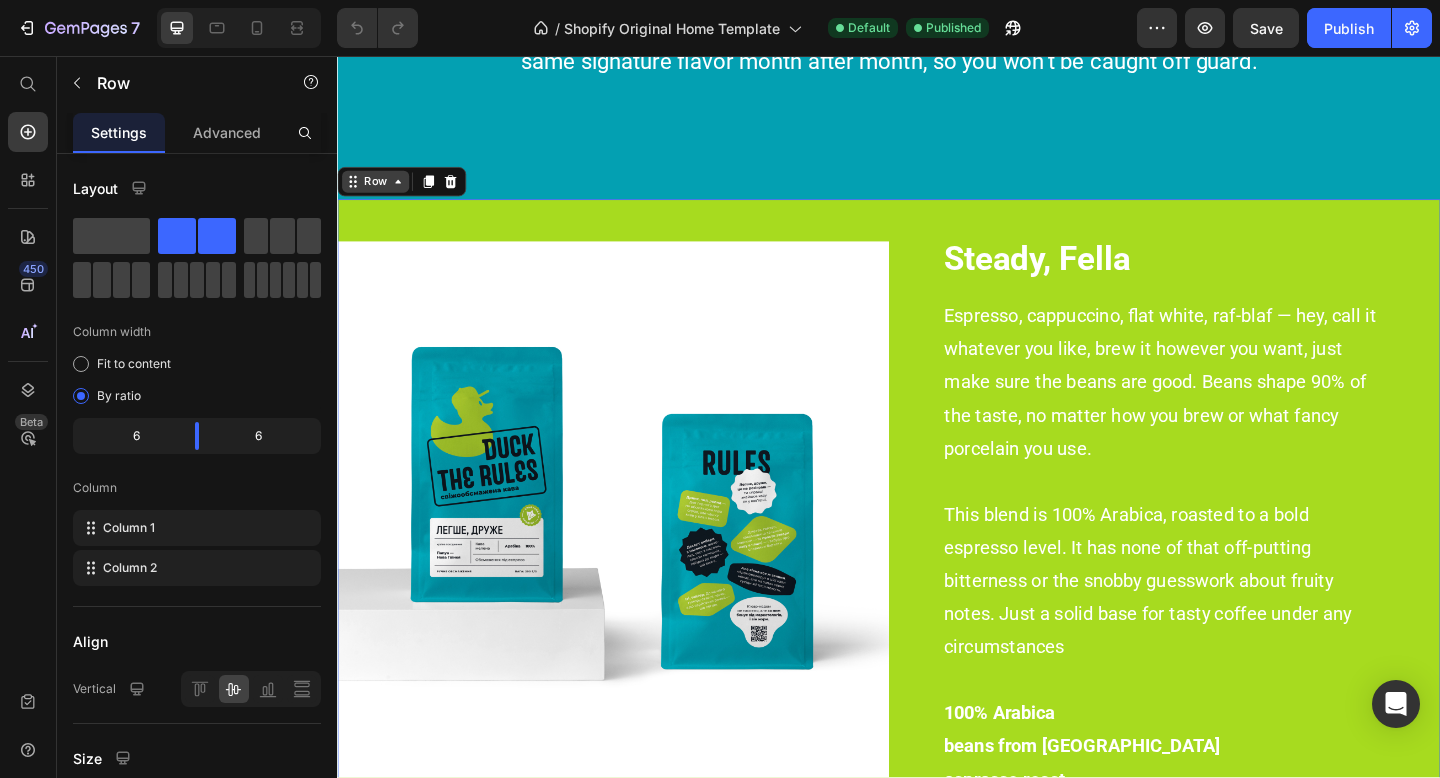 click on "Row" at bounding box center (378, 193) 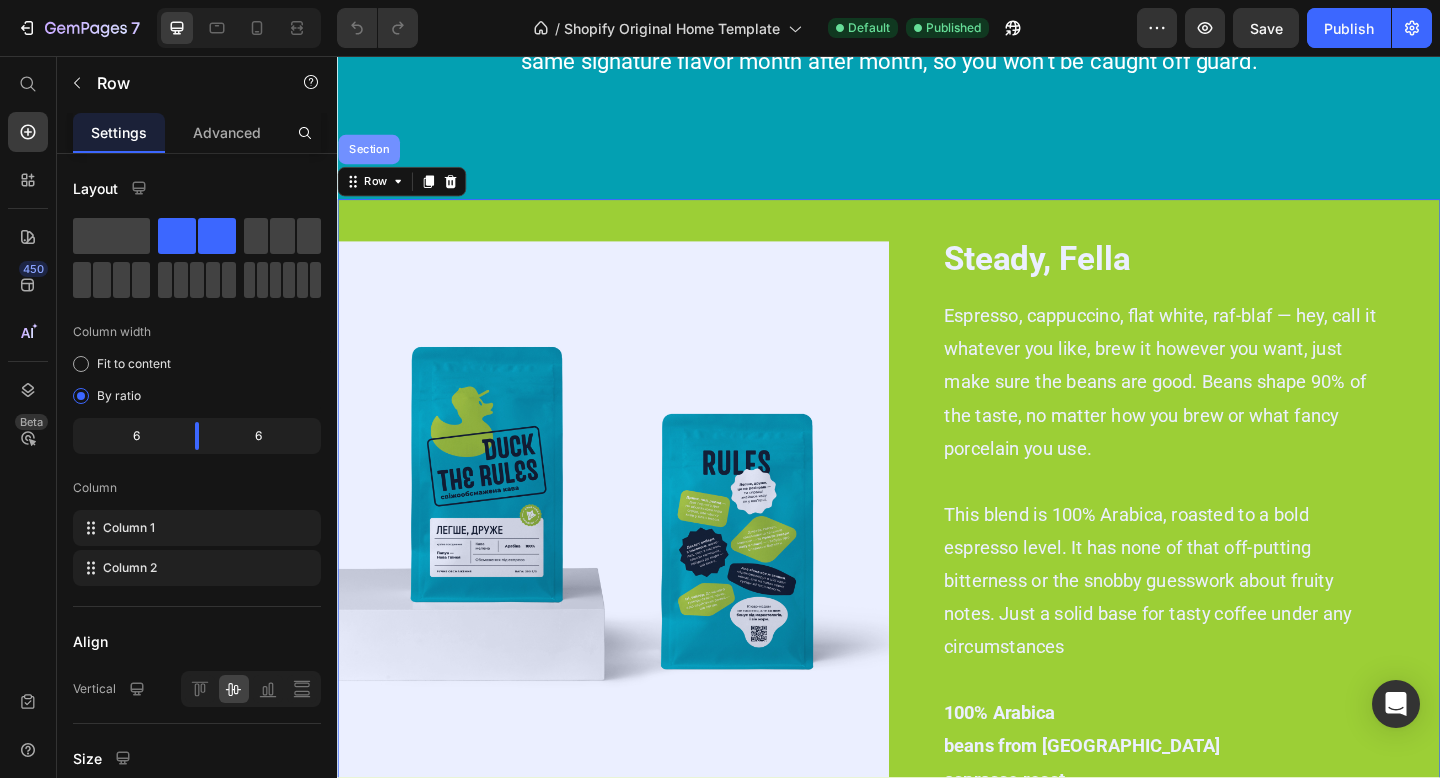 click on "Section" at bounding box center (371, 158) 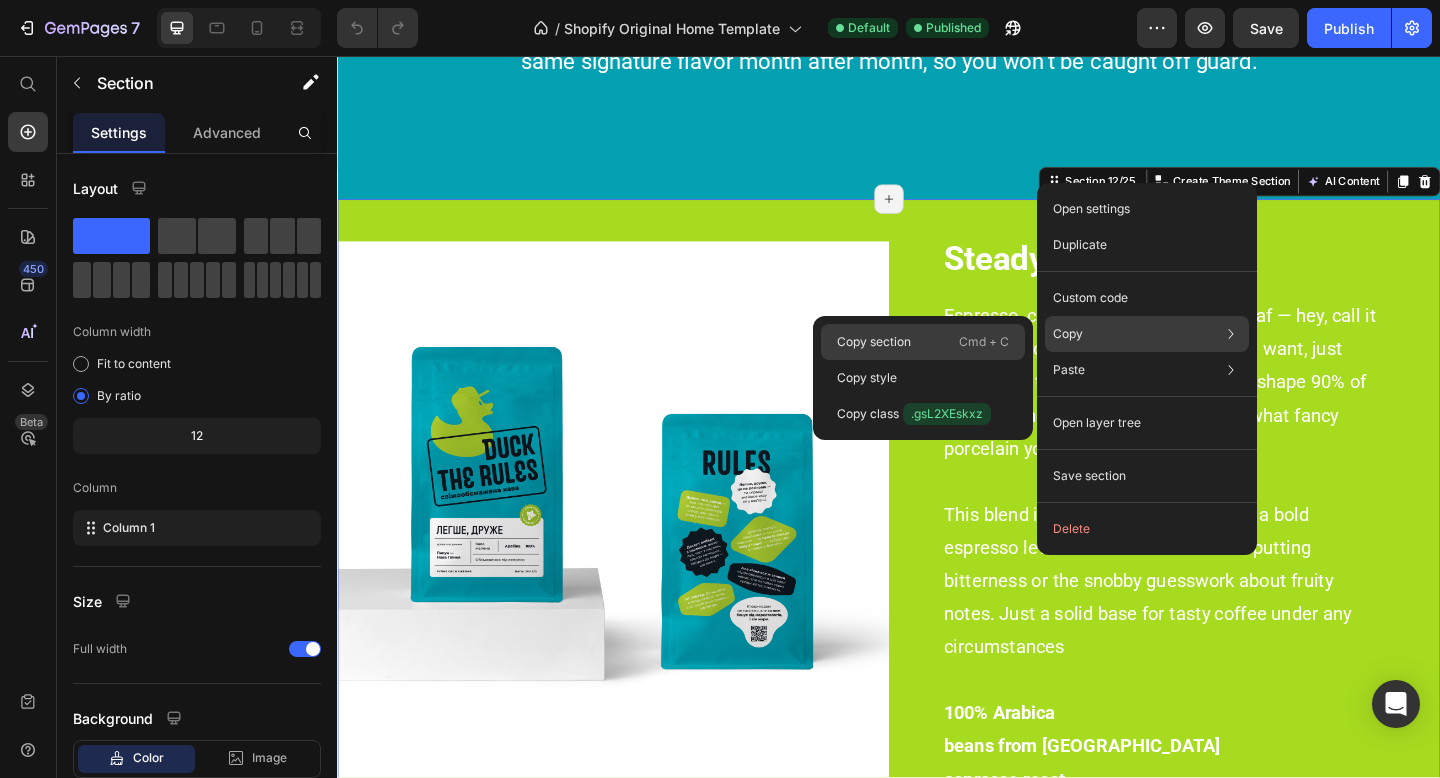click on "Cmd + C" at bounding box center (984, 342) 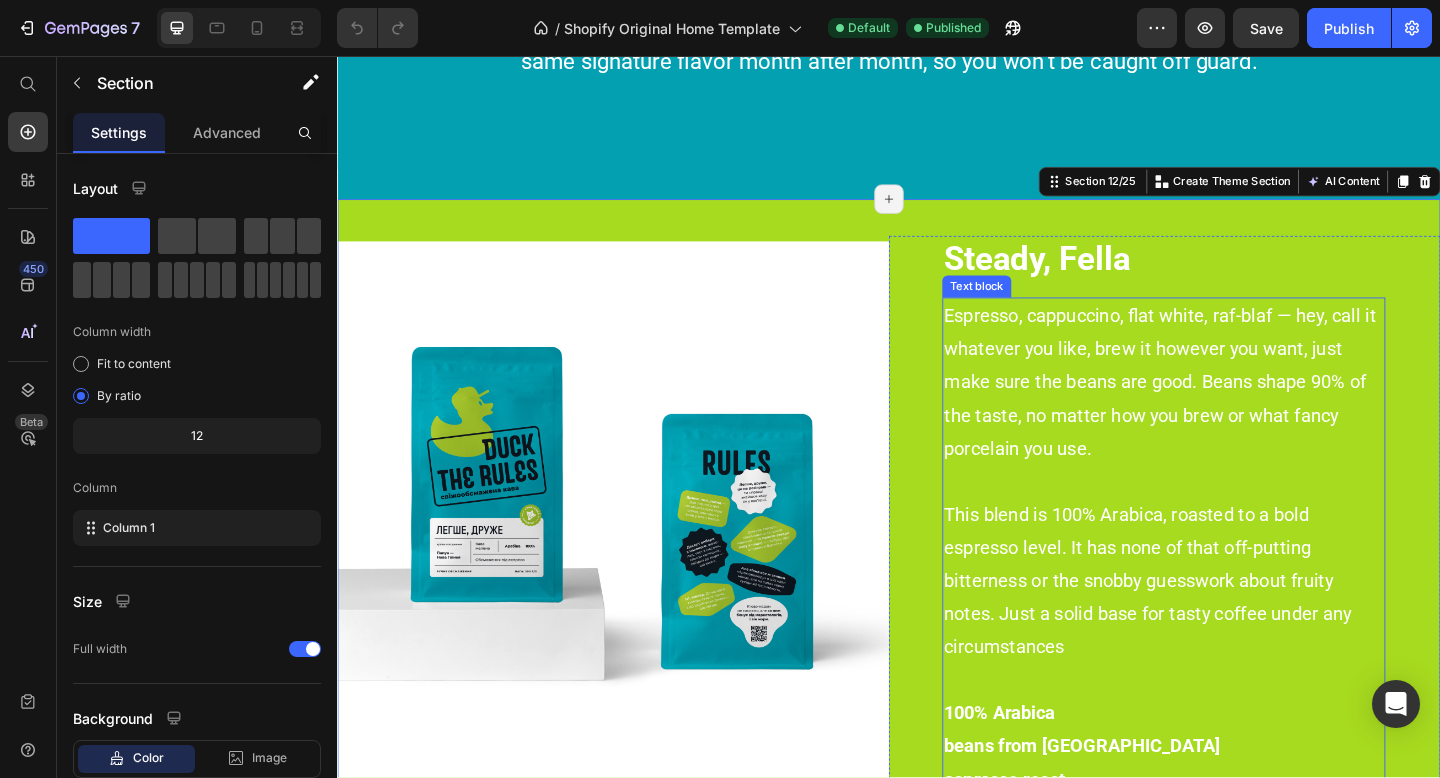 click on "Espresso, cappuccino, flat white, raf-blaf — hey, call it whatever you like, brew it however you want, just make sure the beans are good. Beans shape 90% of the taste, no matter how you brew or what fancy porcelain you use." at bounding box center (1232, 411) 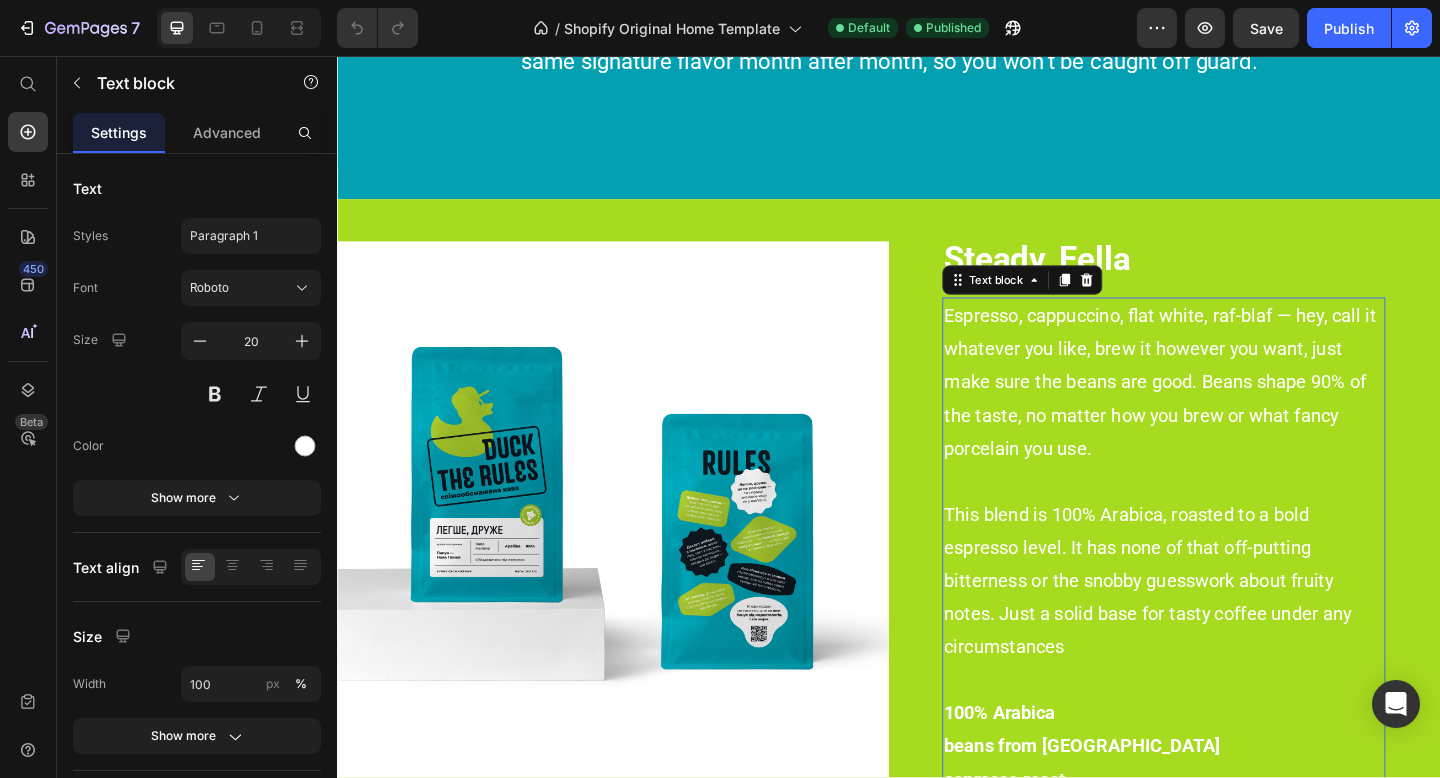 click on "Espresso, cappuccino, flat white, raf-blaf — hey, call it whatever you like, brew it however you want, just make sure the beans are good. Beans shape 90% of the taste, no matter how you brew or what fancy porcelain you use." at bounding box center (1232, 411) 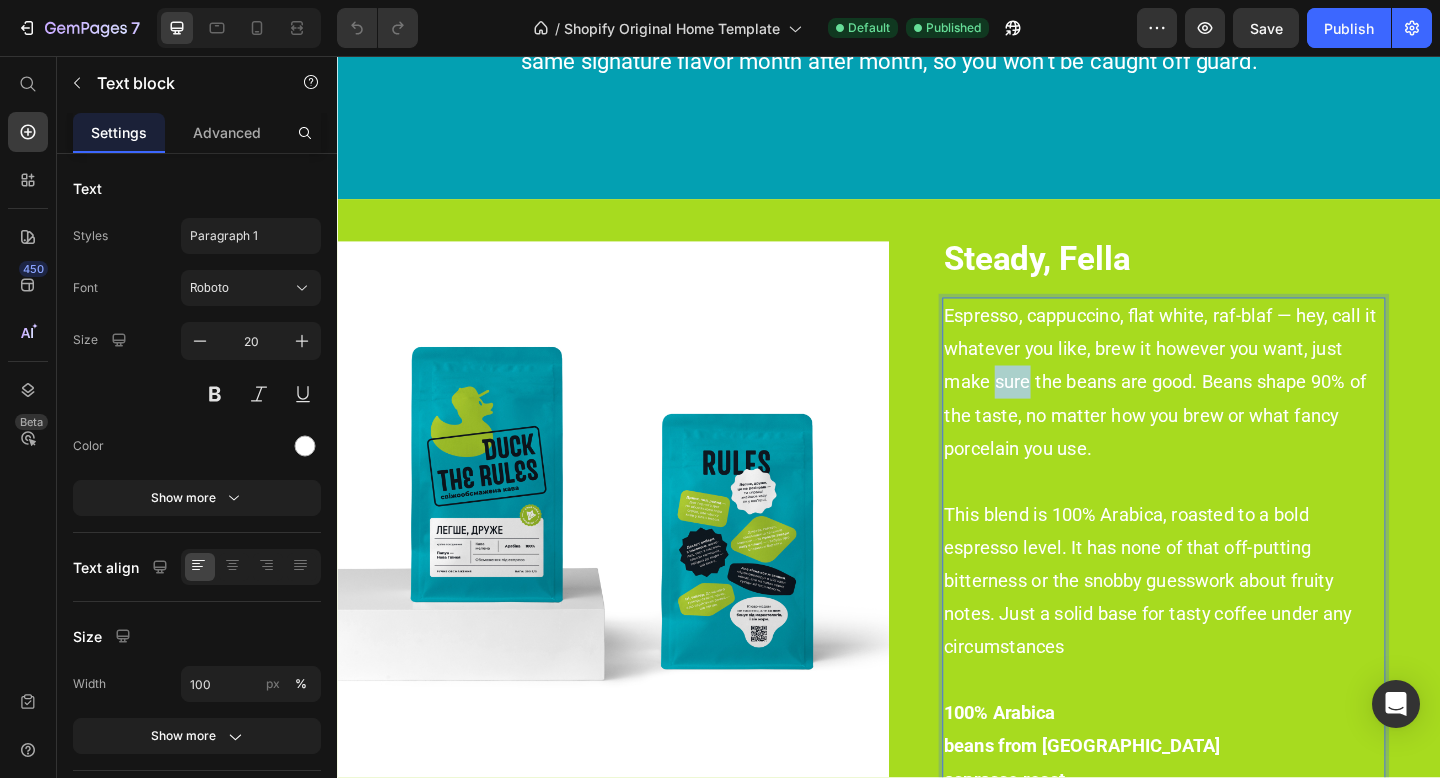 click on "Espresso, cappuccino, flat white, raf-blaf — hey, call it whatever you like, brew it however you want, just make sure the beans are good. Beans shape 90% of the taste, no matter how you brew or what fancy porcelain you use." at bounding box center [1232, 411] 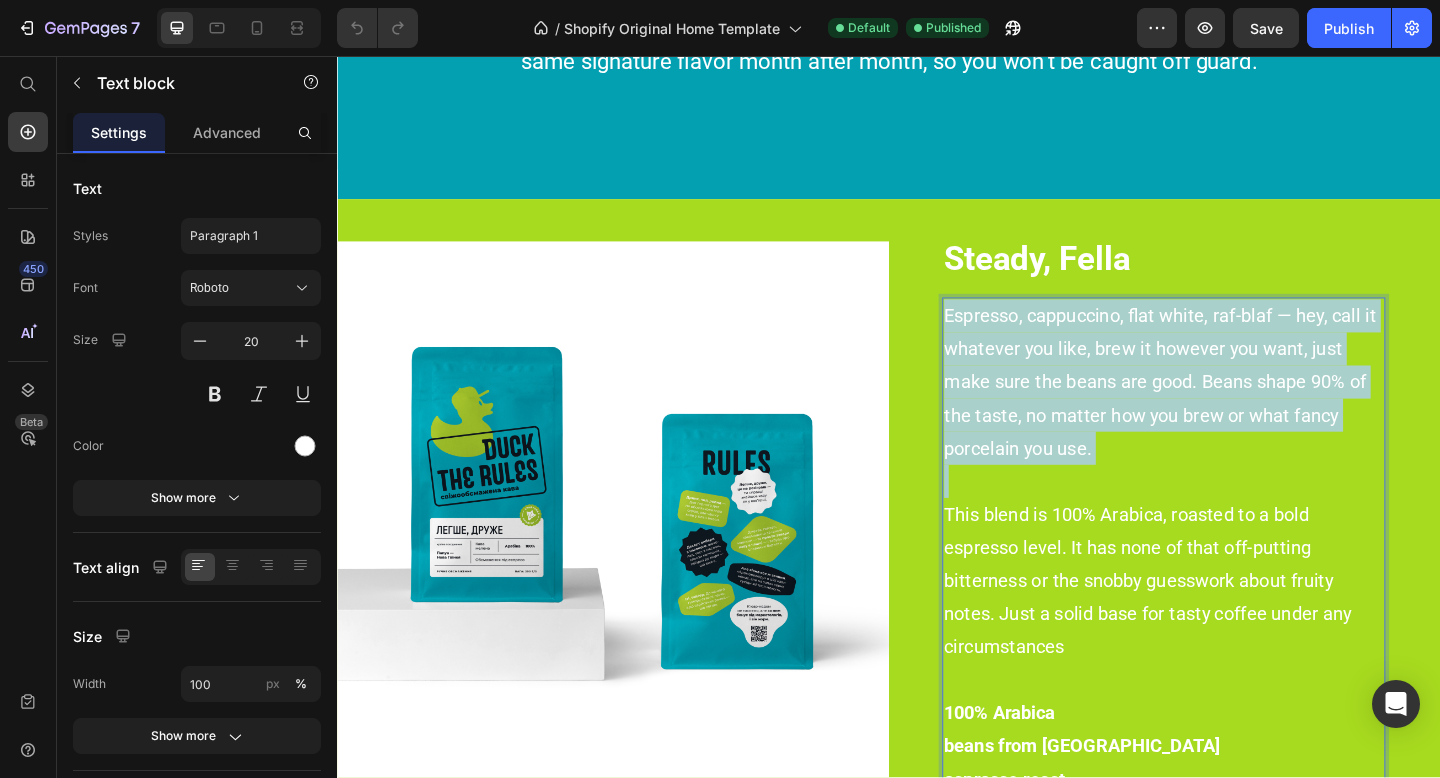 click on "Espresso, cappuccino, flat white, raf-blaf — hey, call it whatever you like, brew it however you want, just make sure the beans are good. Beans shape 90% of the taste, no matter how you brew or what fancy porcelain you use." at bounding box center [1232, 411] 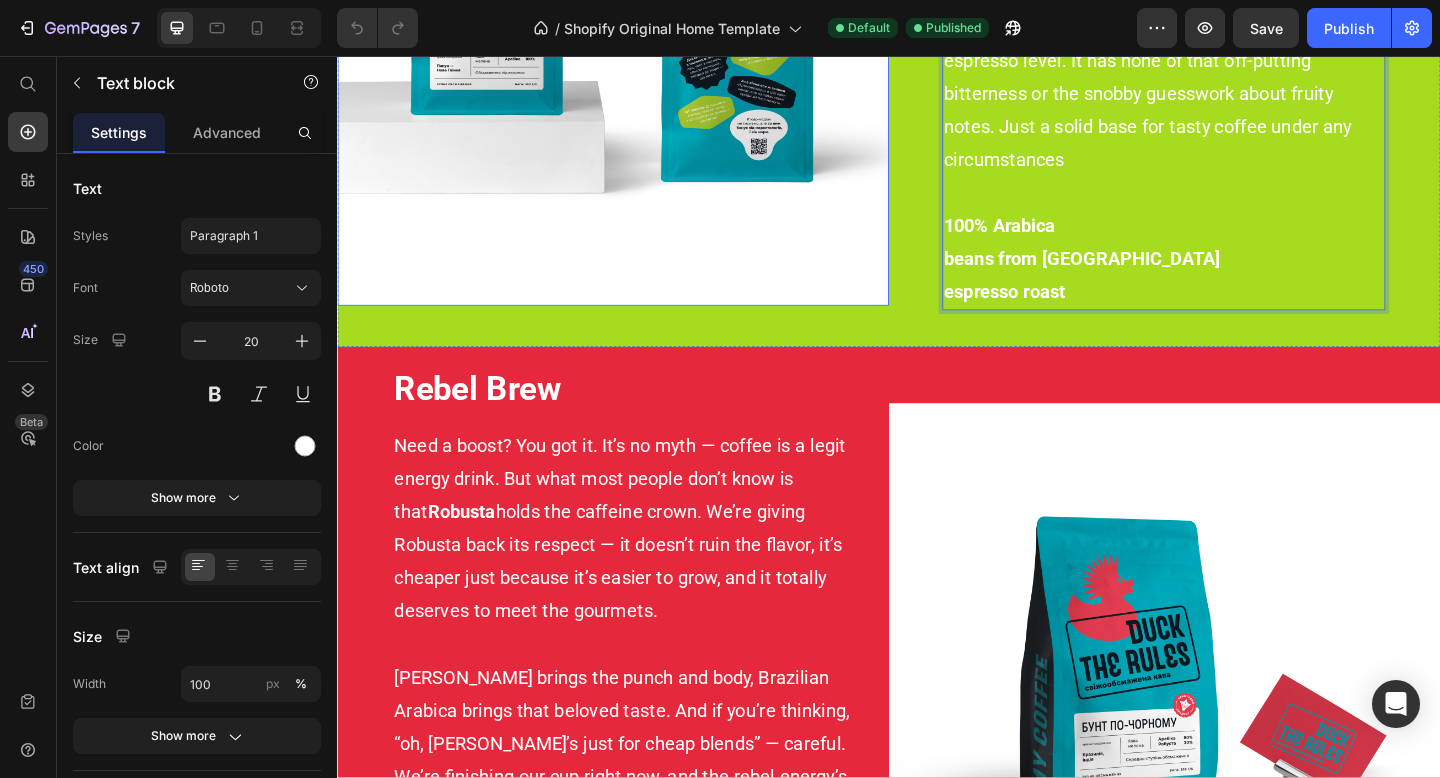 scroll, scrollTop: 3265, scrollLeft: 0, axis: vertical 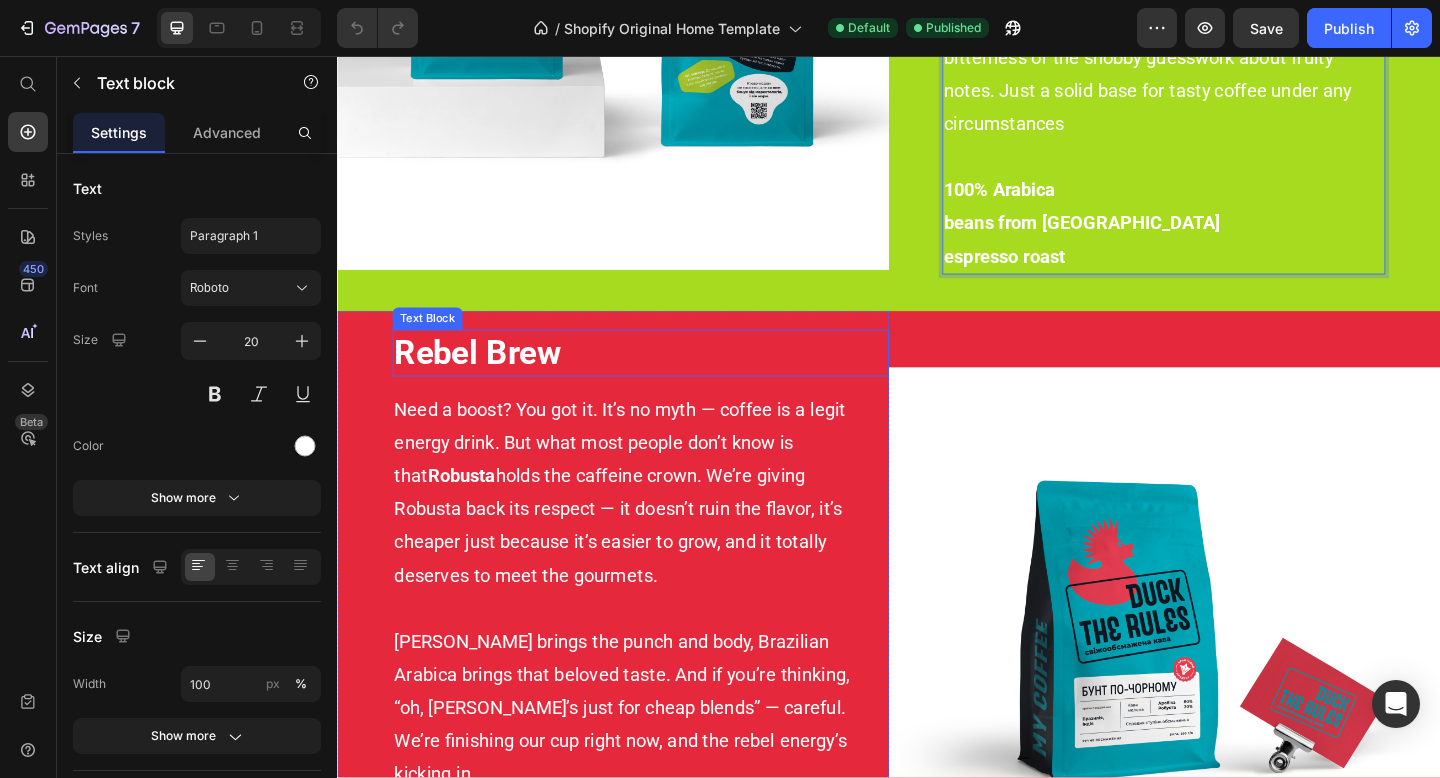 click on "Rebel Brew" at bounding box center [667, 379] 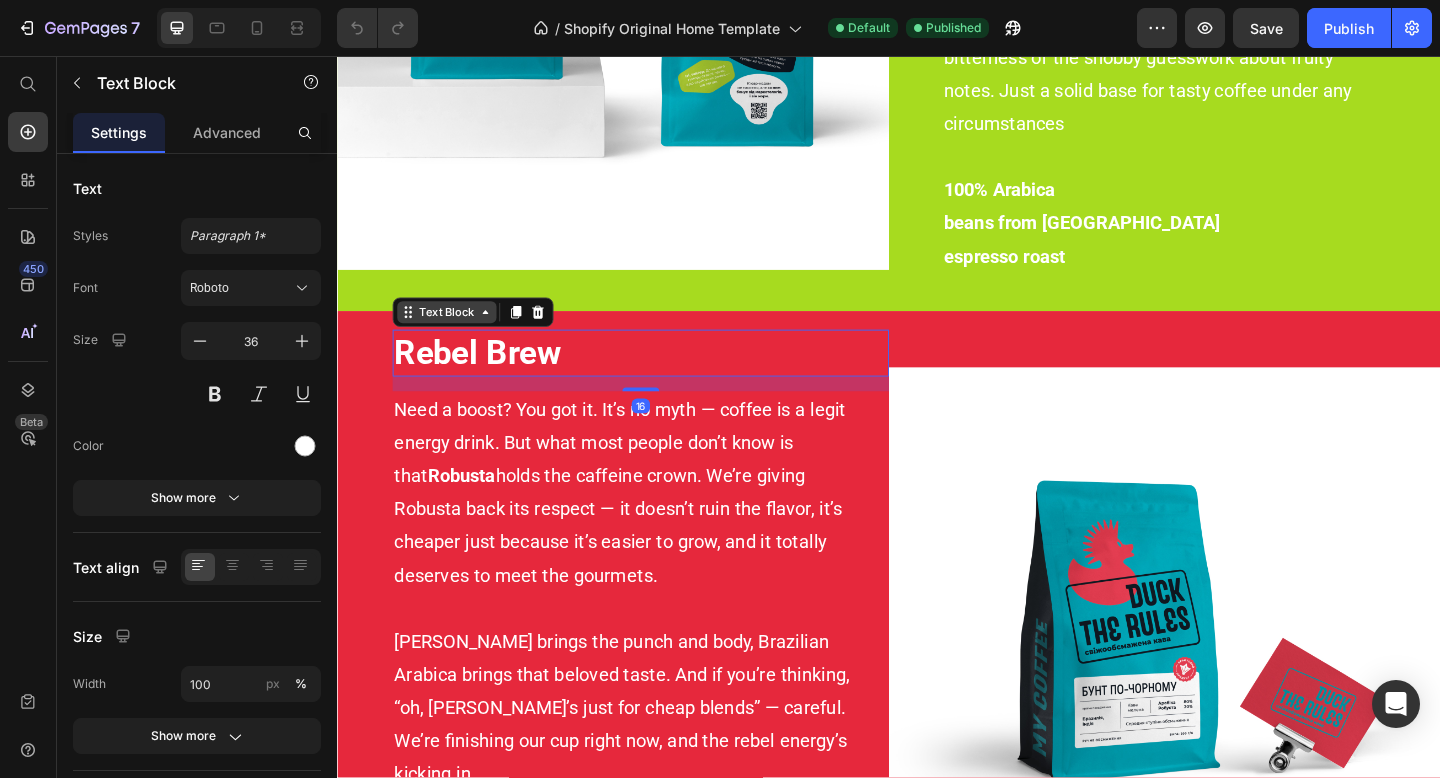click on "Text Block" at bounding box center [456, 335] 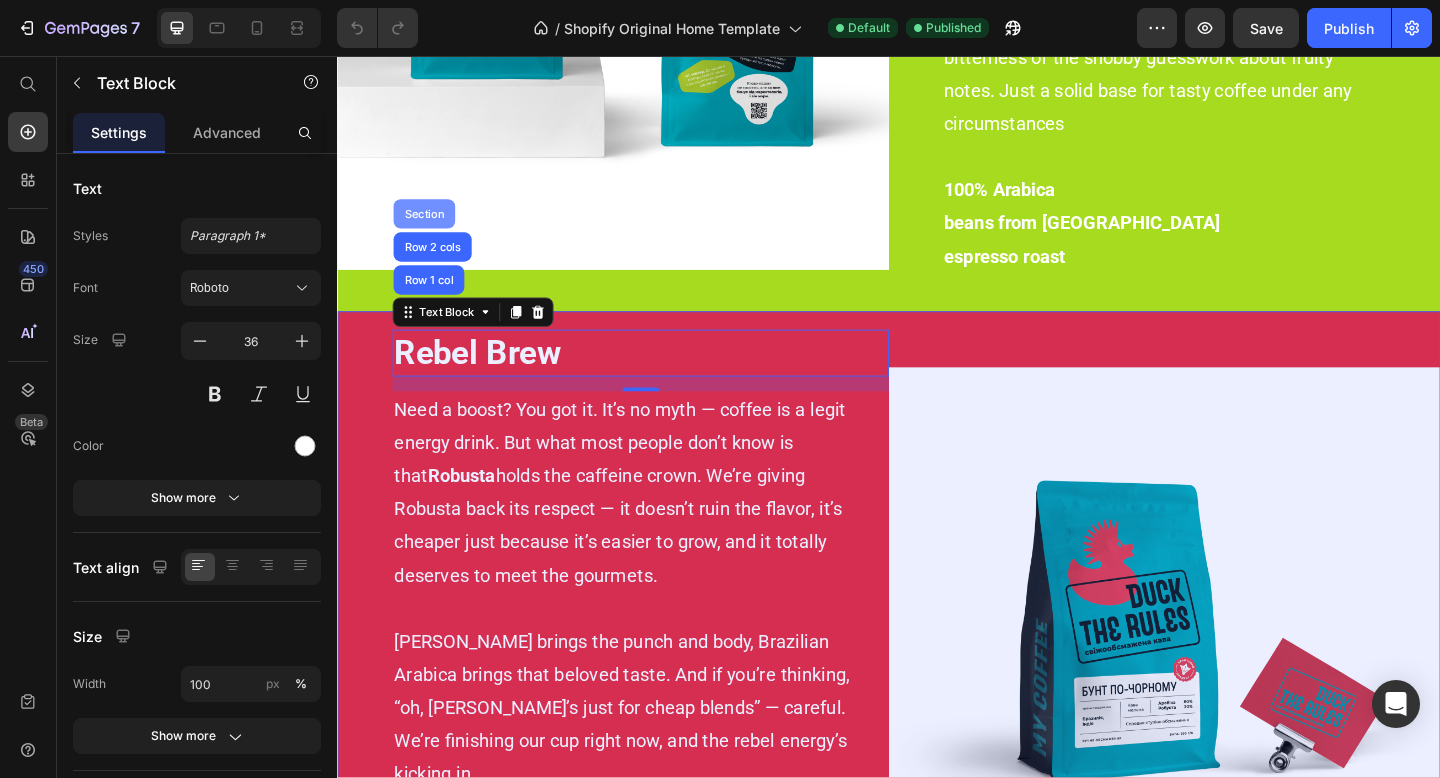 click on "Section" at bounding box center [431, 228] 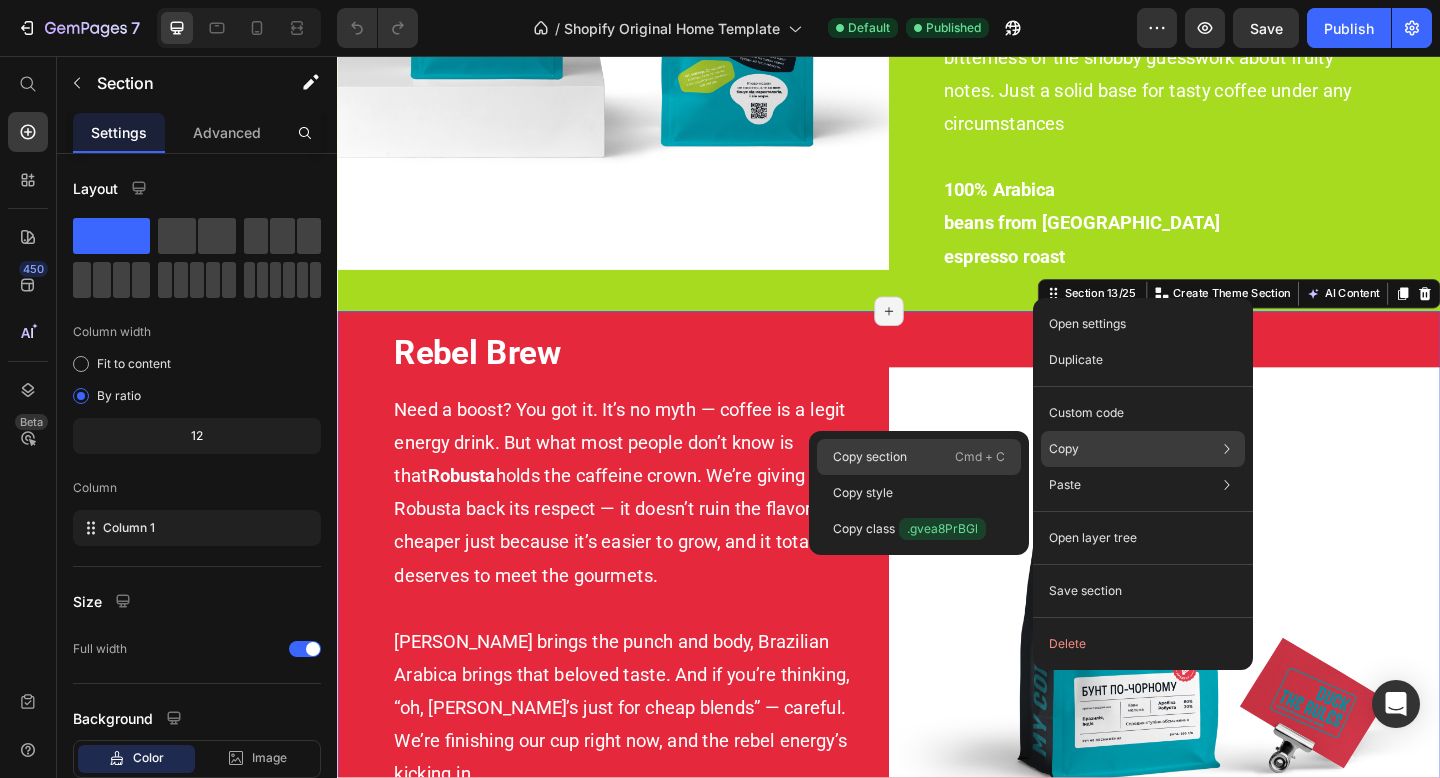 click on "Copy section  Cmd + C" 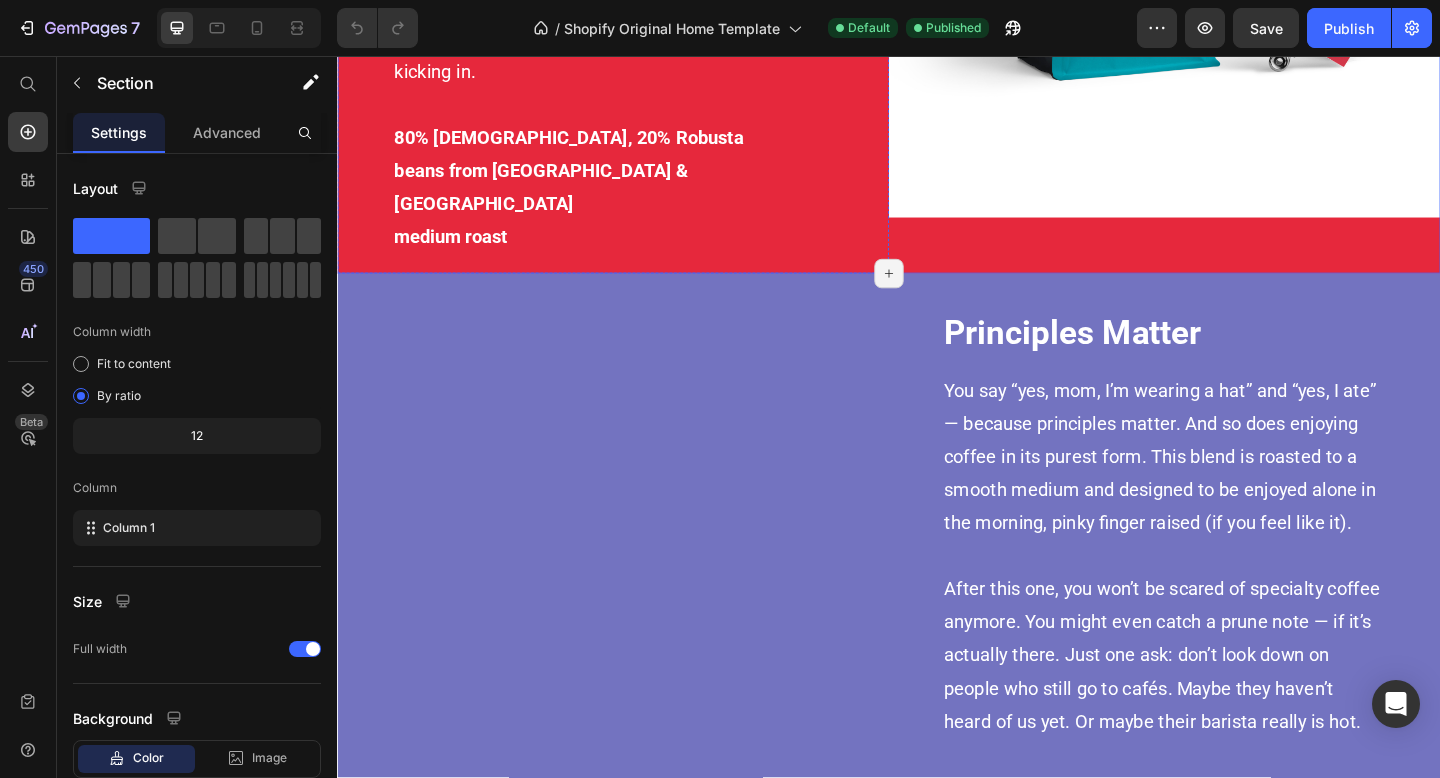 scroll, scrollTop: 4057, scrollLeft: 0, axis: vertical 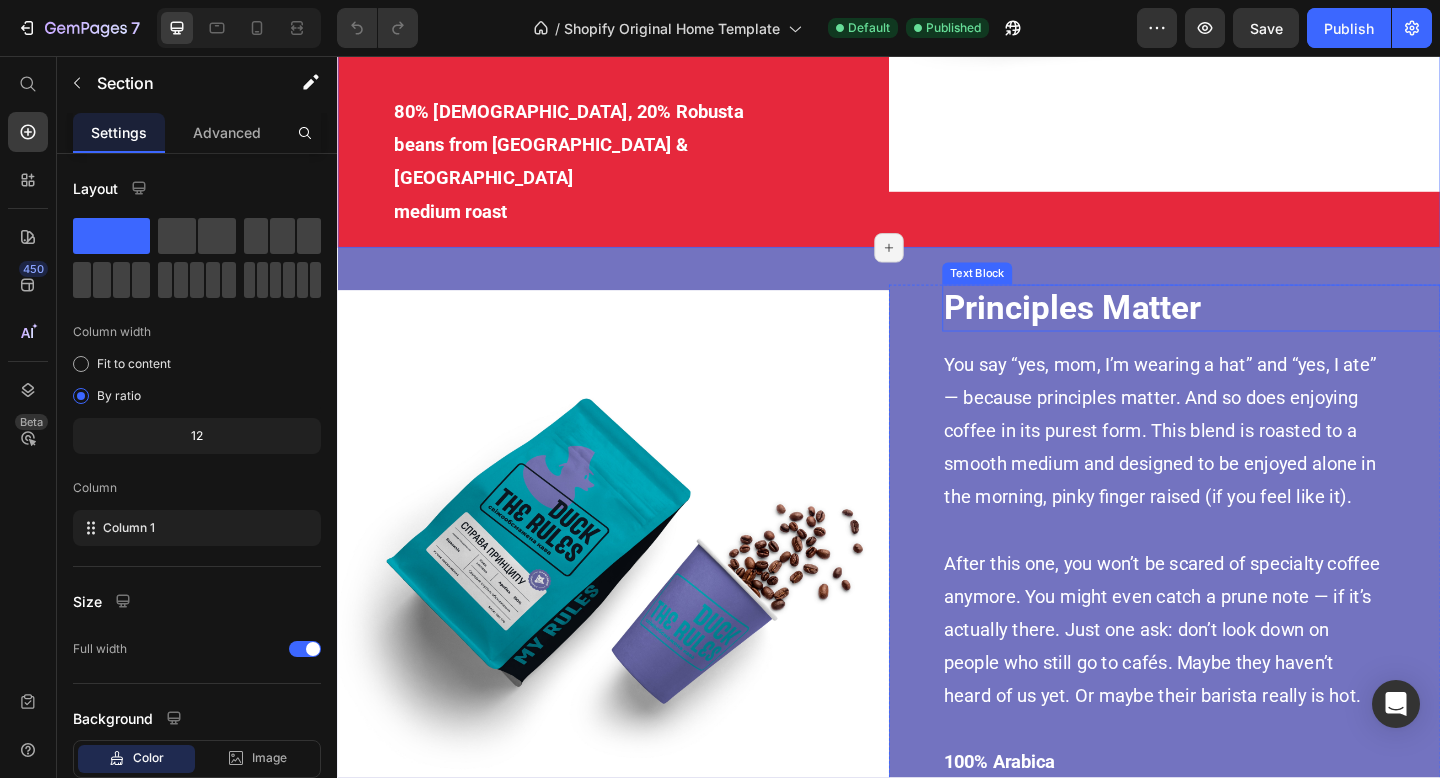 click on "Text Block" at bounding box center (1033, 293) 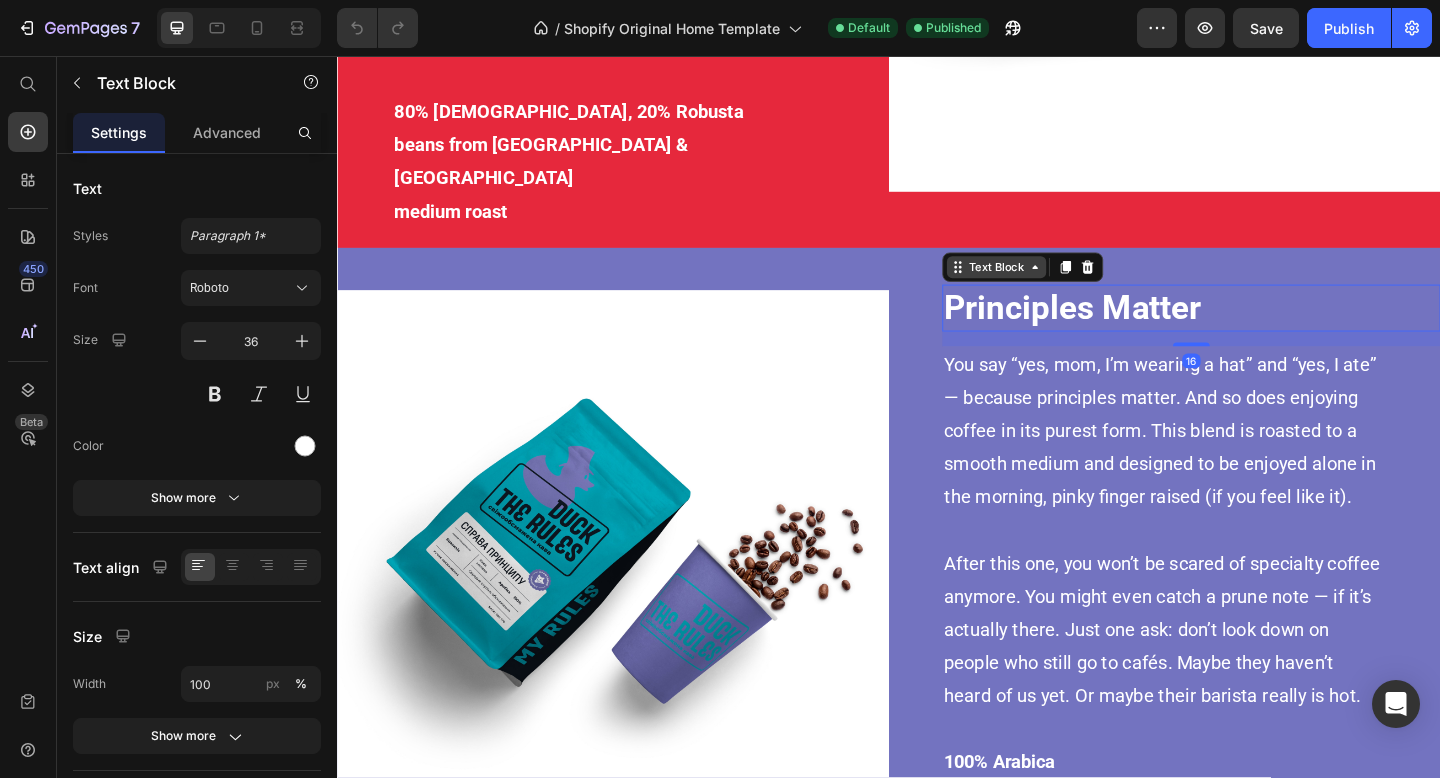 click on "Text Block" at bounding box center [1054, 286] 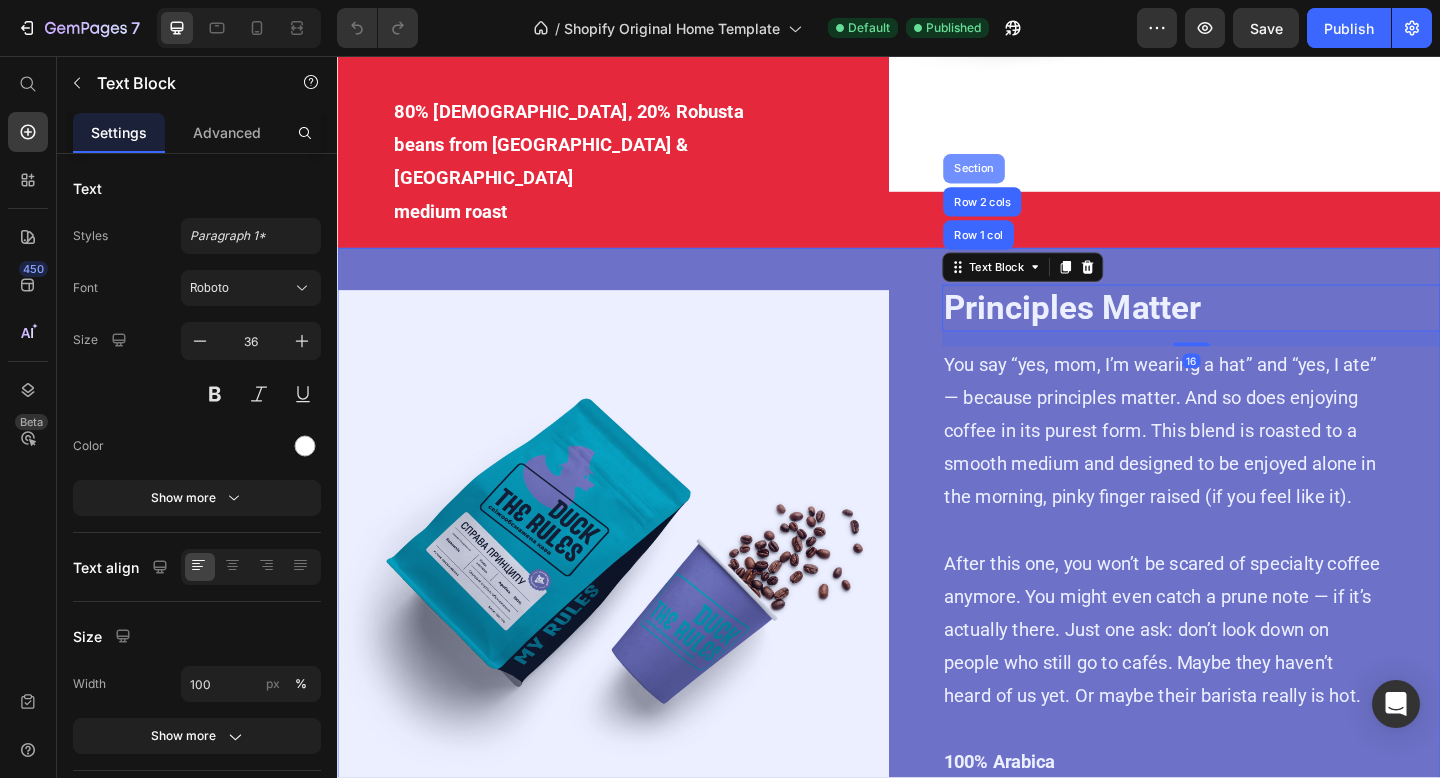 click on "Section" at bounding box center [1029, 179] 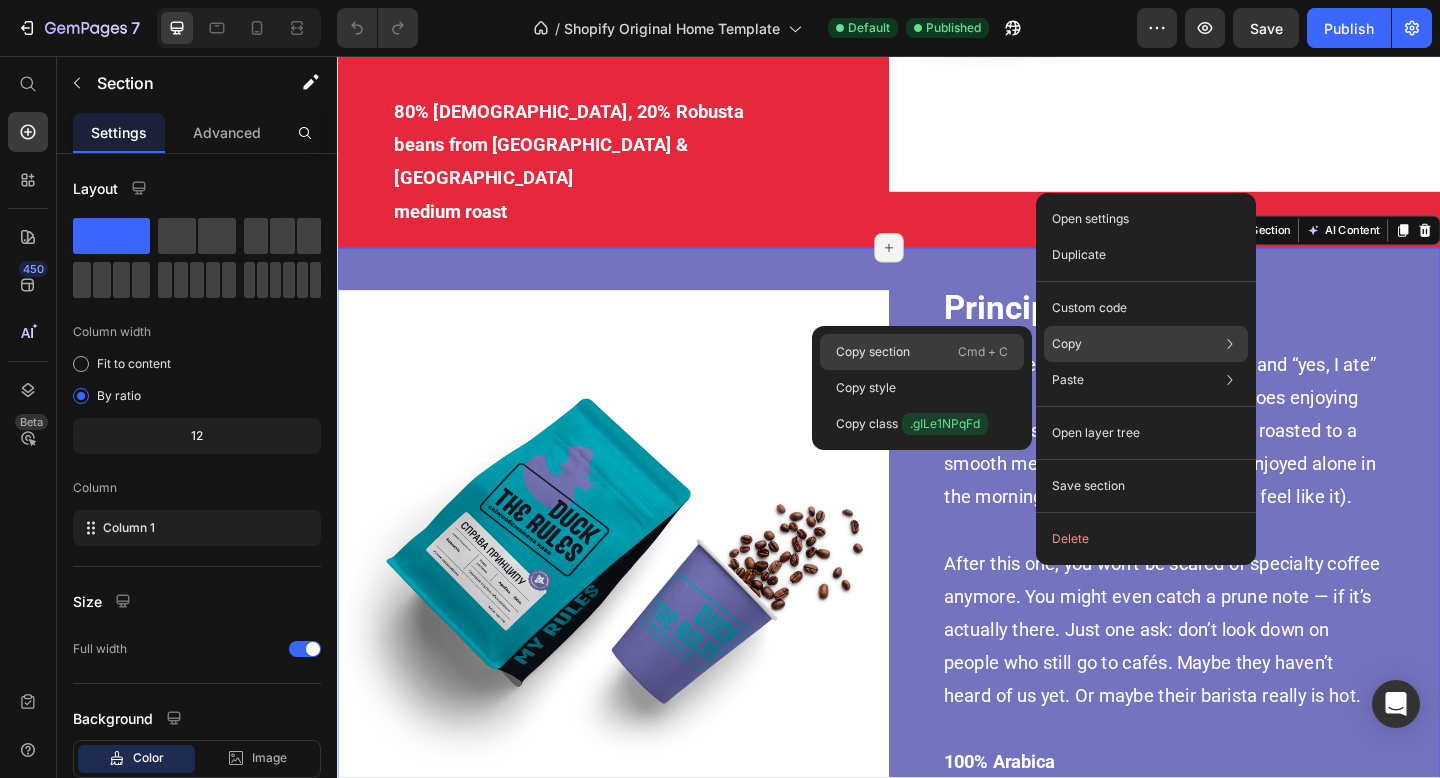 click on "Copy section  Cmd + C" 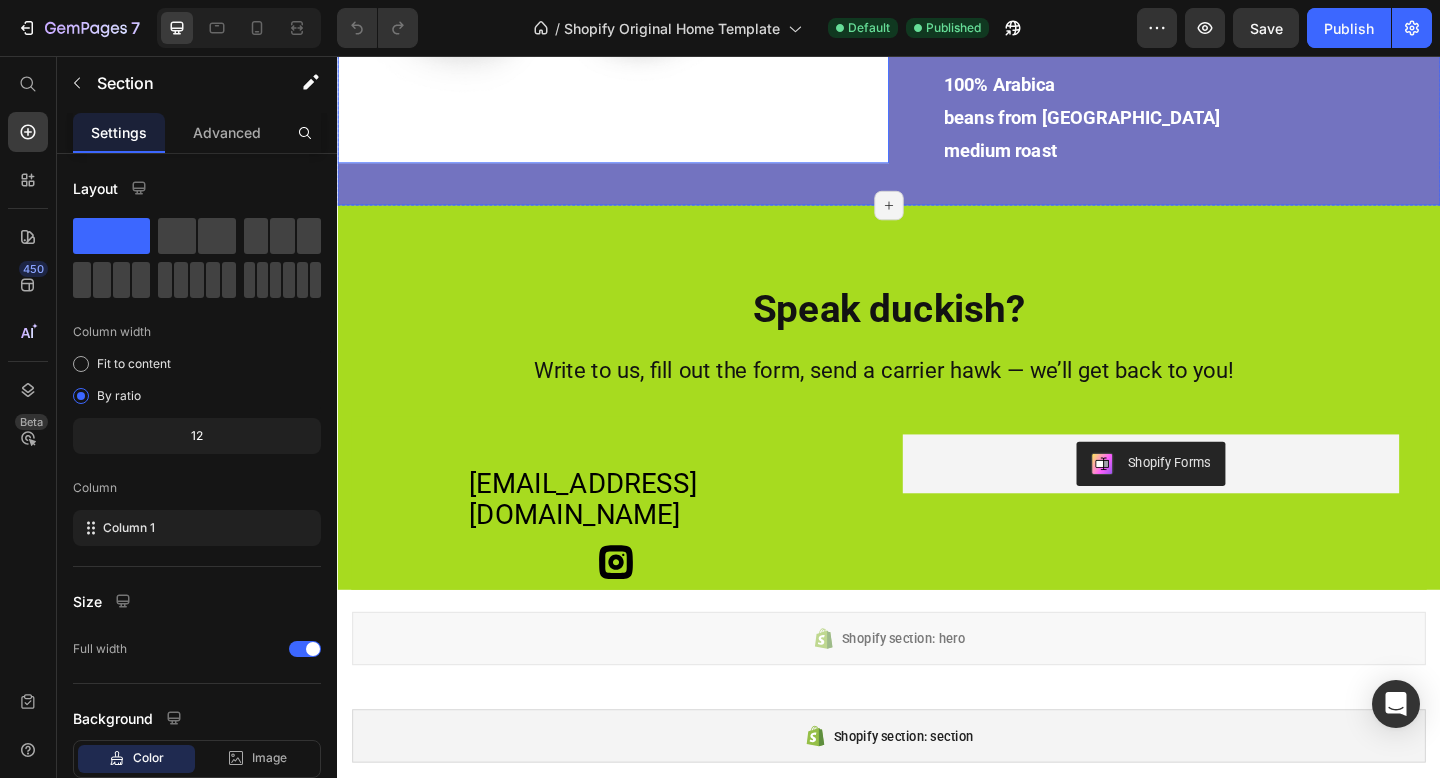 scroll, scrollTop: 4753, scrollLeft: 0, axis: vertical 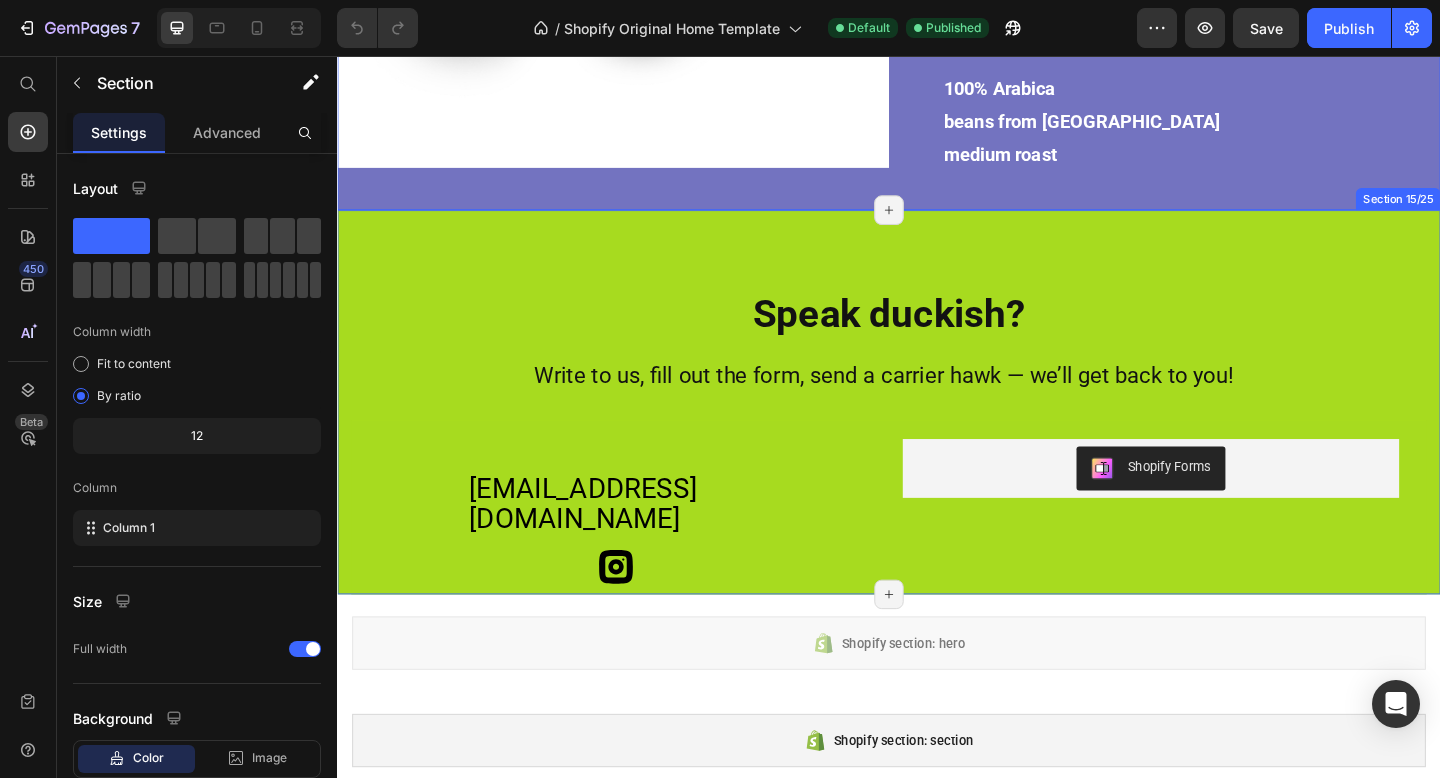 click on "Speak duckish? Write to us, fill out the form, send a carrier hawk — we’ll get back to you!   Heading info@ducktherules.com.ua Text Block Icon Shopify Forms Shopify Forms Row Section 15/25 Page has reached Shopify’s 25 section-limit Page has reached Shopify’s 25 section-limit" at bounding box center [937, 433] 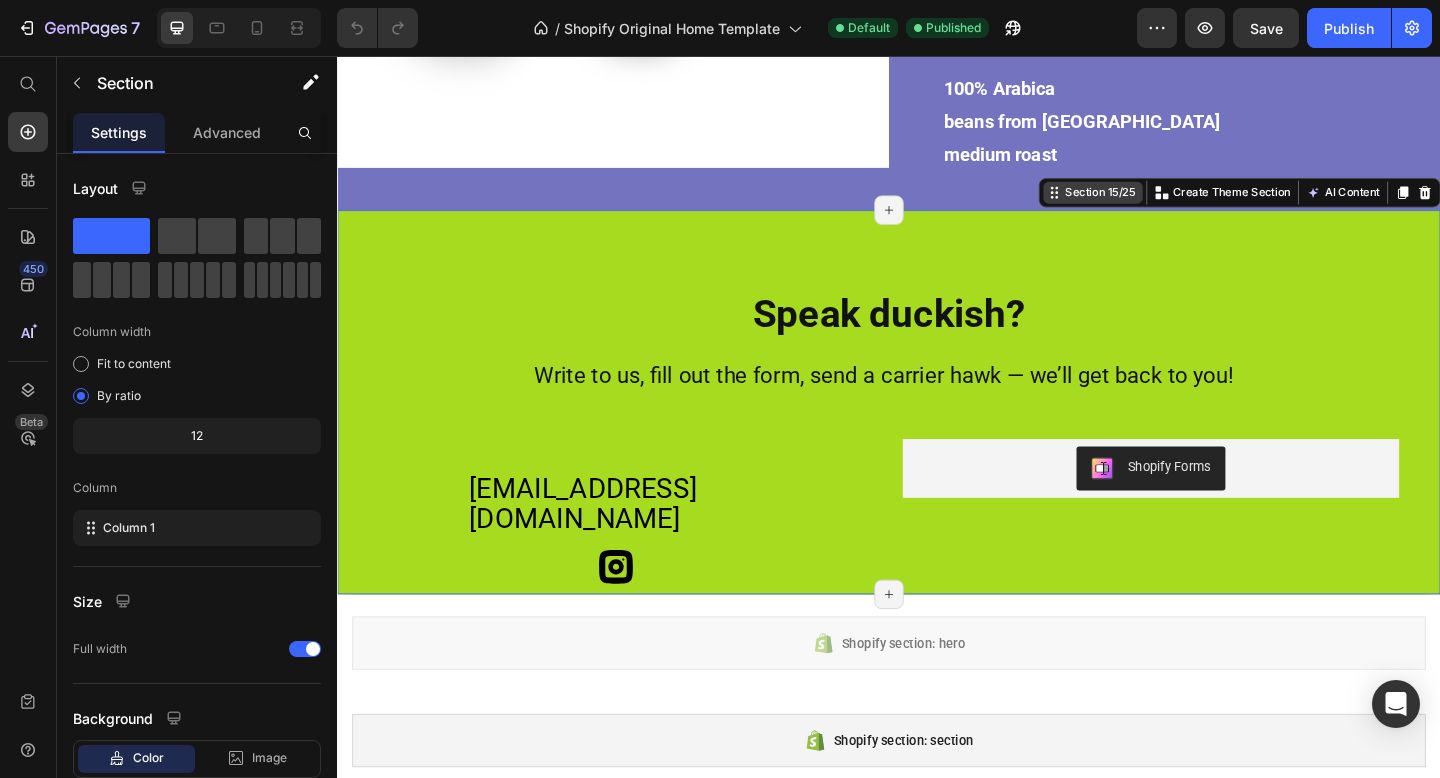 click on "Section 15/25" at bounding box center [1167, 205] 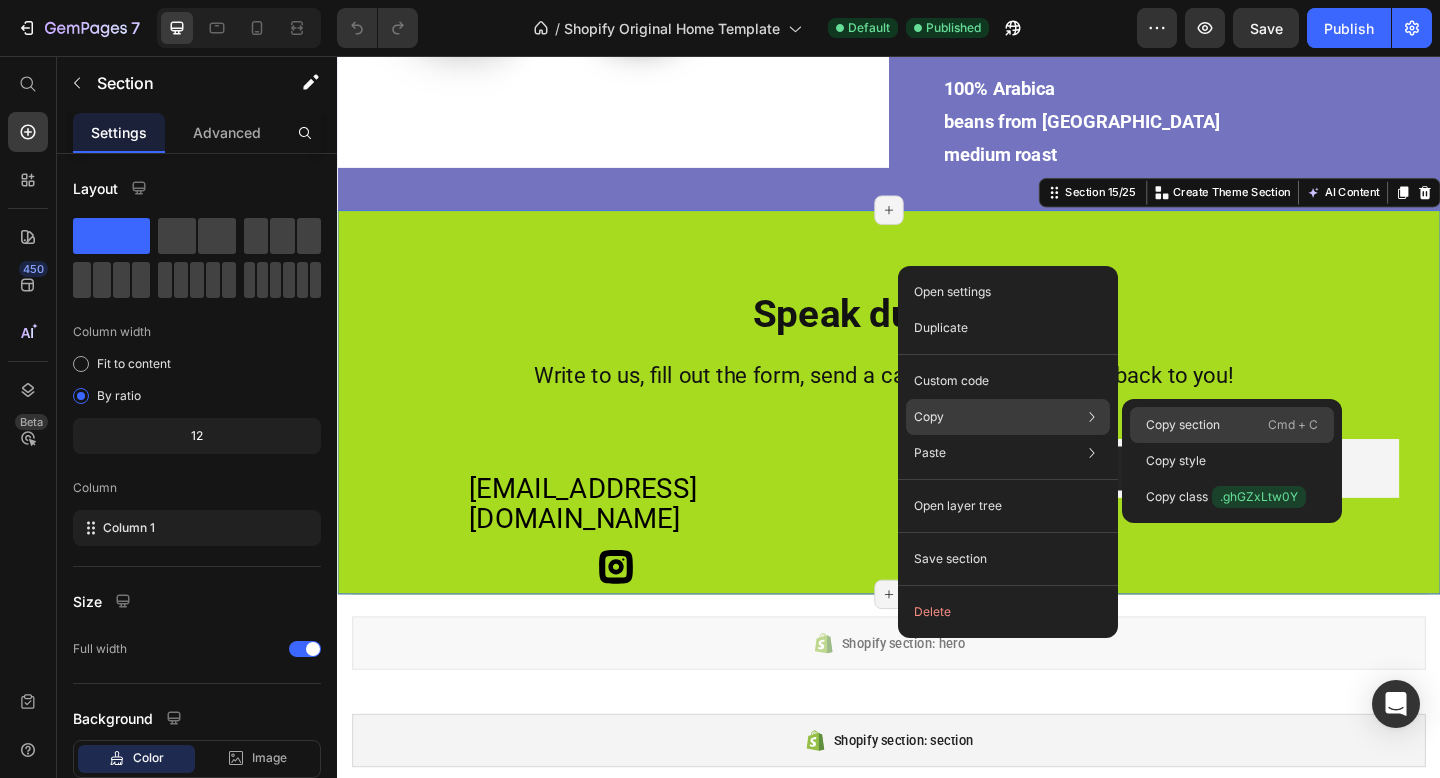click on "Copy section" at bounding box center (1183, 425) 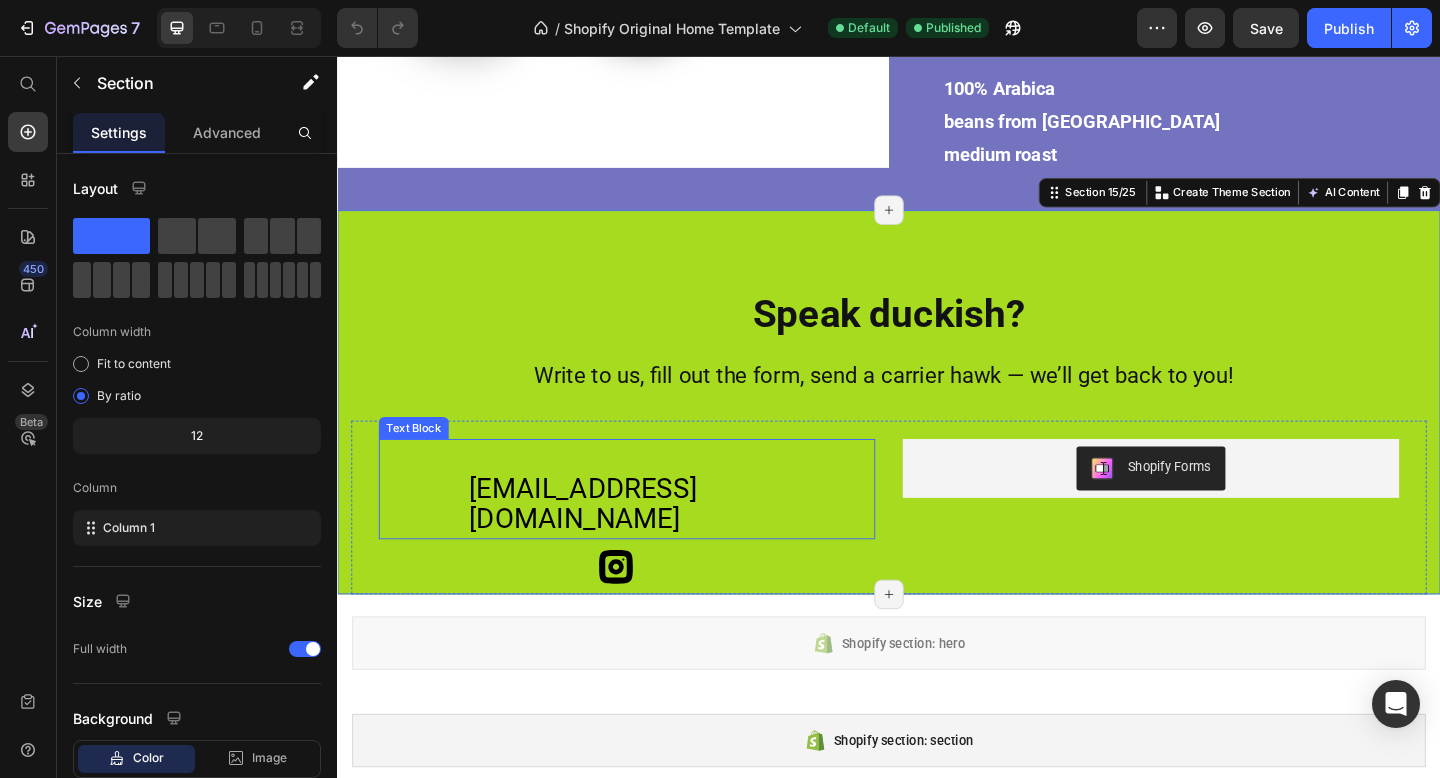 click on "[EMAIL_ADDRESS][DOMAIN_NAME]" at bounding box center (604, 543) 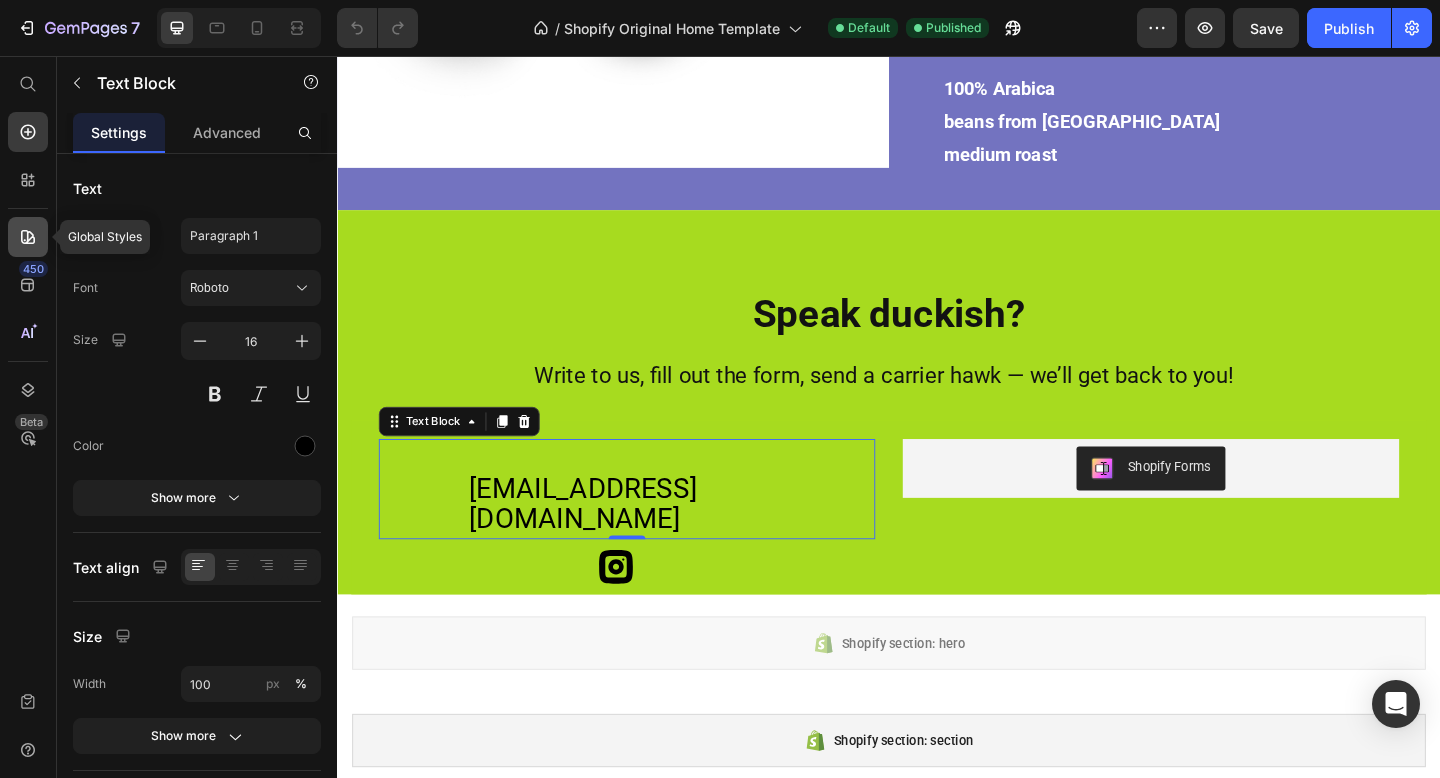 click 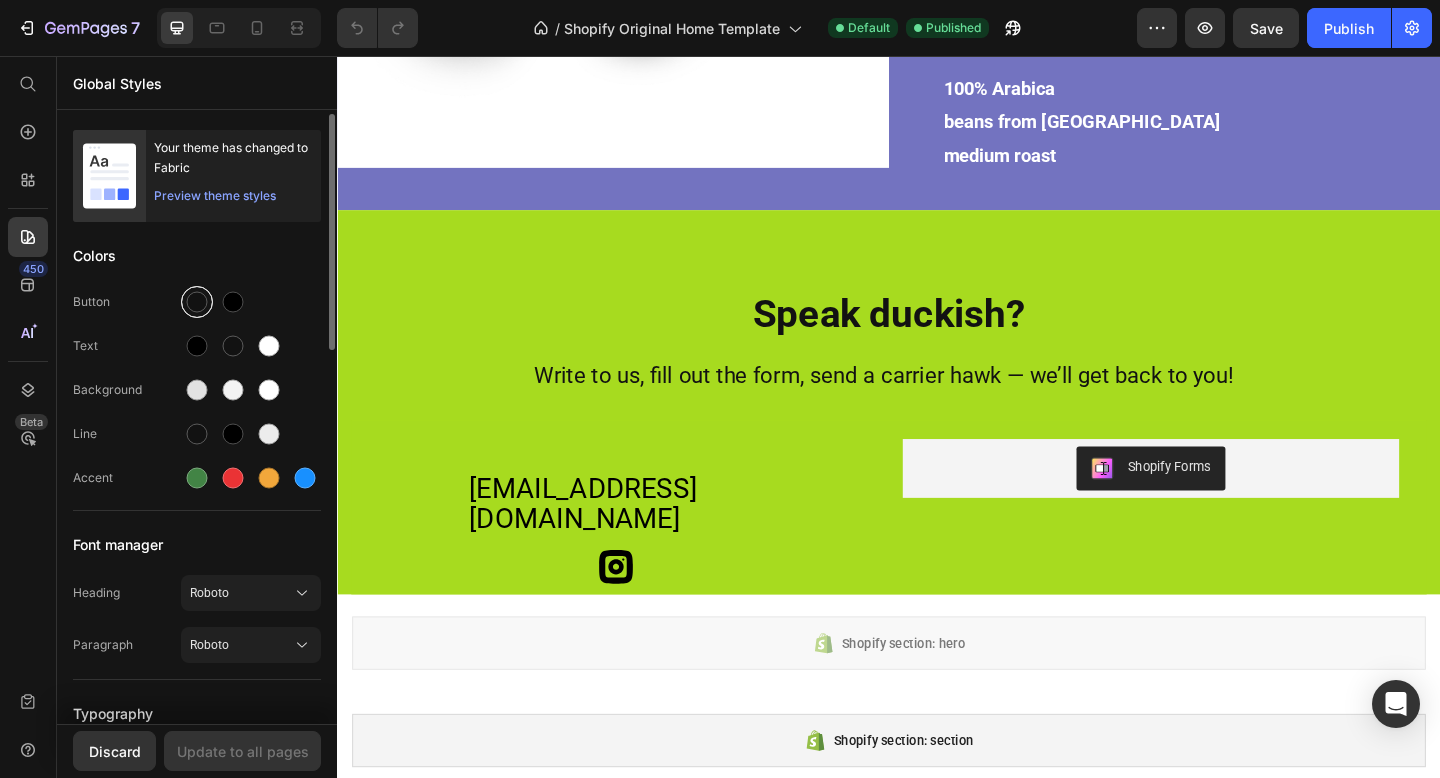 click at bounding box center [197, 302] 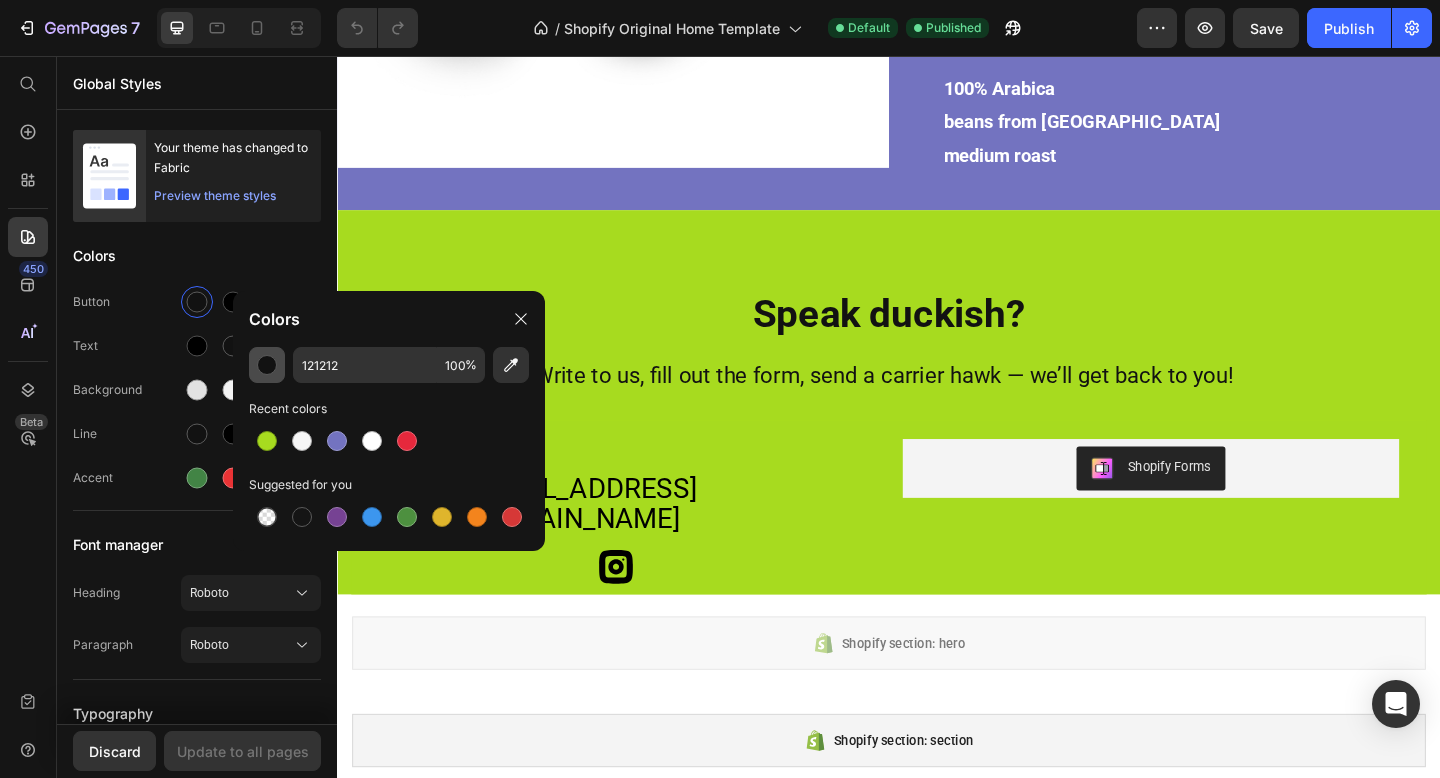 click at bounding box center (267, 365) 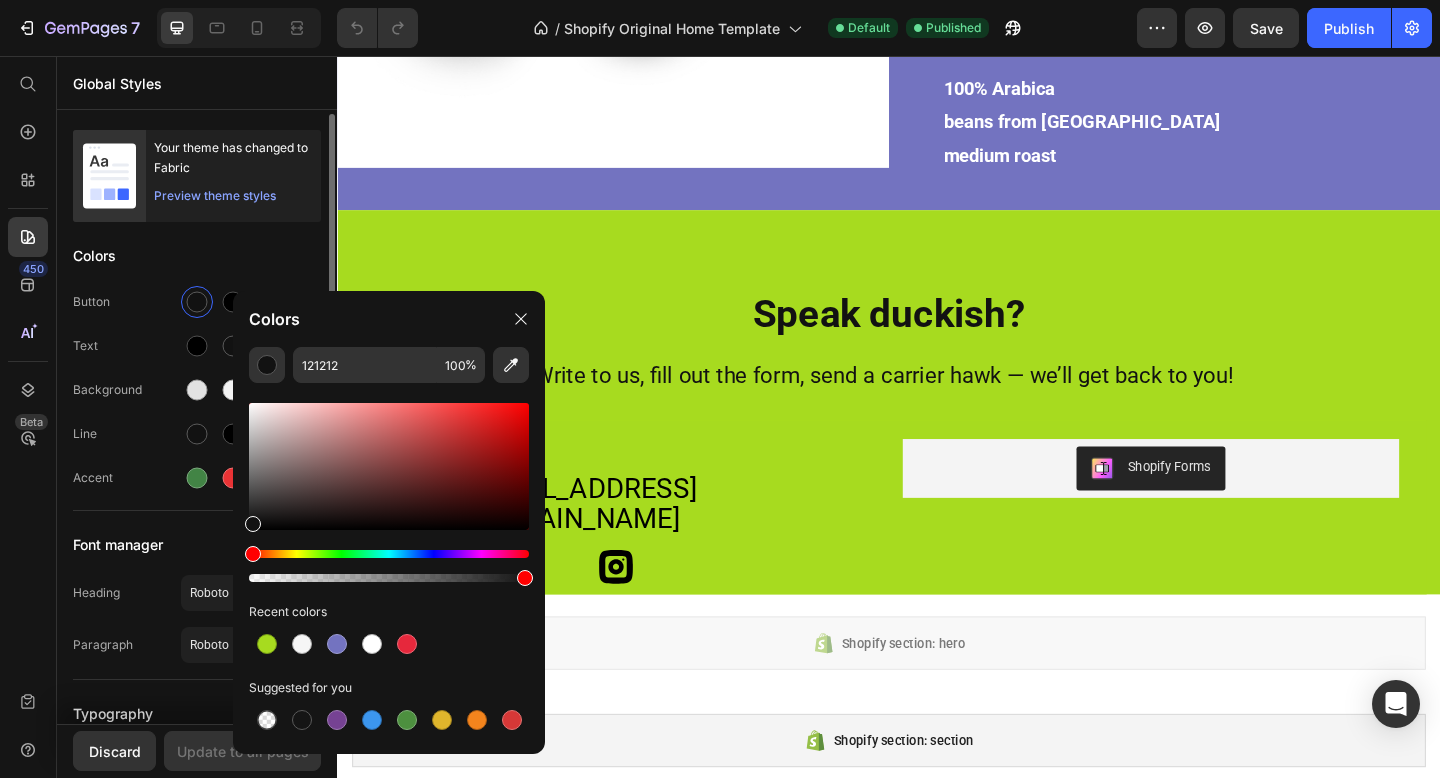 click on "Your theme has changed to Fabric  Preview theme styles  Colors Button Text Background Line Accent Font manager Heading Roboto Paragraph Roboto Typography Heading 1 52px Heading 2 46px Heading 3 41px Show more Spacing Spacing 1  (xxs) 2px Spacing 2  (xs) 4px Spacing 3  (s) 8px Show more Default row width Row width  1200px Page padding  16px Corners Small 3 px Medium 6 px Large 16 px" at bounding box center (197, 900) 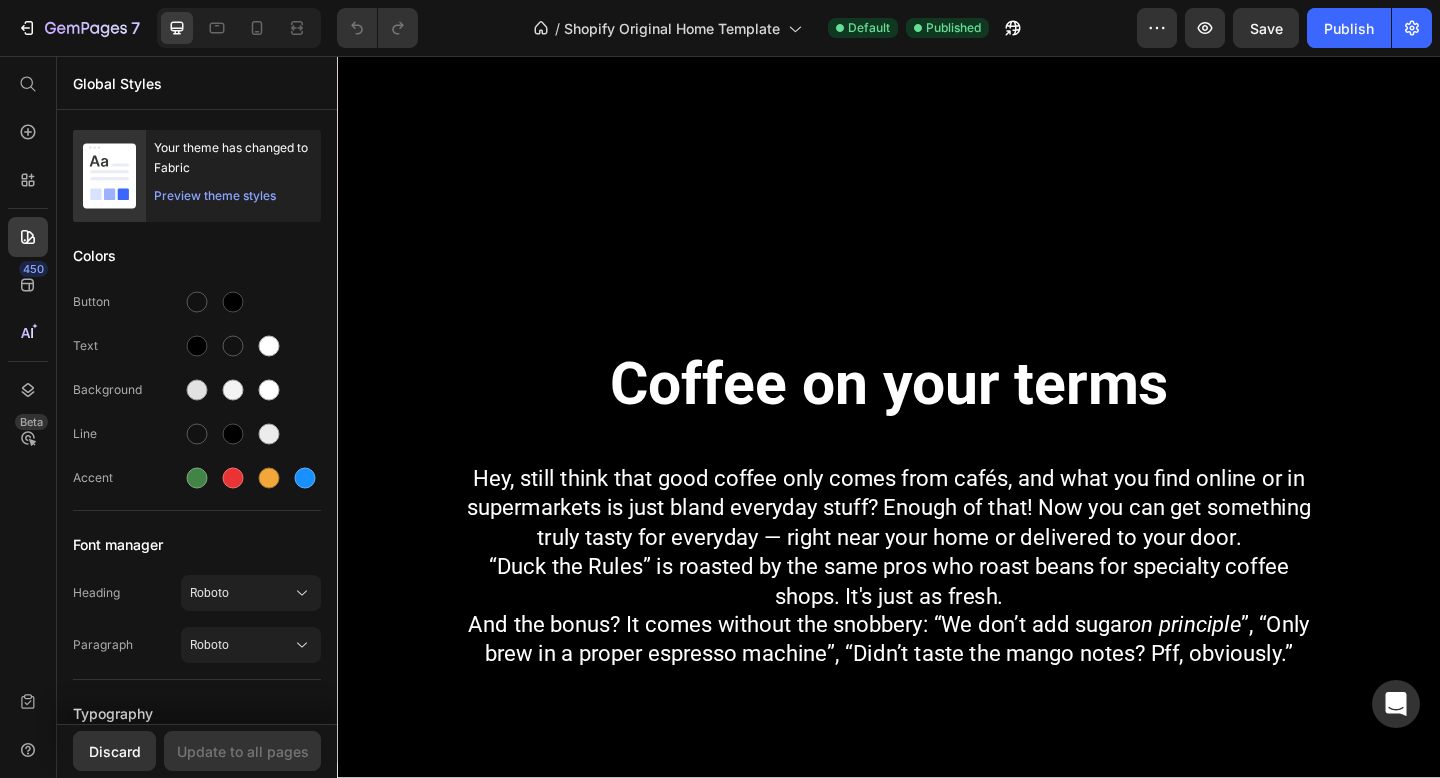 scroll, scrollTop: 0, scrollLeft: 0, axis: both 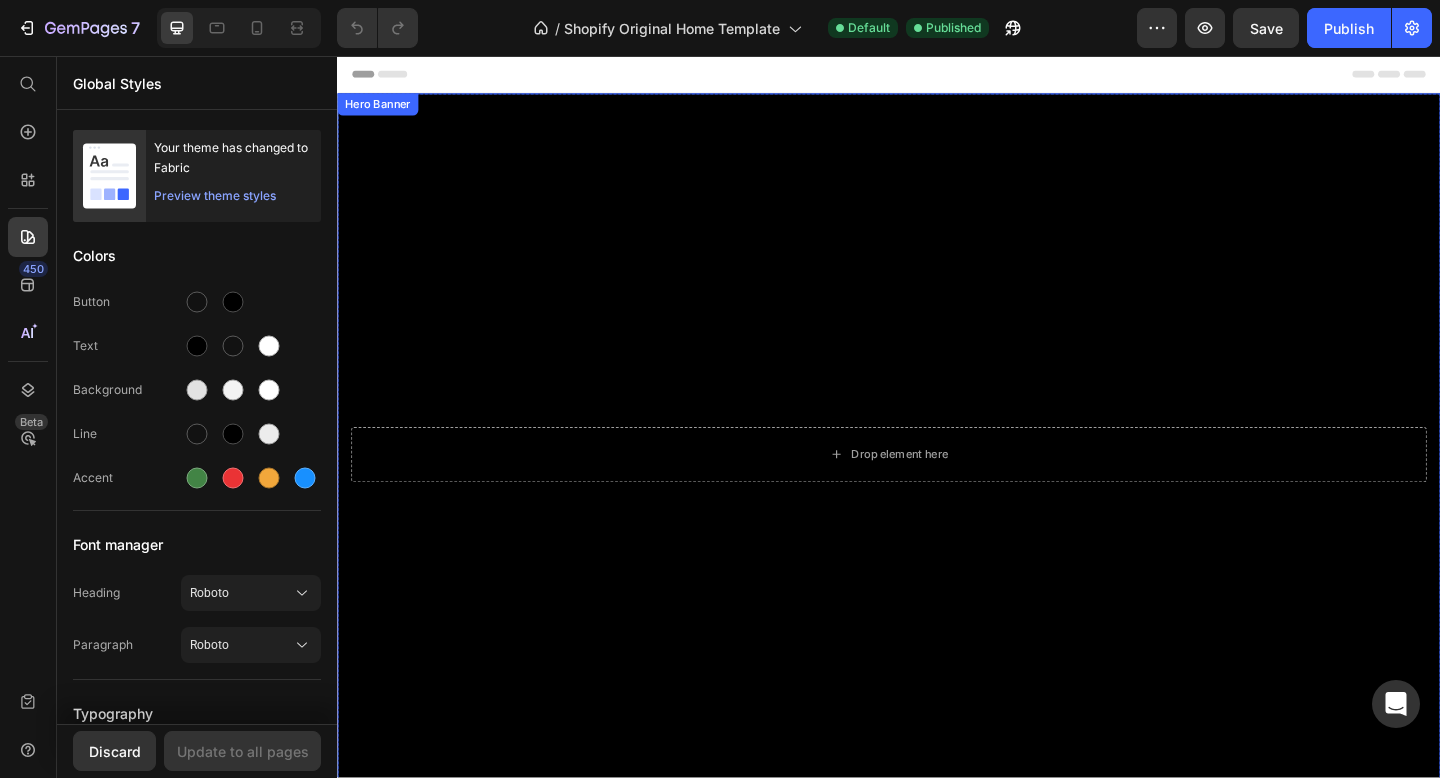 click on "Hero Banner" at bounding box center [381, 109] 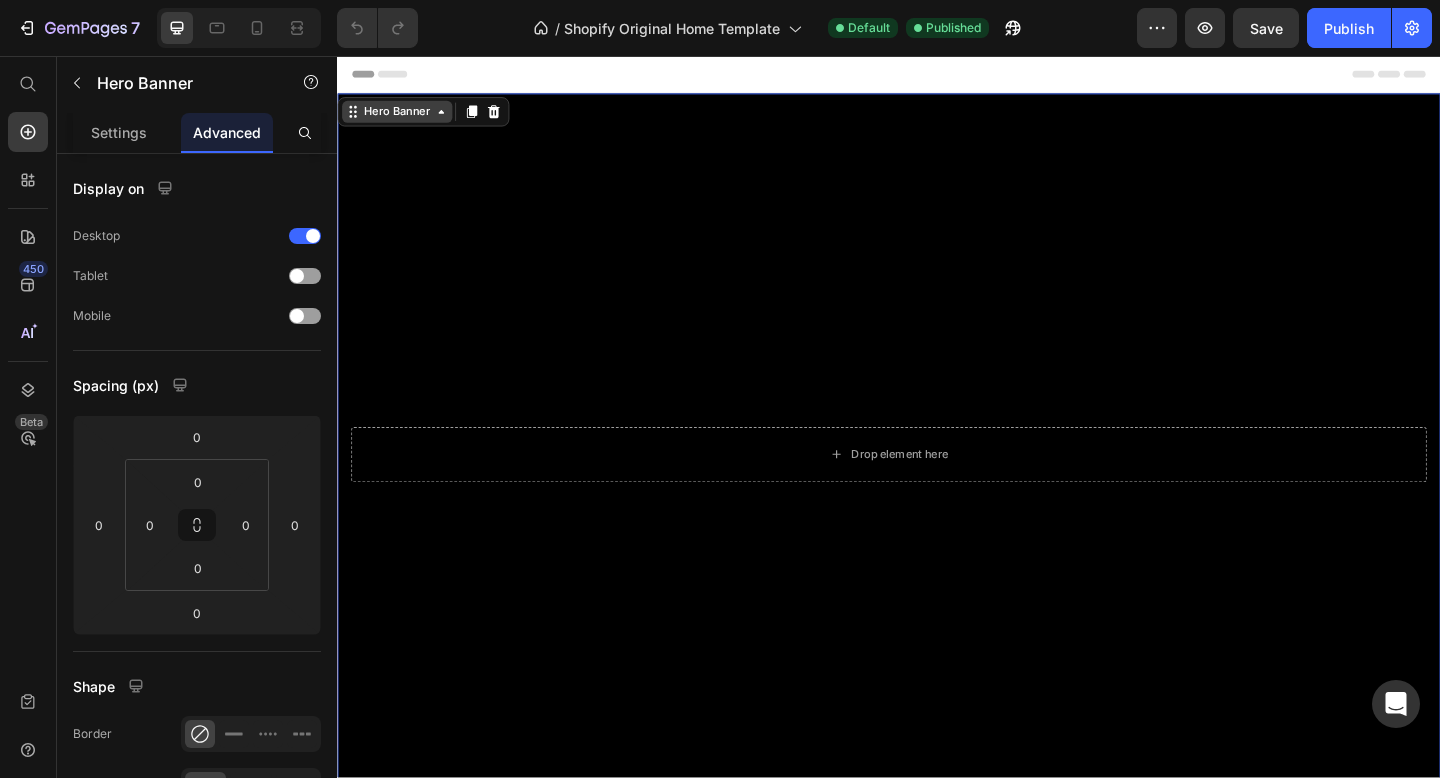 click on "Hero Banner" at bounding box center (402, 117) 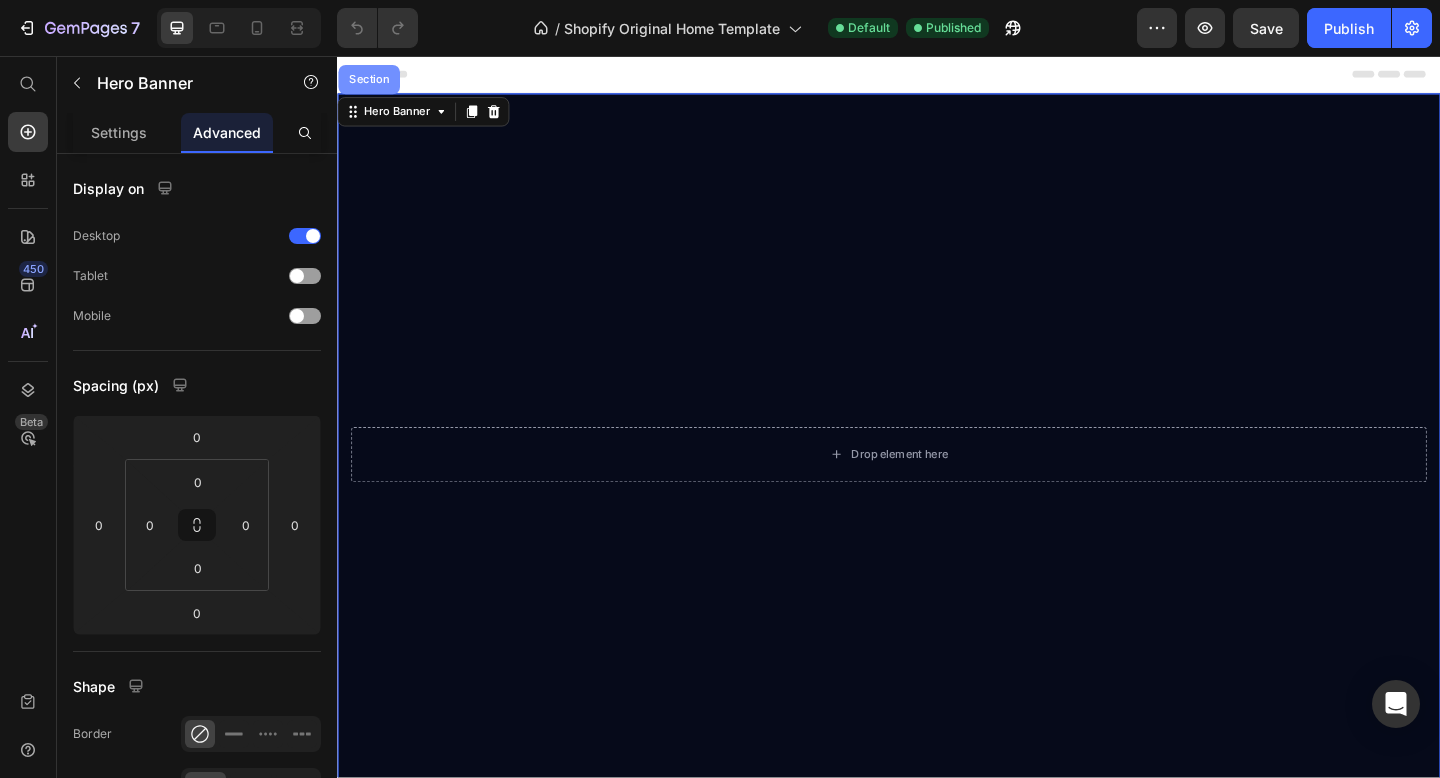 click on "Section" at bounding box center (371, 82) 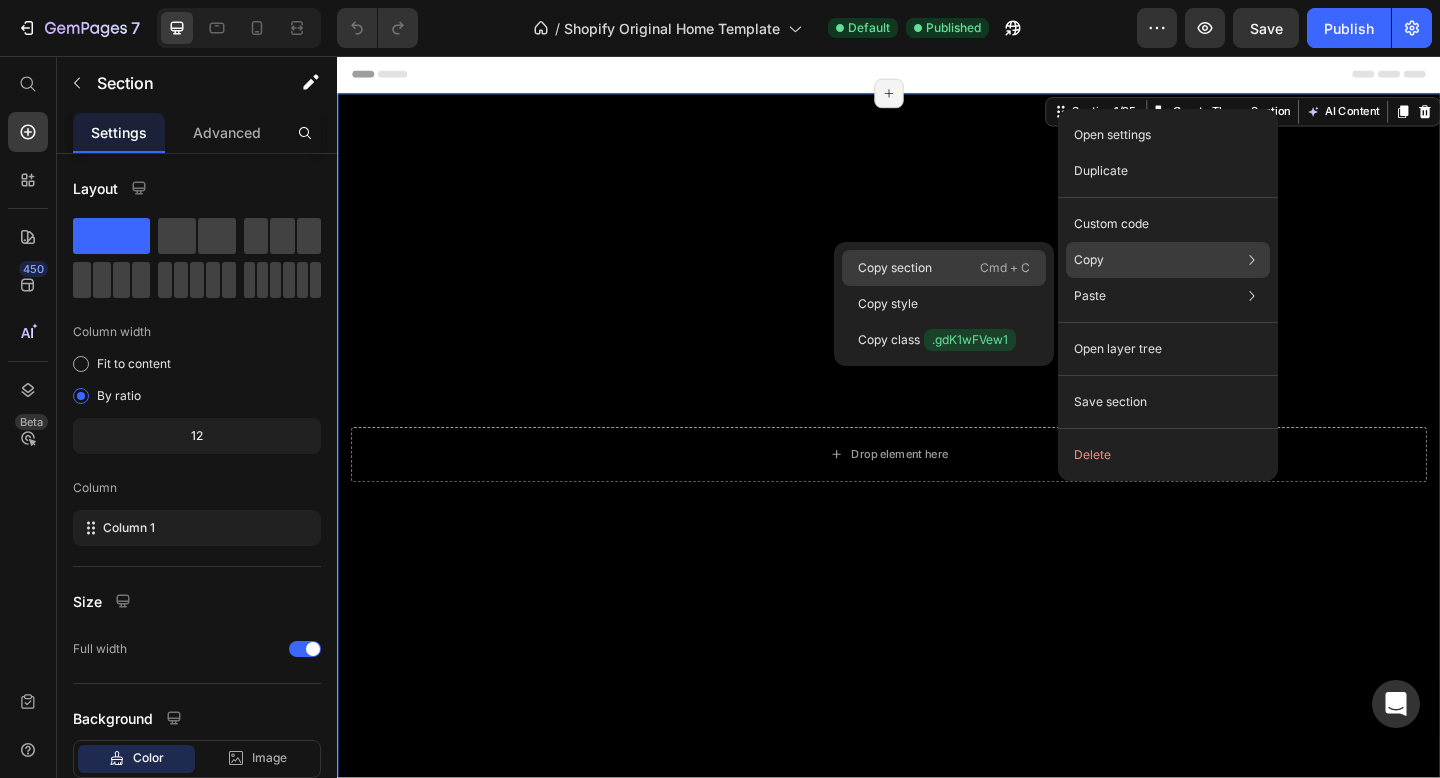 click on "Copy section  Cmd + C" 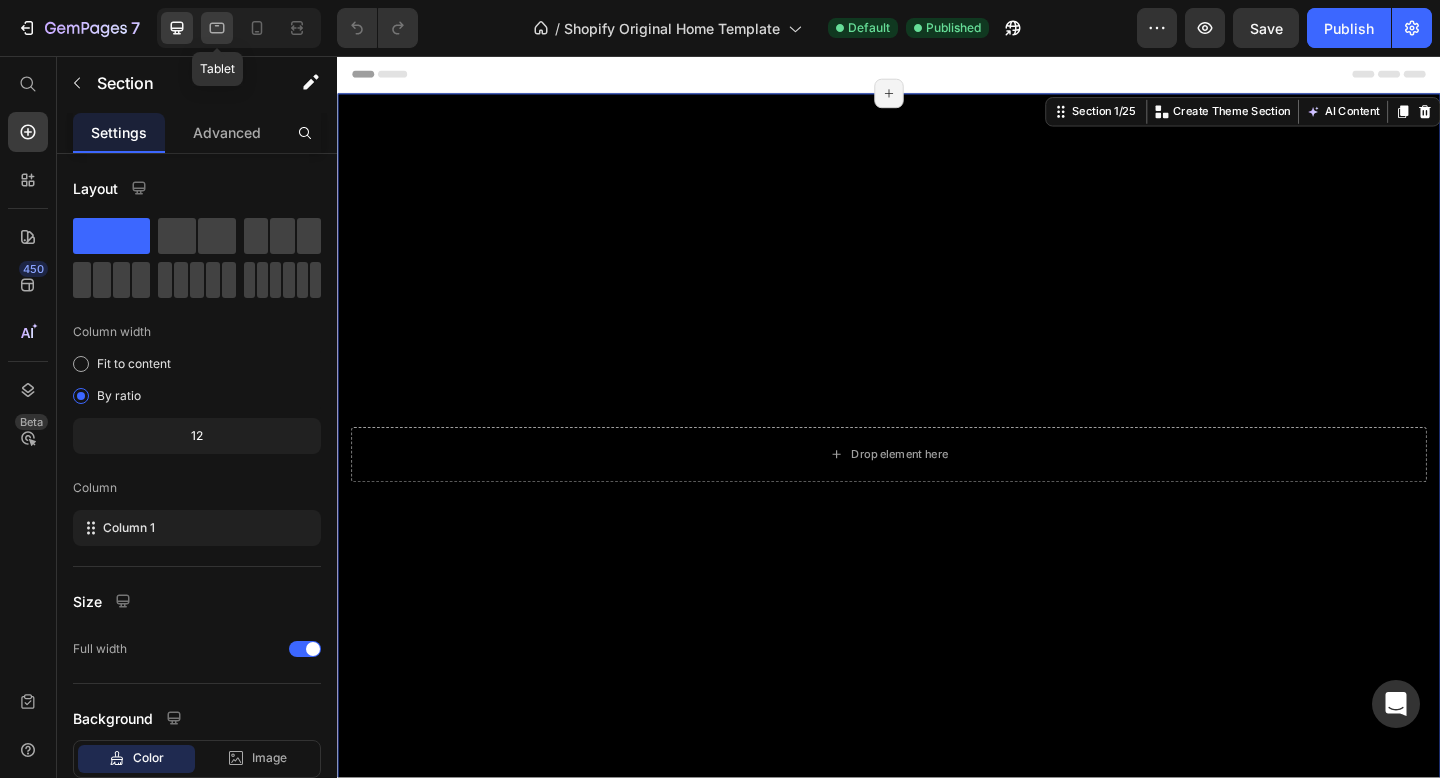 click 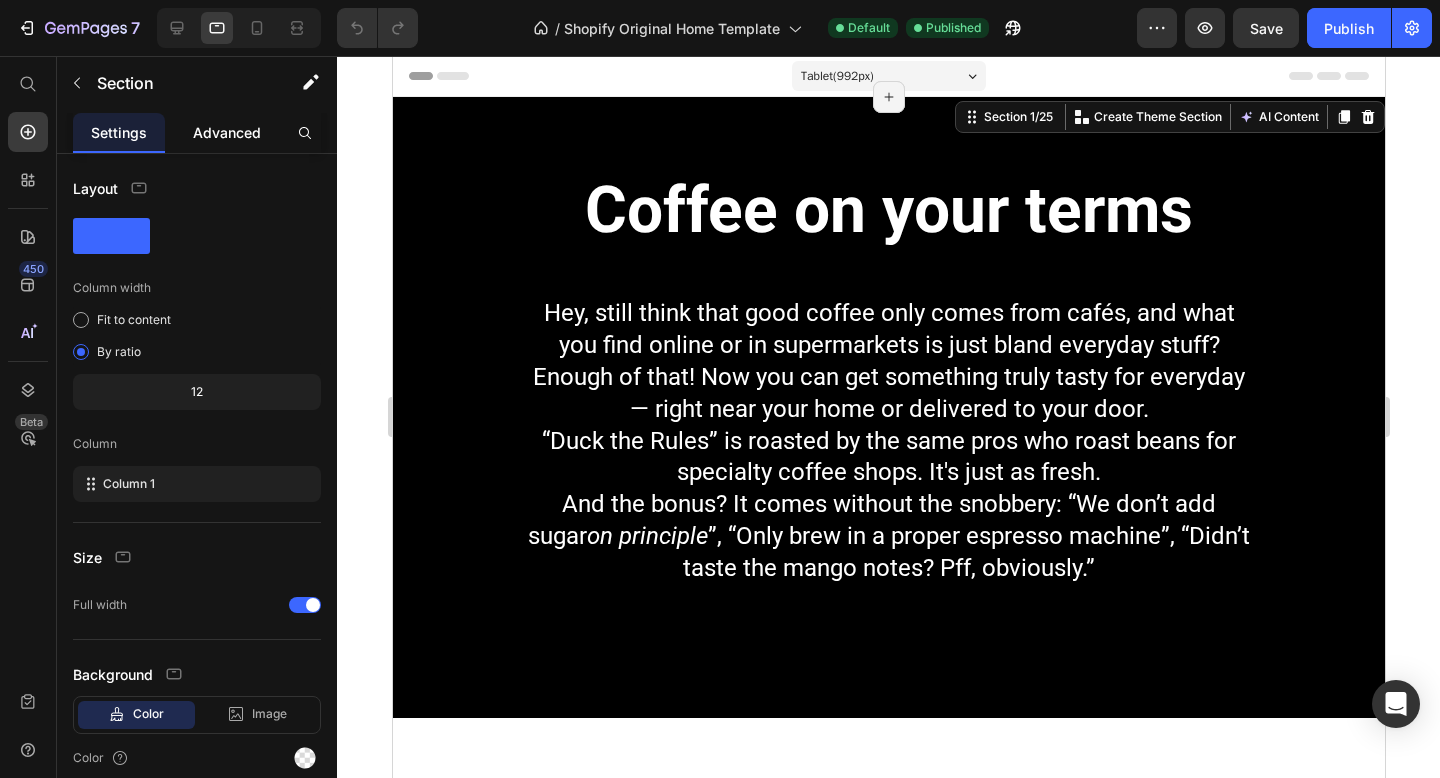 click on "Advanced" 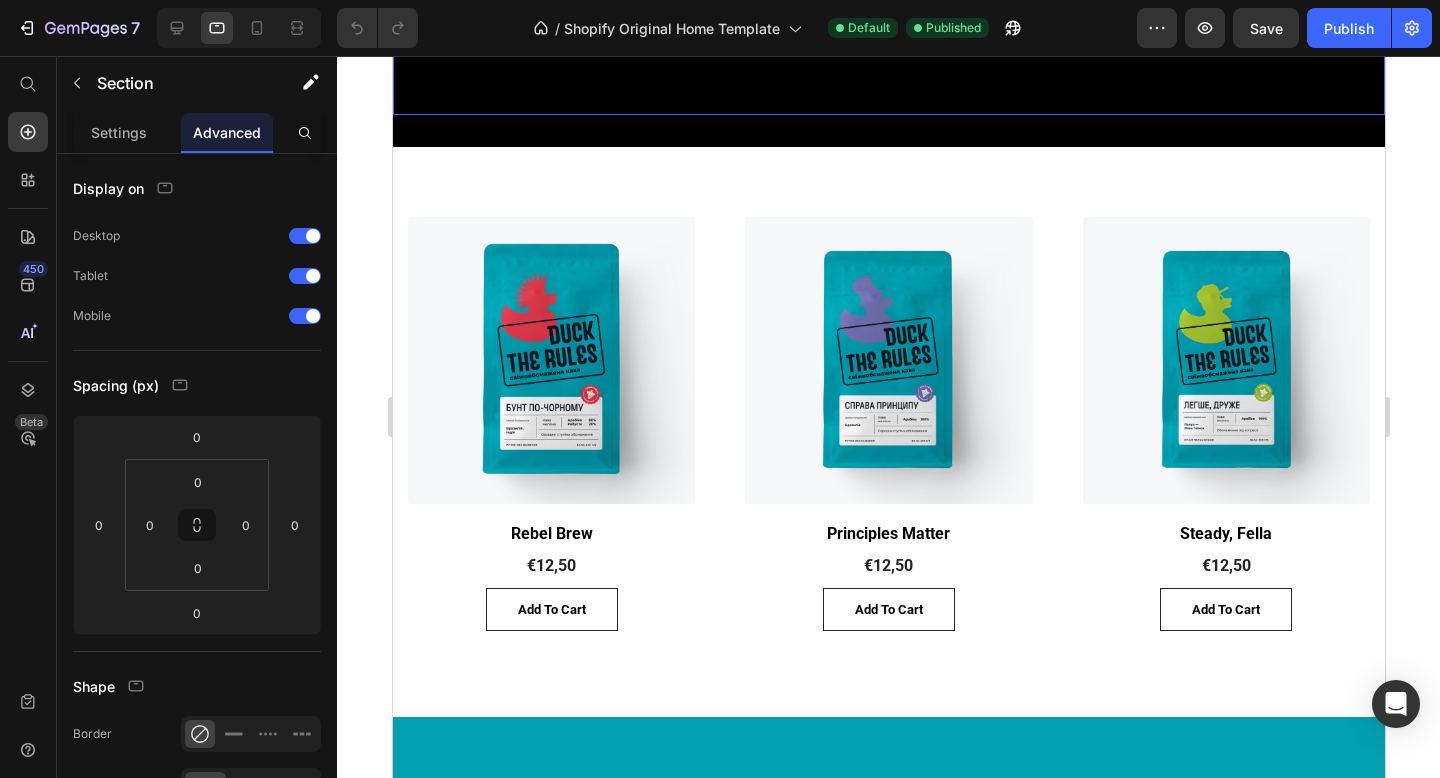 scroll, scrollTop: 0, scrollLeft: 0, axis: both 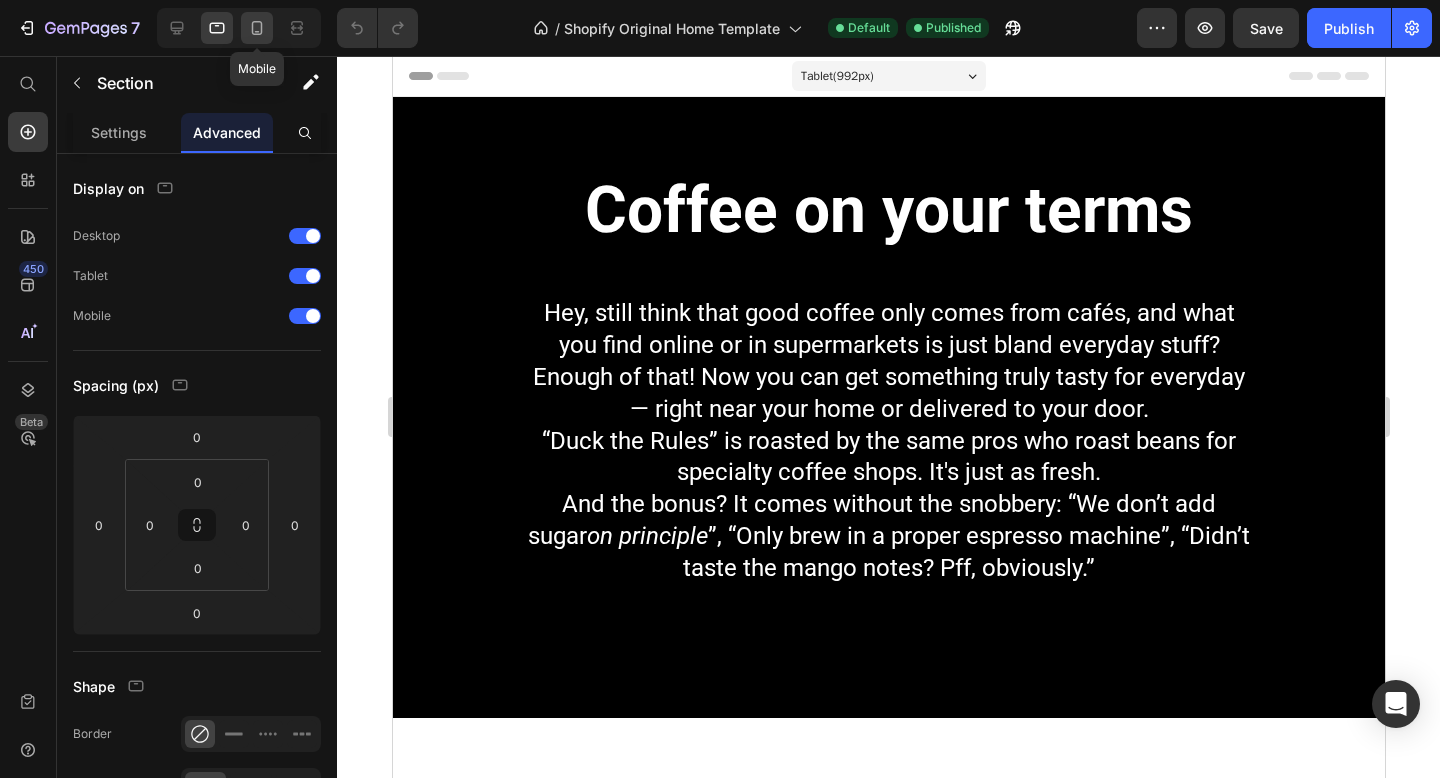 click 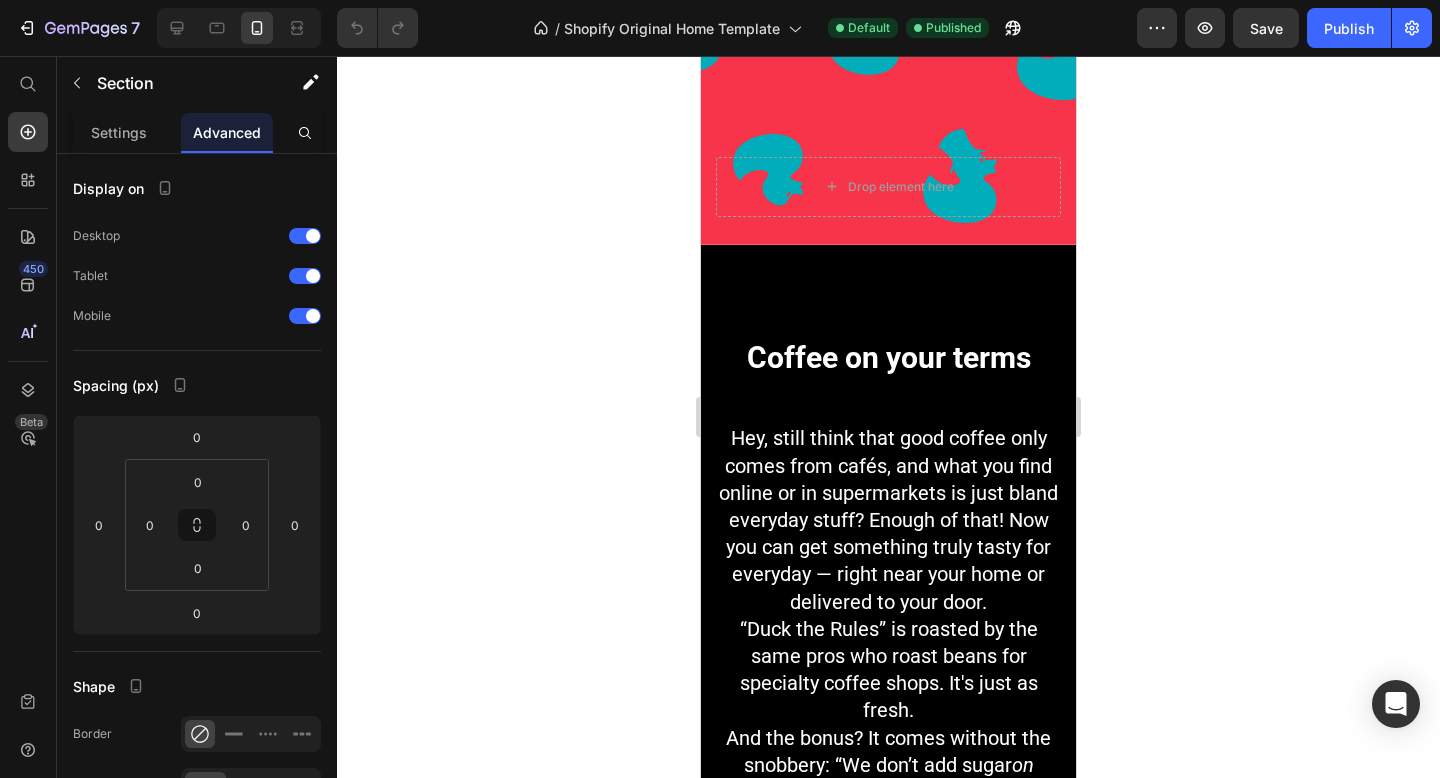 scroll, scrollTop: 0, scrollLeft: 0, axis: both 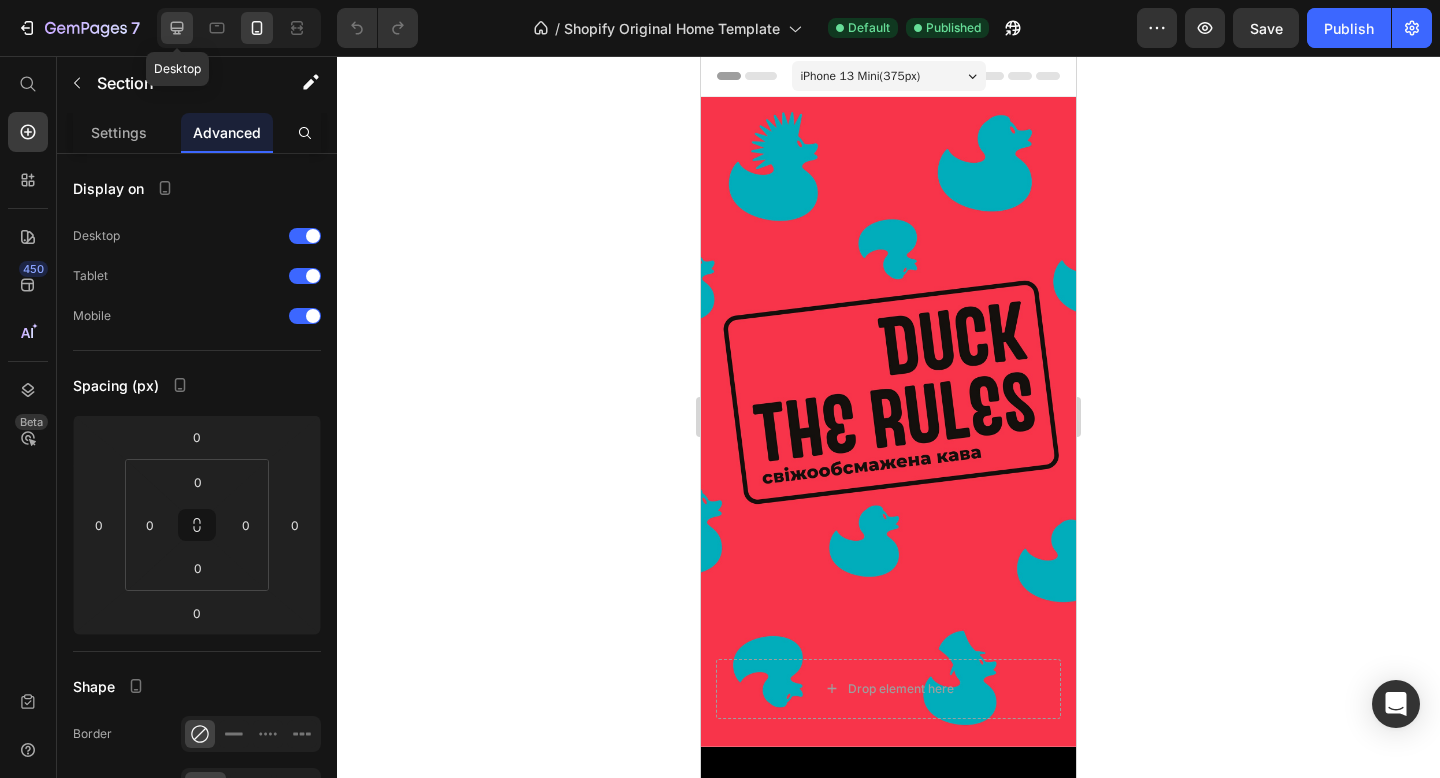 click 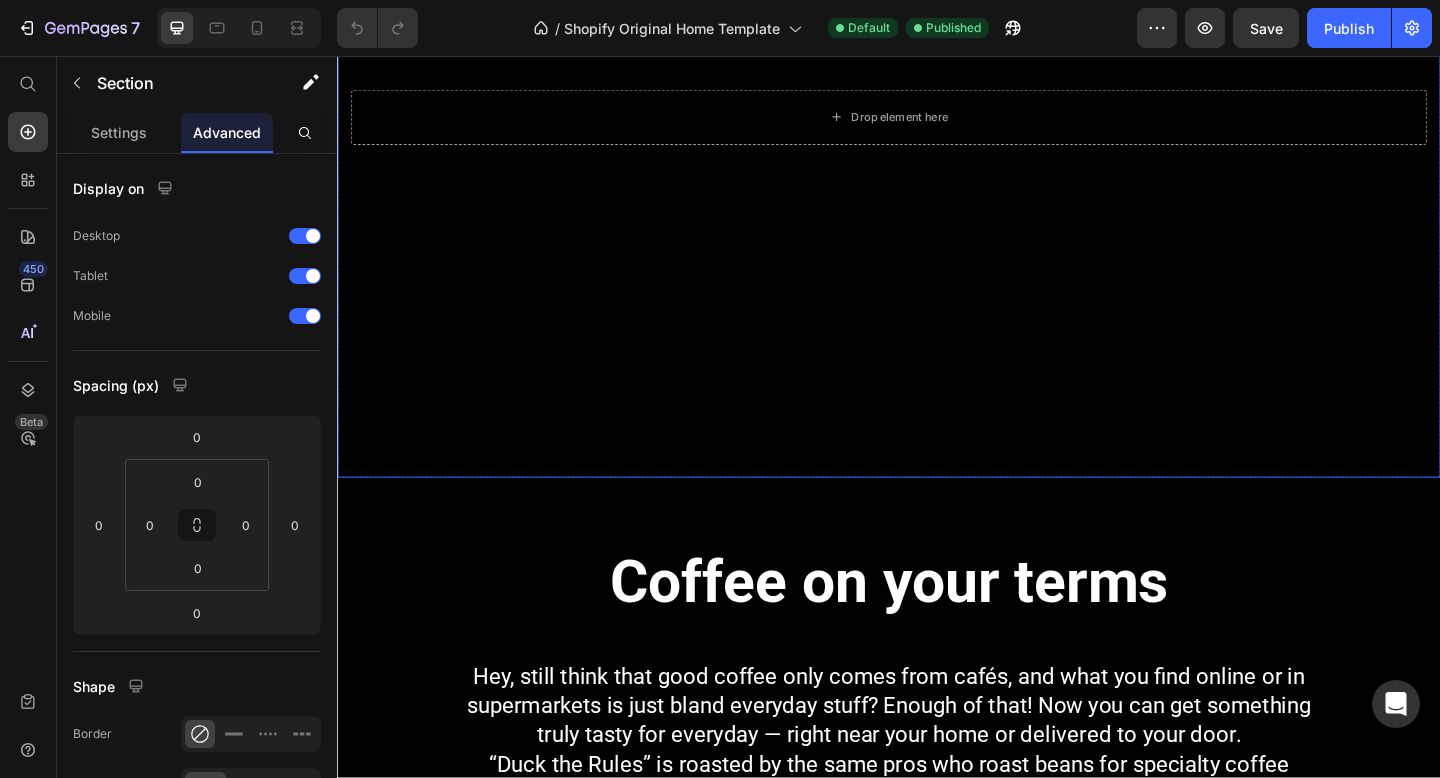 scroll, scrollTop: 0, scrollLeft: 0, axis: both 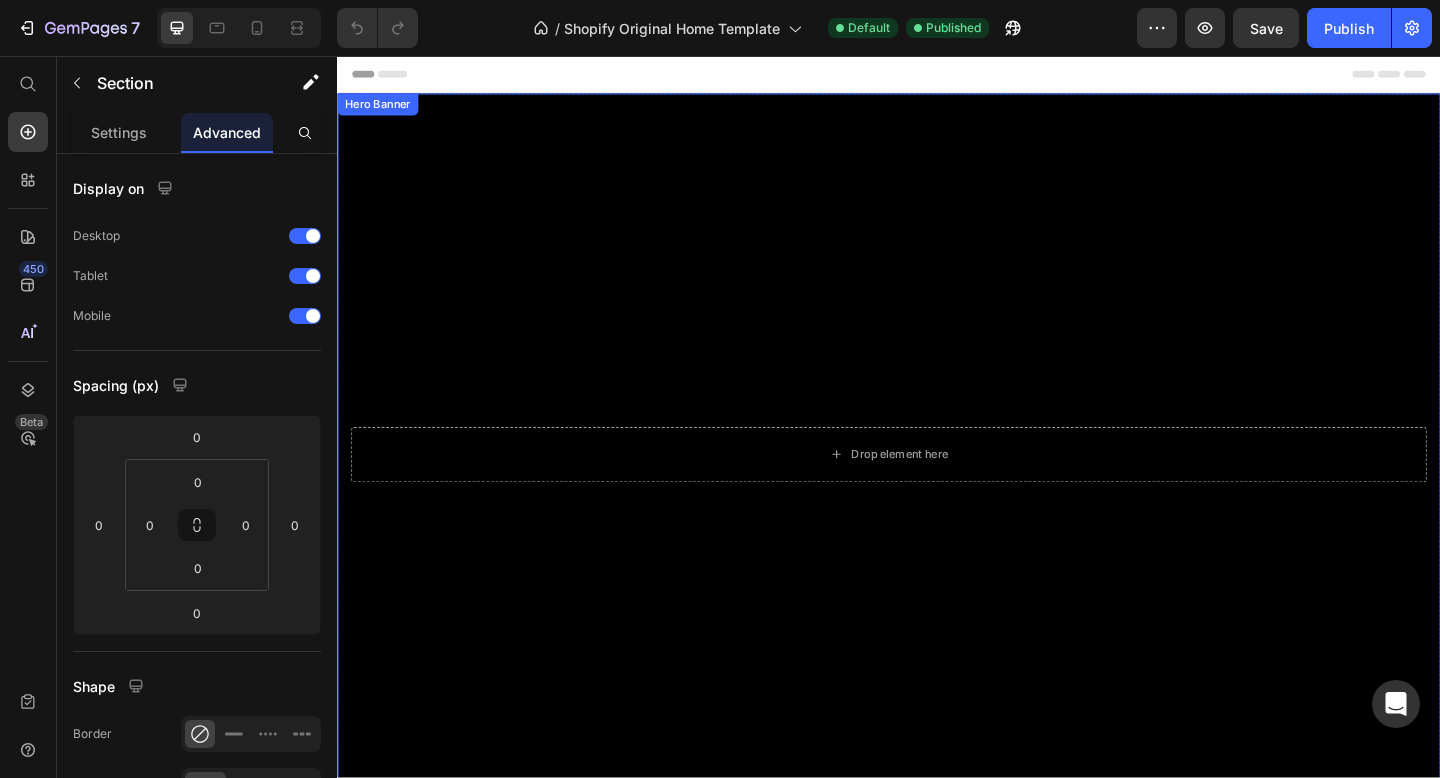 click on "Hero Banner" at bounding box center [381, 109] 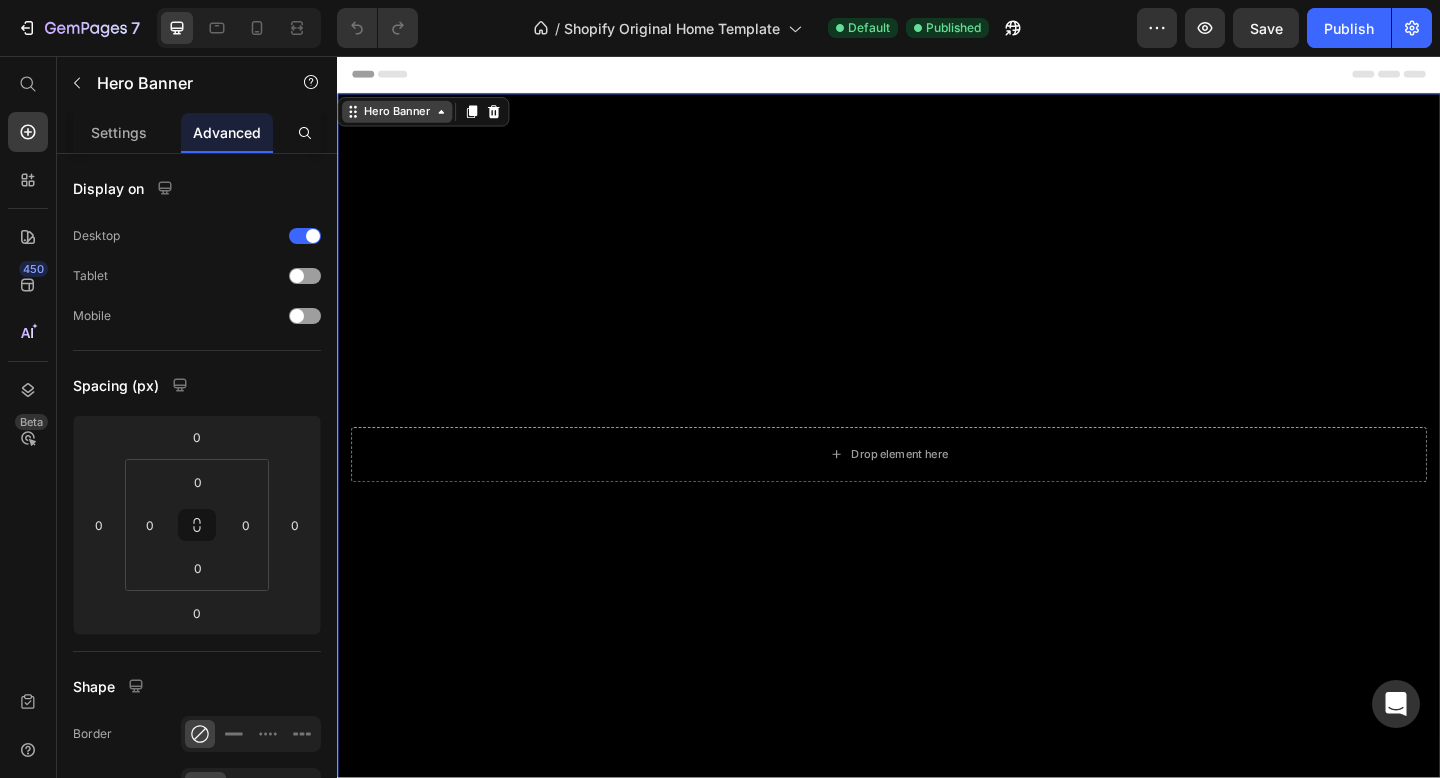click on "Hero Banner" at bounding box center [402, 117] 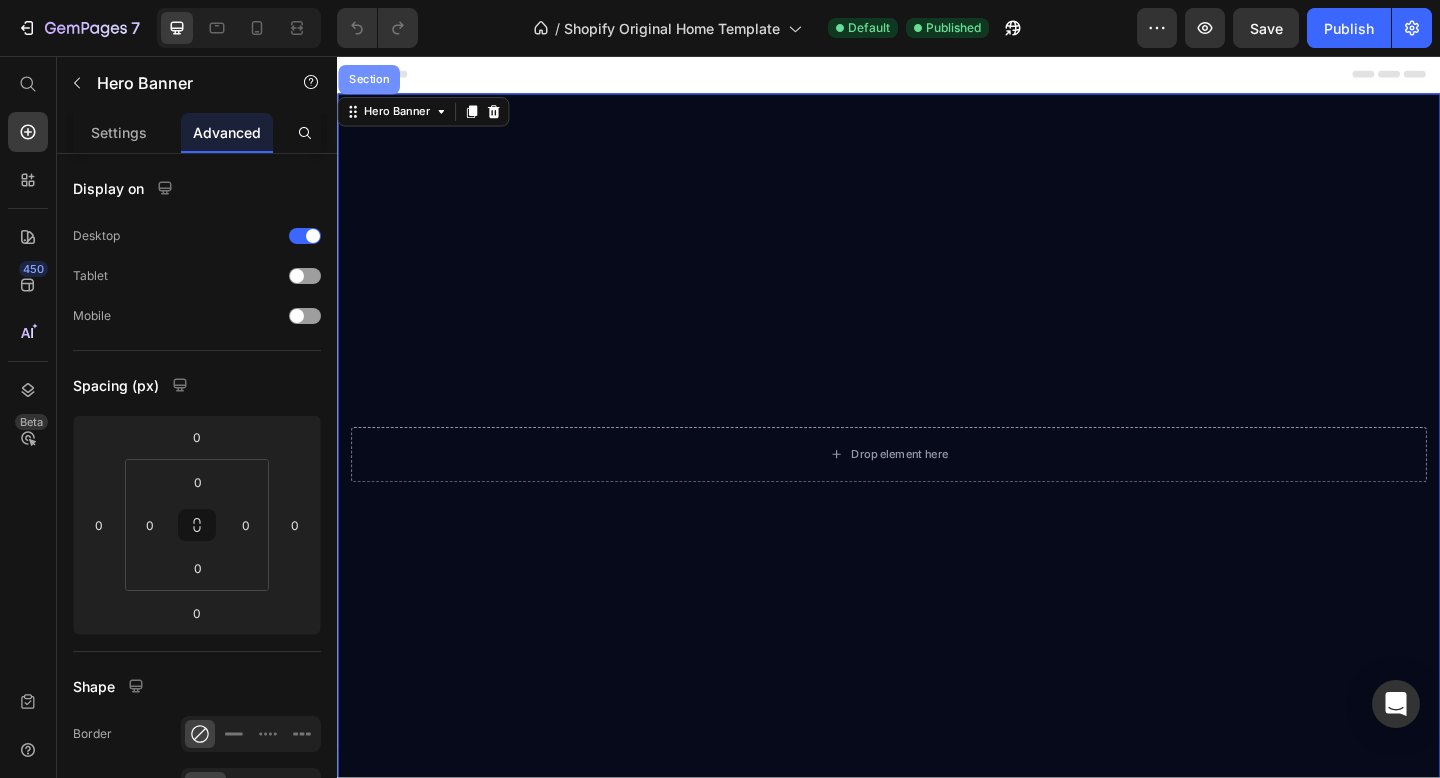 click on "Section" at bounding box center (371, 82) 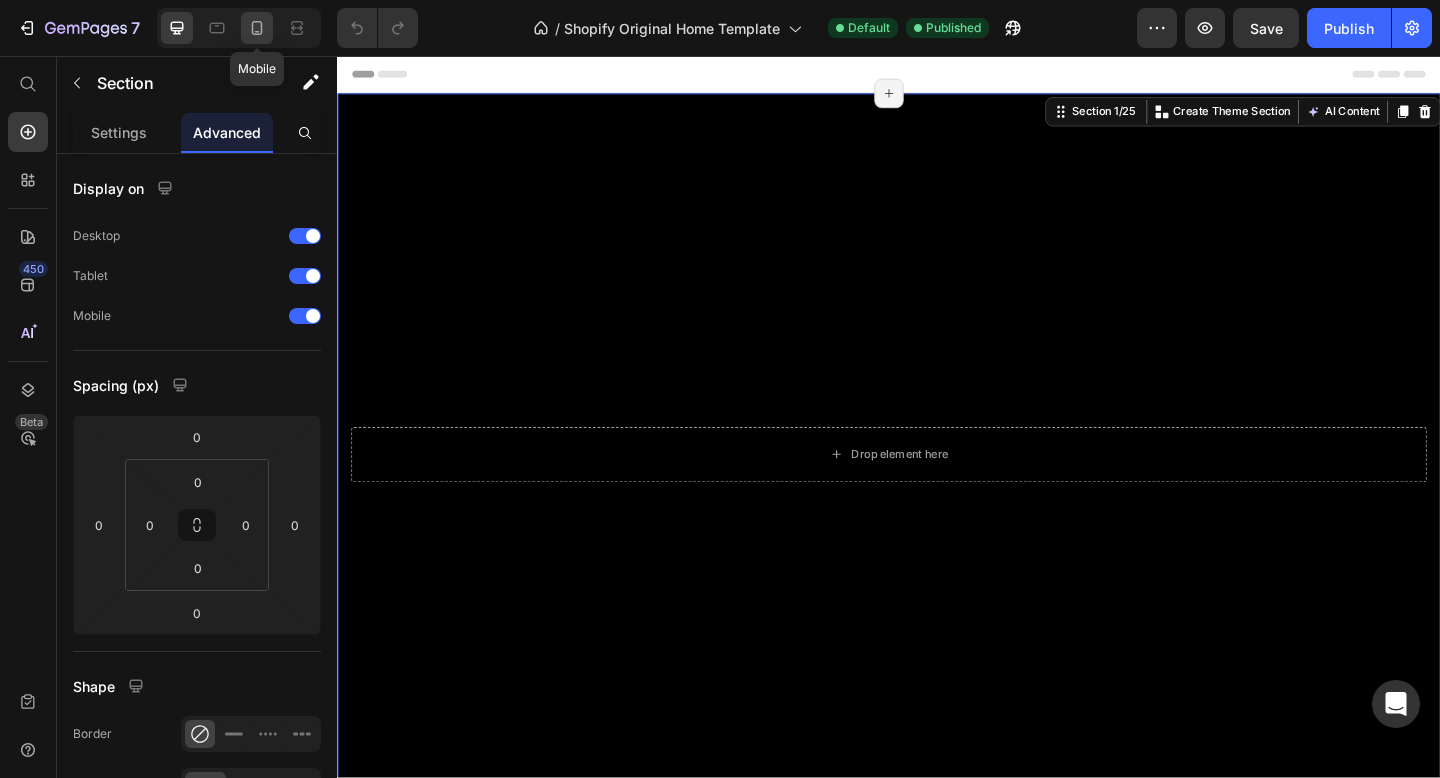 click 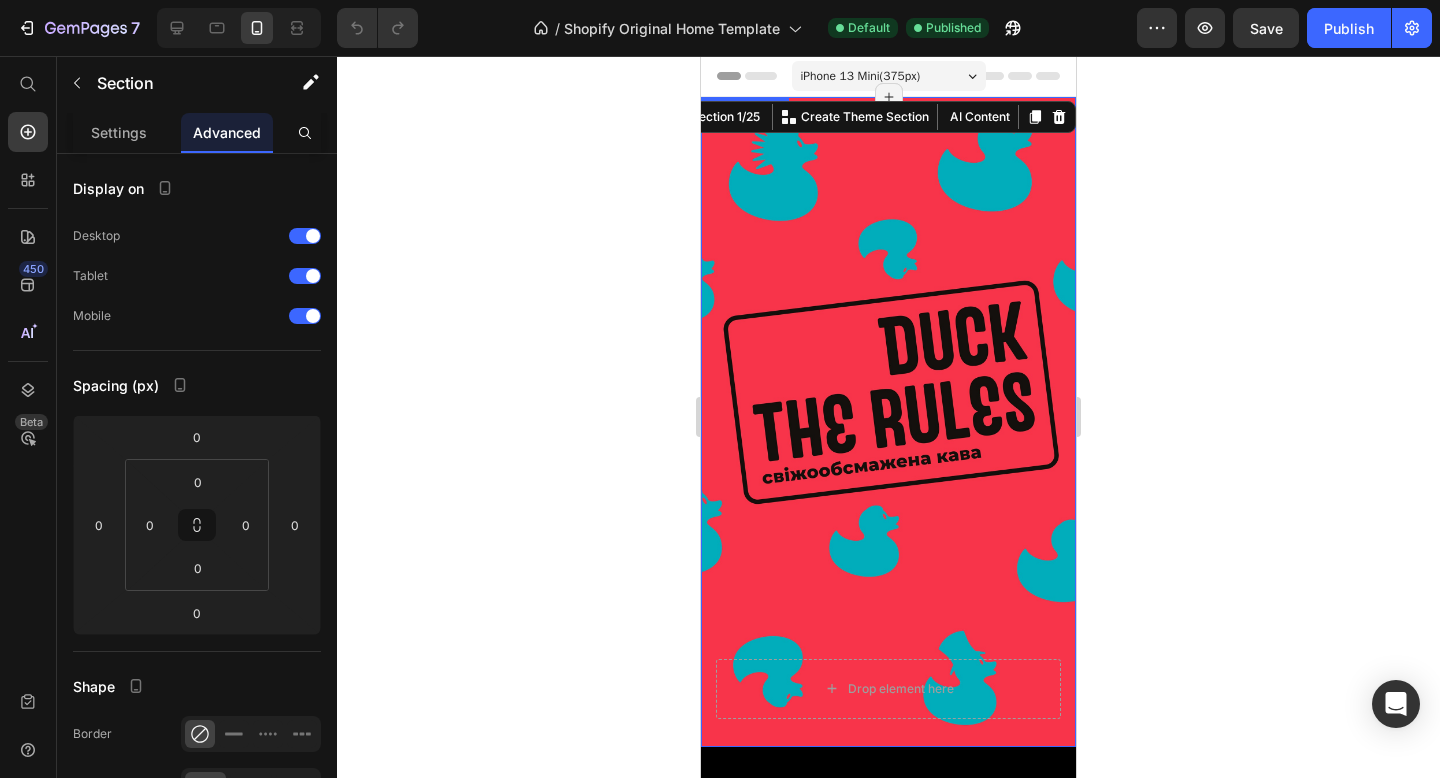 click at bounding box center (888, 422) 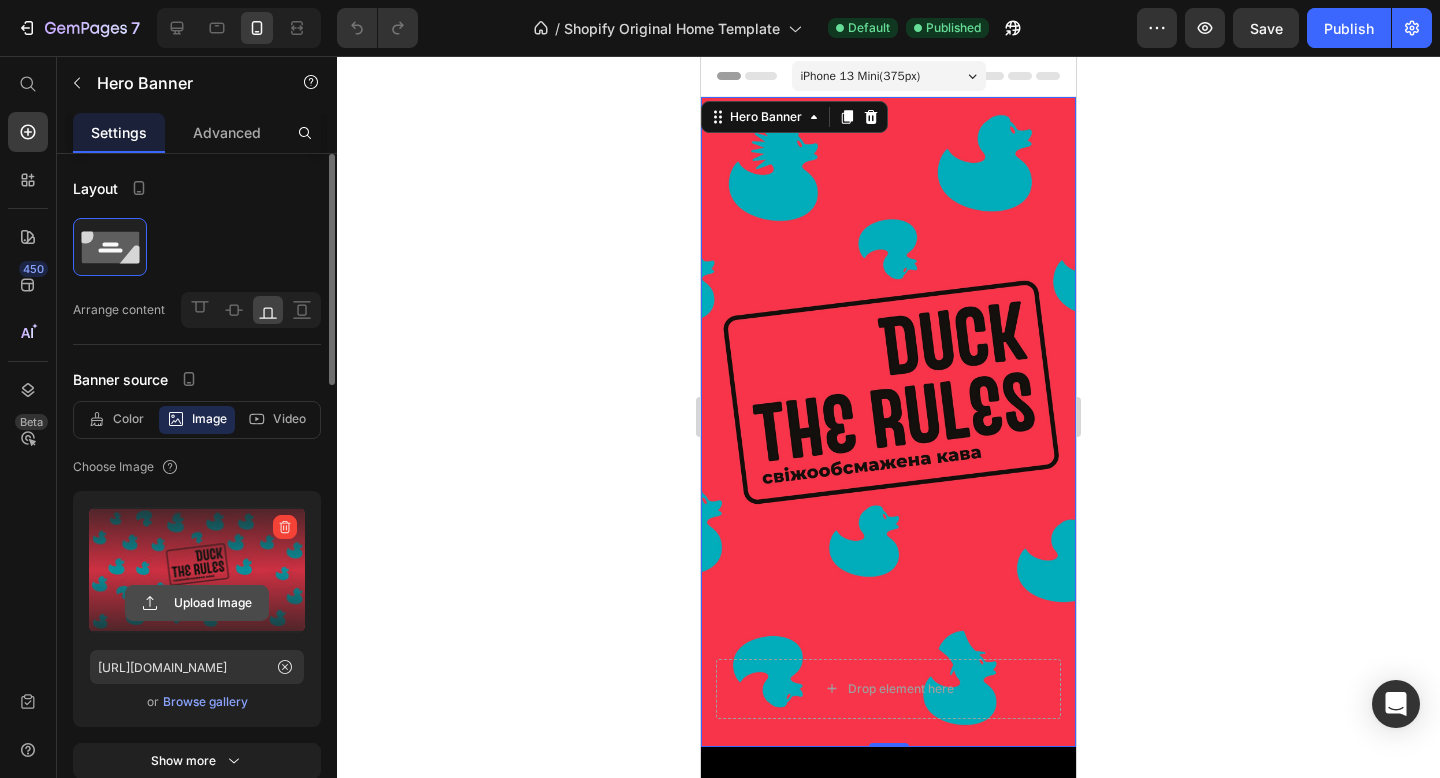 click 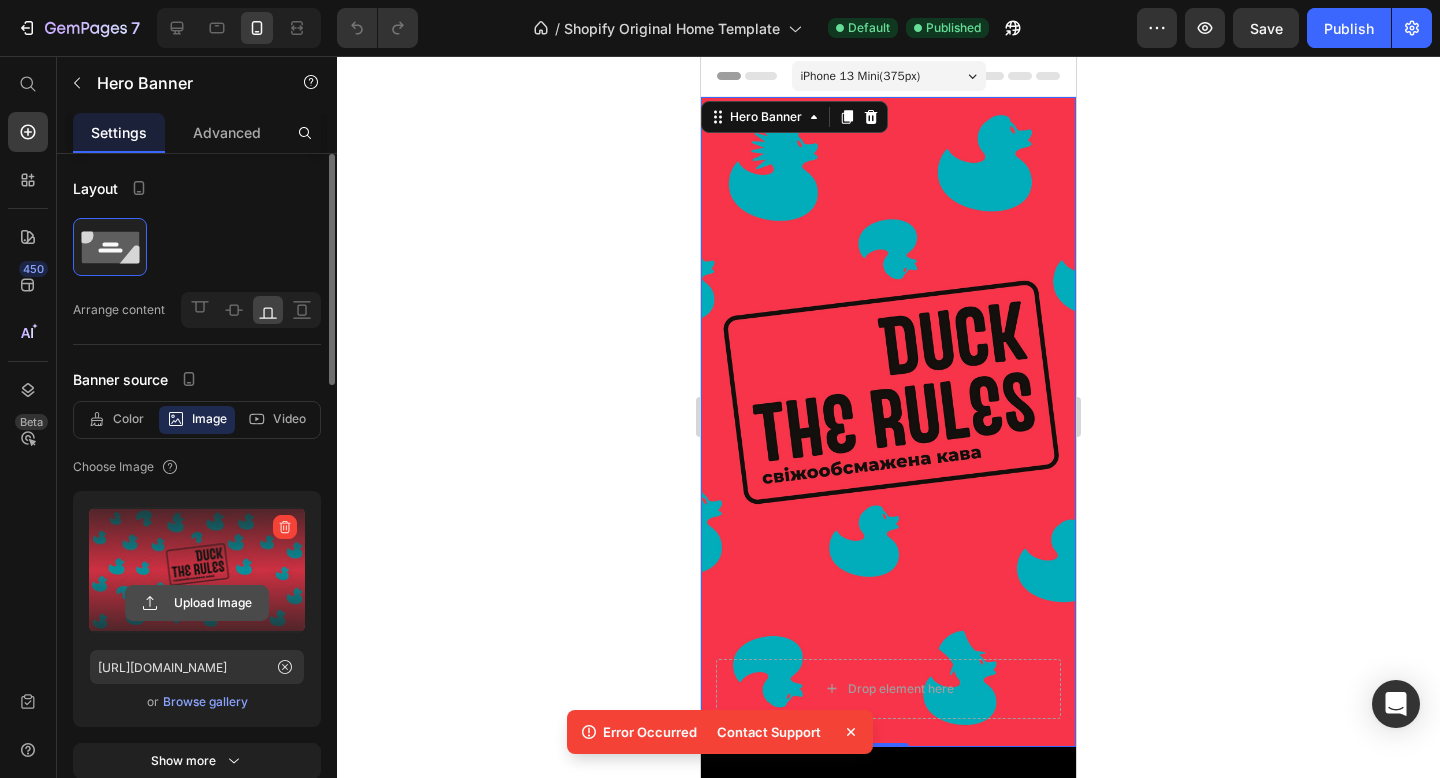 click 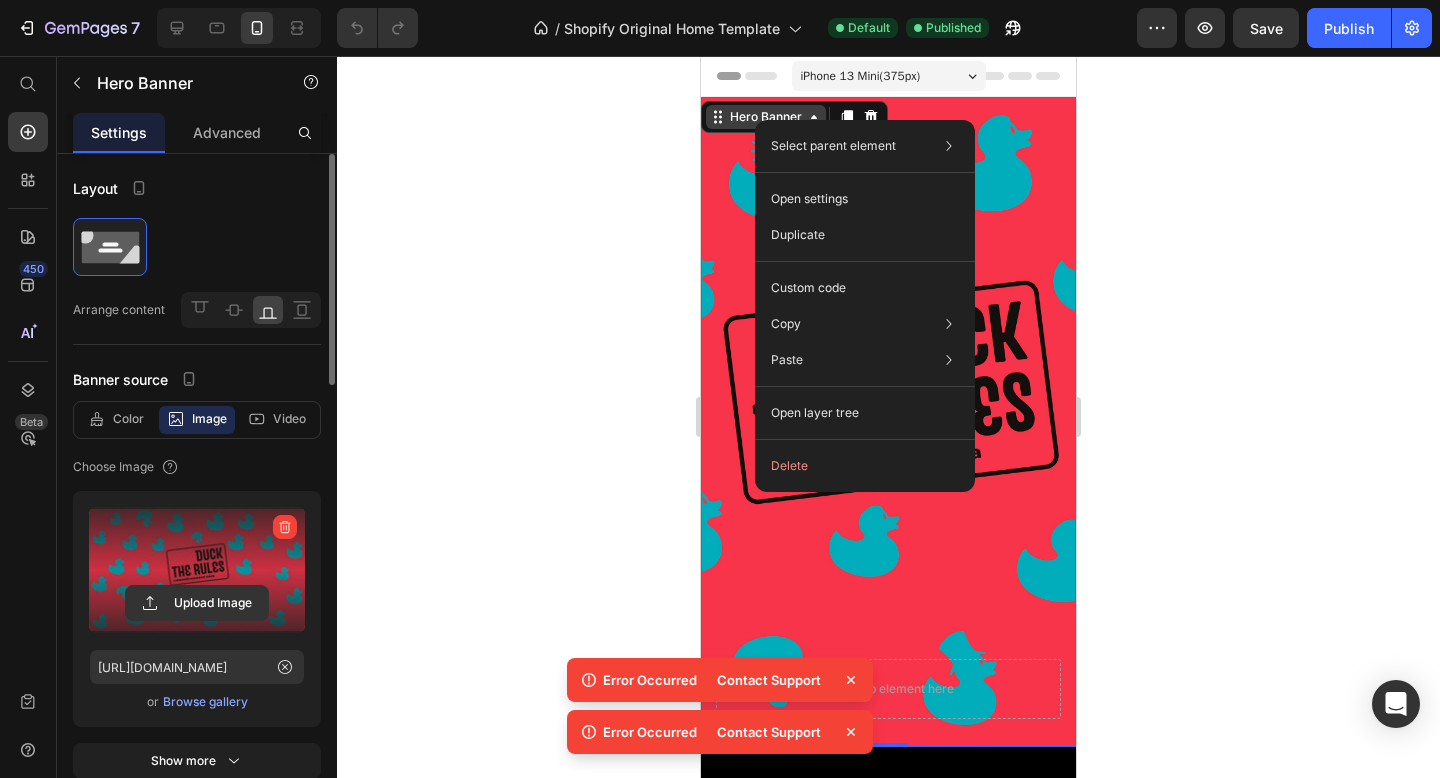 click on "Hero Banner" at bounding box center (766, 117) 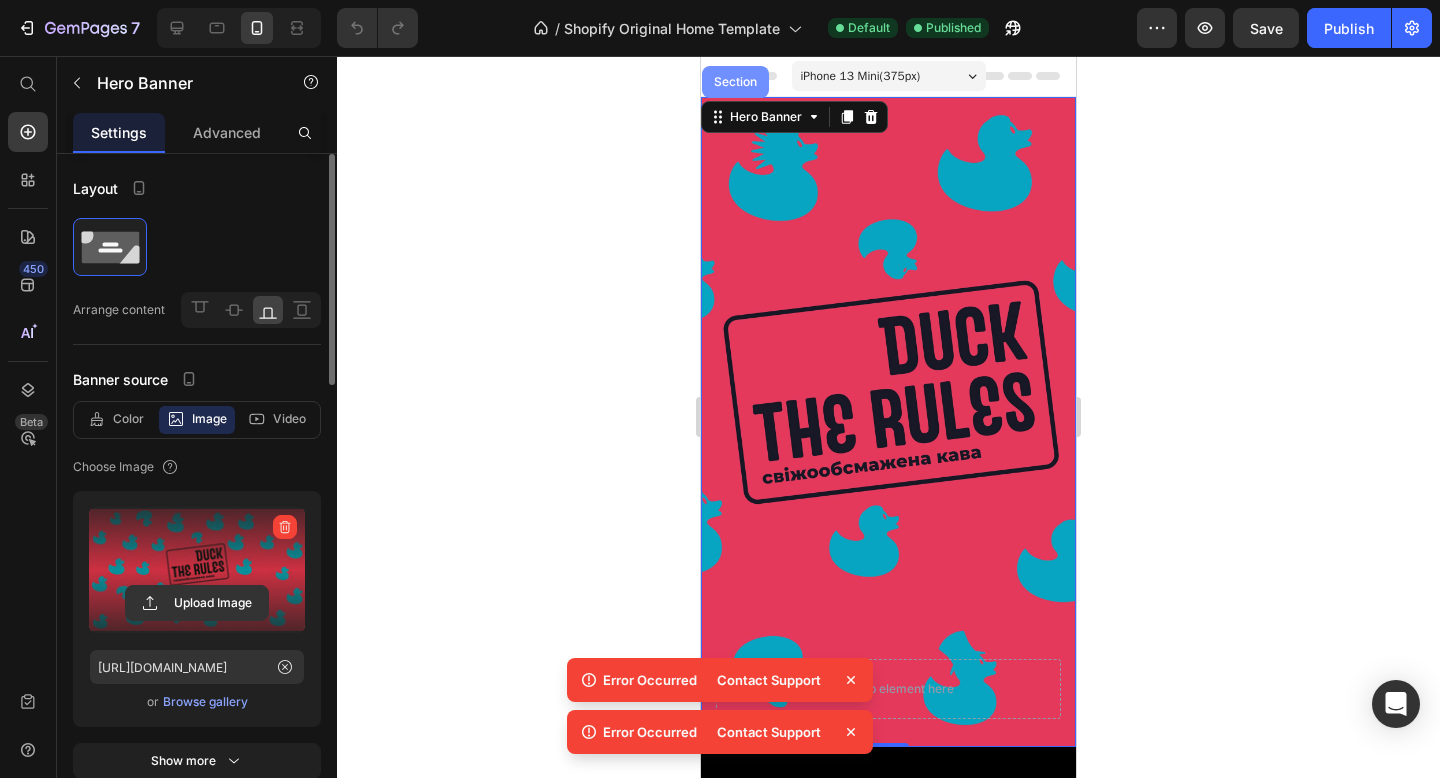 click on "Section" at bounding box center [735, 82] 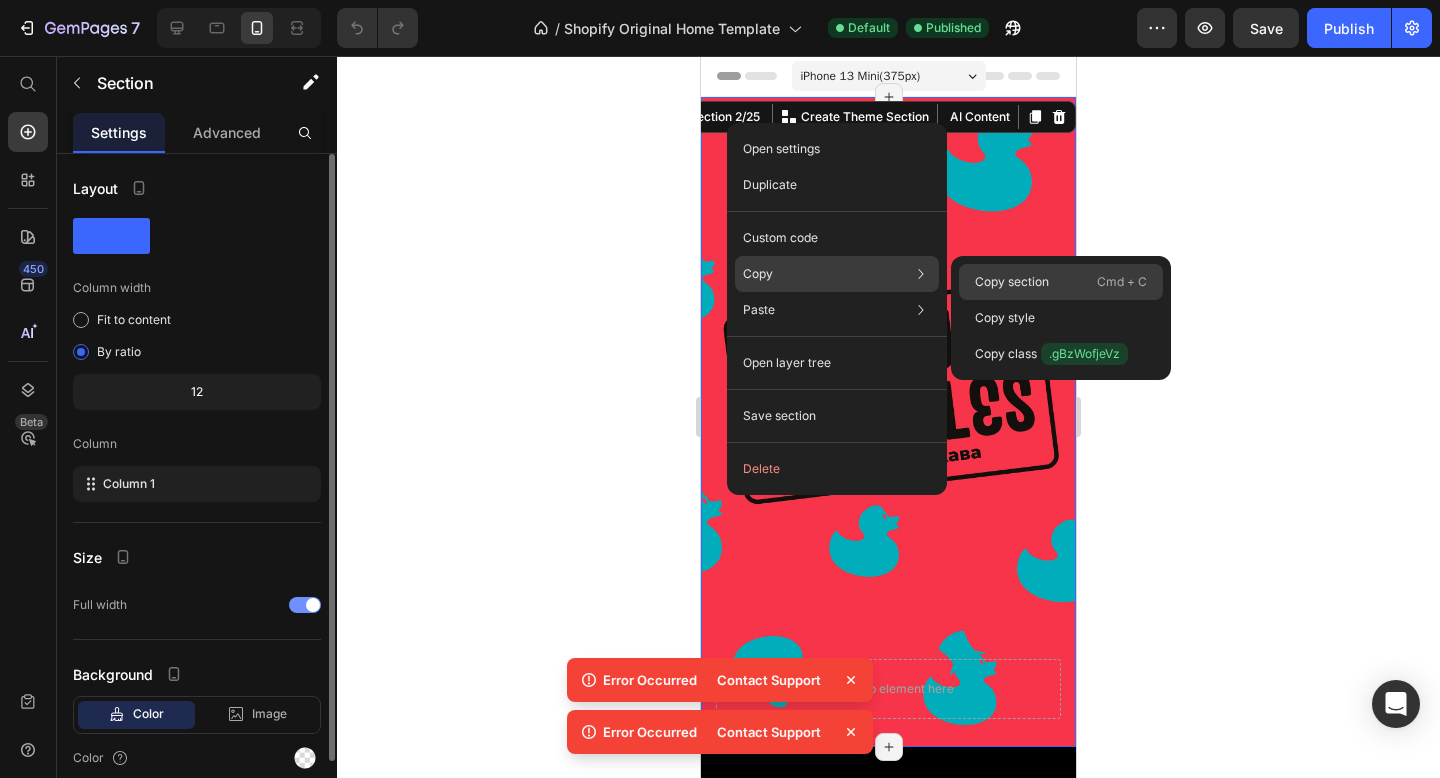click on "Copy section" at bounding box center (1012, 282) 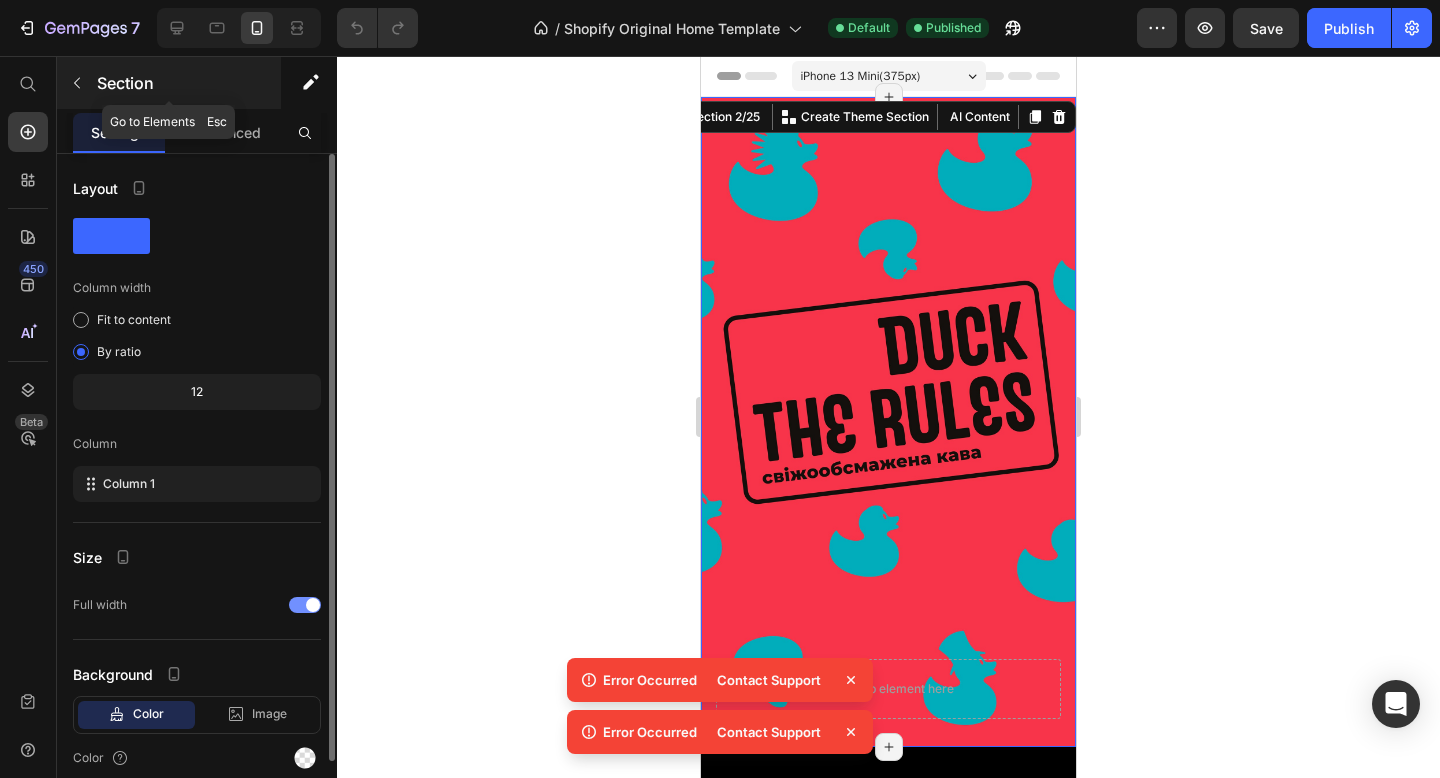 click 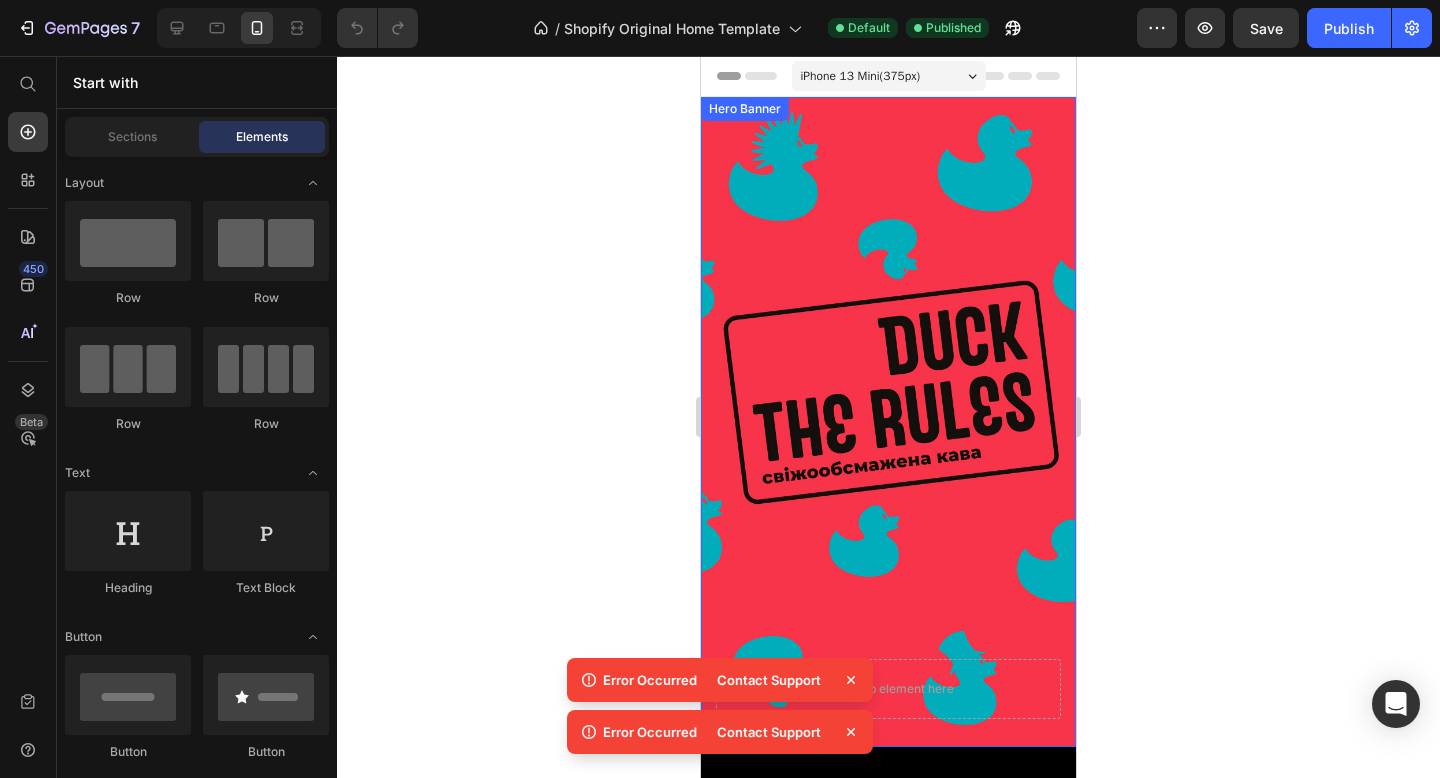 click at bounding box center (888, 422) 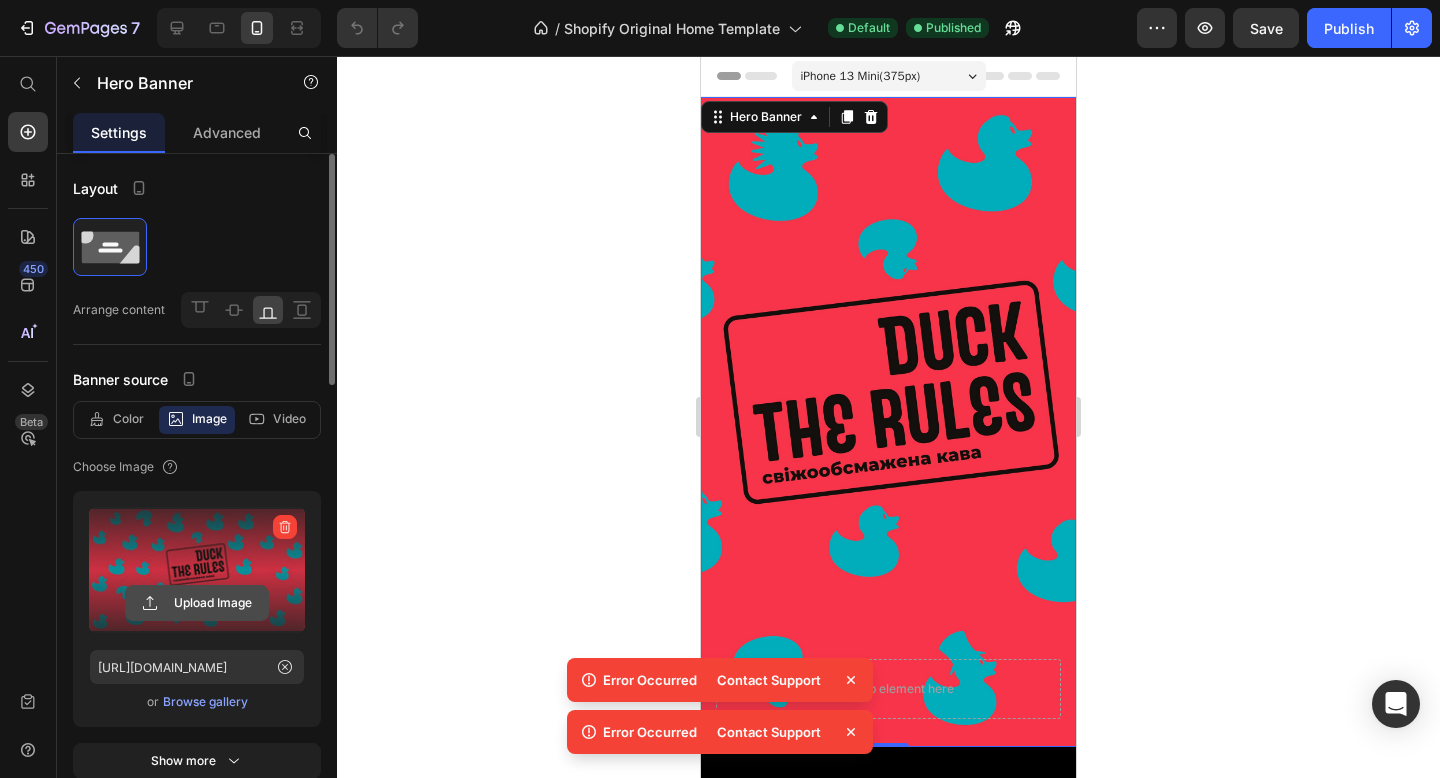 click 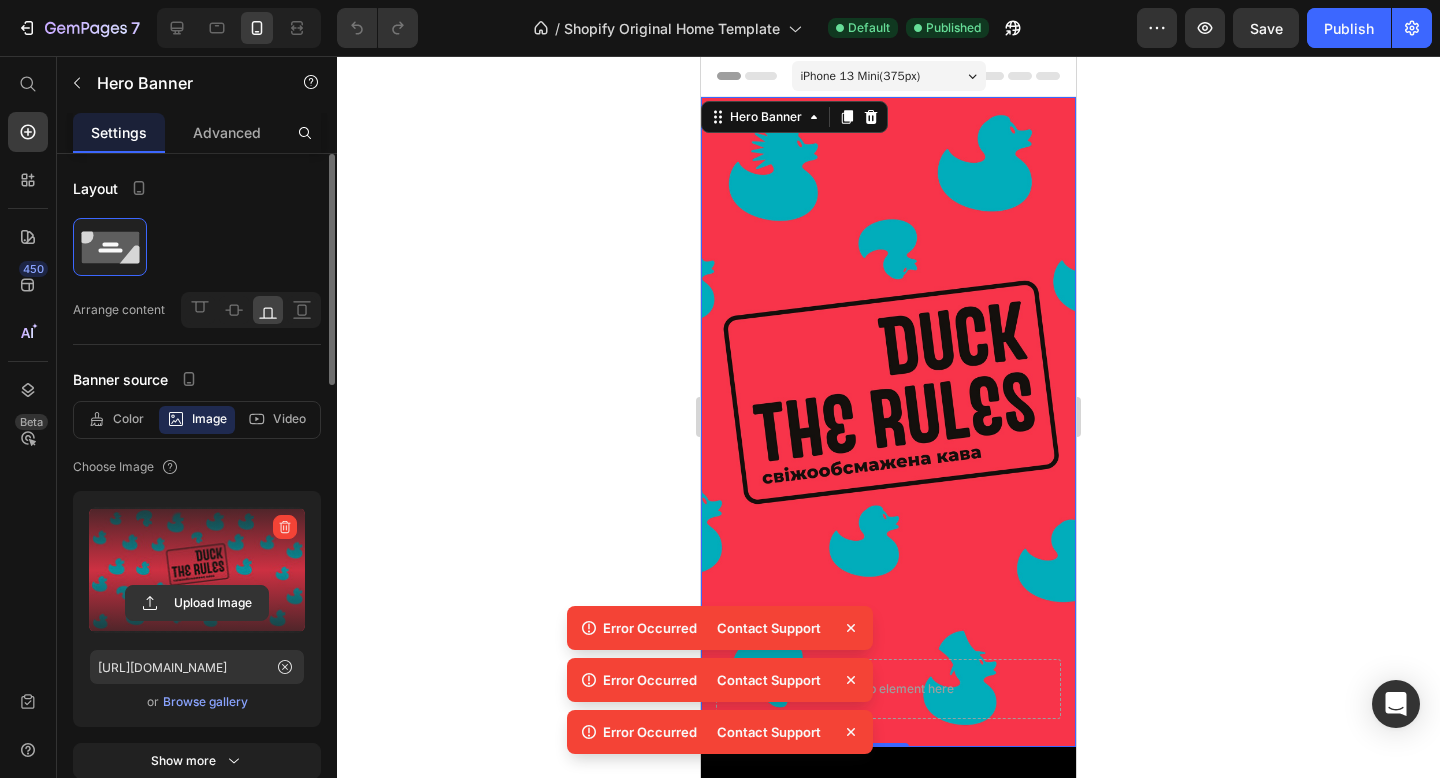 click 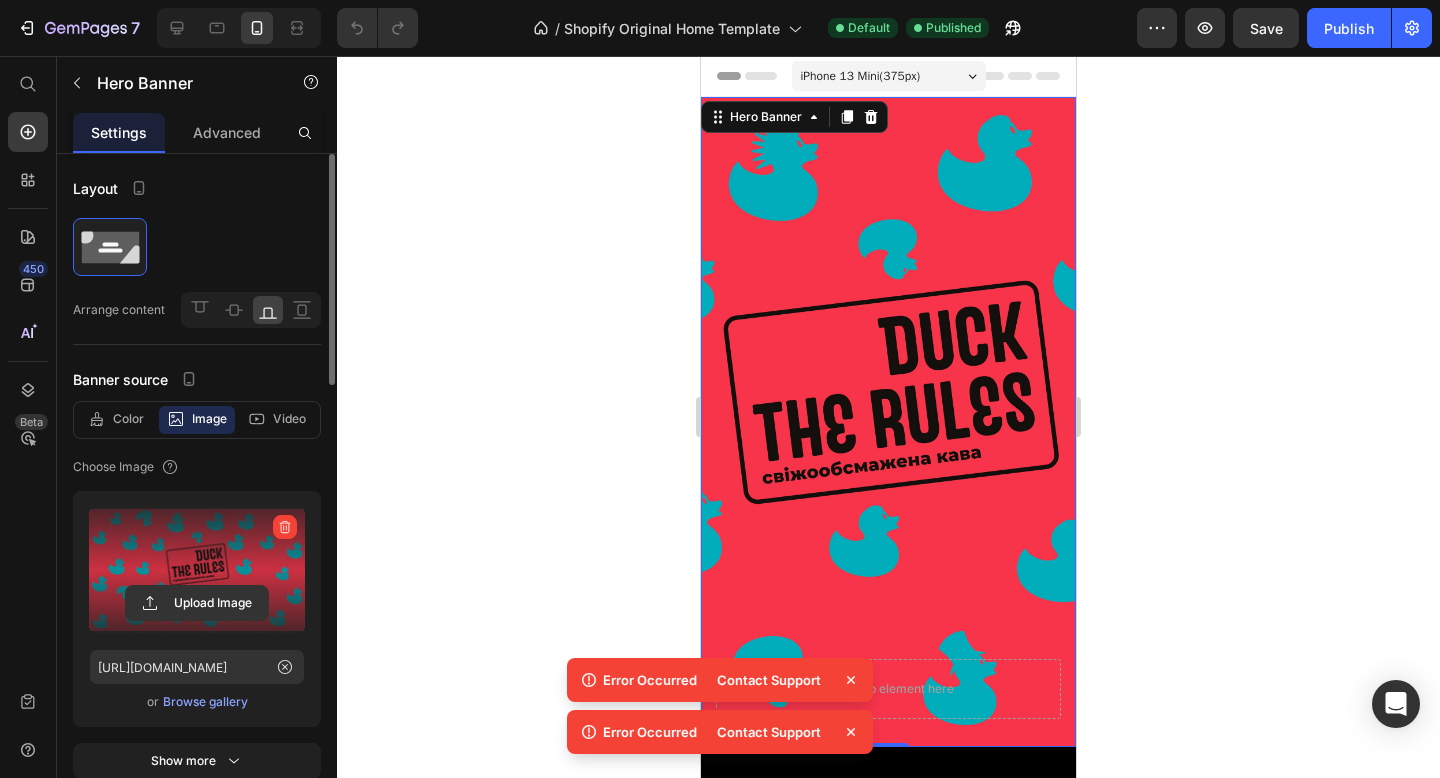 click 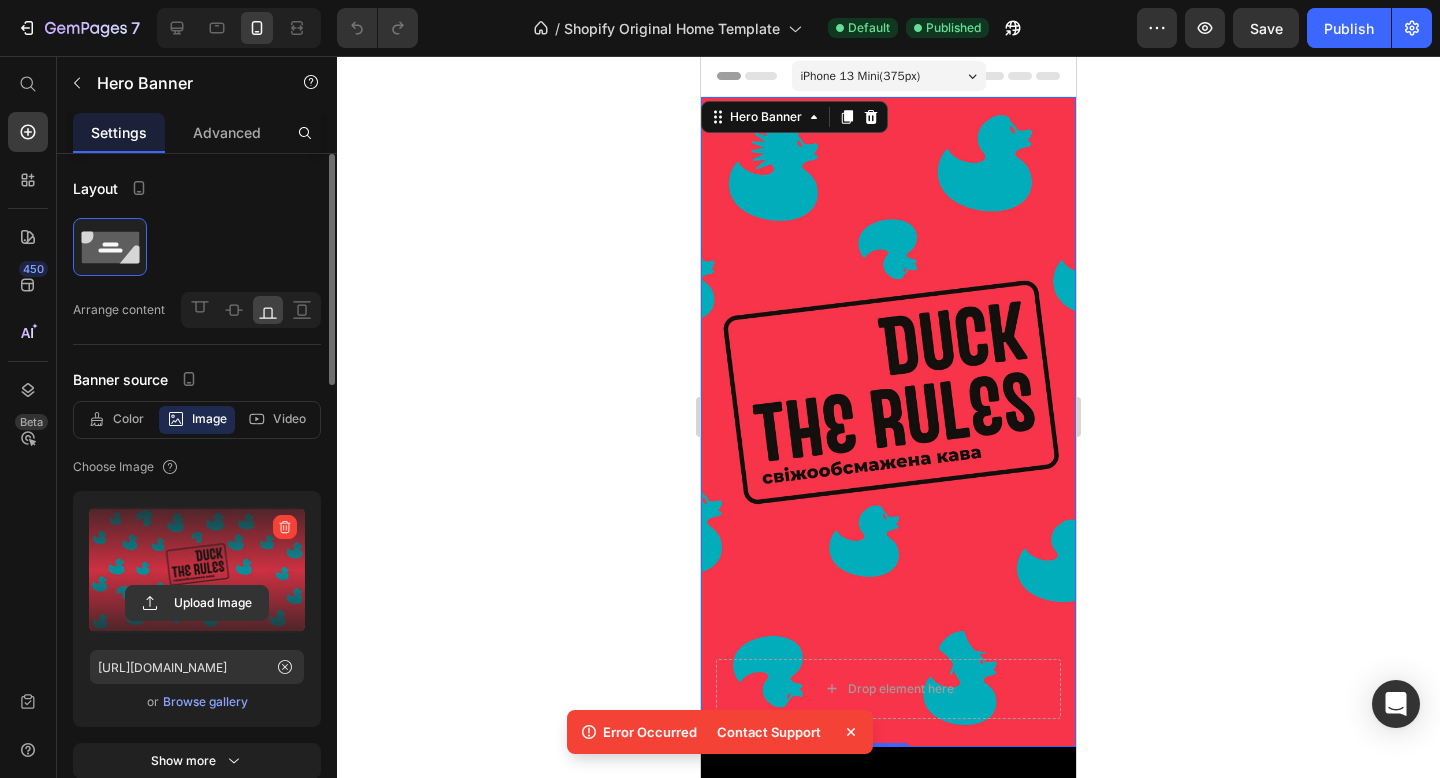 click 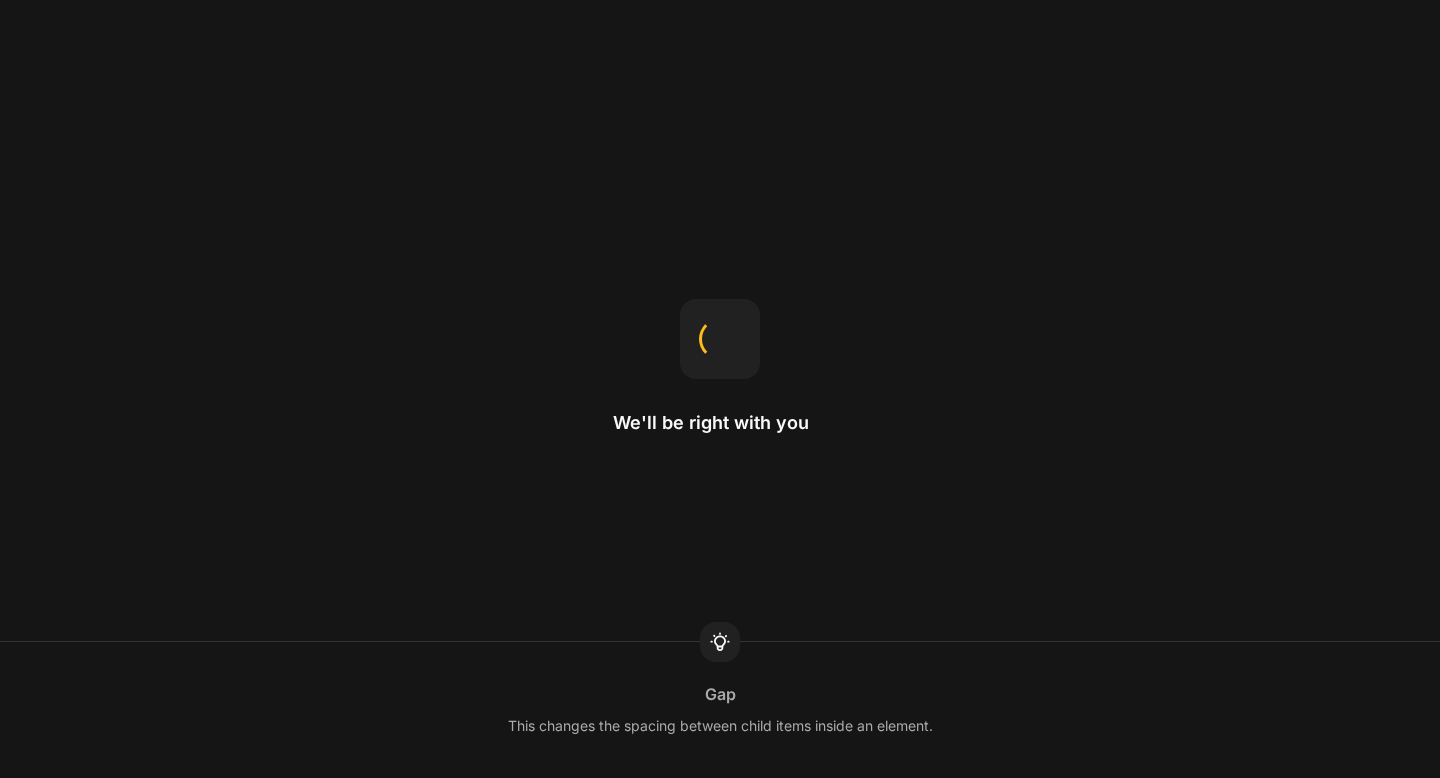 scroll, scrollTop: 0, scrollLeft: 0, axis: both 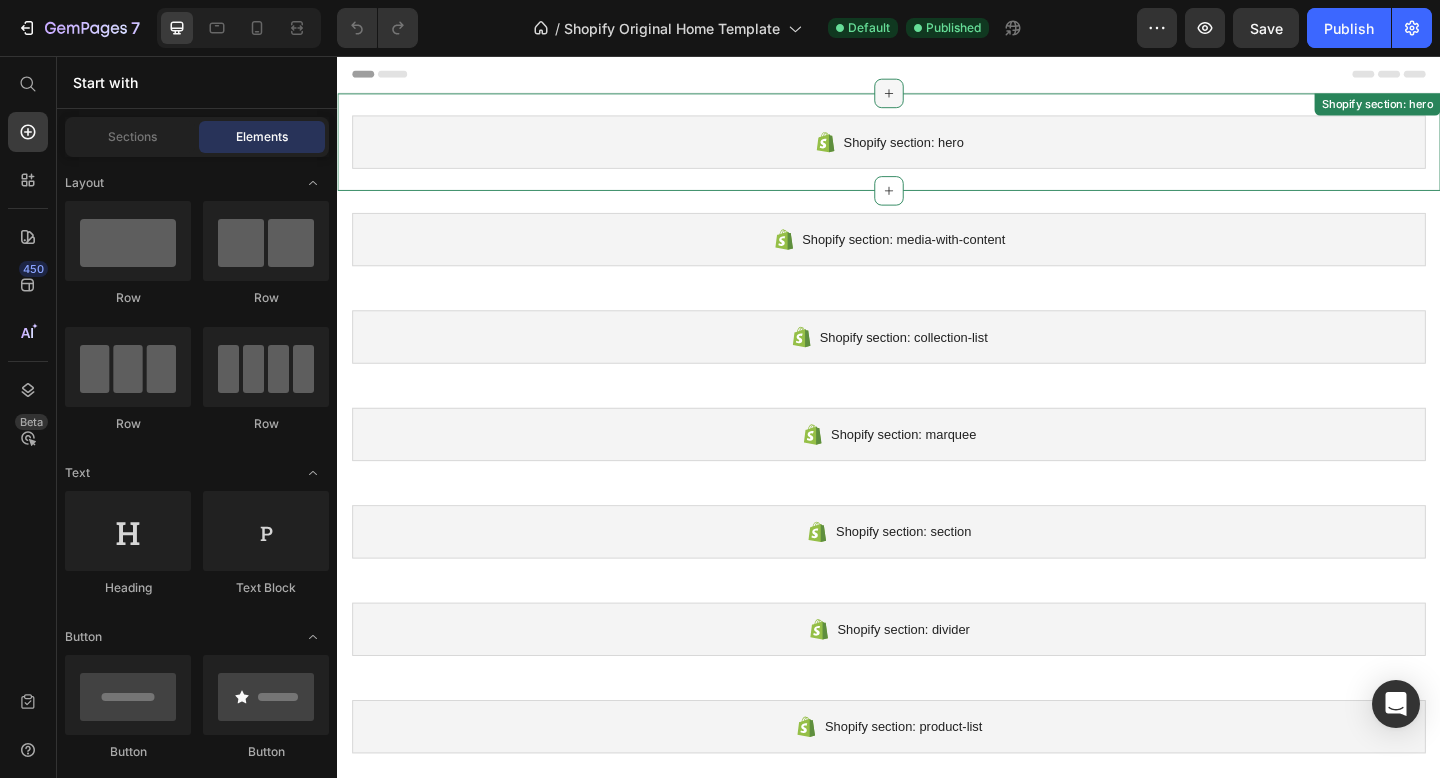 click 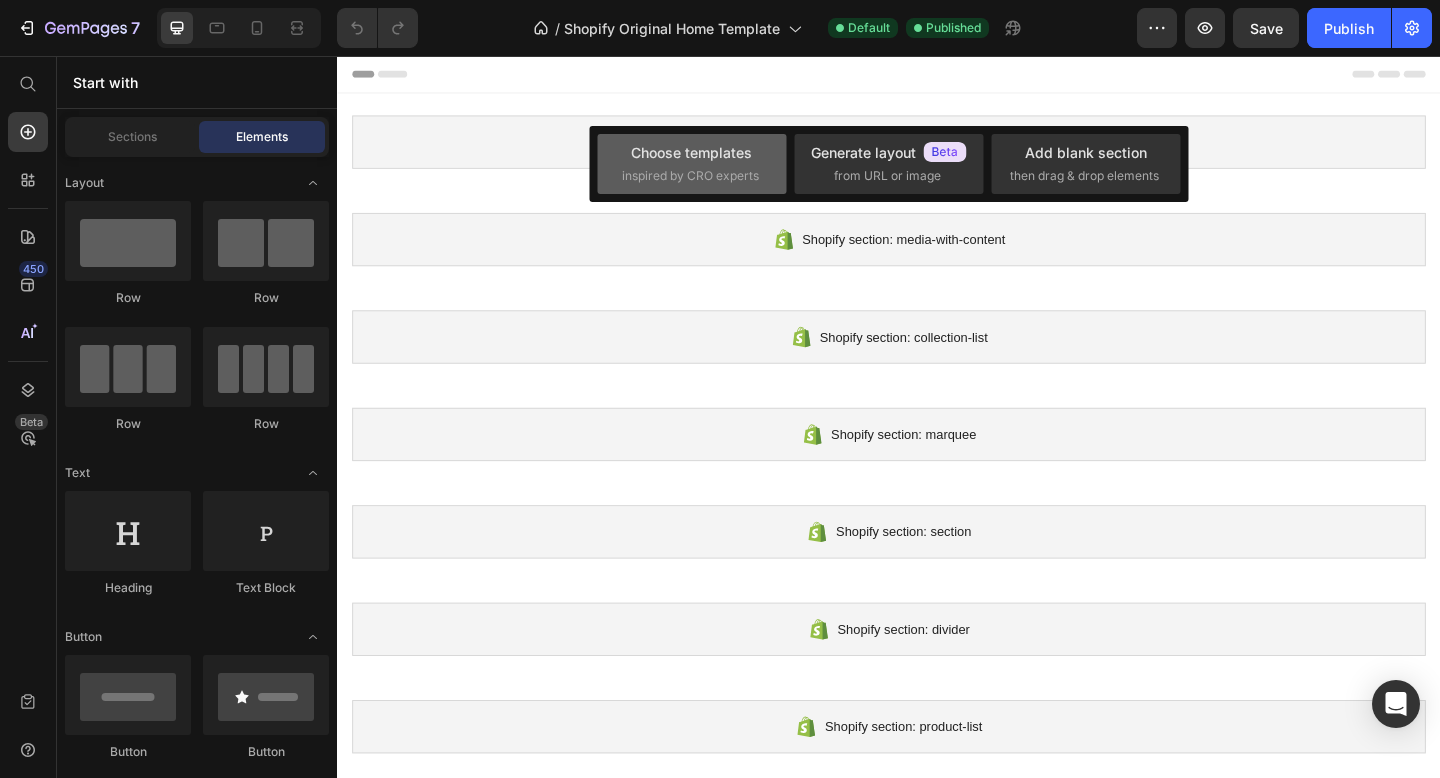 click on "inspired by CRO experts" at bounding box center [690, 176] 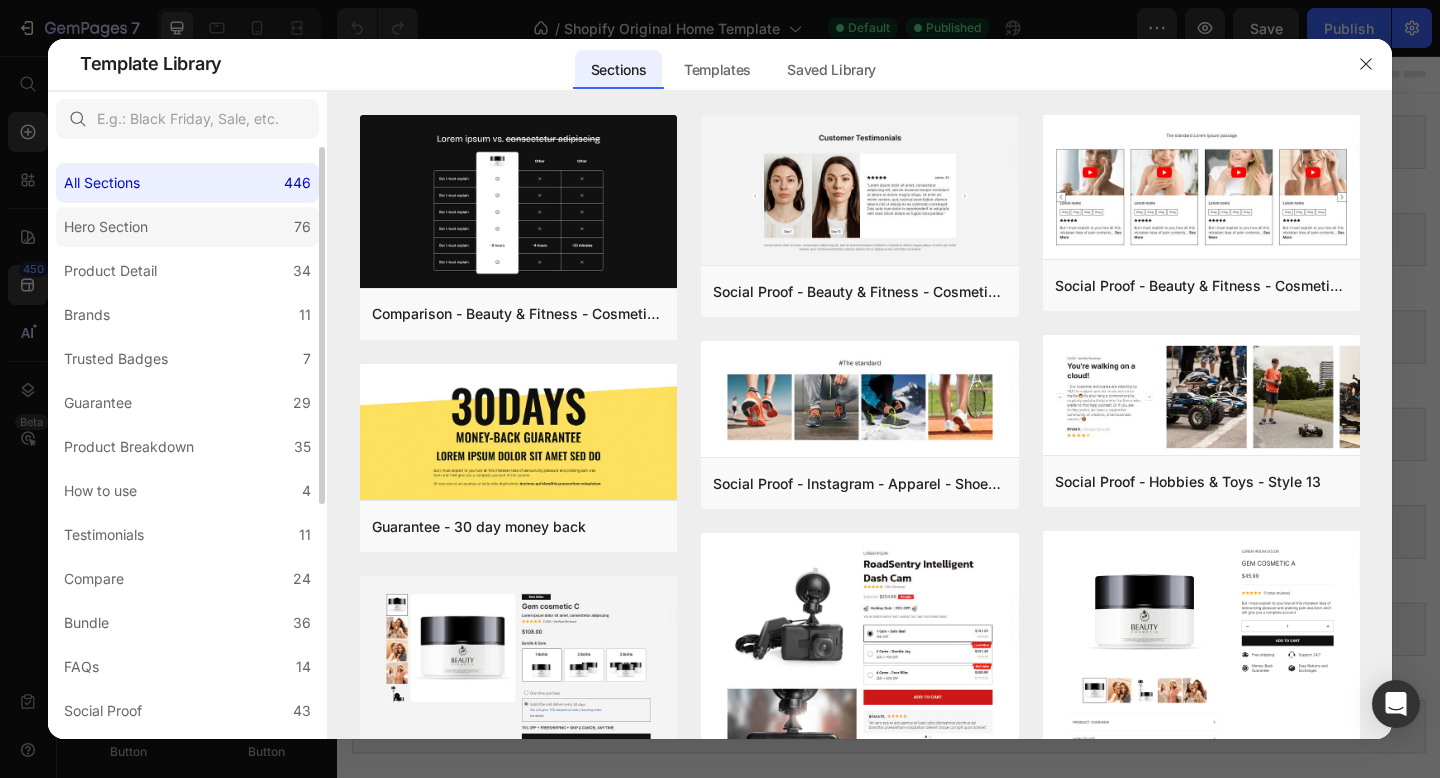 click on "Hero Section 76" 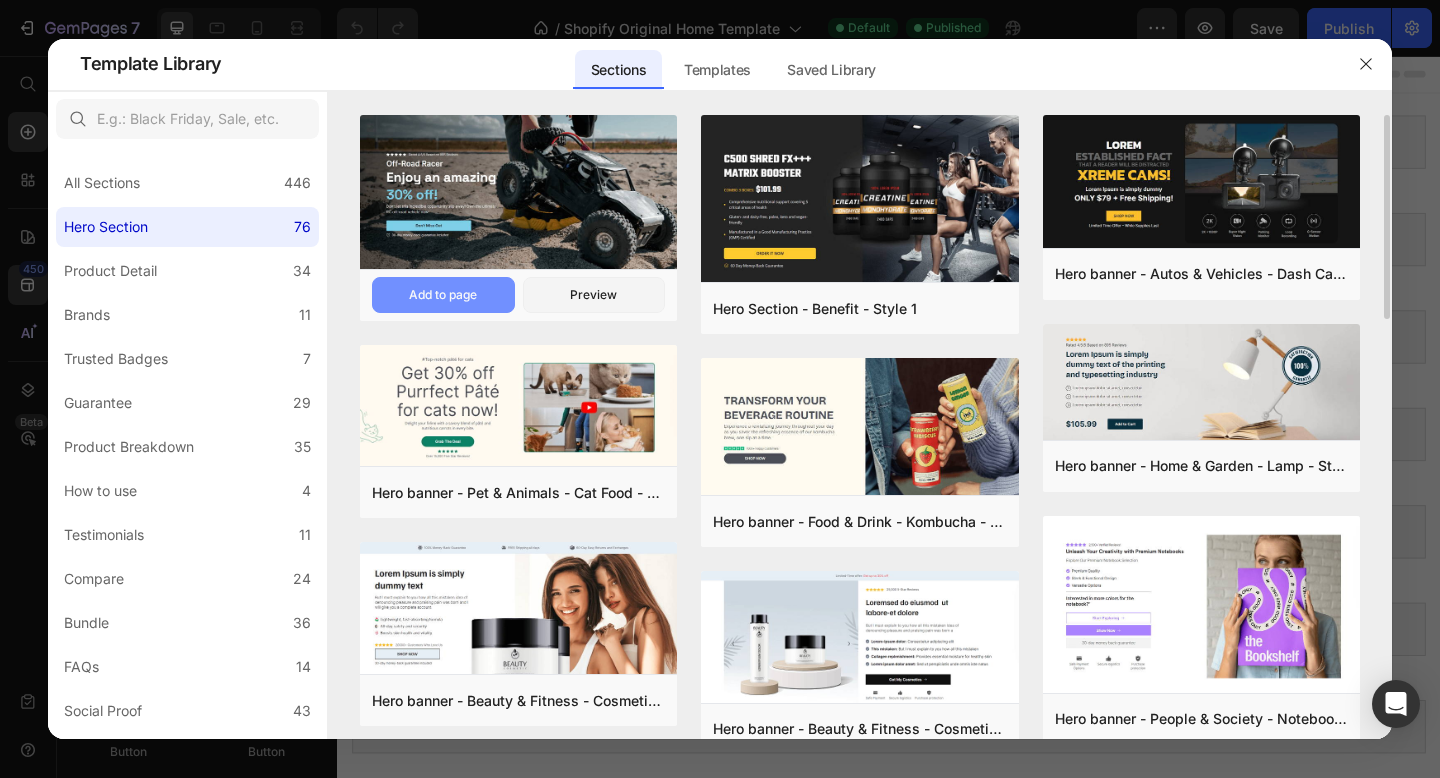 click on "Add to page" at bounding box center [443, 295] 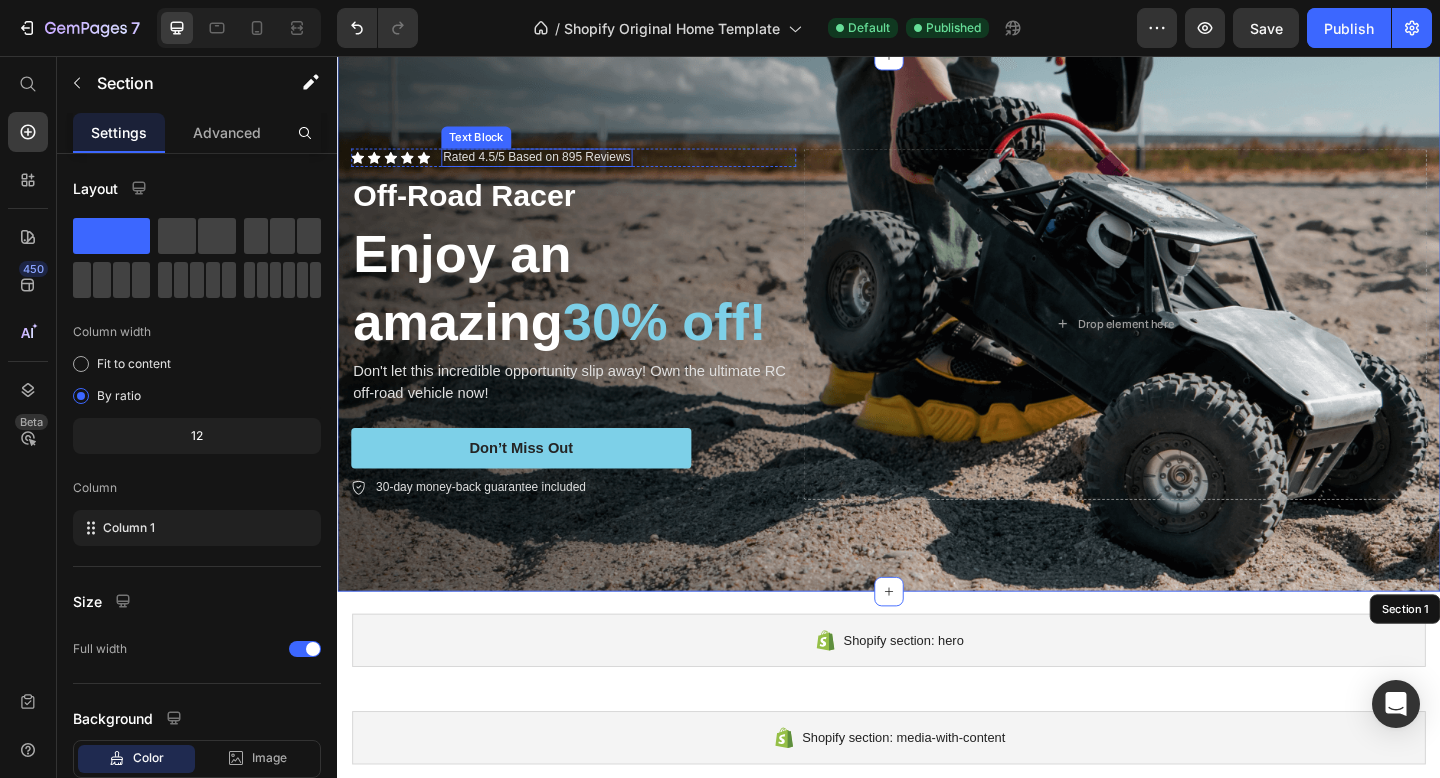 scroll, scrollTop: 0, scrollLeft: 0, axis: both 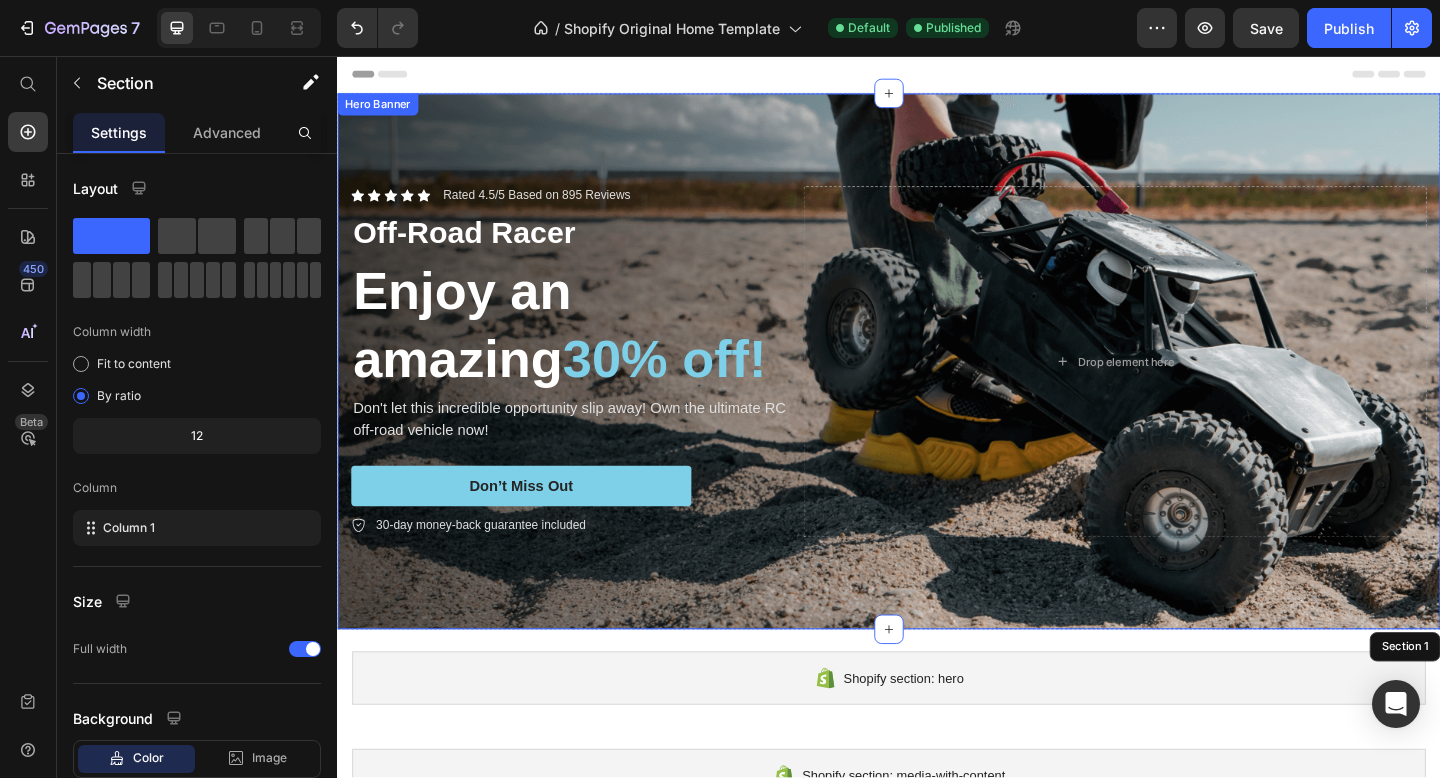 click on "Hero Banner" at bounding box center [381, 109] 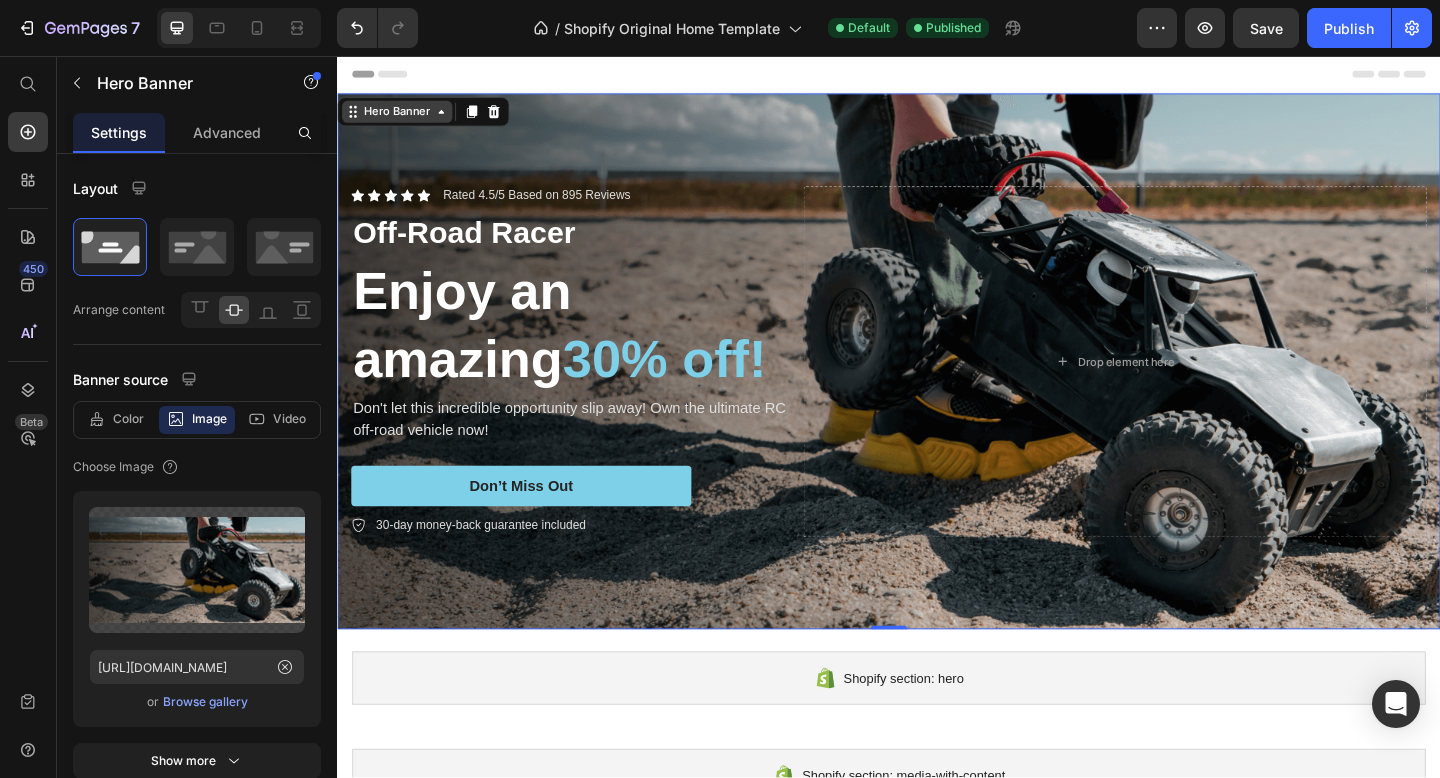 click on "Hero Banner" at bounding box center (402, 117) 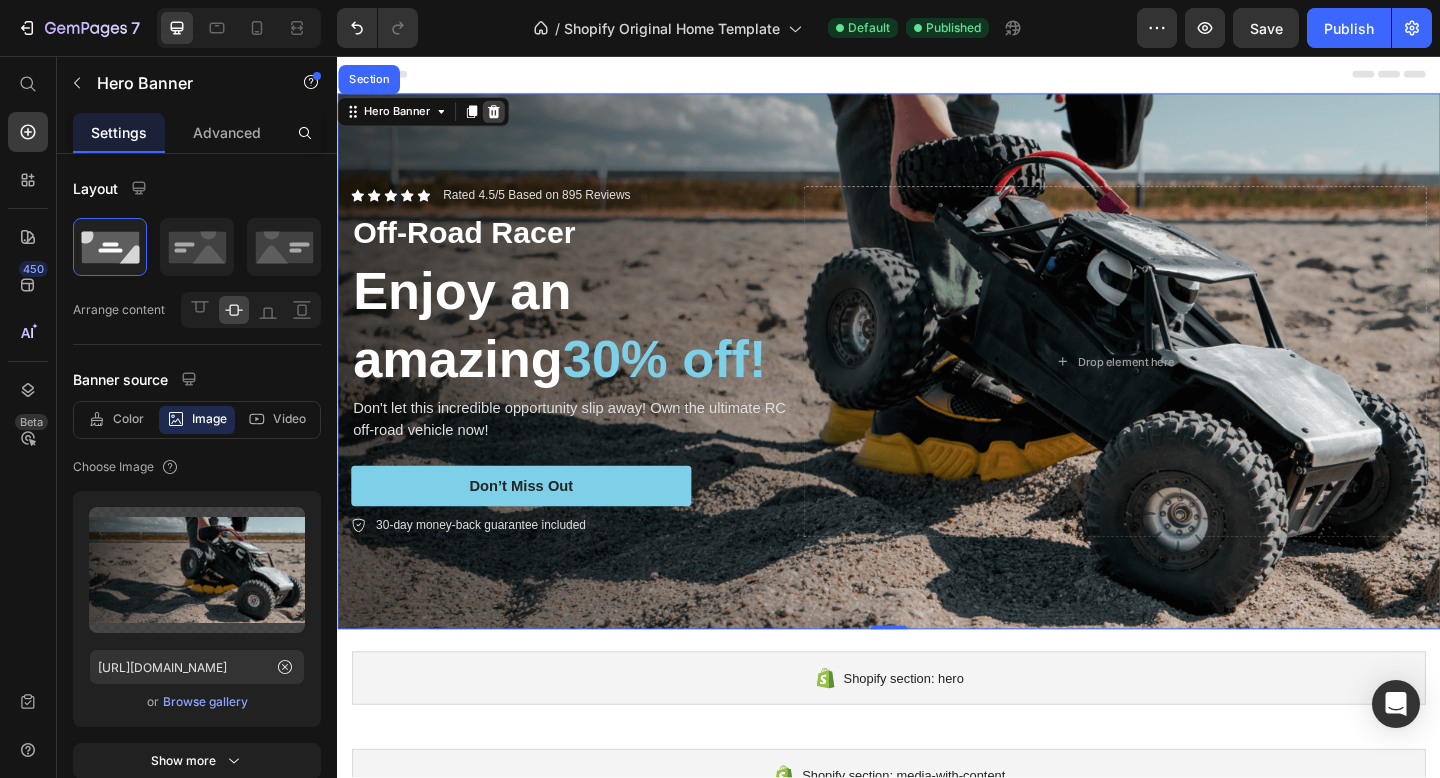click 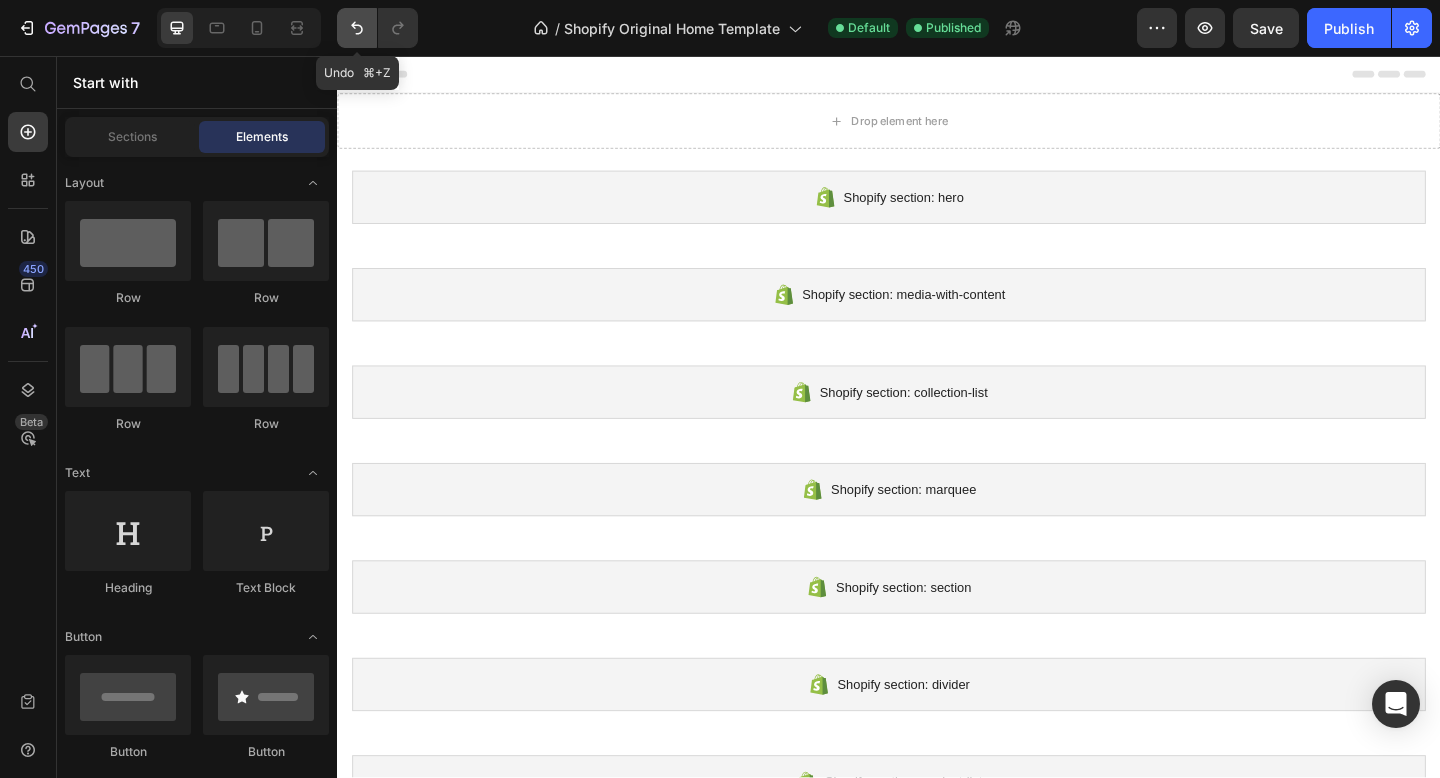 click 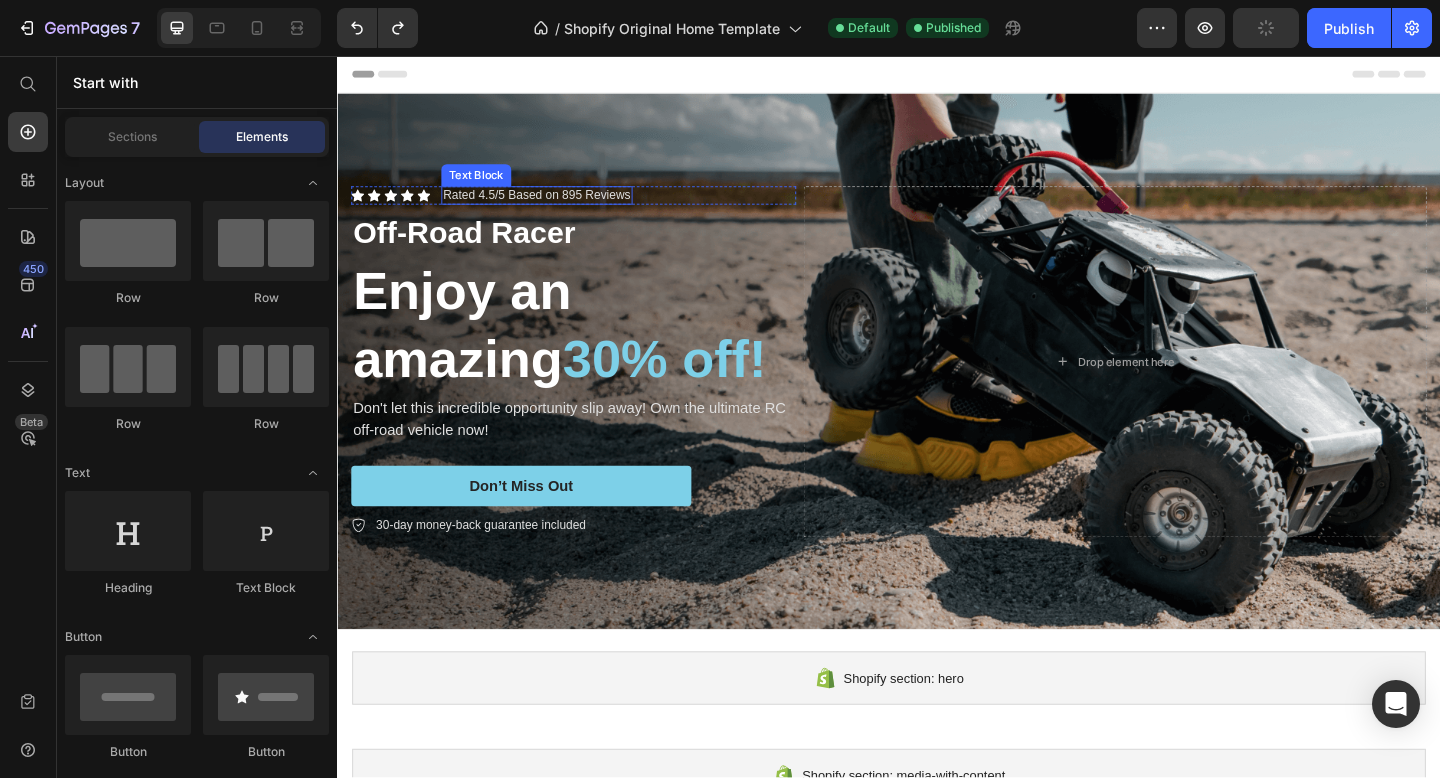 click on "Rated 4.5/5 Based on 895 Reviews" at bounding box center (554, 208) 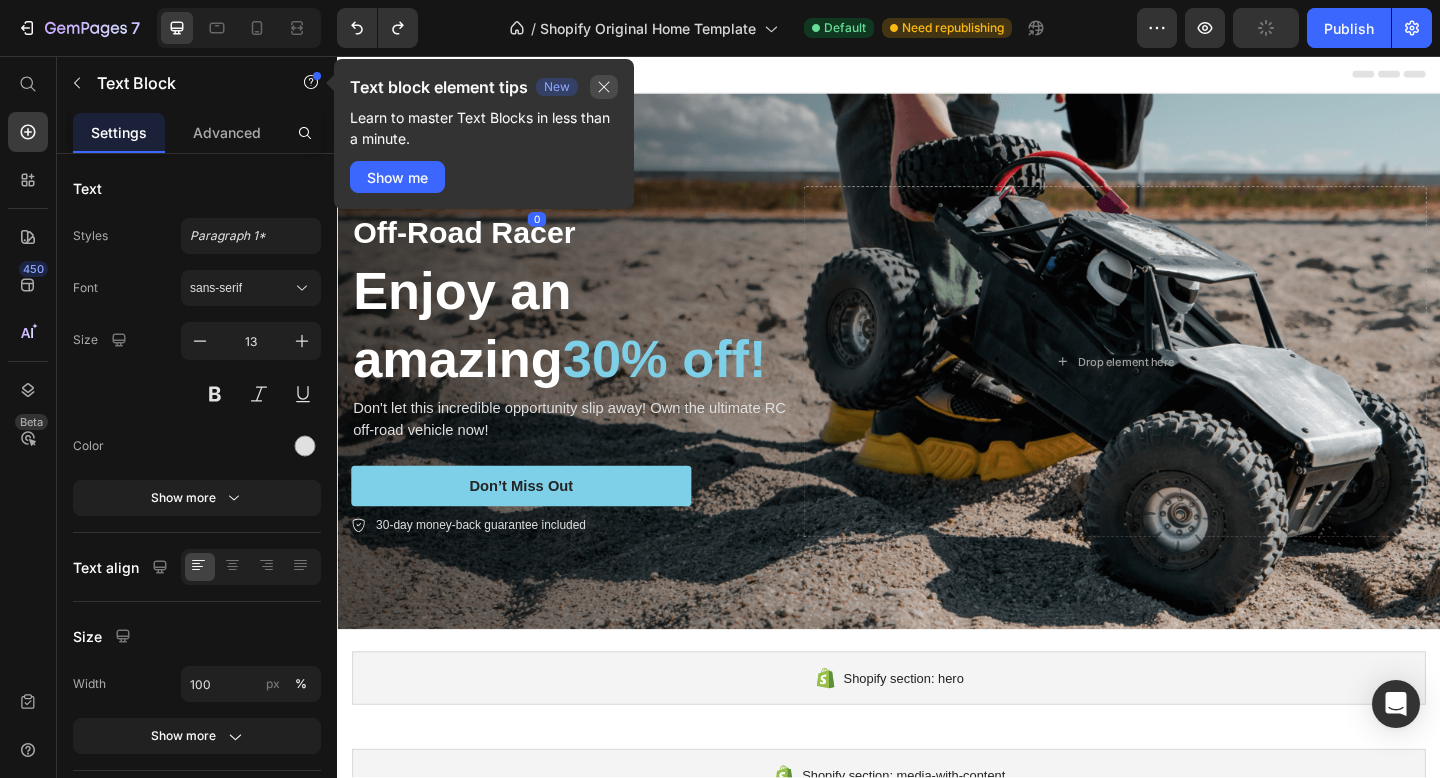 click 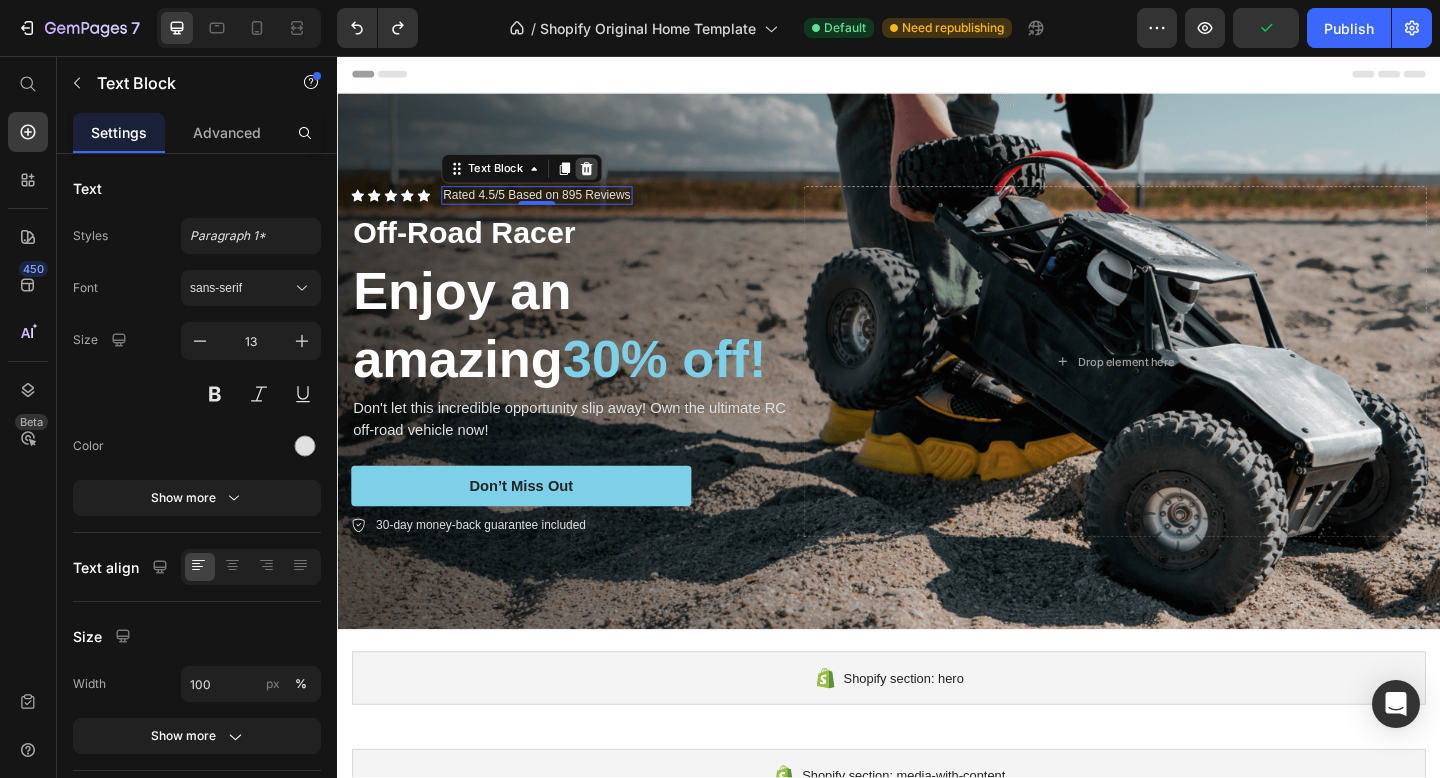 click at bounding box center (608, 179) 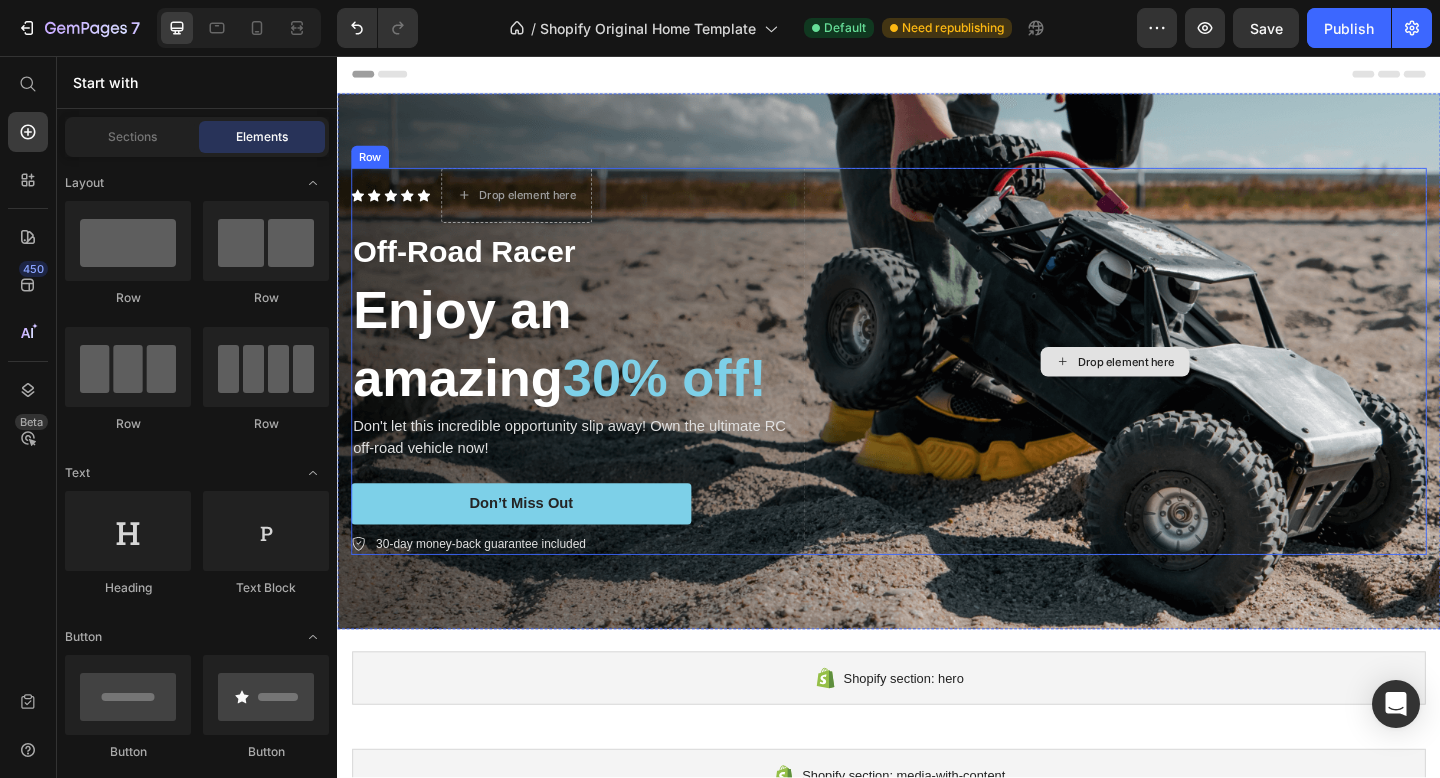 click on "Drop element here" at bounding box center [1183, 388] 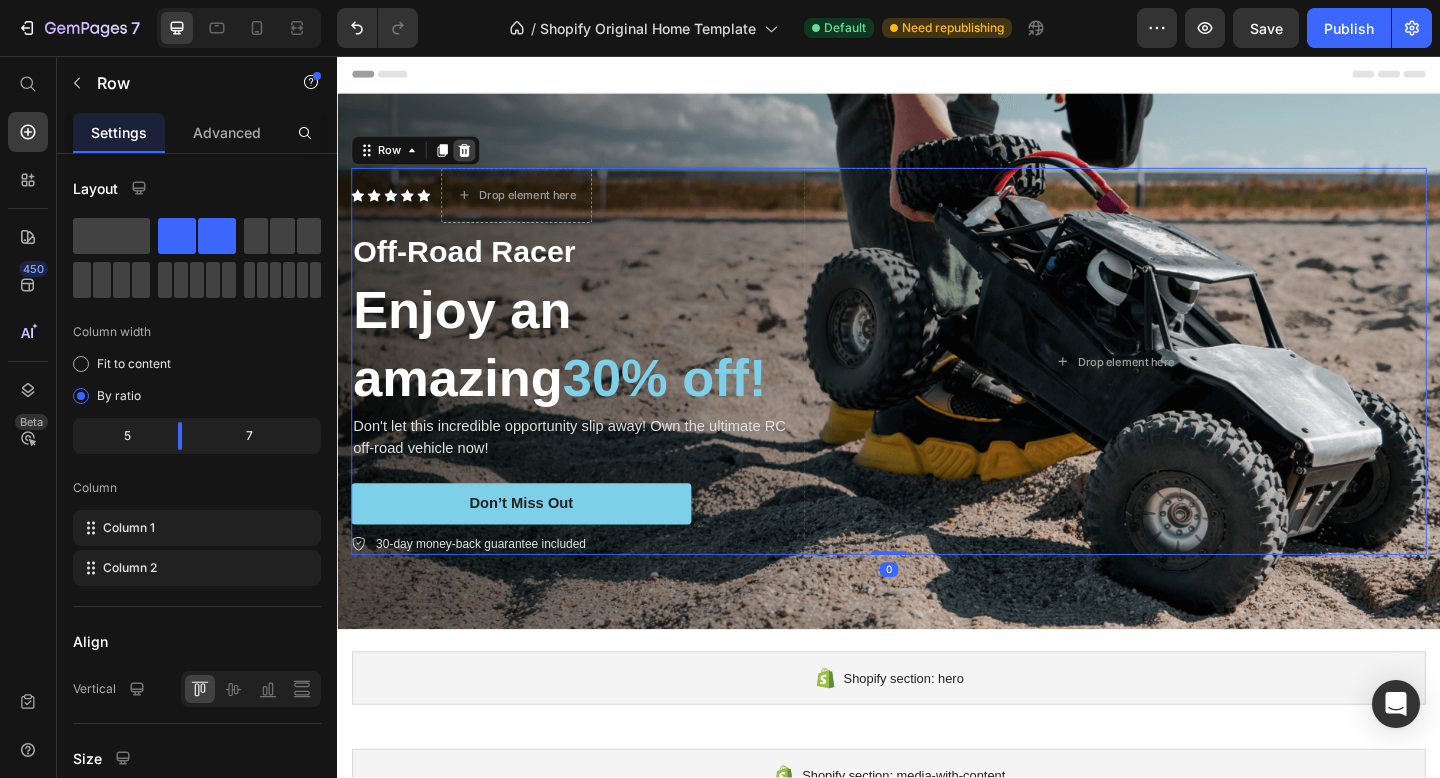 click 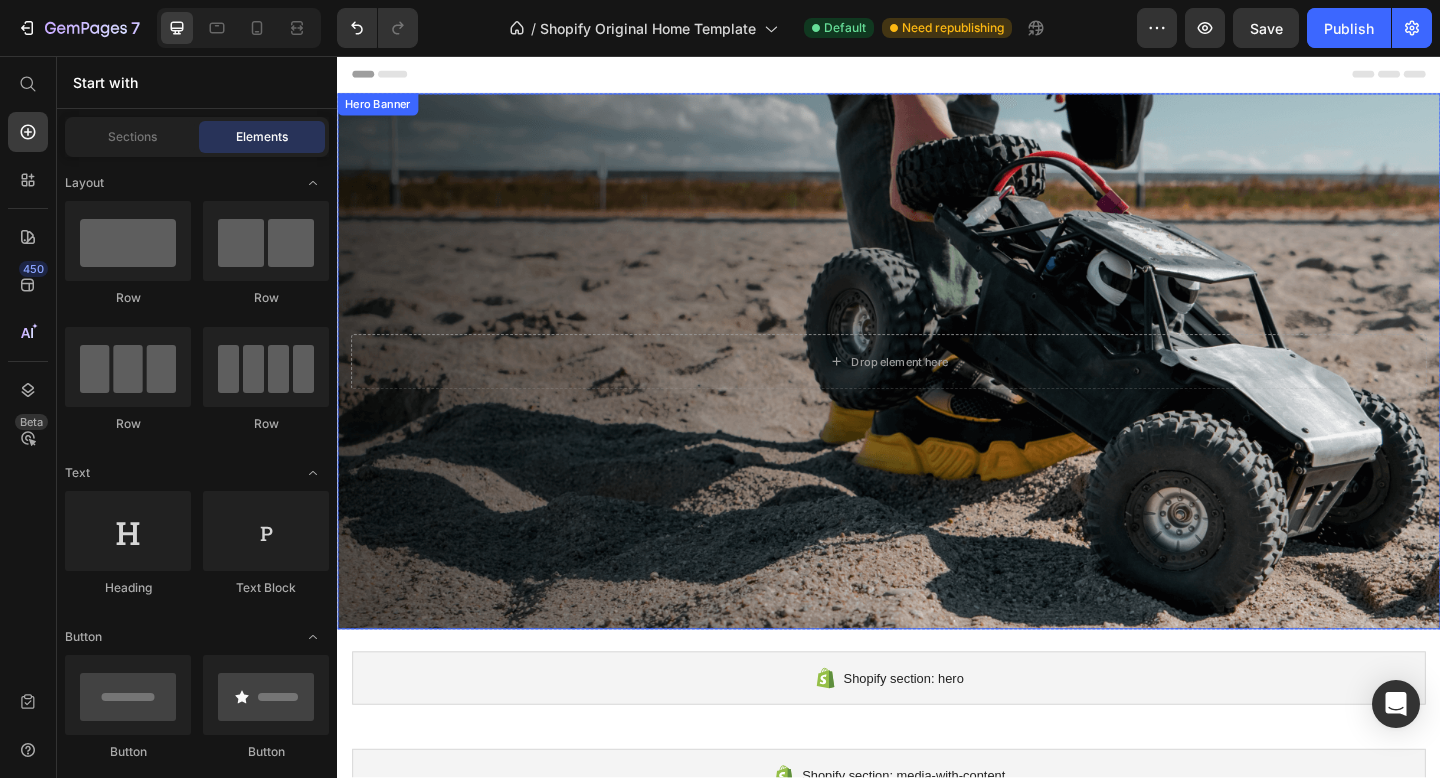 click at bounding box center [937, 388] 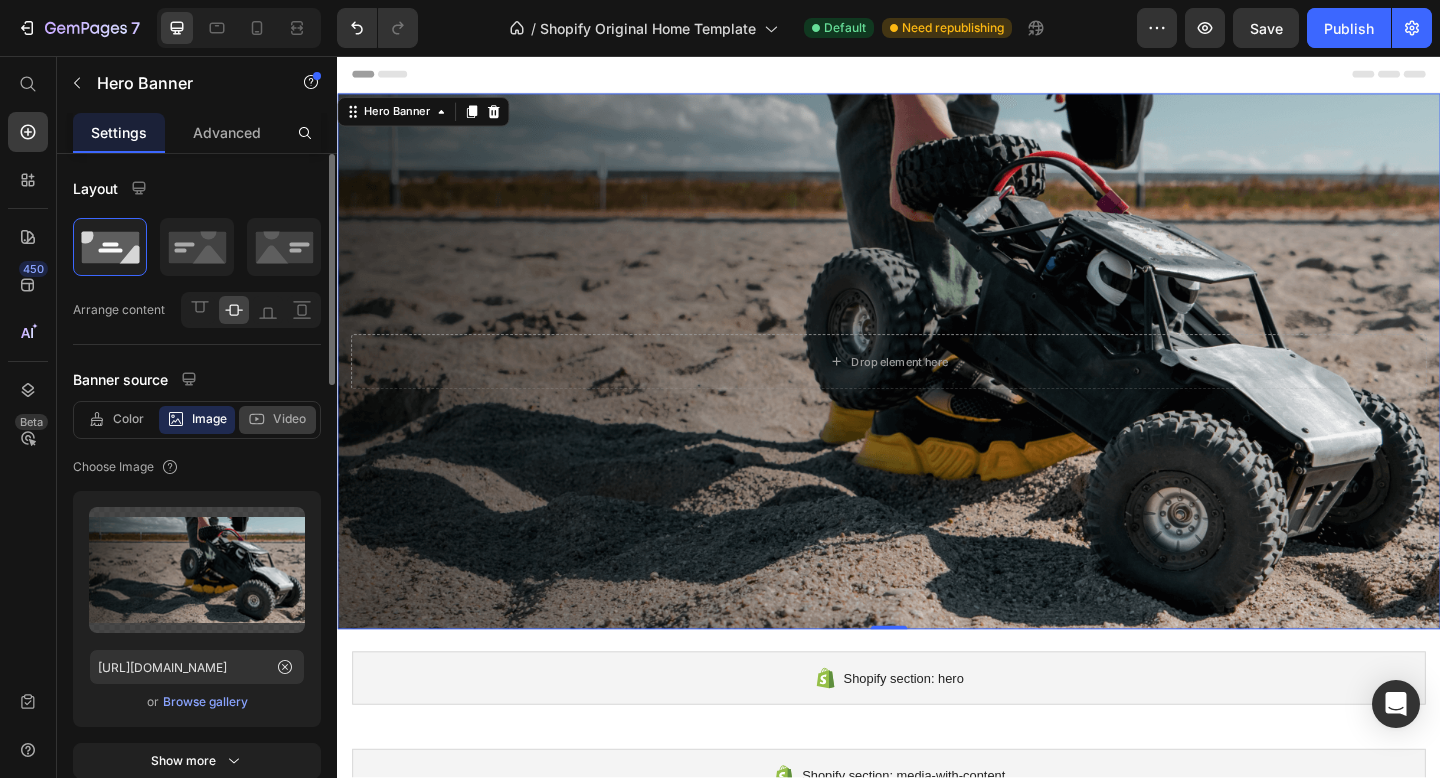 click on "Video" 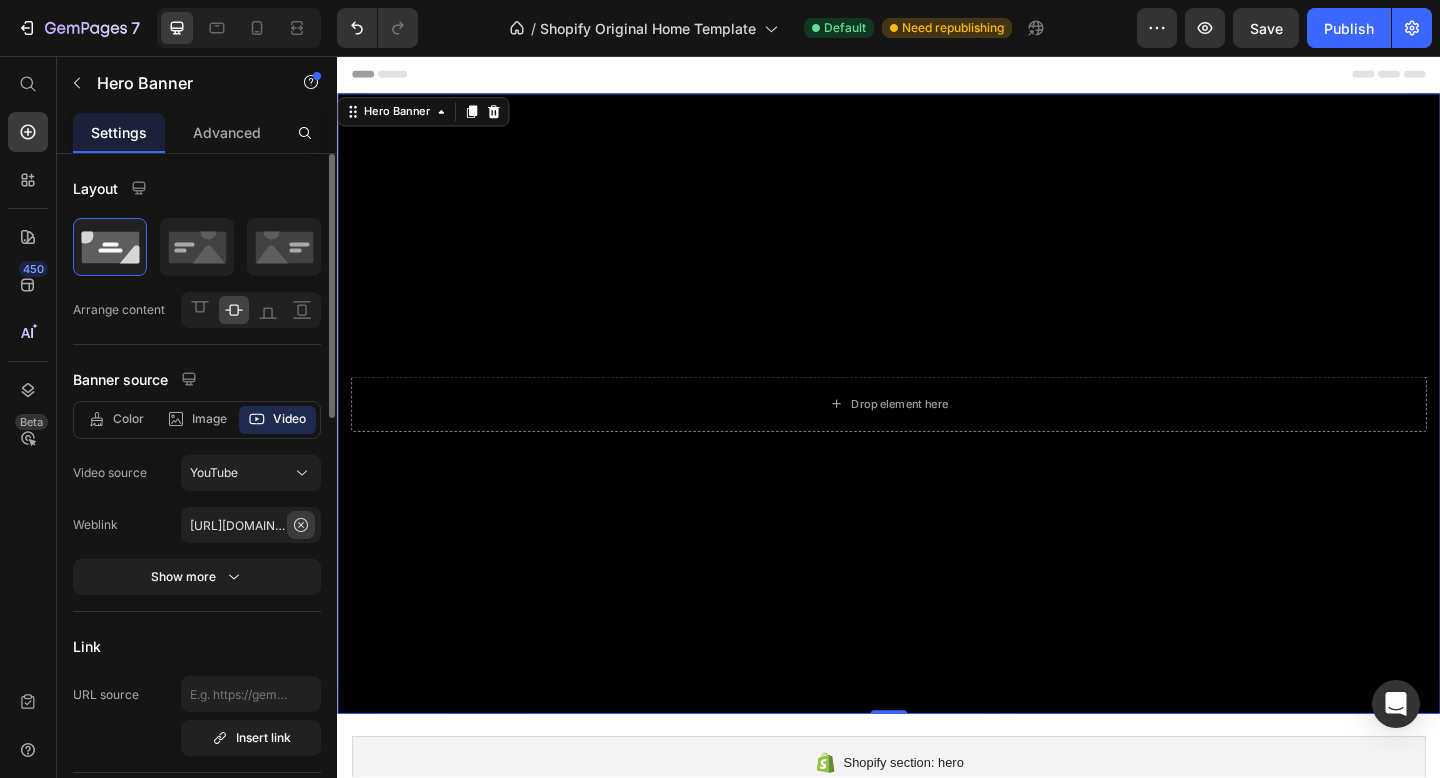 click 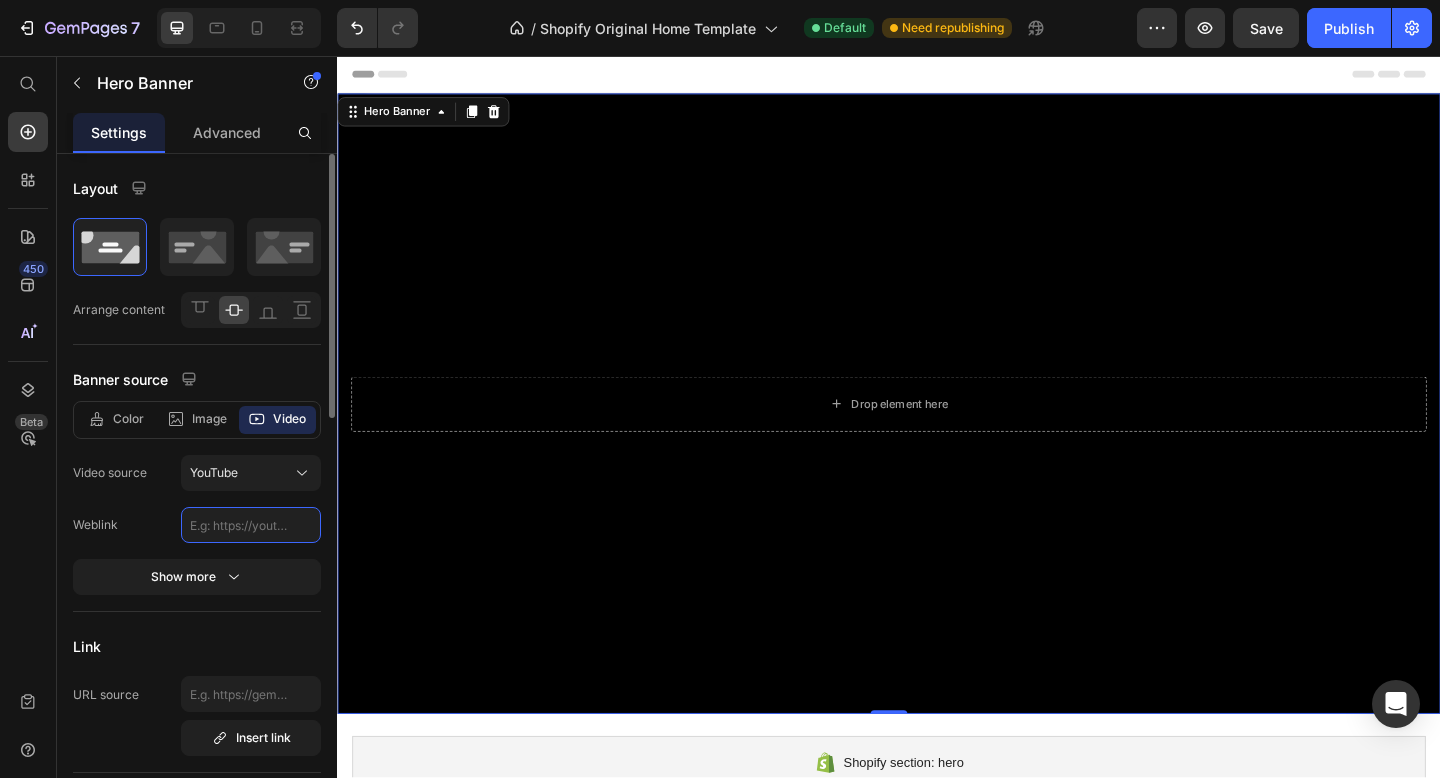 scroll, scrollTop: 0, scrollLeft: 0, axis: both 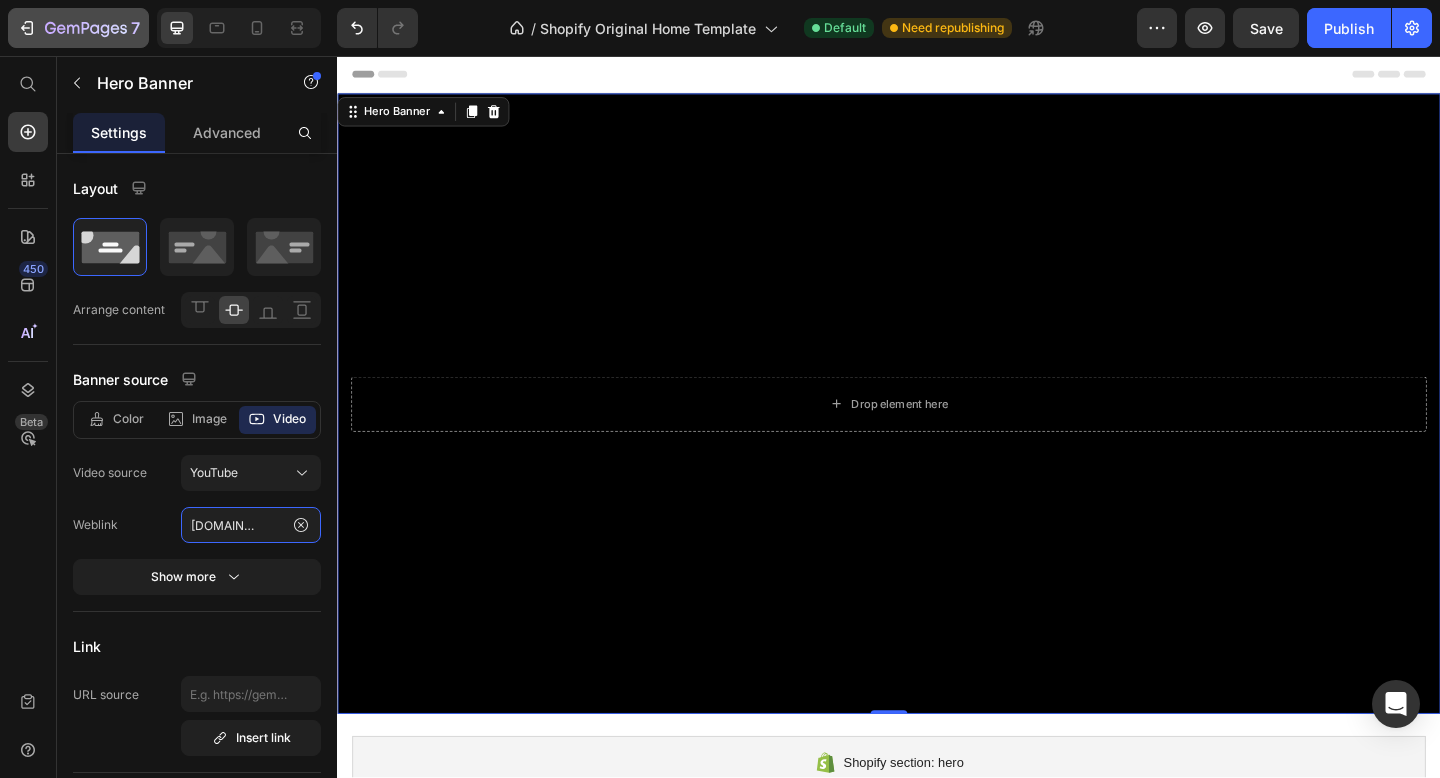 type on "[URL][DOMAIN_NAME]" 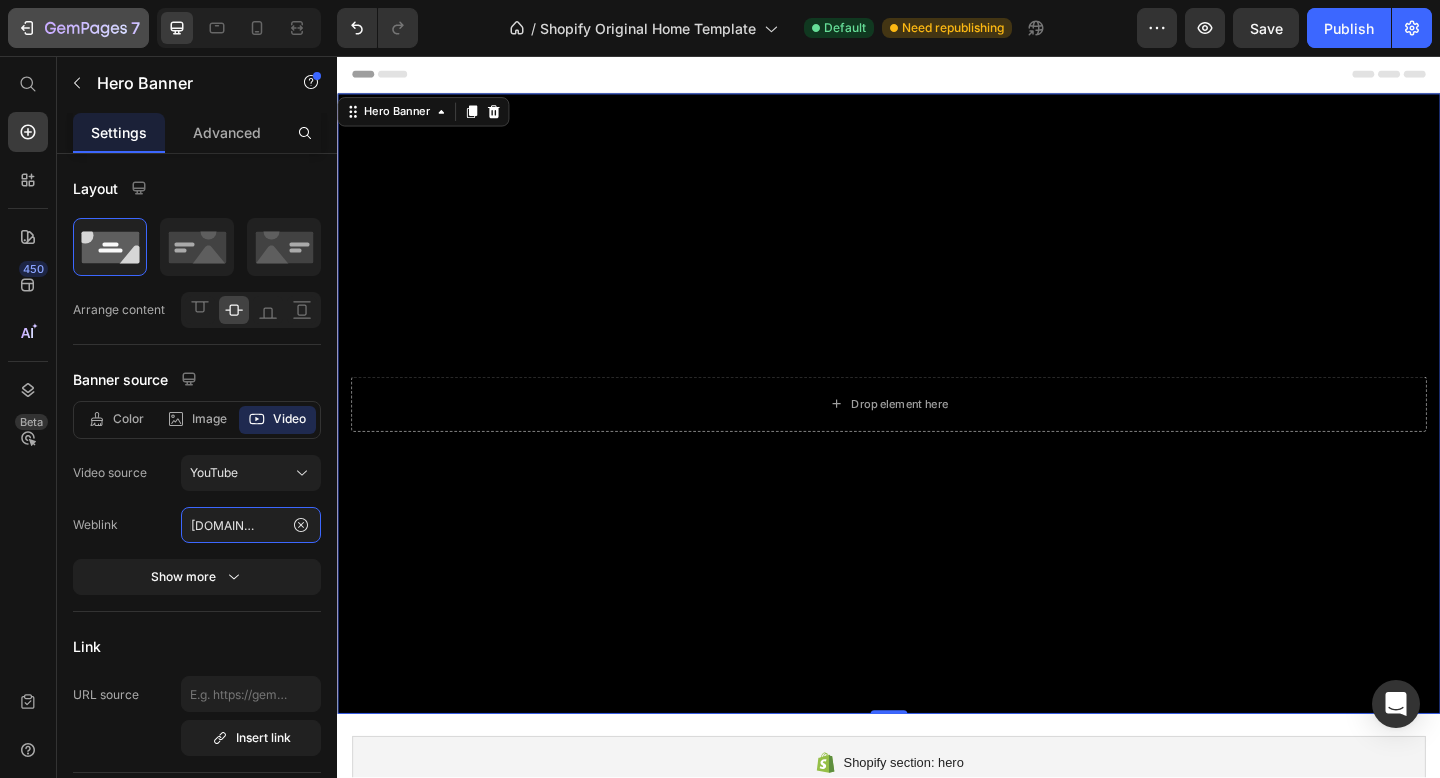 scroll, scrollTop: 0, scrollLeft: 0, axis: both 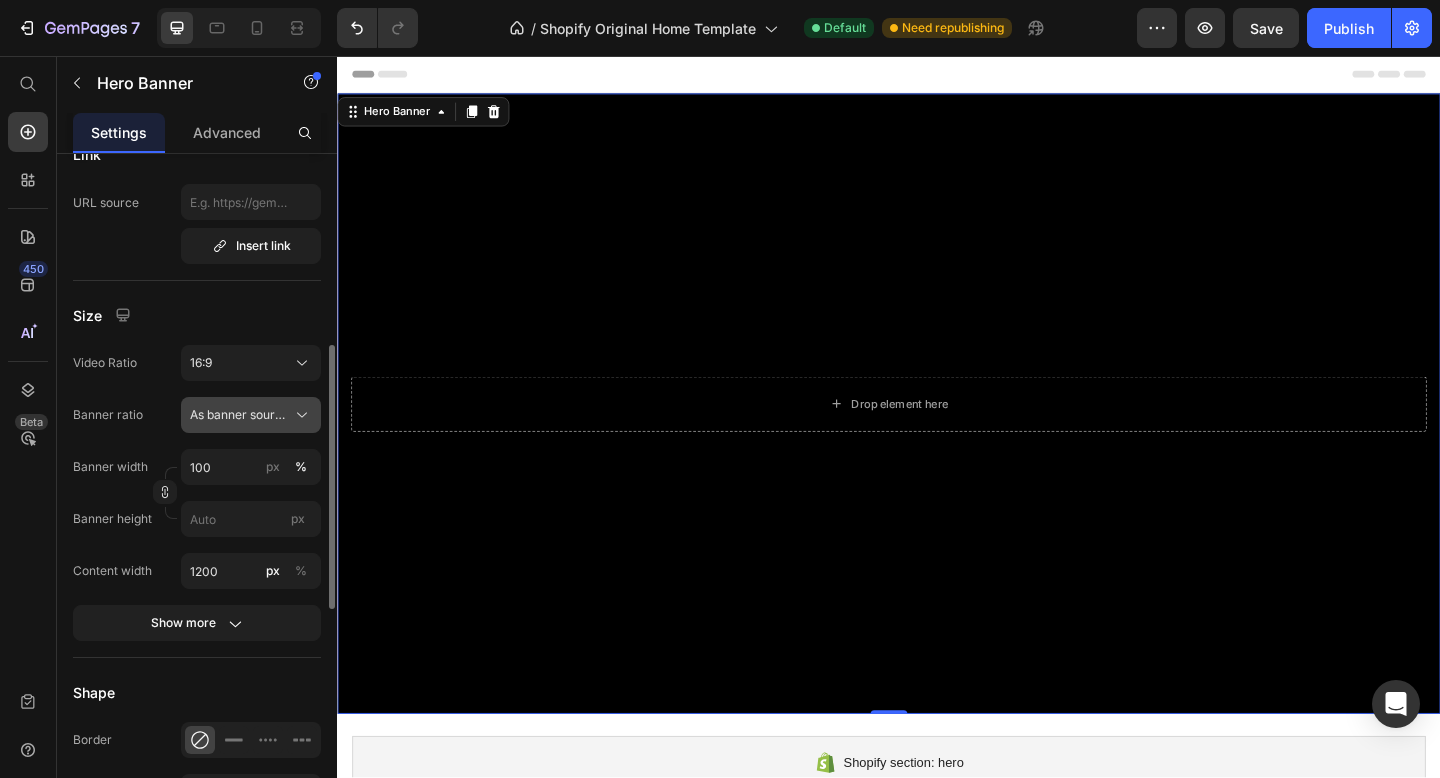 click on "As banner source" at bounding box center (239, 415) 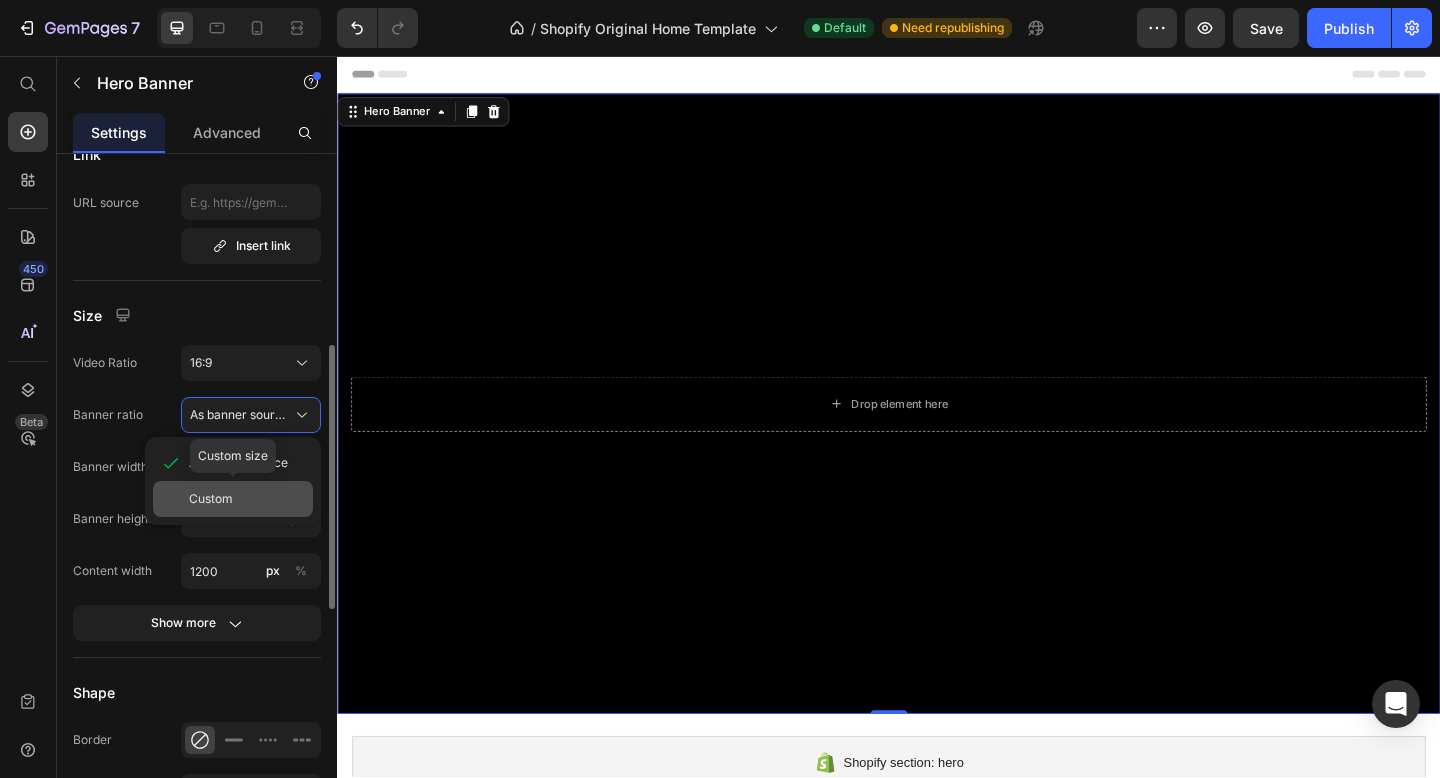 click on "Custom" at bounding box center (211, 499) 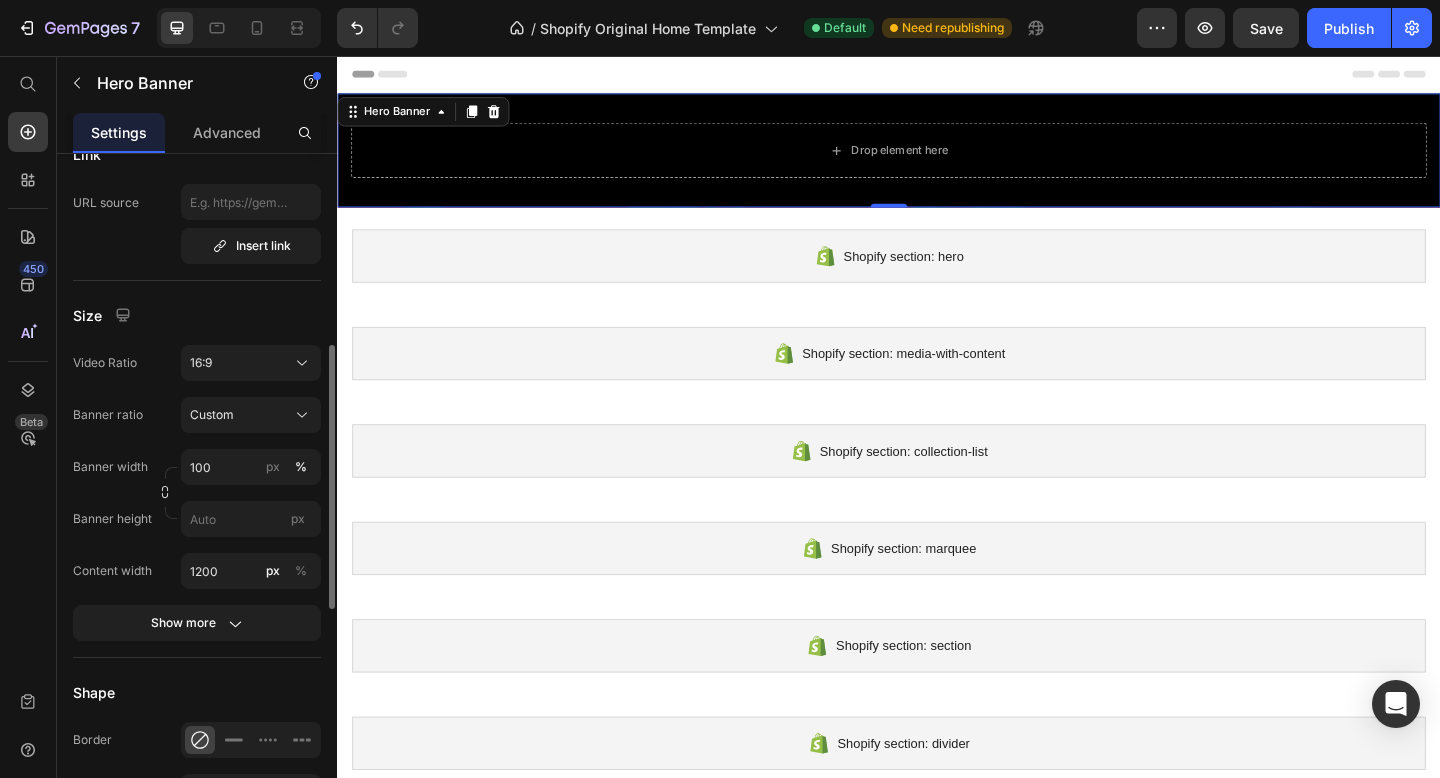 click on "Size" at bounding box center [197, 315] 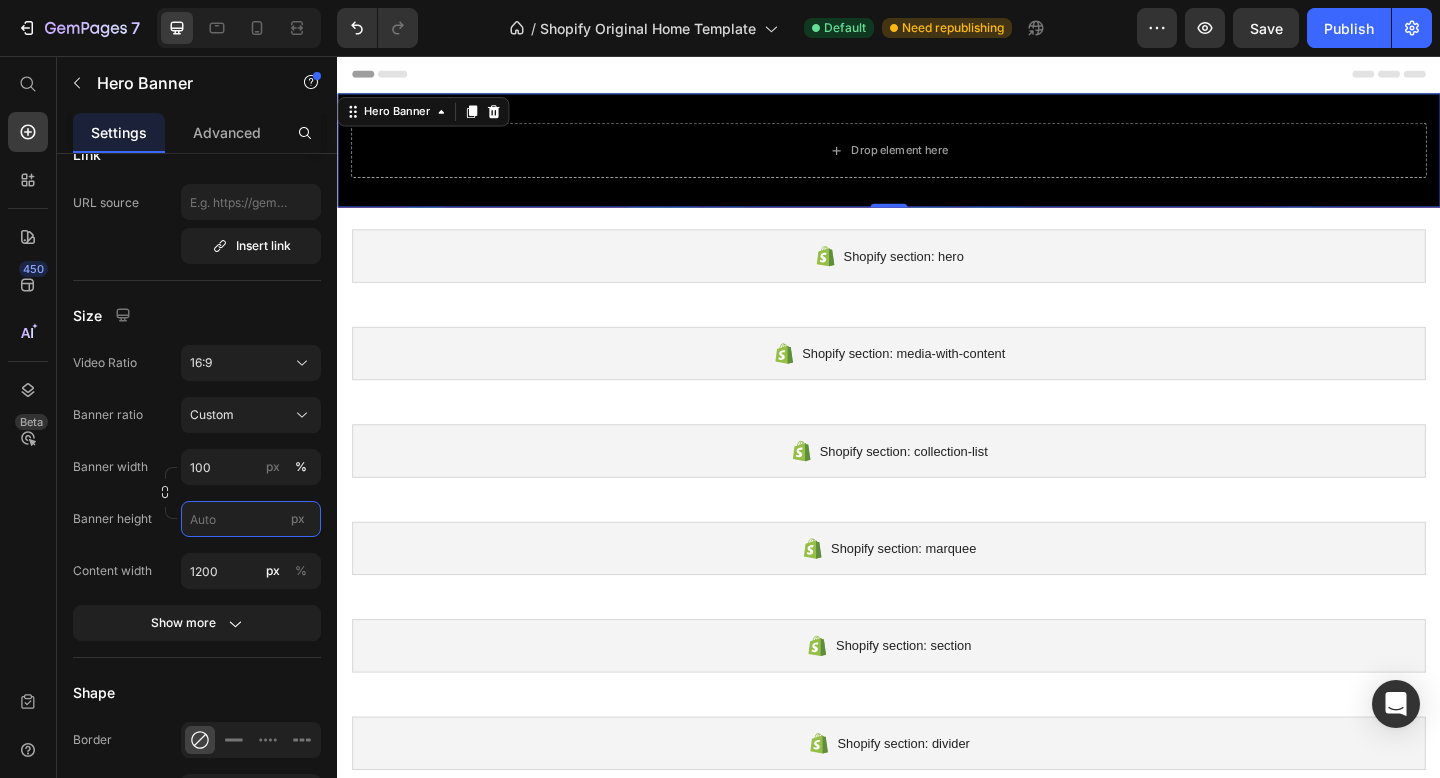 click on "px" at bounding box center [251, 519] 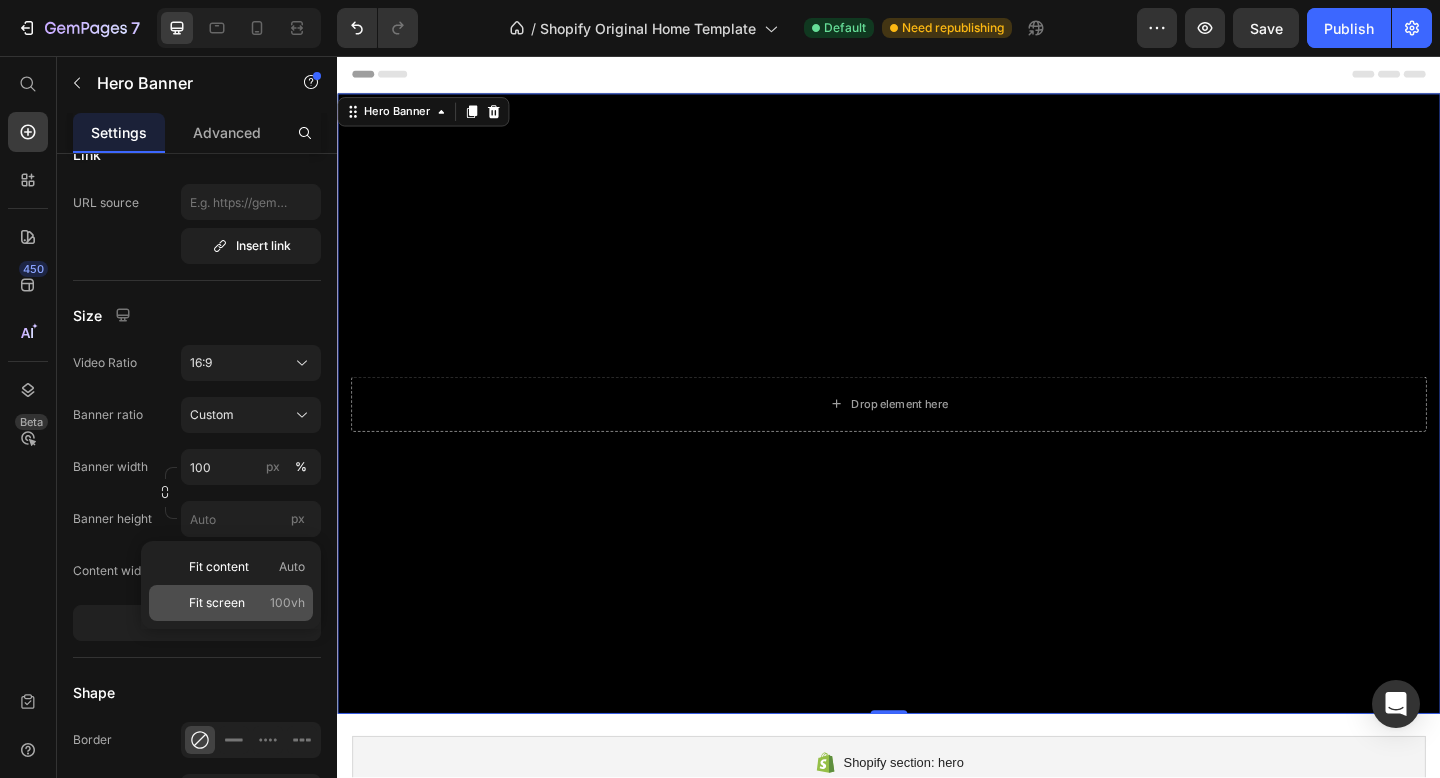 click on "Fit screen 100vh" 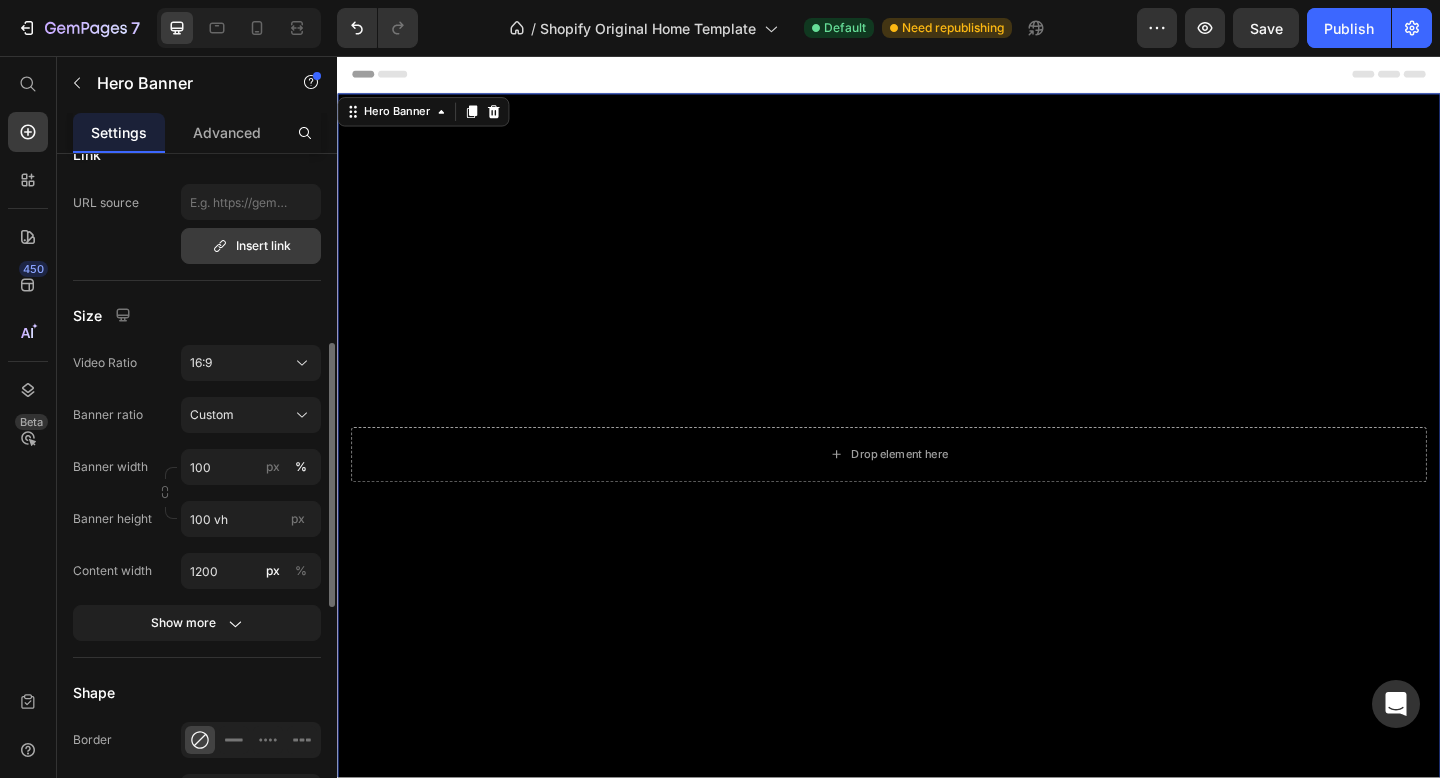 scroll, scrollTop: 0, scrollLeft: 0, axis: both 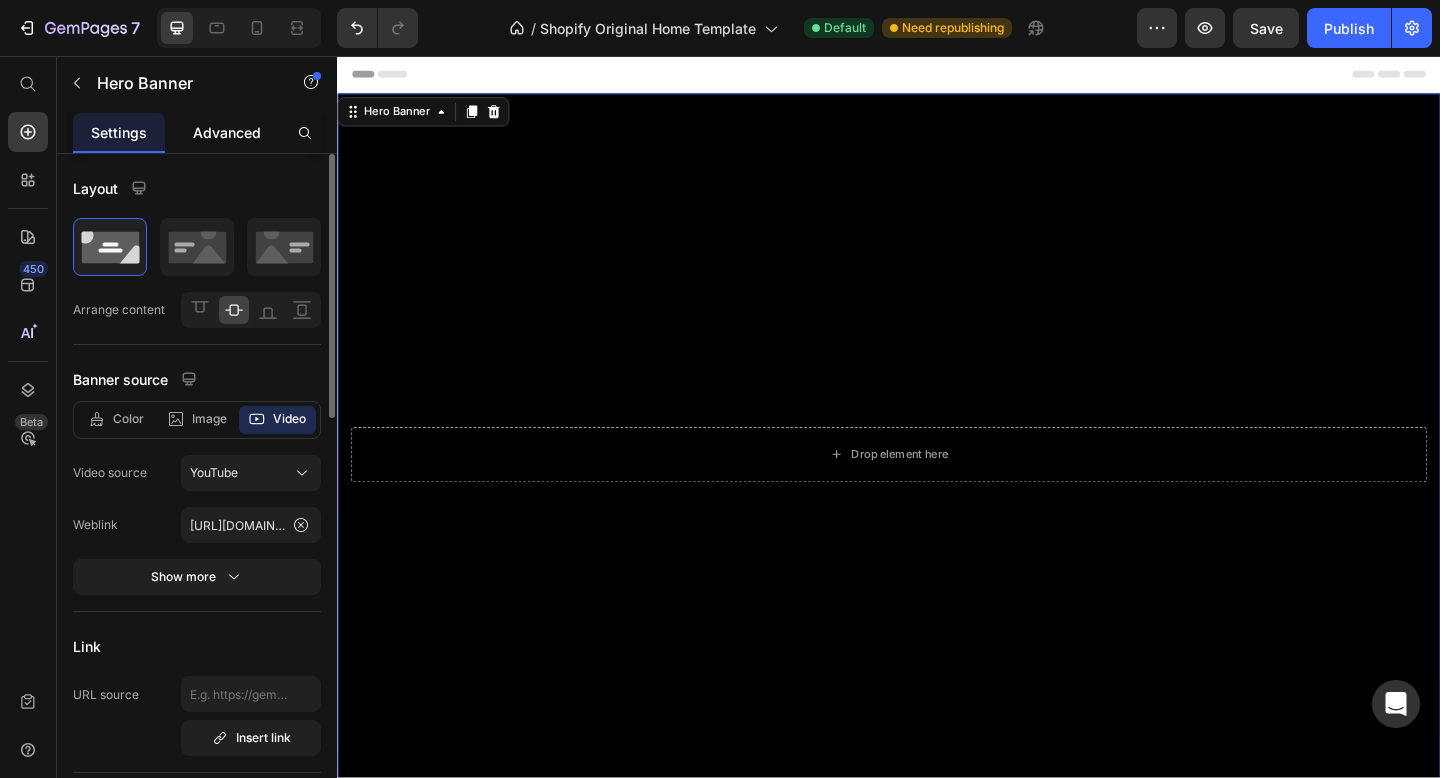 click on "Advanced" at bounding box center (227, 132) 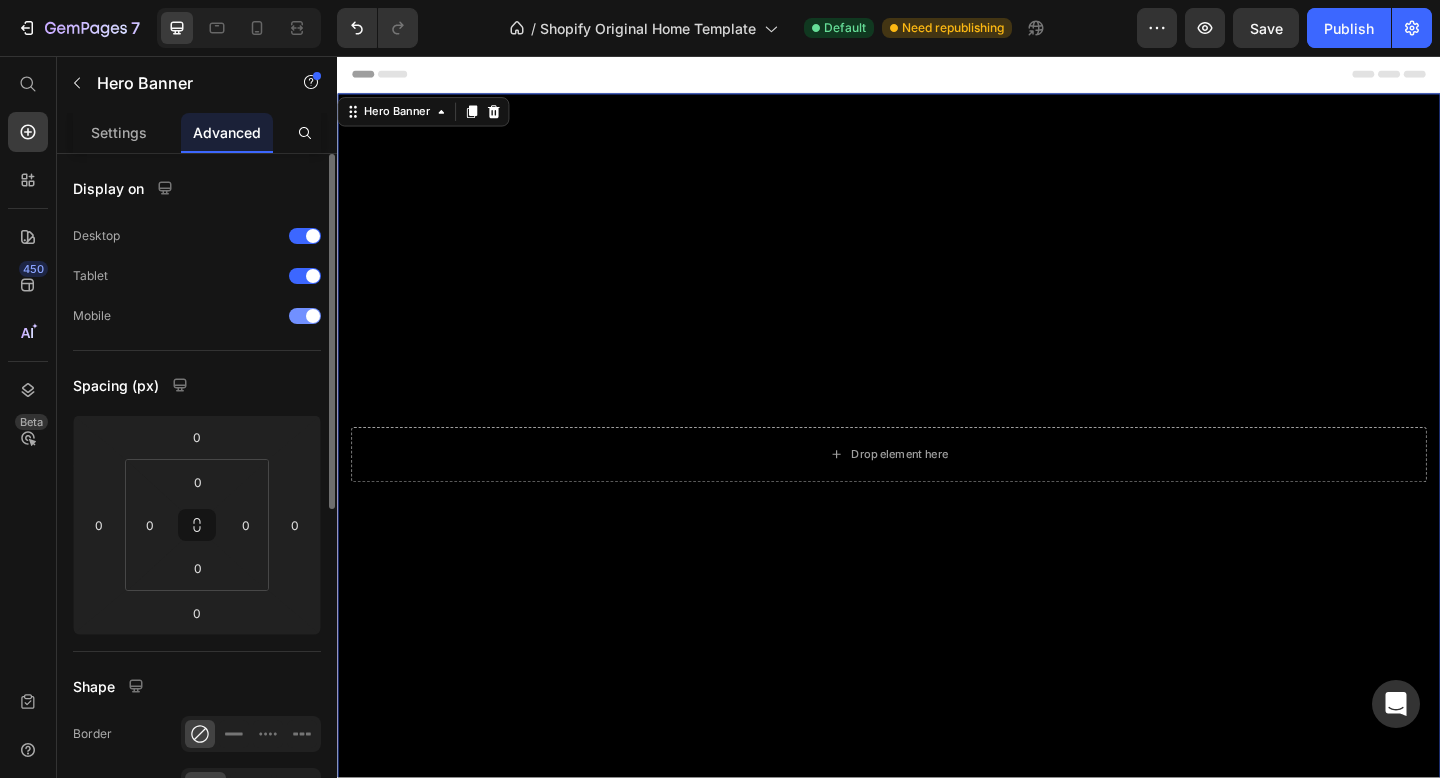 click at bounding box center (305, 316) 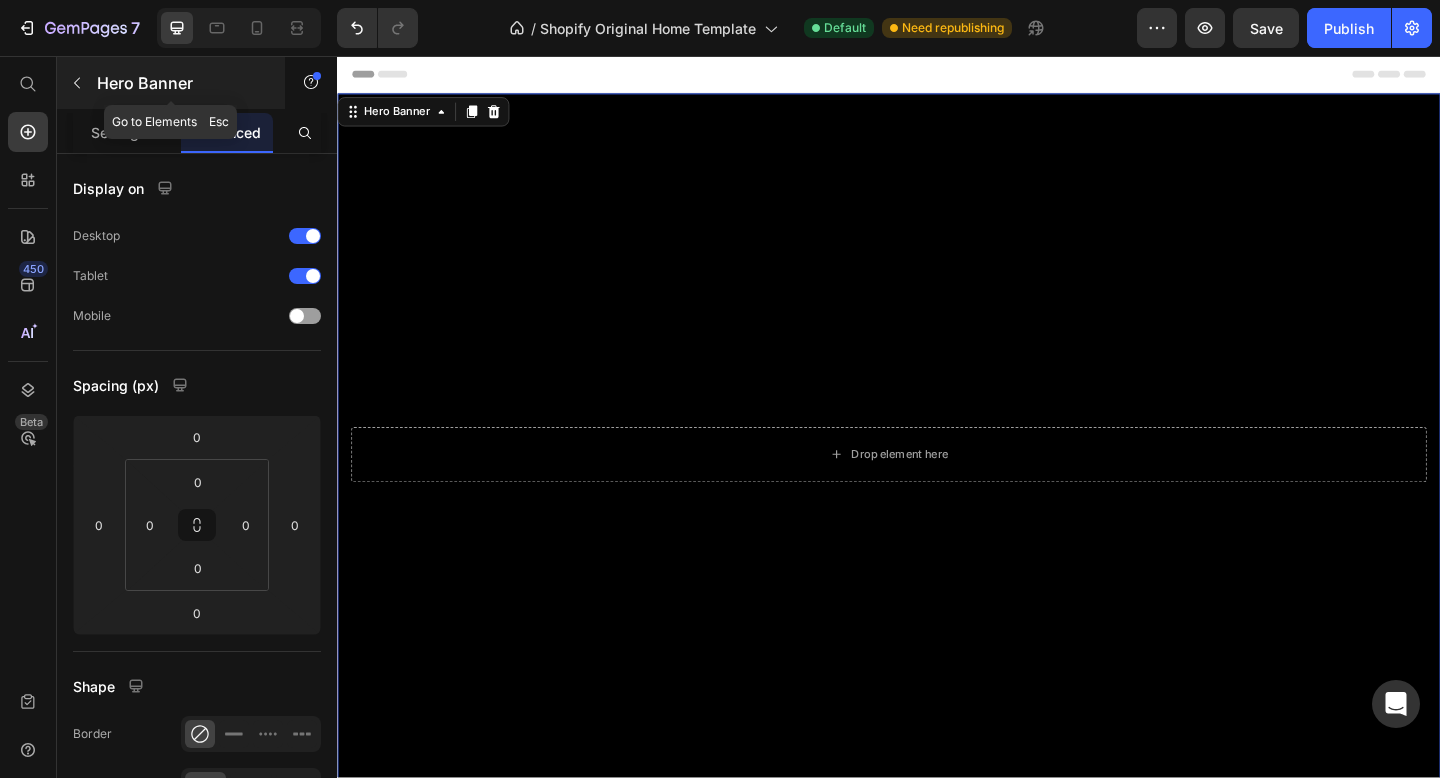 click 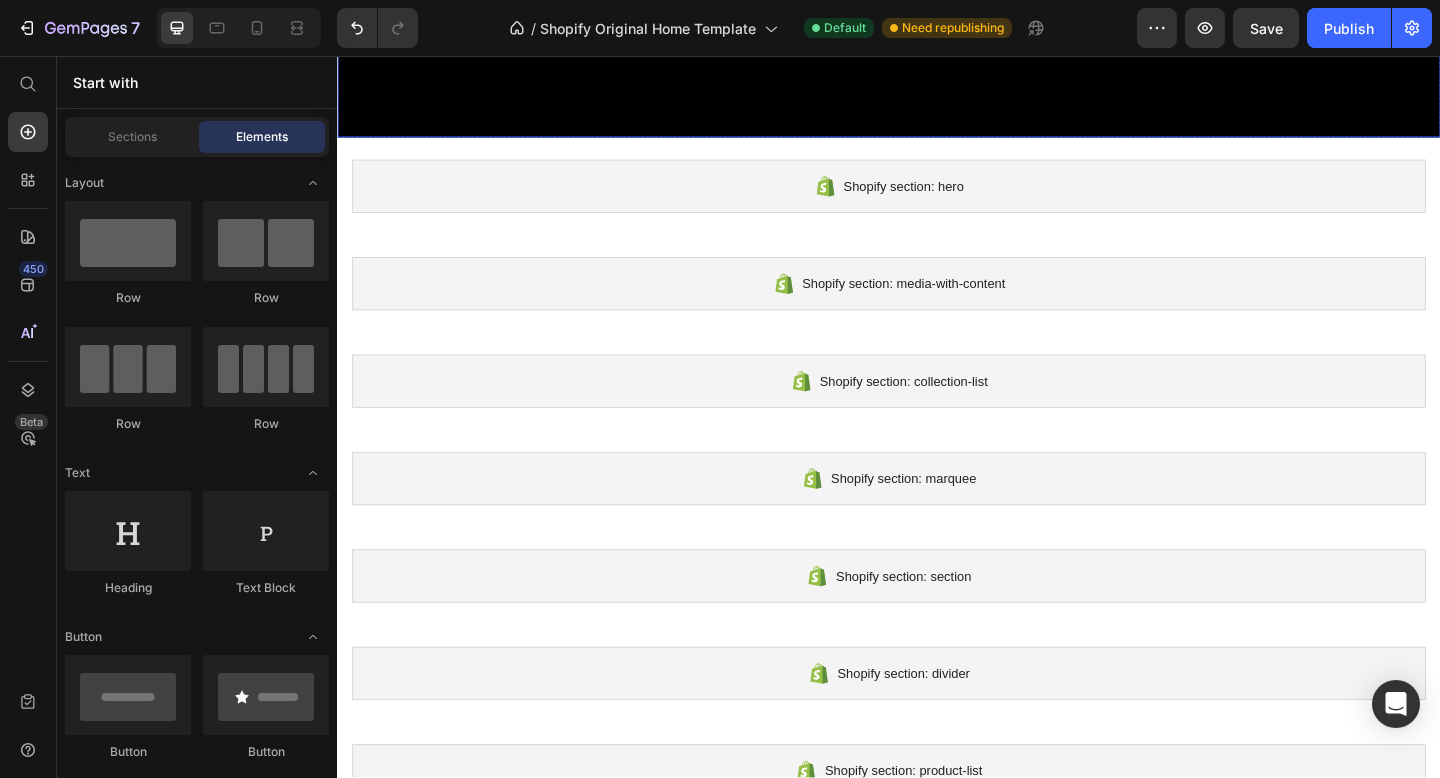 scroll, scrollTop: 734, scrollLeft: 0, axis: vertical 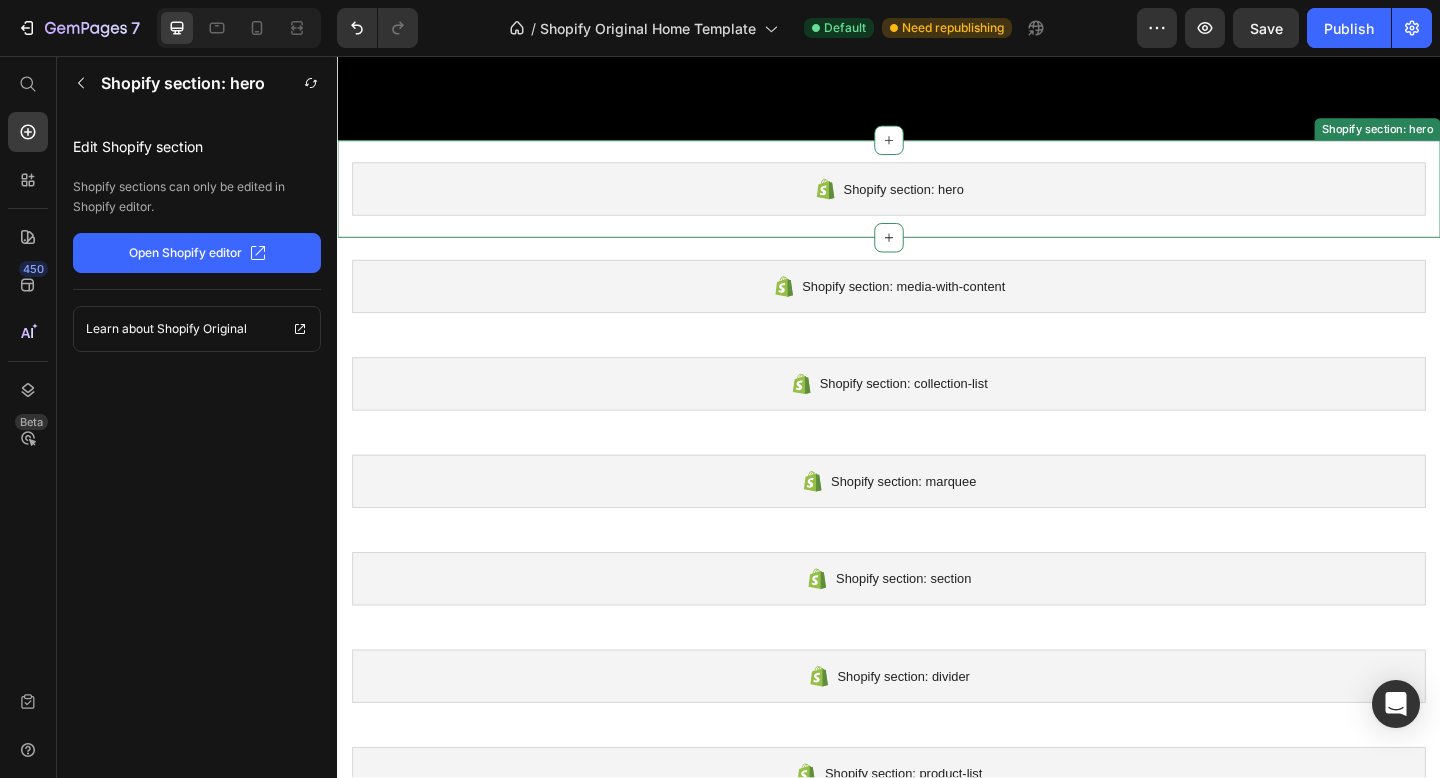 click on "Shopify section: hero Shopify section: hero" at bounding box center [937, 201] 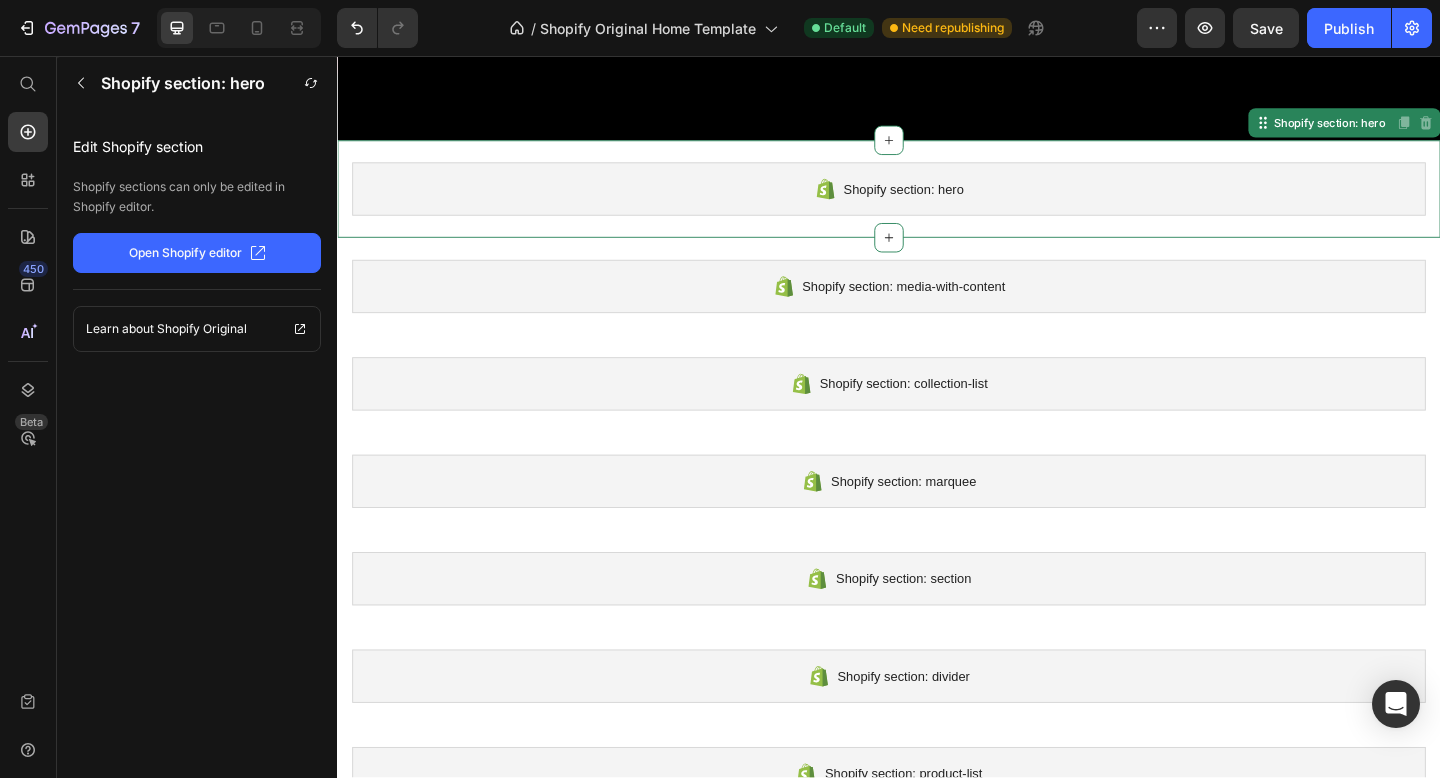 click on "Shopify section: hero Shopify section: hero   Disabled. Please edit in Shopify Editor Disabled. Please edit in Shopify Editor" at bounding box center [937, 201] 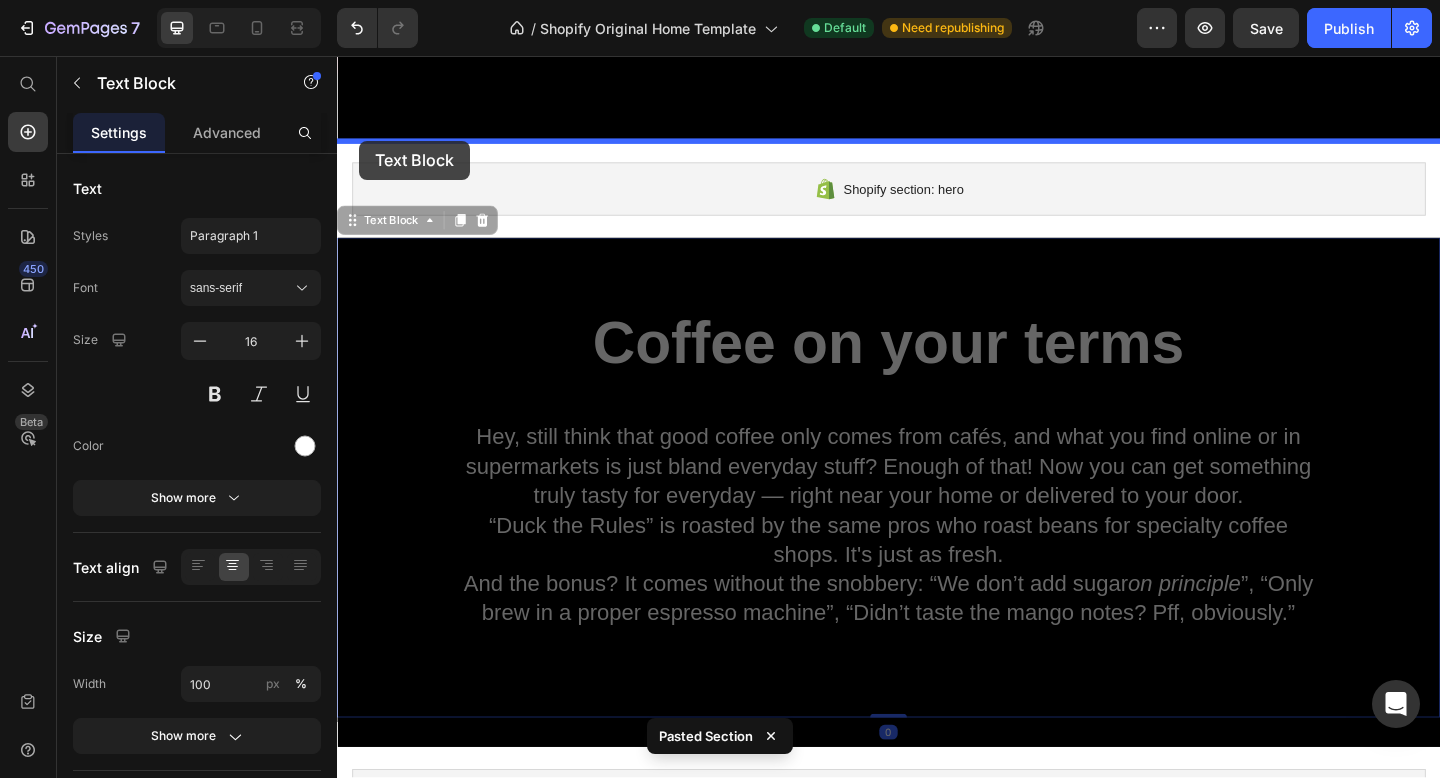 drag, startPoint x: 374, startPoint y: 242, endPoint x: 359, endPoint y: 153, distance: 90.255196 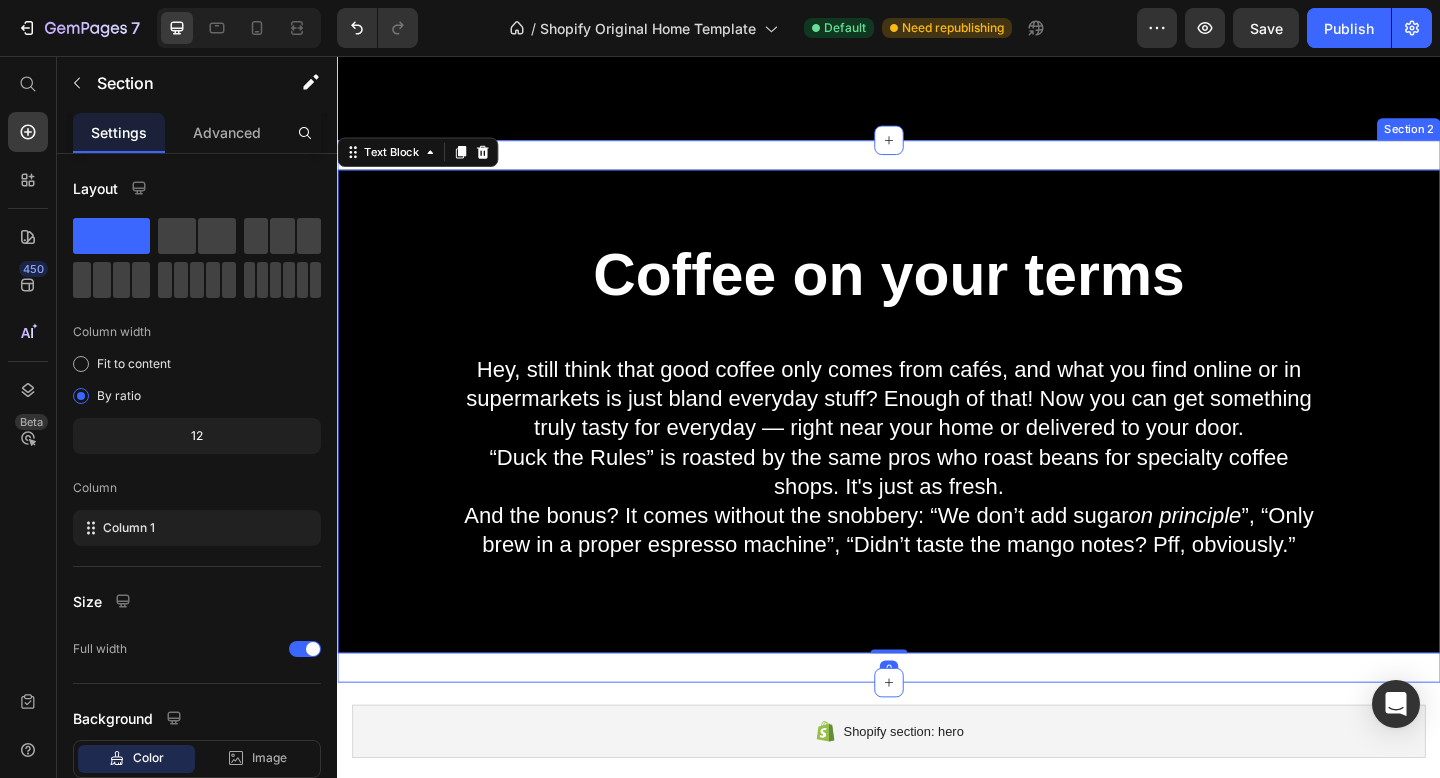 click on "Coffee on your terms     Hey, still think that good coffee only comes from cafés, and what you find online or in supermarkets is just bland everyday stuff? Enough of that! Now you can get something truly tasty for everyday — right near your home or delivered to your door. “Duck the Rules” is roasted by the same pros who roast beans for specialty coffee shops. It's just as fresh. And the bonus? It comes without the snobbery: “We don’t add sugar  on principle ”, “Only brew in a proper espresso machine”, “Didn’t taste the mango notes? Pff, obviously.” Text Block   0 Section 2" at bounding box center (937, 443) 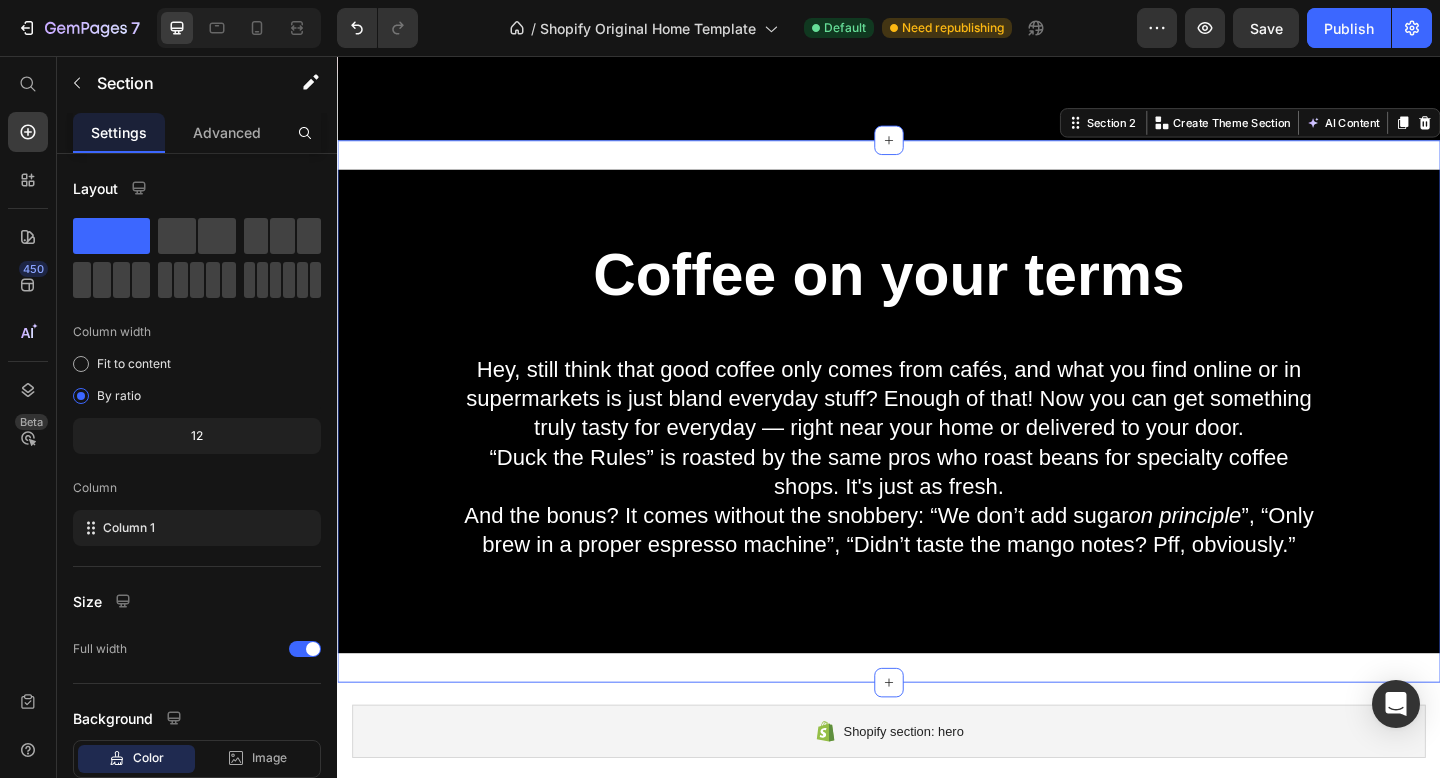 click on "Coffee on your terms     Hey, still think that good coffee only comes from cafés, and what you find online or in supermarkets is just bland everyday stuff? Enough of that! Now you can get something truly tasty for everyday — right near your home or delivered to your door. “Duck the Rules” is roasted by the same pros who roast beans for specialty coffee shops. It's just as fresh. And the bonus? It comes without the snobbery: “We don’t add sugar  on principle ”, “Only brew in a proper espresso machine”, “Didn’t taste the mango notes? Pff, obviously.” Text Block Section 2   You can create reusable sections Create Theme Section AI Content Write with GemAI What would you like to describe here? Tone and Voice Persuasive Product Show more Generate" at bounding box center (937, 443) 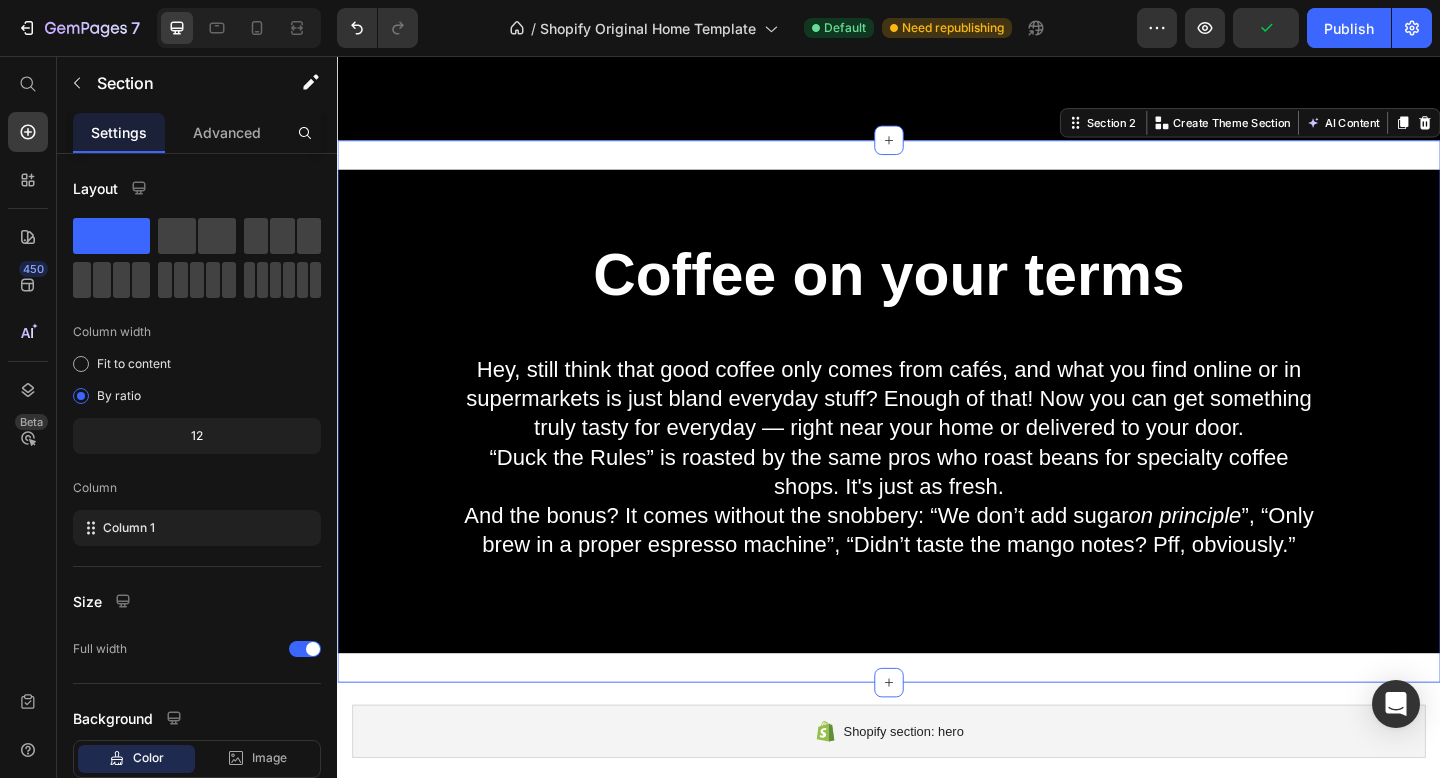 click on "Coffee on your terms     Hey, still think that good coffee only comes from cafés, and what you find online or in supermarkets is just bland everyday stuff? Enough of that! Now you can get something truly tasty for everyday — right near your home or delivered to your door. “Duck the Rules” is roasted by the same pros who roast beans for specialty coffee shops. It's just as fresh. And the bonus? It comes without the snobbery: “We don’t add sugar  on principle ”, “Only brew in a proper espresso machine”, “Didn’t taste the mango notes? Pff, obviously.” Text Block Section 2   You can create reusable sections Create Theme Section AI Content Write with GemAI What would you like to describe here? Tone and Voice Persuasive Product Show more Generate" at bounding box center [937, 443] 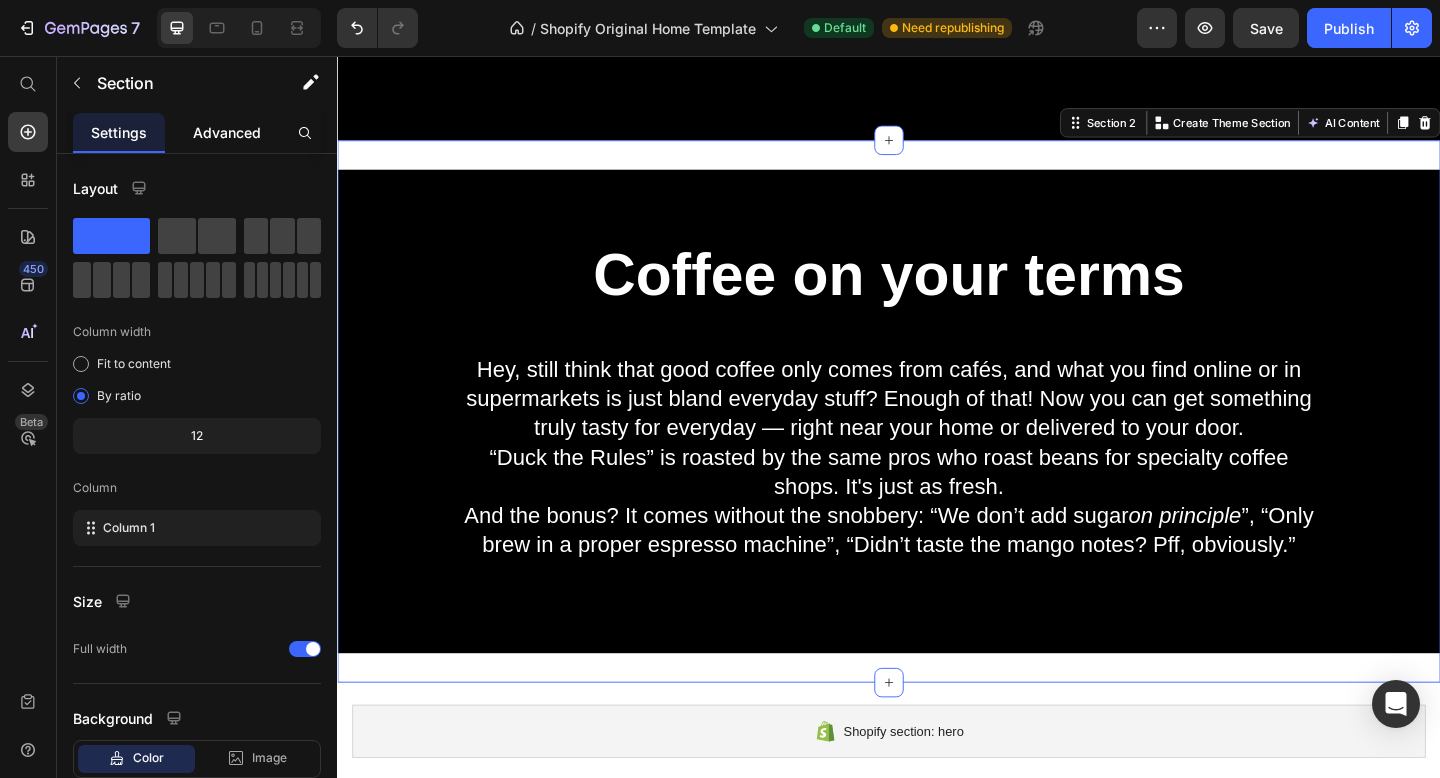 click on "Advanced" 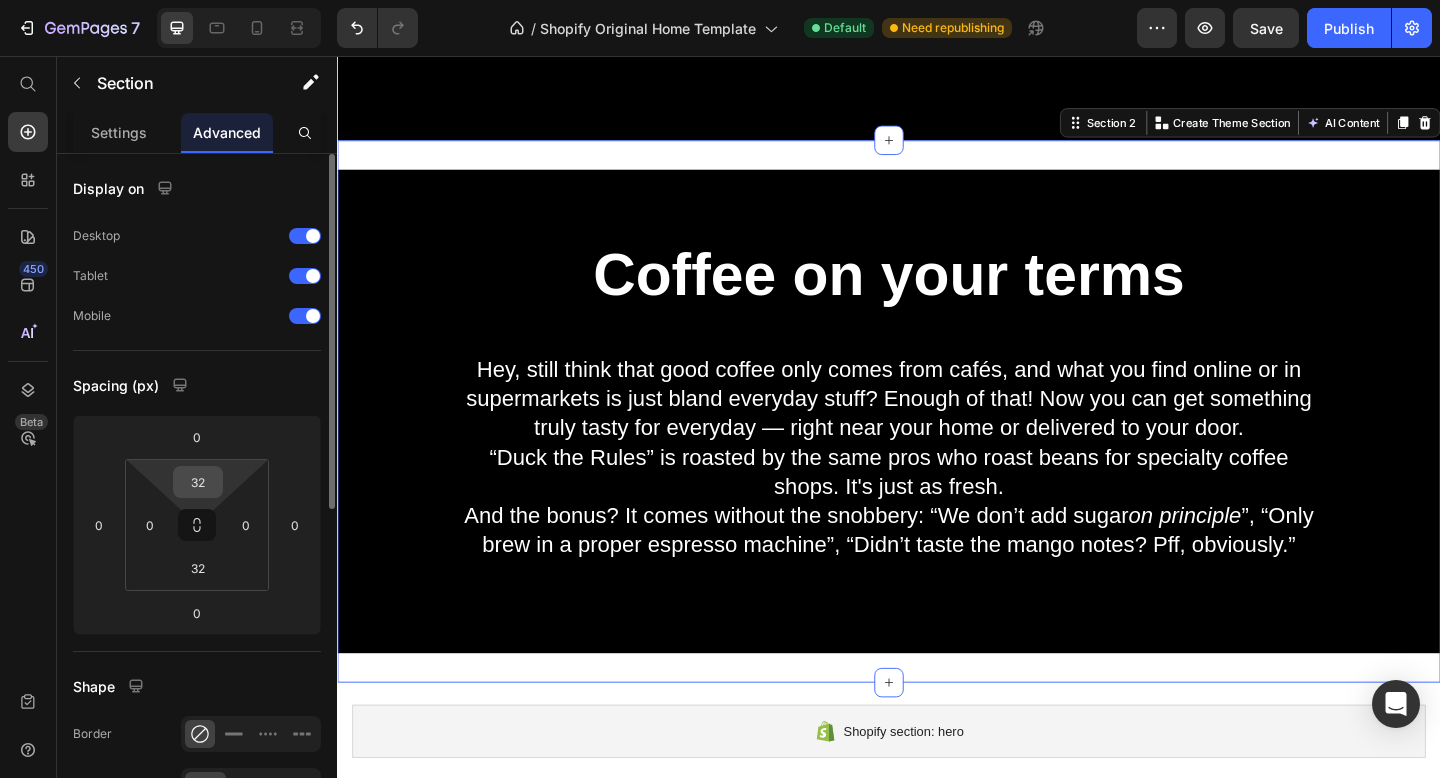 click on "32" at bounding box center (198, 482) 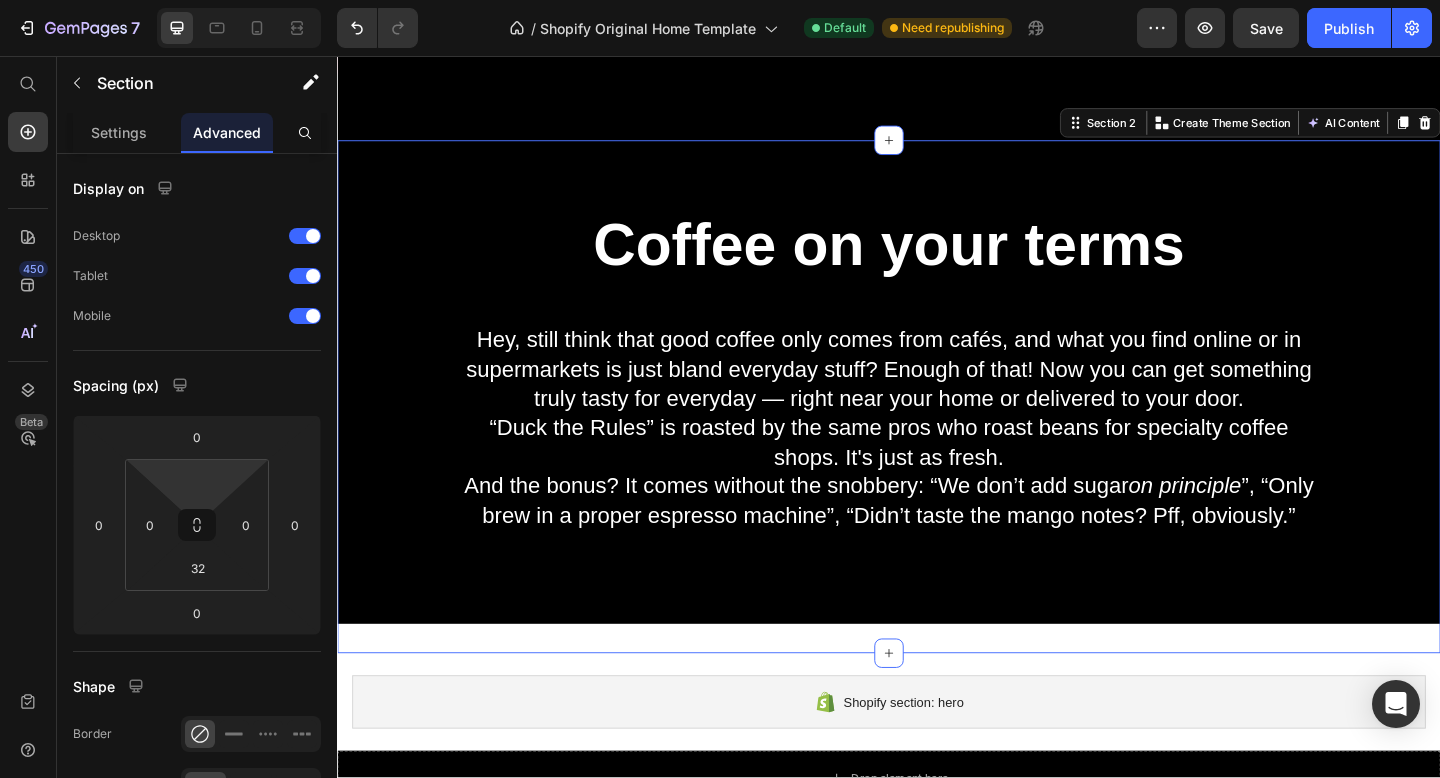 type on "0" 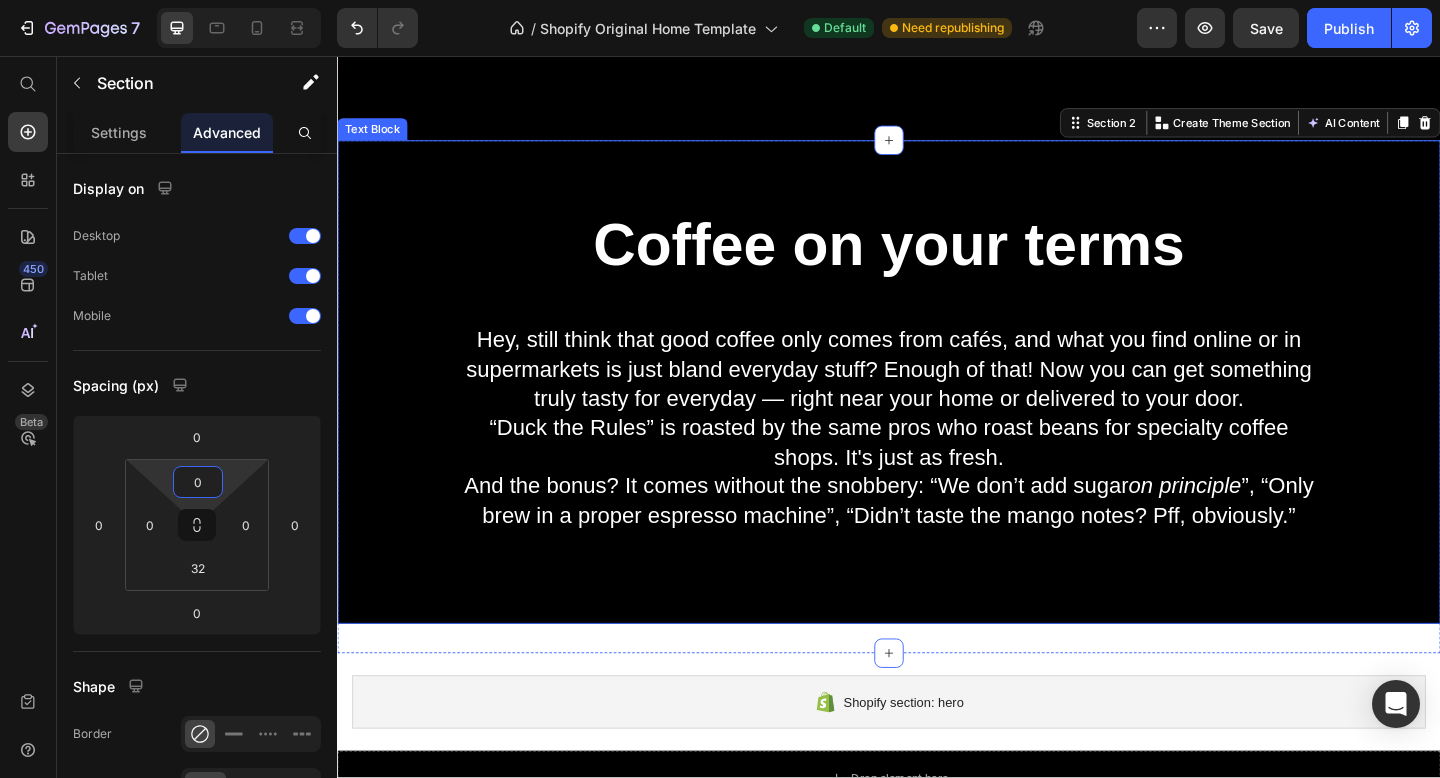 click on "Coffee on your terms" at bounding box center [937, 262] 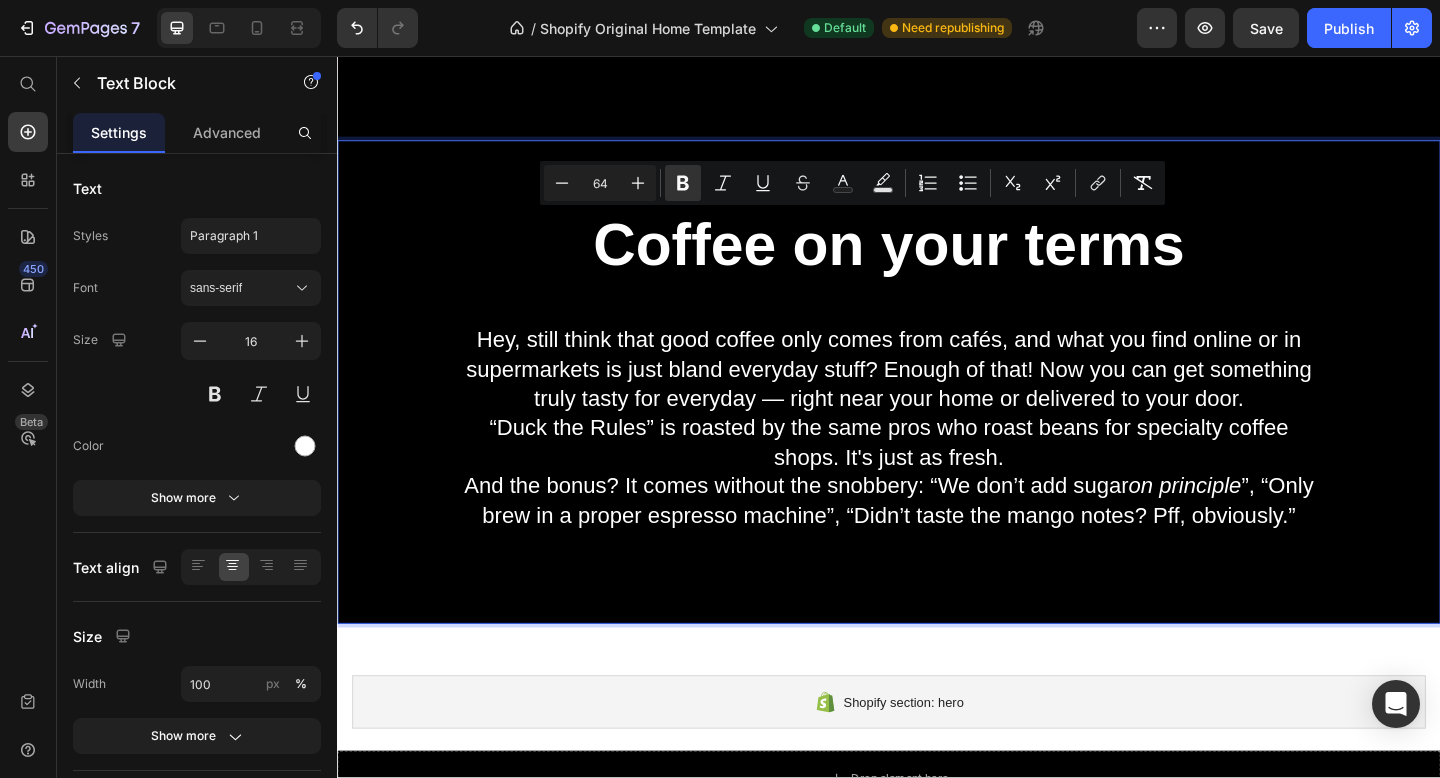 click on "Coffee on your terms" at bounding box center (937, 262) 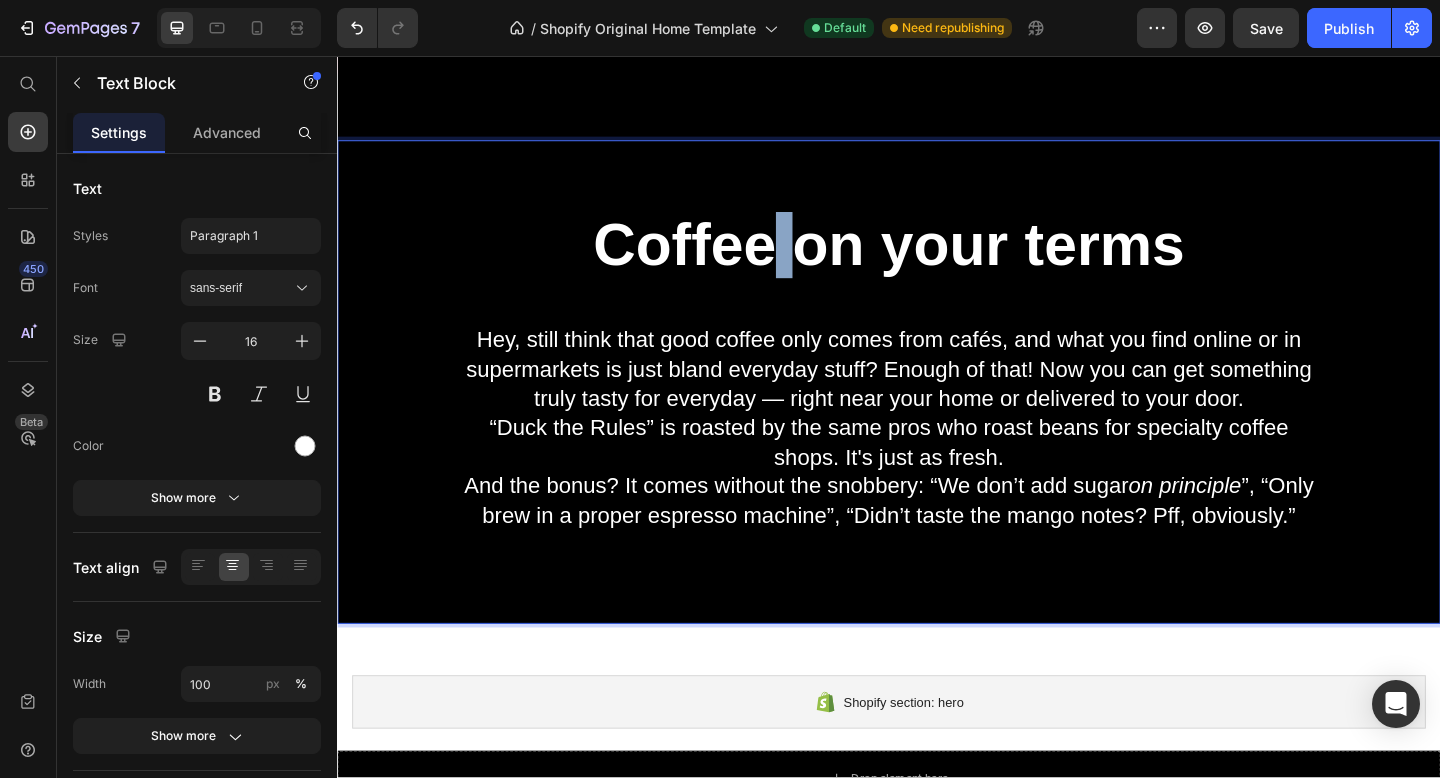 click on "Coffee on your terms" at bounding box center (937, 262) 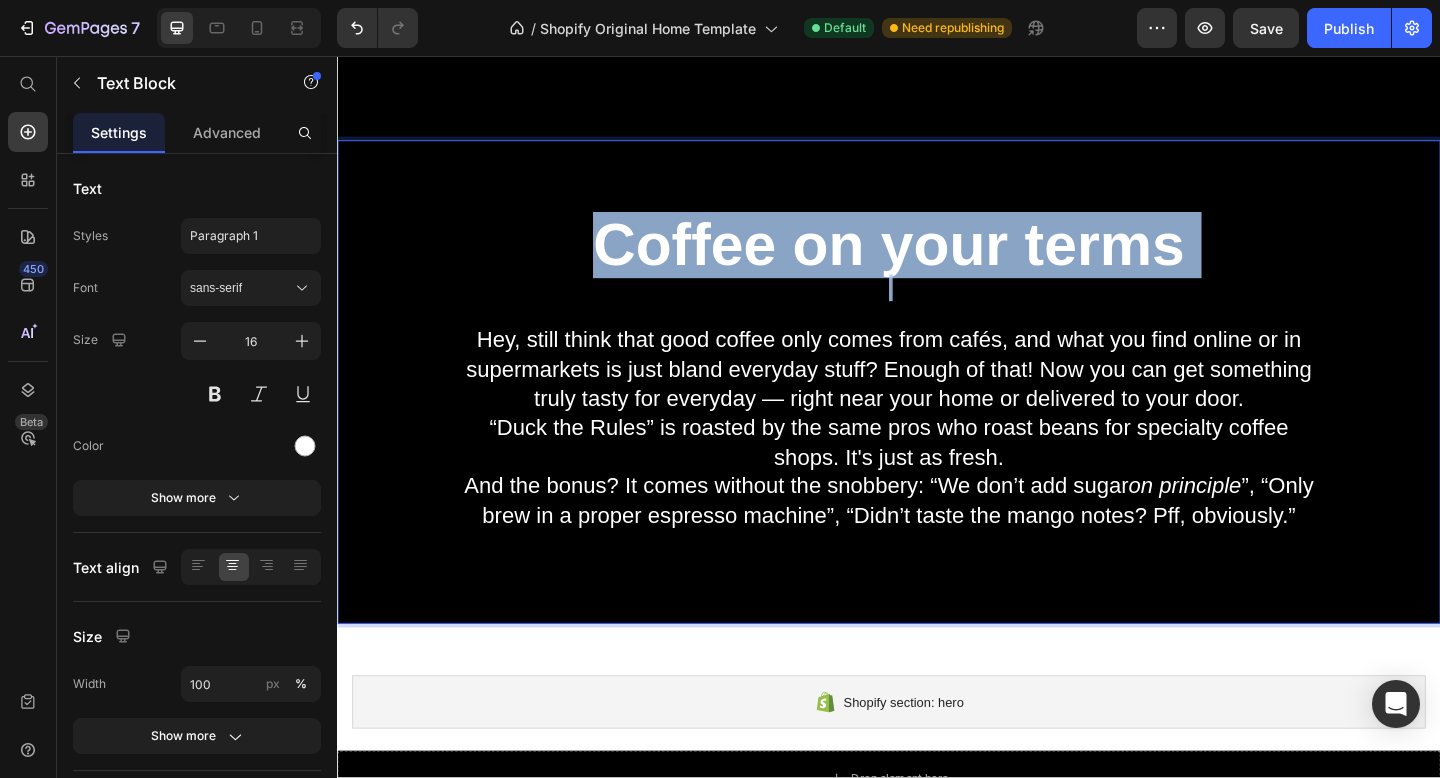 click on "Coffee on your terms" at bounding box center [937, 262] 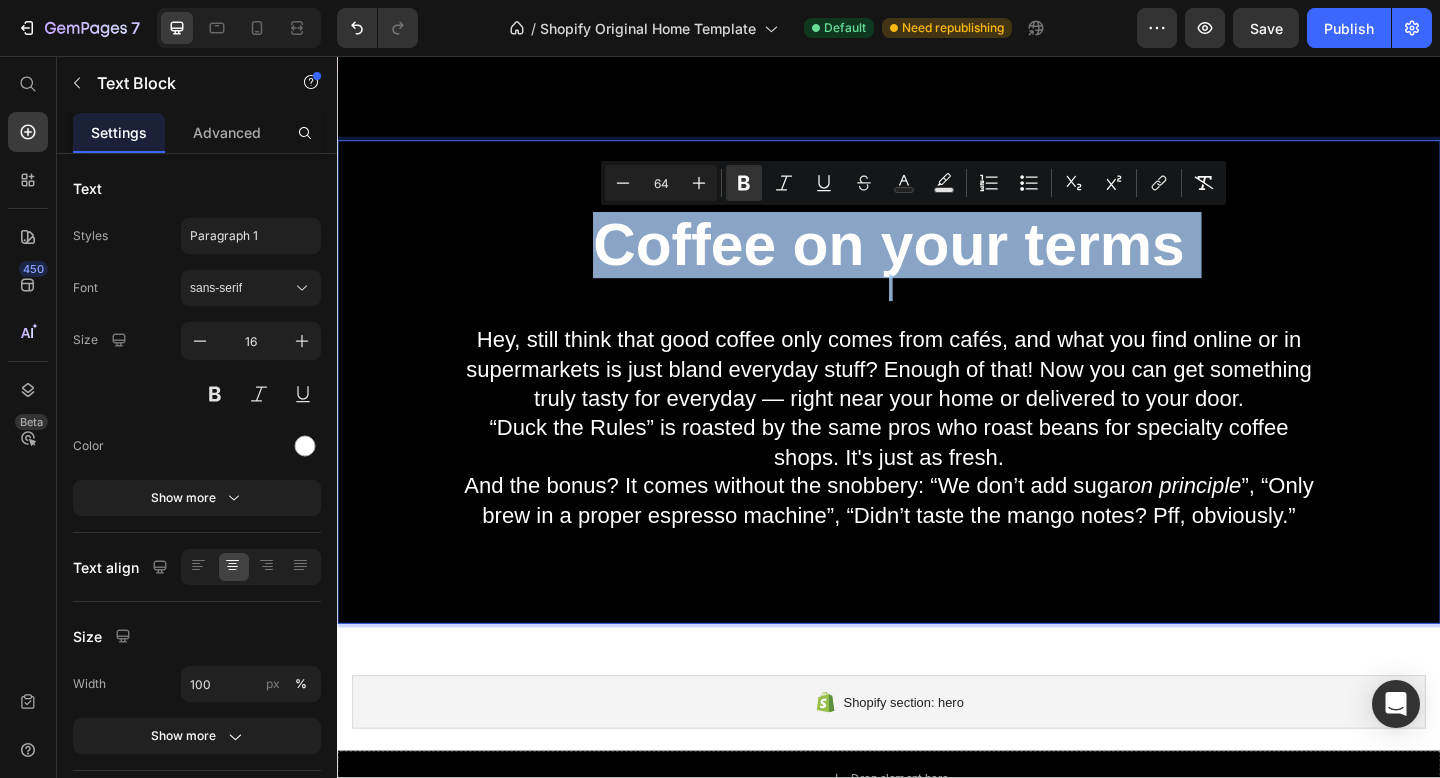 type on "11" 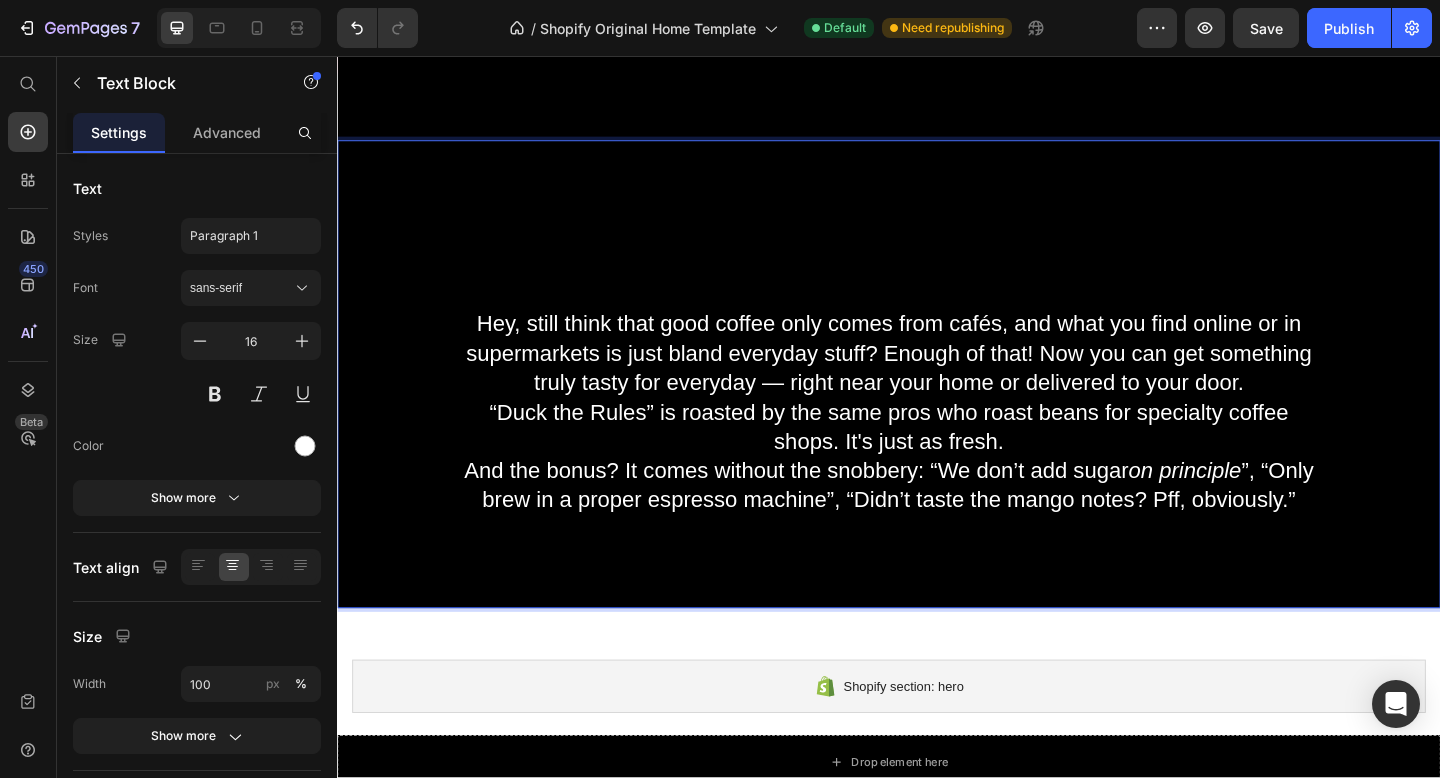 click on "Káva podle tvých pravidel" at bounding box center (937, 262) 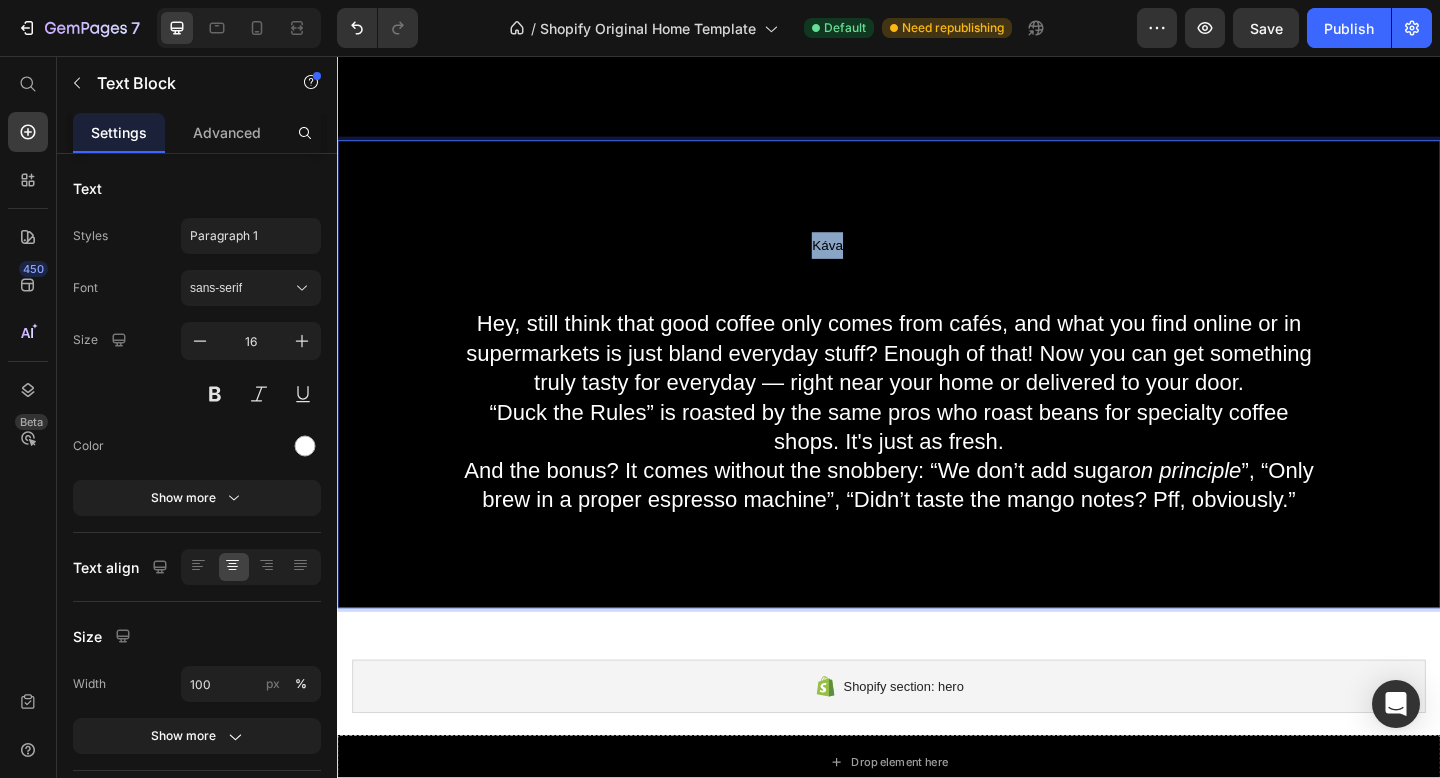 click on "Káva podle tvých pravidel" at bounding box center (937, 262) 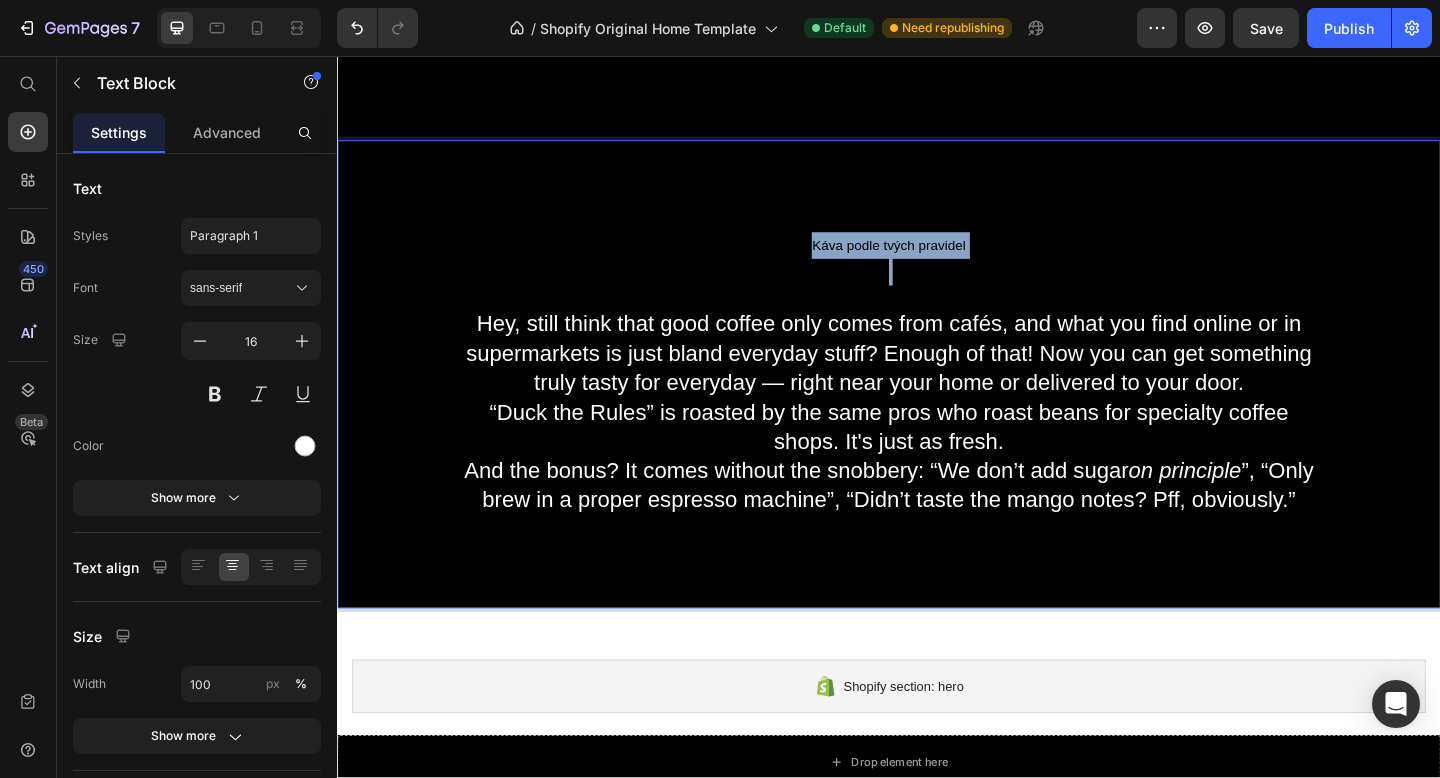 click on "Káva podle tvých pravidel" at bounding box center (937, 262) 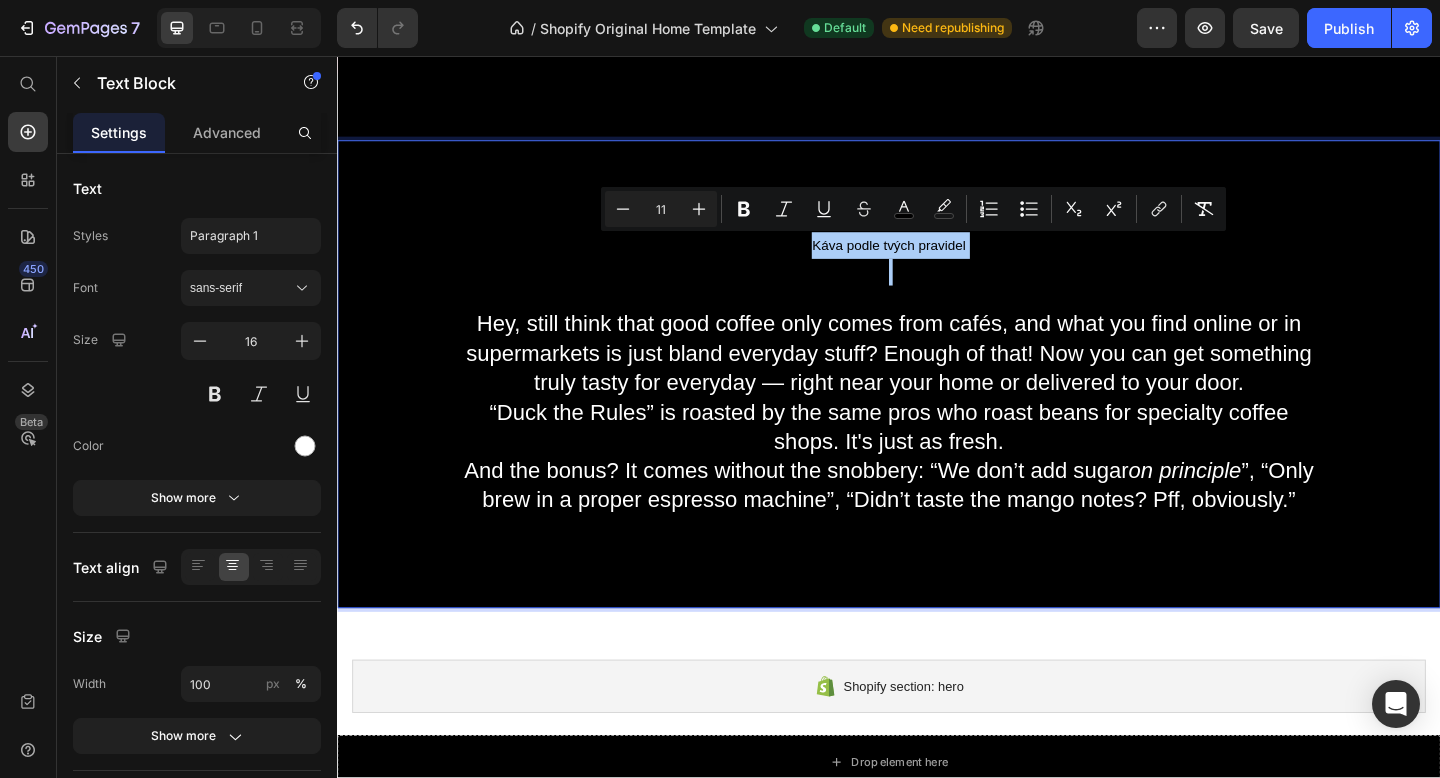 click on "11" at bounding box center [661, 209] 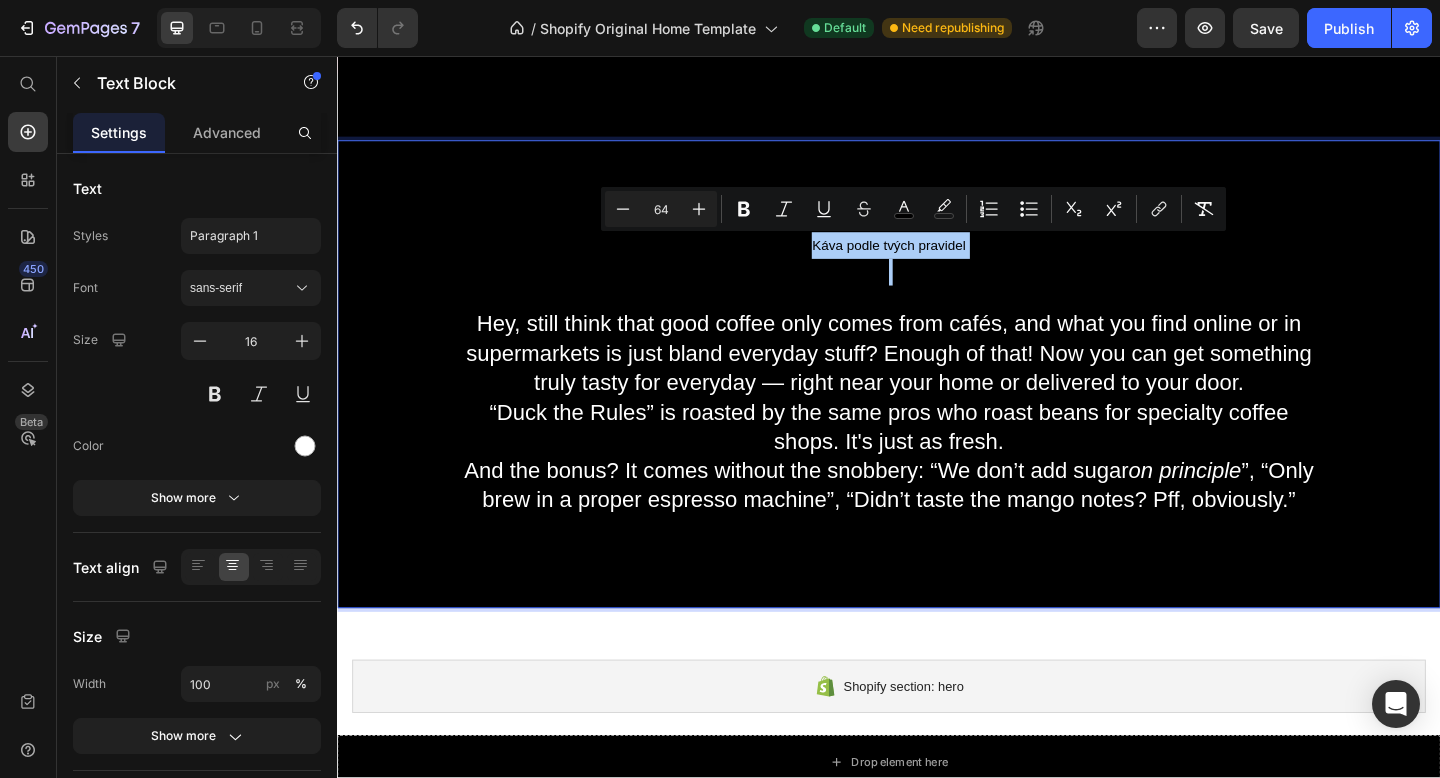 type on "64" 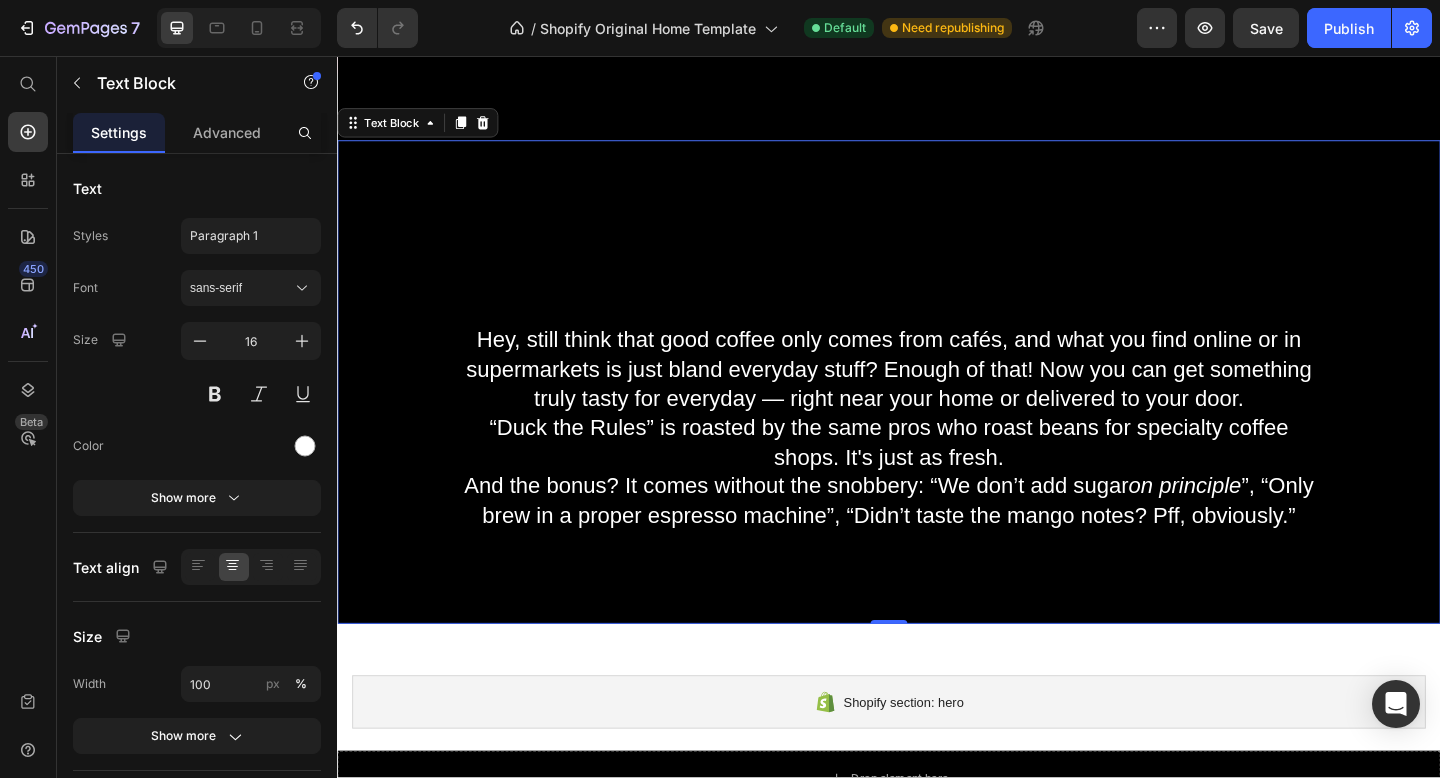 click on "Káva podle tvých pravidel" at bounding box center [936, 262] 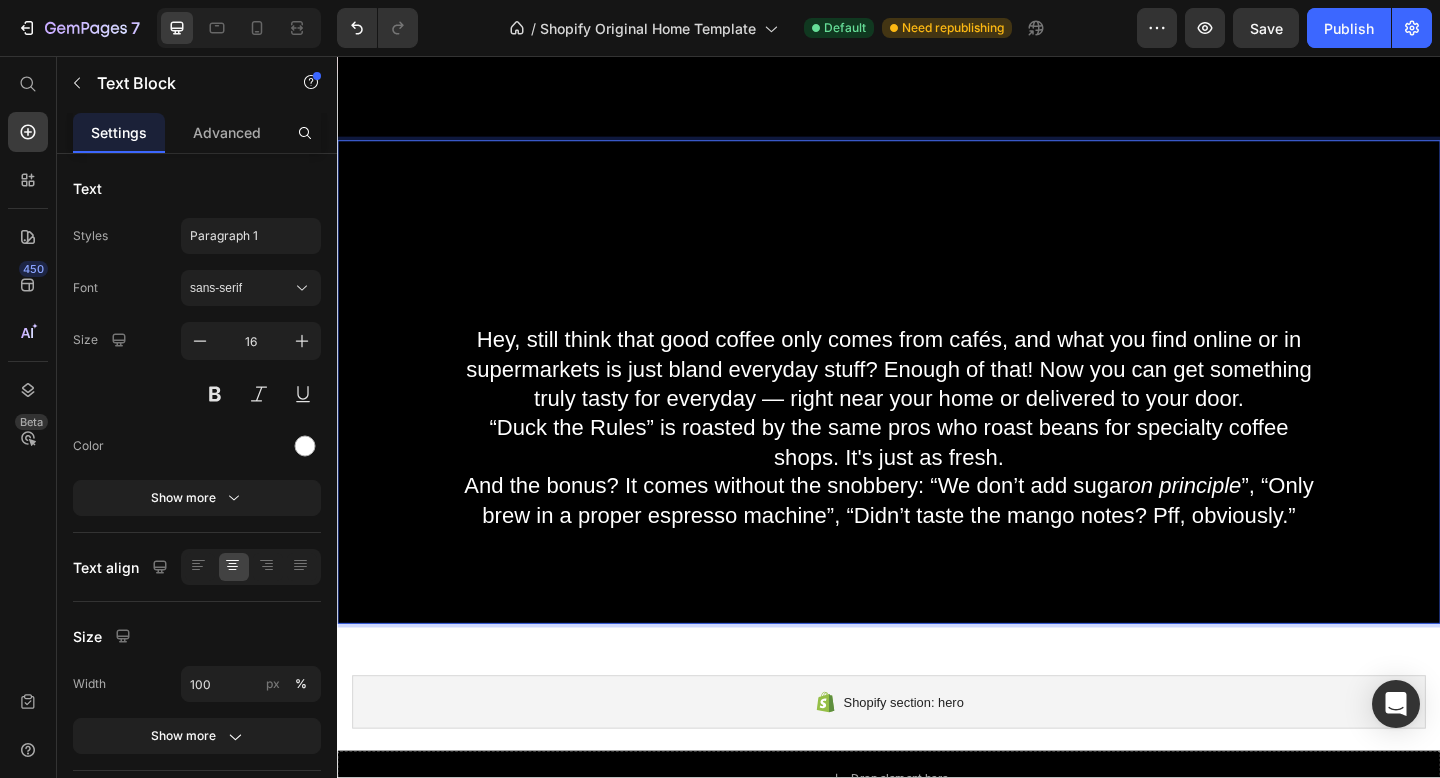 click on "Káva podle tvých pravidel" at bounding box center [936, 262] 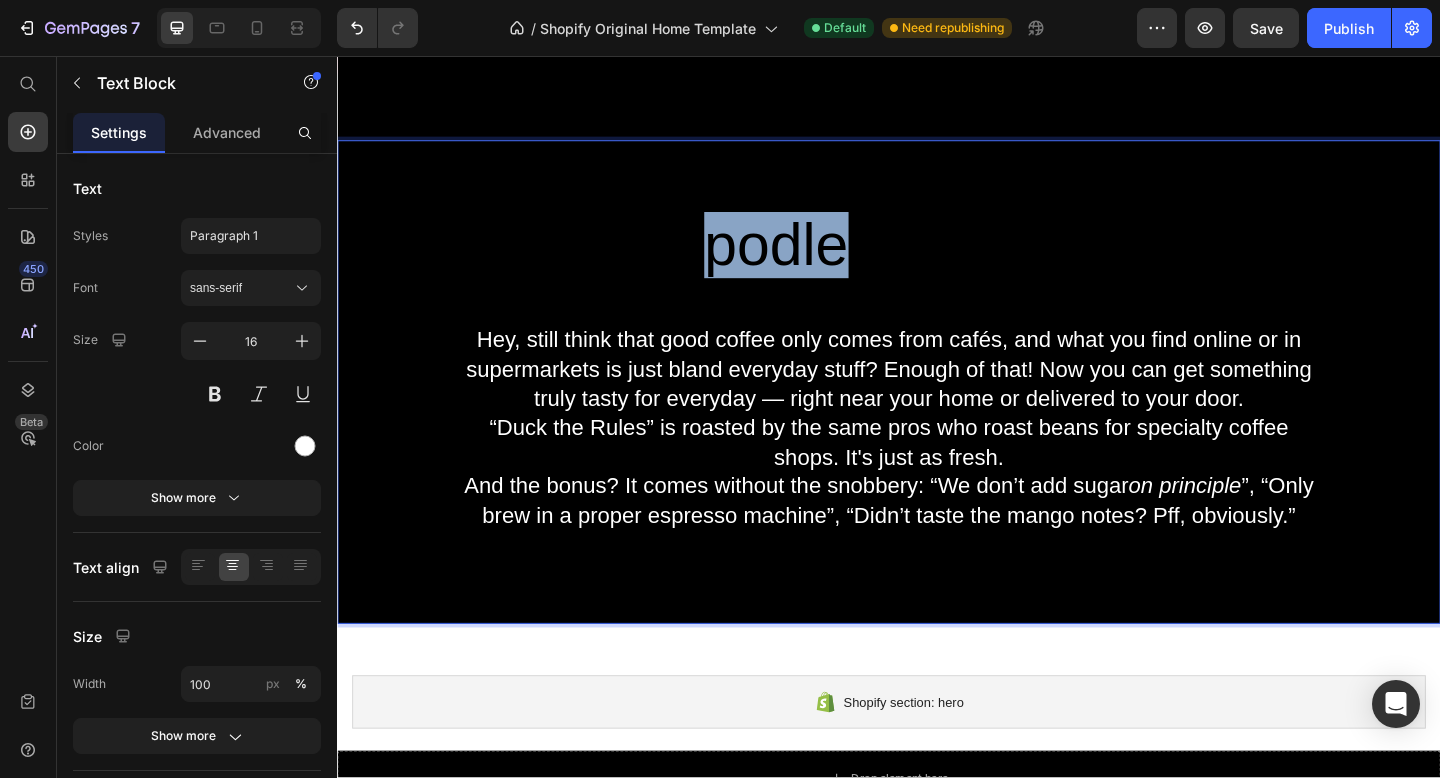 click on "Káva podle tvých pravidel" at bounding box center (936, 262) 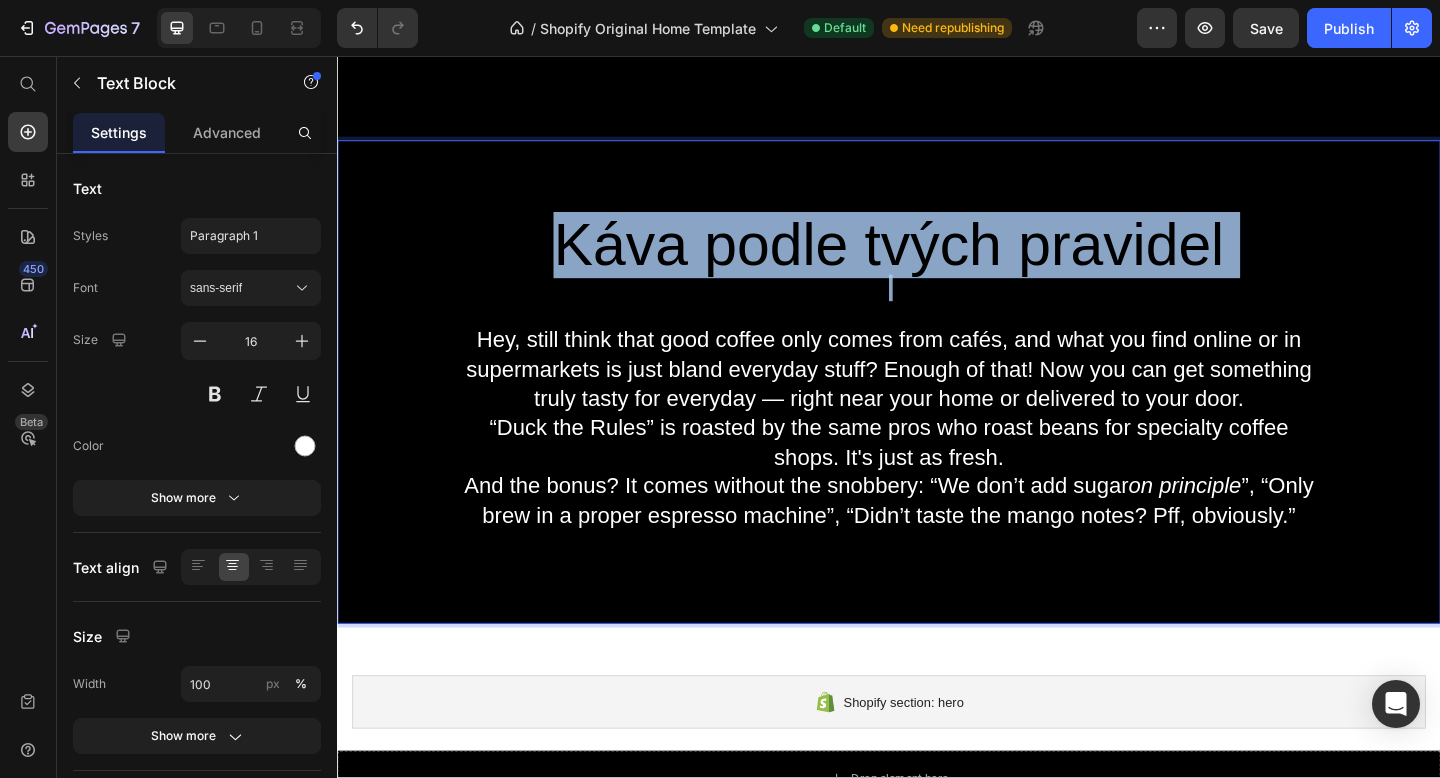 click on "Káva podle tvých pravidel" at bounding box center [936, 262] 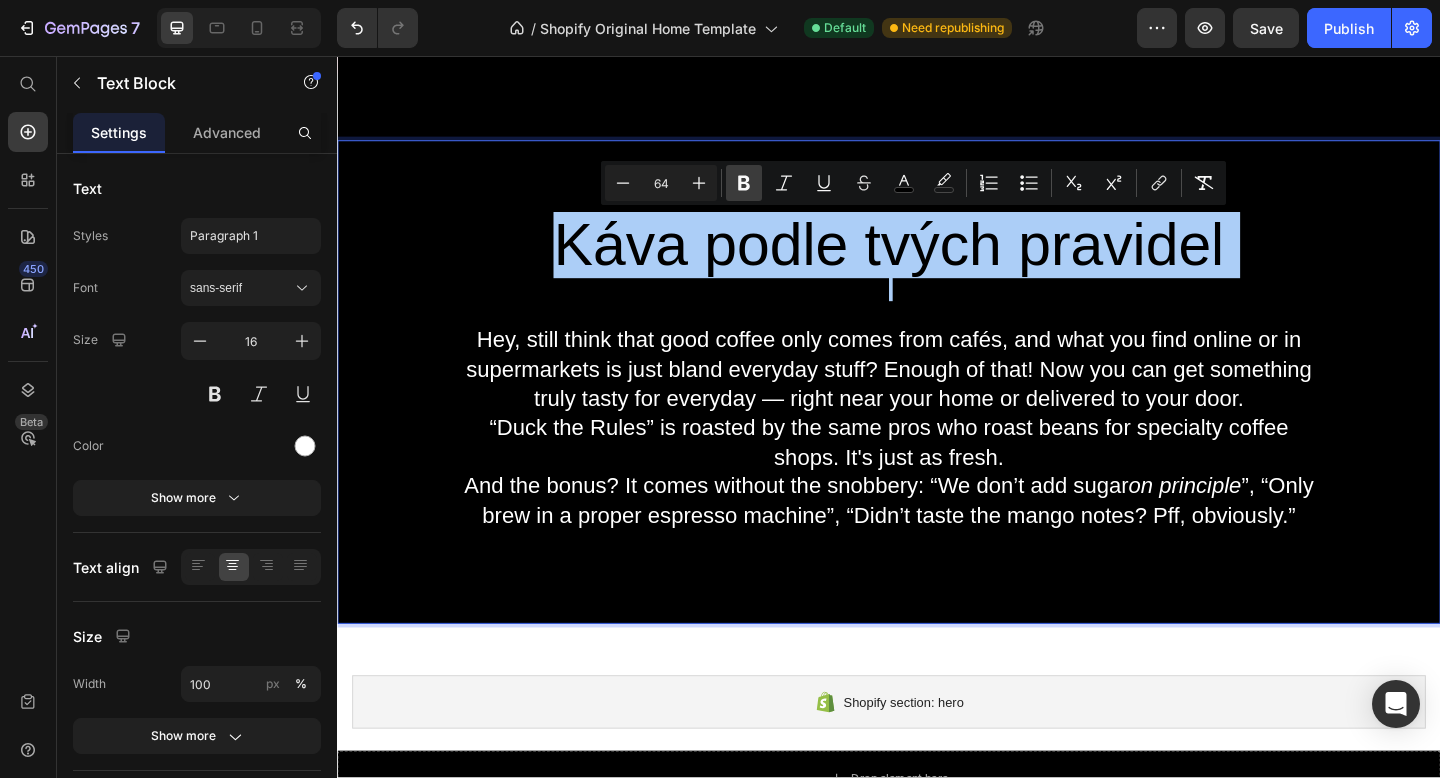 click 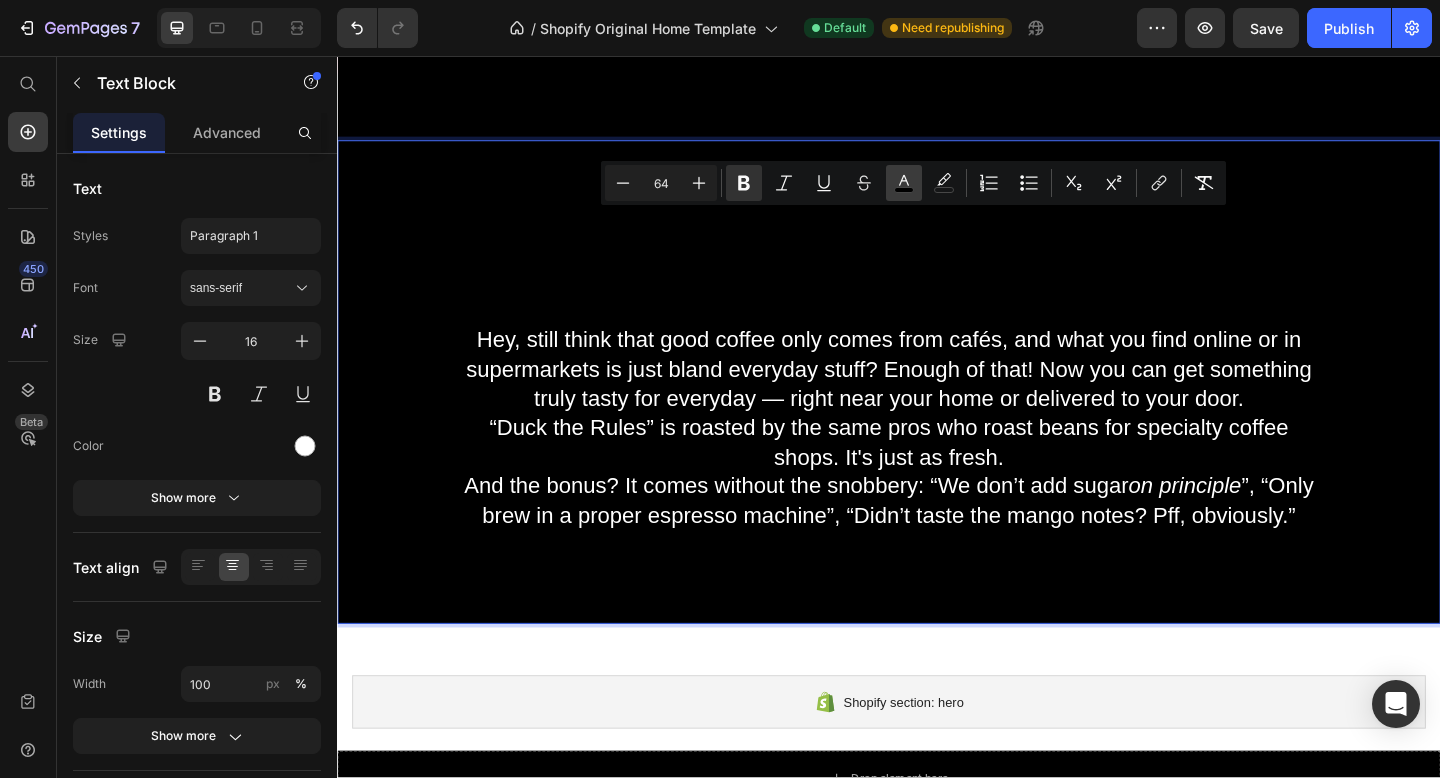 click 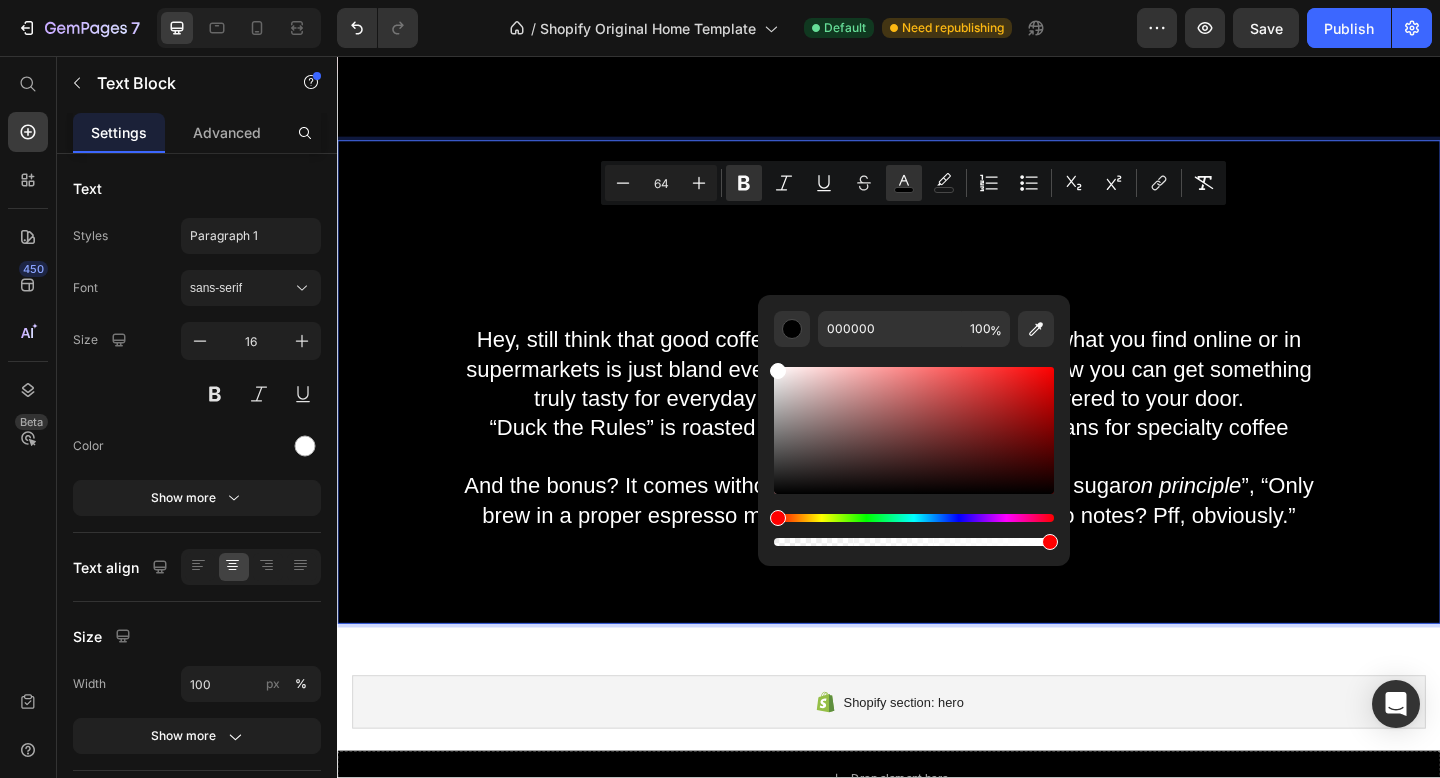 type on "FFFFFF" 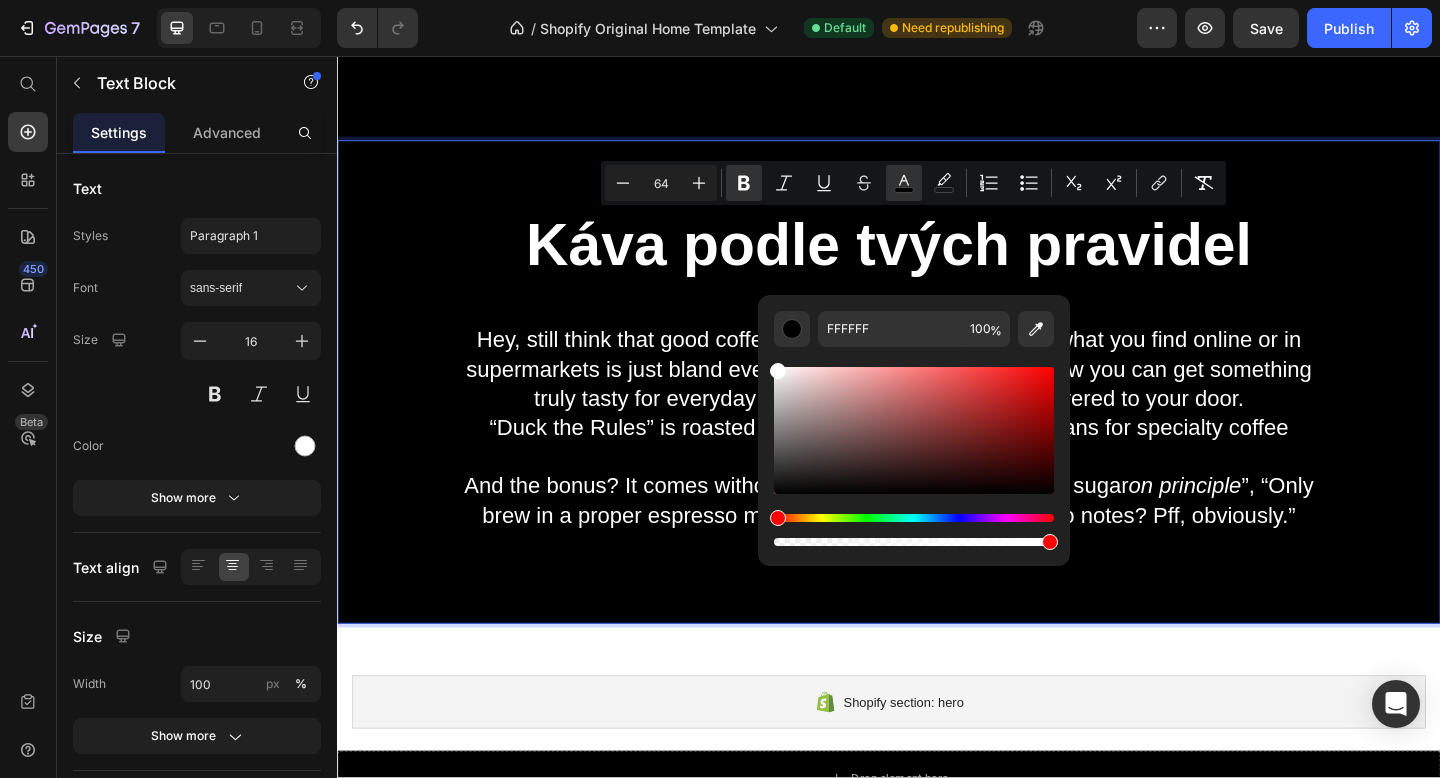 drag, startPoint x: 1156, startPoint y: 460, endPoint x: 777, endPoint y: 367, distance: 390.2435 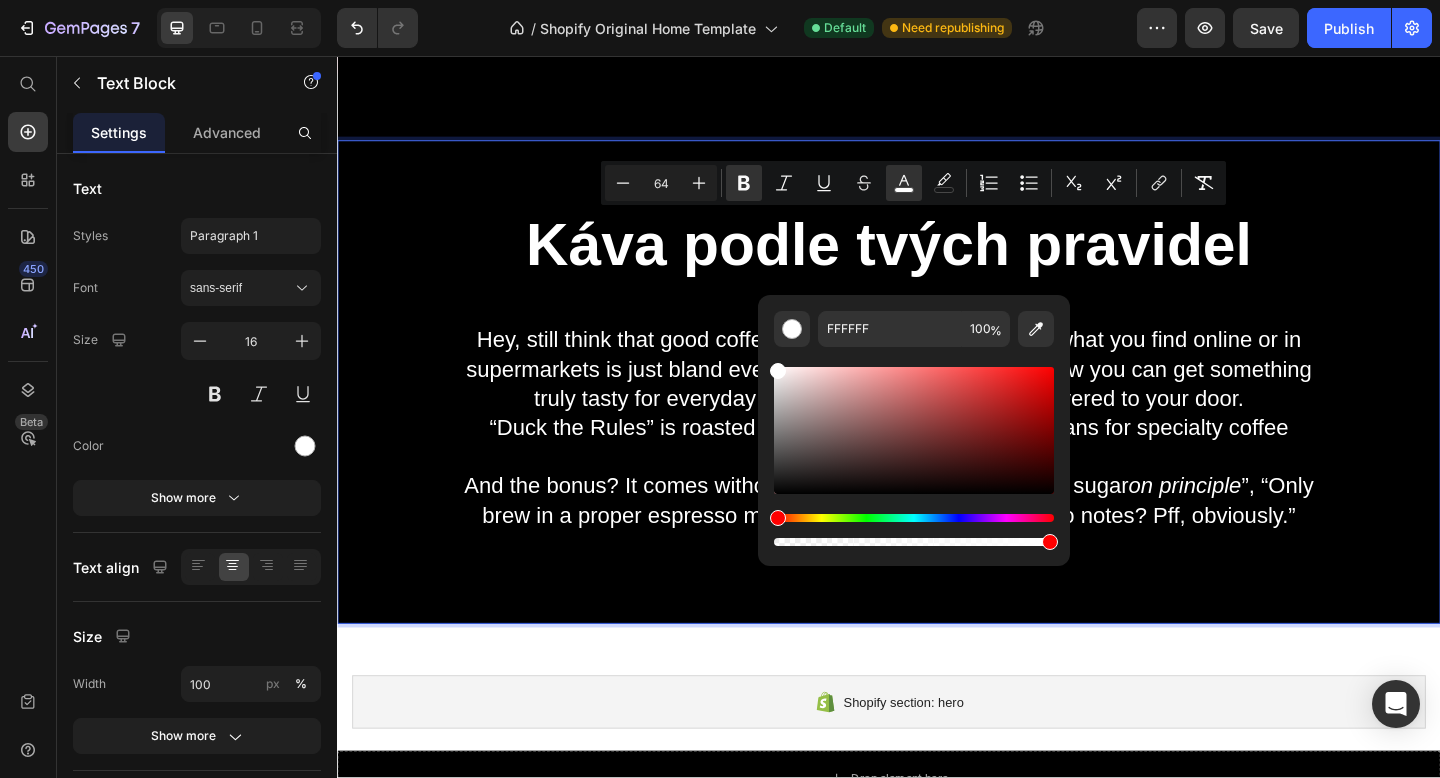 click at bounding box center (937, 308) 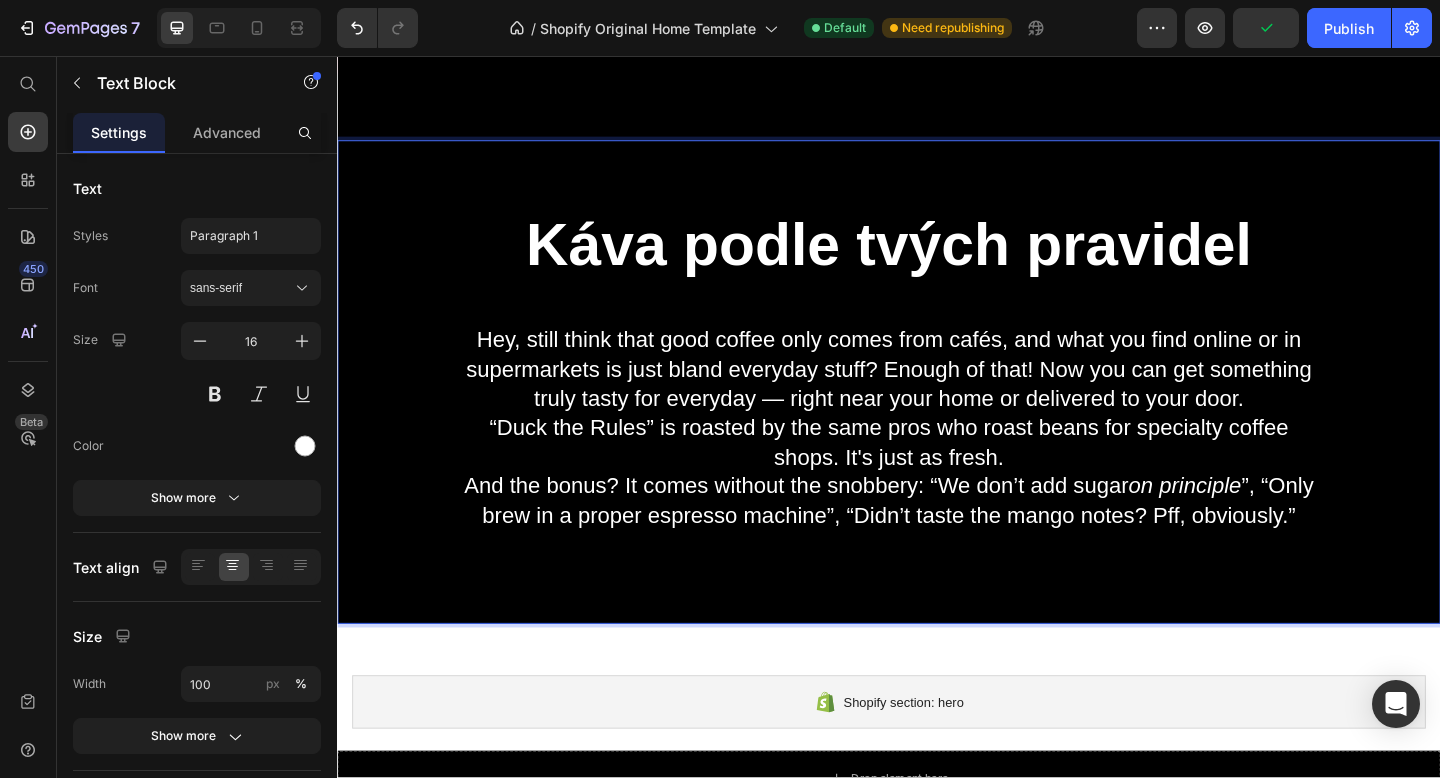 click on "“Duck the Rules” is roasted by the same pros who roast beans for specialty coffee shops. It's just as fresh." at bounding box center (937, 479) 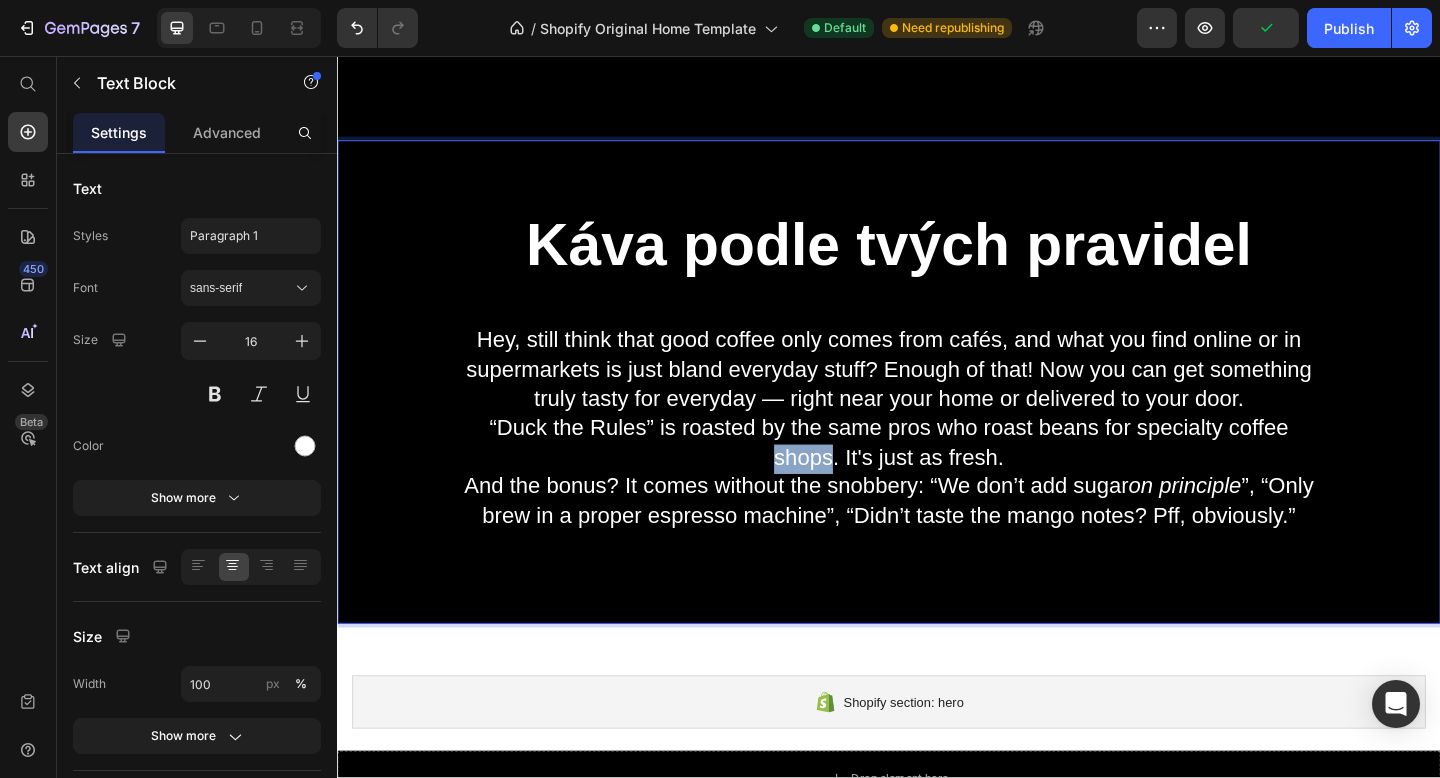 click on "“Duck the Rules” is roasted by the same pros who roast beans for specialty coffee shops. It's just as fresh." at bounding box center (937, 479) 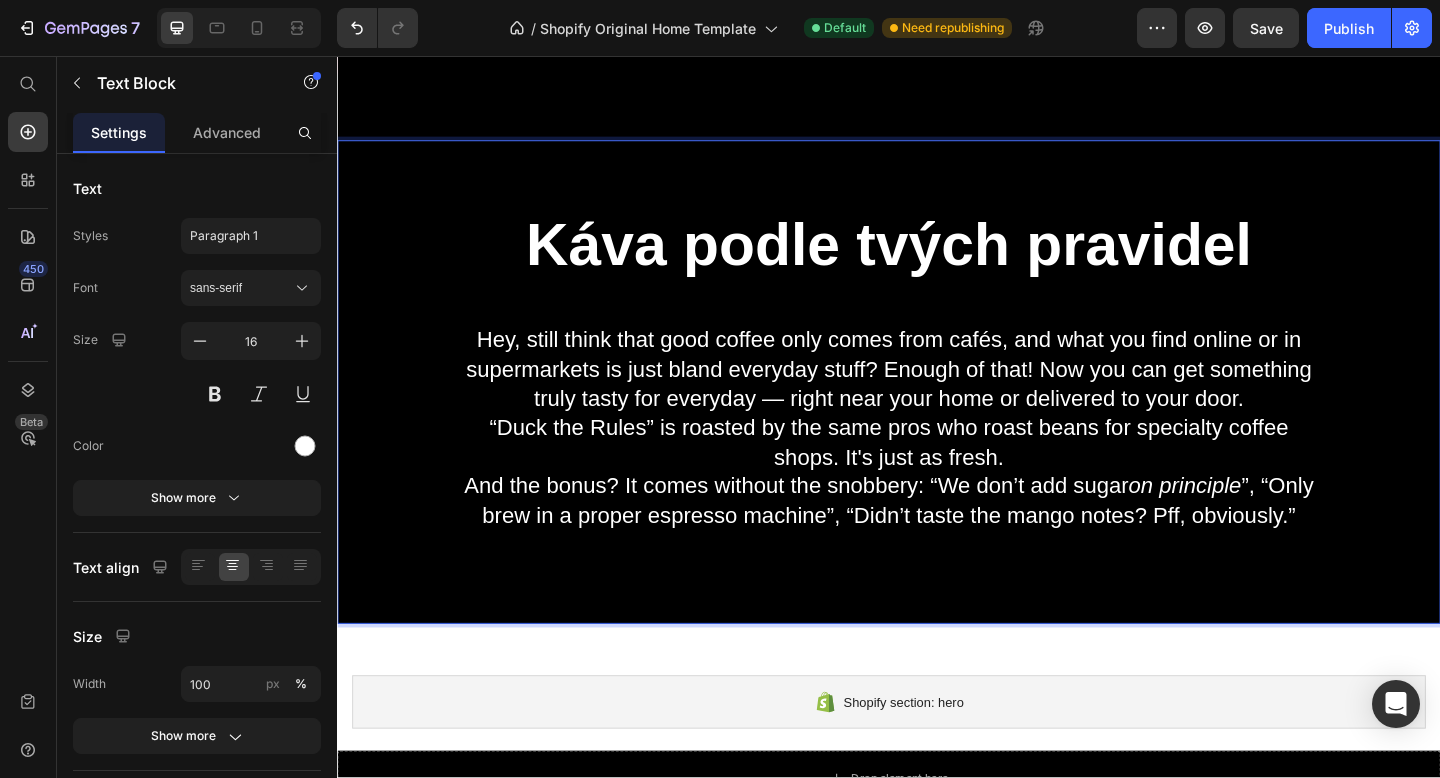 click on "Hey, still think that good coffee only comes from cafés, and what you find online or in supermarkets is just bland everyday stuff? Enough of that! Now you can get something truly tasty for everyday — right near your home or delivered to your door." at bounding box center [937, 396] 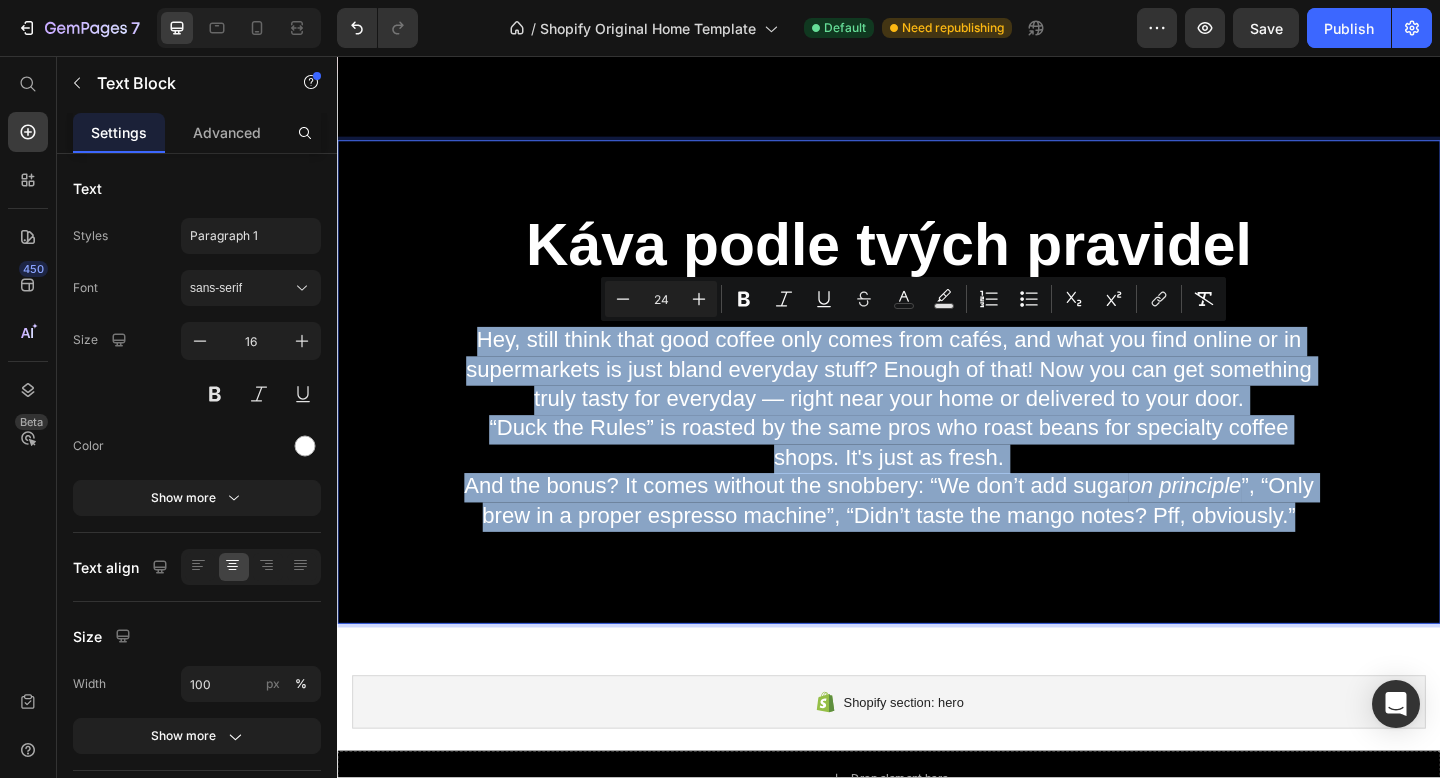 drag, startPoint x: 485, startPoint y: 369, endPoint x: 1387, endPoint y: 569, distance: 923.9069 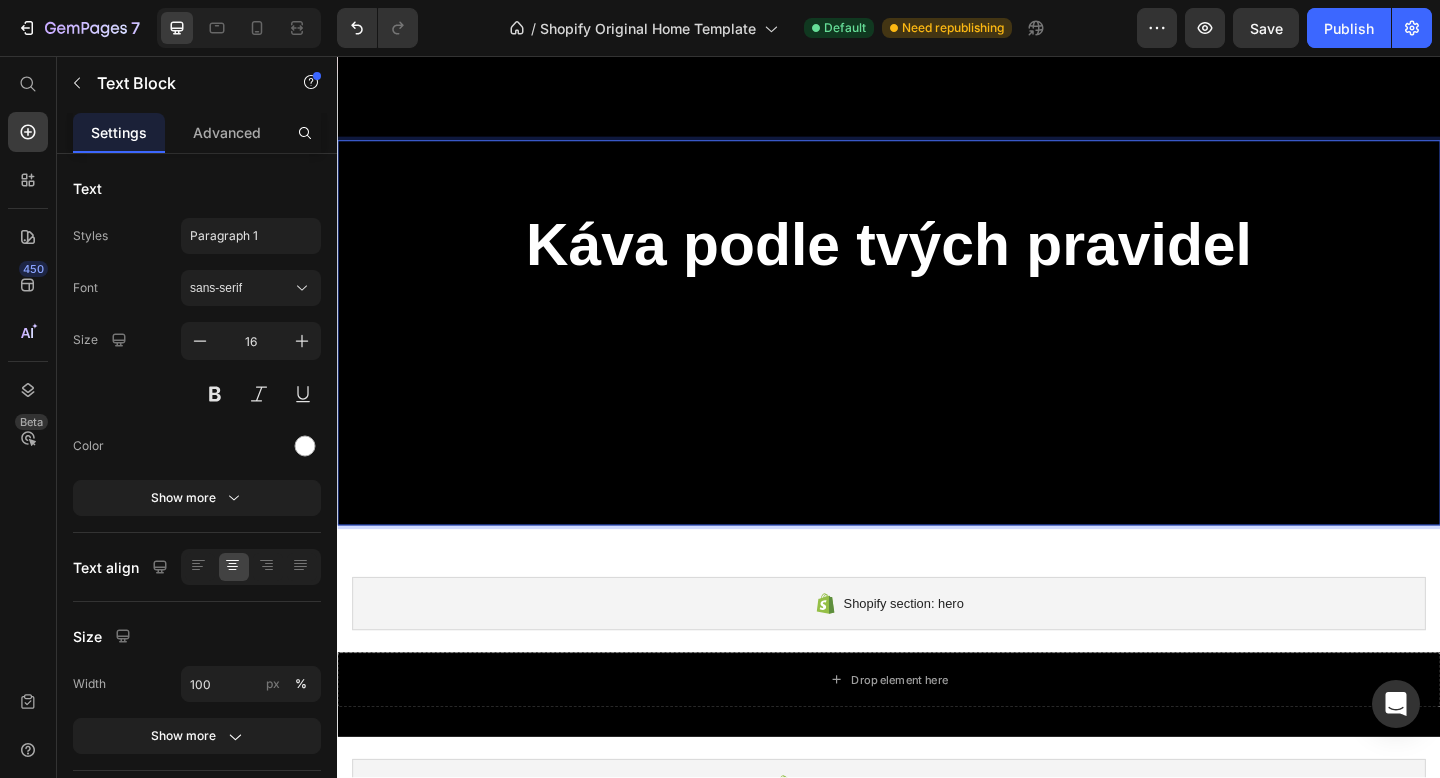 click on "„Duck the Rules“ praží ti samí profíci, co připravují zrna pro kavárny. Tahle káva je stejně čerstvá." at bounding box center [936, 423] 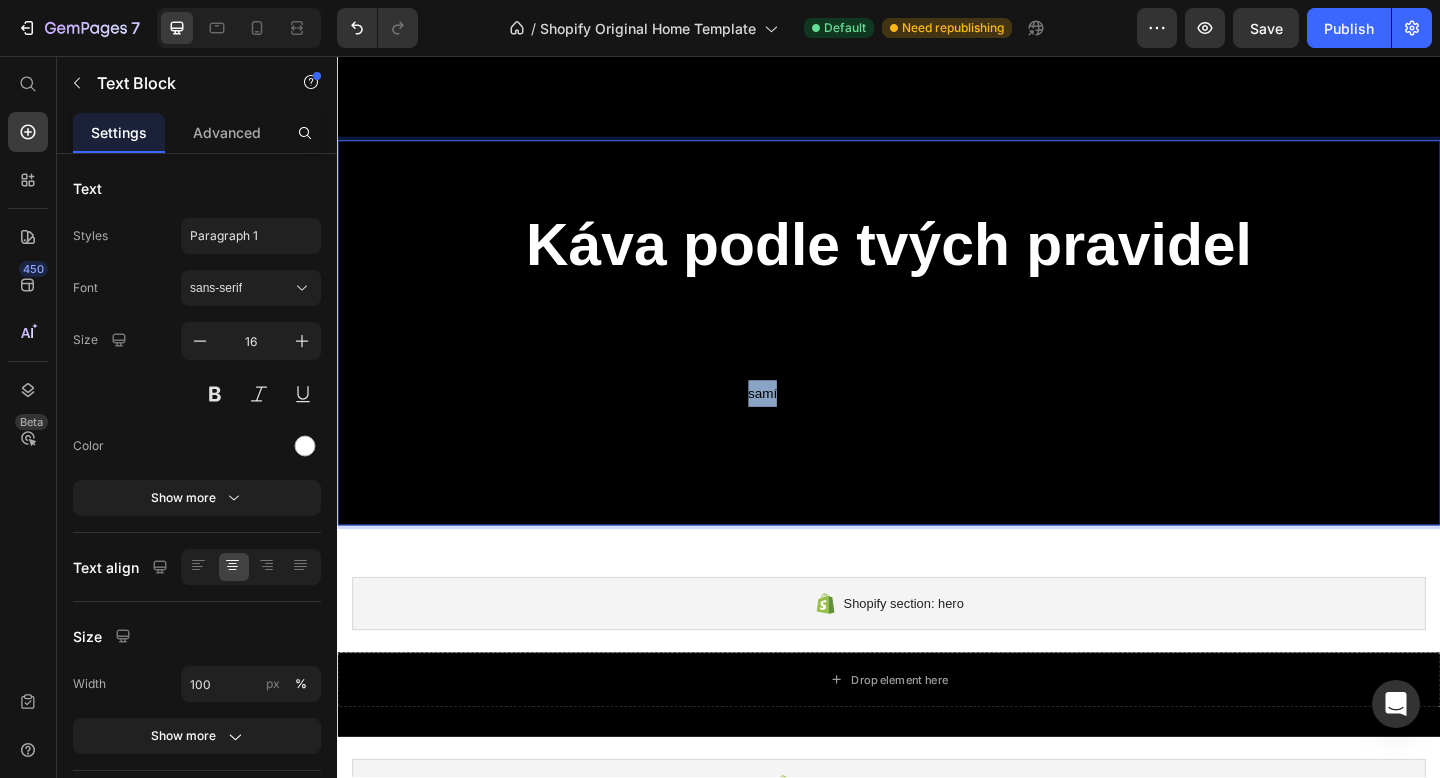 click on "„Duck the Rules“ praží ti samí profíci, co připravují zrna pro kavárny. Tahle káva je stejně čerstvá." at bounding box center [936, 423] 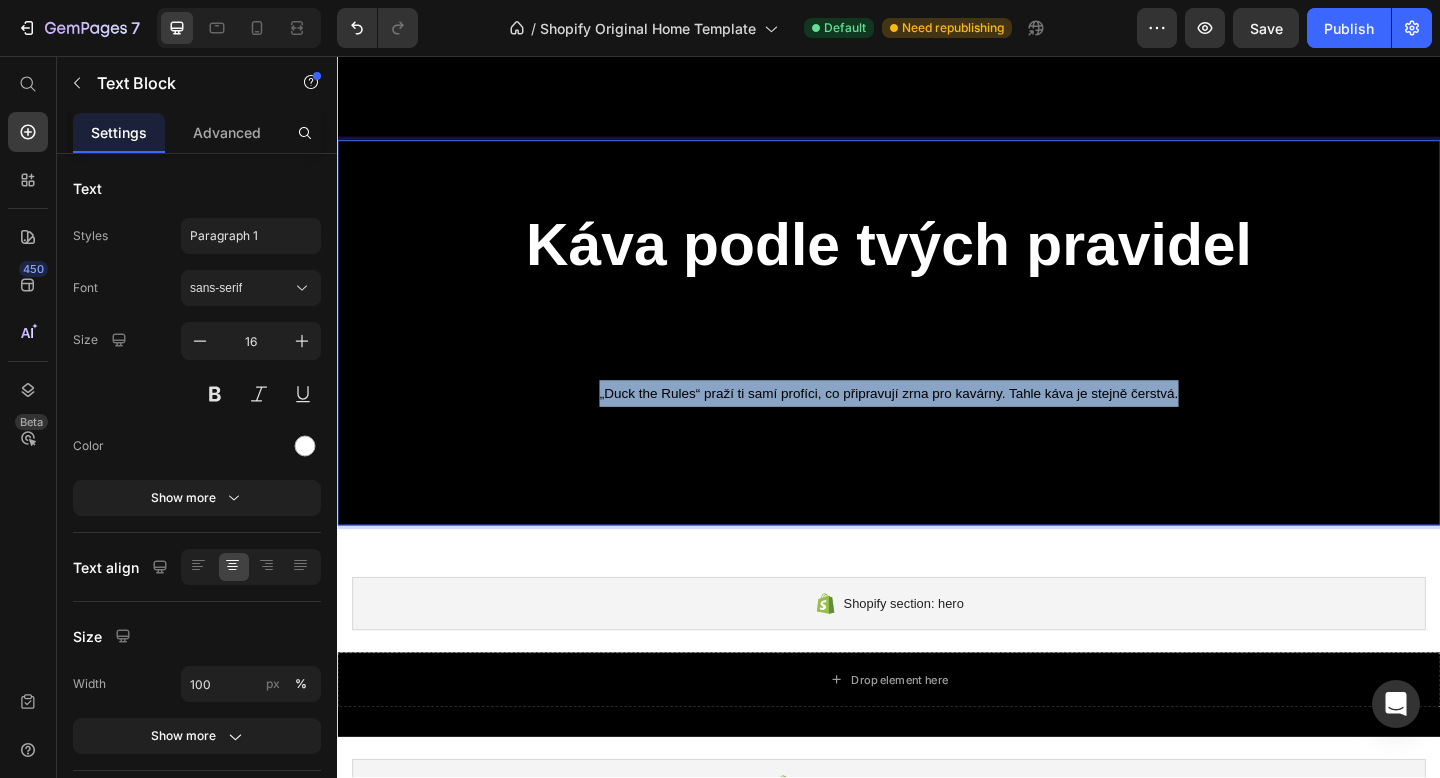 click on "„Duck the Rules“ praží ti samí profíci, co připravují zrna pro kavárny. Tahle káva je stejně čerstvá." at bounding box center (936, 423) 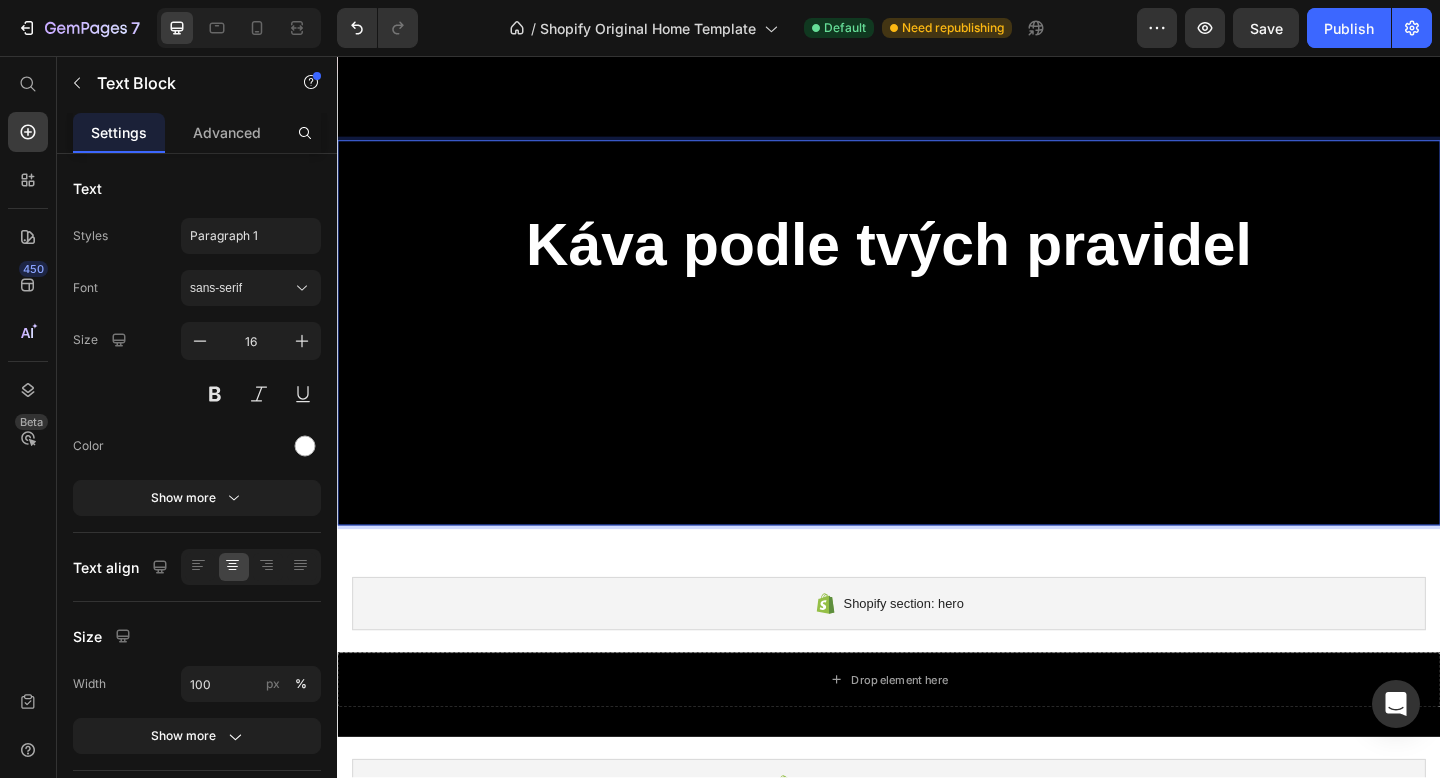 click on "A jako bonus — bez snobství typu: „Cukr zásadně nedáváme“, „Vařit jedině v kávovaru“, „Necítil/a jsi mango? Pff, samozřejmě.“" at bounding box center (937, 452) 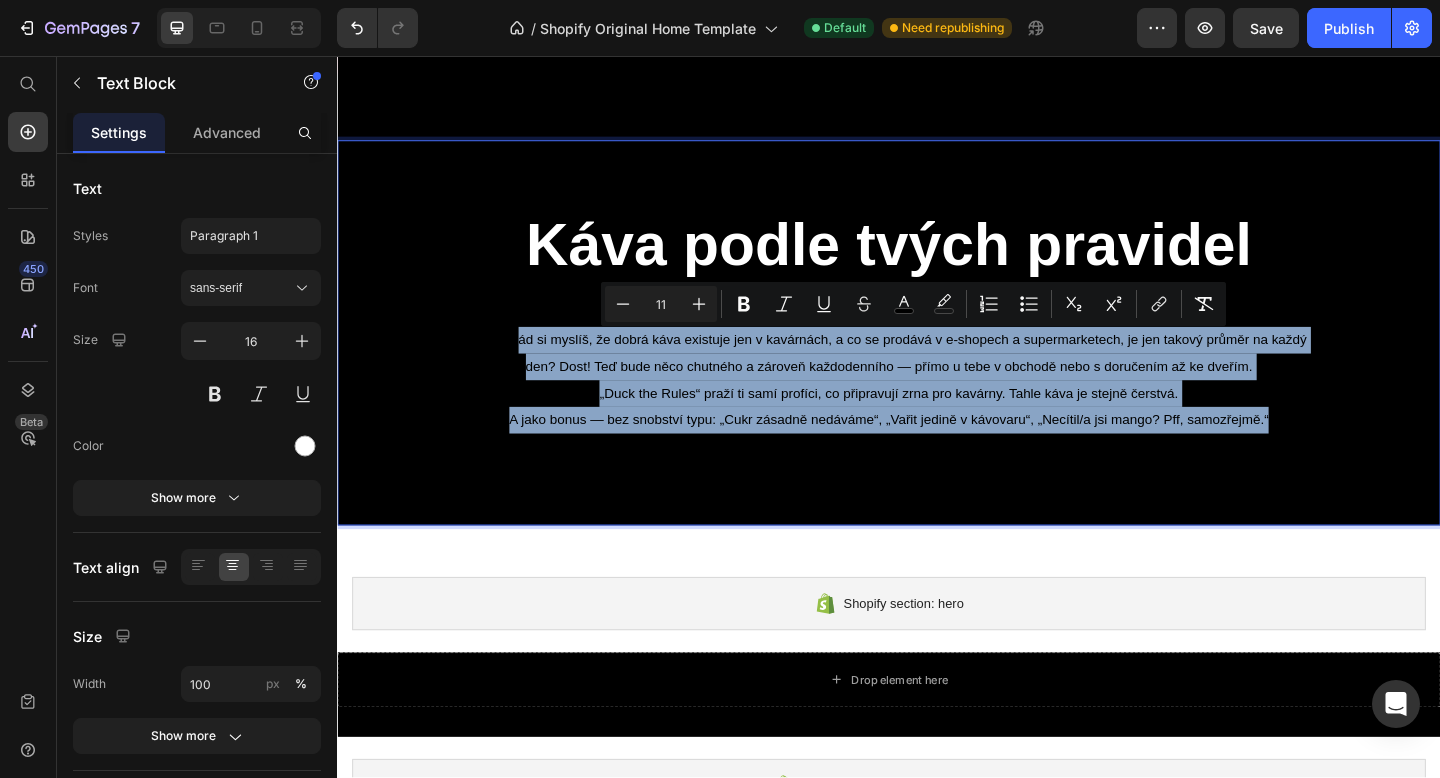 drag, startPoint x: 537, startPoint y: 364, endPoint x: 1260, endPoint y: 541, distance: 744.3507 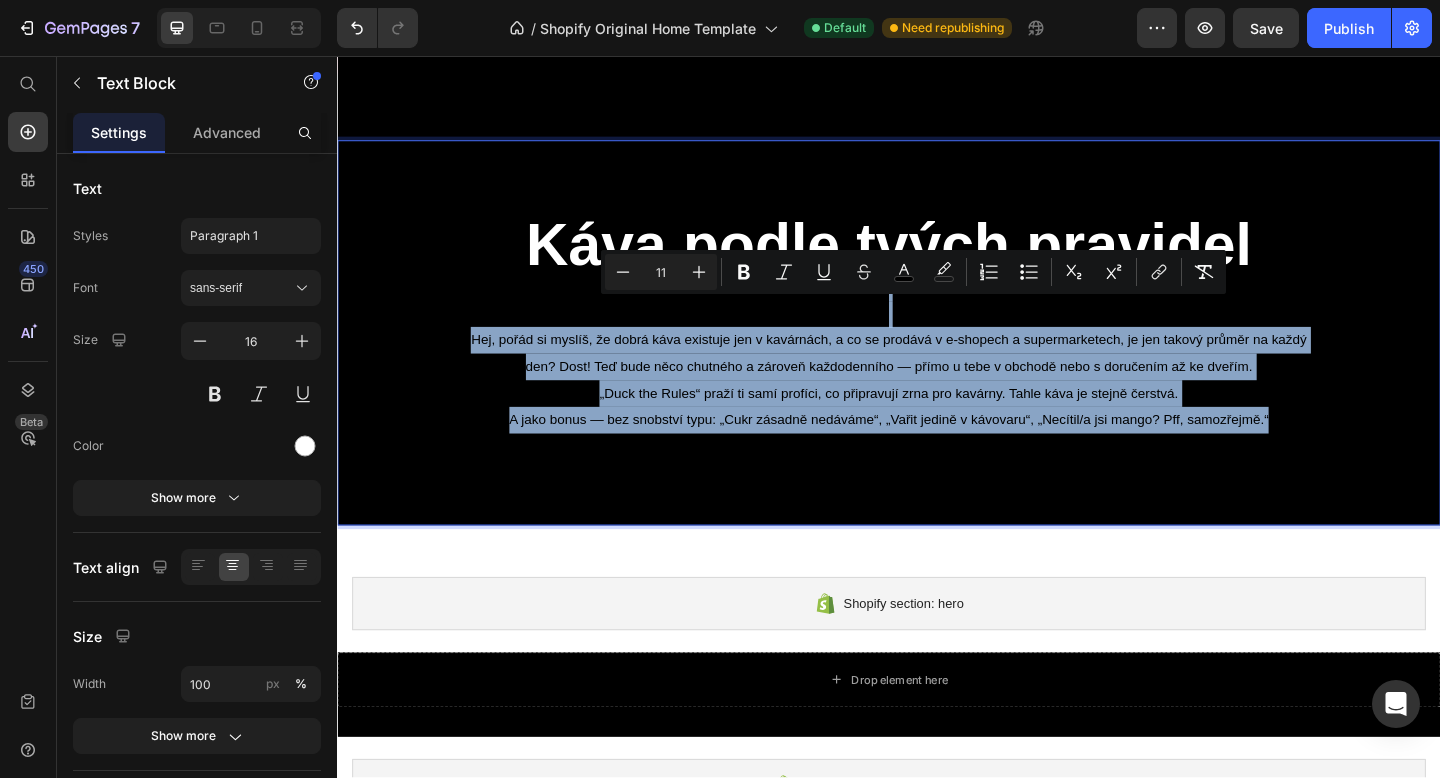 drag, startPoint x: 523, startPoint y: 314, endPoint x: 1156, endPoint y: 558, distance: 678.39886 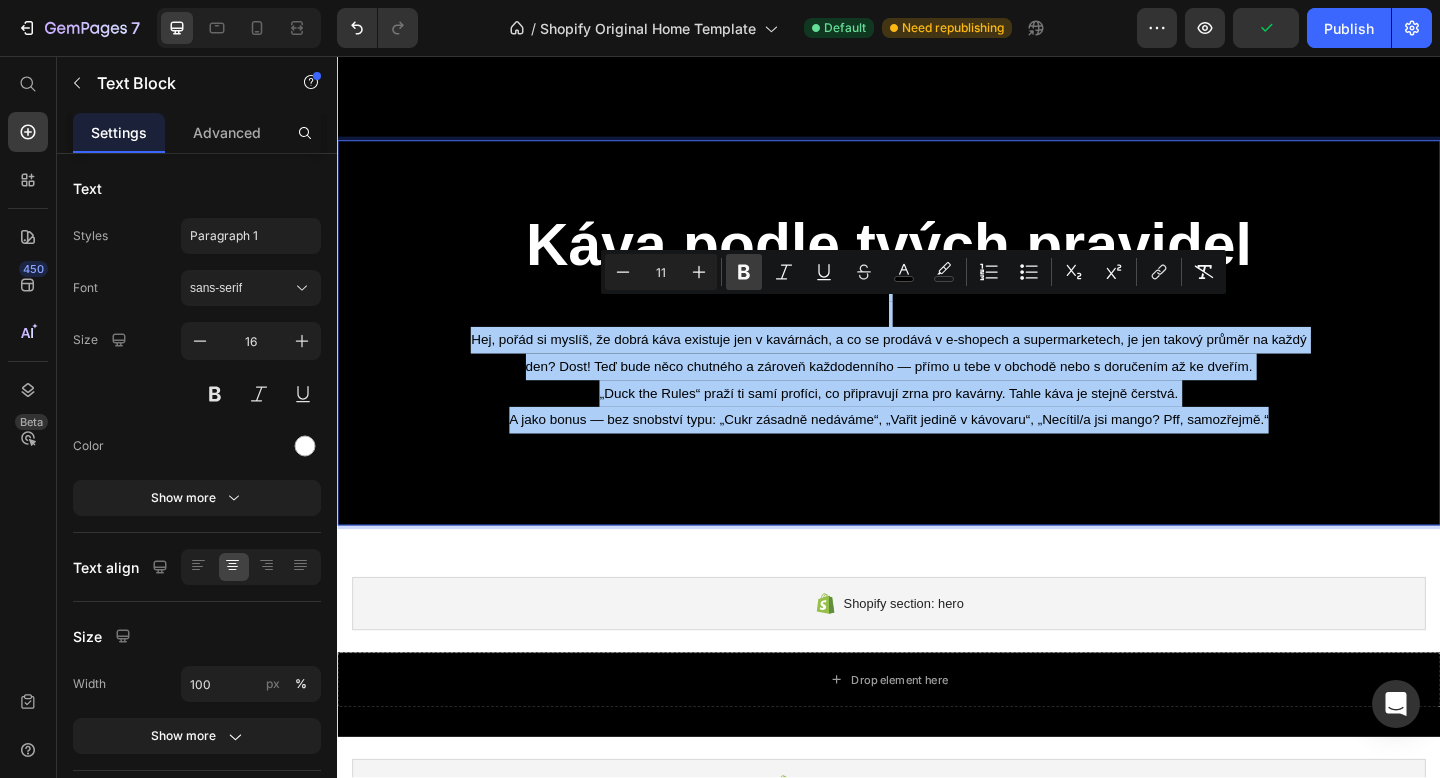 click on "Bold" at bounding box center (744, 272) 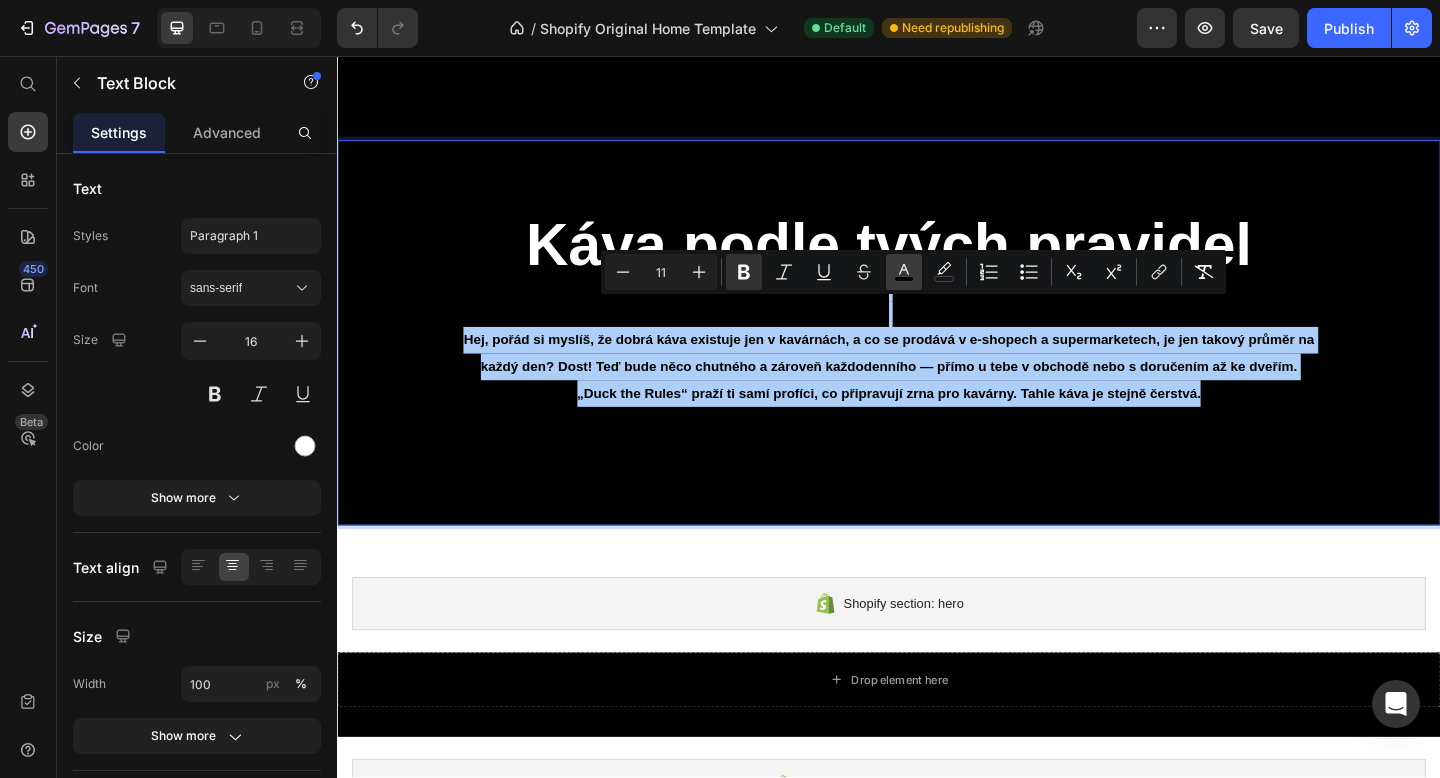 click on "color" at bounding box center (904, 272) 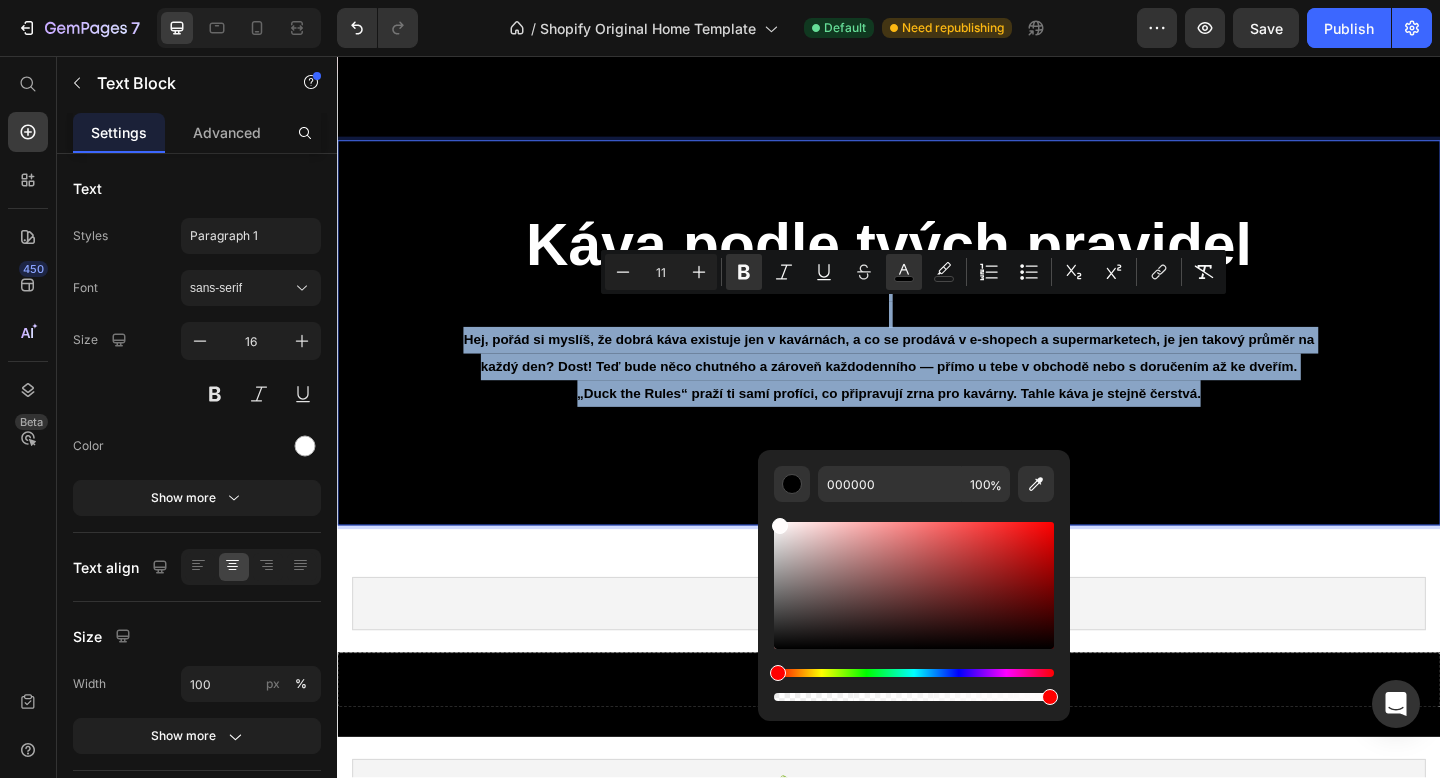 type on "FFFCFC" 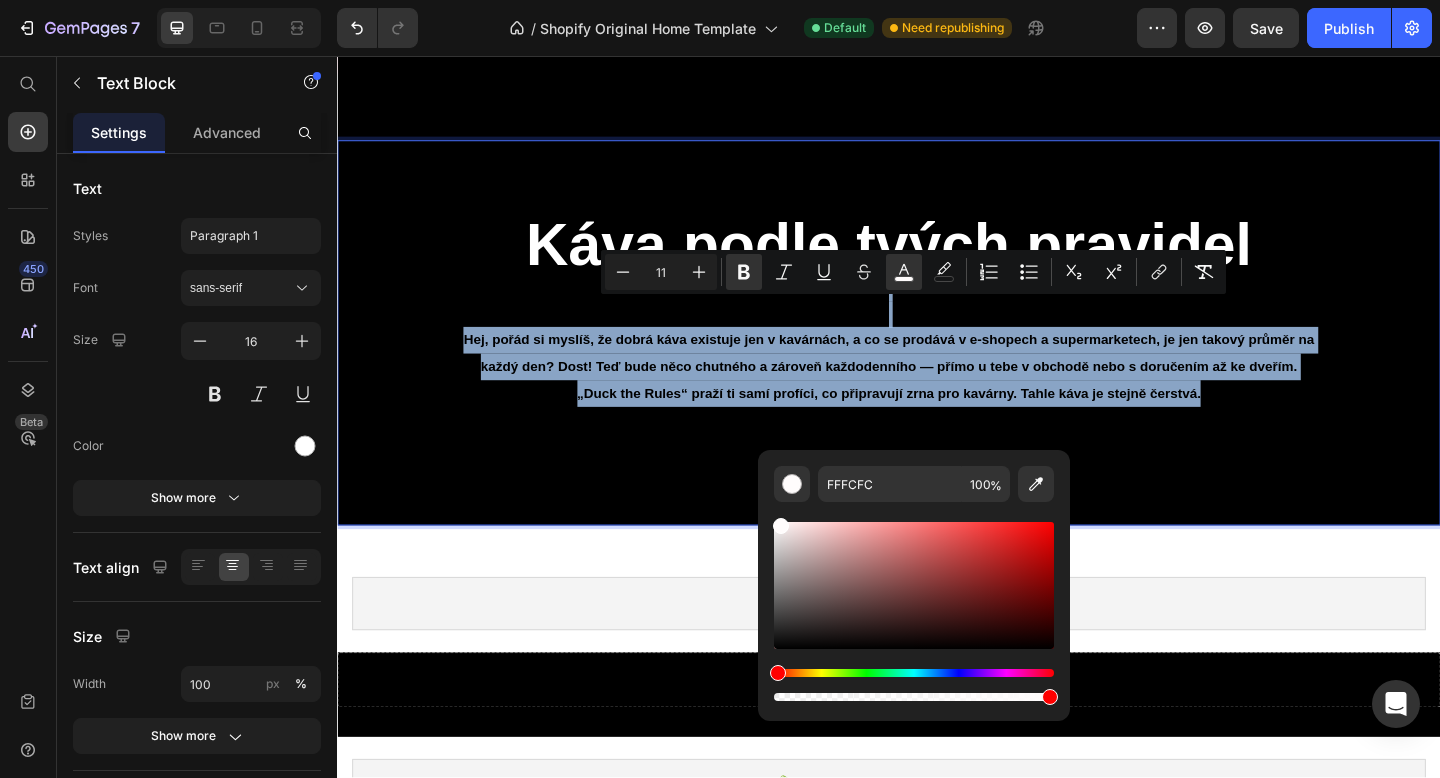 drag, startPoint x: 1154, startPoint y: 612, endPoint x: 719, endPoint y: 442, distance: 467.03854 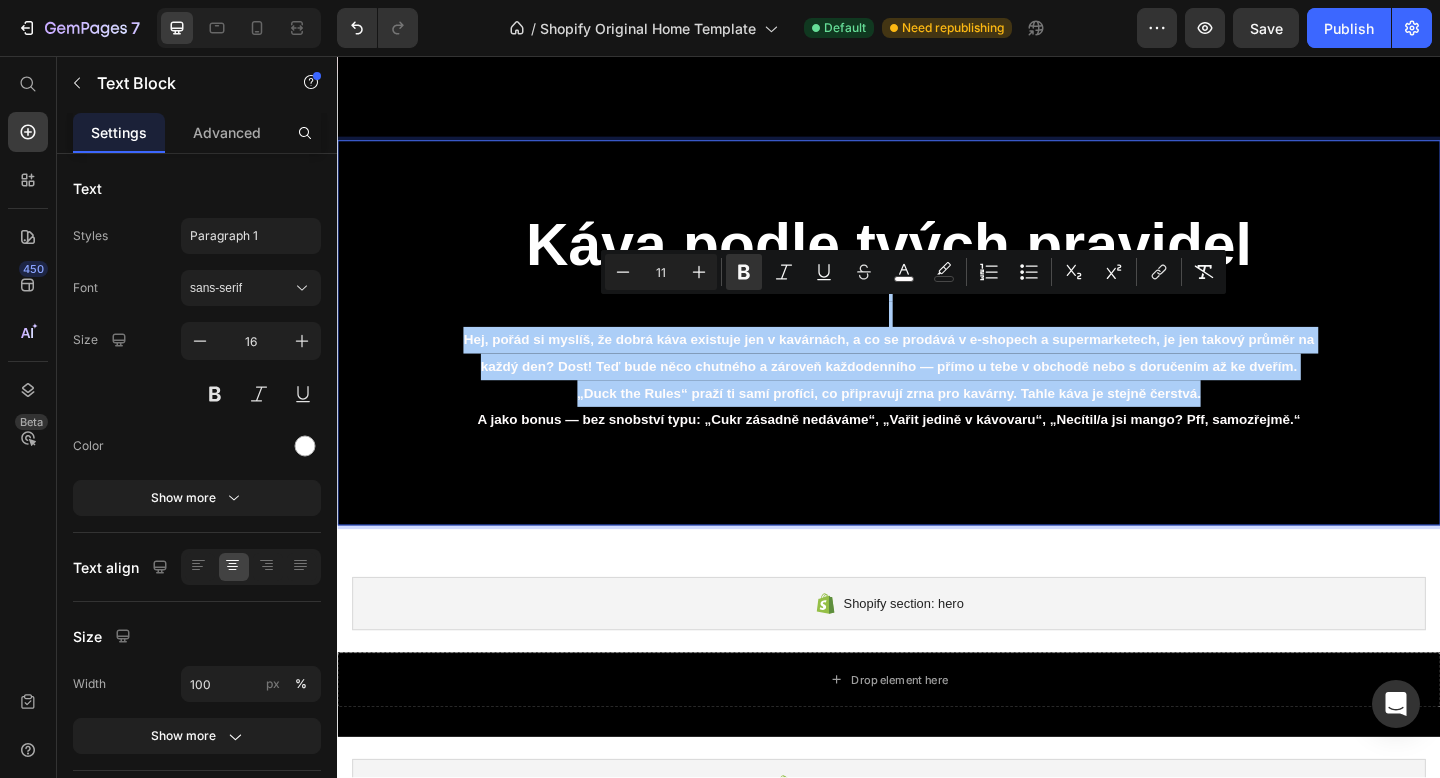 click on "11" at bounding box center (661, 272) 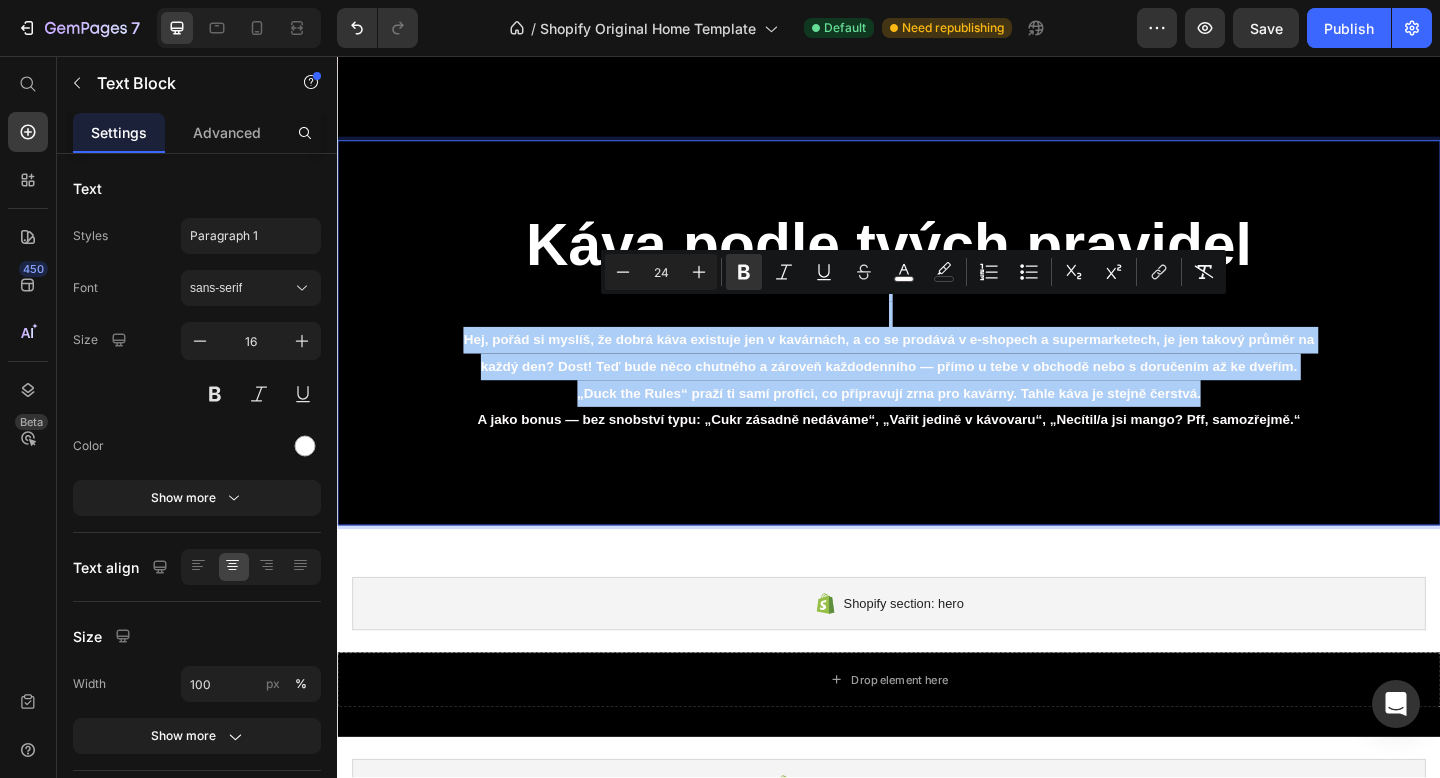 type on "24" 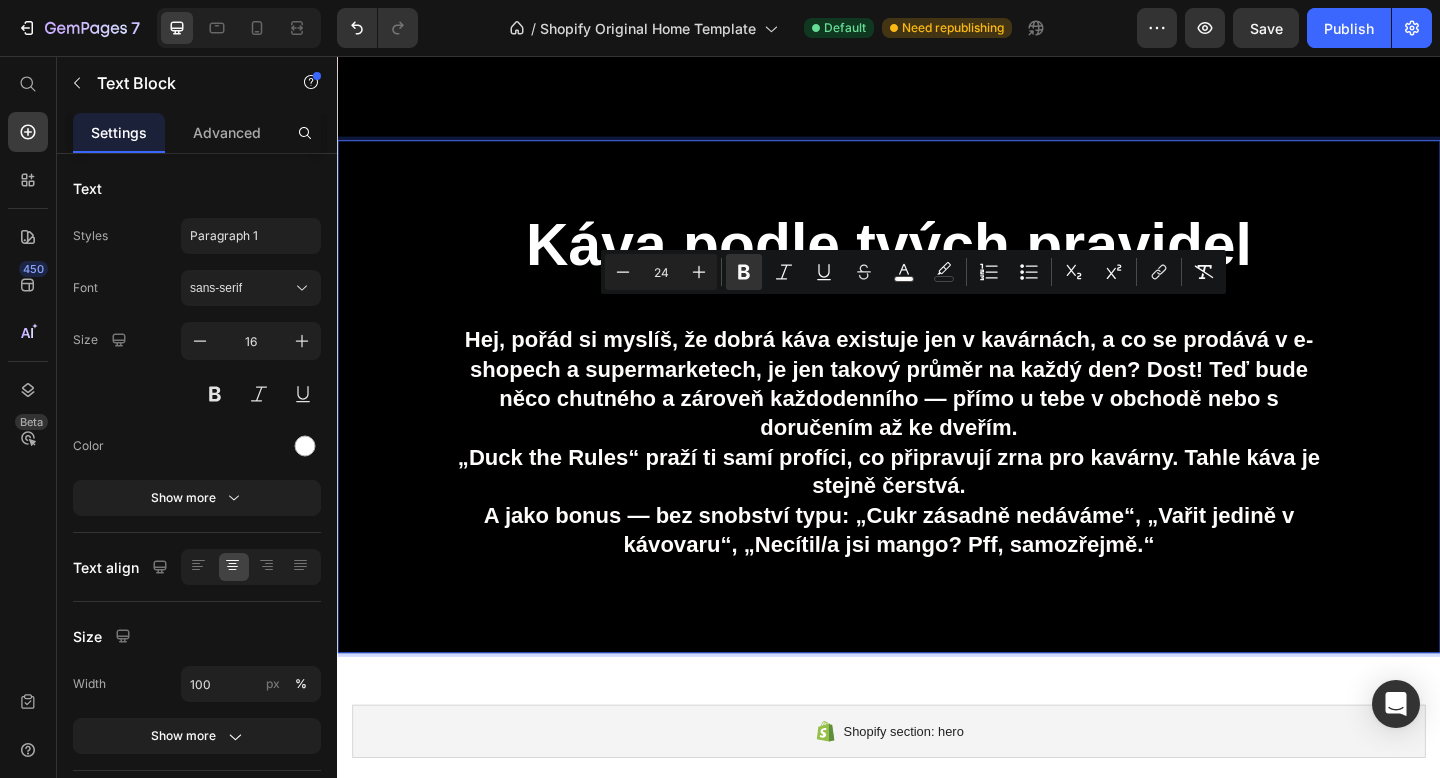 click at bounding box center [937, 308] 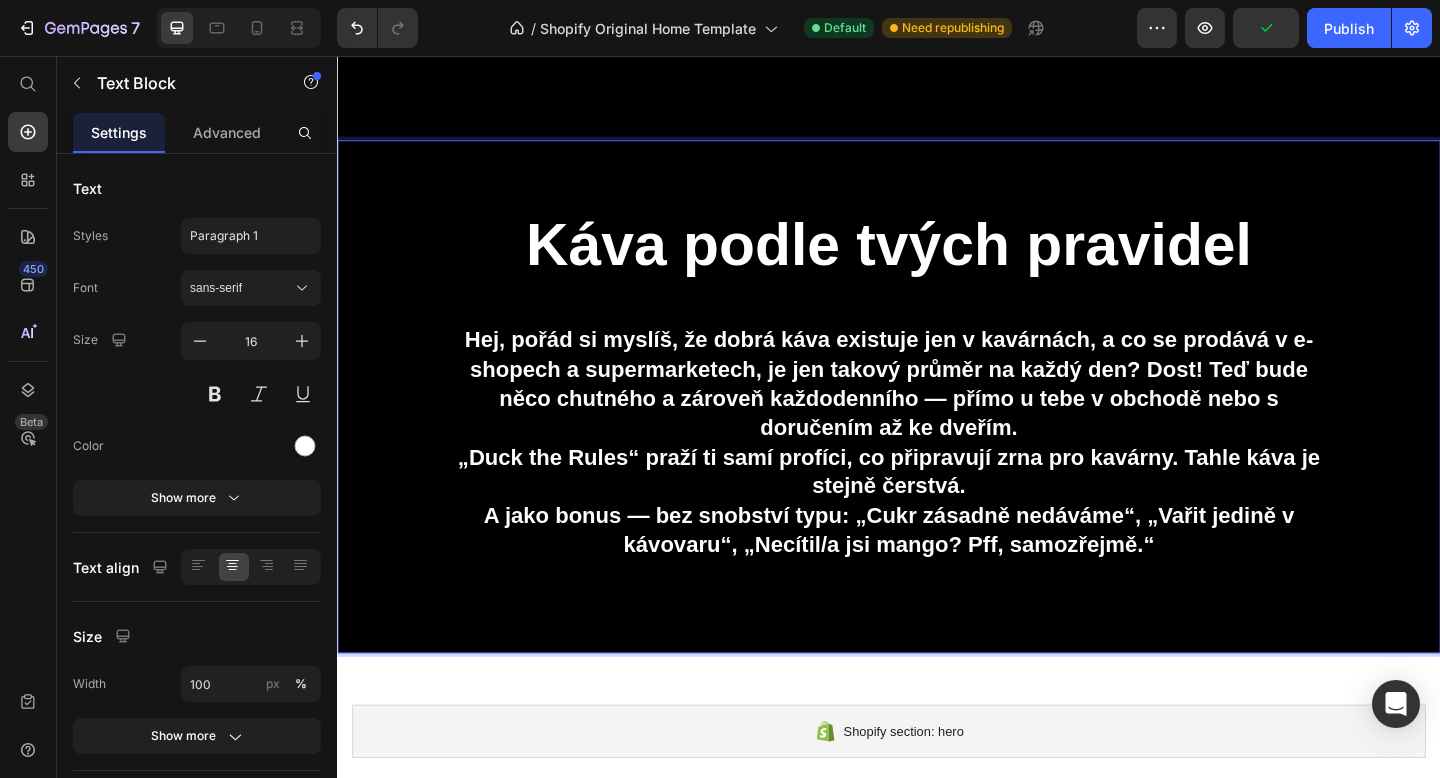 click on "Káva podle tvých pravidel" at bounding box center (937, 271) 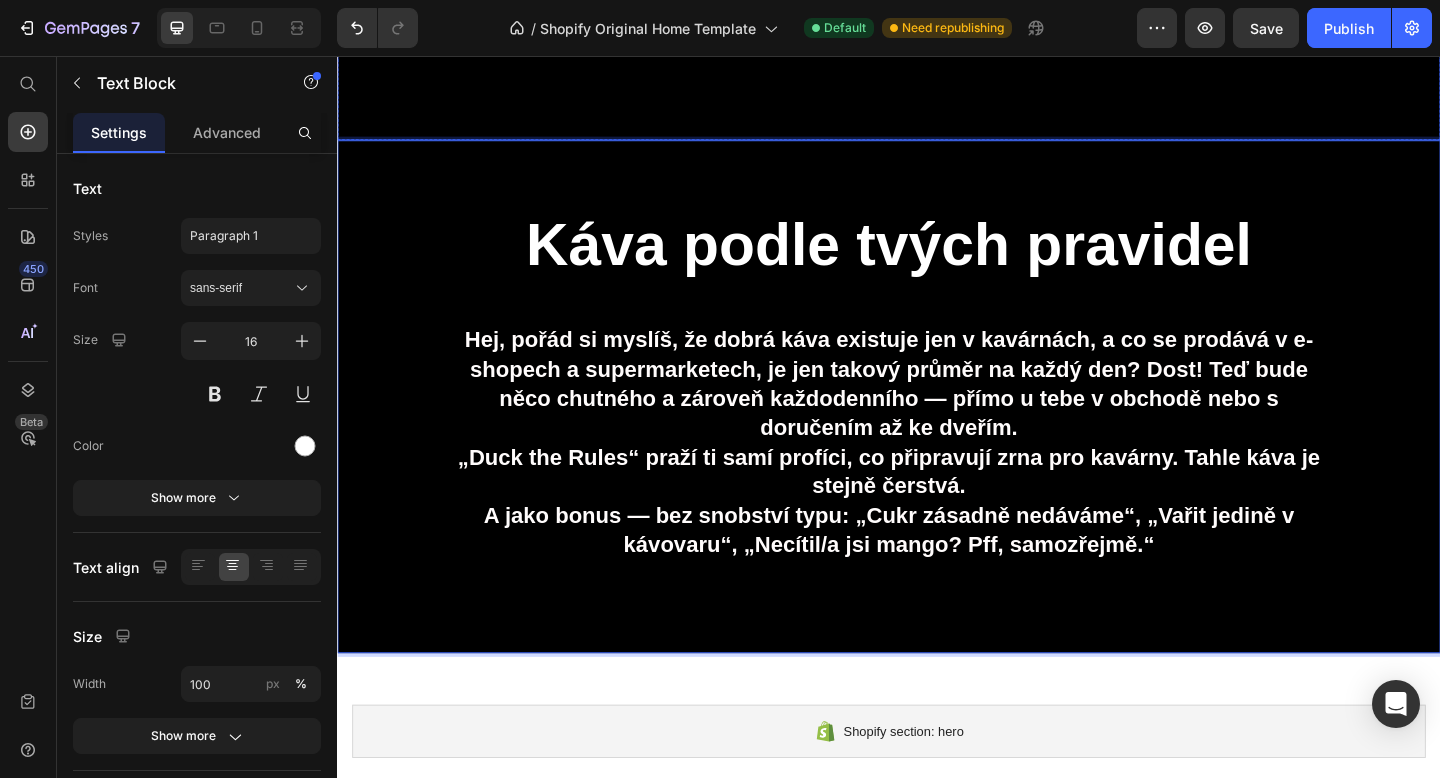 click at bounding box center [937, -245] 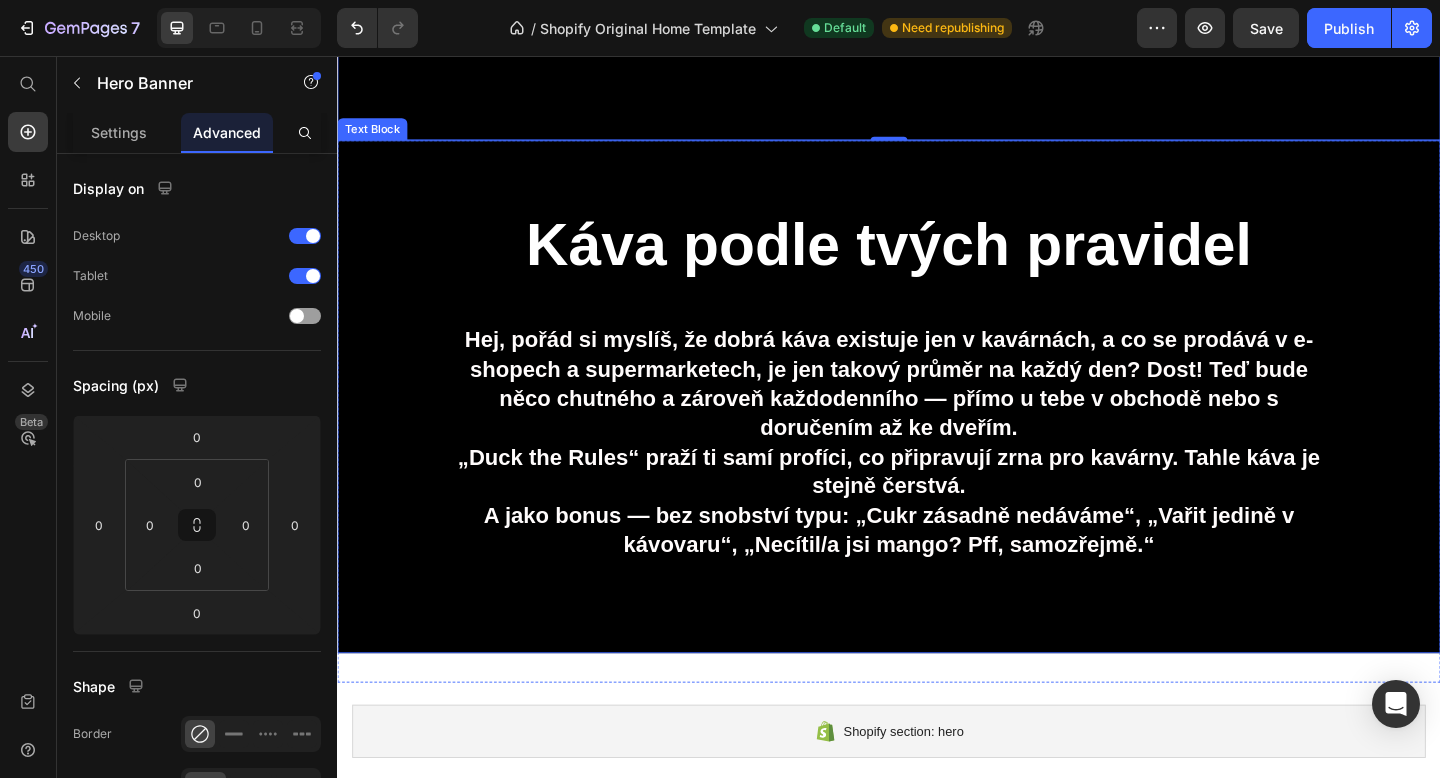 click on "Káva podle tvých pravidel Hej, pořád si myslíš, že dobrá káva existuje jen v kavárnách, a co se prodává v e-shopech a supermarketech, je jen takový průměr na každý den? Dost! Teď bude něco chutného a zároveň každodenního — přímo u tebe v obchodě nebo s doručením až ke dveřím. „Duck the Rules“ praží ti samí profíci, co připravují zrna pro kavárny. Tahle káva je stejně čerstvá. A jako bonus — bez snobství typu: „Cukr zásadně nedáváme“, „Vařit jedině v kávovaru“, „Necítil/a jsi mango? Pff, samozřejmě.“" at bounding box center (937, 427) 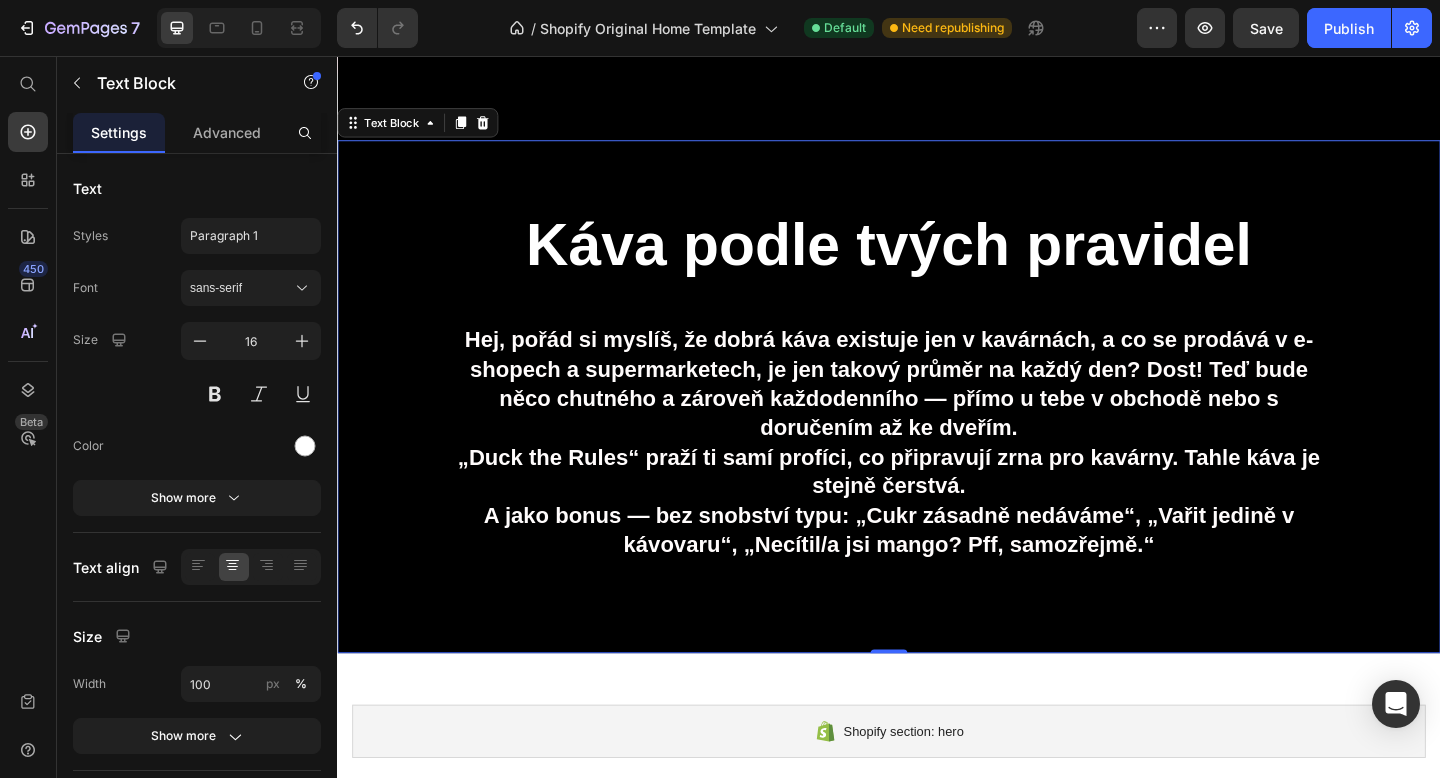 scroll, scrollTop: 1036, scrollLeft: 0, axis: vertical 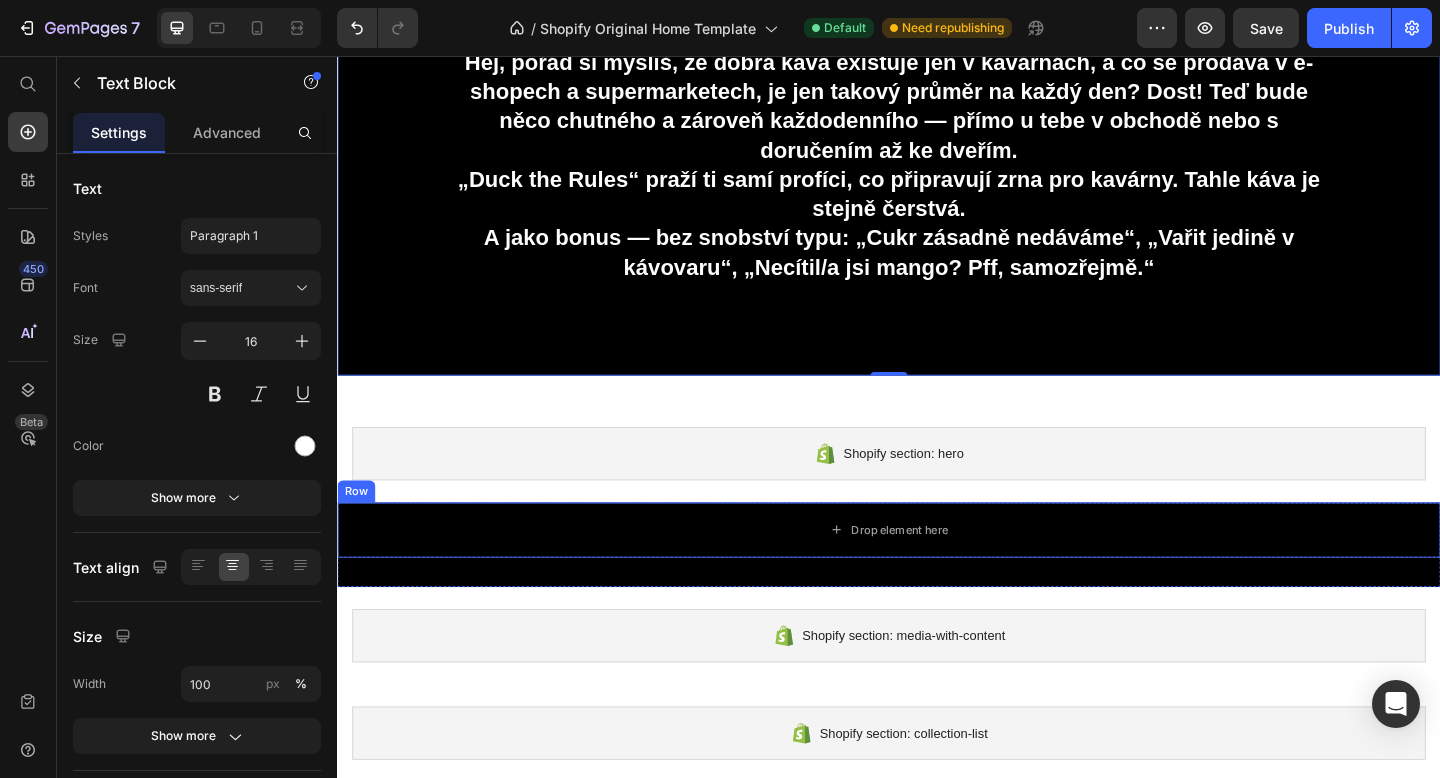 click on "Row" at bounding box center [357, 530] 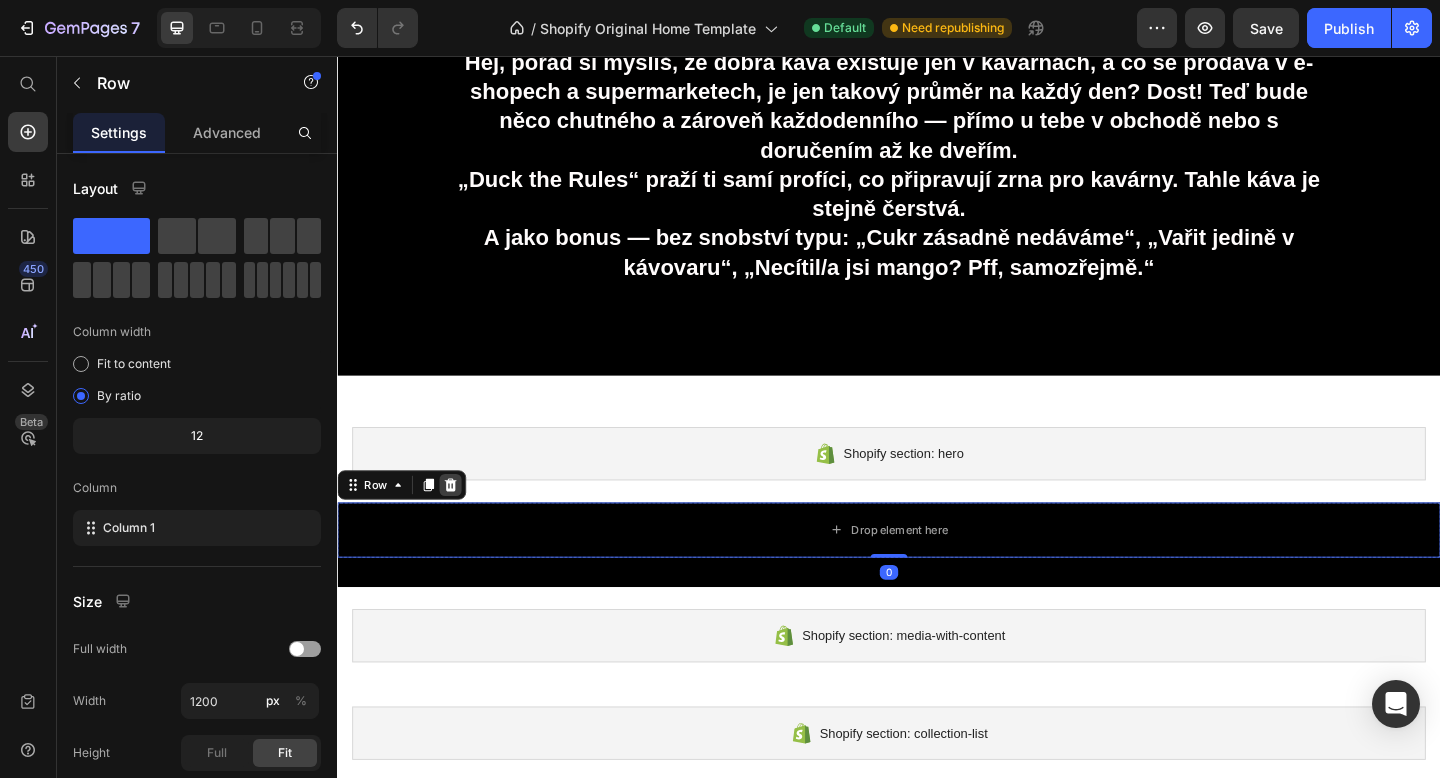 click at bounding box center [460, 523] 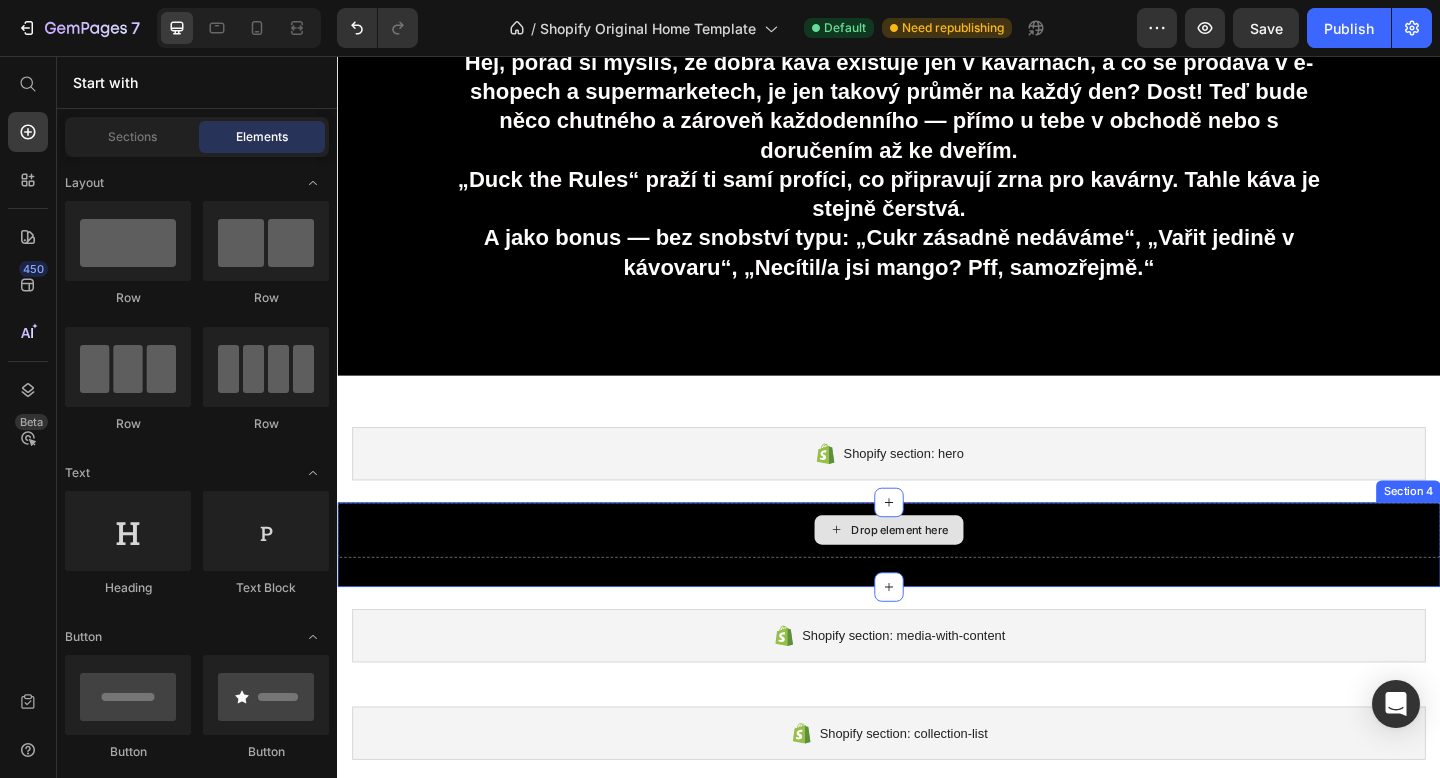 click on "Drop element here" at bounding box center [937, 572] 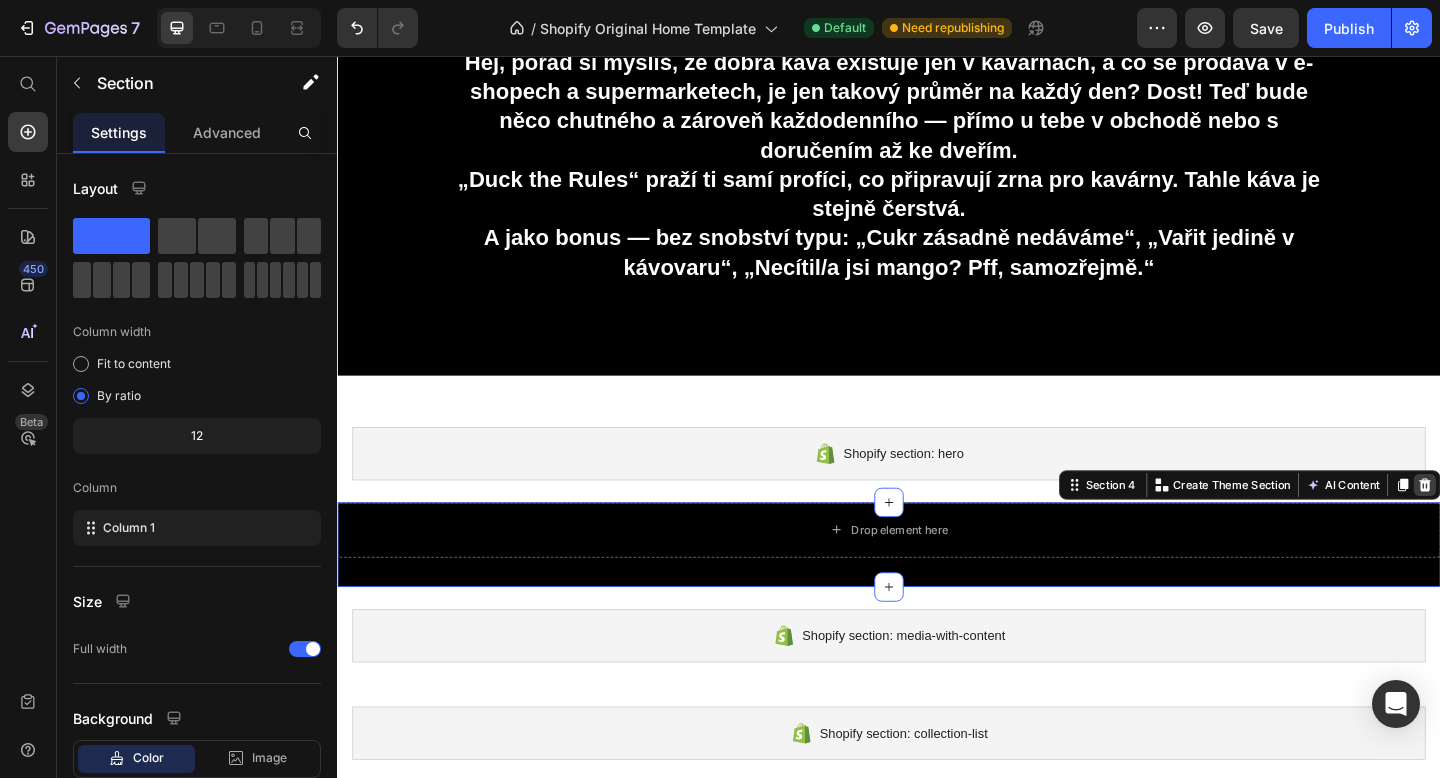 click 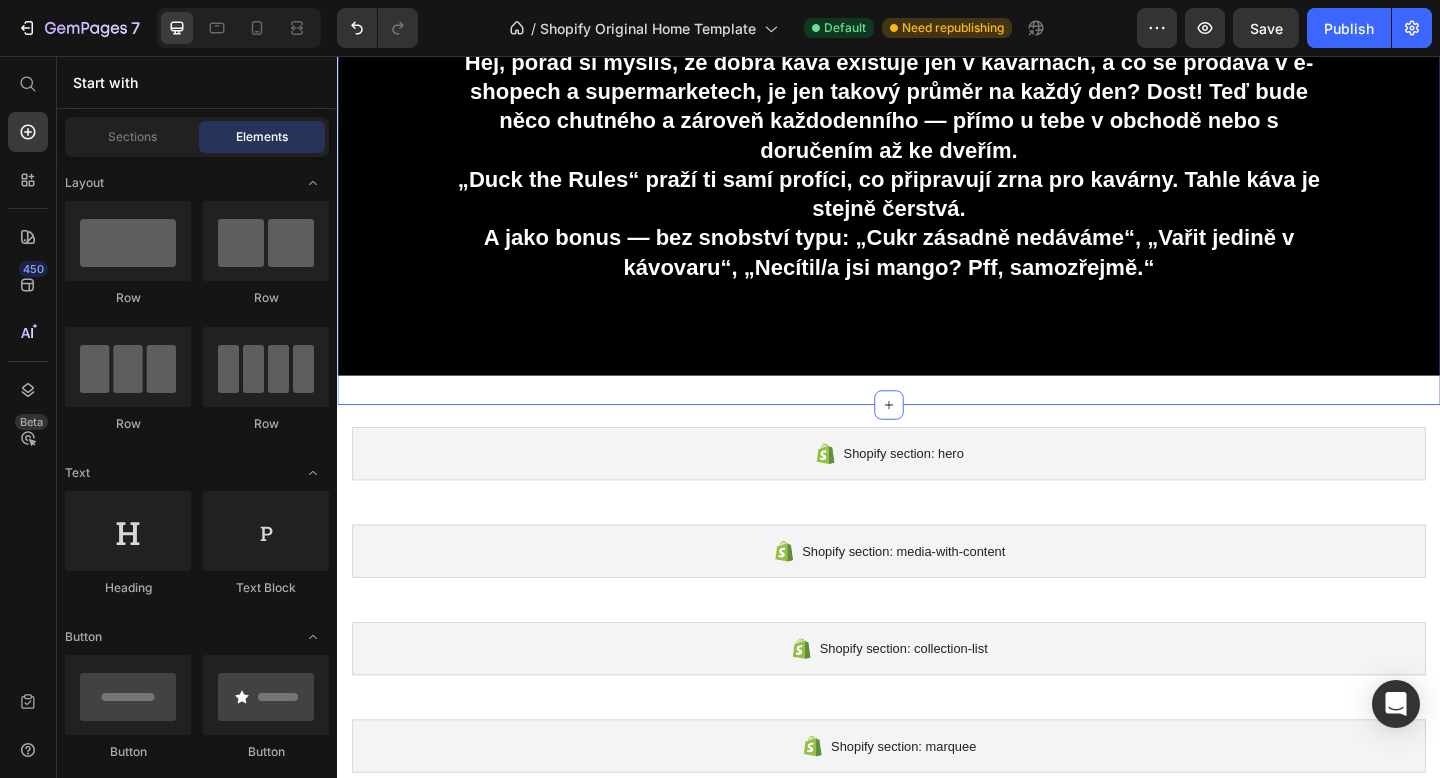 click on "Káva podle tvých pravidel Hej, pořád si myslíš, že dobrá káva existuje jen v kavárnách, a co se prodává v e-shopech a supermarketech, je jen takový průměr na každý den? Dost! Teď bude něco chutného a zároveň každodenního — přímo u tebe v obchodě nebo s doručením až ke dveřím. „Duck the Rules“ praží ti samí profíci, co připravují zrna pro kavárny. Tahle káva je stejně čerstvá. A jako bonus — bez snobství typu: „Cukr zásadně nedáváme“, „Vařit jedině v kávovaru“, „Necítil/a jsi mango? Pff, samozřejmě.“ Text Block Section 2   You can create reusable sections Create Theme Section AI Content Write with GemAI What would you like to describe here? Tone and Voice Persuasive Product Show more Generate" at bounding box center (937, 141) 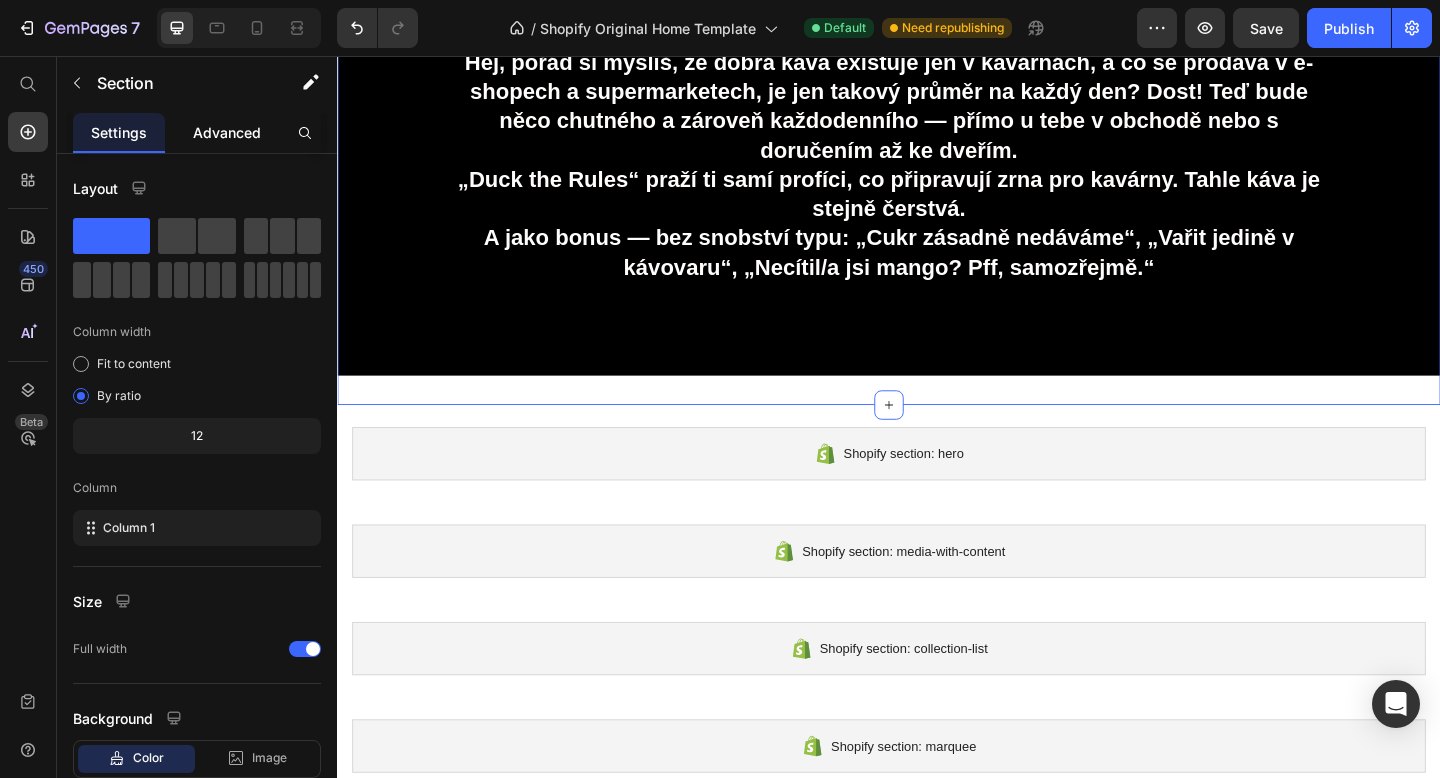 click on "Advanced" at bounding box center (227, 132) 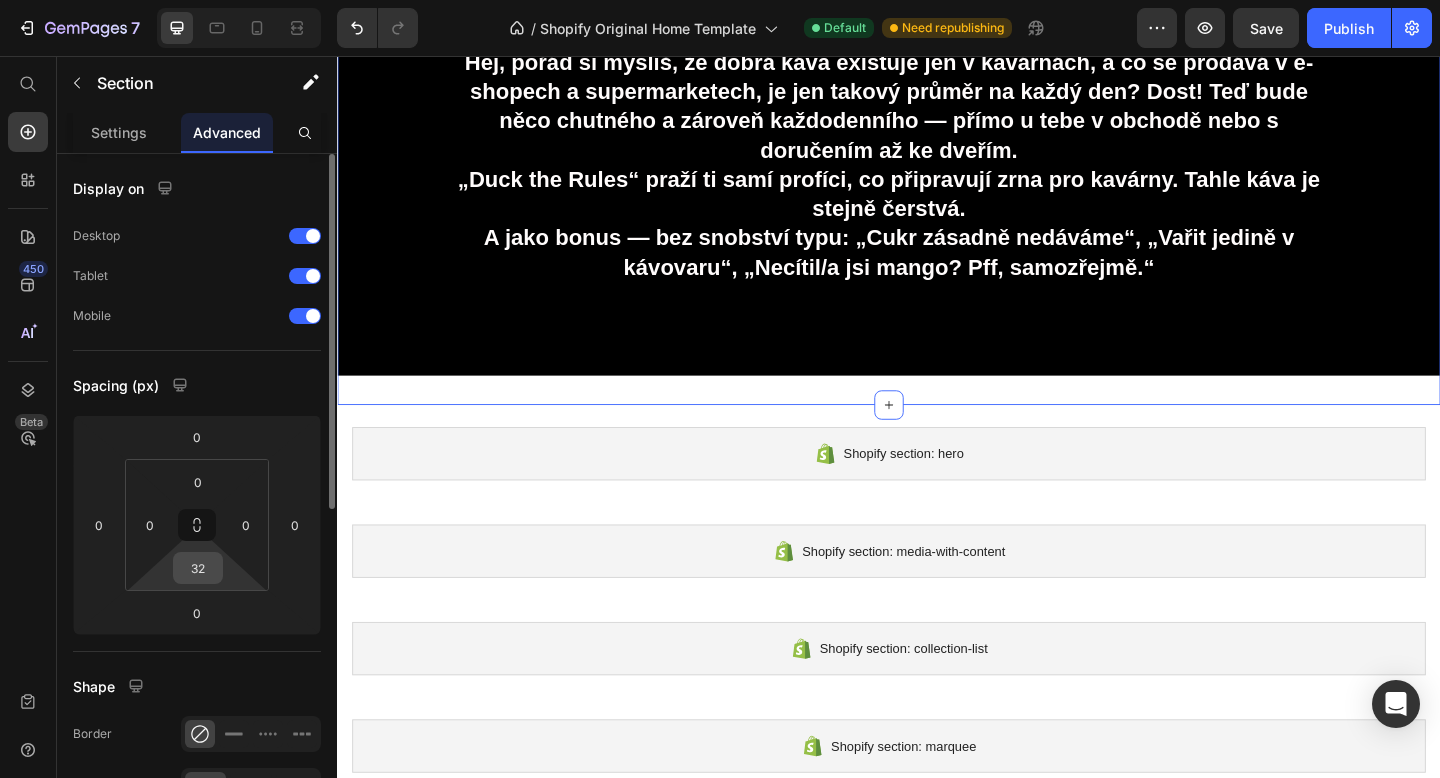 click on "32" at bounding box center [198, 568] 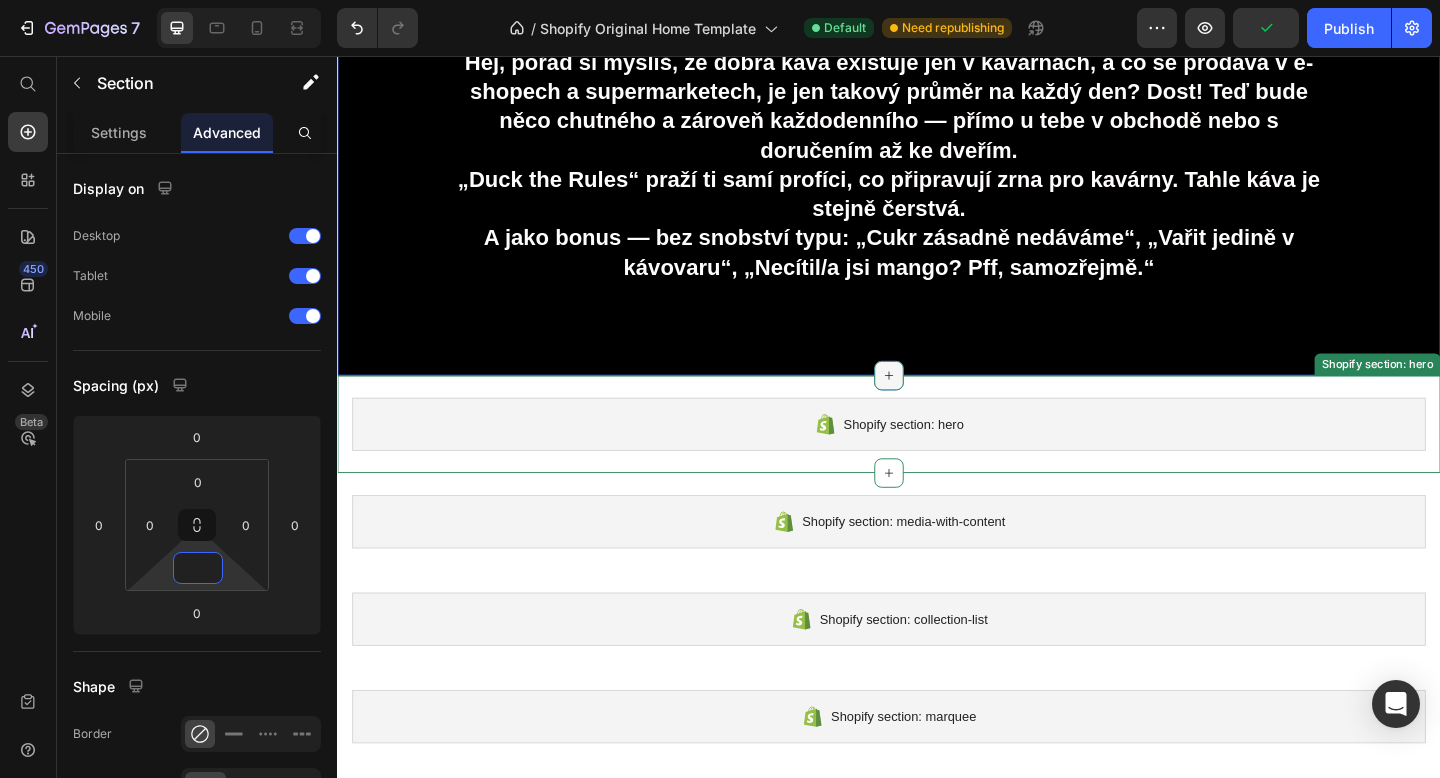 type on "0" 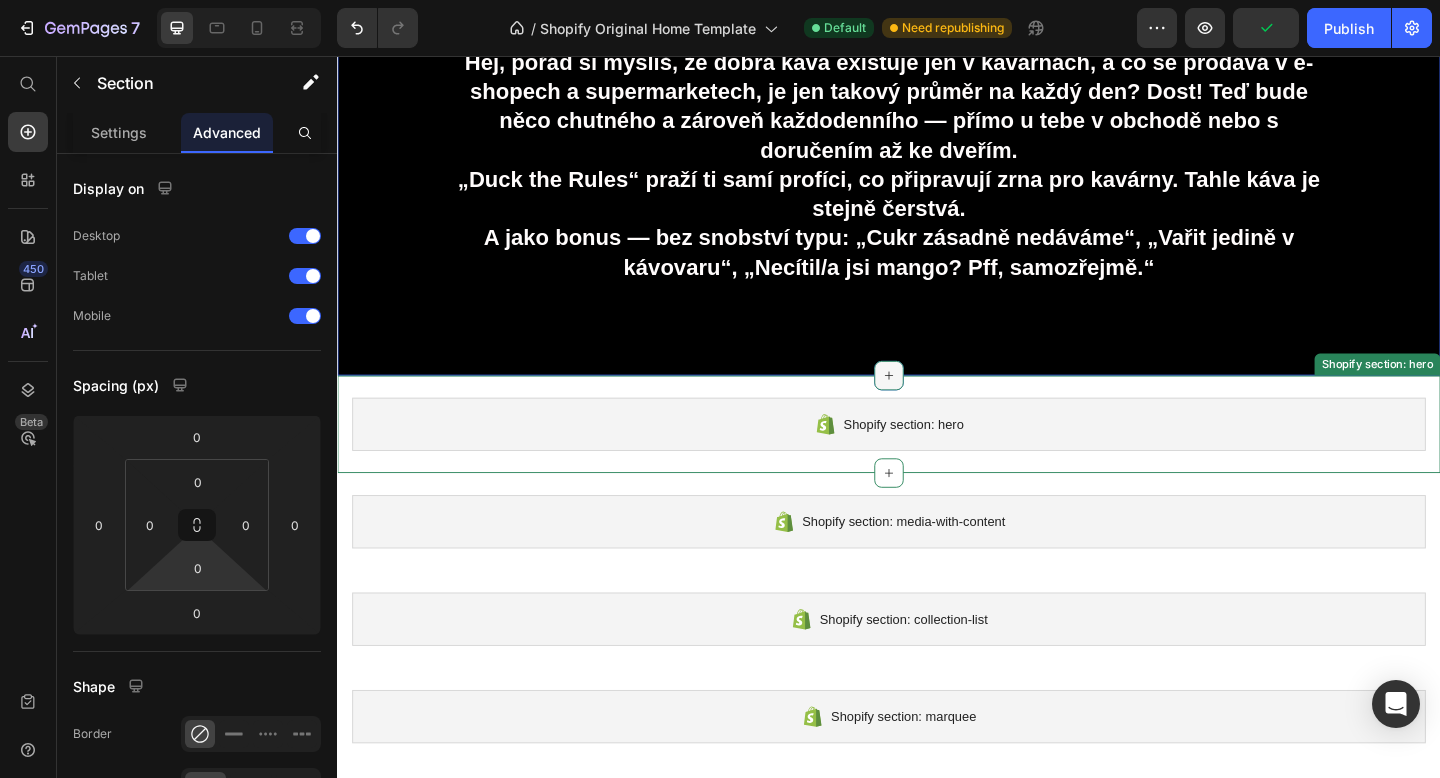 click 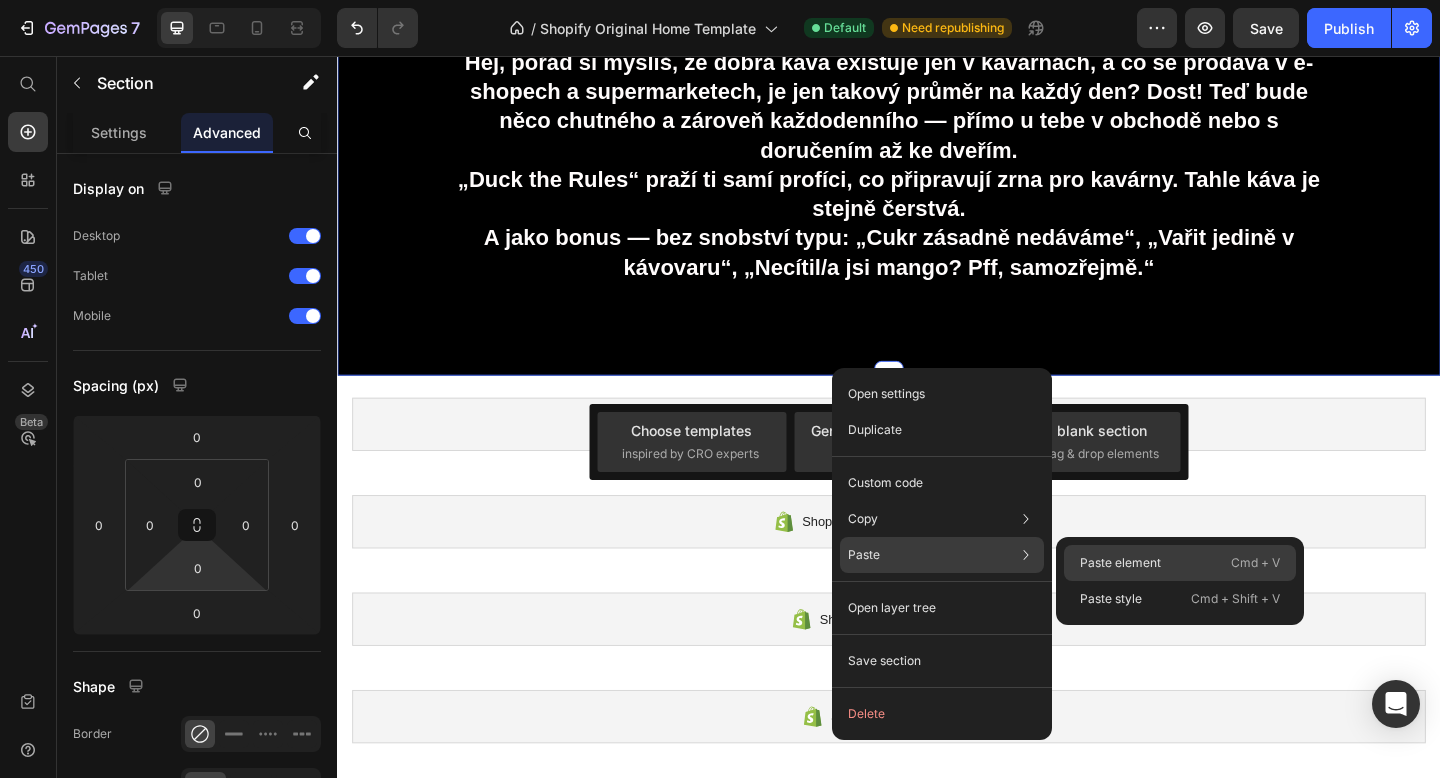 click on "Paste element" at bounding box center (1120, 563) 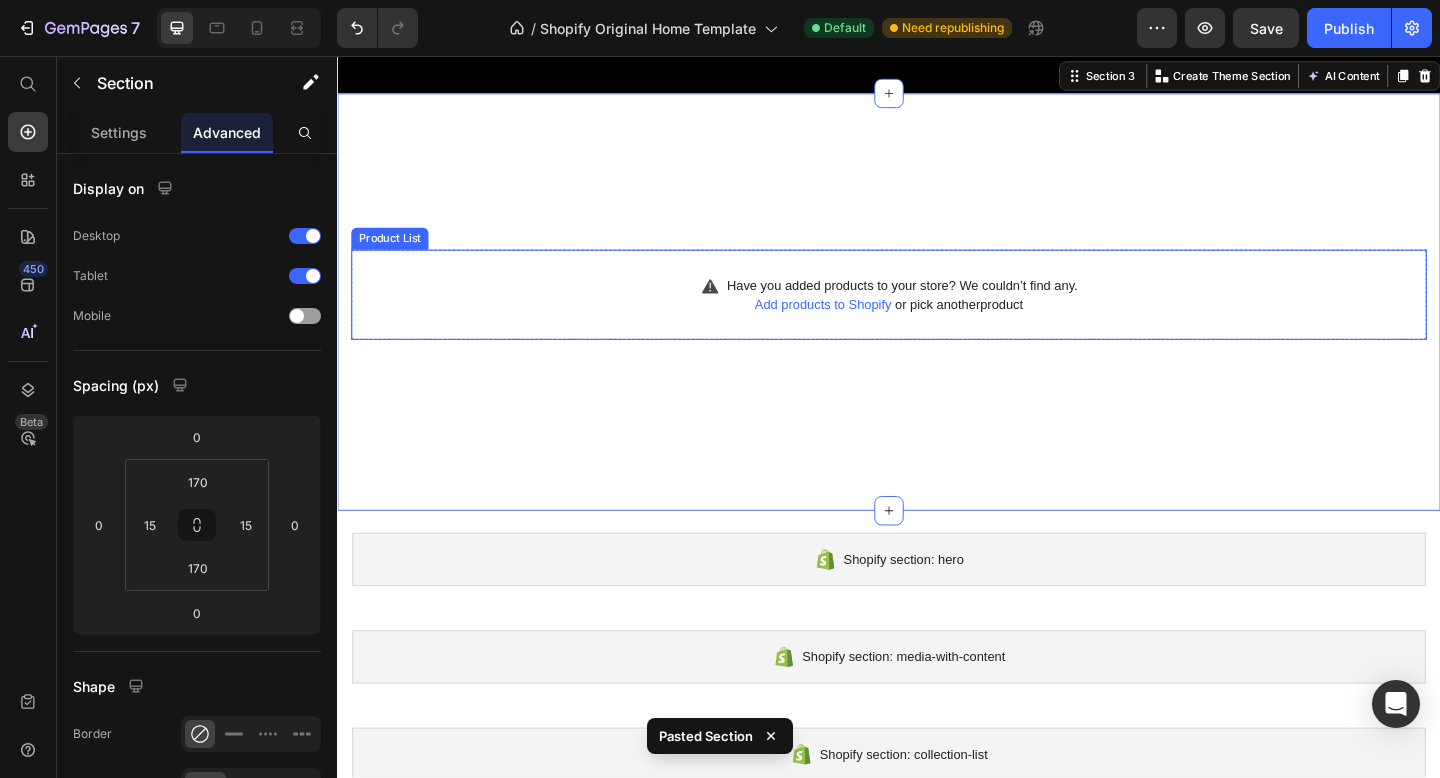 scroll, scrollTop: 1357, scrollLeft: 0, axis: vertical 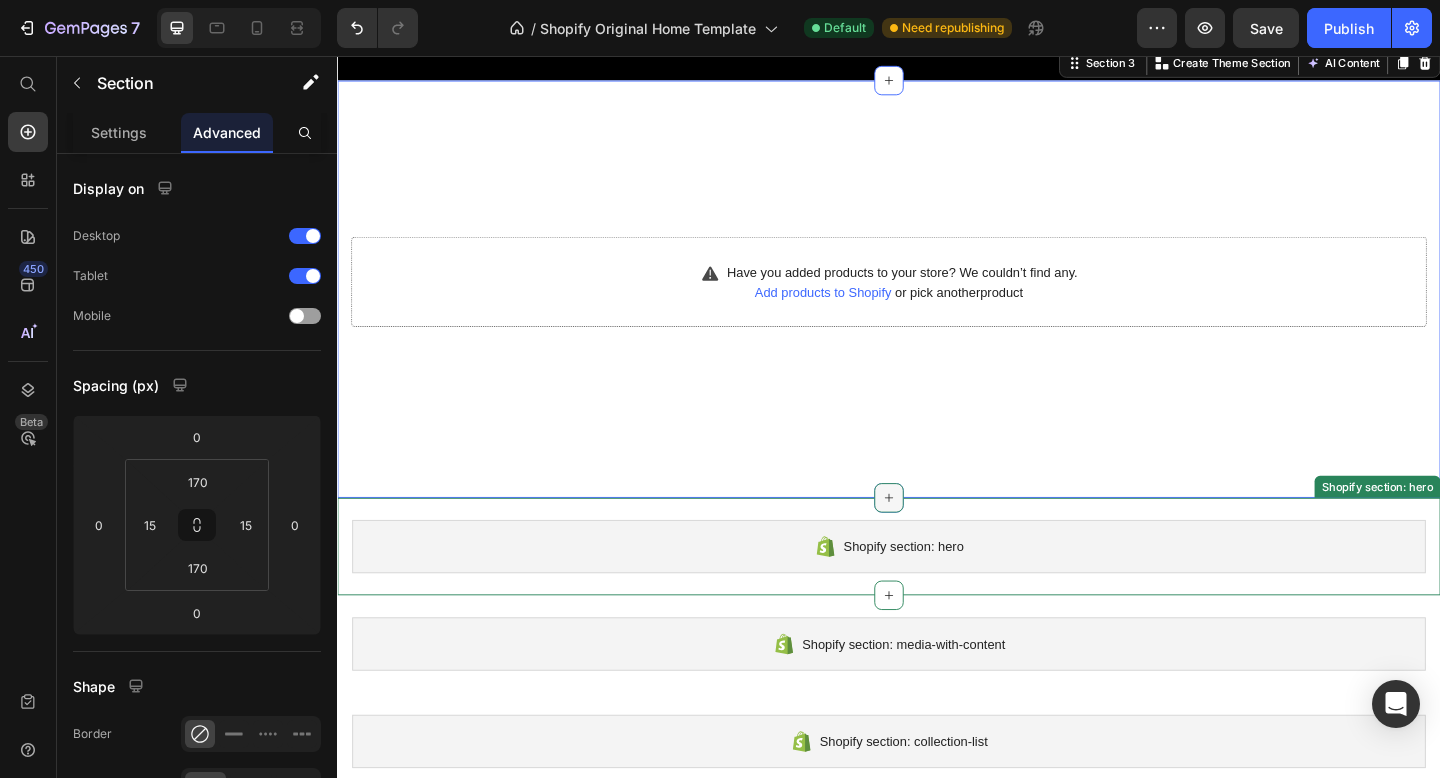 click 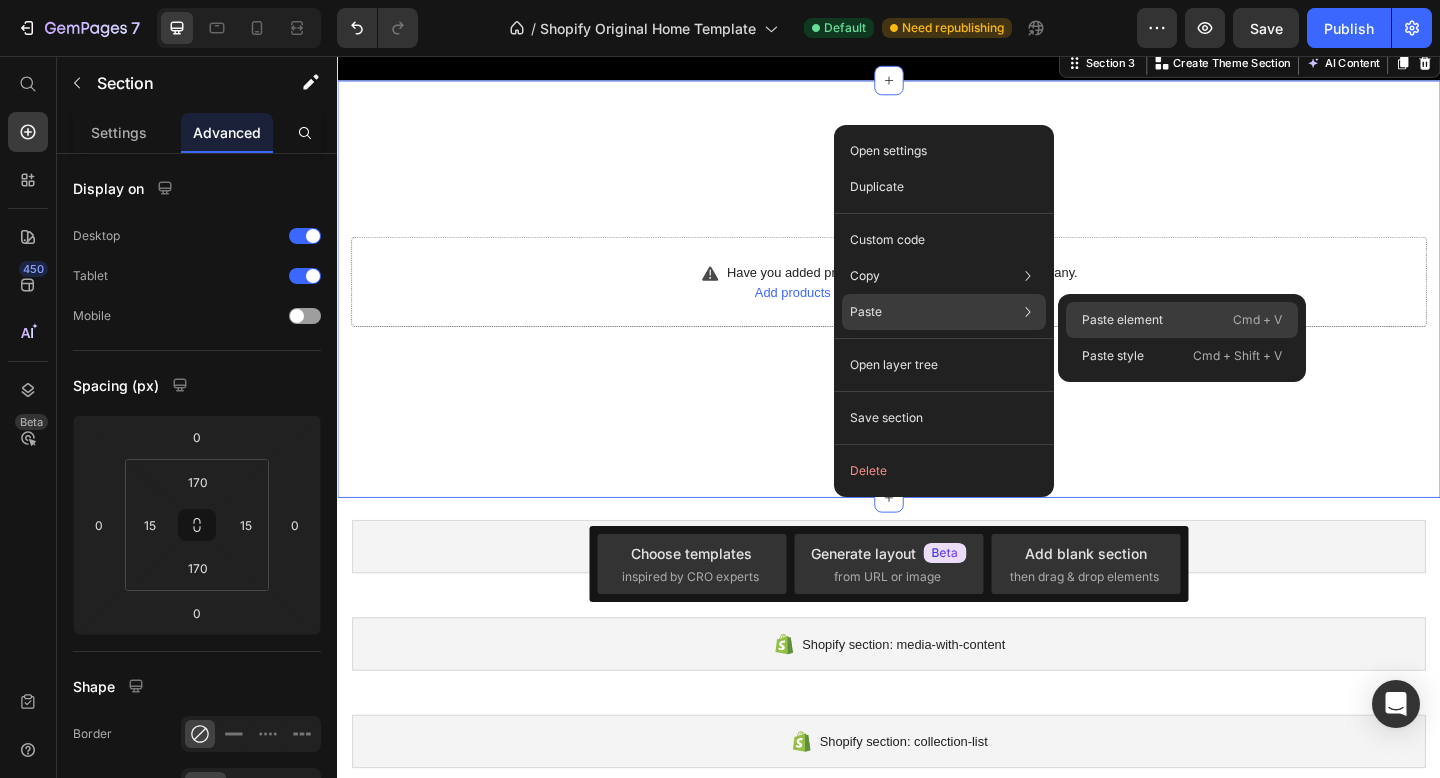 click on "Paste element" at bounding box center (1122, 320) 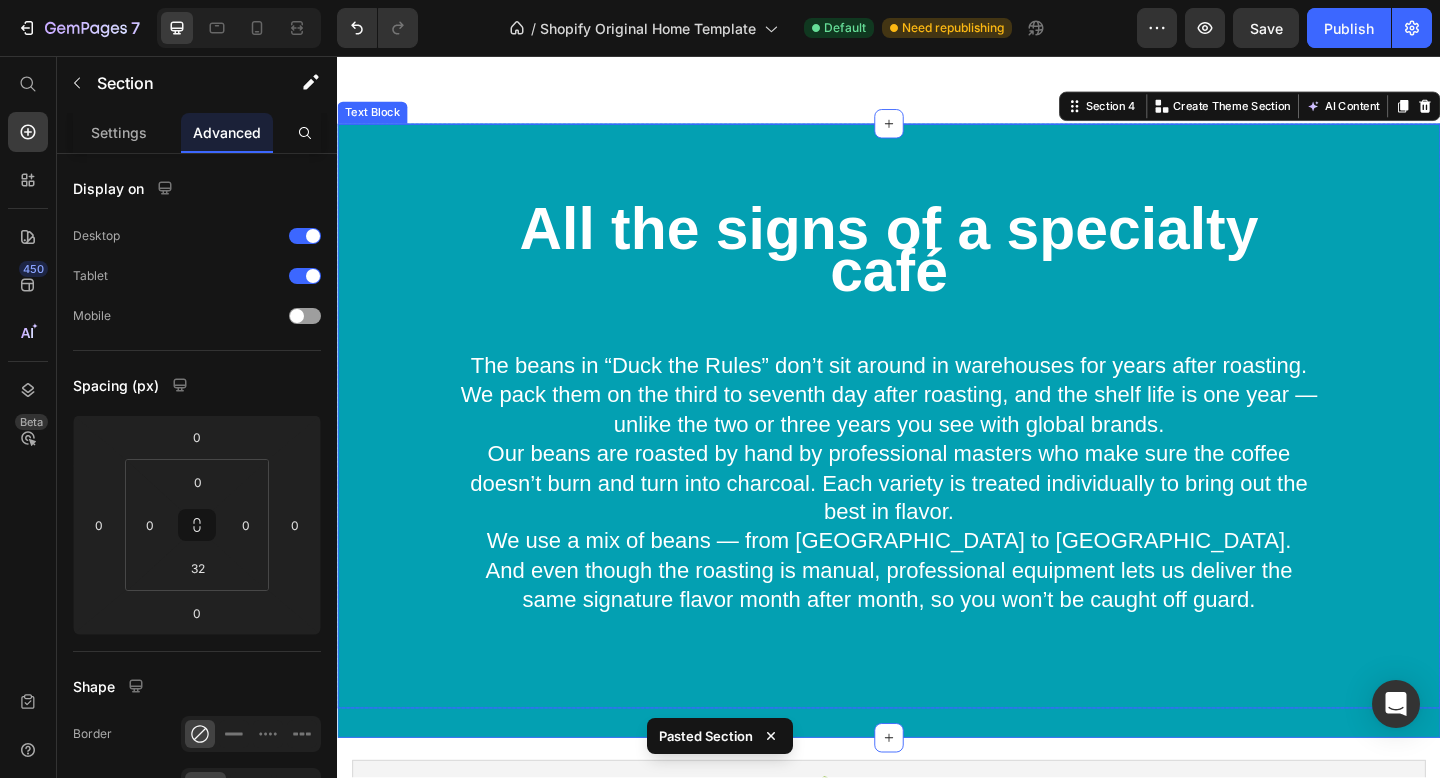 scroll, scrollTop: 1788, scrollLeft: 0, axis: vertical 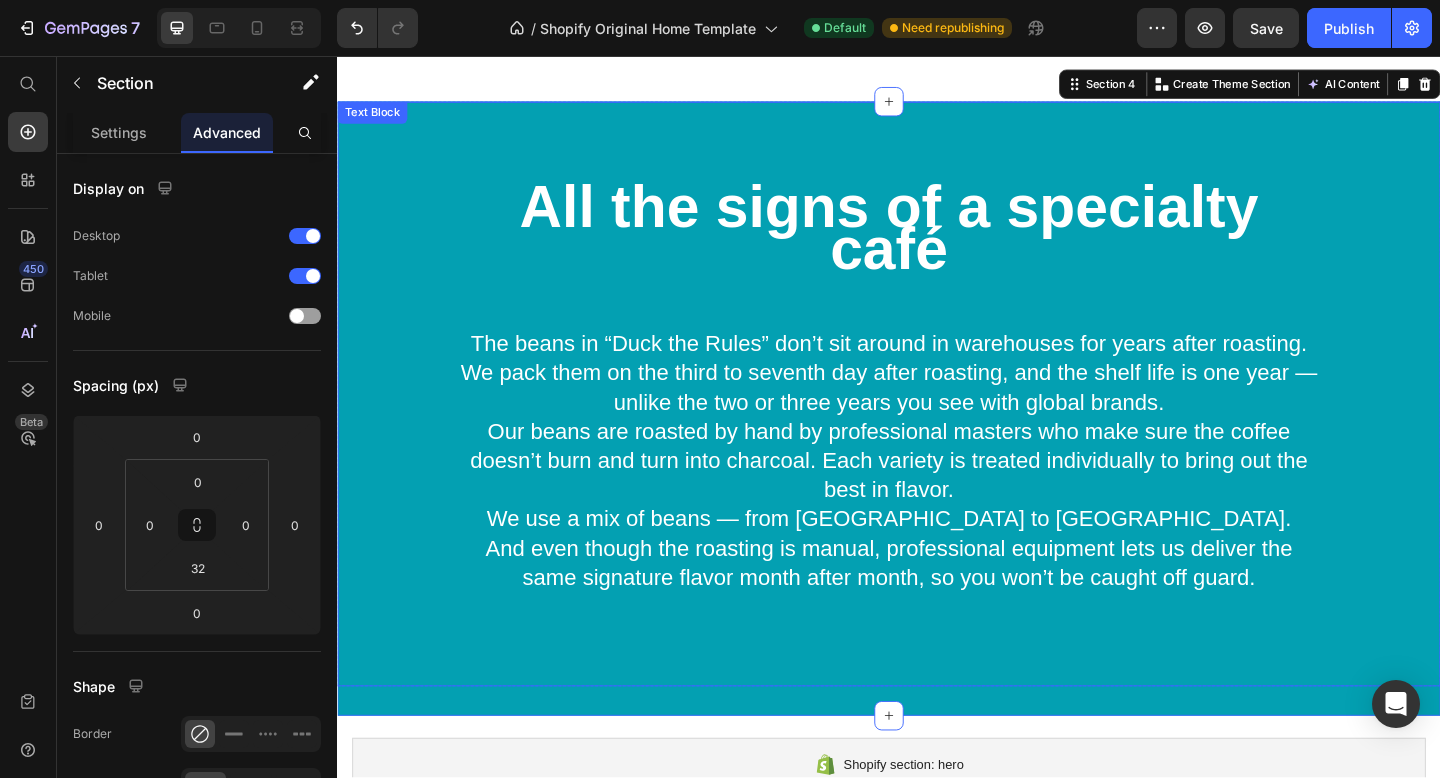 click on "Text Block" at bounding box center (375, 118) 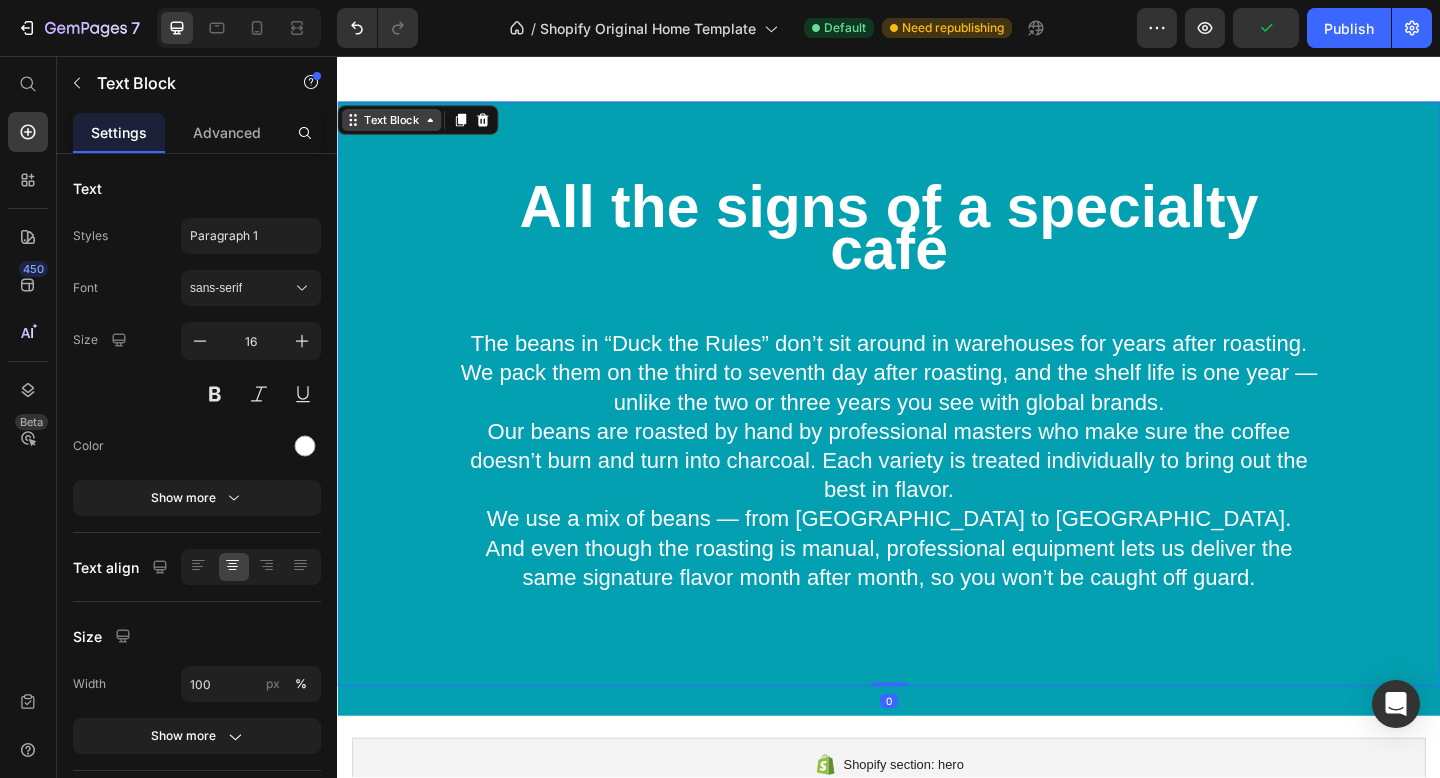 click on "Text Block" at bounding box center [396, 126] 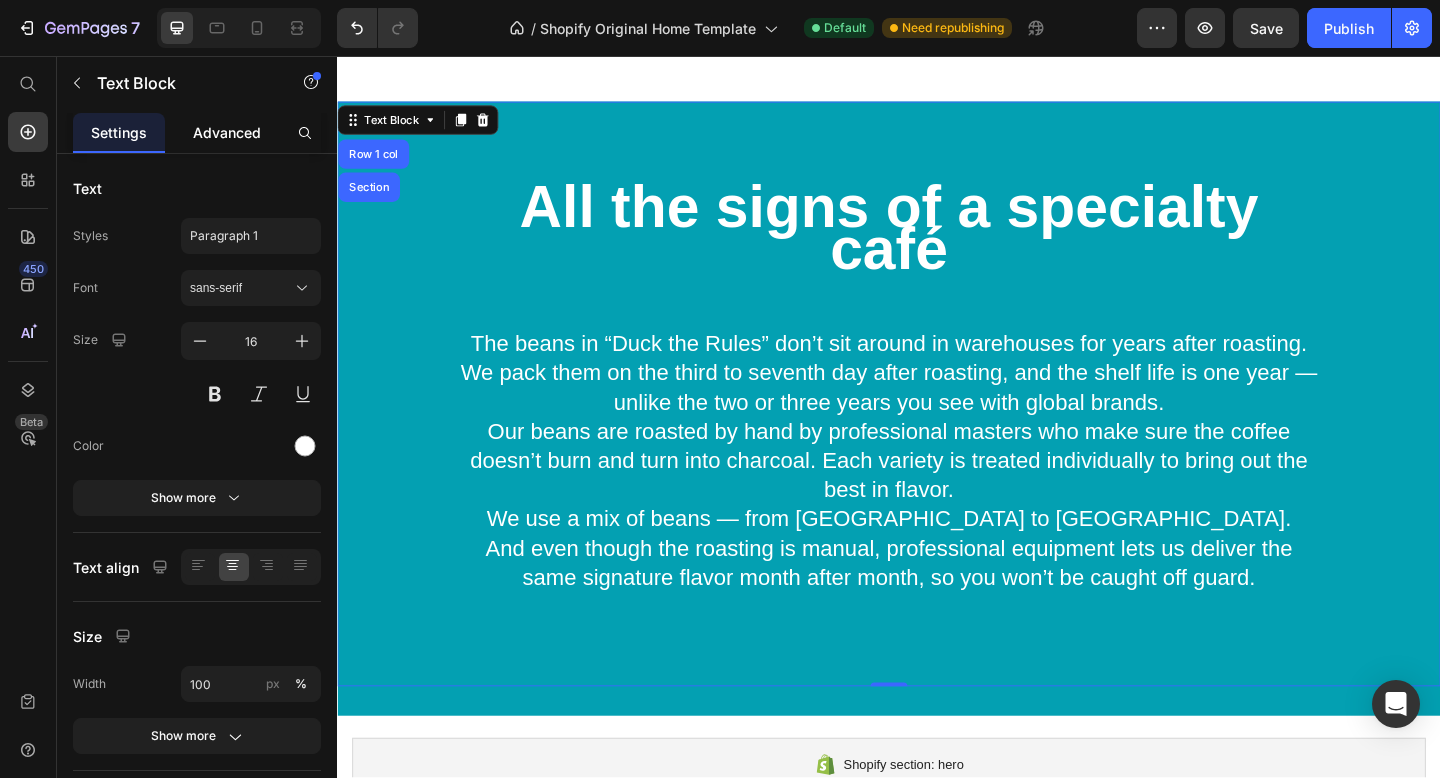 click on "Advanced" at bounding box center (227, 132) 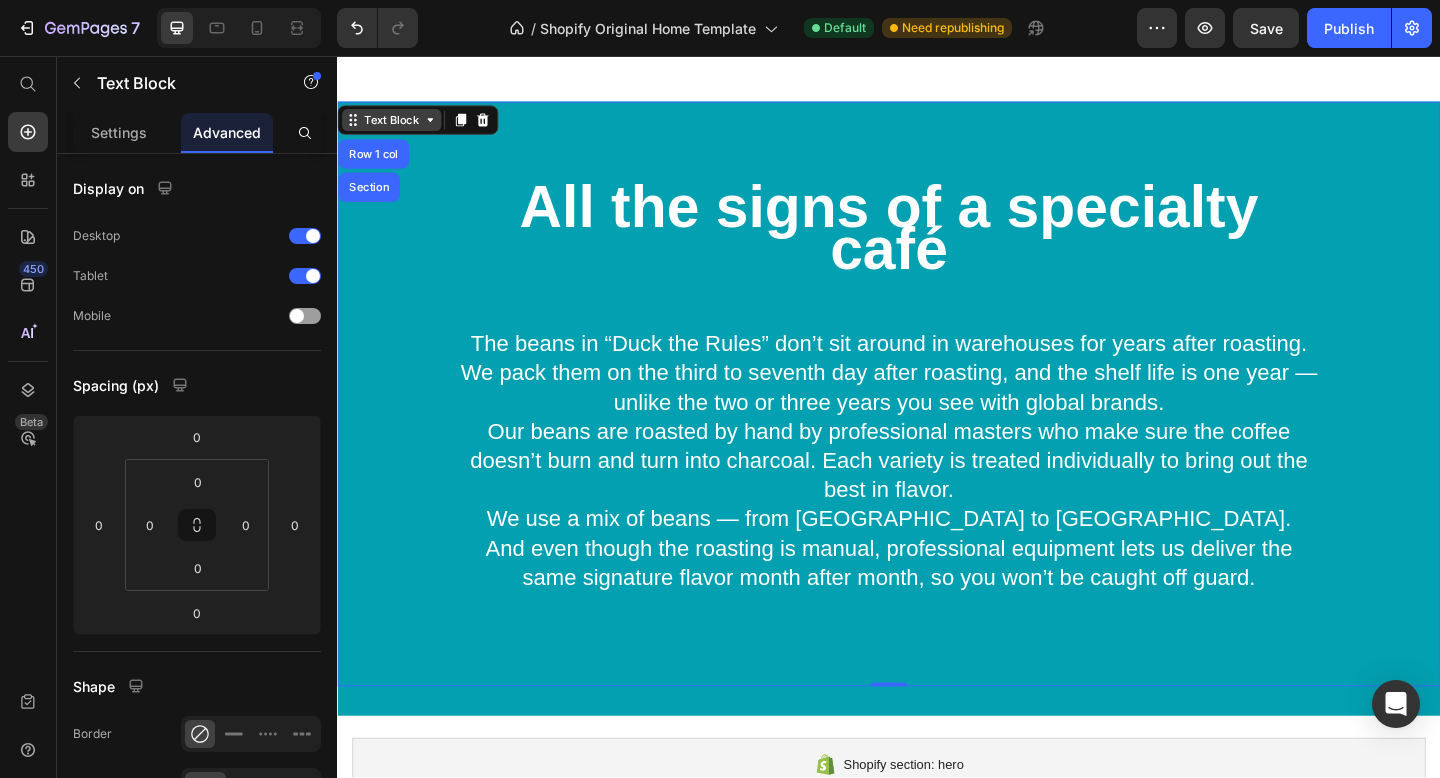 click on "Text Block" at bounding box center [396, 126] 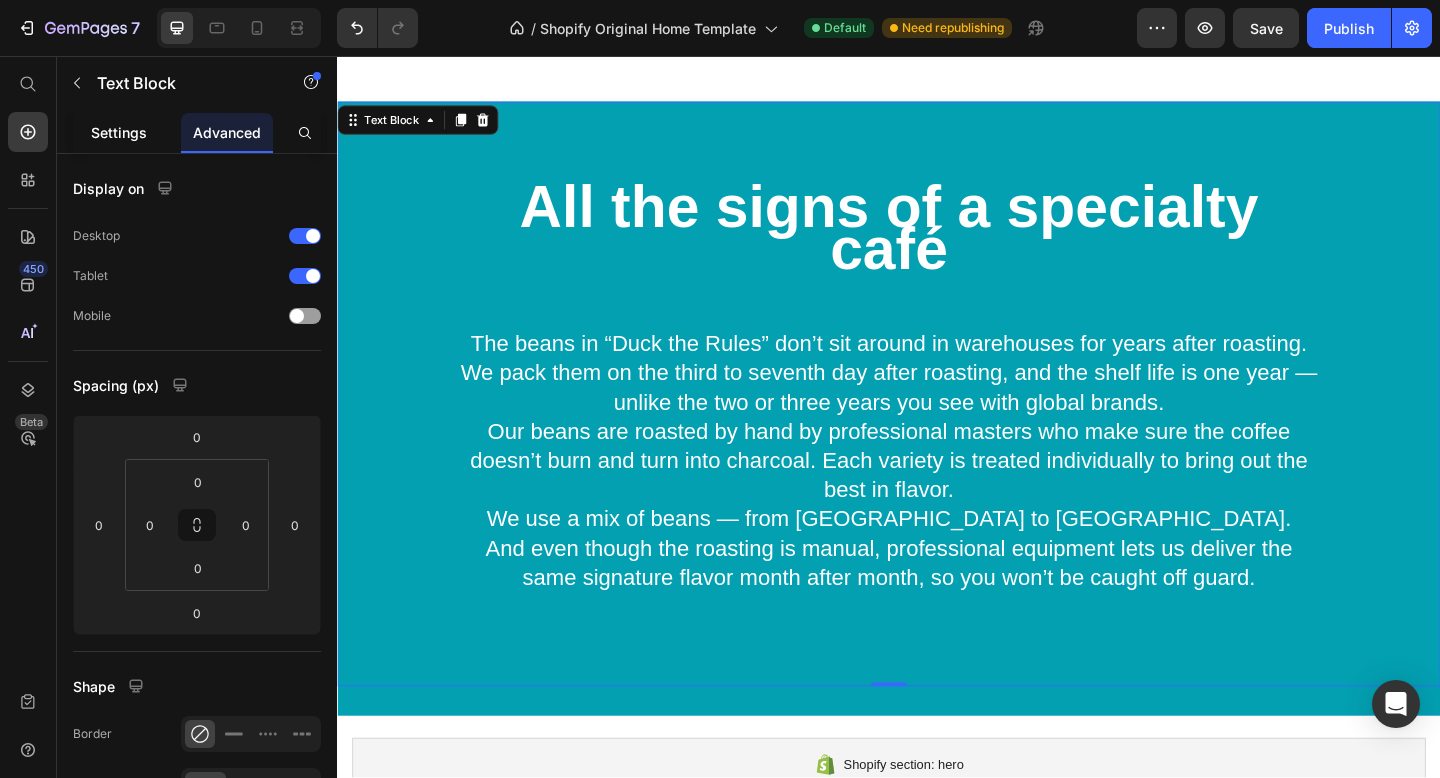 click on "Settings" at bounding box center (119, 132) 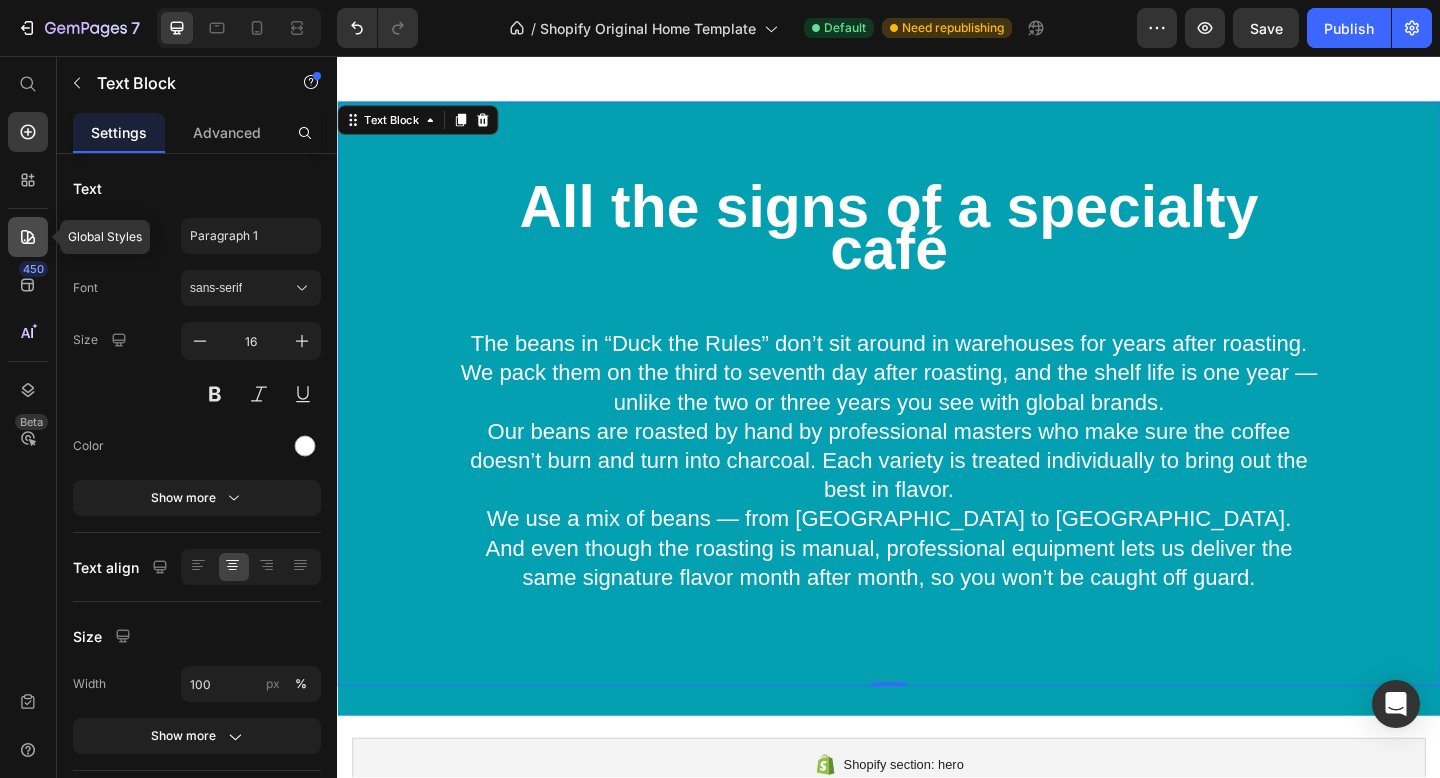 click 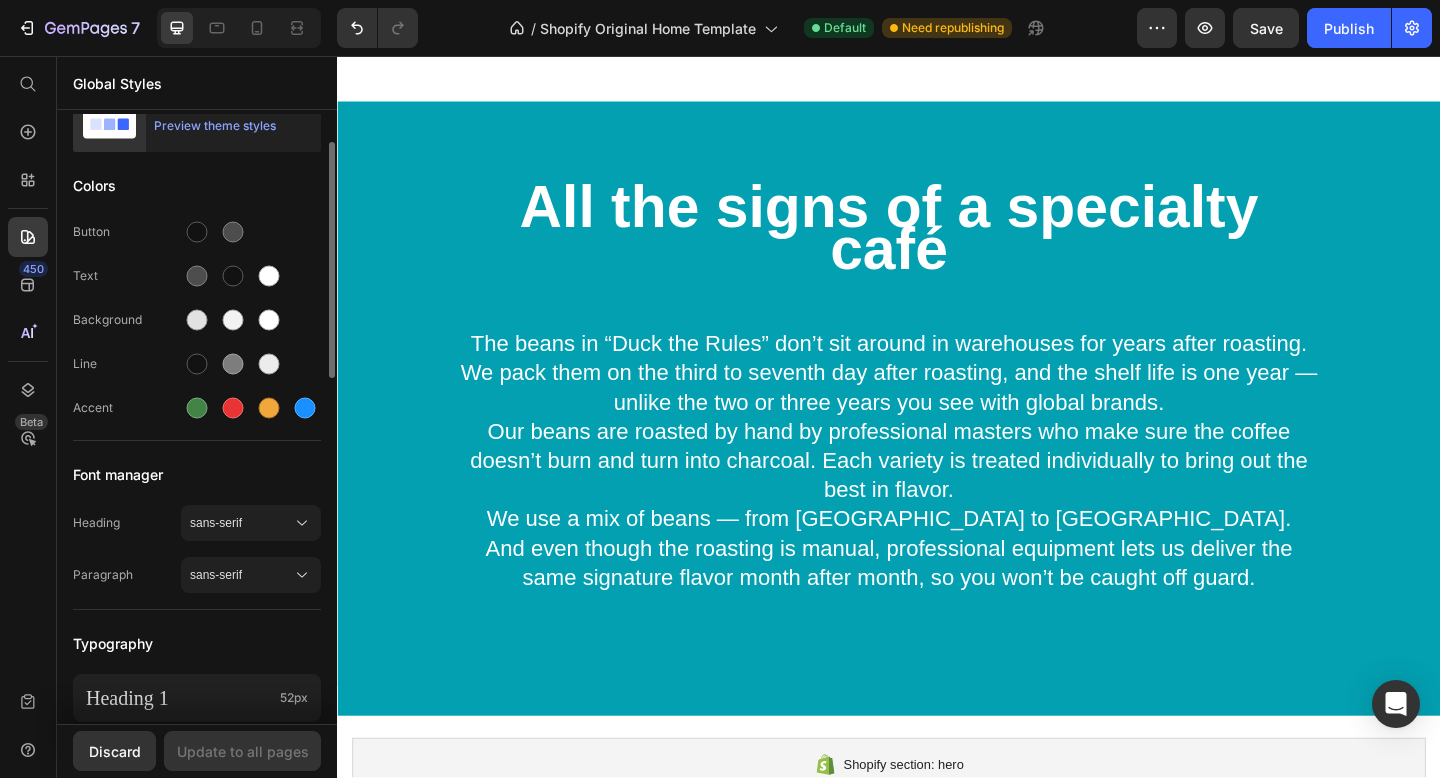 scroll, scrollTop: 72, scrollLeft: 0, axis: vertical 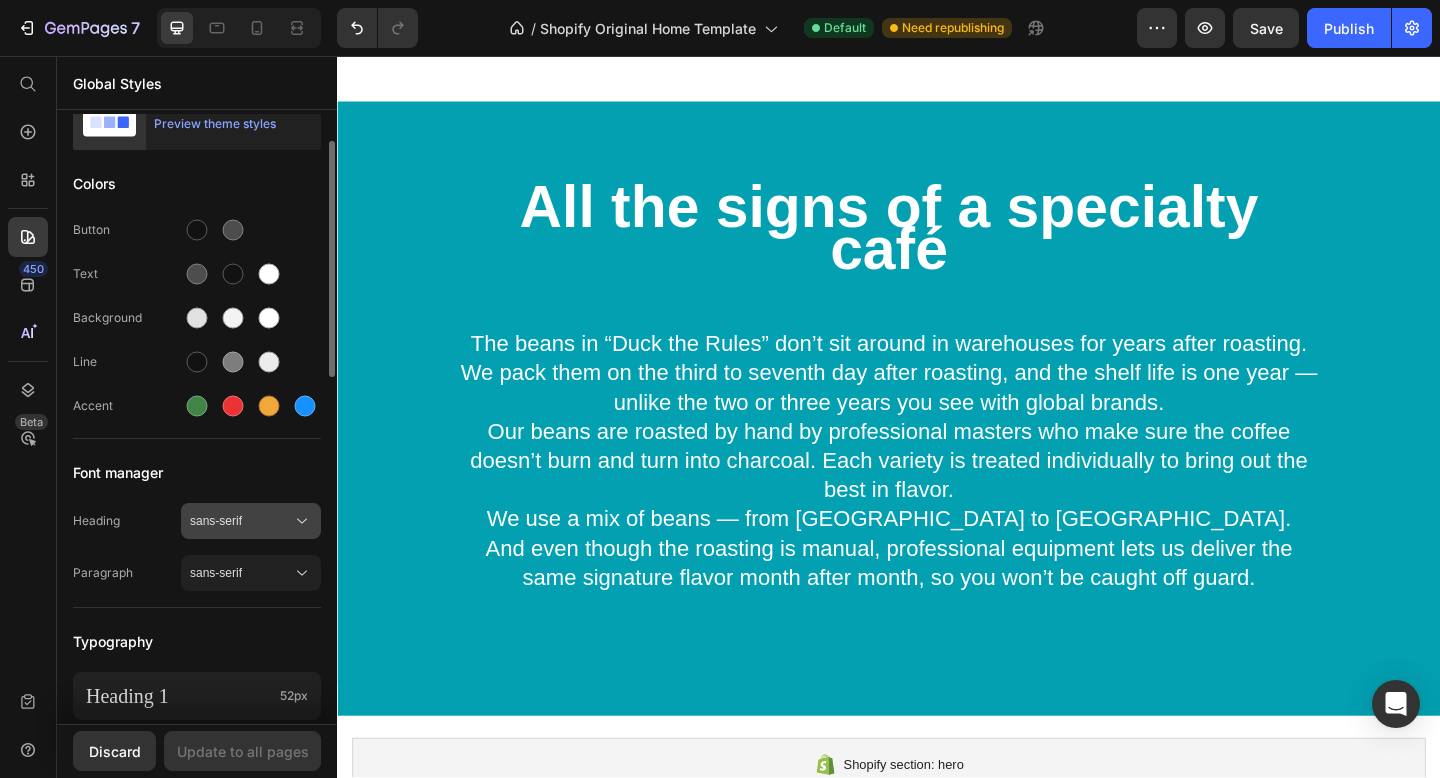 click on "sans-serif" at bounding box center (251, 521) 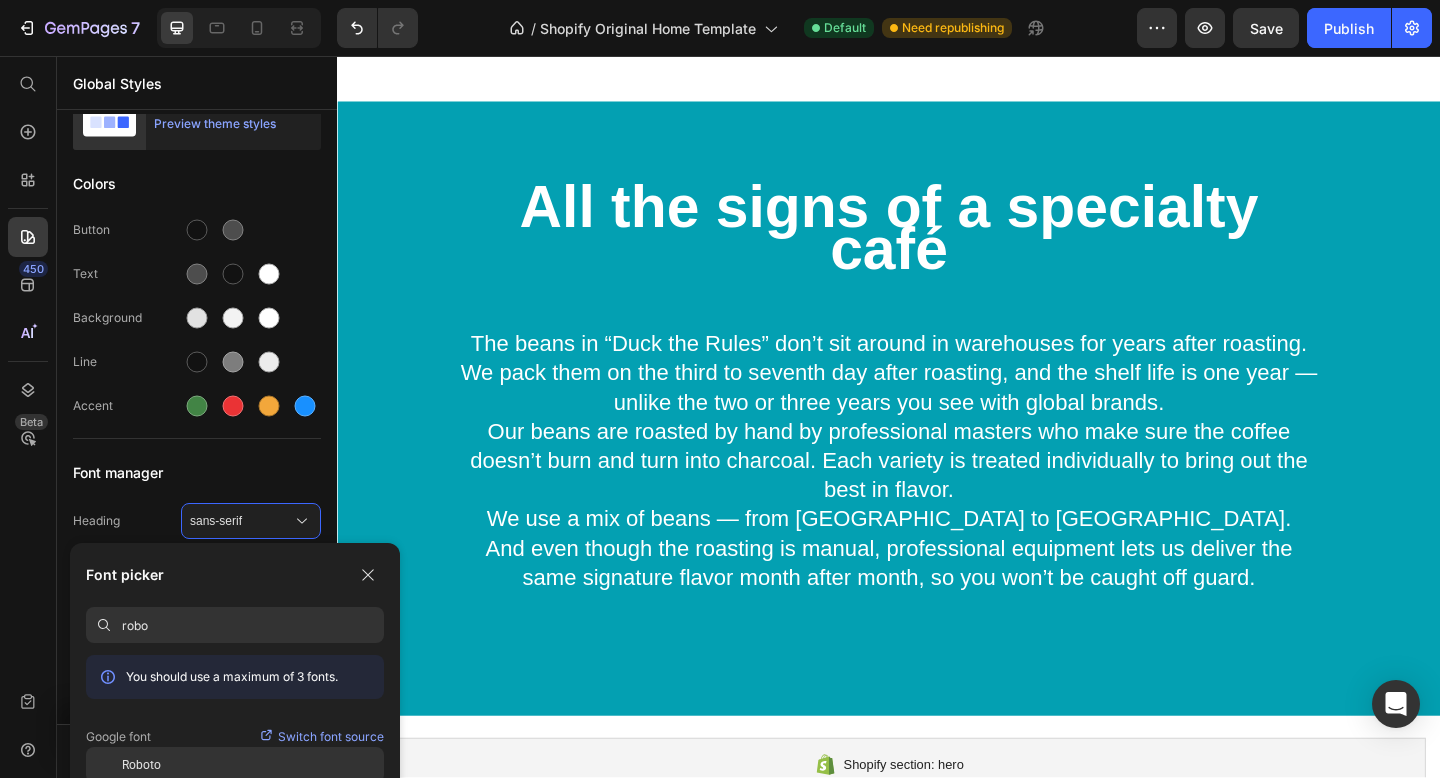 type on "robo" 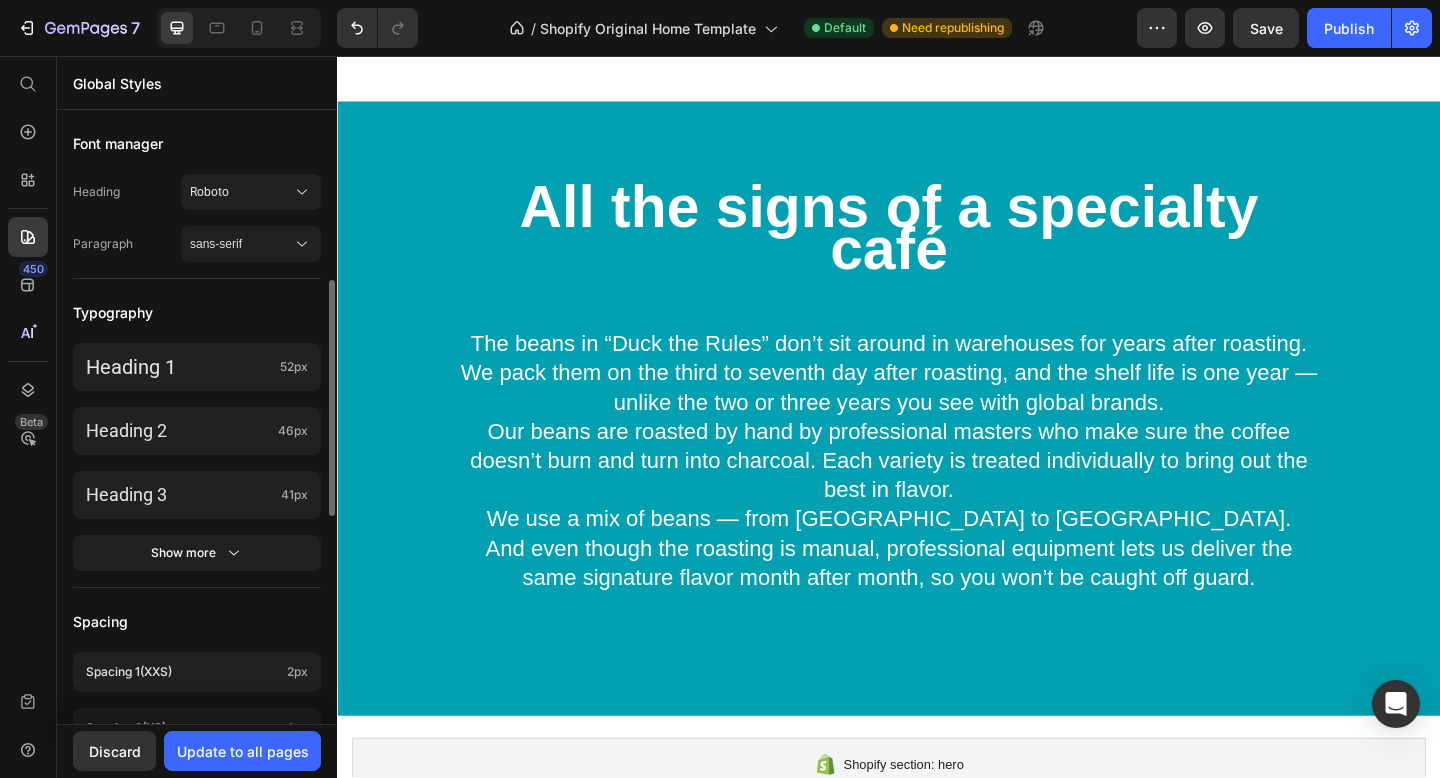 scroll, scrollTop: 399, scrollLeft: 0, axis: vertical 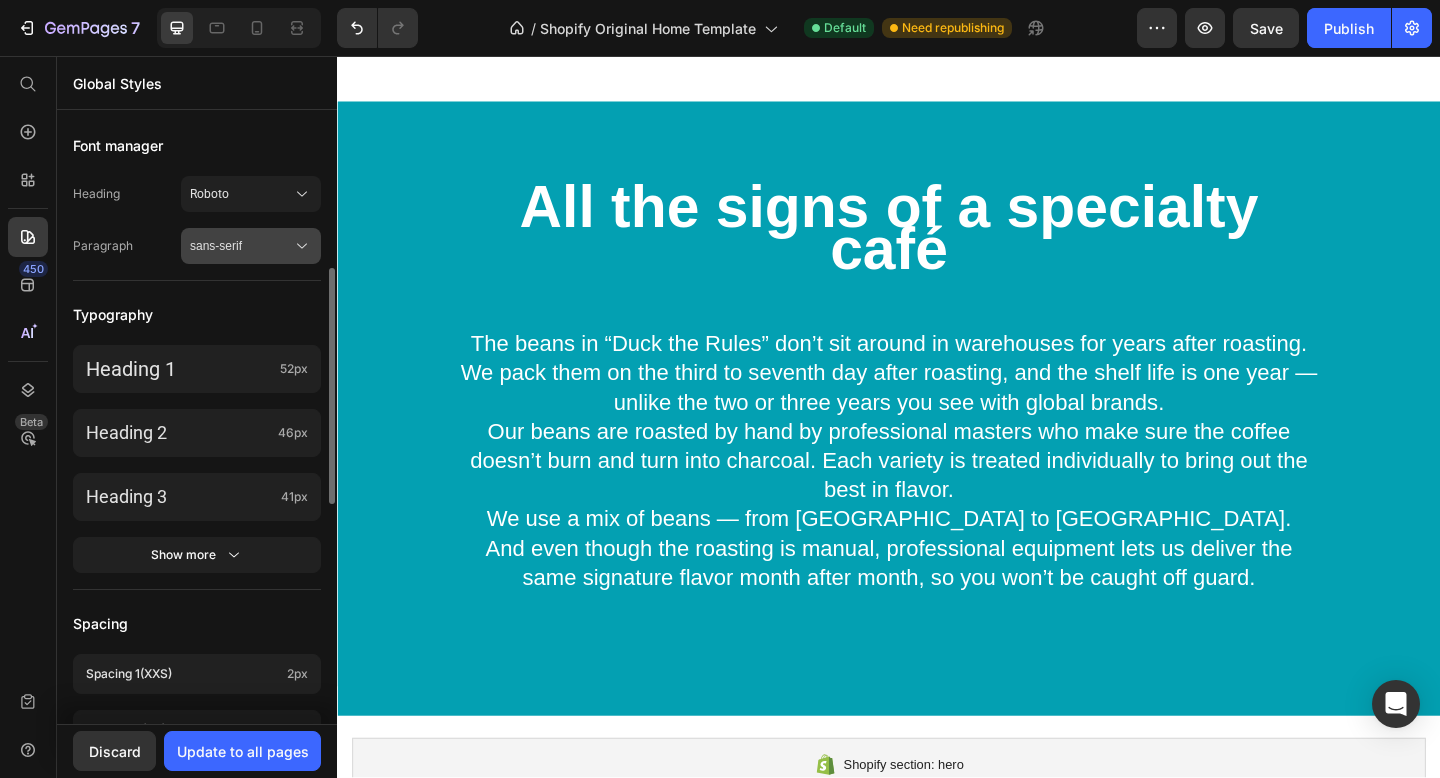 click on "sans-serif" at bounding box center (241, 246) 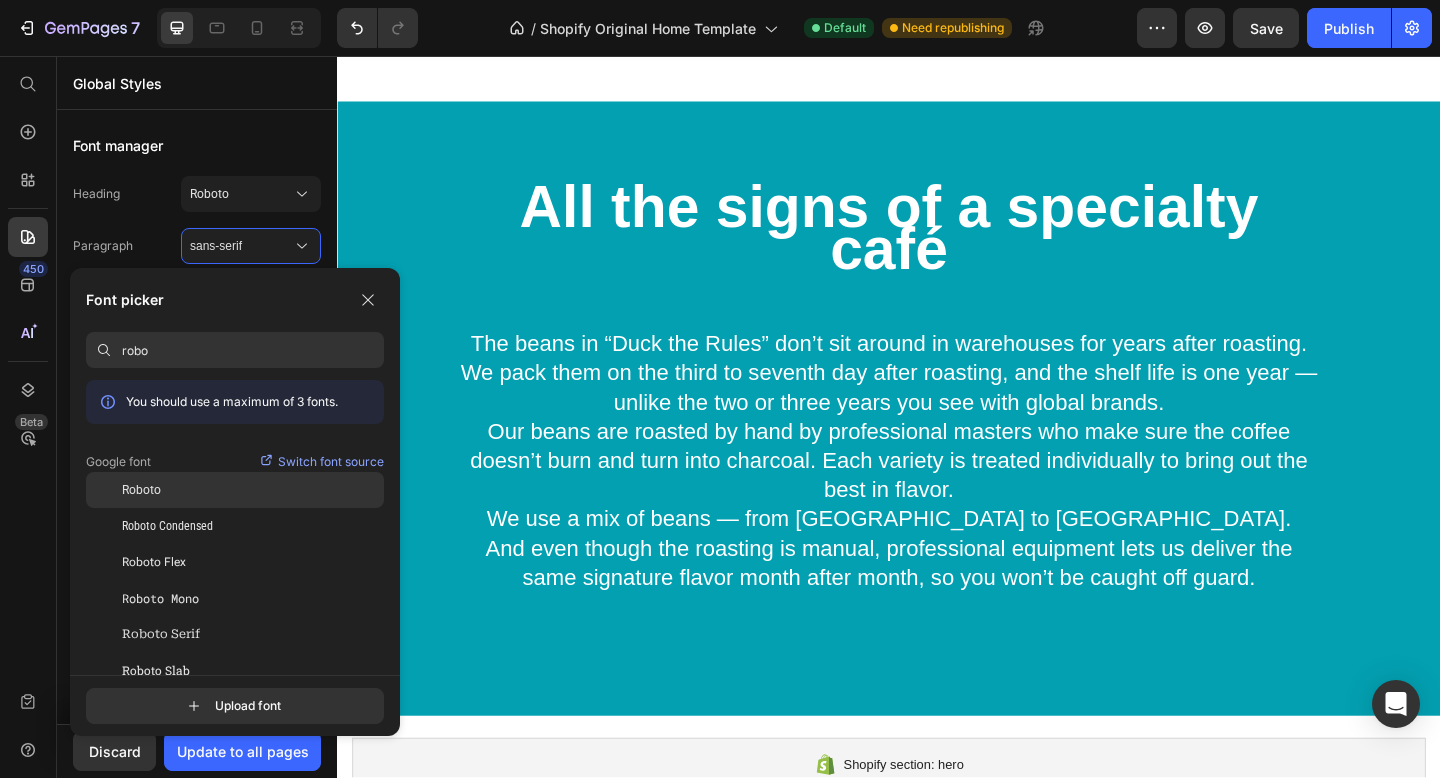 type on "robo" 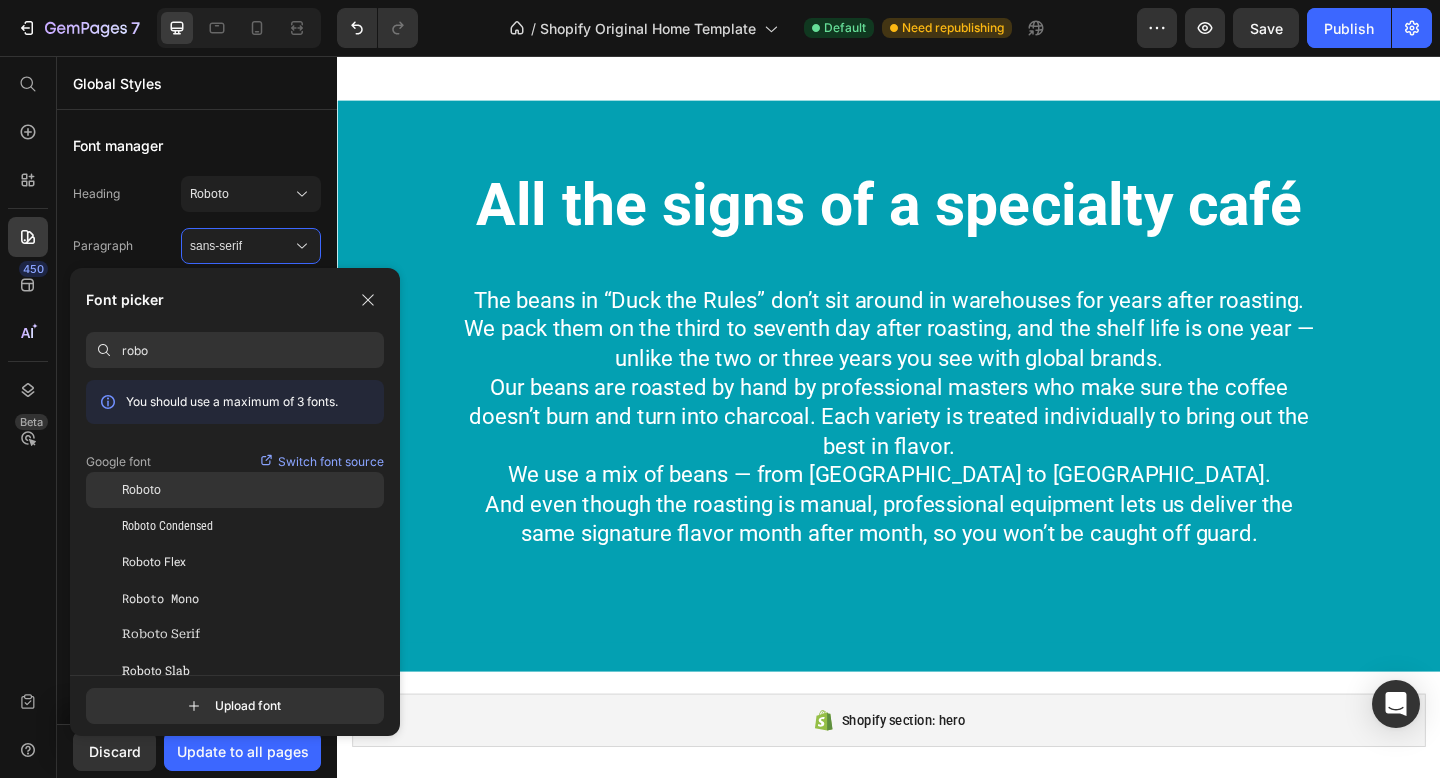 scroll, scrollTop: 1792, scrollLeft: 0, axis: vertical 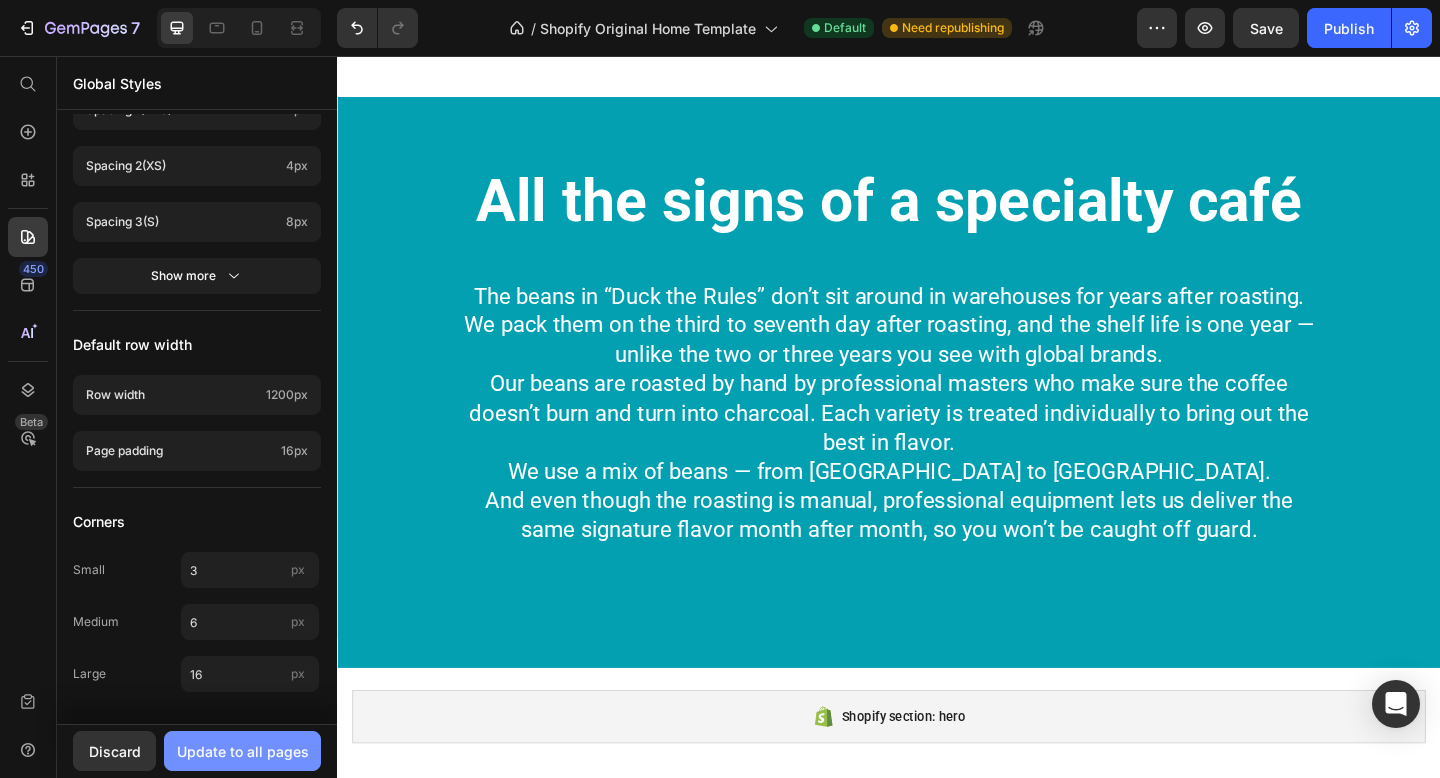click on "Update to all pages" at bounding box center (242, 751) 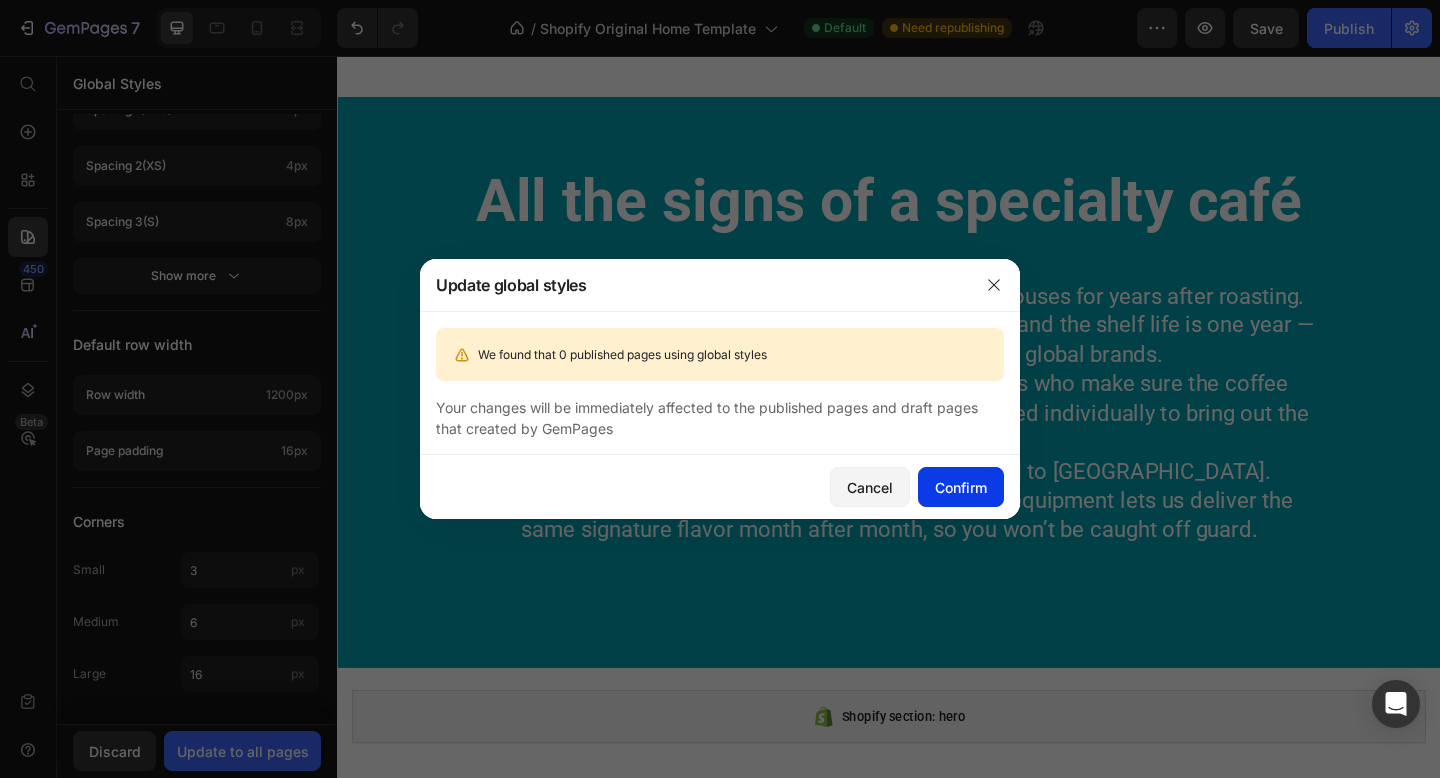 click on "Confirm" at bounding box center [961, 487] 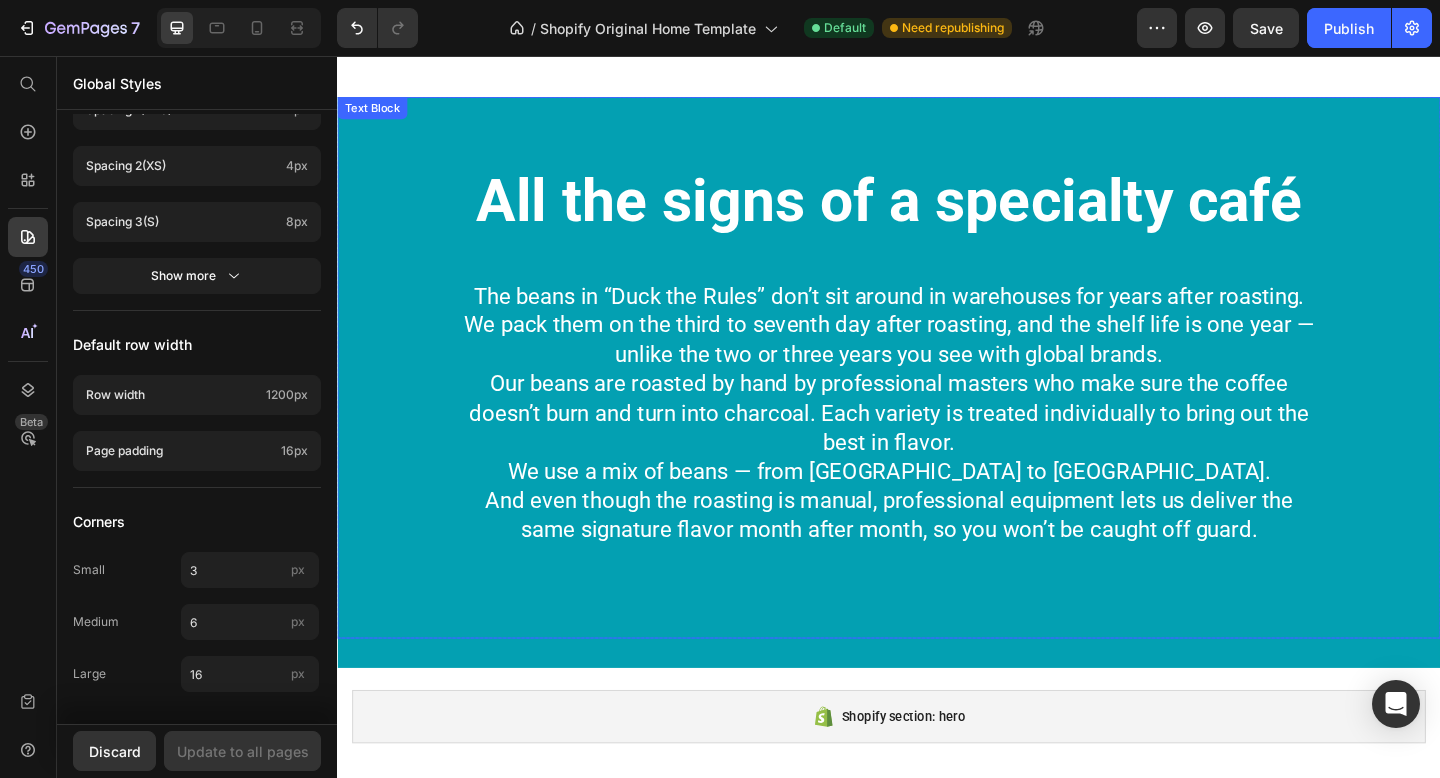 click on "All the signs of a specialty café" at bounding box center [937, 214] 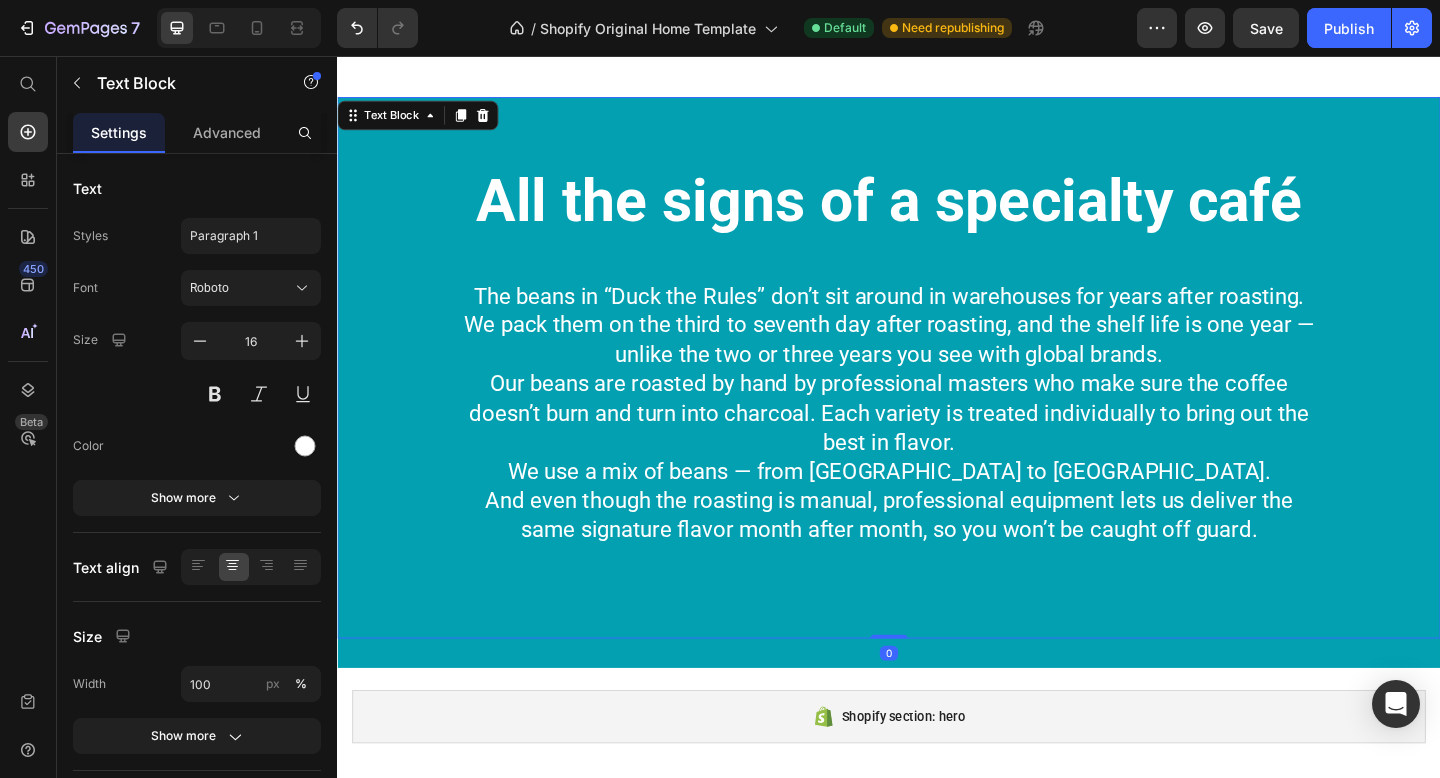 click on "All the signs of a specialty café" at bounding box center [937, 214] 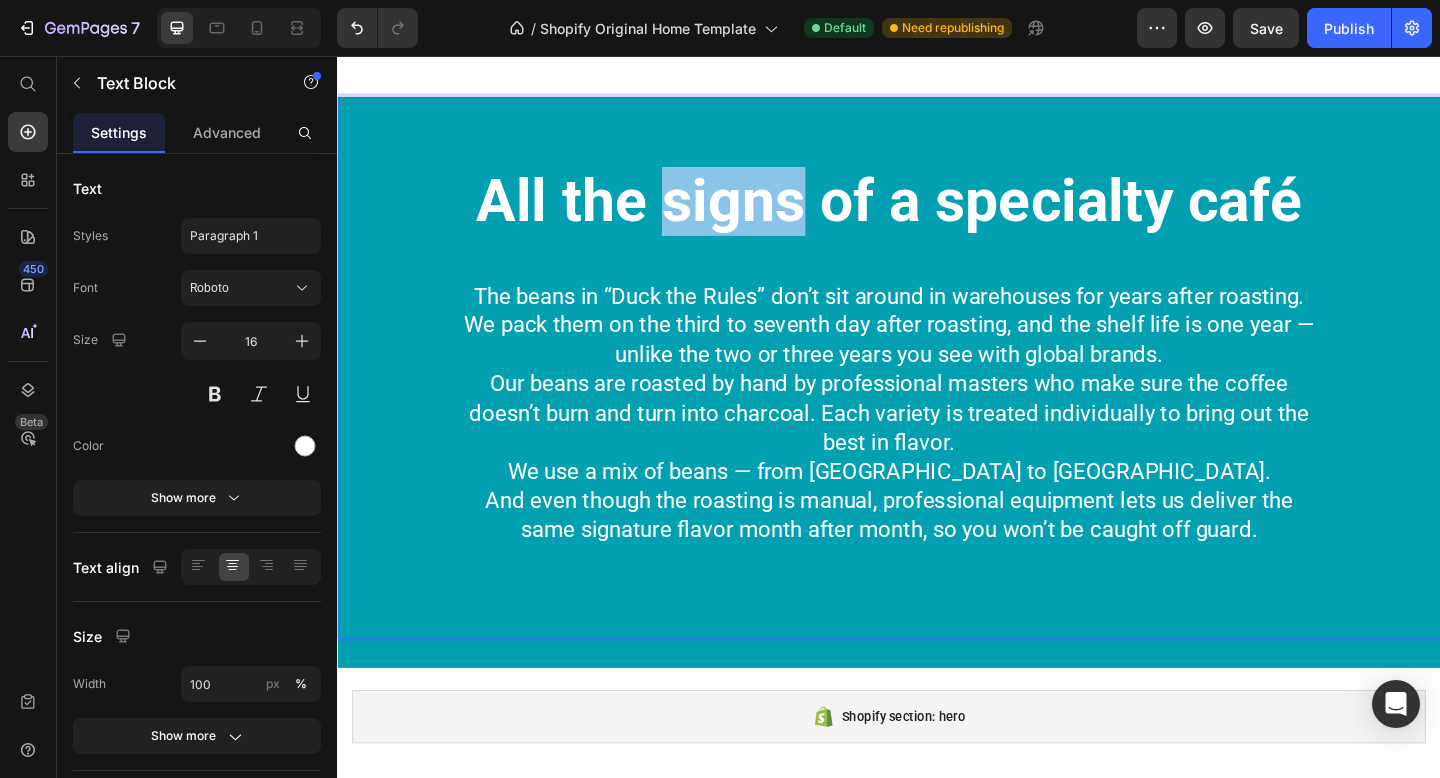 click on "All the signs of a specialty café" at bounding box center [937, 214] 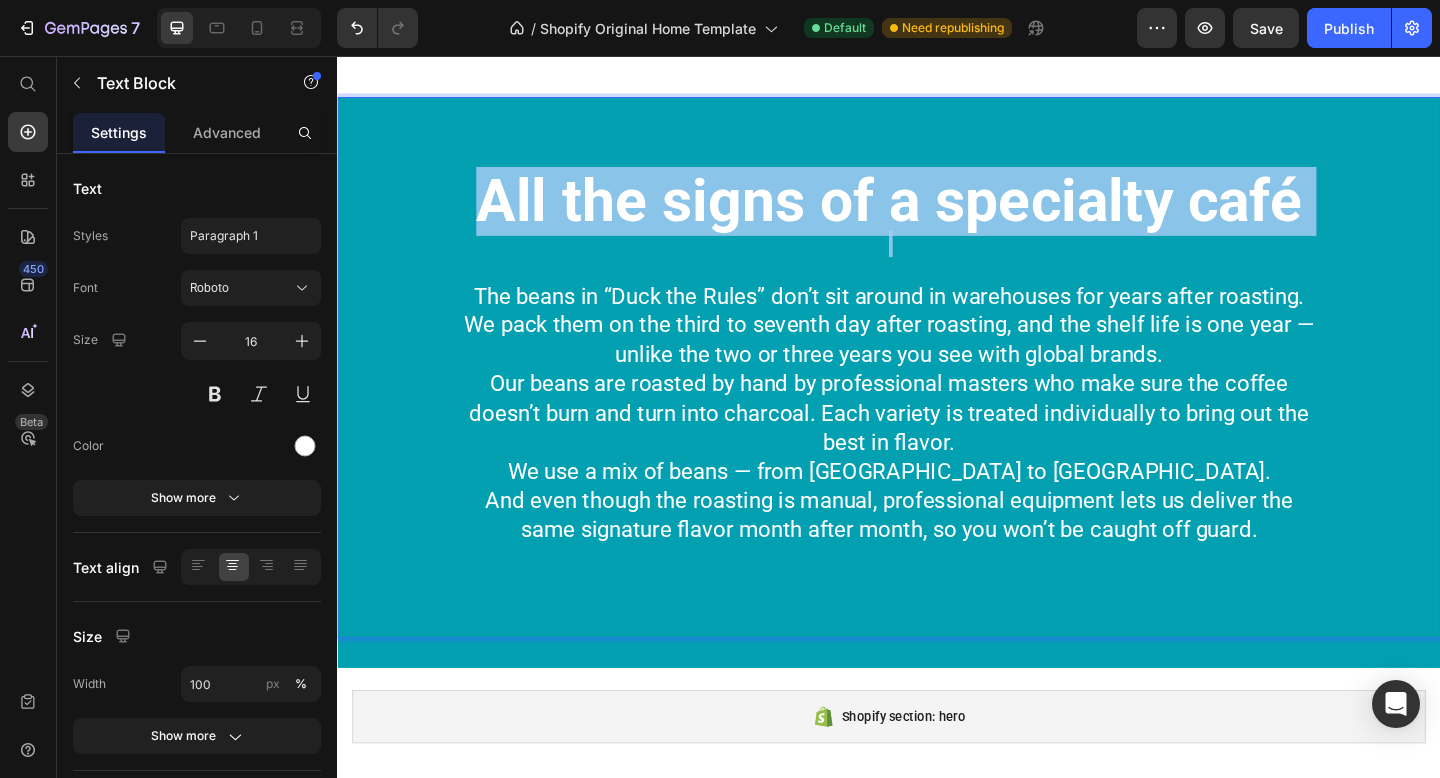 click on "All the signs of a specialty café" at bounding box center [937, 214] 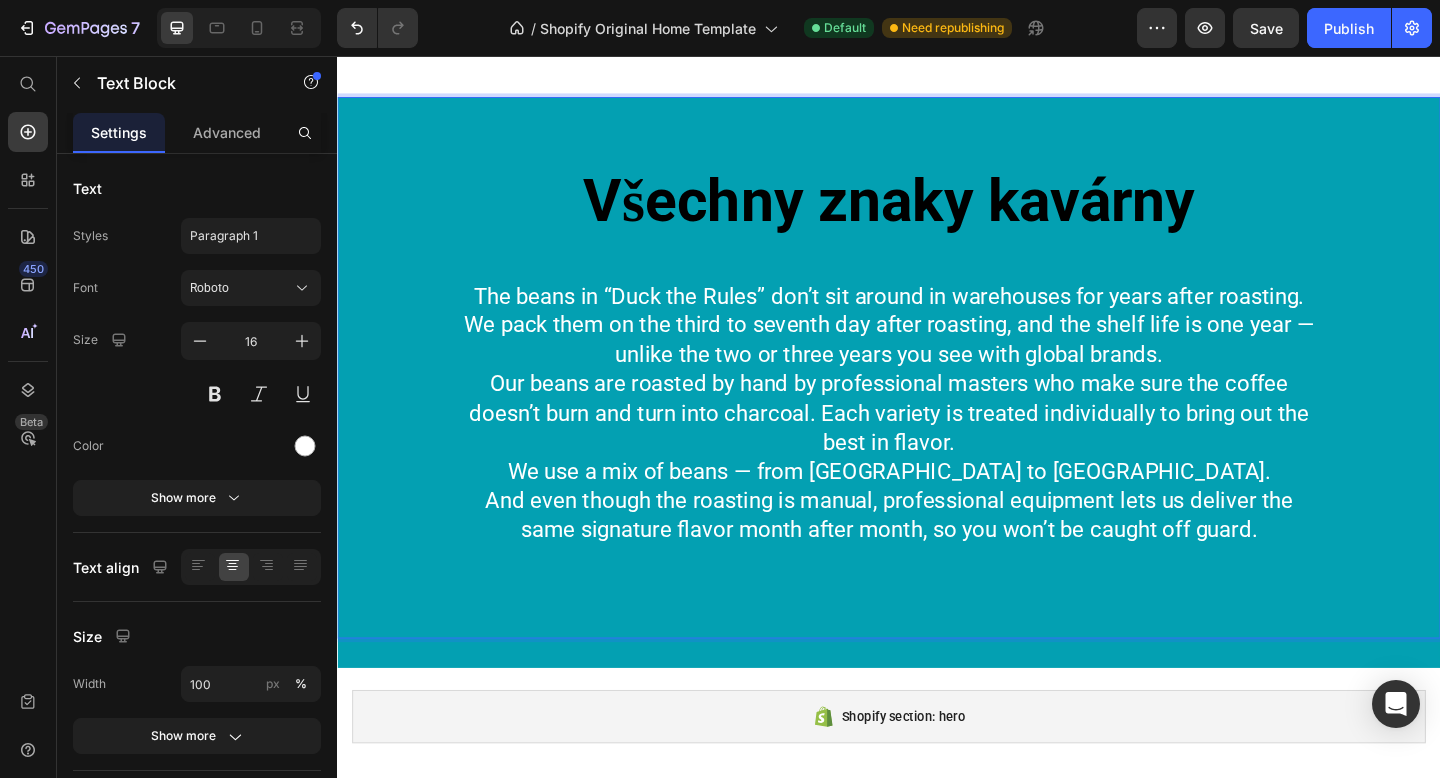 click on "Všechny znaky kavárny" at bounding box center [937, 214] 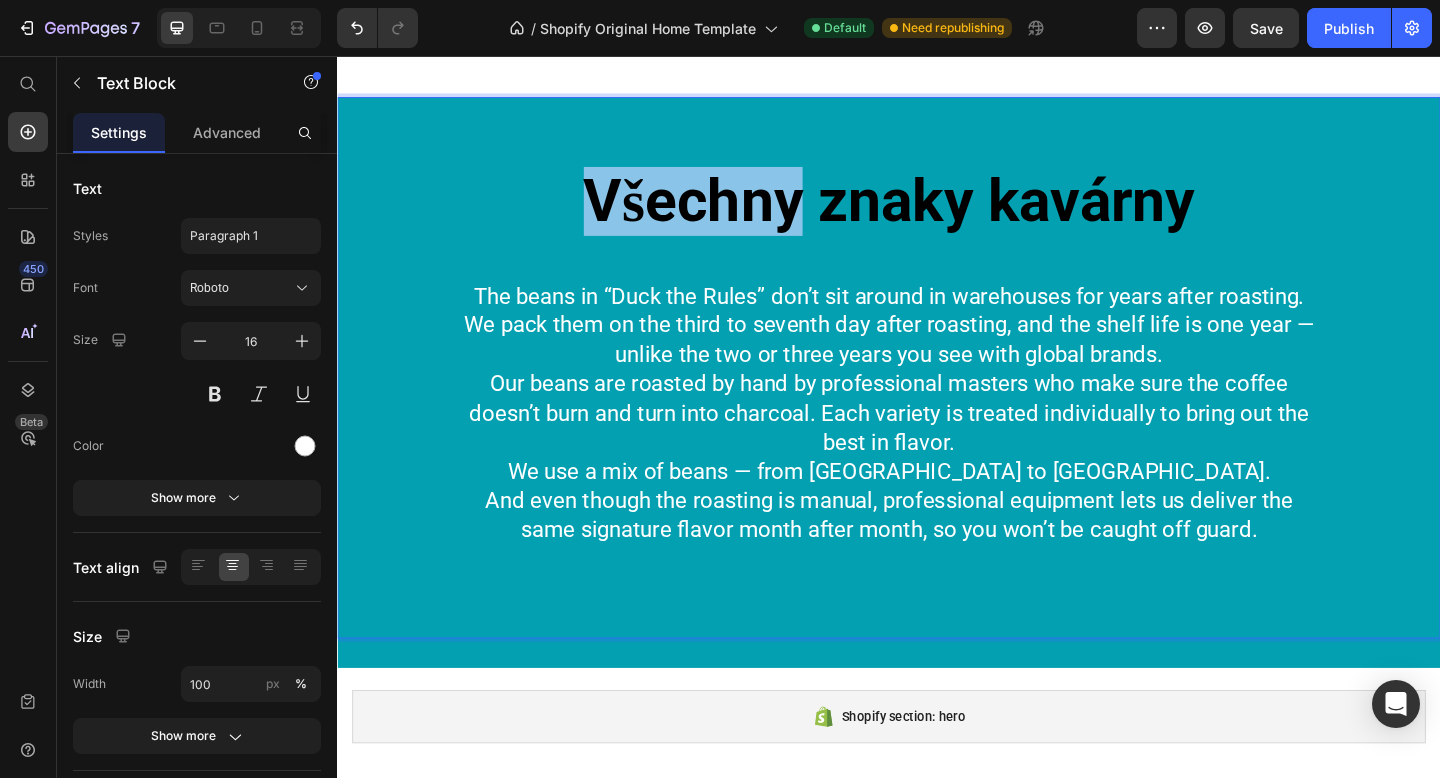 click on "Všechny znaky kavárny" at bounding box center (937, 214) 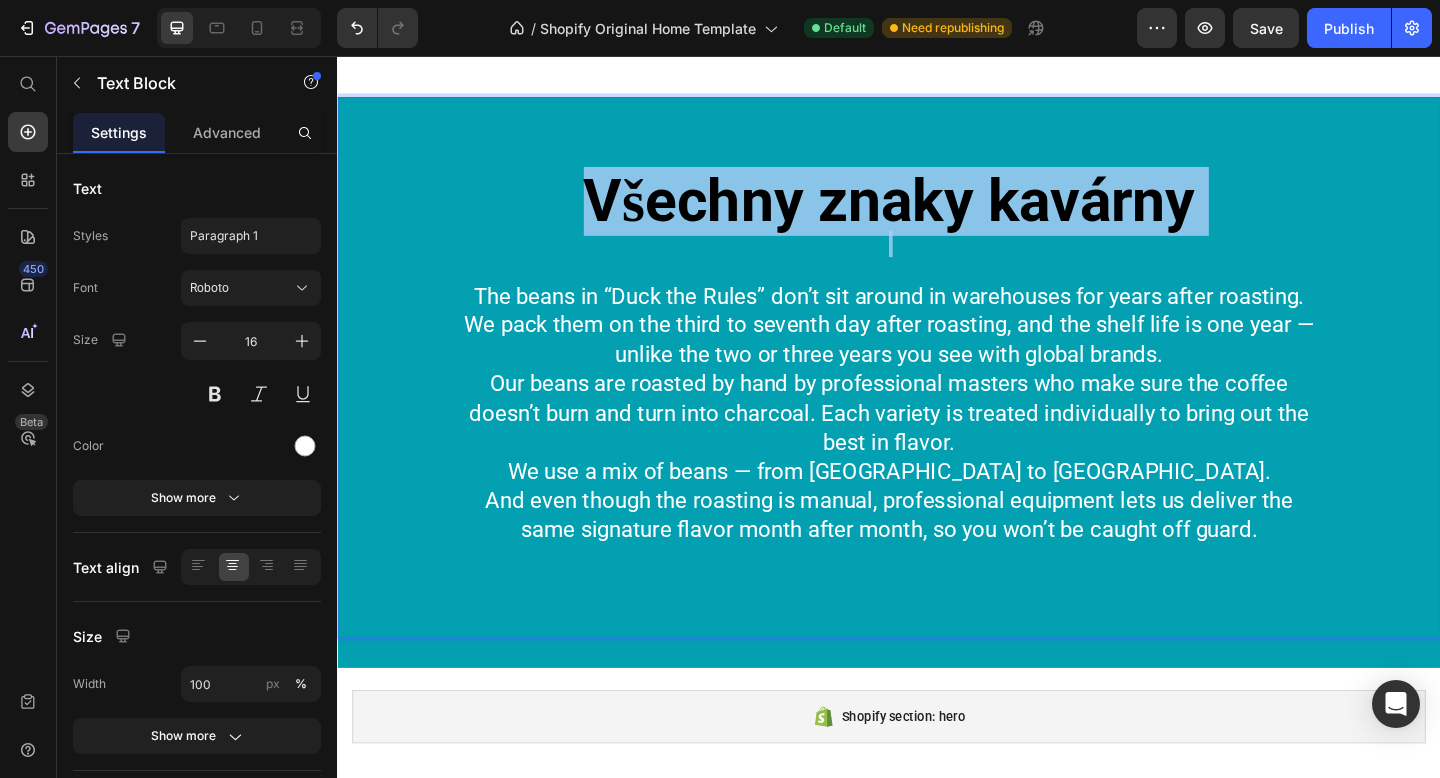 click on "Všechny znaky kavárny" at bounding box center [937, 214] 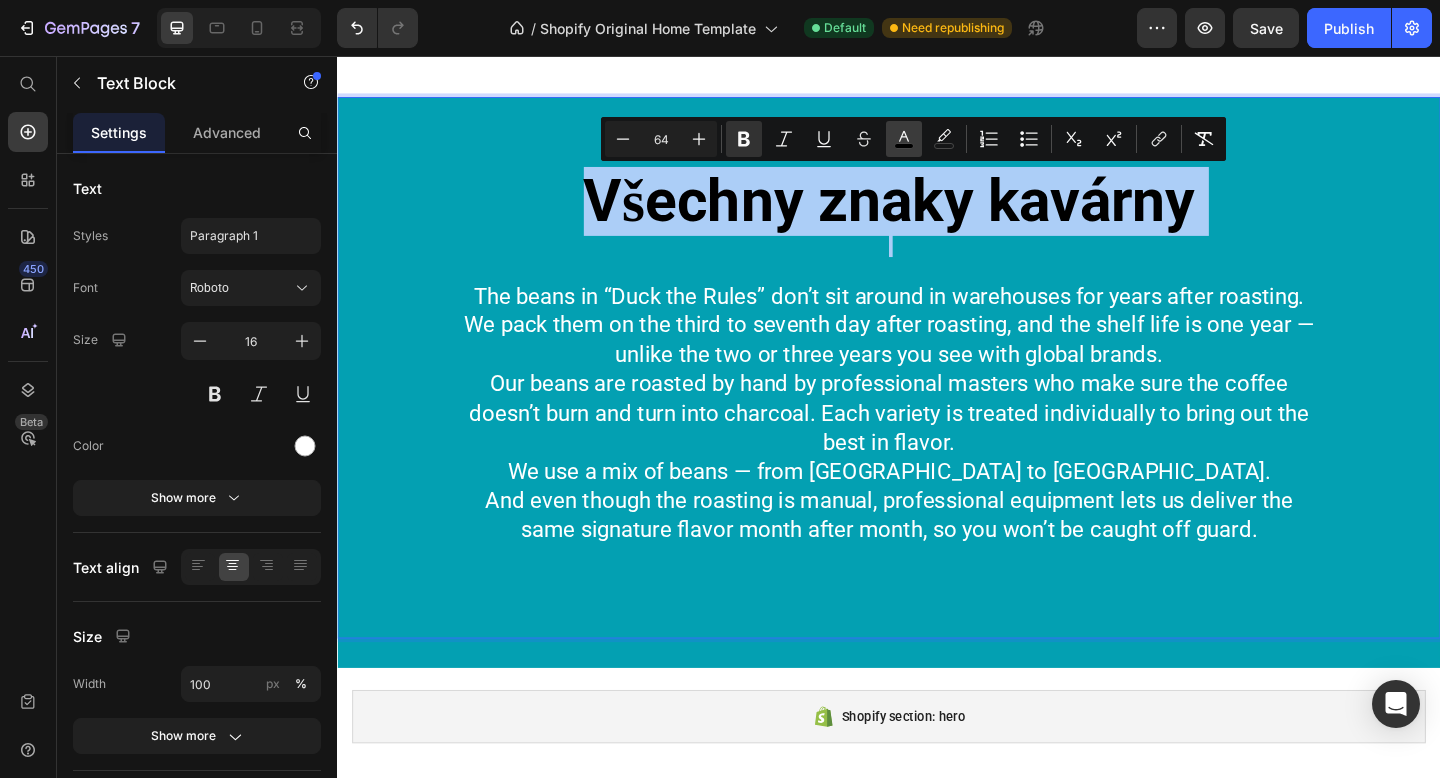 click 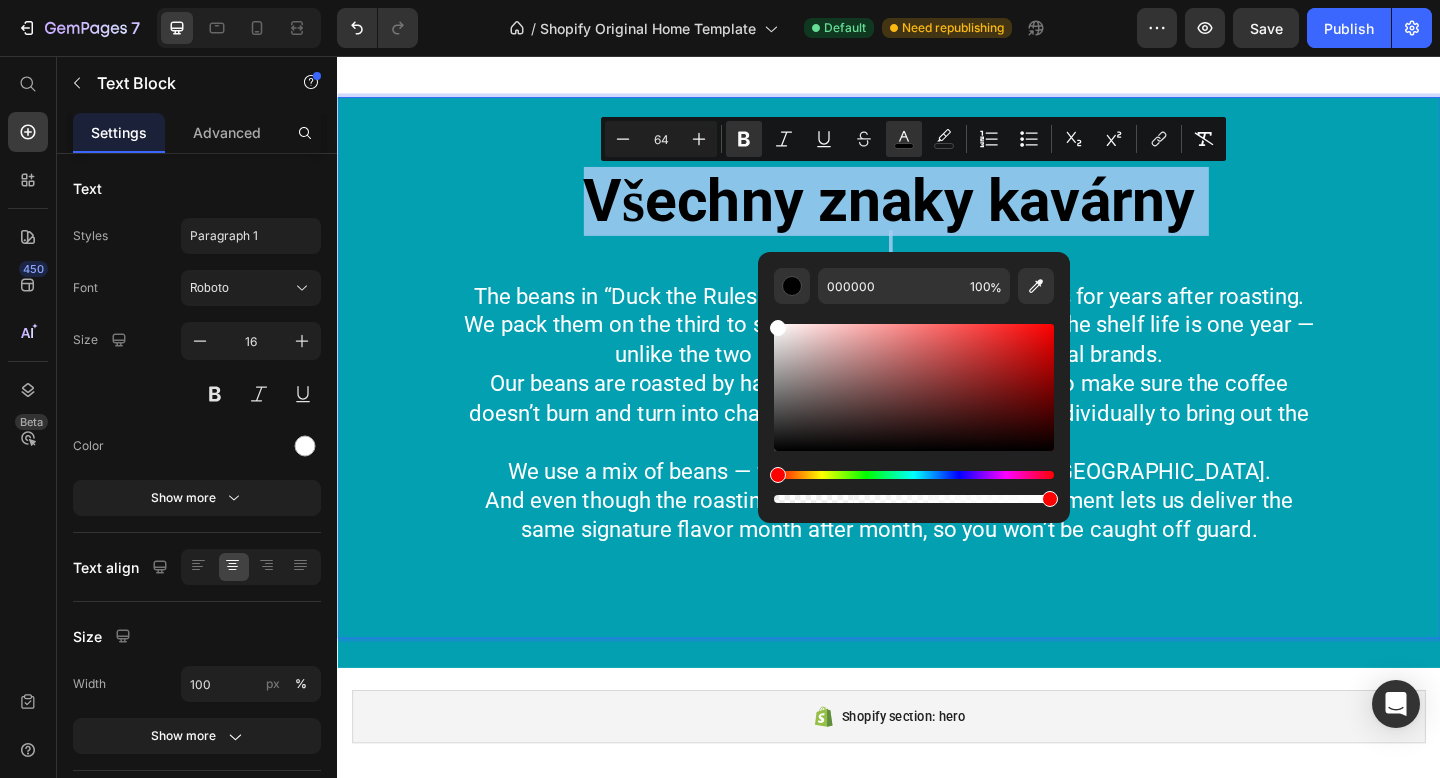 type on "FFFFFF" 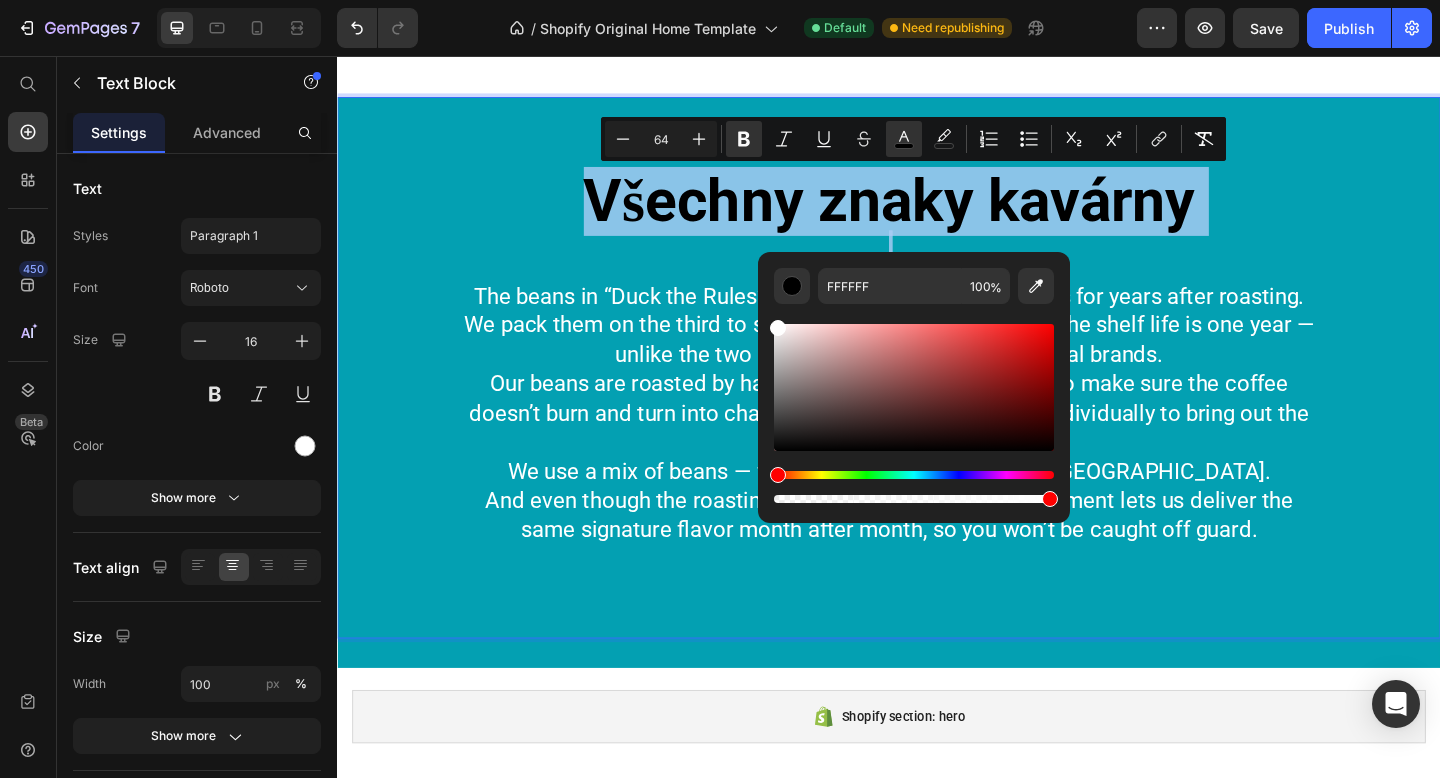drag, startPoint x: 1125, startPoint y: 395, endPoint x: 786, endPoint y: 325, distance: 346.1517 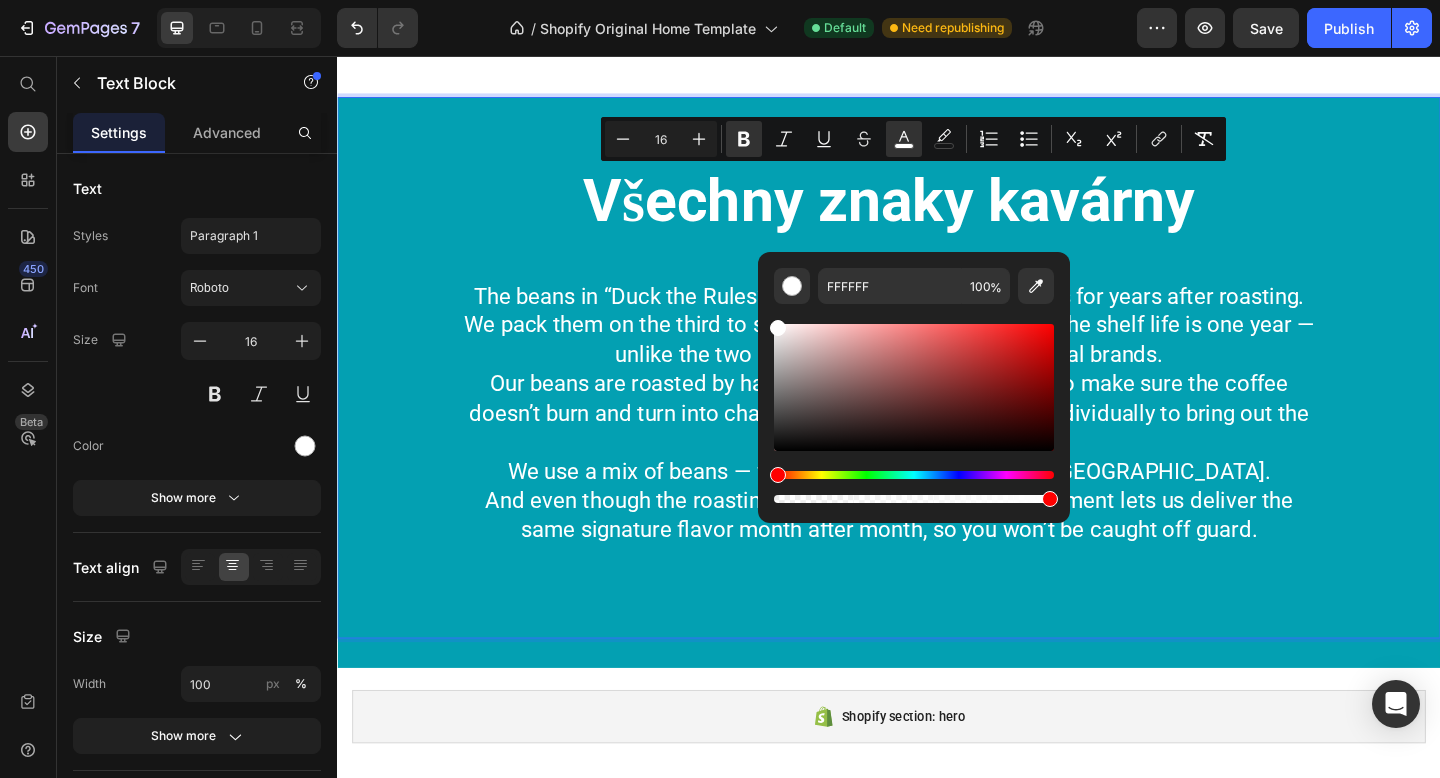 click at bounding box center (937, 289) 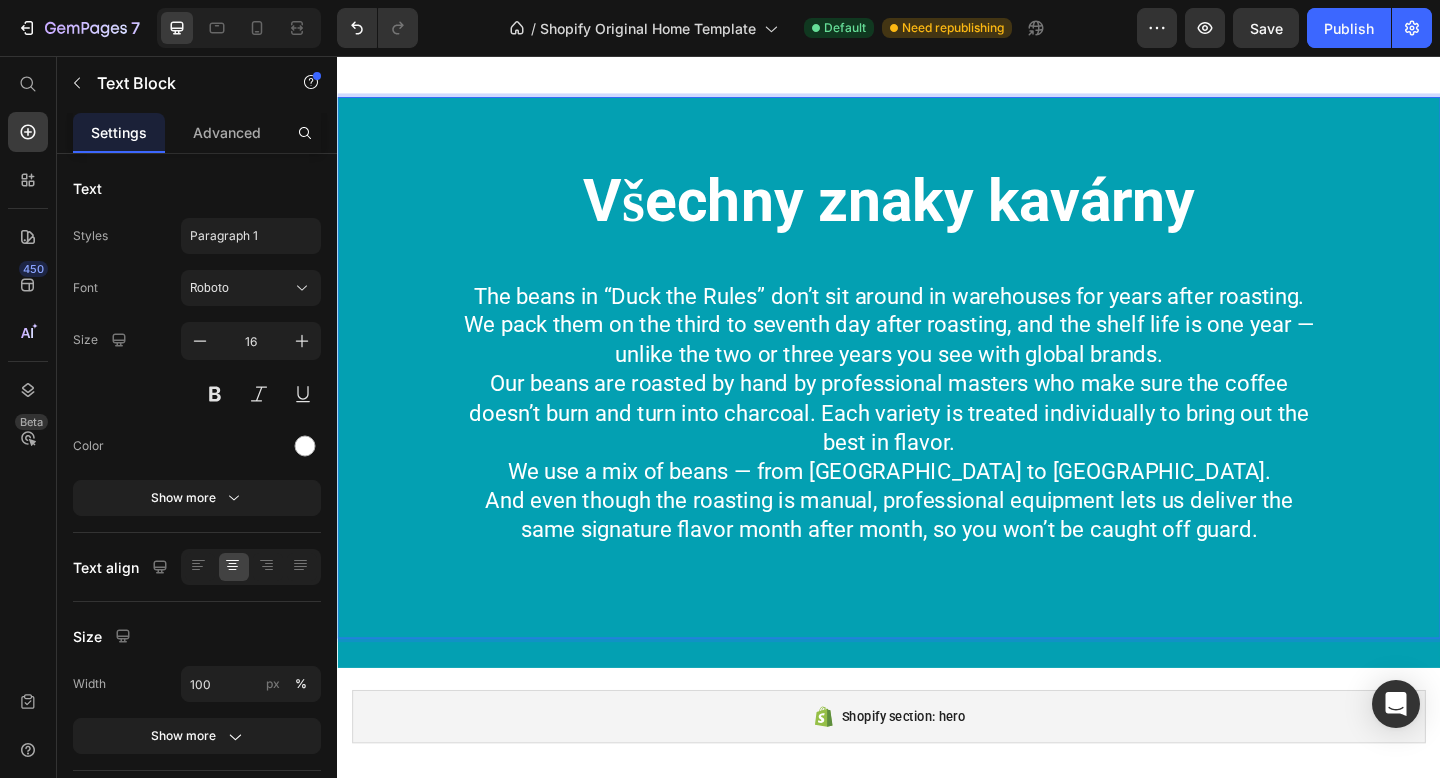 click on "The beans in “Duck the Rules” don’t sit around in warehouses for years after roasting. We pack them on the third to seventh day after roasting, and the shelf life is one year — unlike the two or three years you see with global brands." at bounding box center (937, 351) 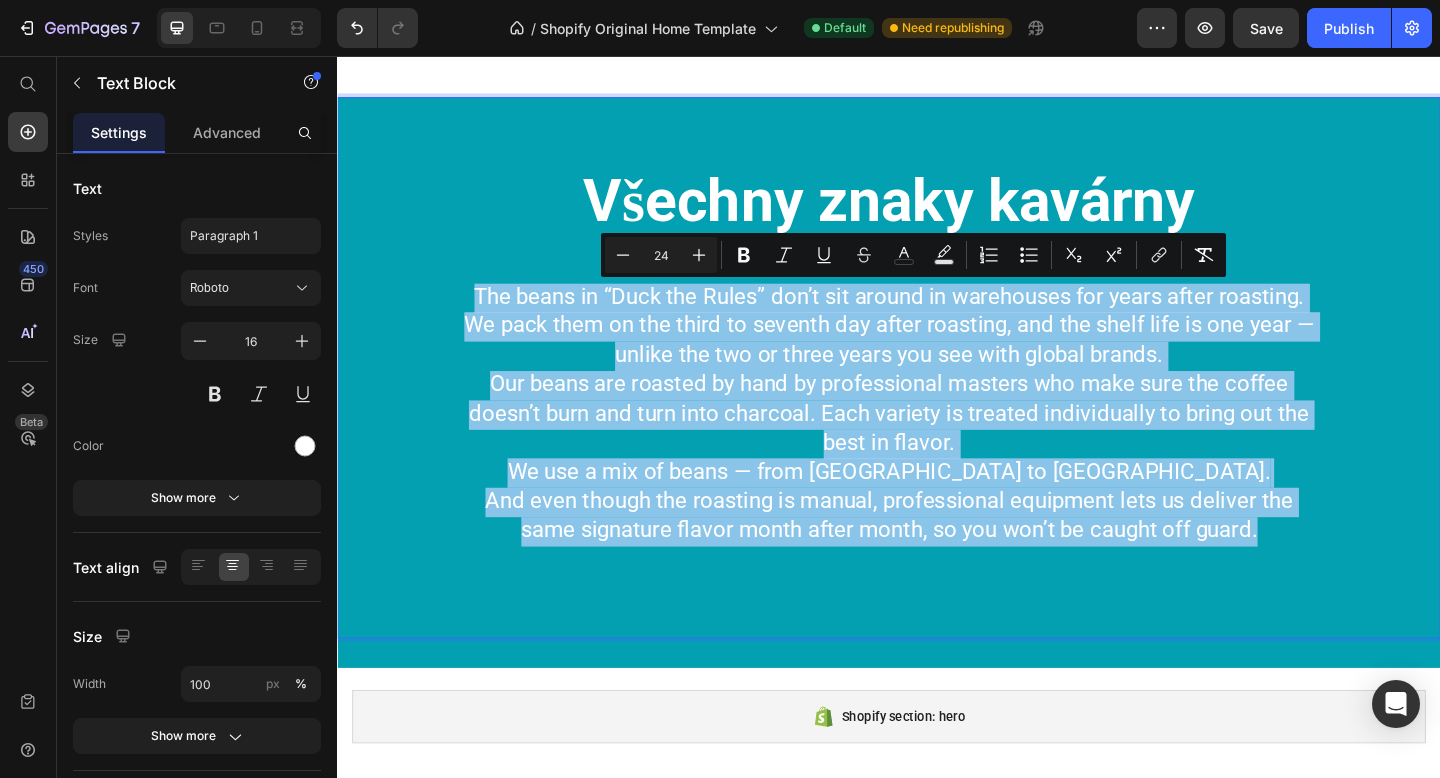 drag, startPoint x: 487, startPoint y: 317, endPoint x: 1345, endPoint y: 577, distance: 896.5289 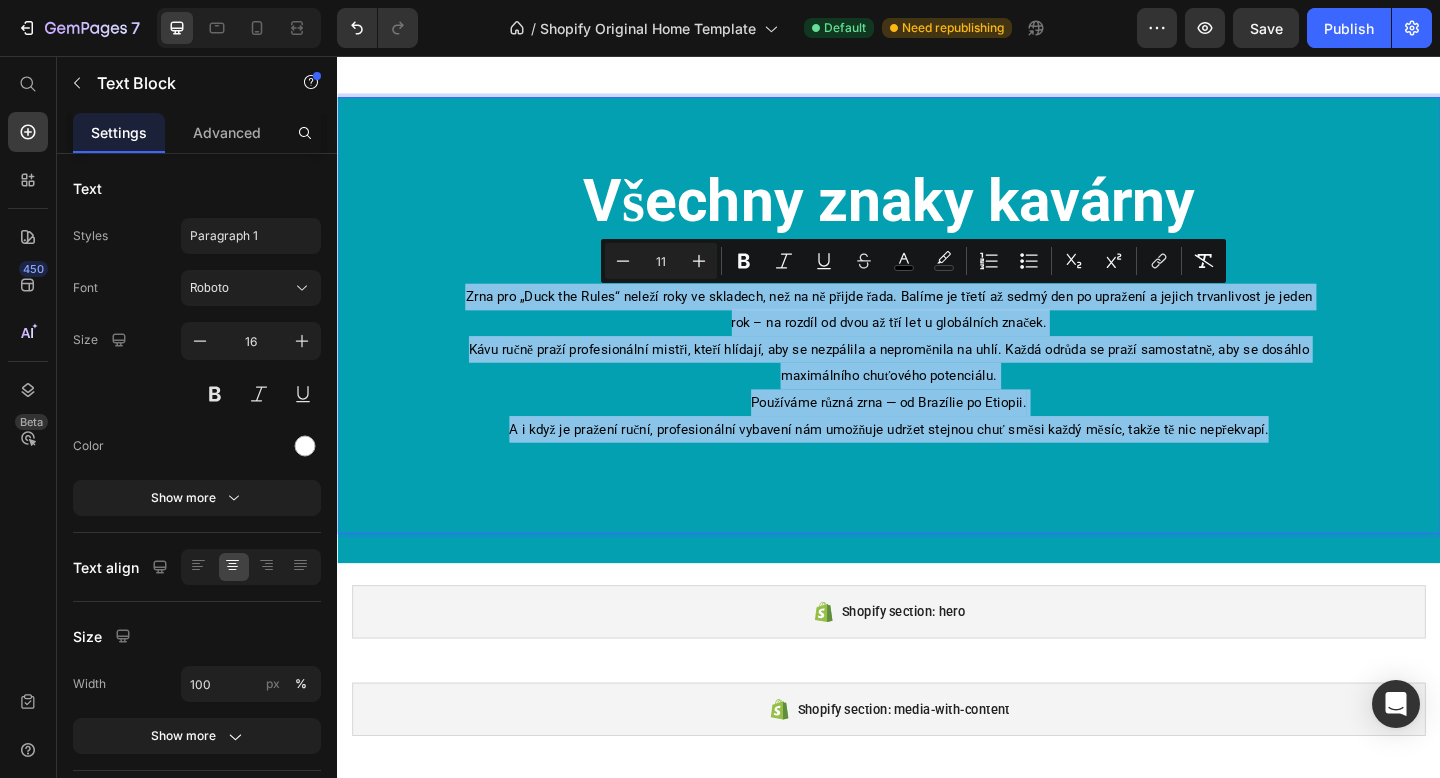 drag, startPoint x: 470, startPoint y: 321, endPoint x: 1364, endPoint y: 462, distance: 905.05084 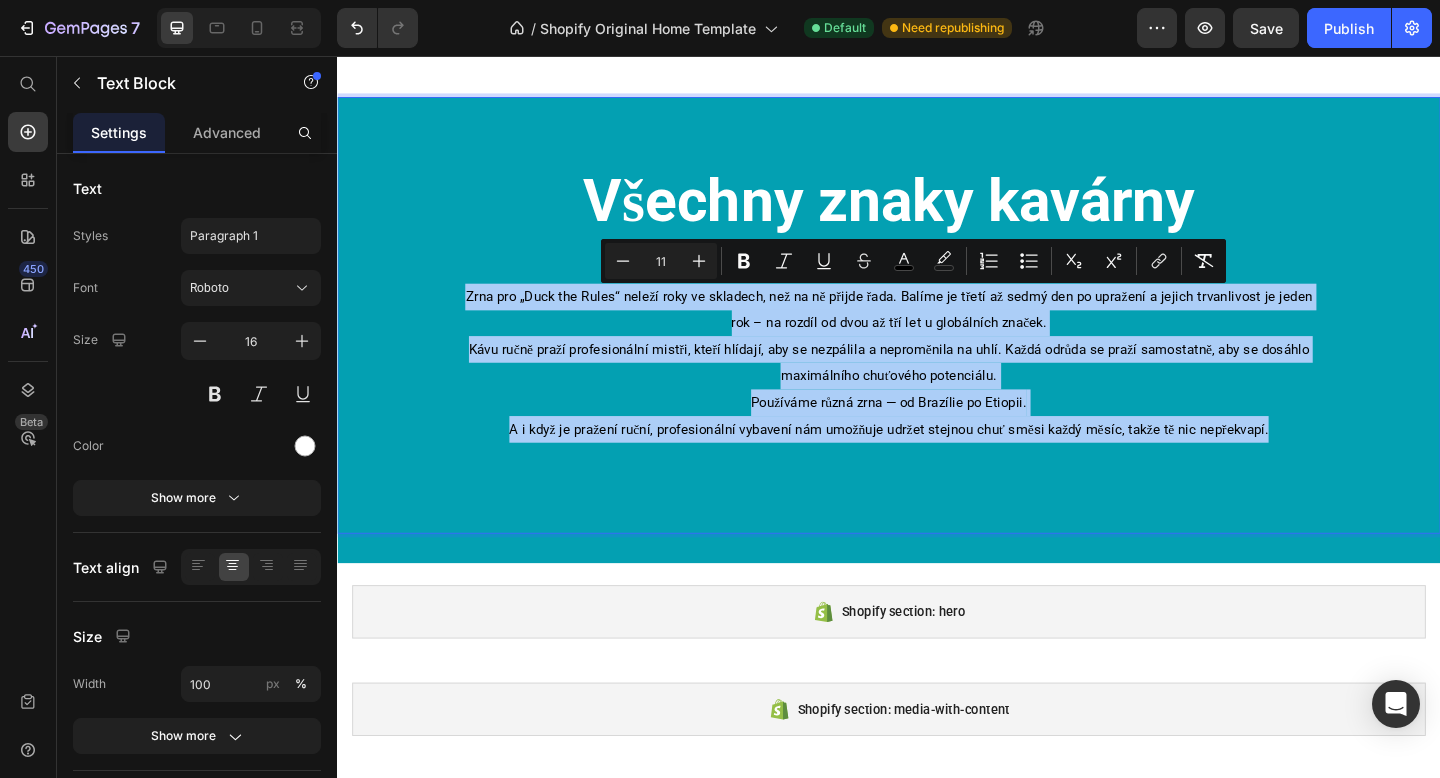 click on "11" at bounding box center [661, 261] 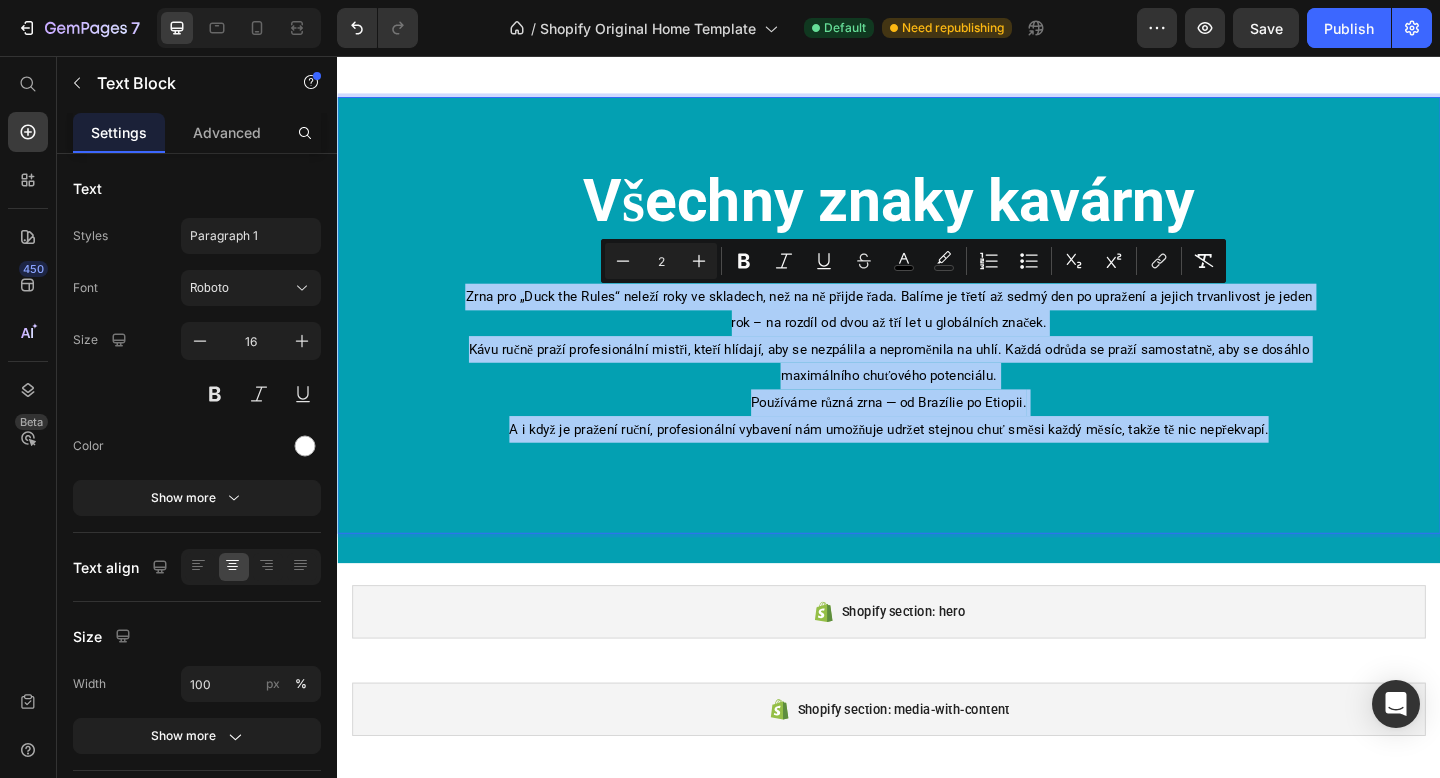 type on "2" 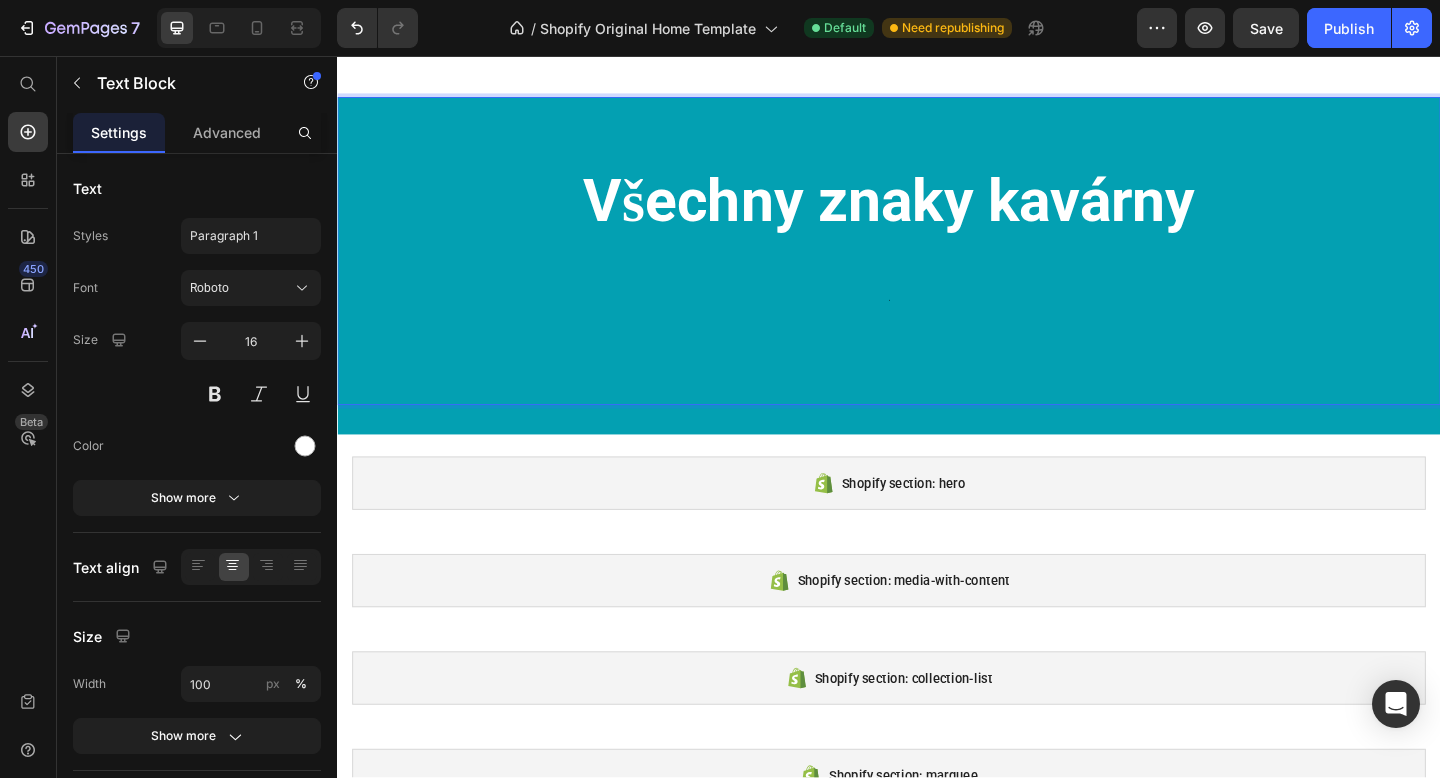 click on "Všechny znaky kavárny 4" at bounding box center [937, 268] 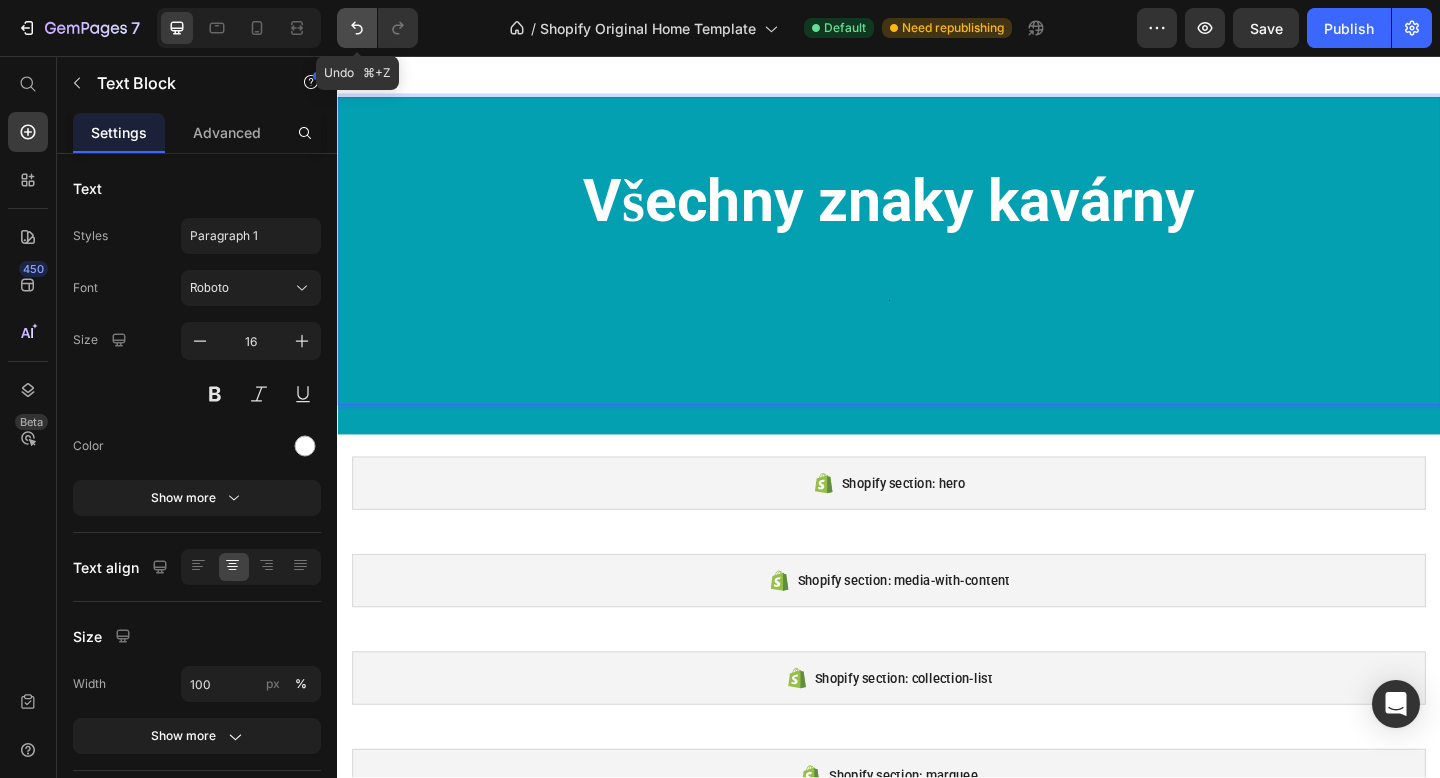 click 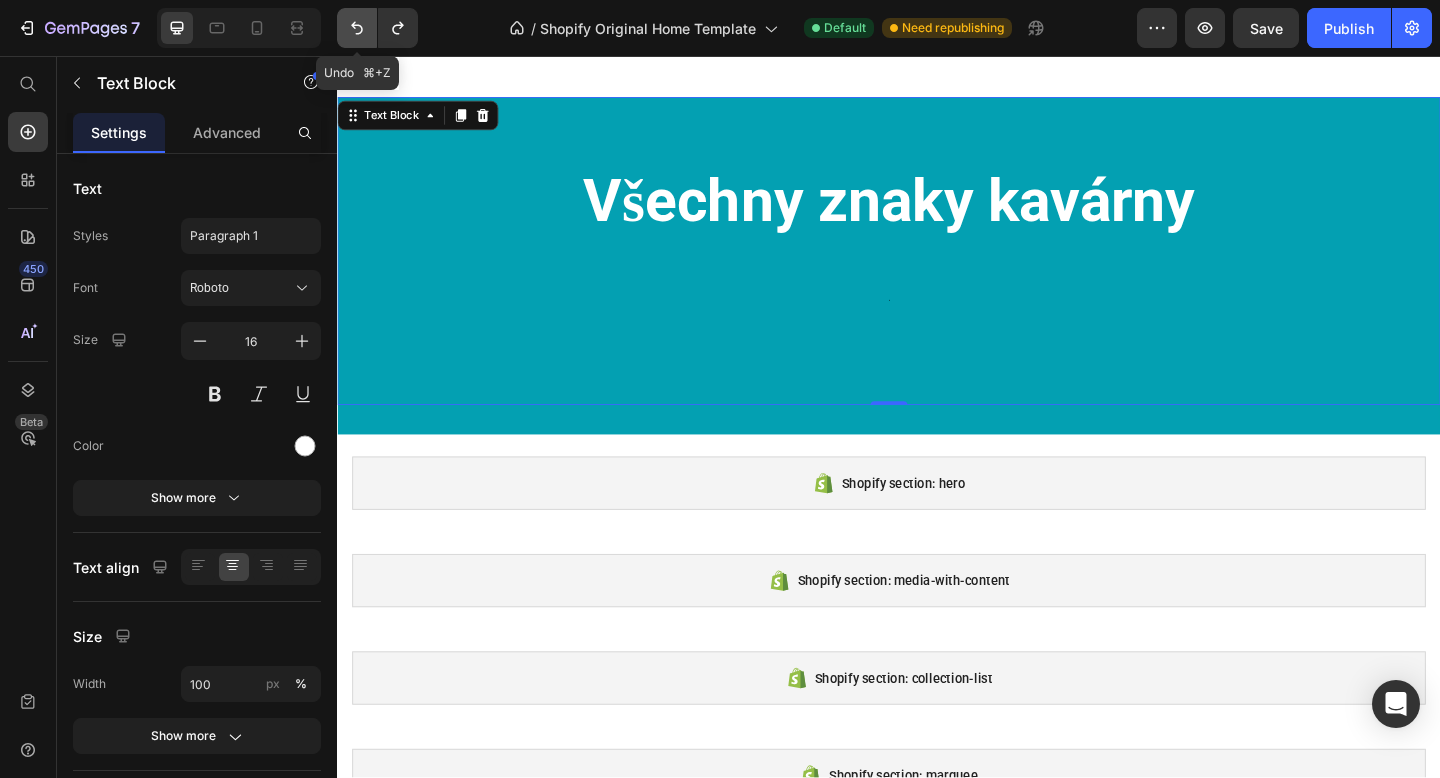 click 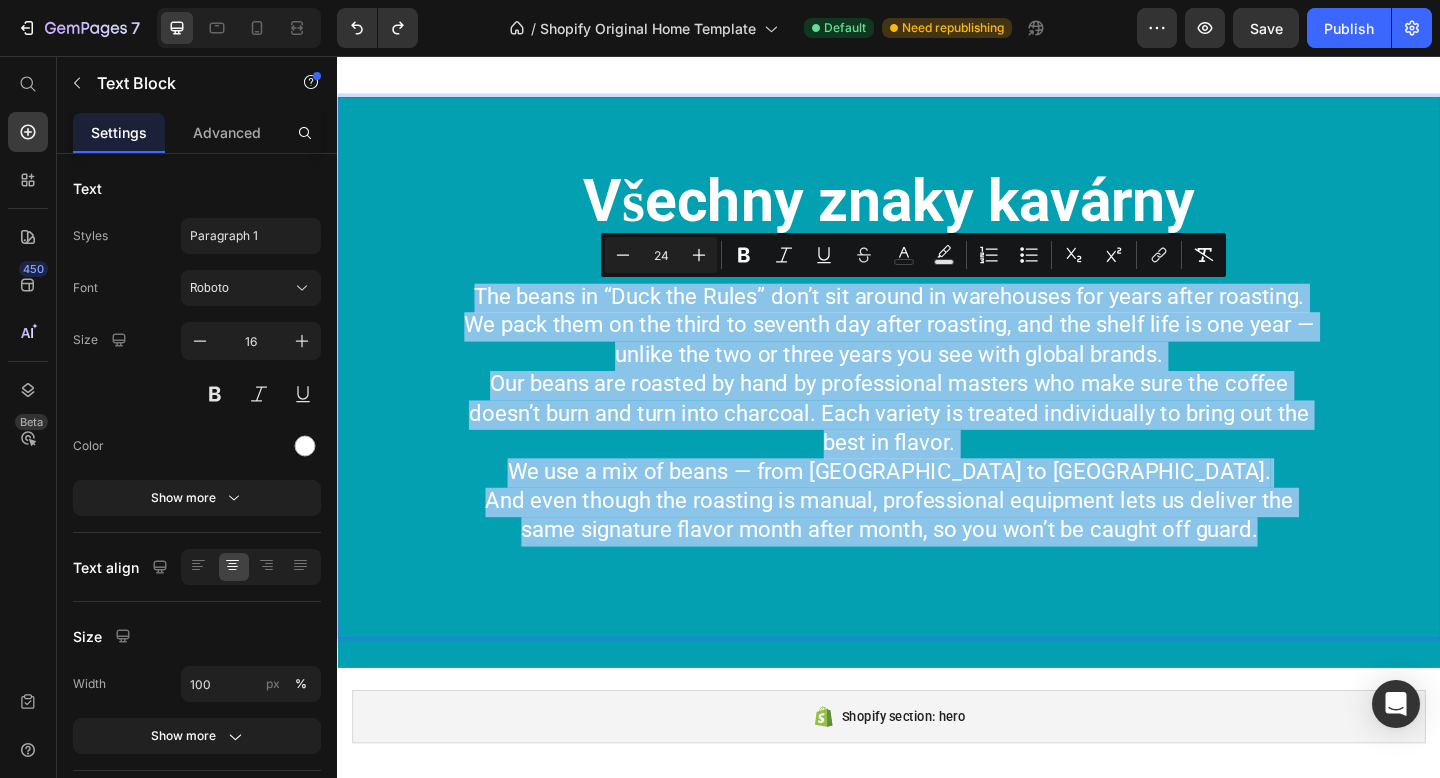 drag, startPoint x: 484, startPoint y: 314, endPoint x: 1357, endPoint y: 570, distance: 909.761 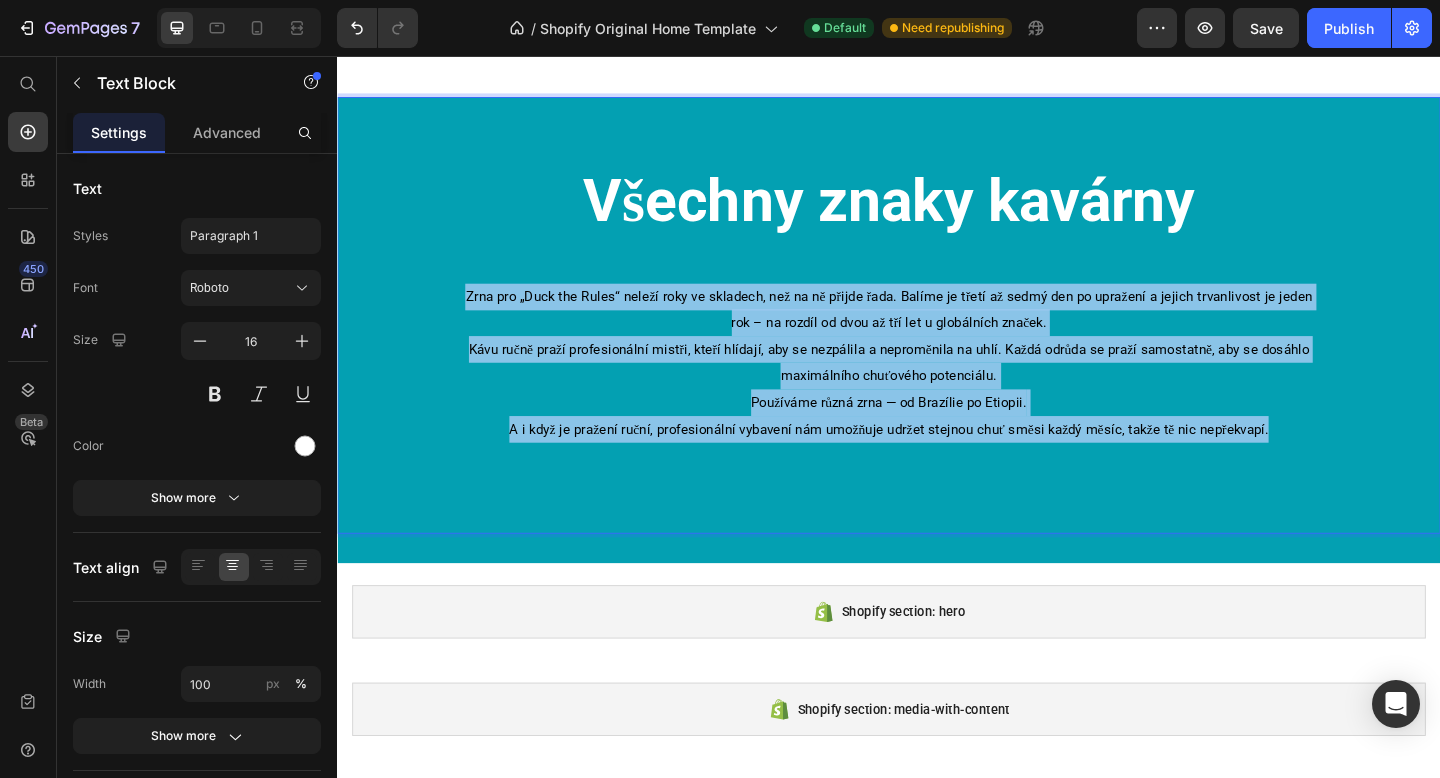drag, startPoint x: 458, startPoint y: 316, endPoint x: 1379, endPoint y: 466, distance: 933.135 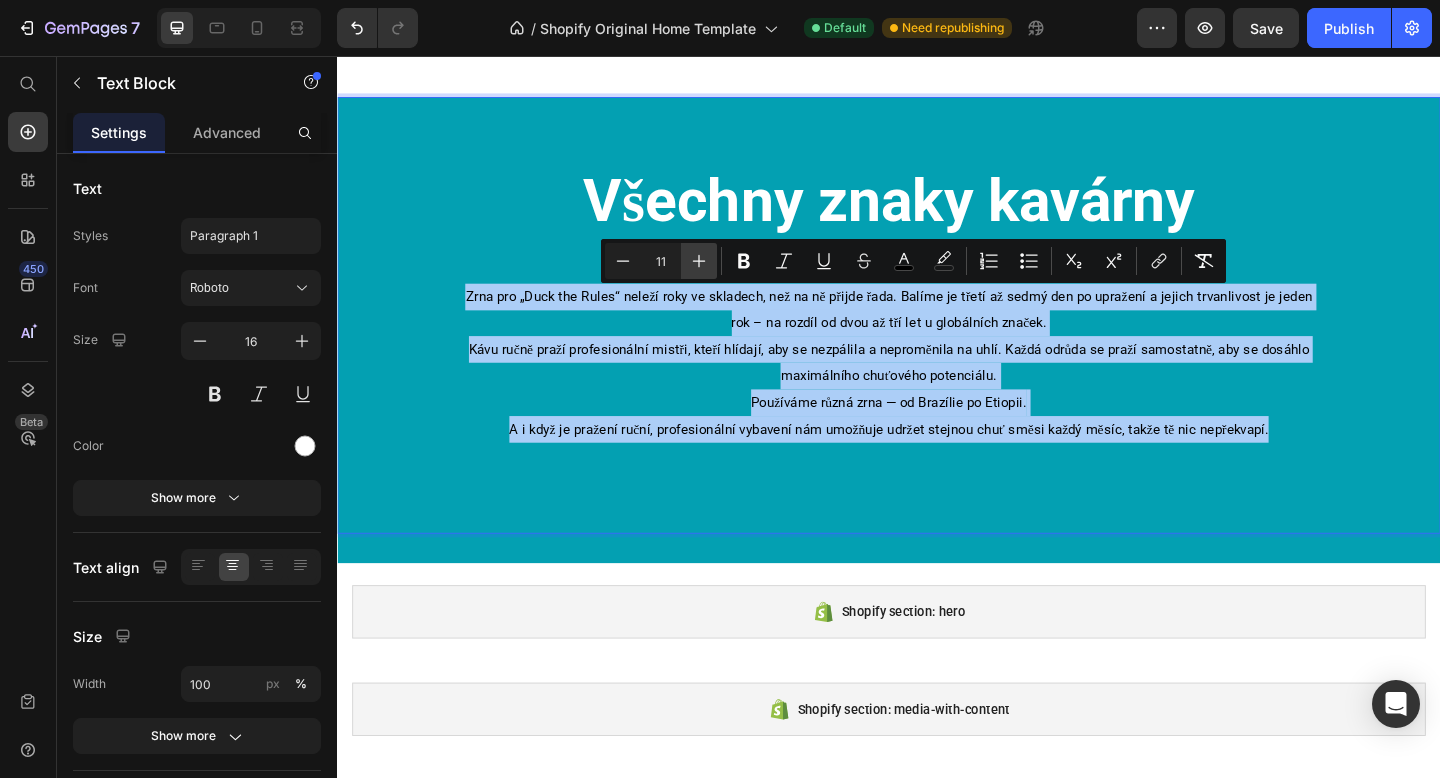 click on "Plus" at bounding box center (699, 261) 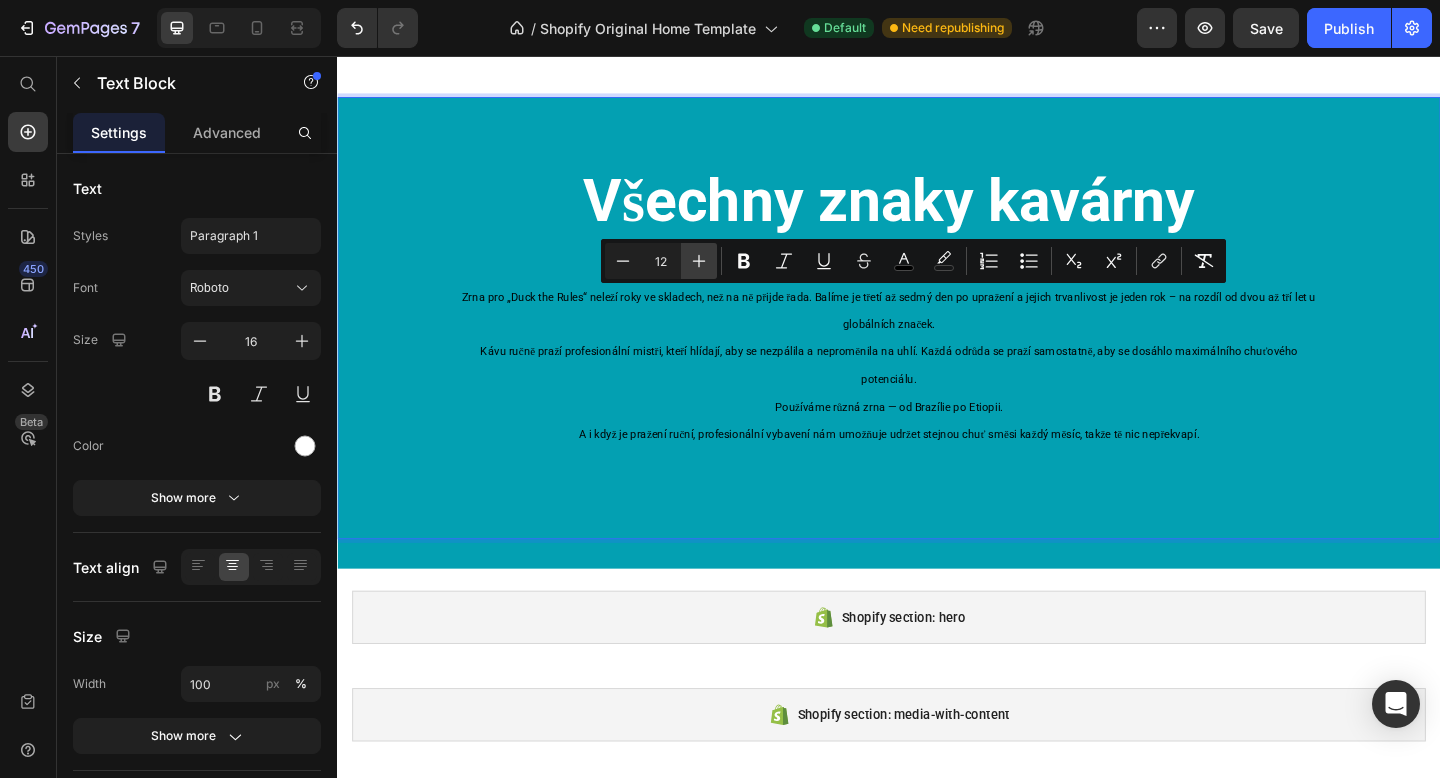 click on "Plus" at bounding box center (699, 261) 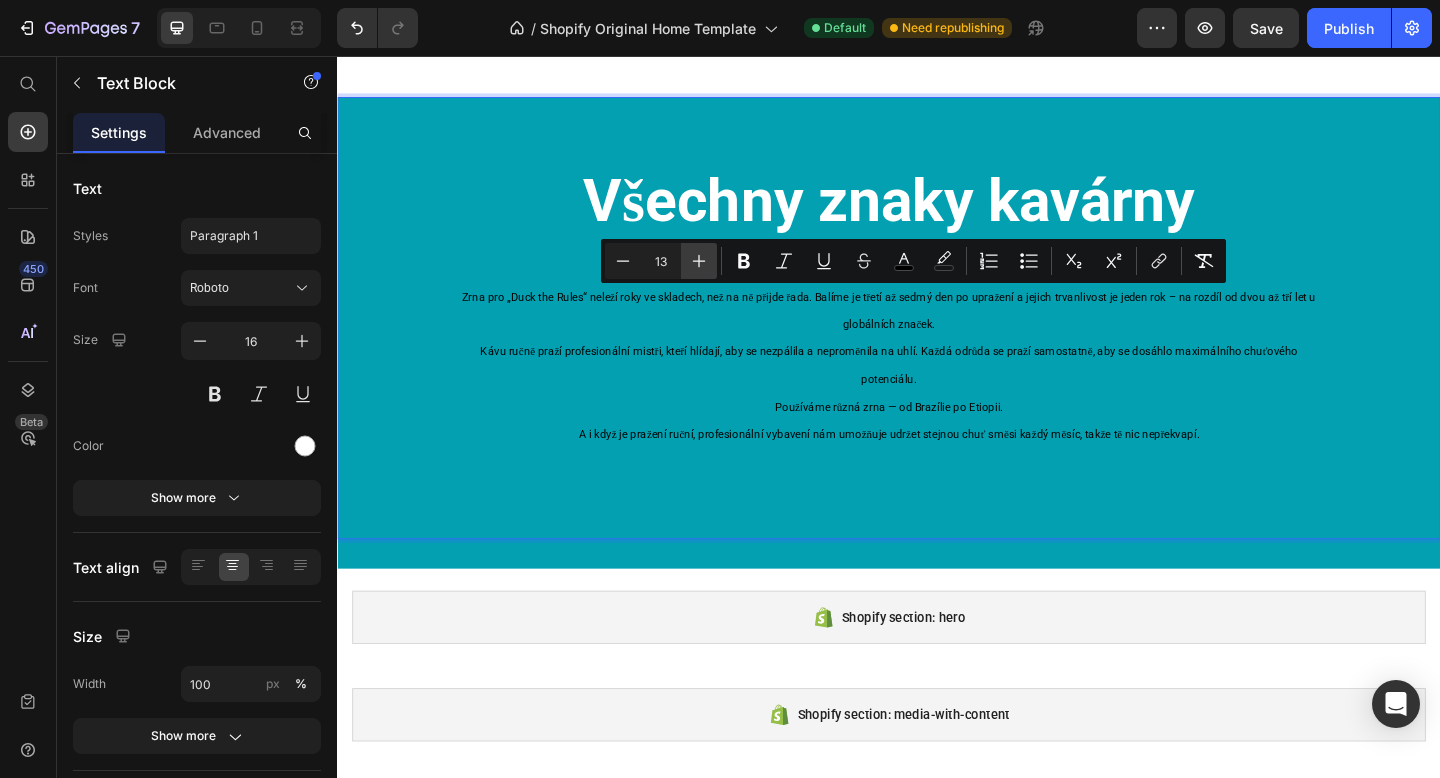 click on "Plus" at bounding box center (699, 261) 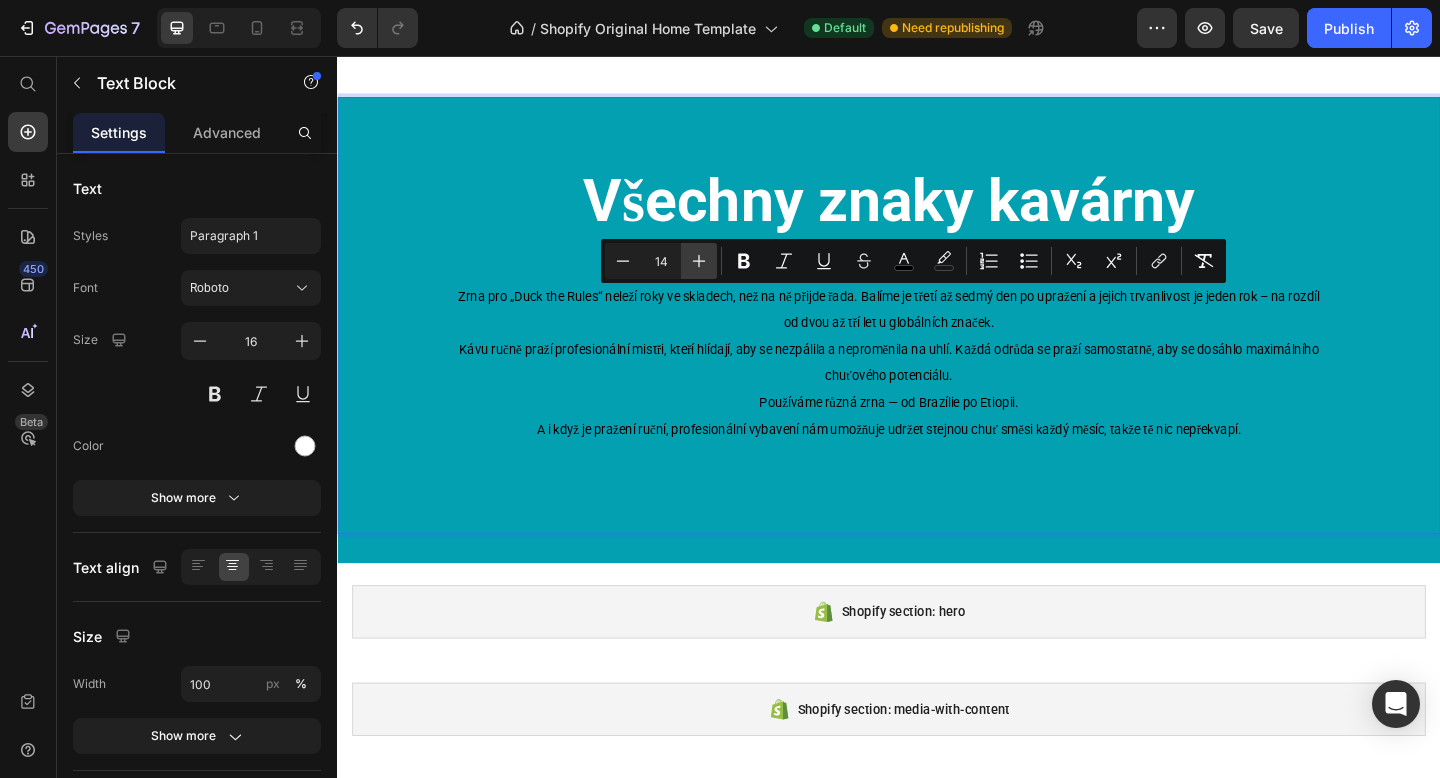 click on "Plus" at bounding box center (699, 261) 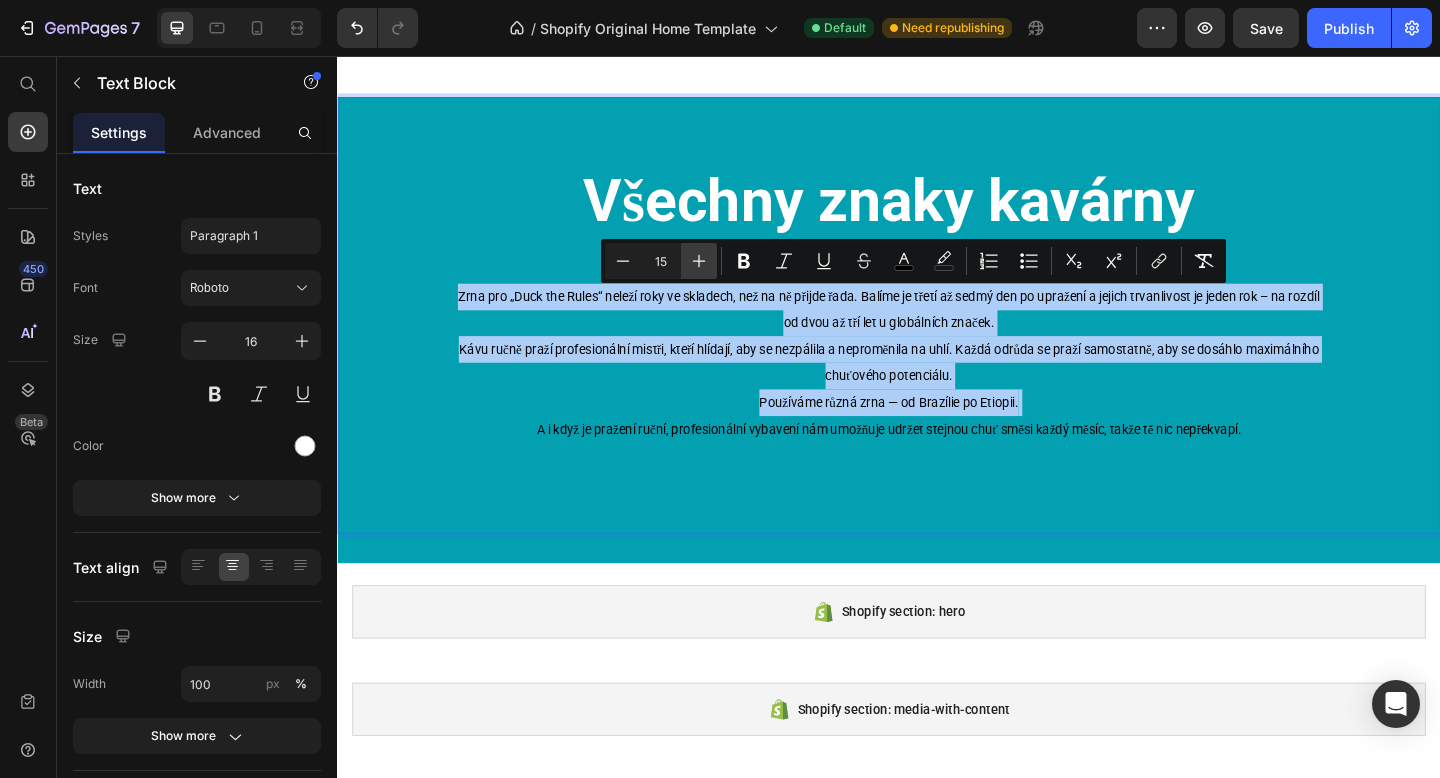 click on "Plus" at bounding box center [699, 261] 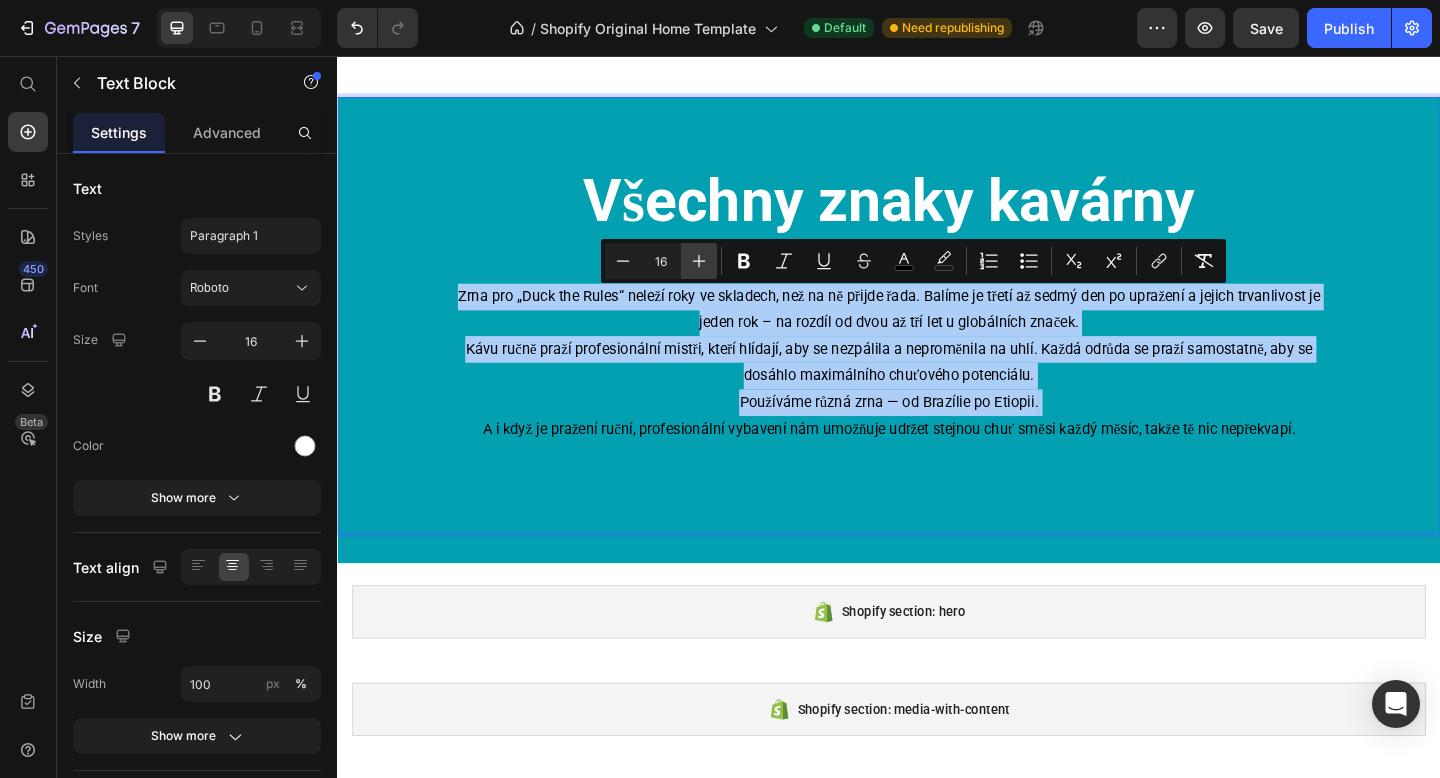 click on "Plus" at bounding box center [699, 261] 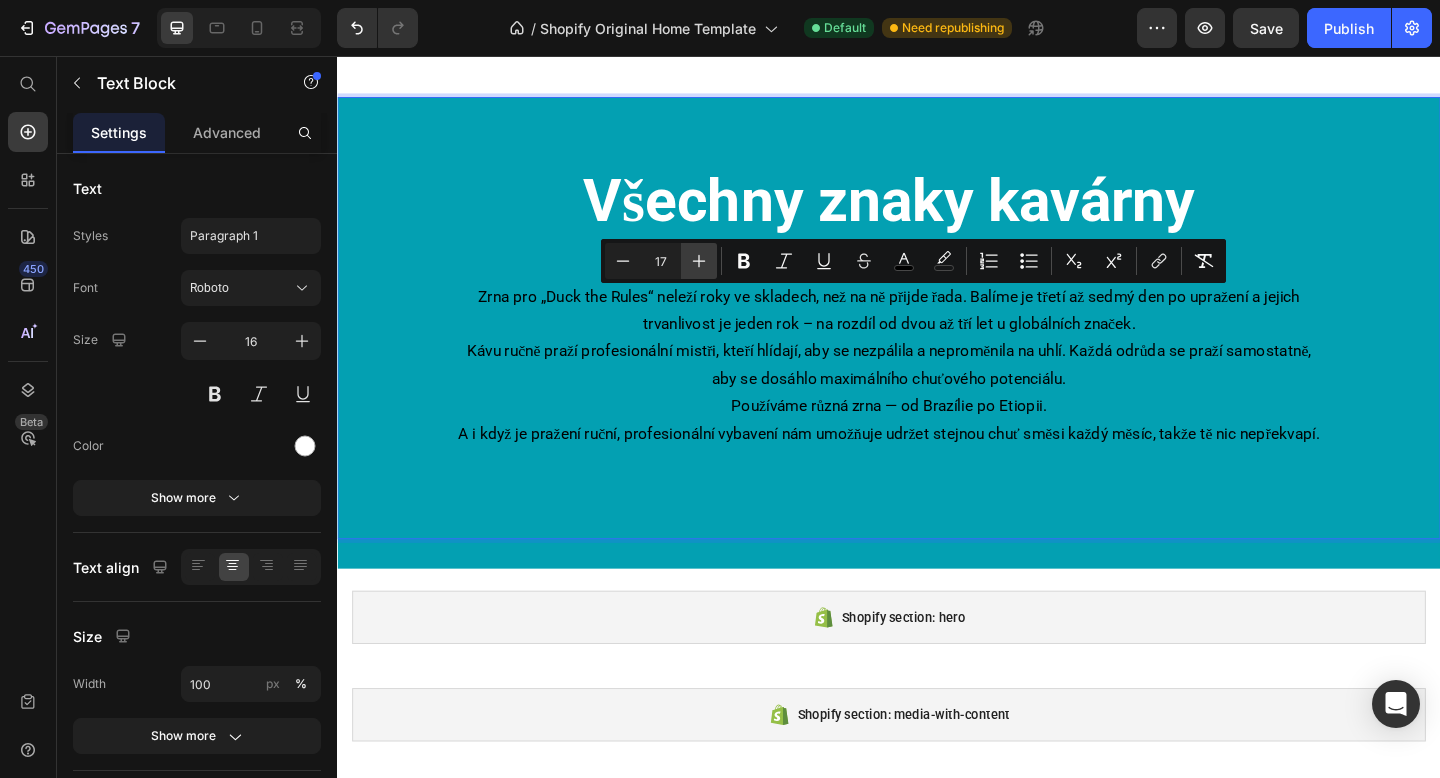 click on "Plus" at bounding box center (699, 261) 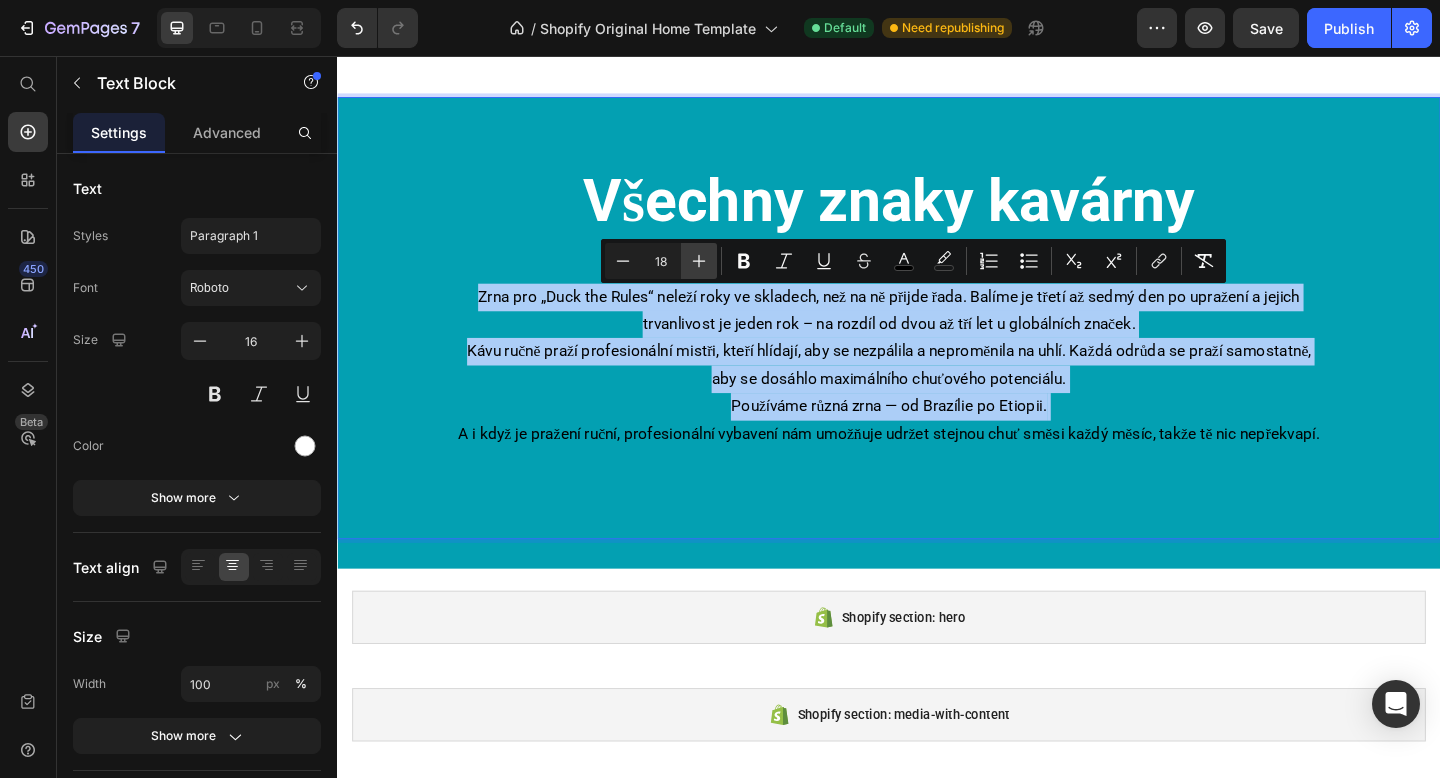 click on "Plus" at bounding box center [699, 261] 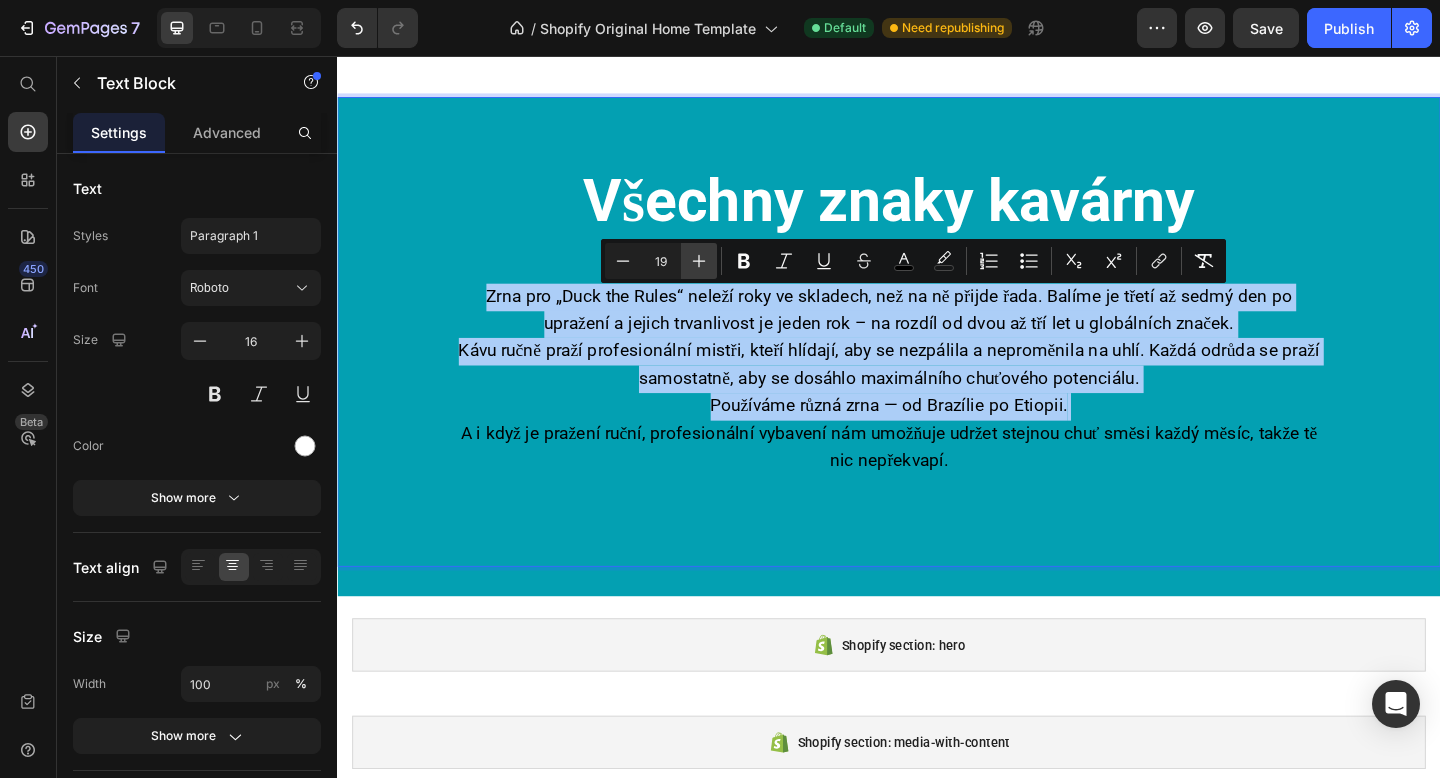 click on "Plus" at bounding box center [699, 261] 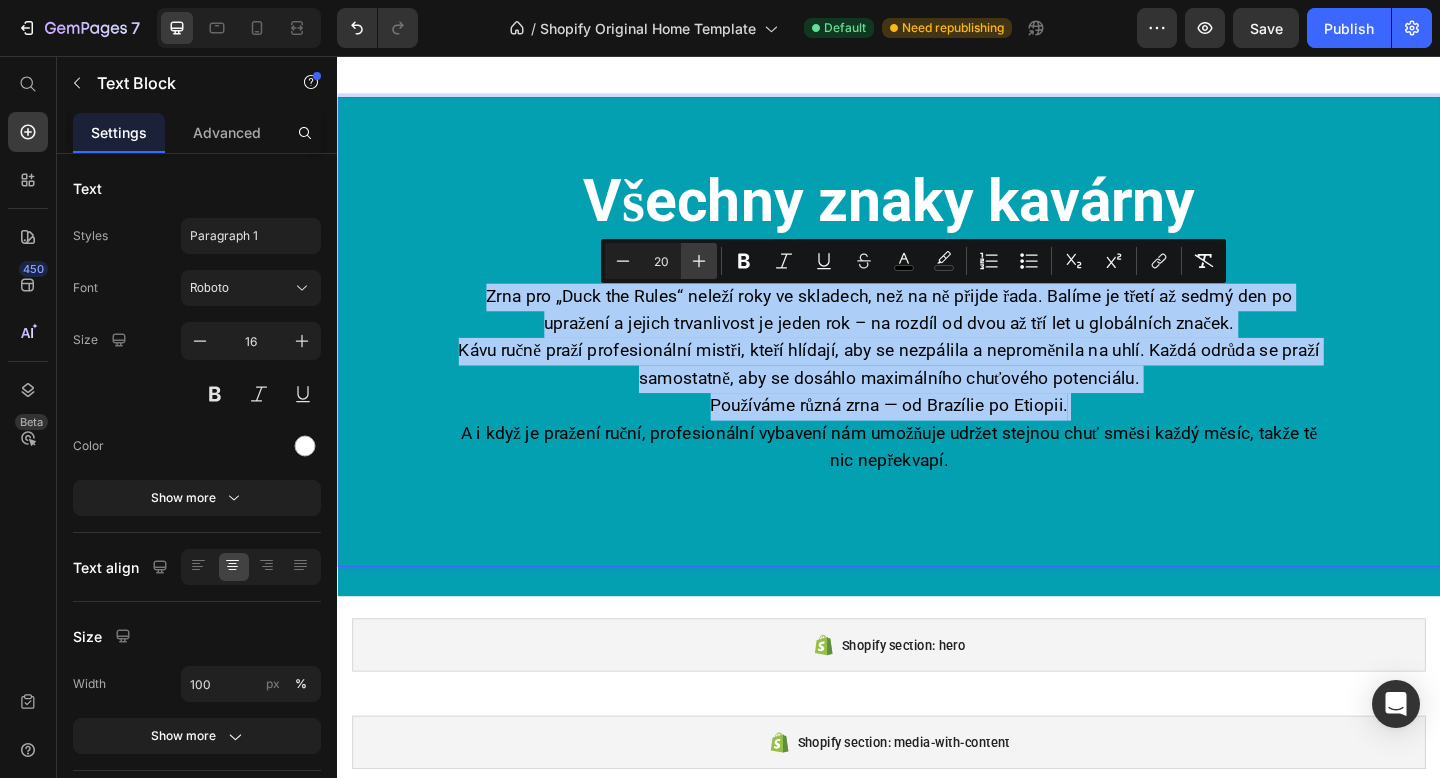 click on "Plus" at bounding box center (699, 261) 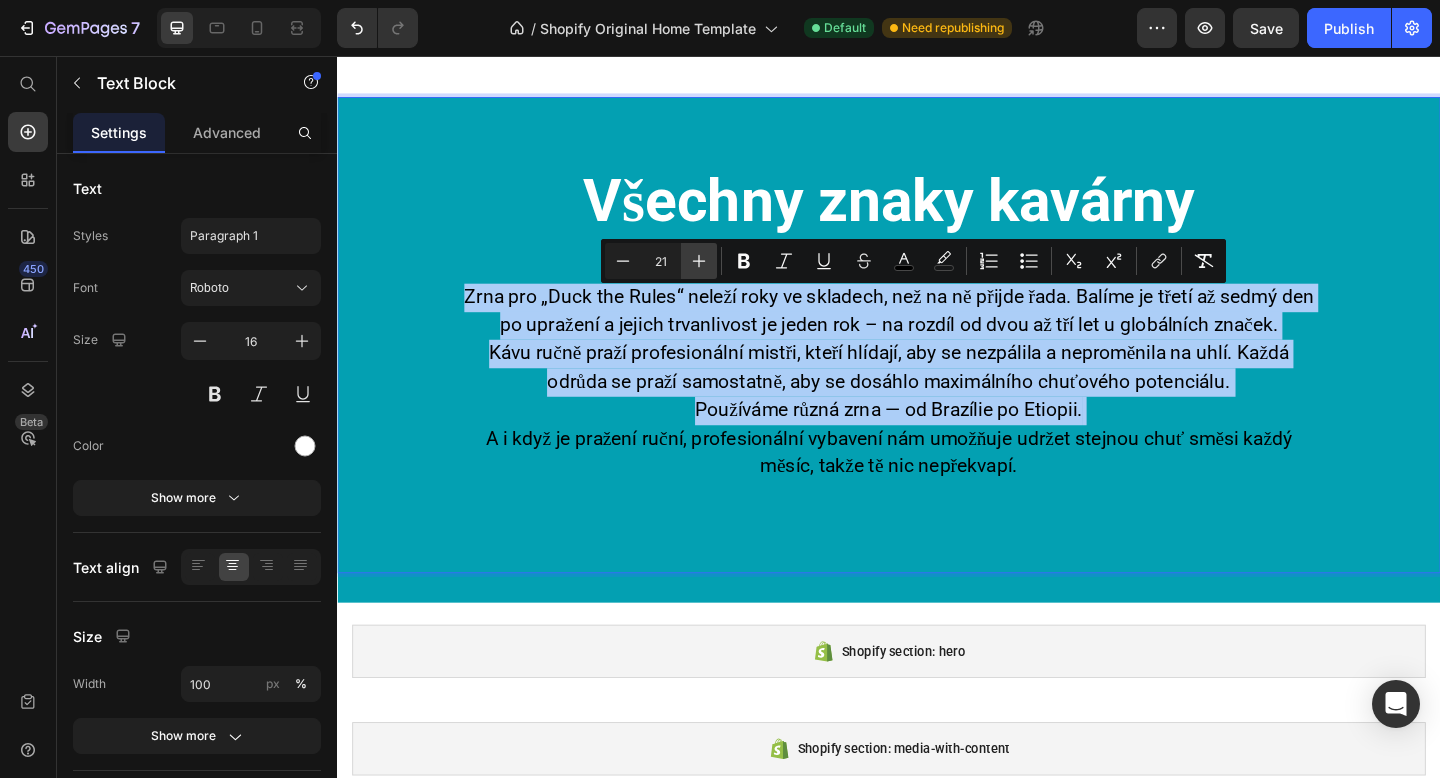 click on "Plus" at bounding box center (699, 261) 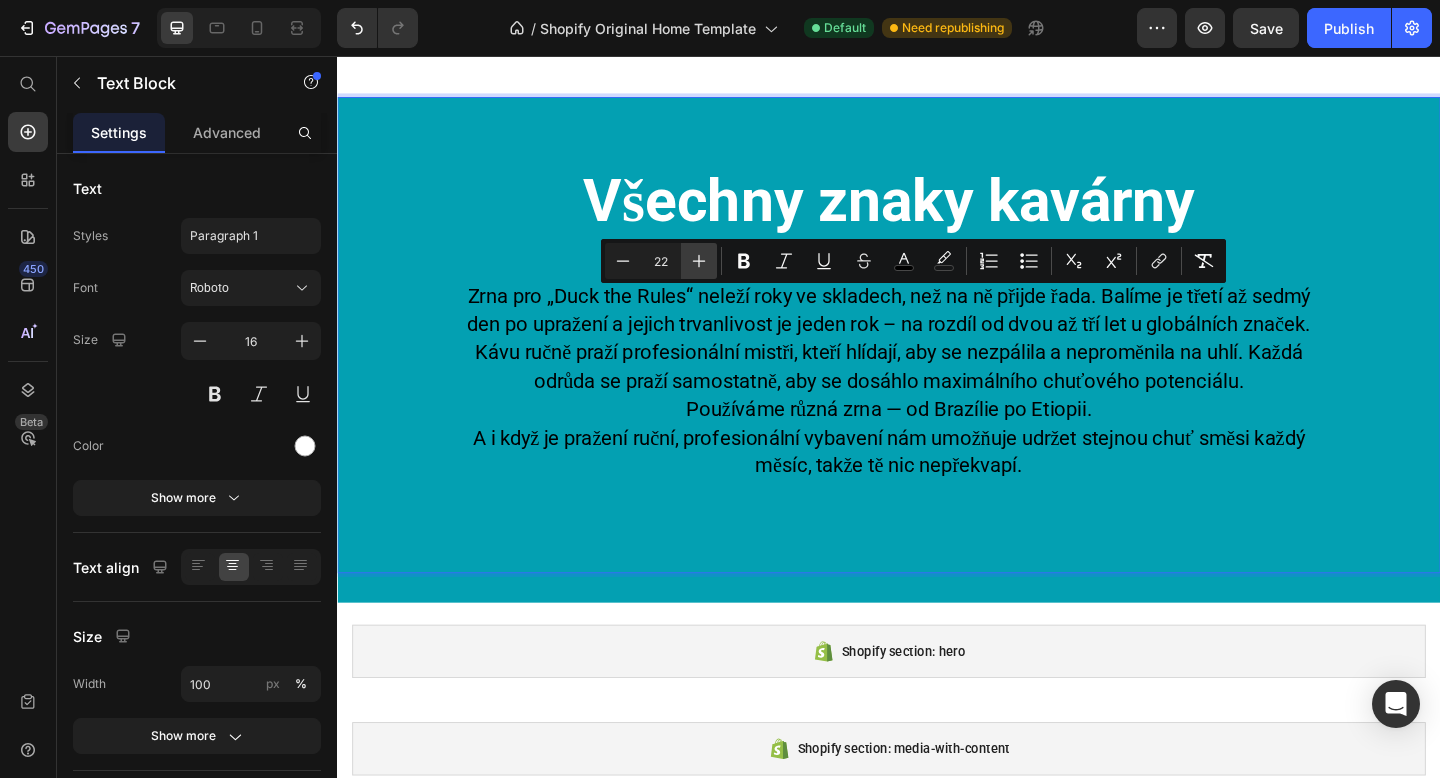 click on "Plus" at bounding box center [699, 261] 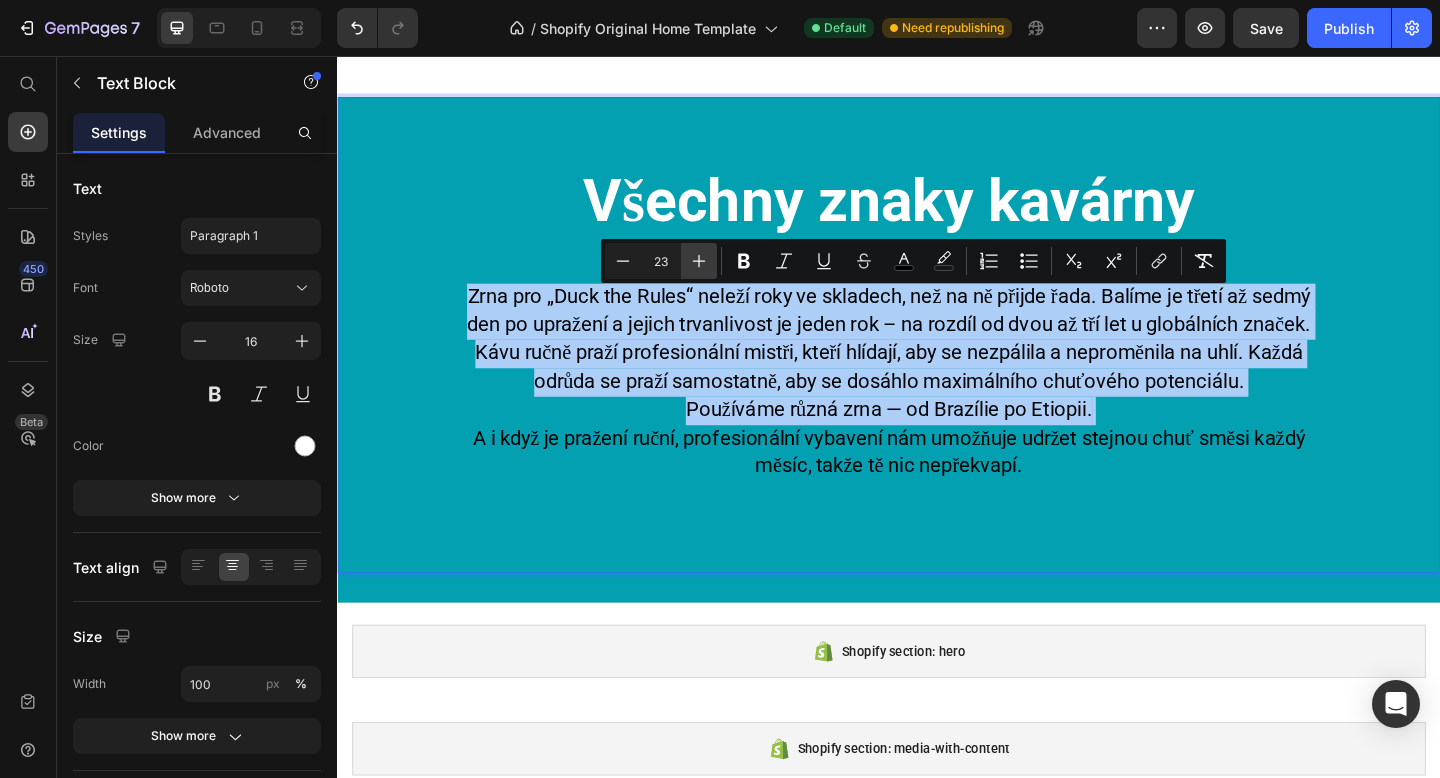click on "Plus" at bounding box center (699, 261) 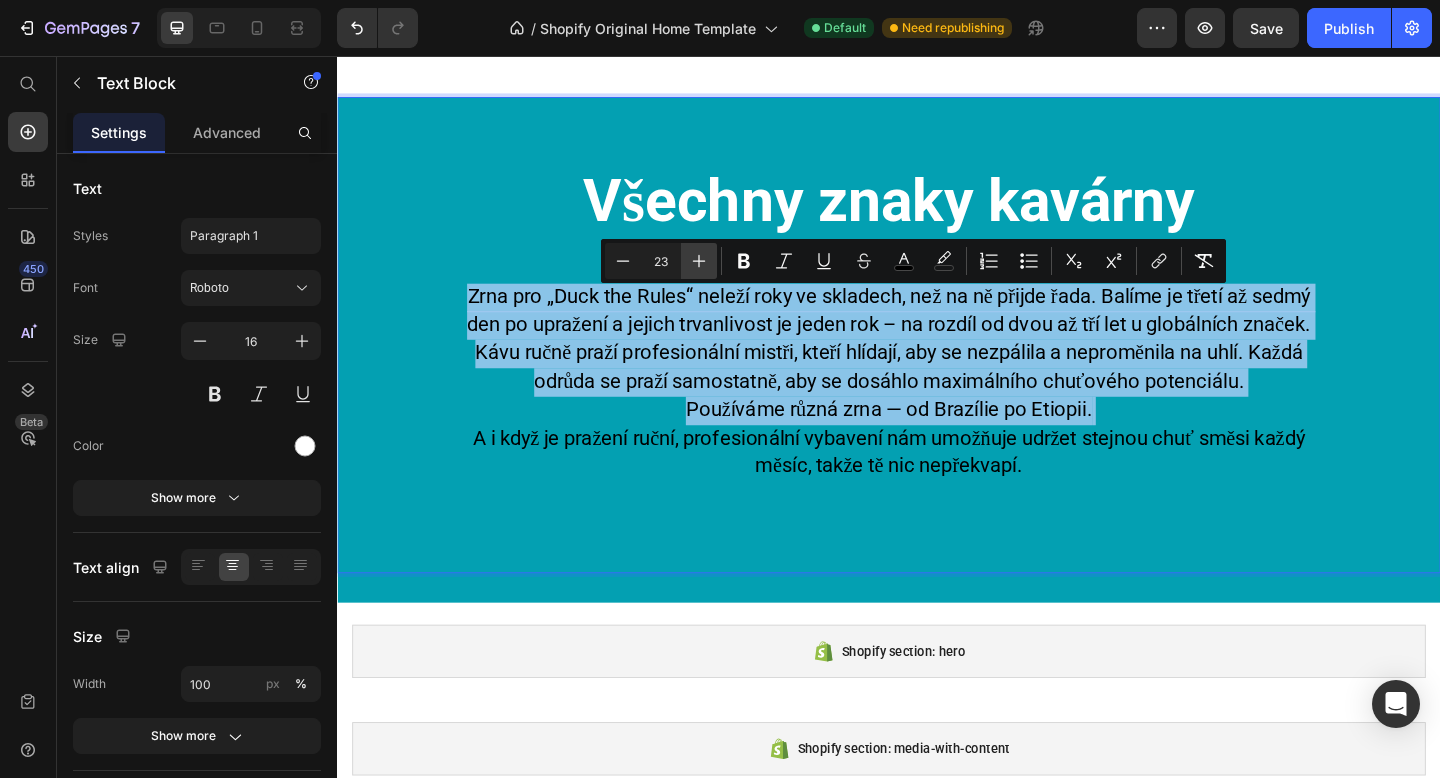 type on "24" 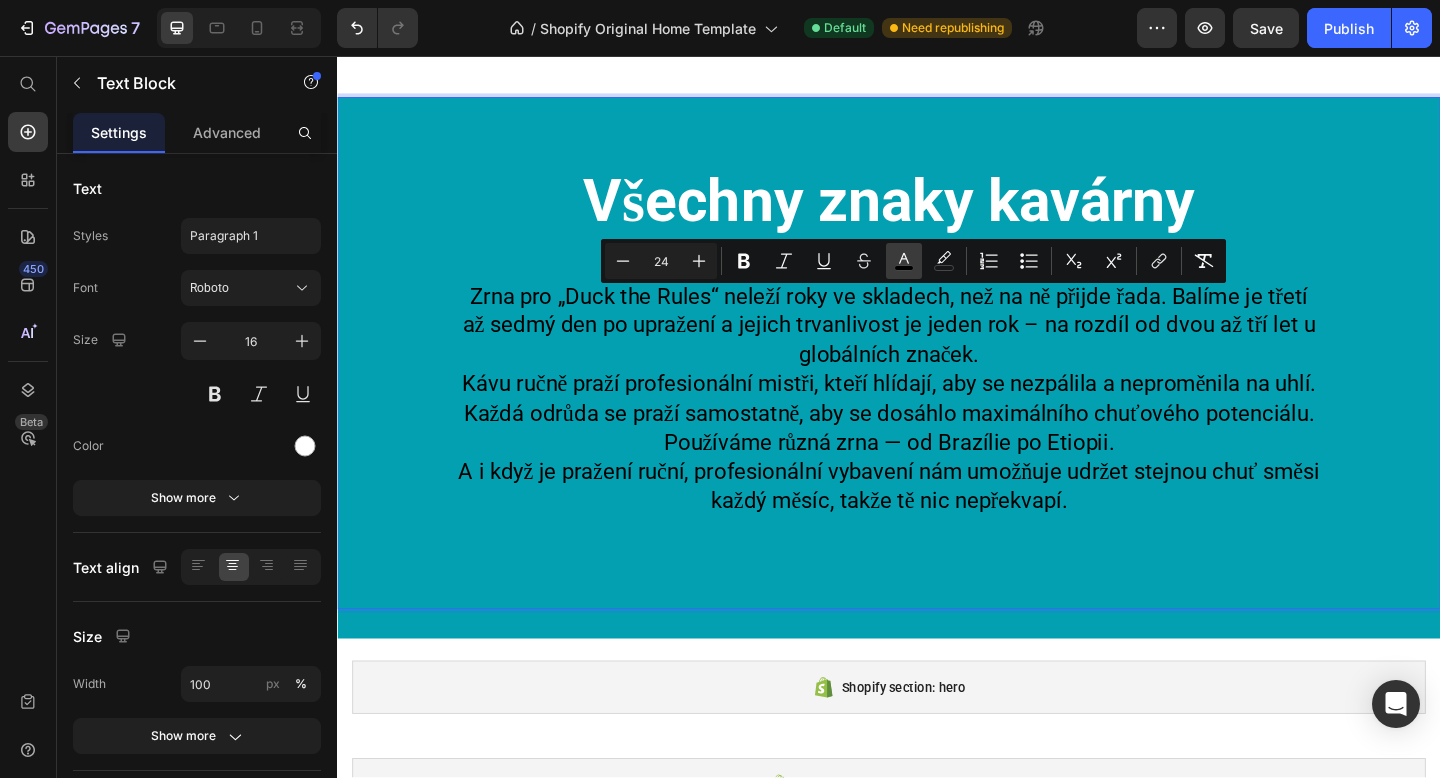 click 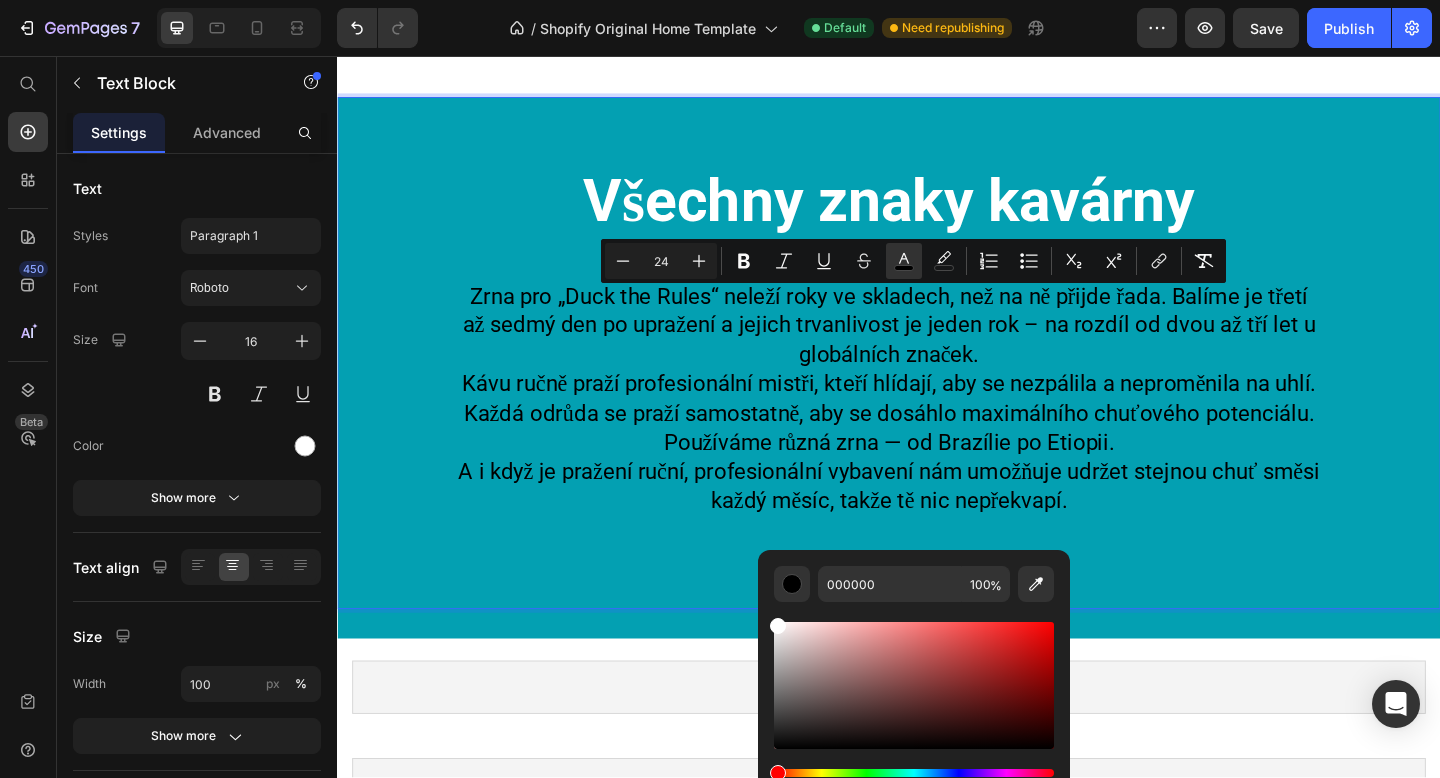 drag, startPoint x: 1129, startPoint y: 697, endPoint x: 738, endPoint y: 588, distance: 405.90884 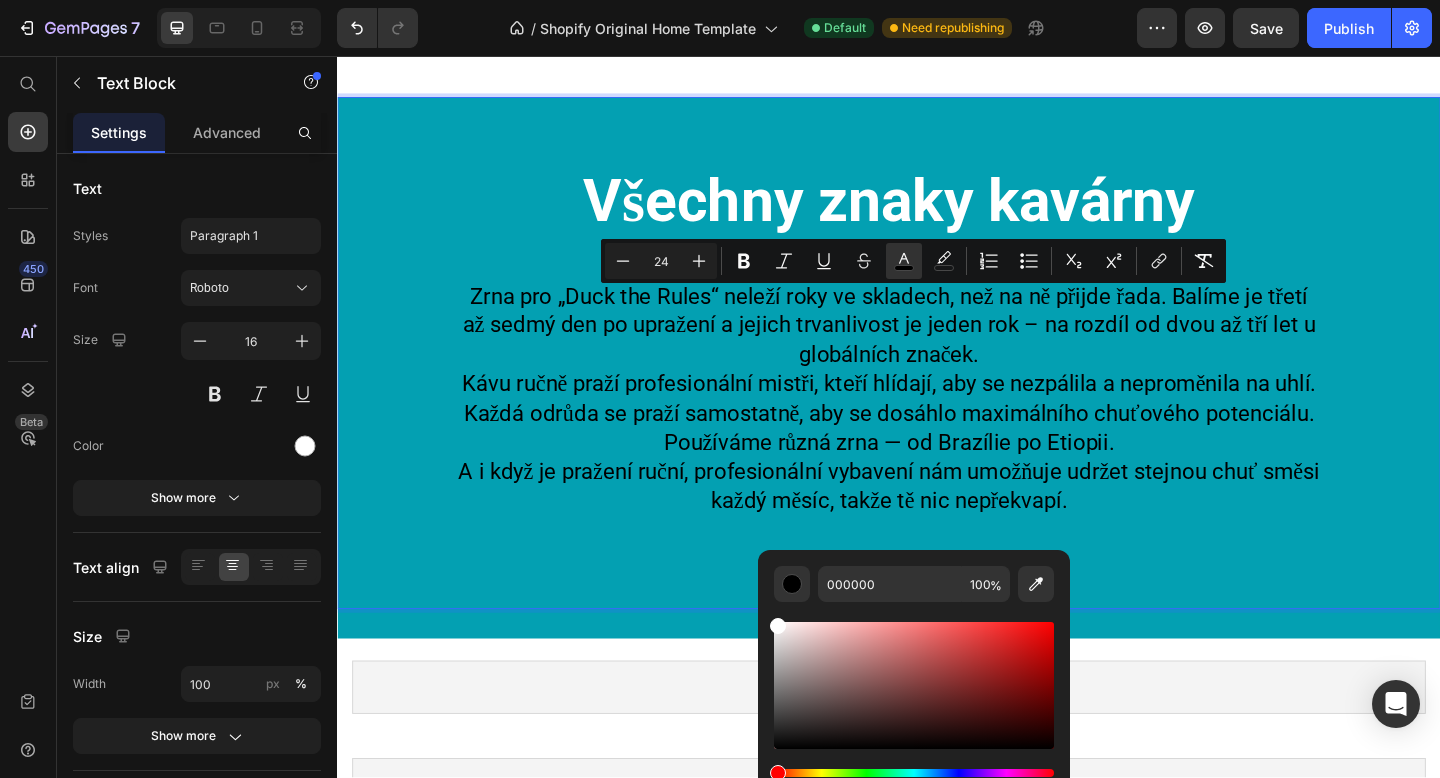 type on "FFFFFF" 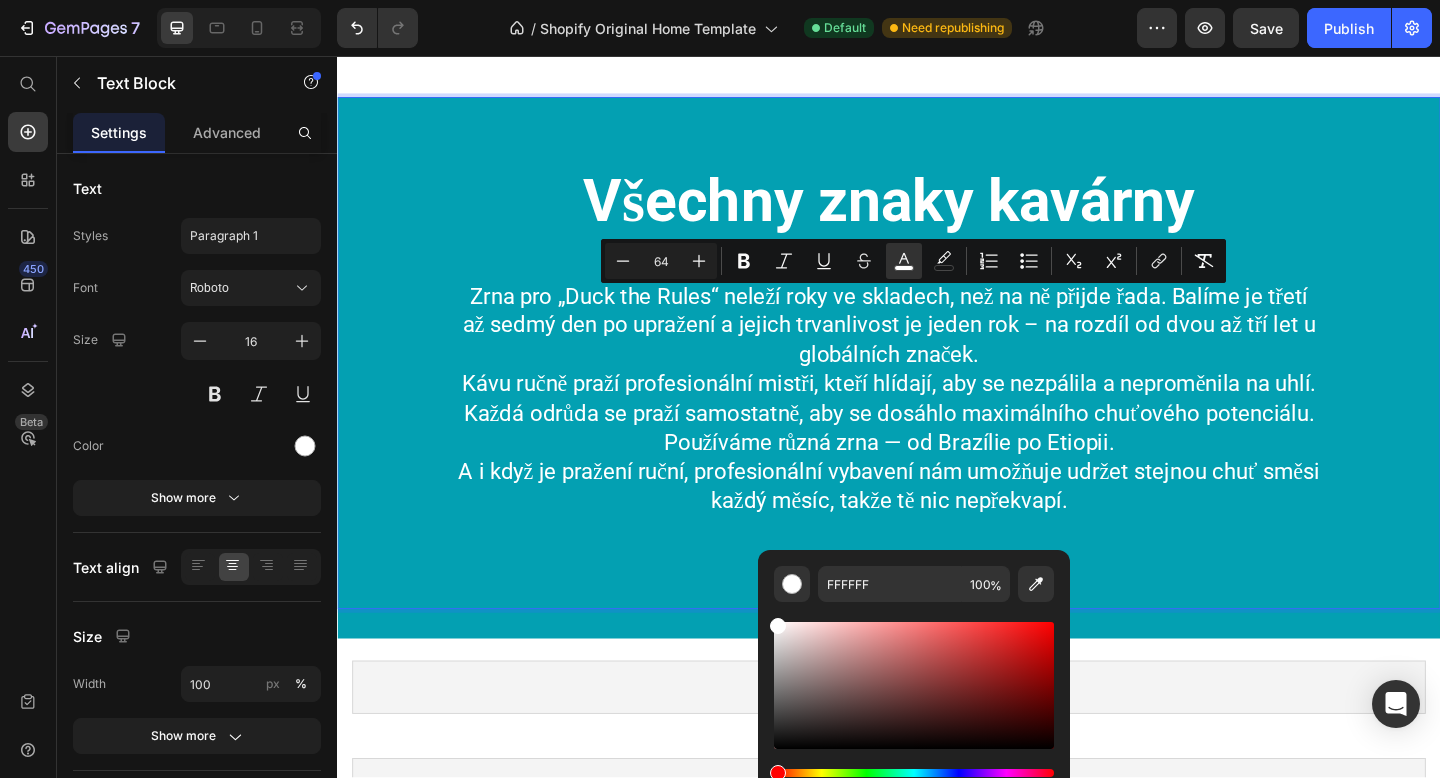 click on "Všechny znaky kavárny Zrna pro „Duck the Rules“ neleží roky ve skladech, než na ně přijde řada. Balíme je třetí až sedmý den po upražení a jejich trvanlivost je jeden rok – na rozdíl od dvou až tří let u globálních značek. Kávu ručně praží profesionální mistři, kteří hlídají, aby se nezpálila a neproměnila na uhlí. Každá odrůda se praží samostatně, aby se dosáhlo maximálního chuťového potenciálu. Používáme různá zrna — od Brazílie po Etiopii. A i když je pražení ruční, profesionální vybavení nám umožňuje udržet stejnou chuť směsi každý měsíc, takže tě nic nepřekvapí." at bounding box center [937, 379] 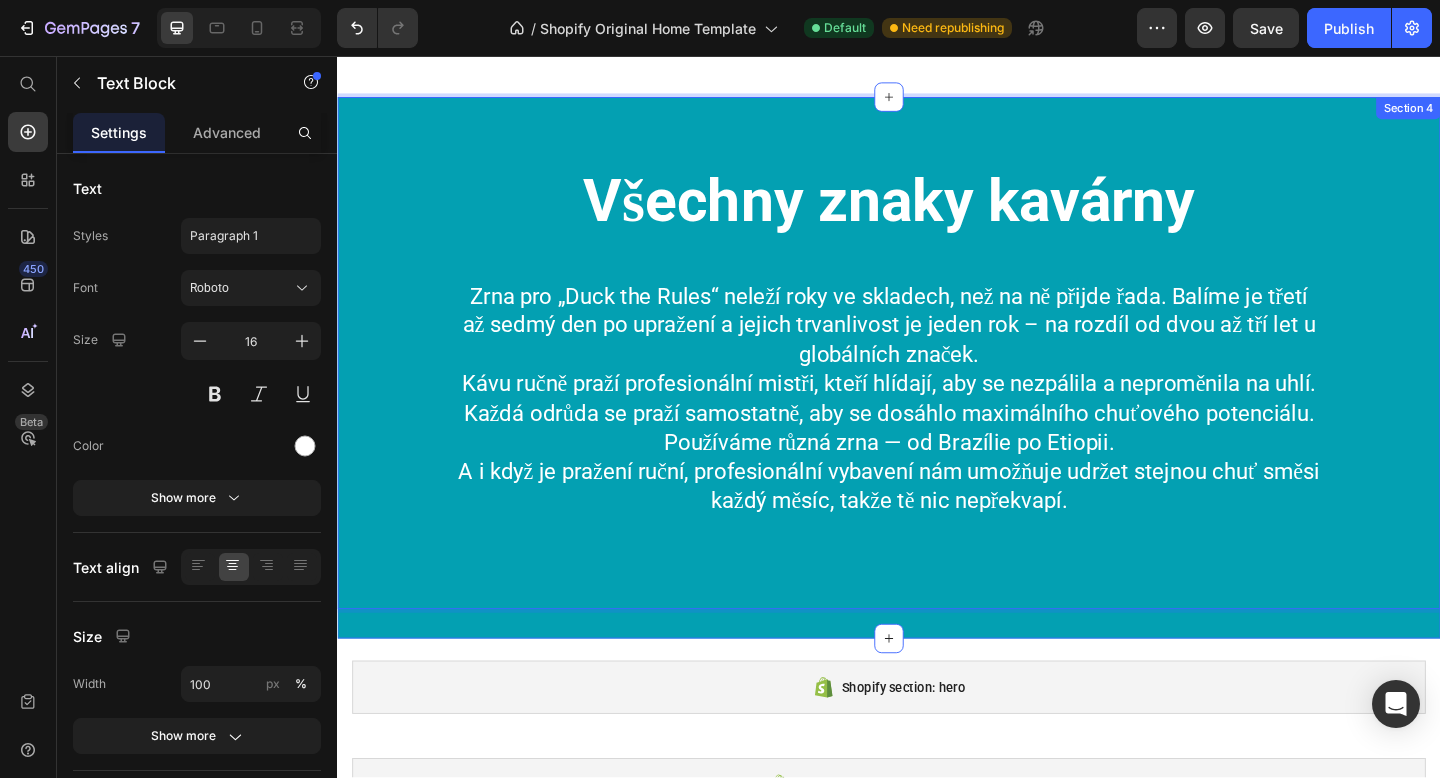 click on "Všechny znaky kavárny Zrna pro „Duck the Rules“ neleží roky ve skladech, než na ně přijde řada. Balíme je třetí až sedmý den po upražení a jejich trvanlivost je jeden rok – na rozdíl od dvou až tří let u globálních značek. Kávu ručně praží profesionální mistři, kteří hlídají, aby se nezpálila a neproměnila na uhlí. Každá odrůda se praží samostatně, aby se dosáhlo maximálního chuťového potenciálu. Používáme různá zrna — od Brazílie po Etiopii. A i když je pražení ruční, profesionální vybavení nám umožňuje udržet stejnou chuť směsi každý měsíc, takže tě nic nepřekvapí. Text Block   0 Row Section 4" at bounding box center [937, 395] 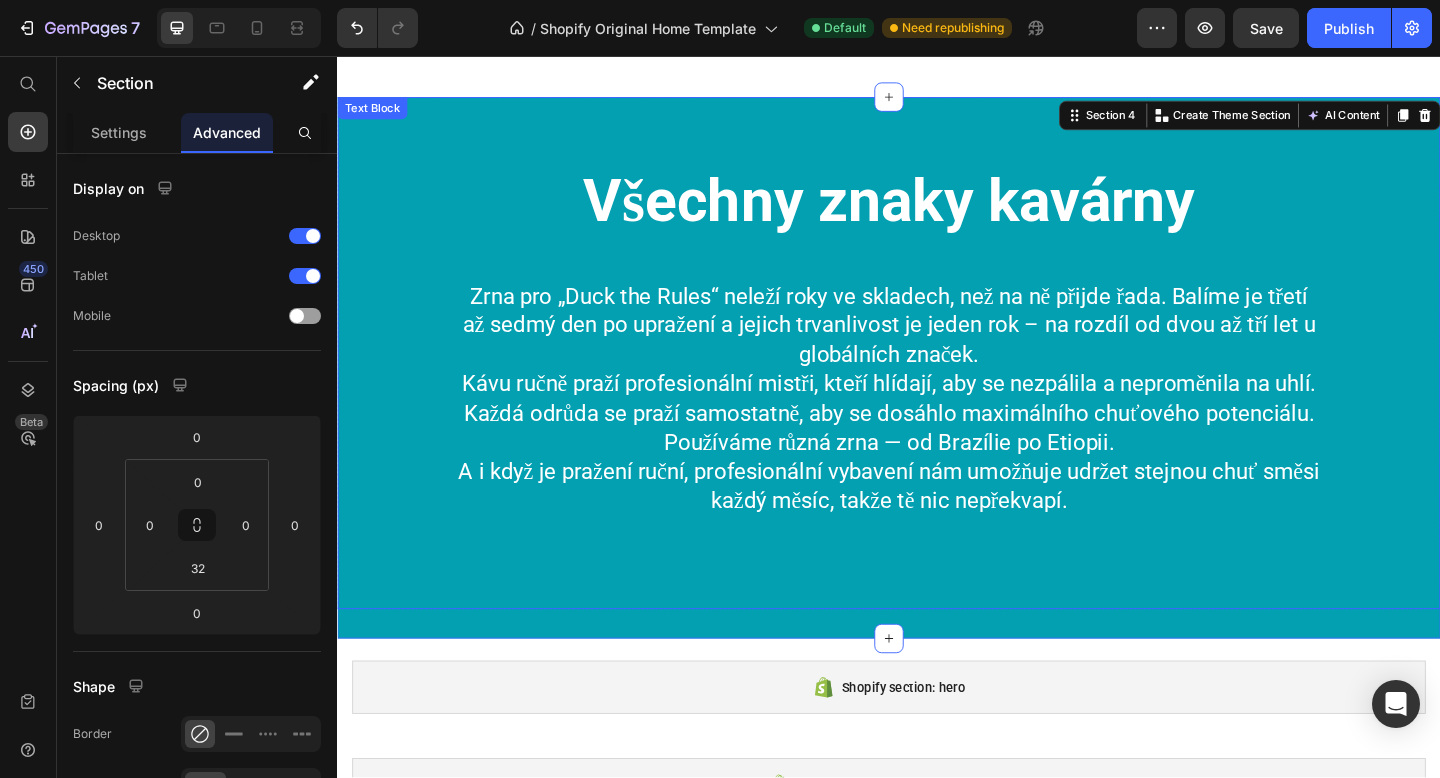 click on "Používáme různá zrna — od Brazílie po Etiopii. A i když je pražení ruční, profesionální vybavení nám umožňuje udržet stejnou chuť směsi každý měsíc, takže tě nic nepřekvapí." at bounding box center [937, 510] 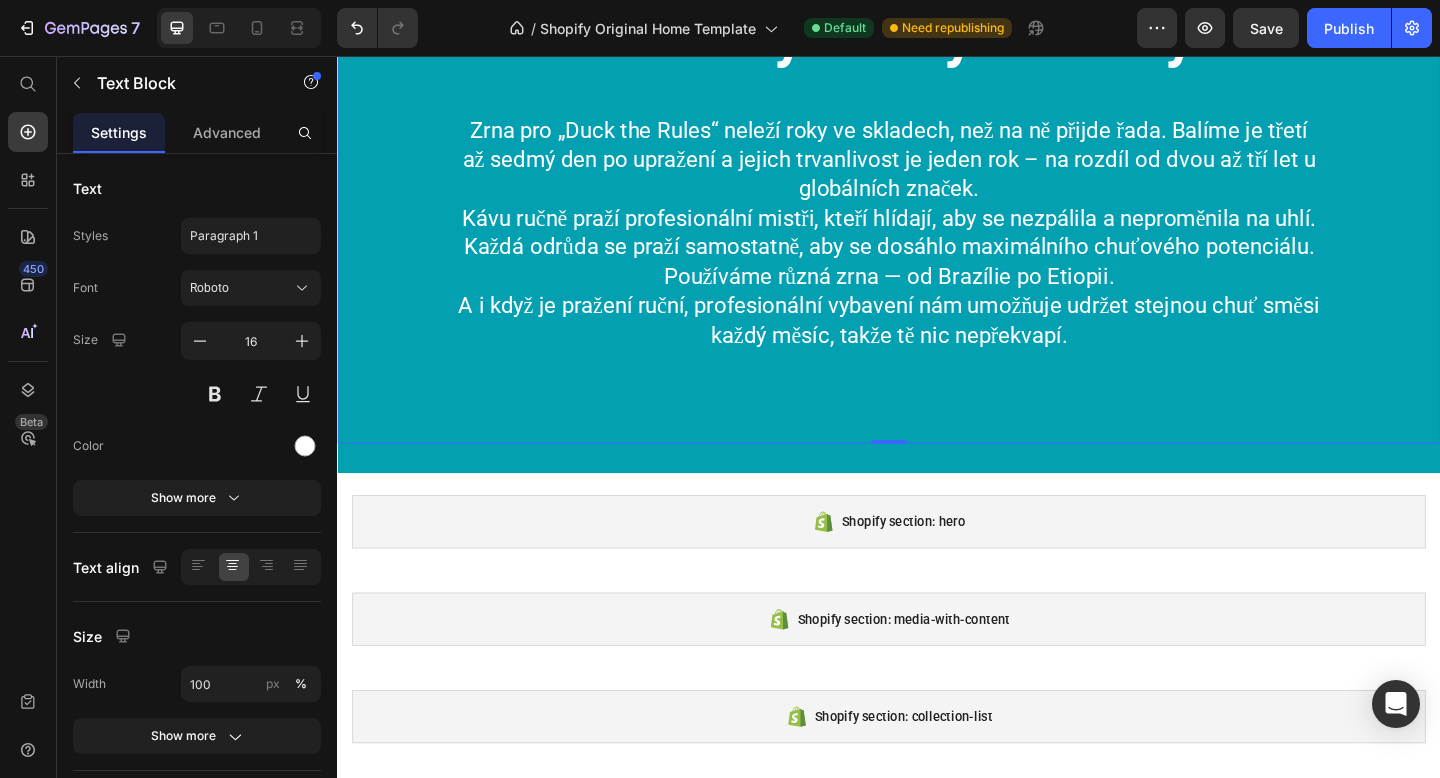 scroll, scrollTop: 1993, scrollLeft: 0, axis: vertical 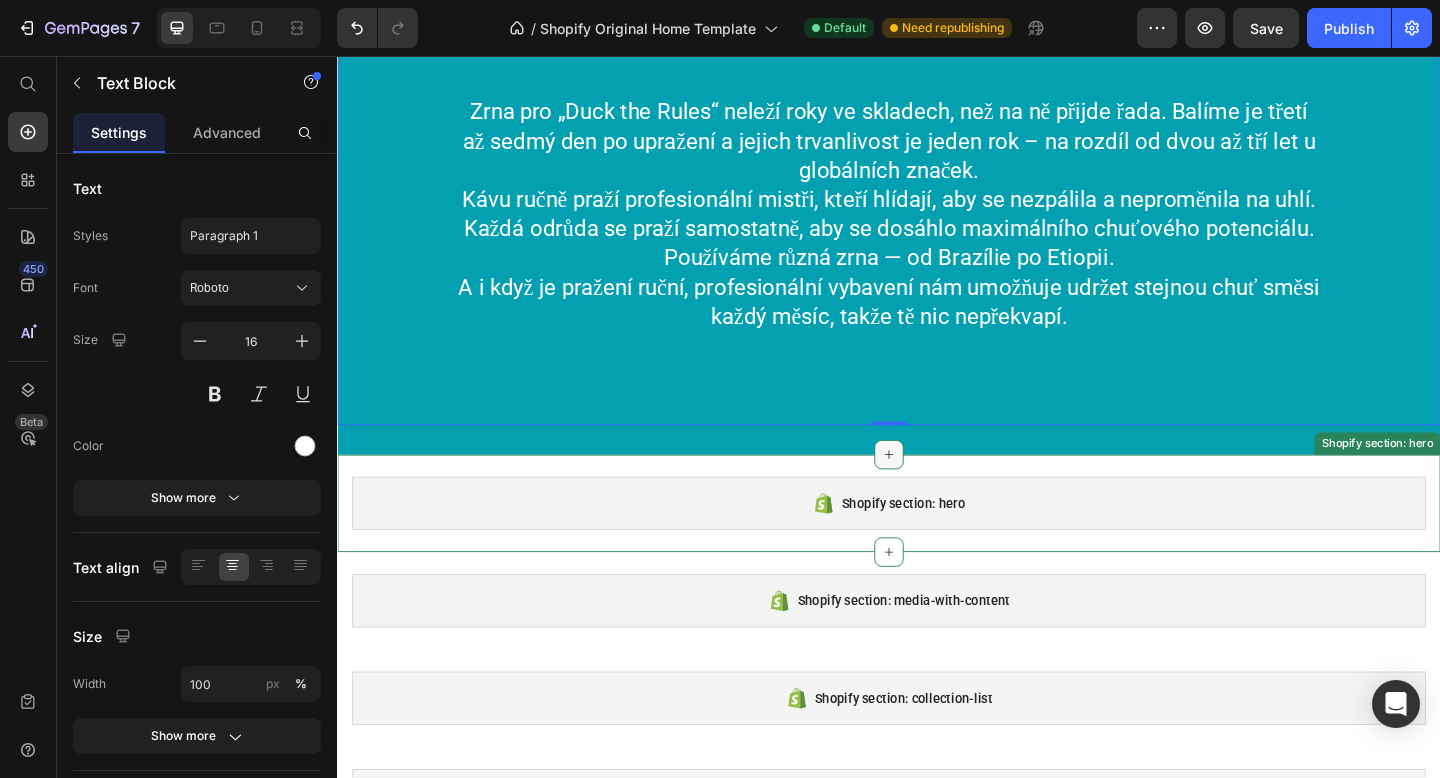 click 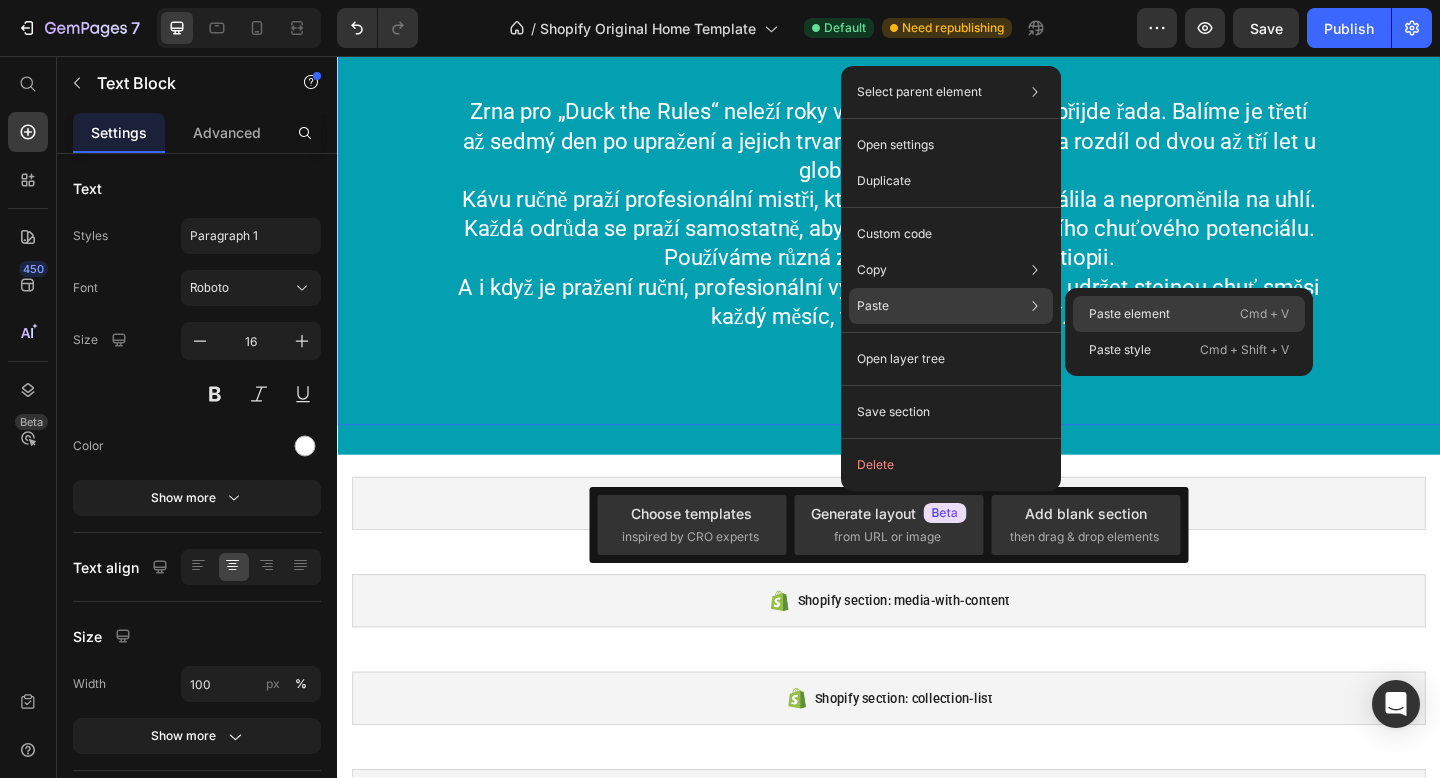 click on "Paste element" at bounding box center [1129, 314] 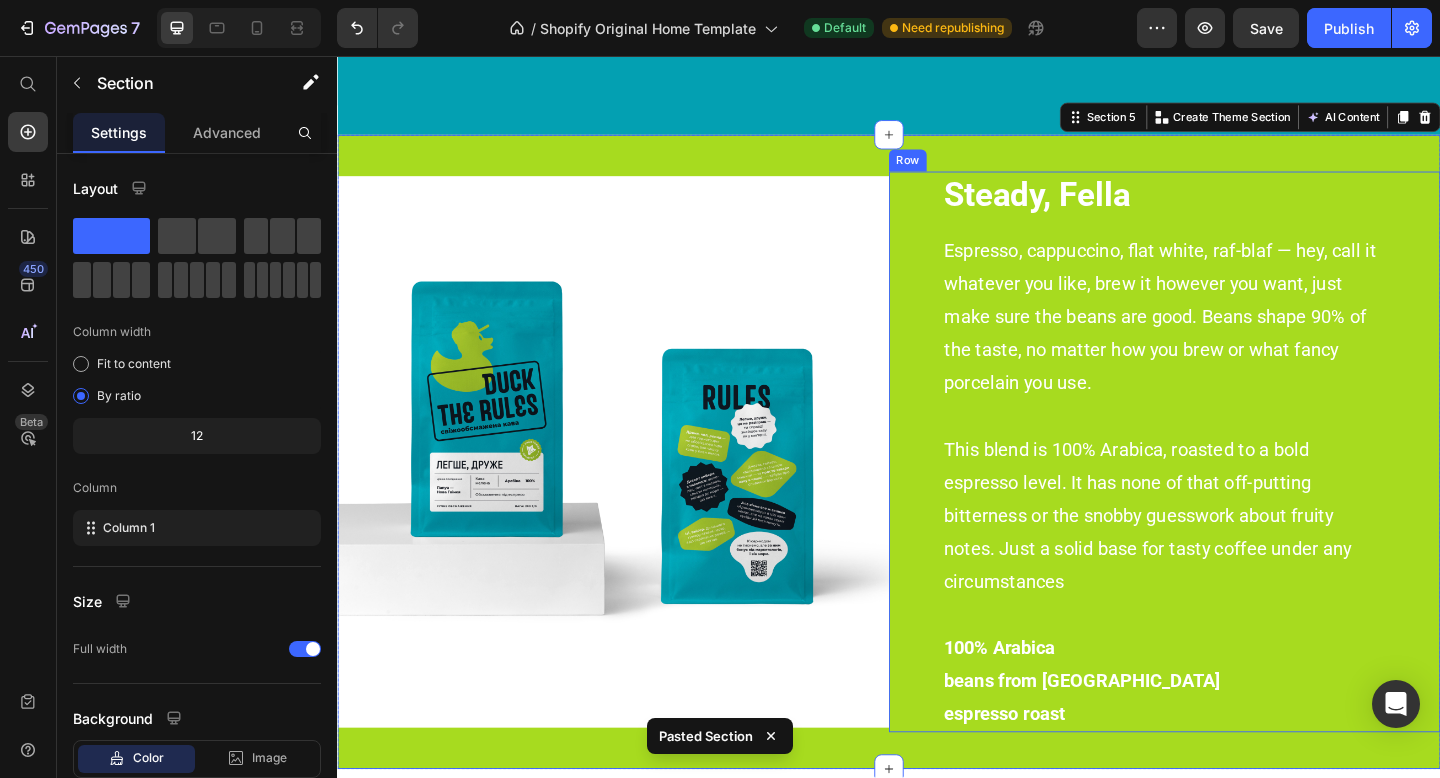 scroll, scrollTop: 2355, scrollLeft: 0, axis: vertical 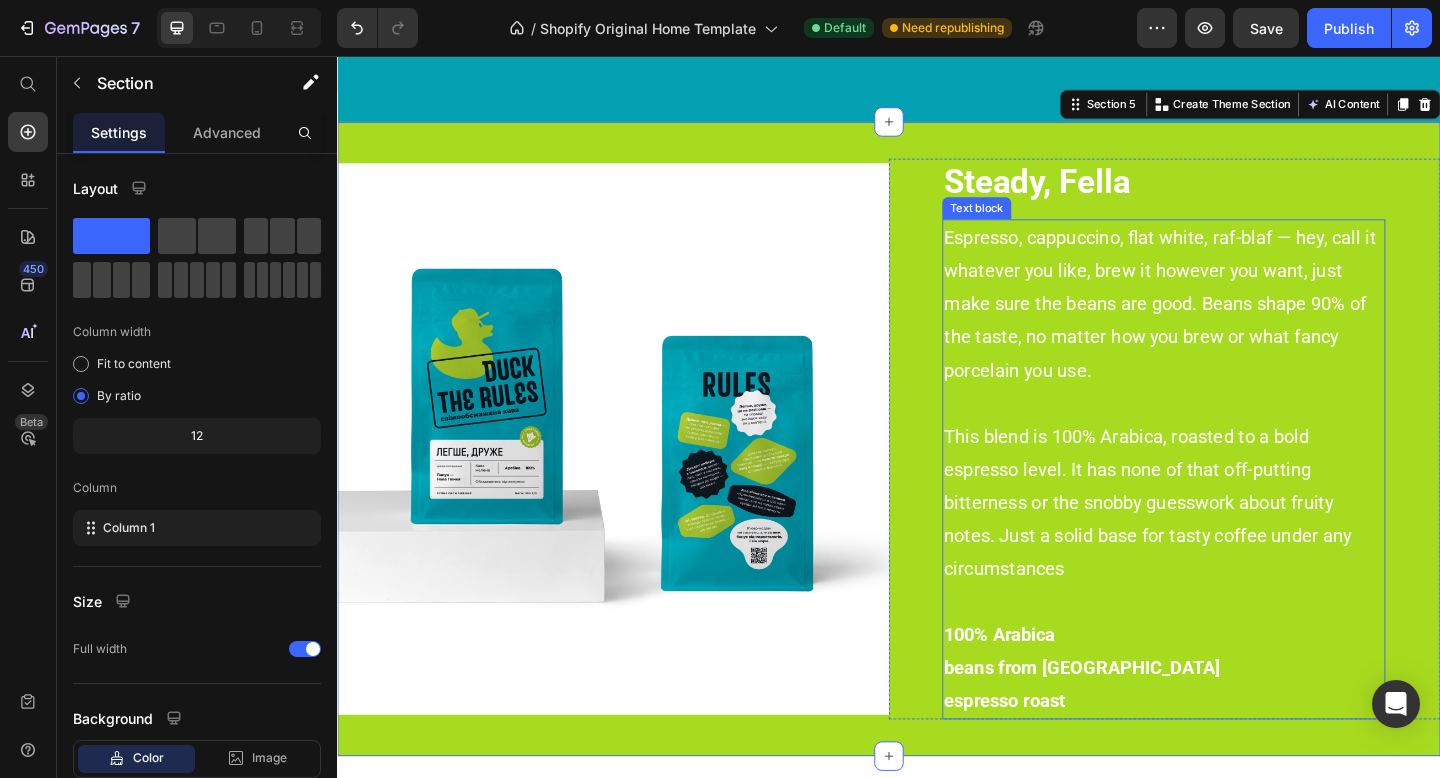 click on "Espresso, cappuccino, flat white, raf-blaf — hey, call it whatever you like, brew it however you want, just make sure the beans are good. Beans shape 90% of the taste, no matter how you brew or what fancy porcelain you use." at bounding box center (1232, 326) 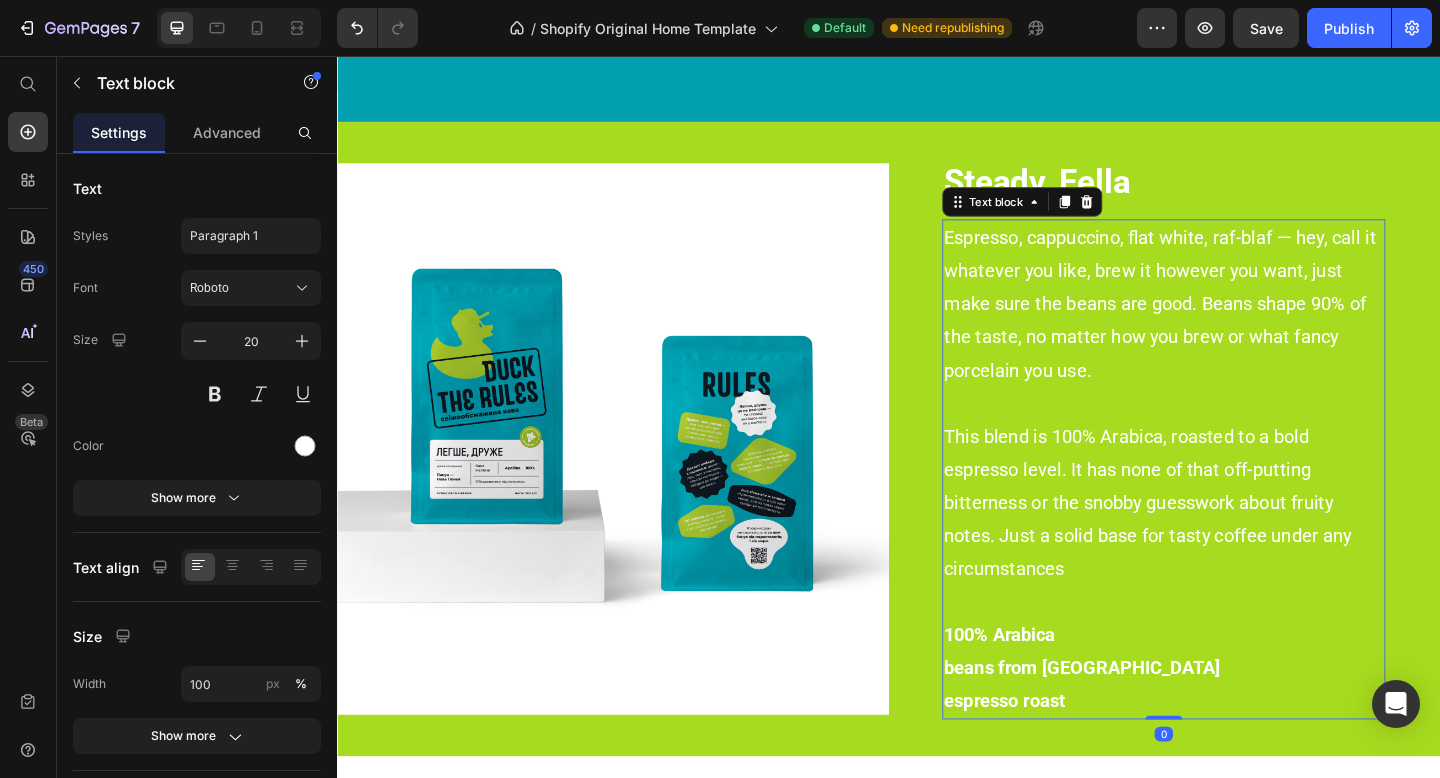 click on "Espresso, cappuccino, flat white, raf-blaf — hey, call it whatever you like, brew it however you want, just make sure the beans are good. Beans shape 90% of the taste, no matter how you brew or what fancy porcelain you use." at bounding box center (1232, 326) 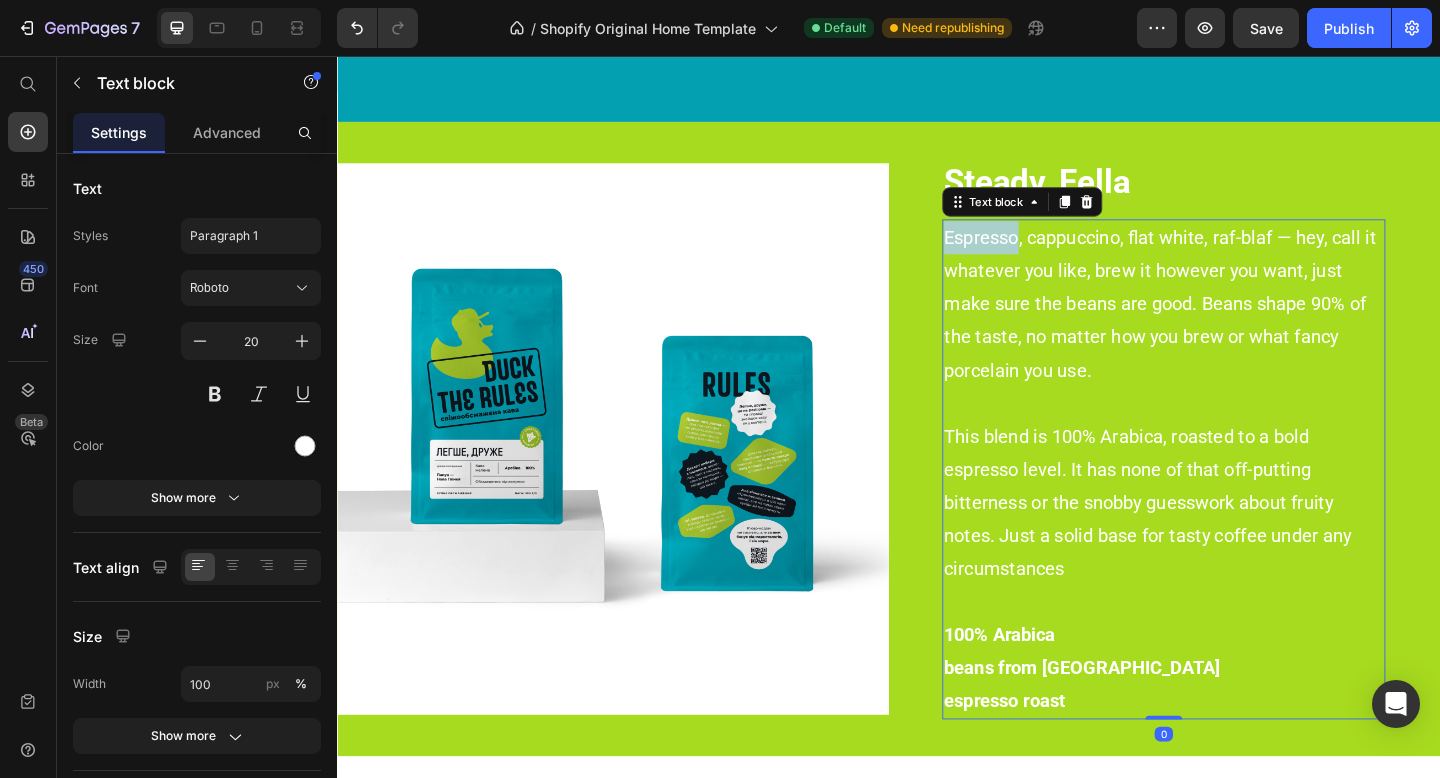click on "Espresso, cappuccino, flat white, raf-blaf — hey, call it whatever you like, brew it however you want, just make sure the beans are good. Beans shape 90% of the taste, no matter how you brew or what fancy porcelain you use." at bounding box center (1232, 326) 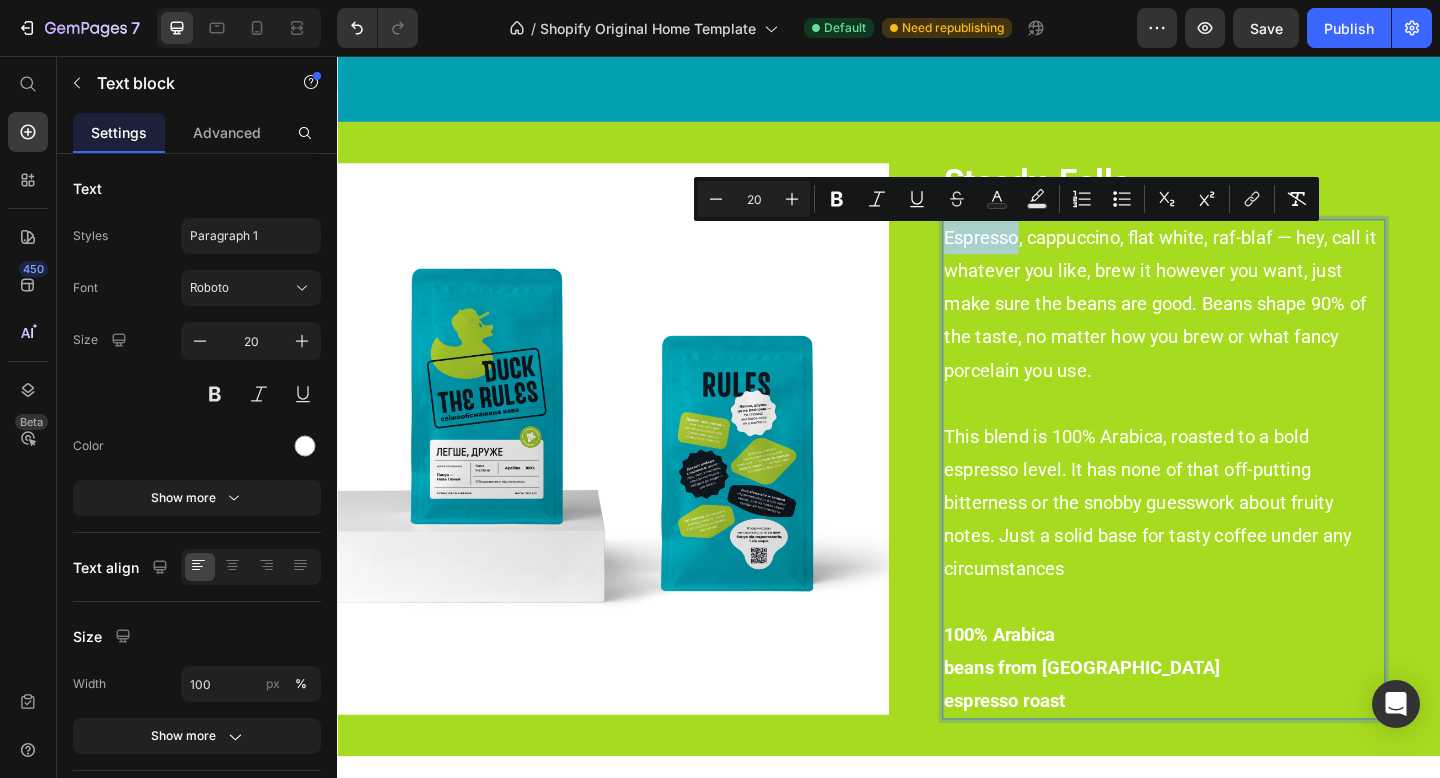 click on "Espresso, cappuccino, flat white, raf-blaf — hey, call it whatever you like, brew it however you want, just make sure the beans are good. Beans shape 90% of the taste, no matter how you brew or what fancy porcelain you use." at bounding box center (1232, 326) 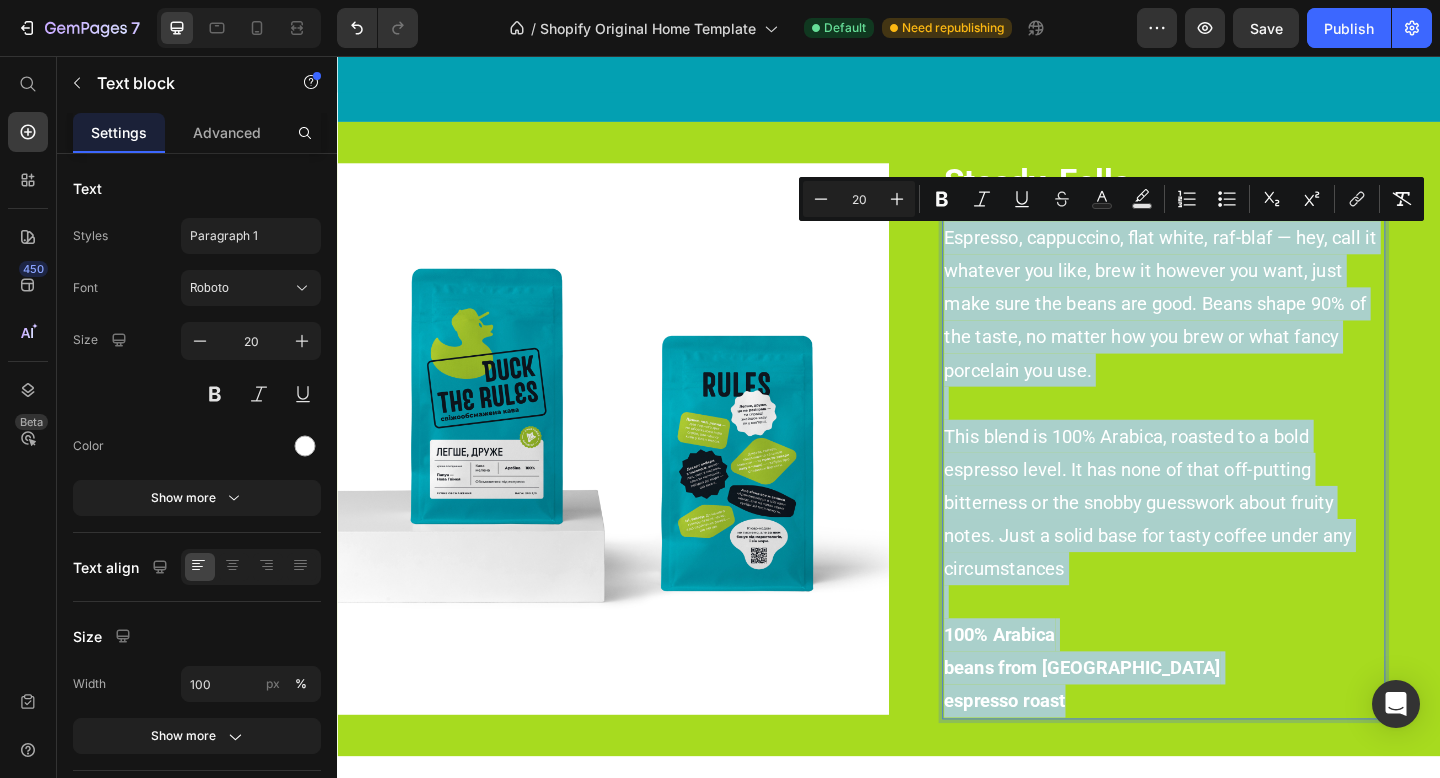 drag, startPoint x: 1136, startPoint y: 756, endPoint x: 997, endPoint y: 257, distance: 517.99805 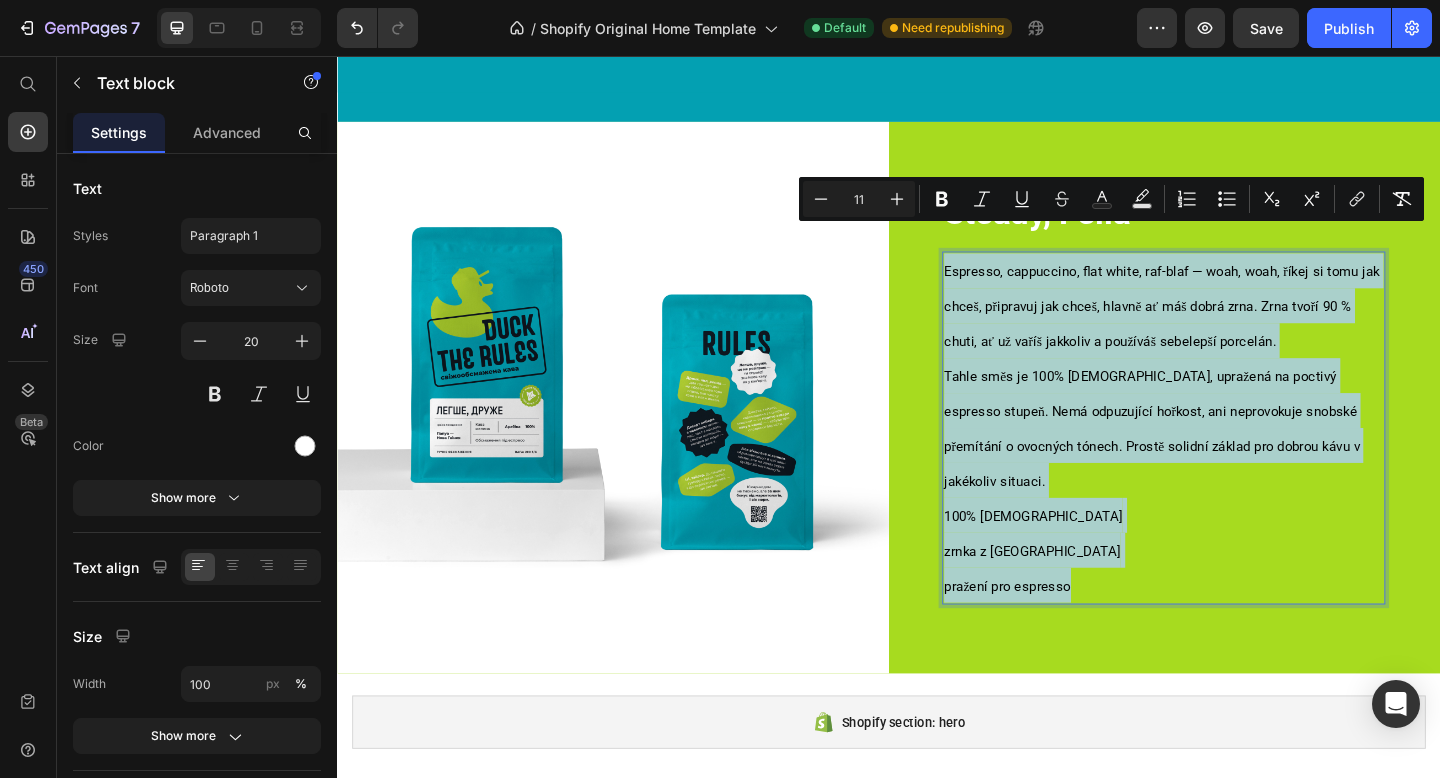 scroll, scrollTop: 2410, scrollLeft: 0, axis: vertical 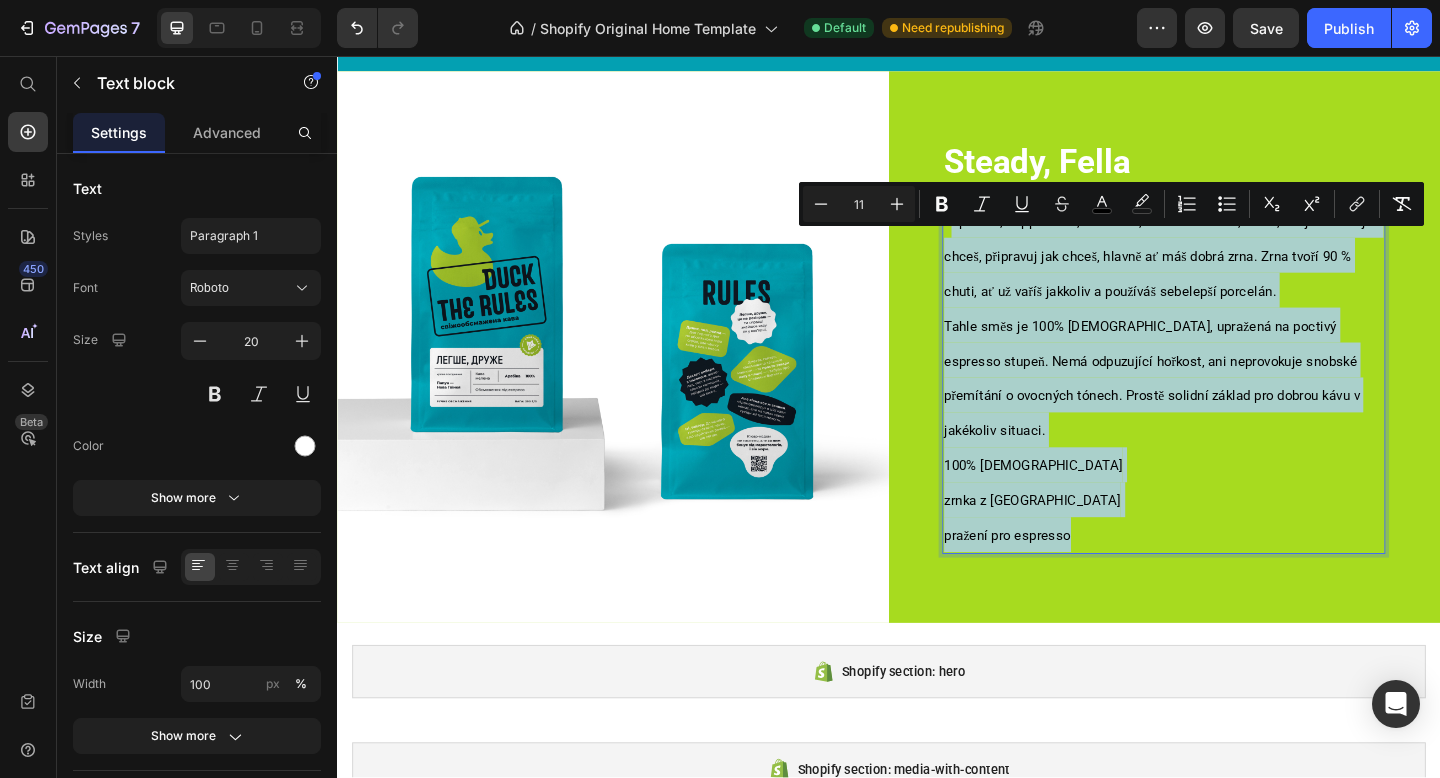 drag, startPoint x: 1148, startPoint y: 565, endPoint x: 1000, endPoint y: 254, distance: 344.4198 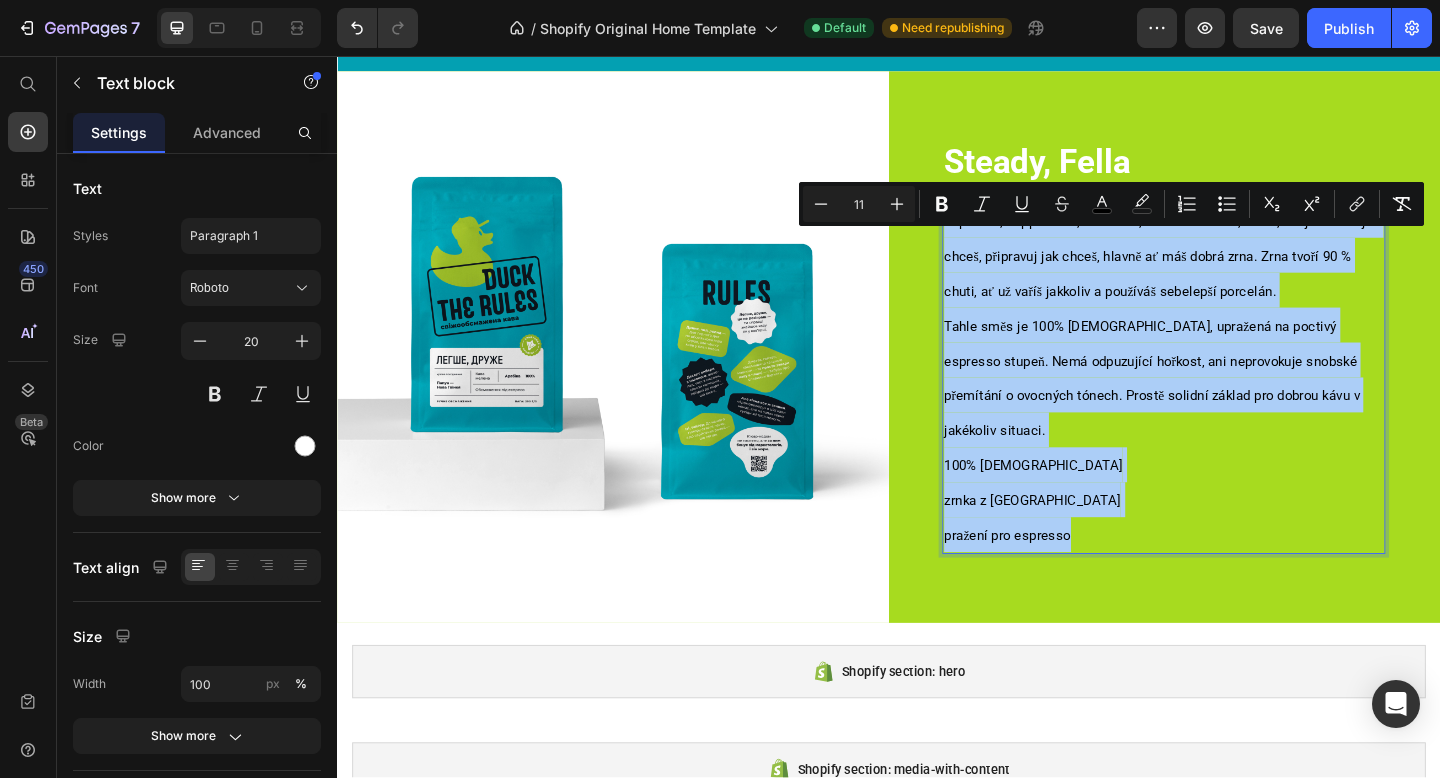 click on "11" at bounding box center [859, 204] 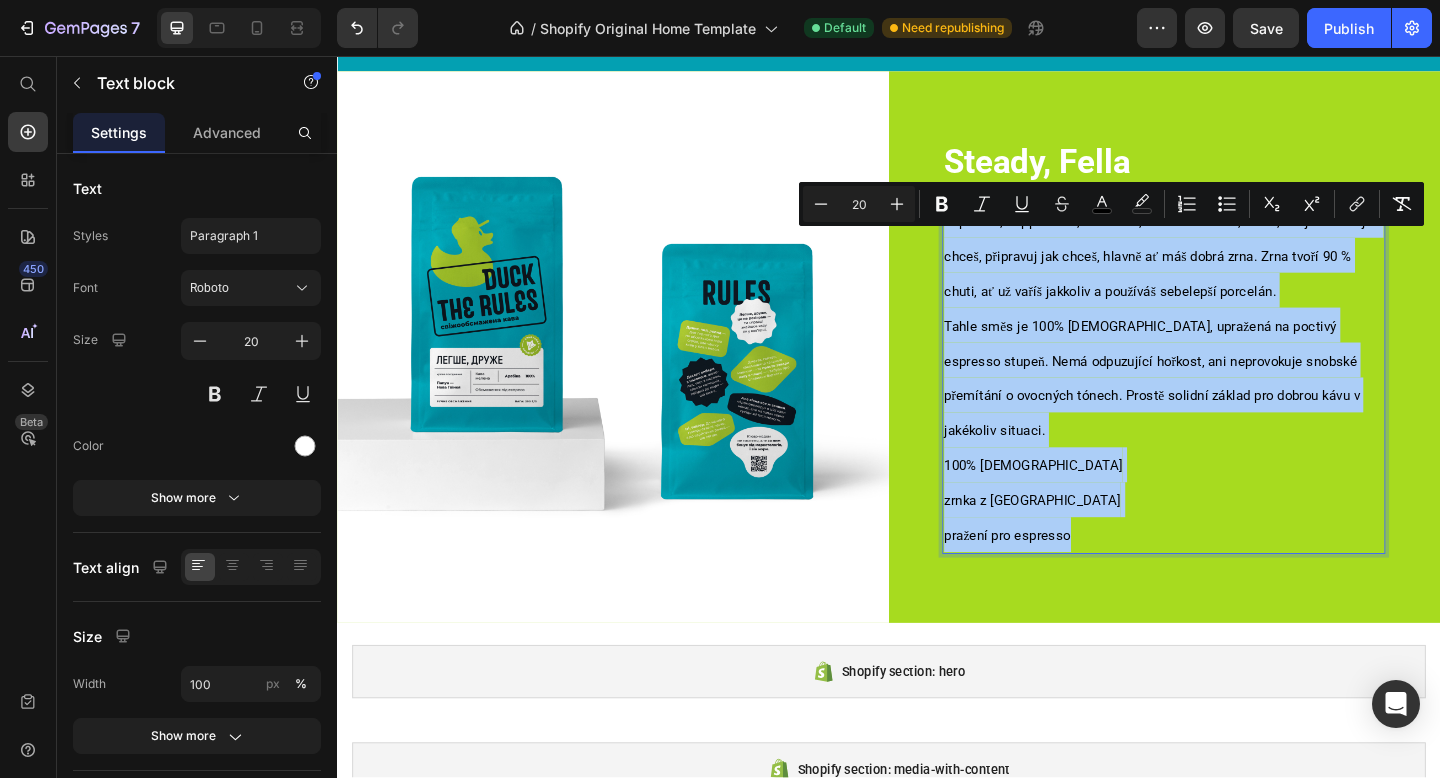 type on "20" 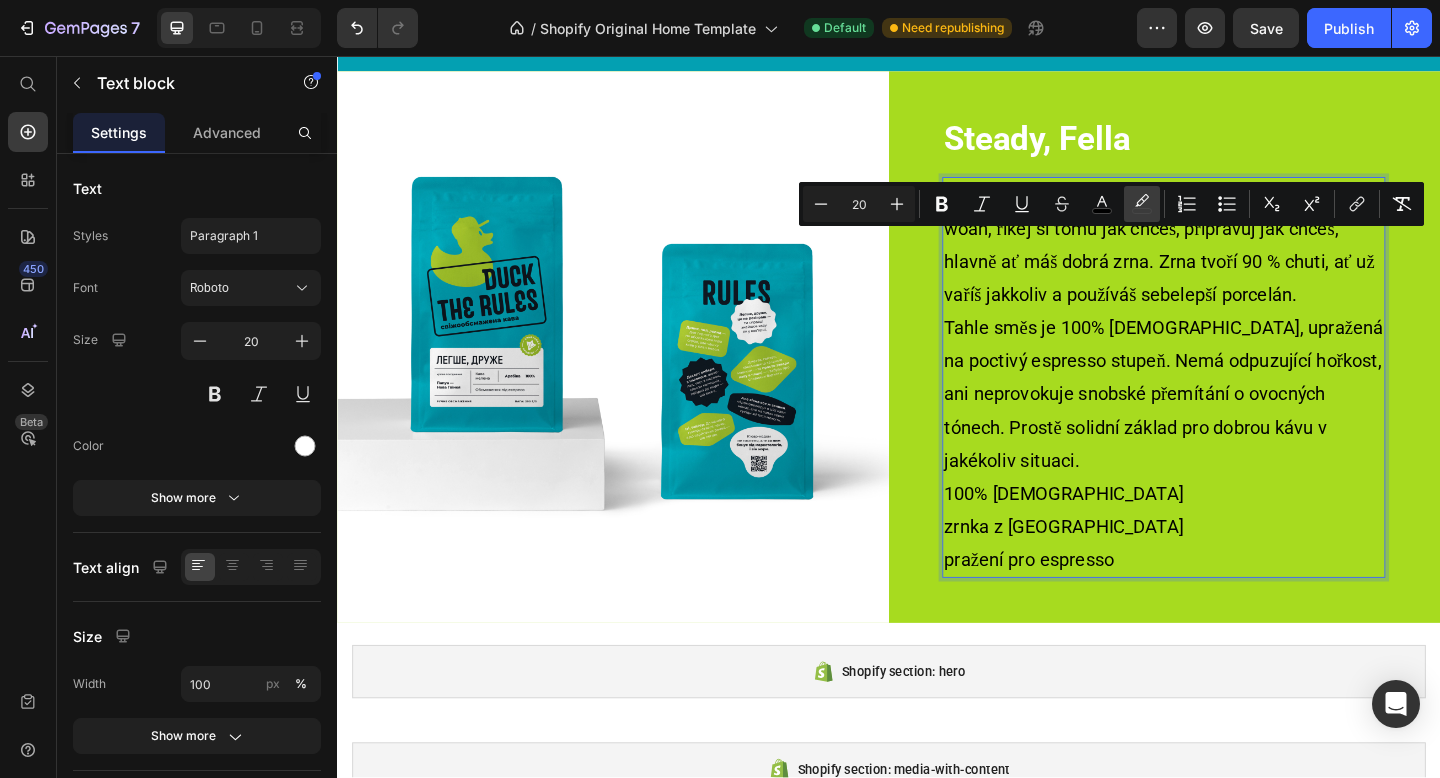 click 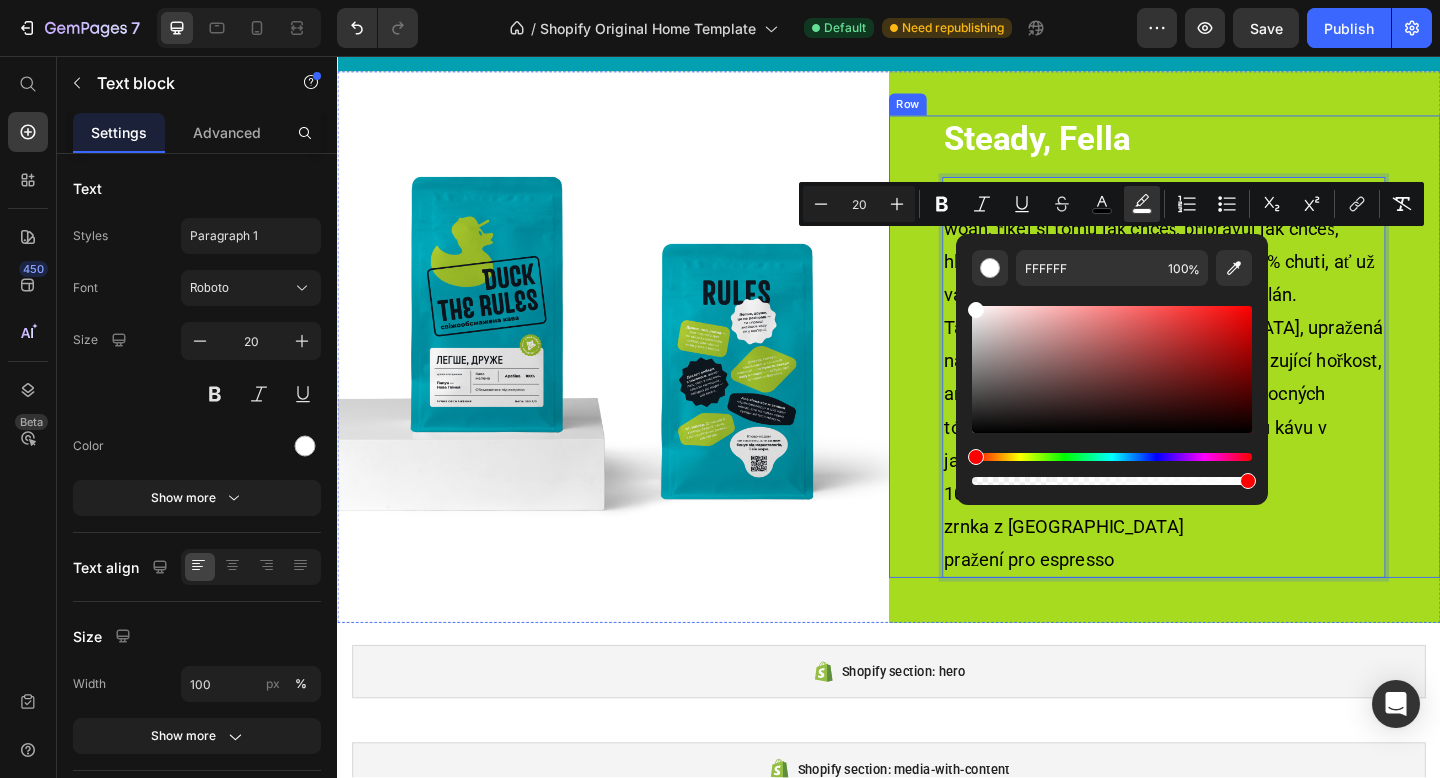 drag, startPoint x: 1354, startPoint y: 397, endPoint x: 982, endPoint y: 285, distance: 388.49454 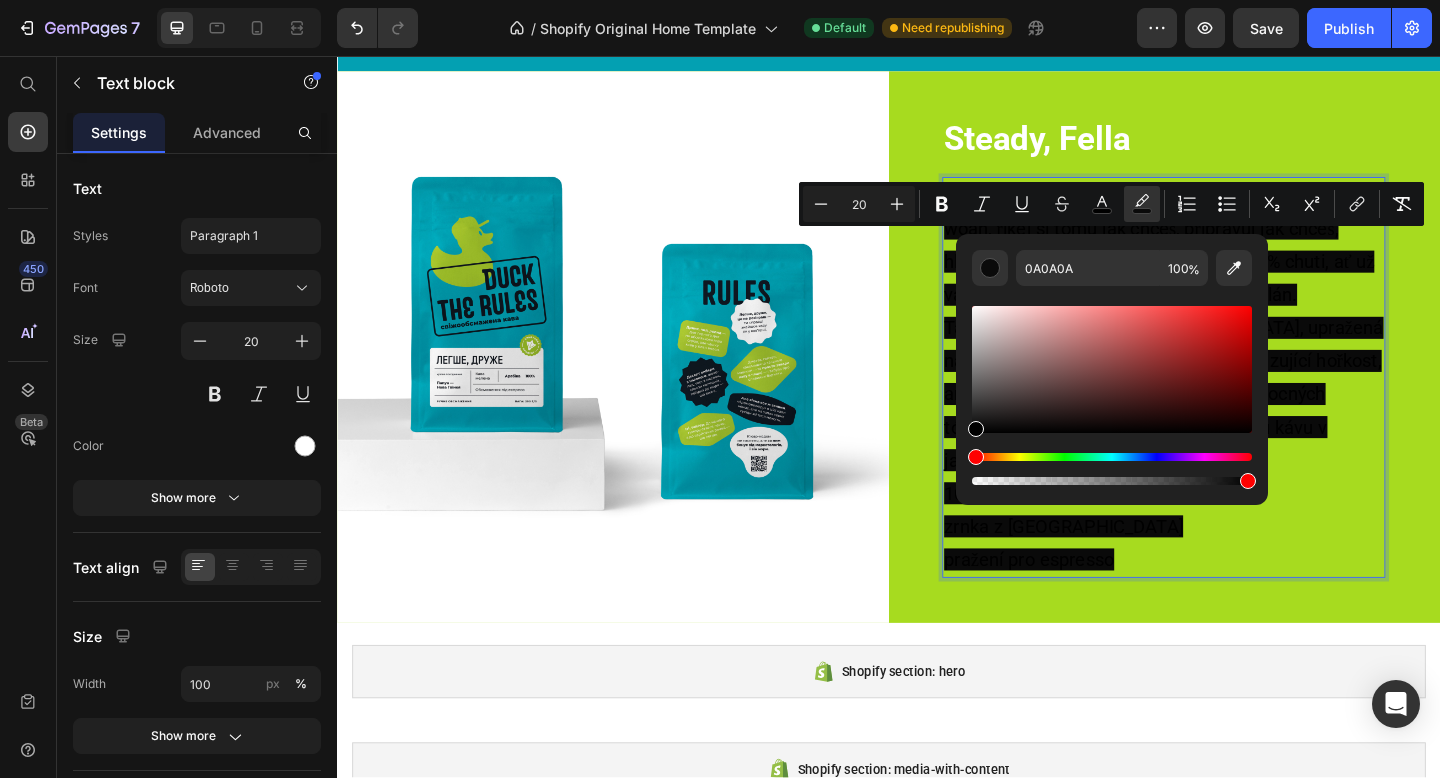 type on "000000" 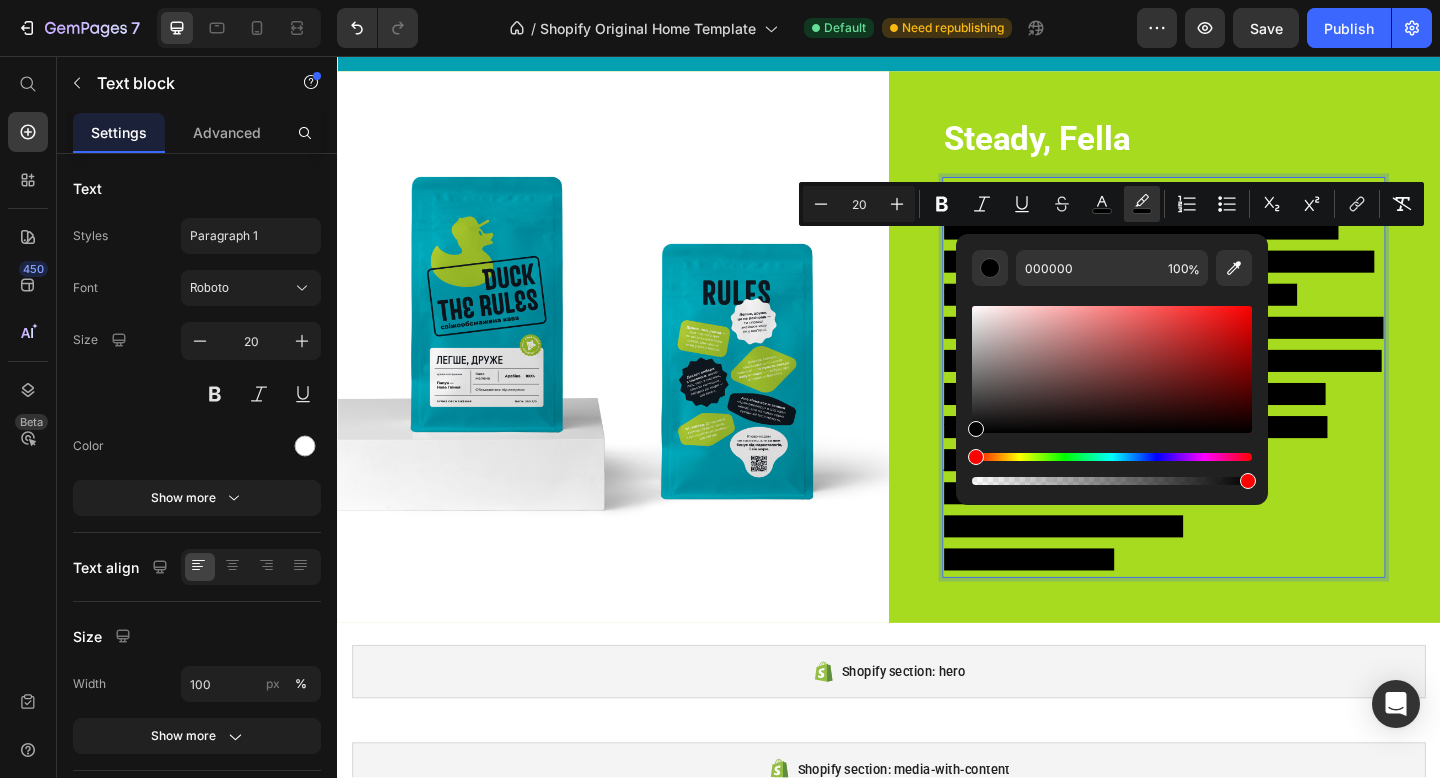 drag, startPoint x: 1035, startPoint y: 414, endPoint x: 955, endPoint y: 464, distance: 94.33981 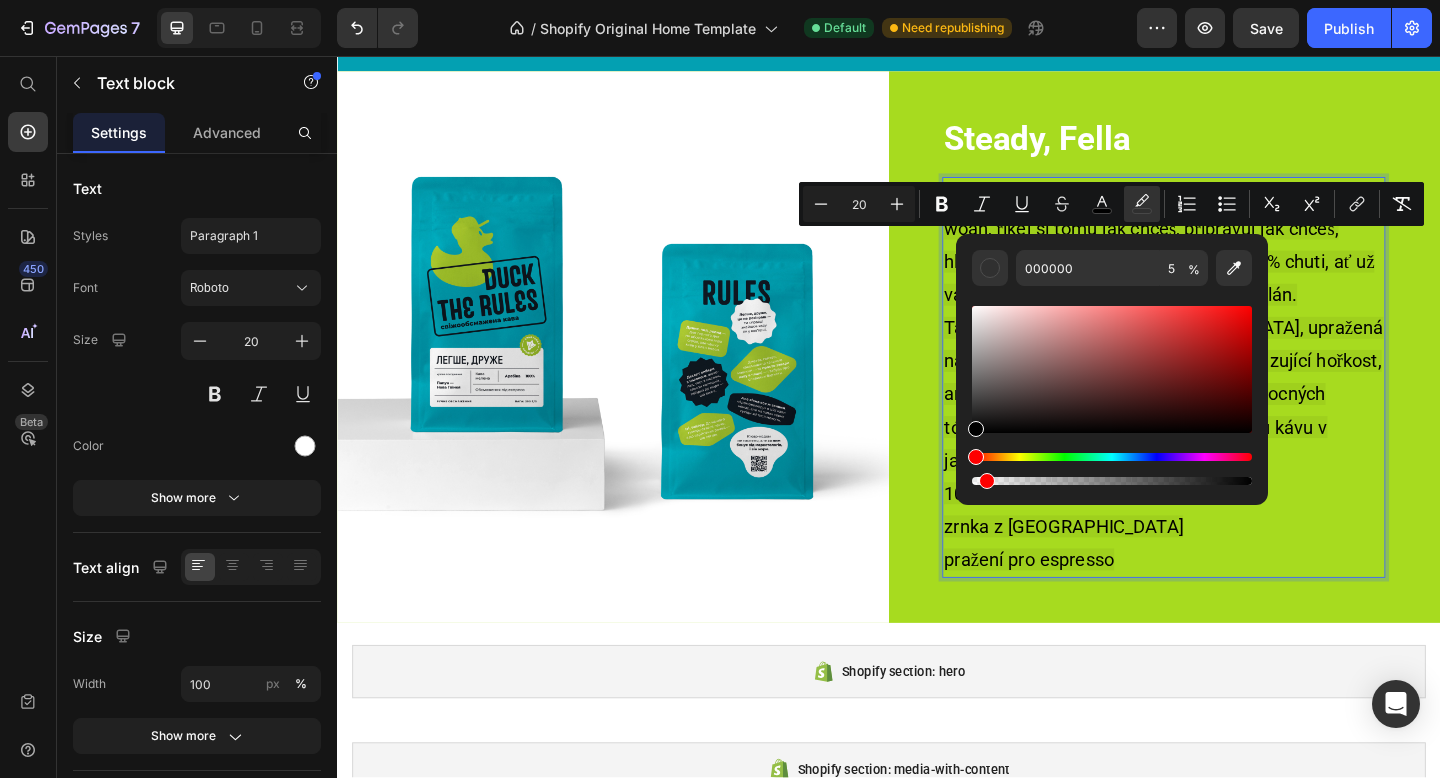 type on "4" 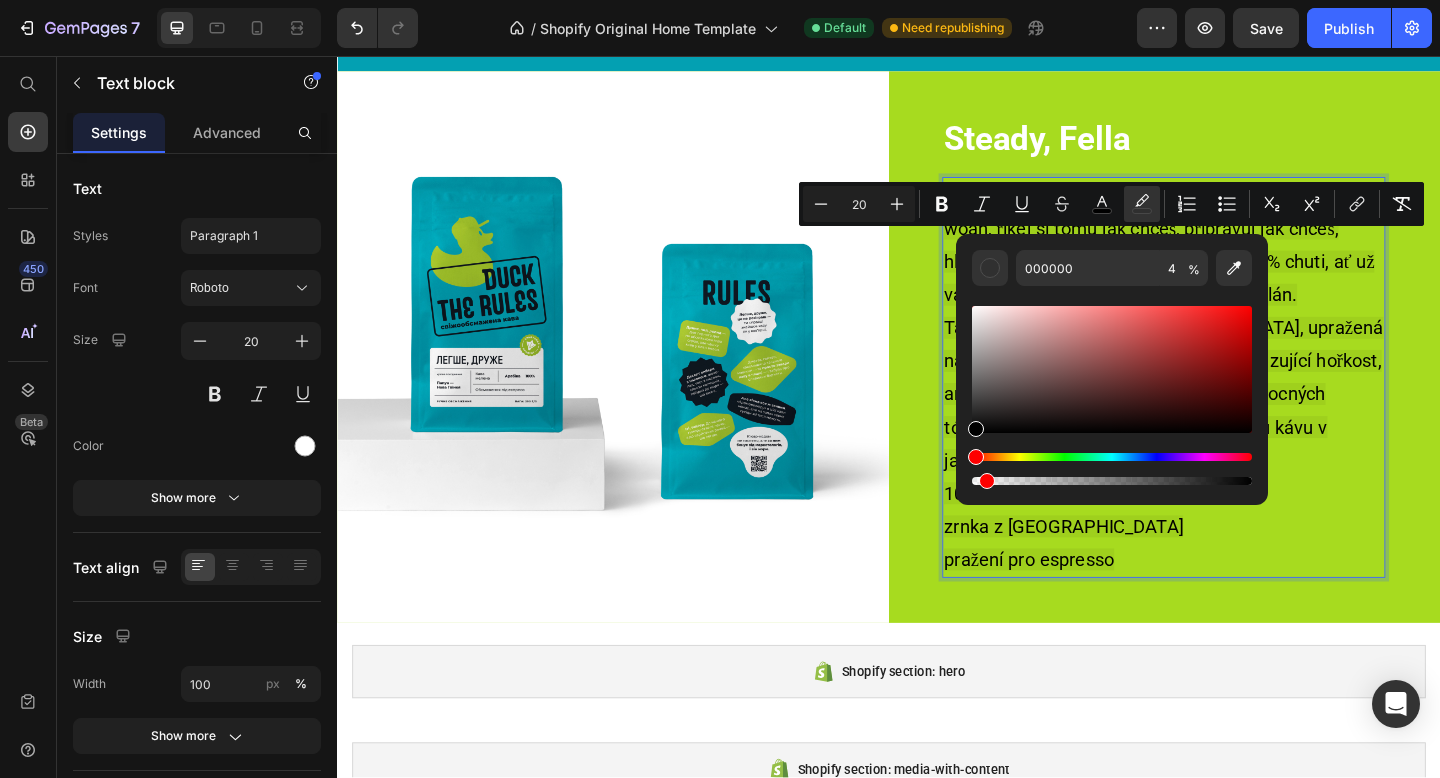 click at bounding box center [1112, 481] 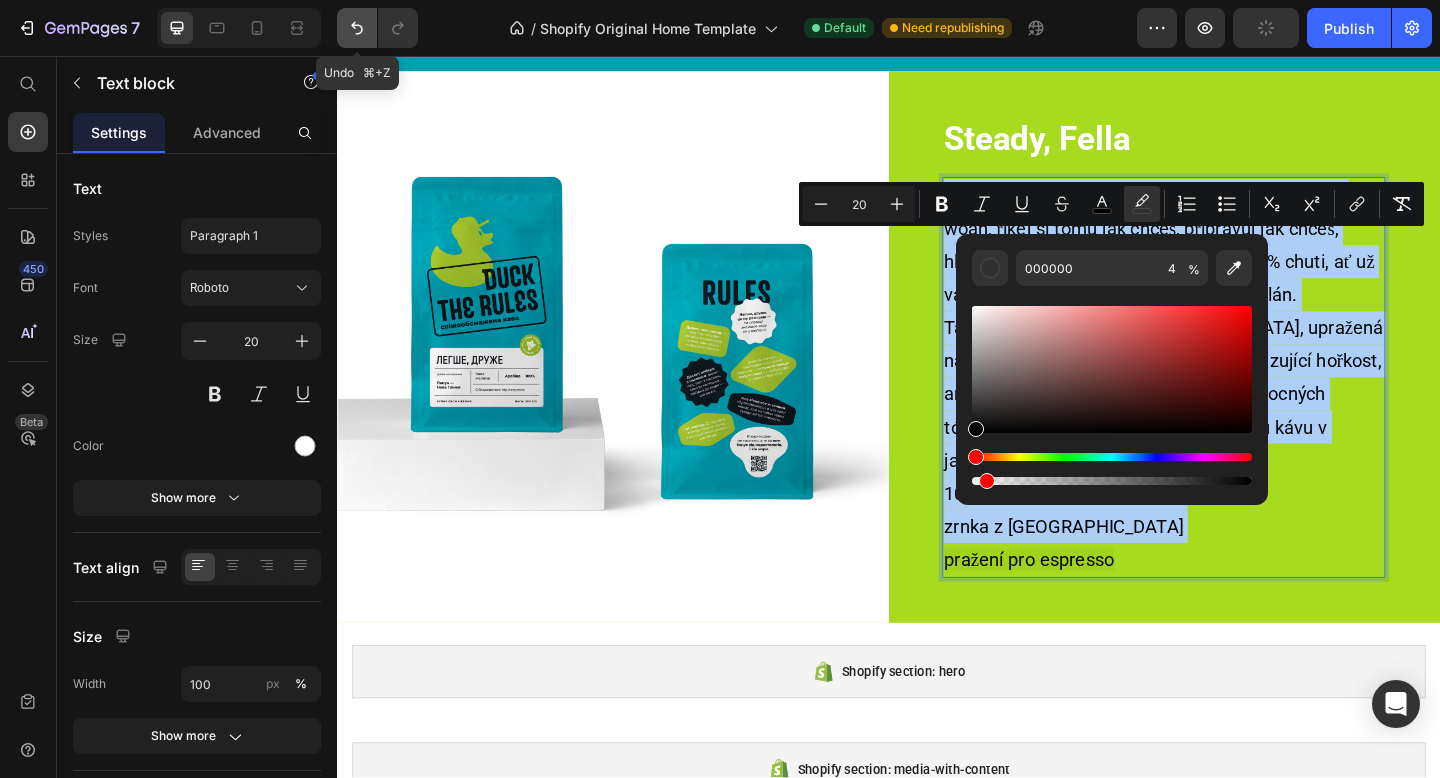 click 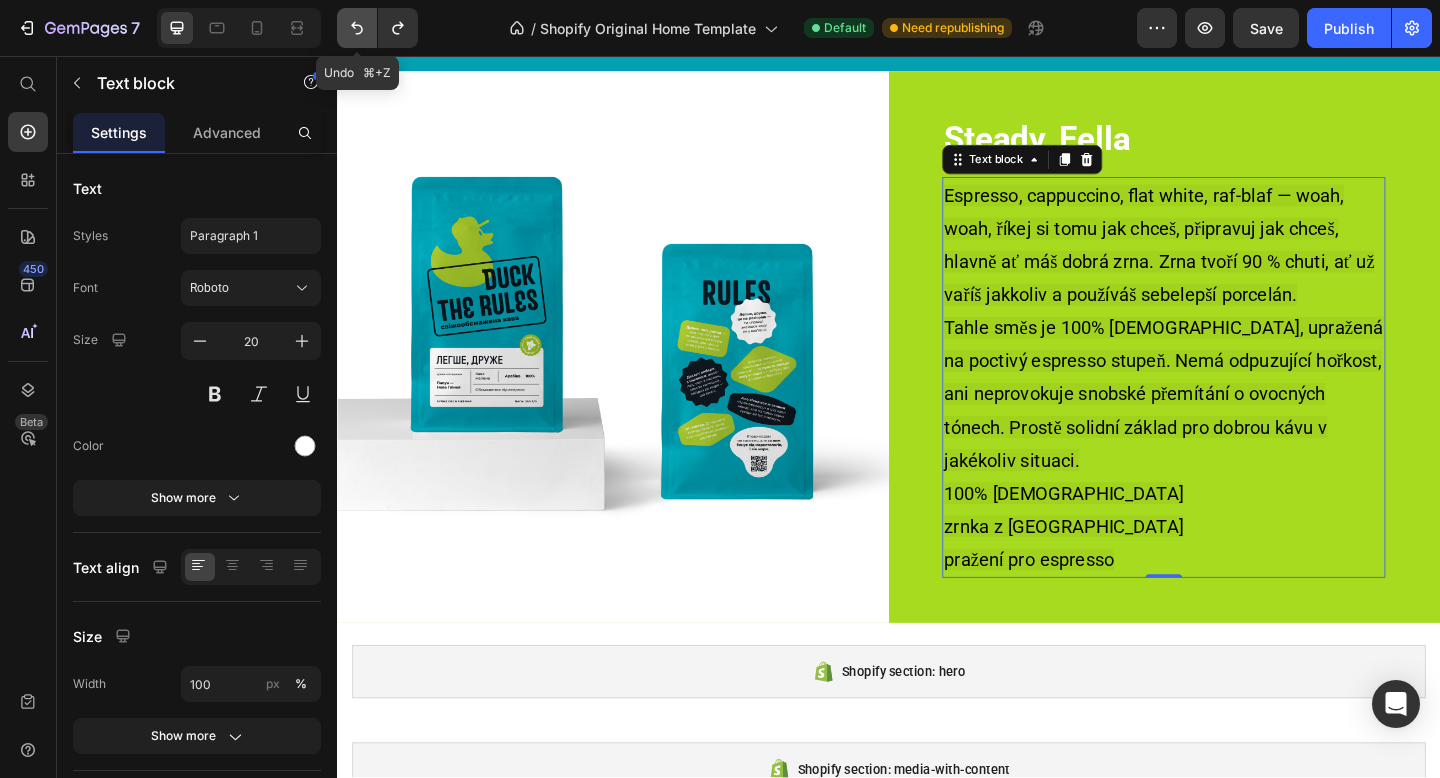 click 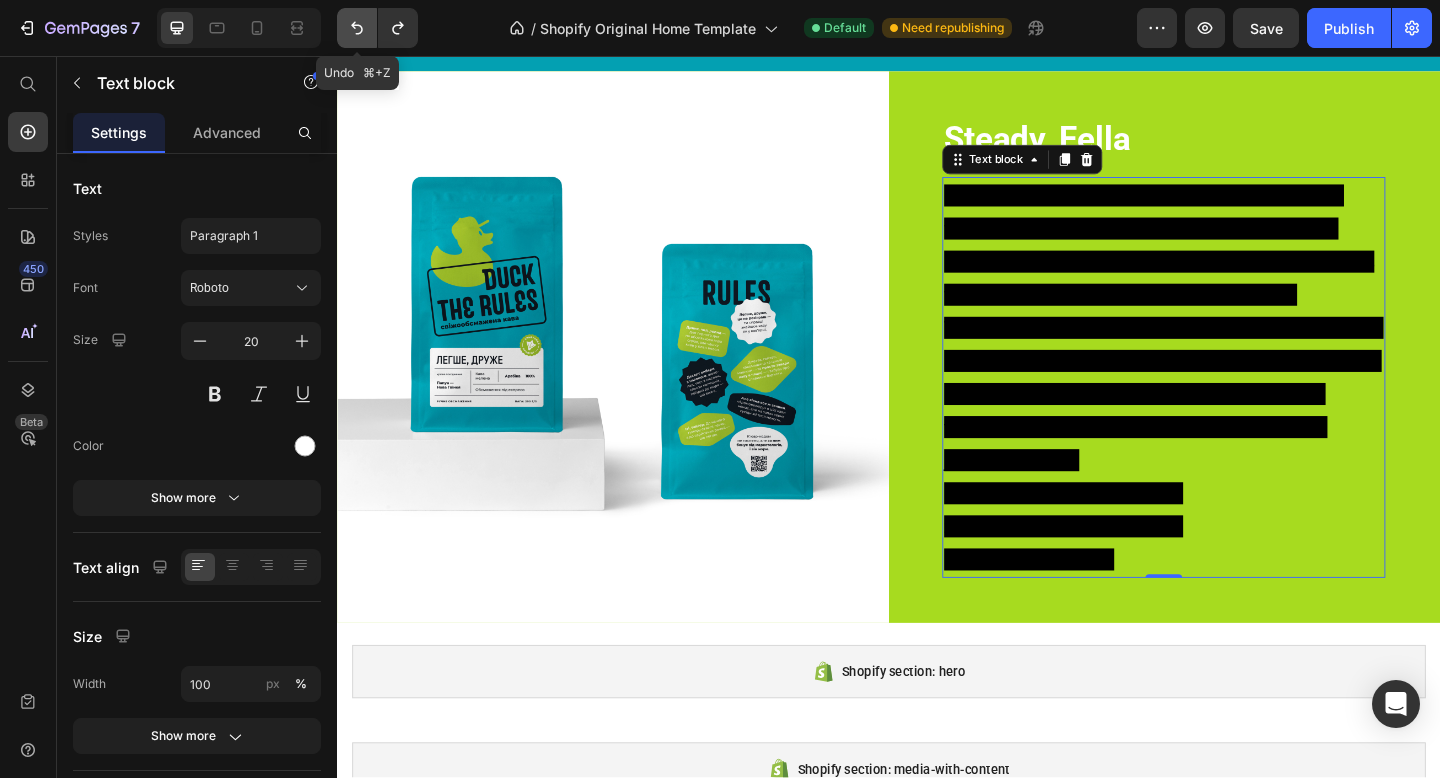 click 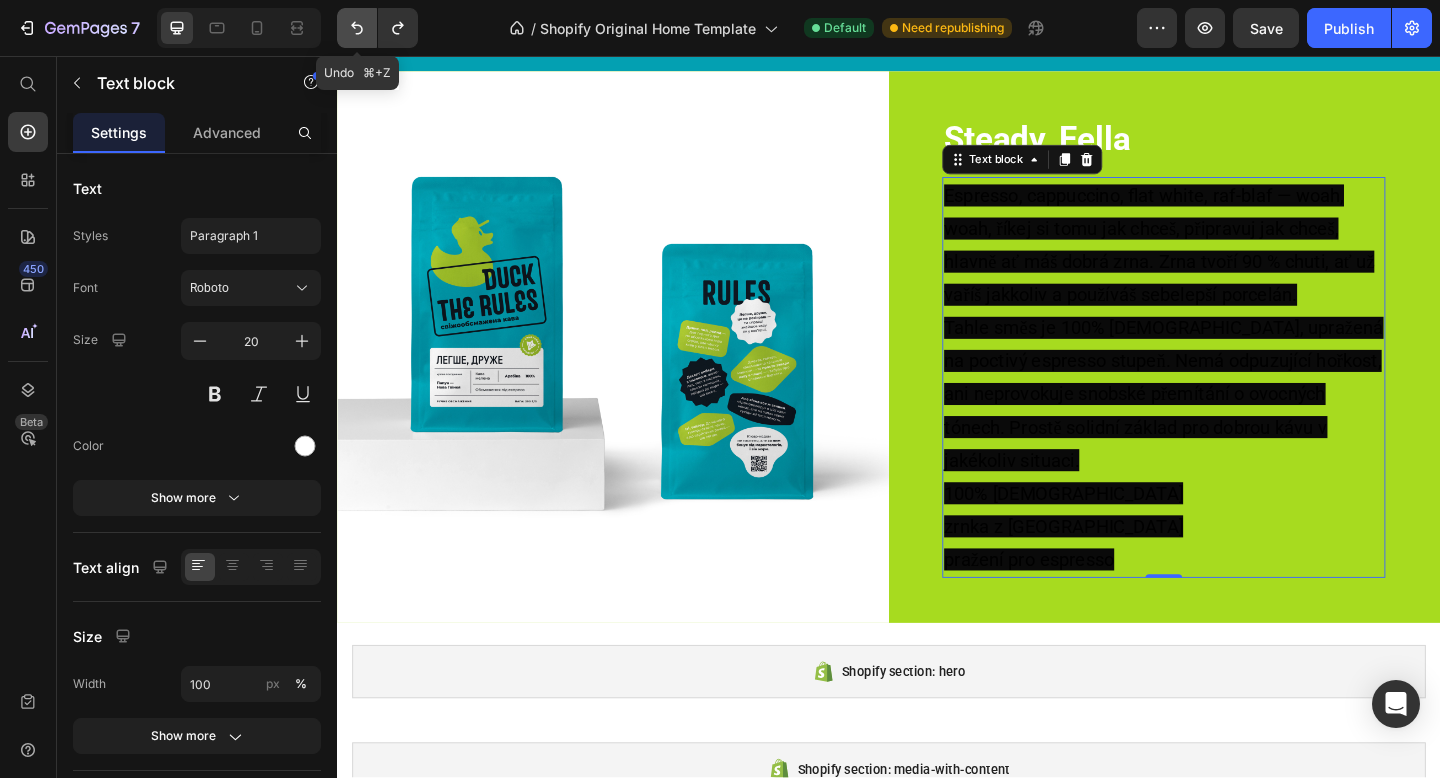 click 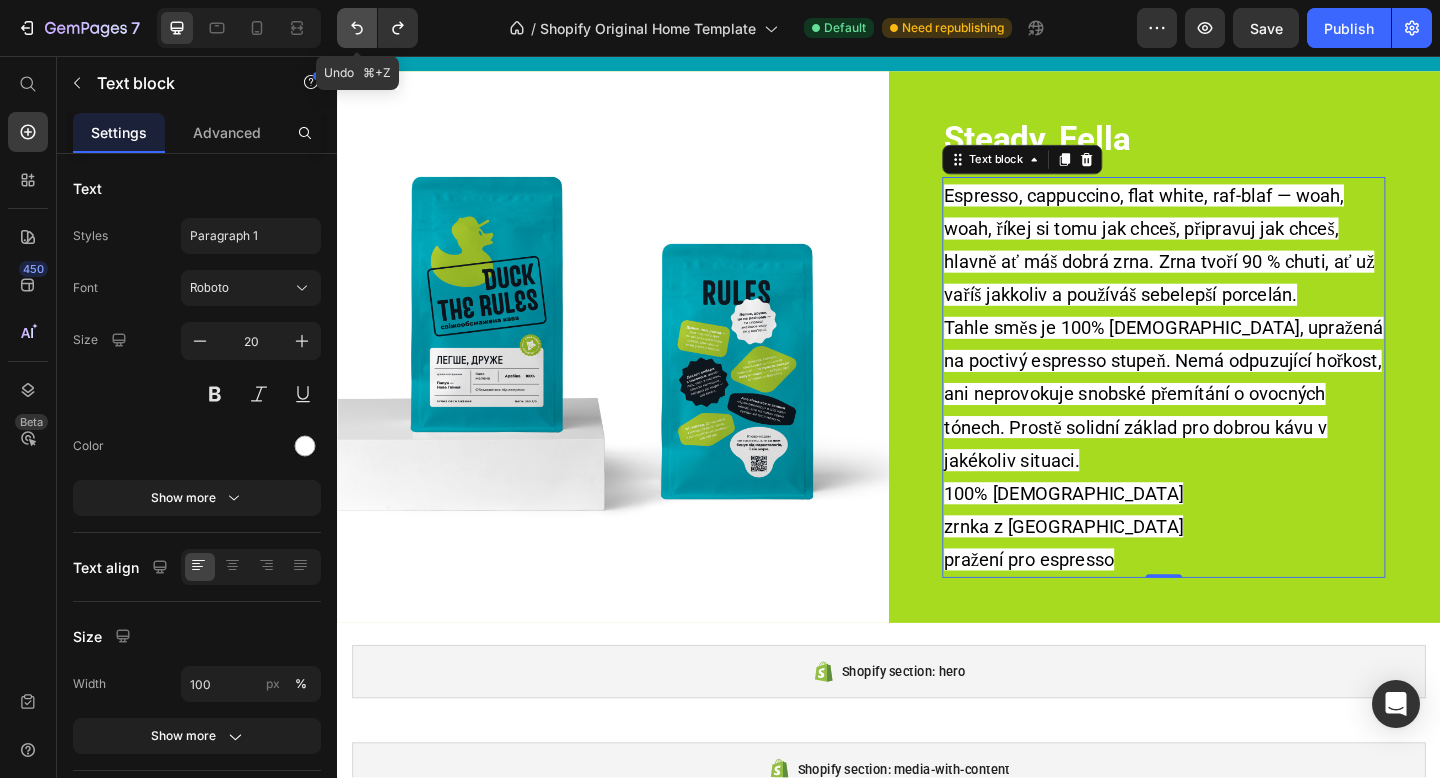 click 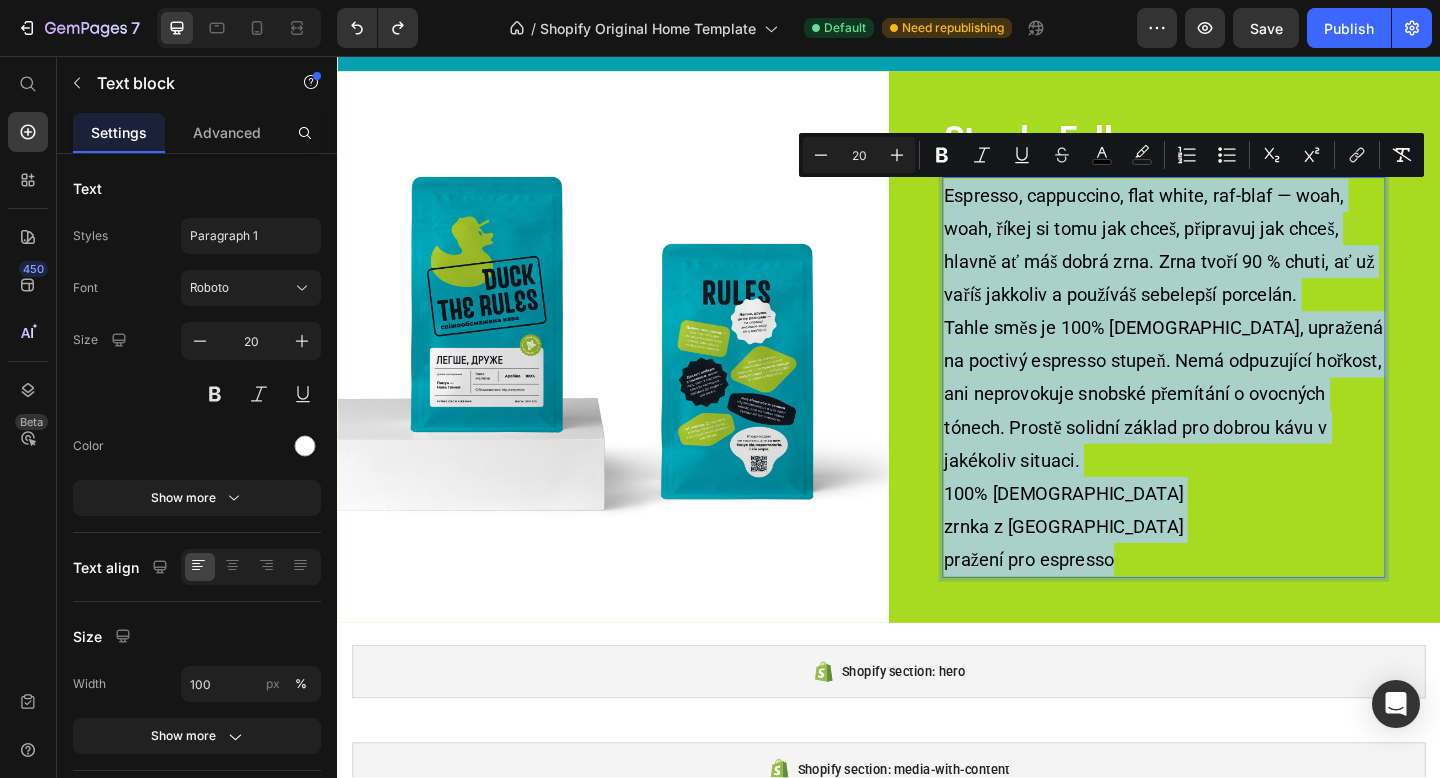 drag, startPoint x: 1207, startPoint y: 598, endPoint x: 997, endPoint y: 208, distance: 442.9447 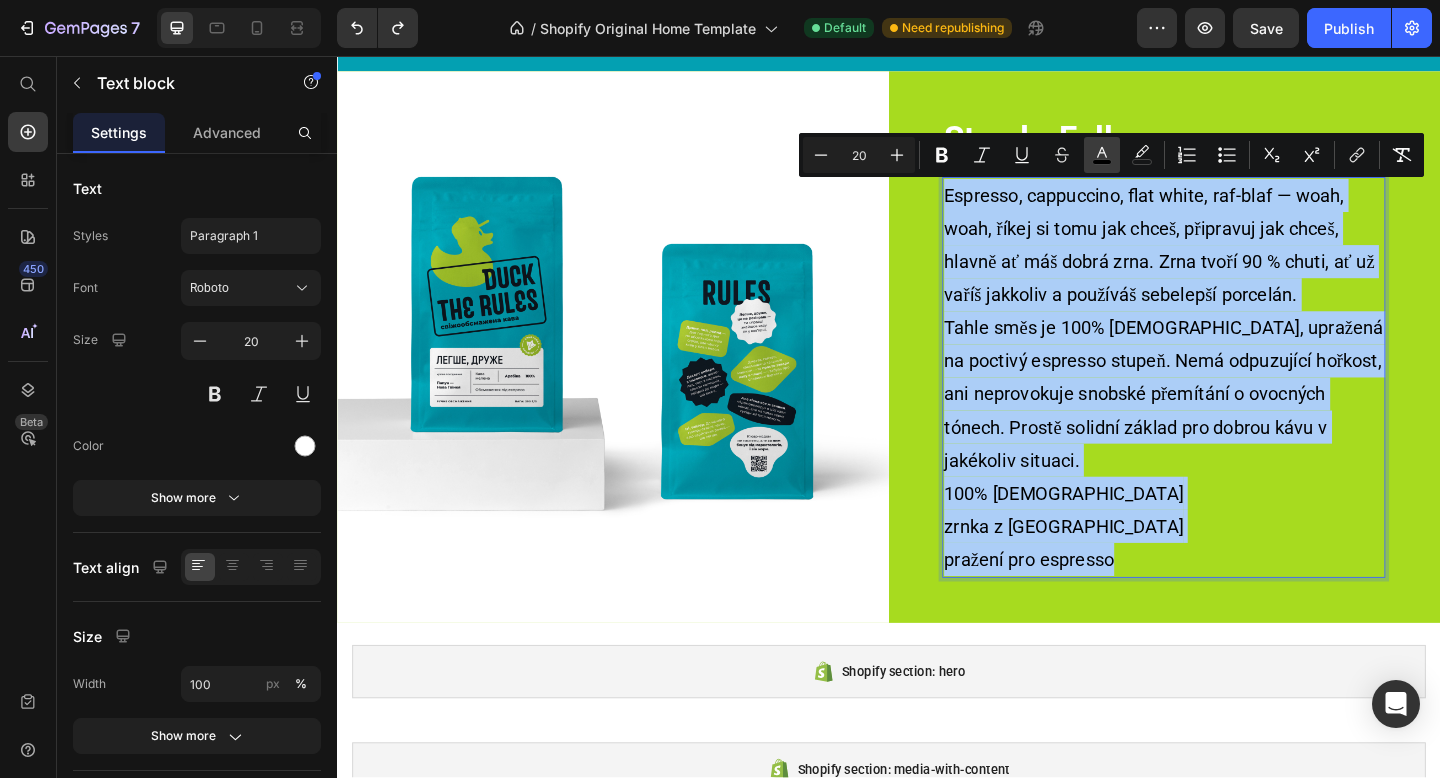 click 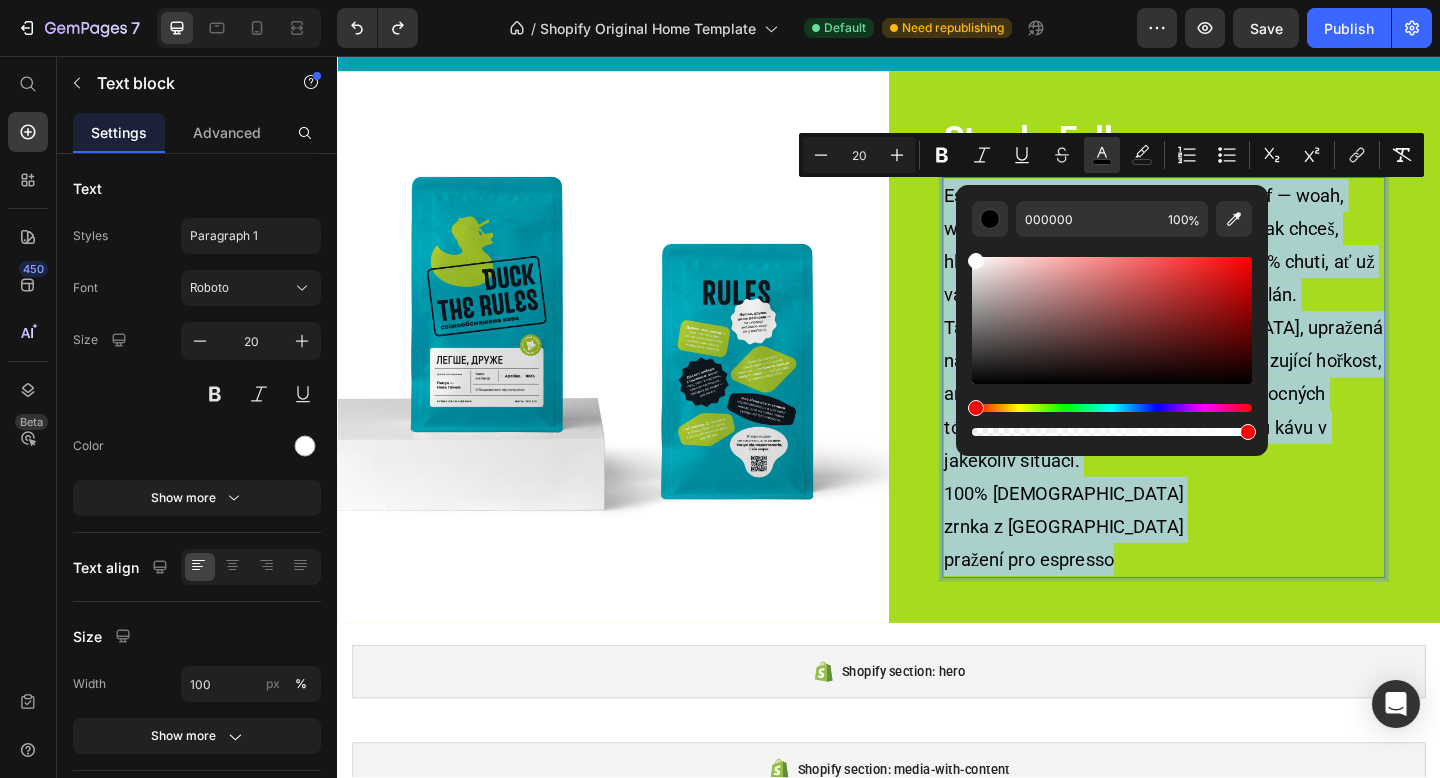 type on "FFFFFF" 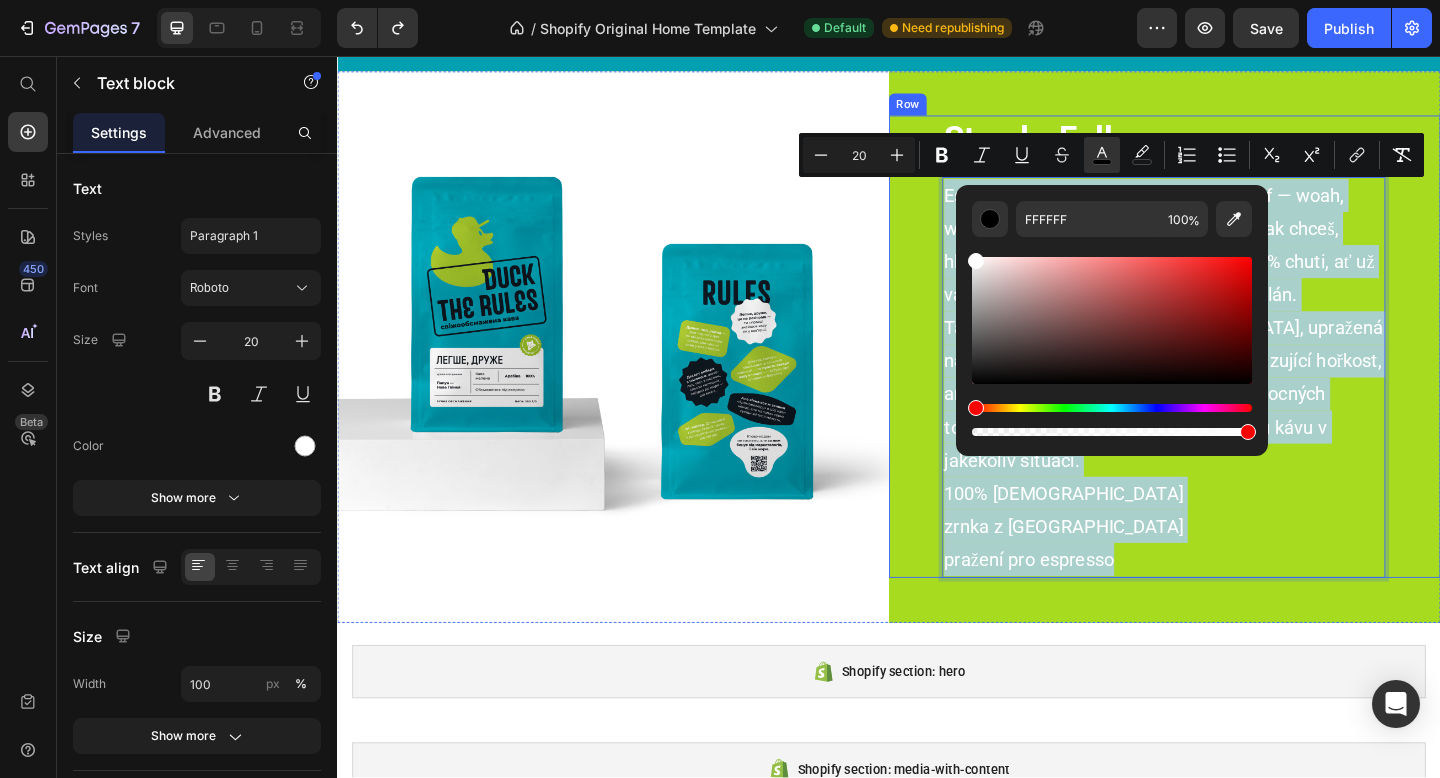 drag, startPoint x: 1332, startPoint y: 327, endPoint x: 962, endPoint y: 218, distance: 385.7214 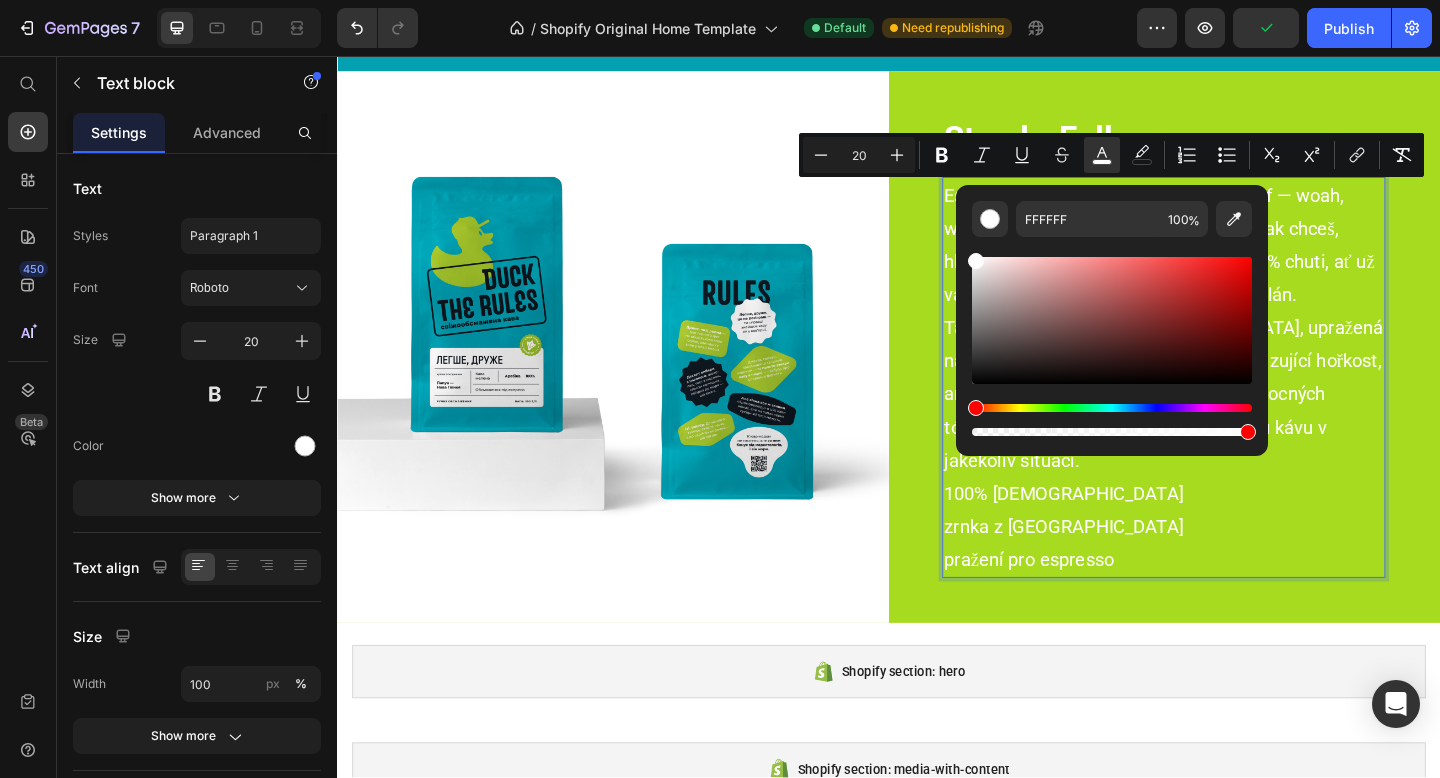 click on "Espresso, cappuccino, flat white, raf-blaf — woah, woah, říkej si tomu jak chceš, připravuj jak chceš, hlavně ať máš dobrá zrna. Zrna tvoří 90 % chuti, ať už vaříš jakkoliv a používáš sebelepší porcelán." at bounding box center (1236, 262) 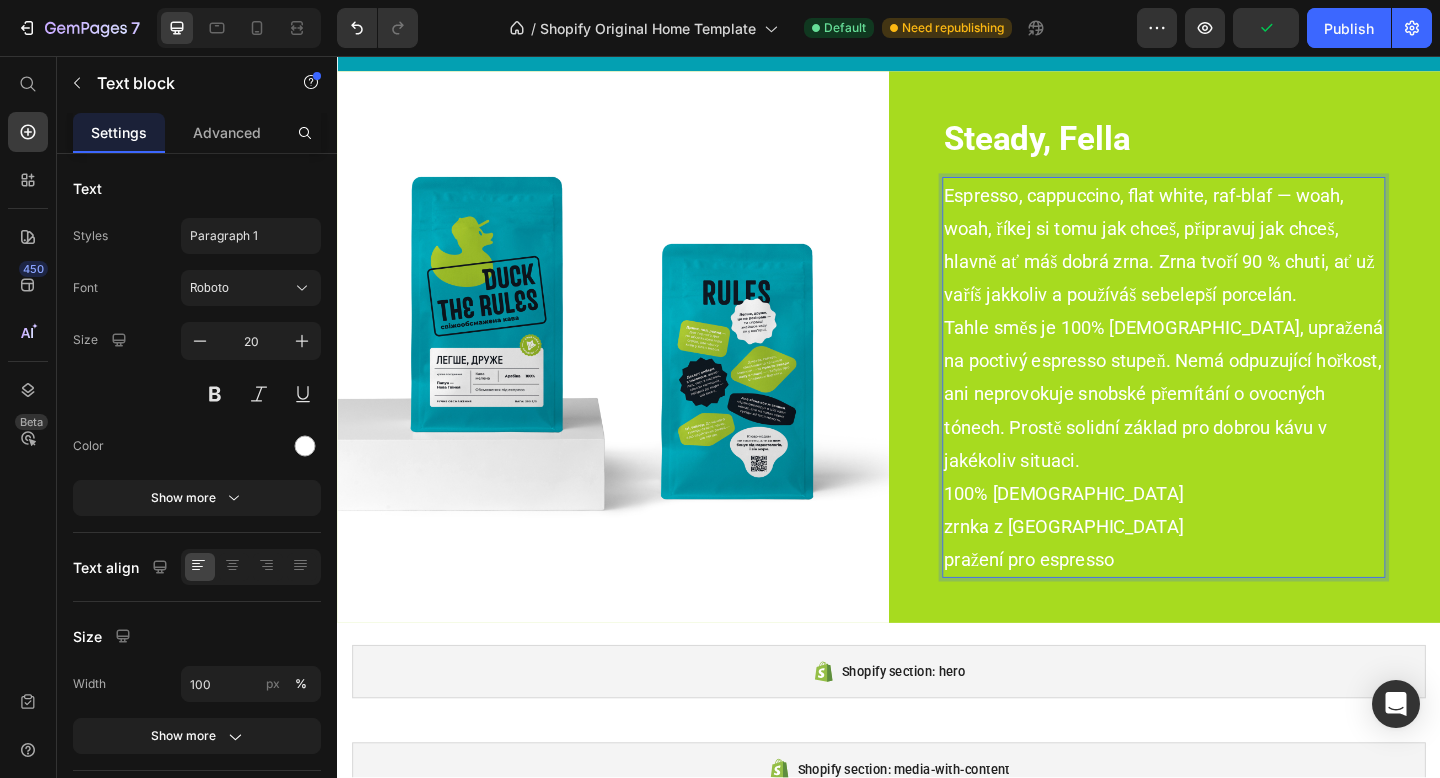 click on "Tahle směs je 100% [DEMOGRAPHIC_DATA], upražená na poctivý espresso stupeň. Nemá odpuzující hořkost, ani neprovokuje snobské přemítání o ovocných tónech. Prostě solidní základ pro dobrou kávu v jakékoliv situaci." at bounding box center [1236, 424] 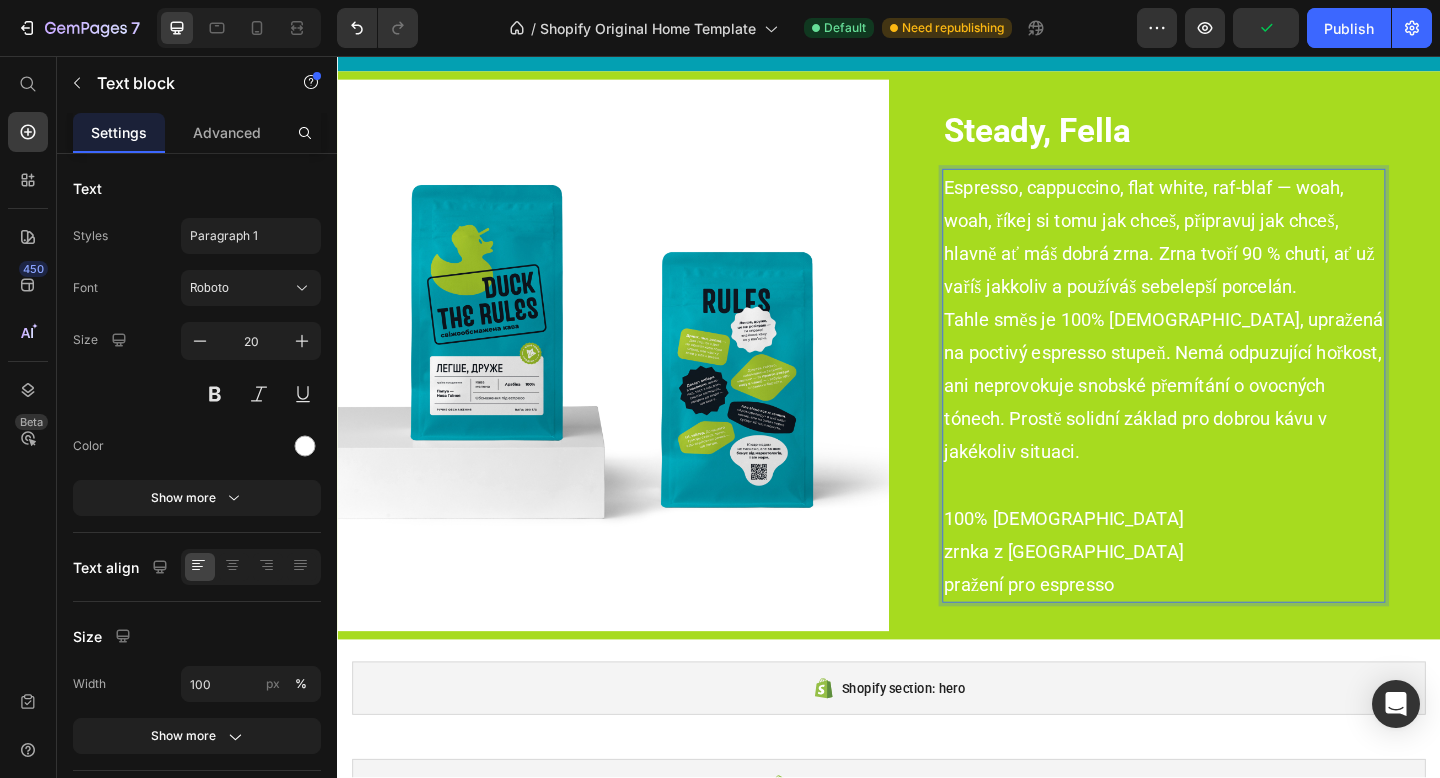 scroll, scrollTop: 2402, scrollLeft: 0, axis: vertical 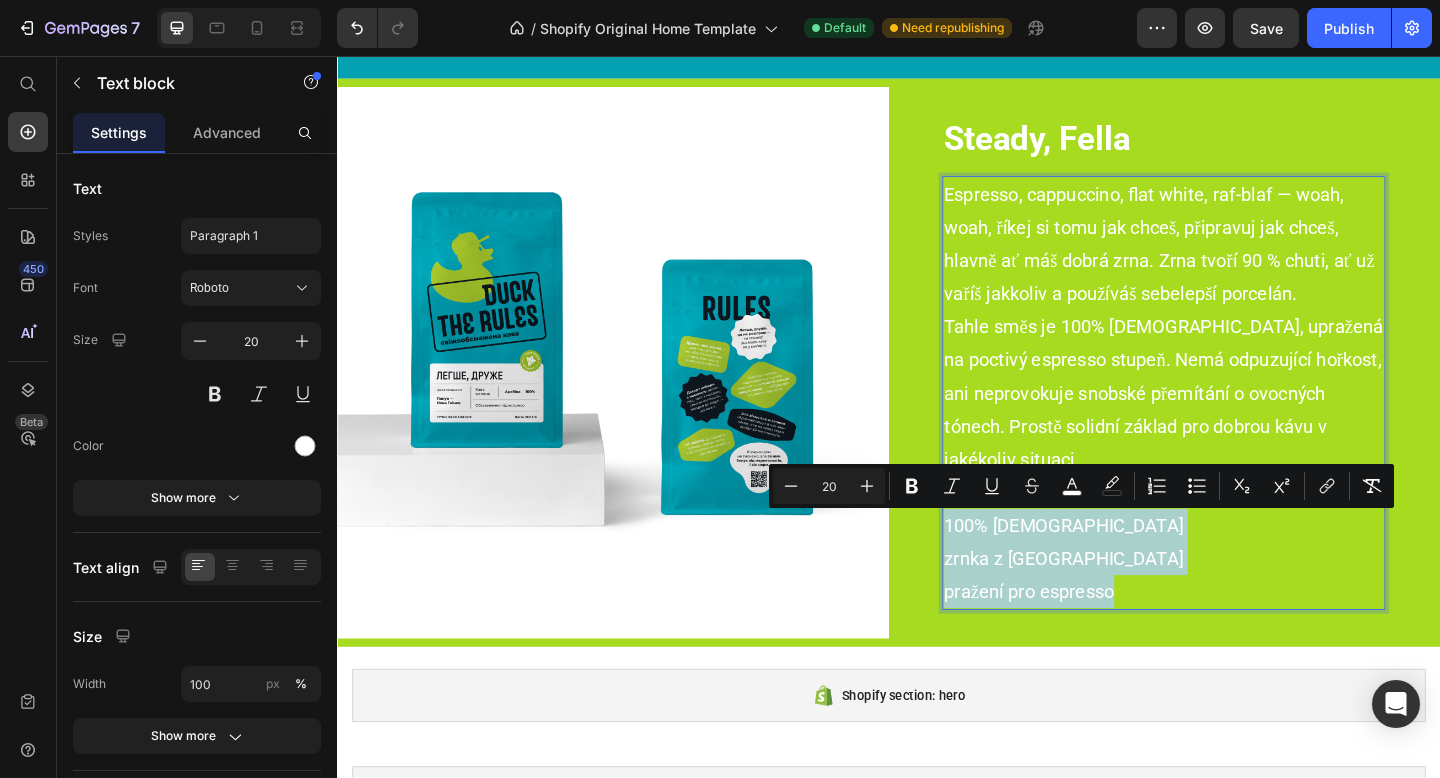 drag, startPoint x: 998, startPoint y: 564, endPoint x: 1197, endPoint y: 630, distance: 209.65924 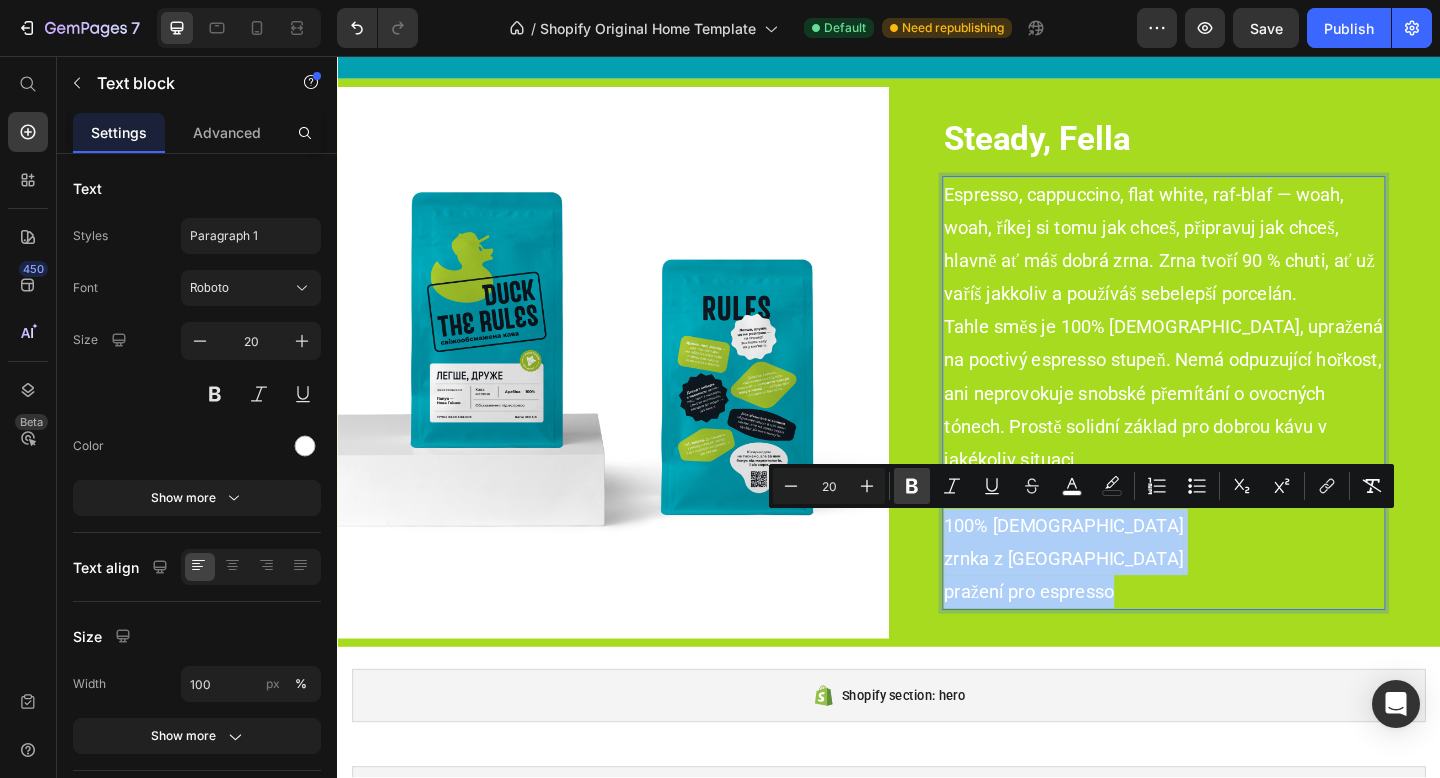 click 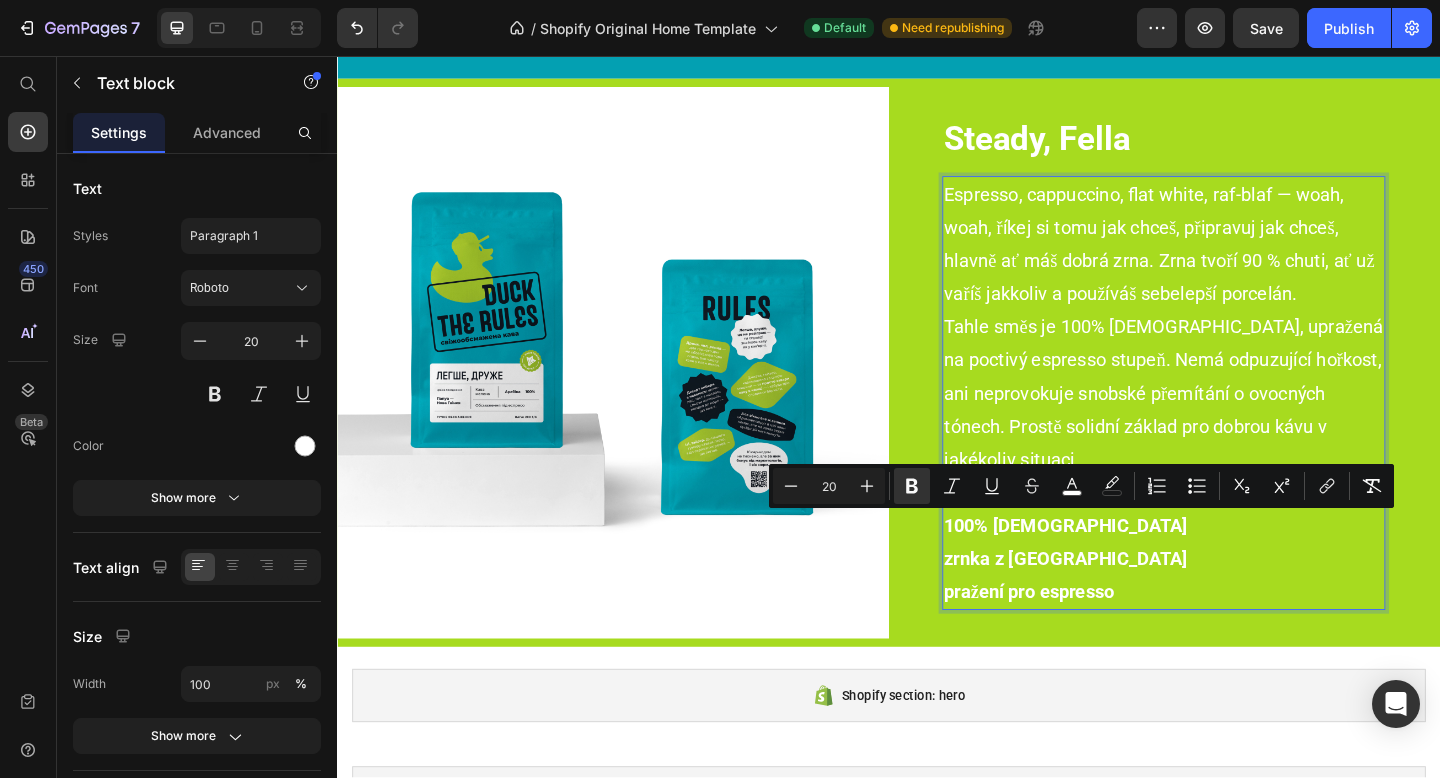 click on "Espresso, cappuccino, flat white, raf-blaf — woah, woah, říkej si tomu jak chceš, připravuj jak chceš, hlavně ať máš dobrá zrna. Zrna tvoří 90 % chuti, ať už vaříš jakkoliv a používáš sebelepší porcelán." at bounding box center [1231, 261] 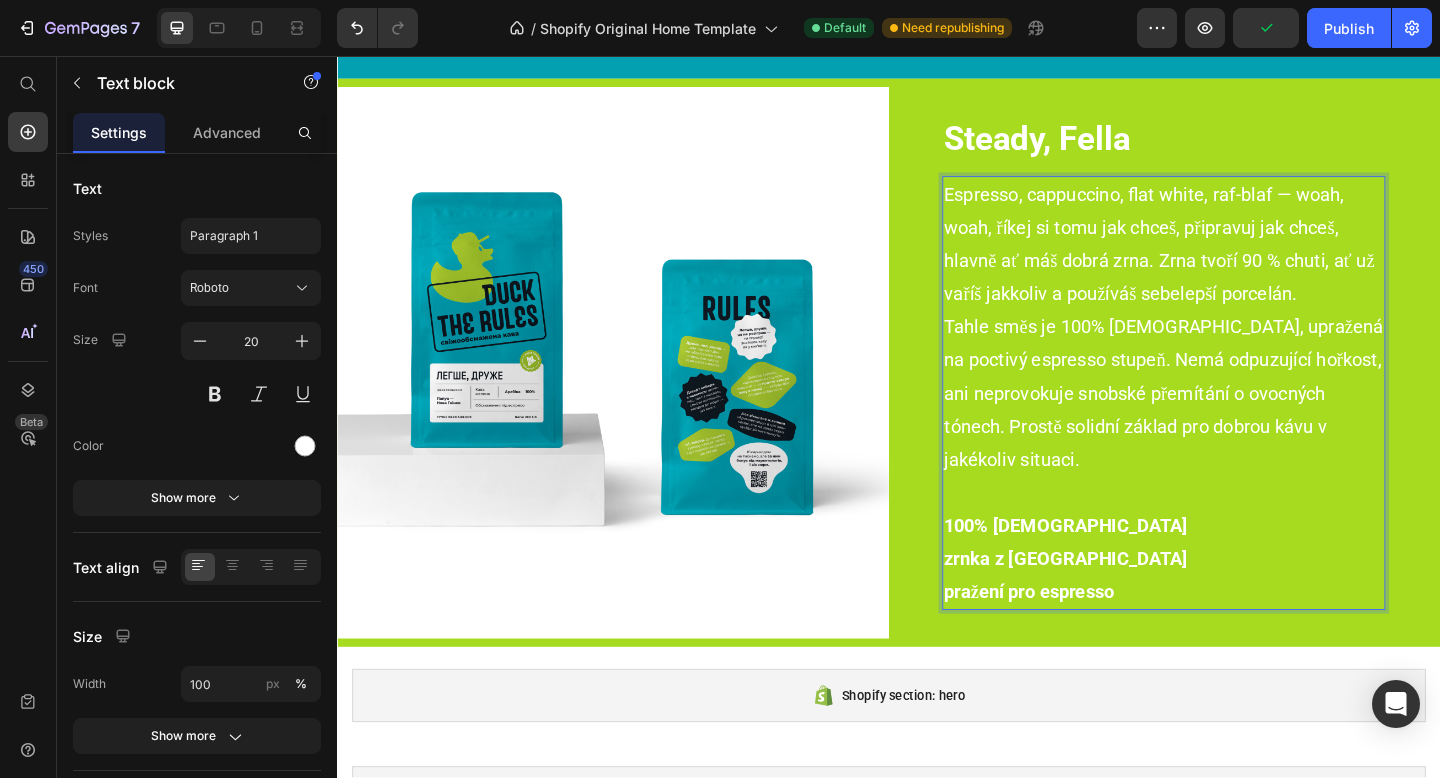 click on "Espresso, cappuccino, flat white, raf-blaf — woah, woah, říkej si tomu jak chceš, připravuj jak chceš, hlavně ať máš dobrá zrna. Zrna tvoří 90 % chuti, ať už vaříš jakkoliv a používáš sebelepší porcelán." at bounding box center (1236, 261) 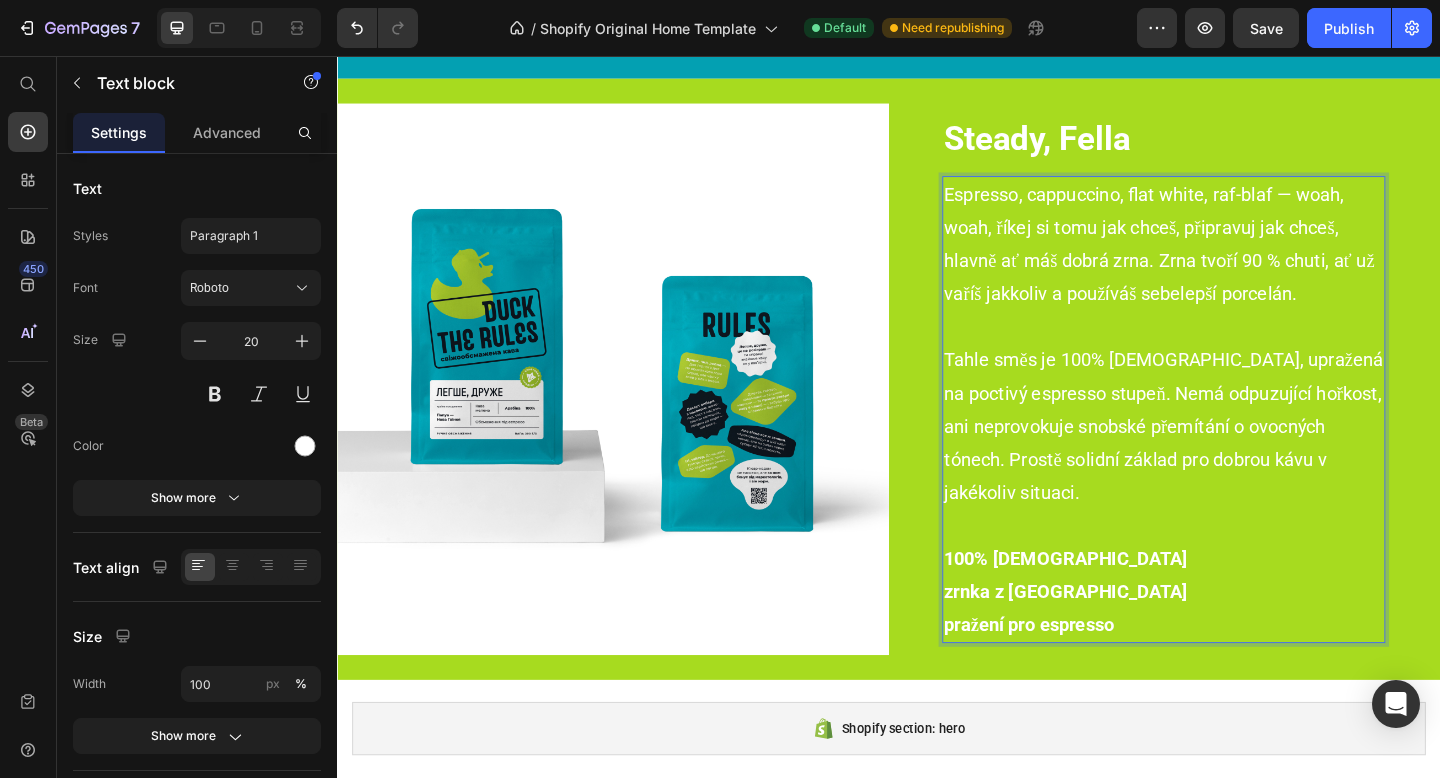 click on "100% arabika zrnka z Papuy [GEOGRAPHIC_DATA] pražení pro espresso" at bounding box center (1236, 639) 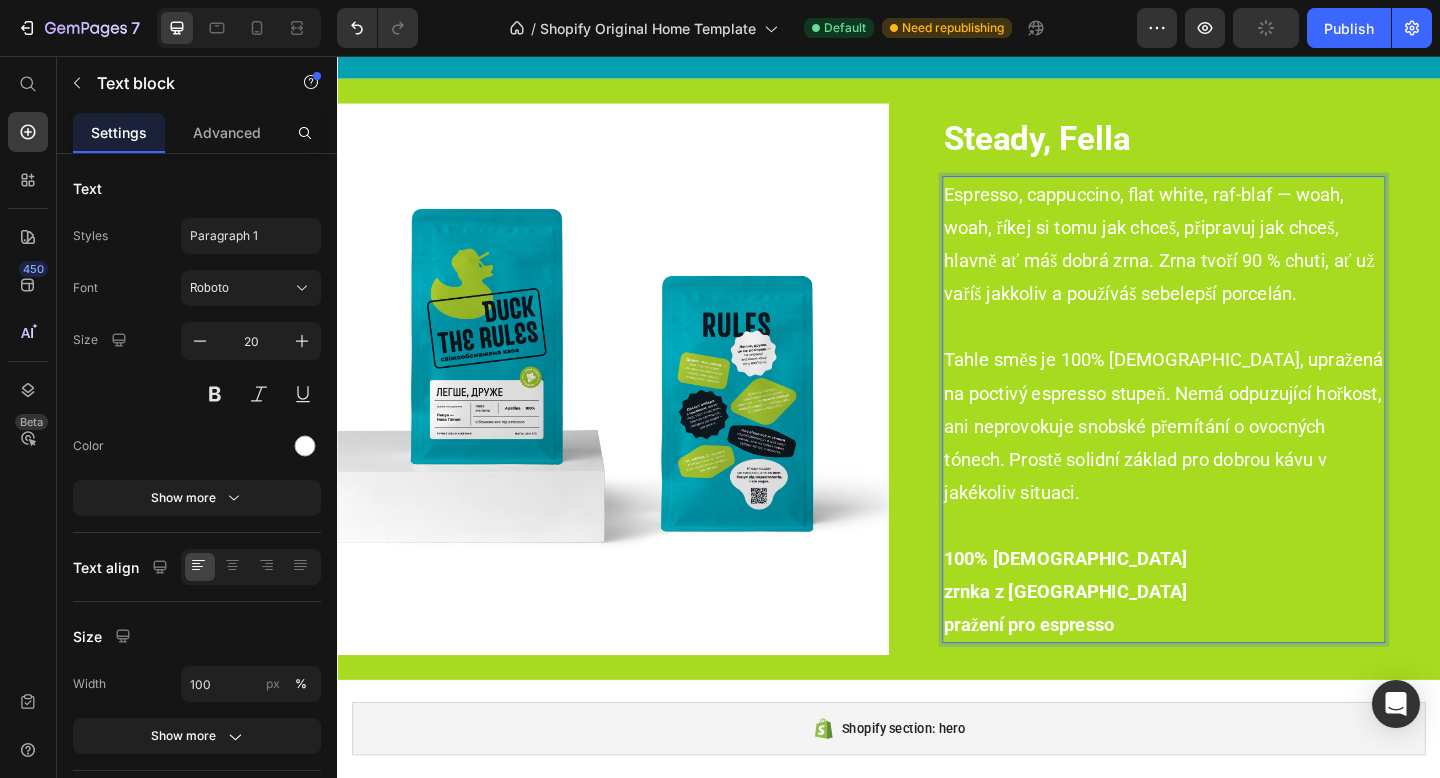 click at bounding box center [1236, 351] 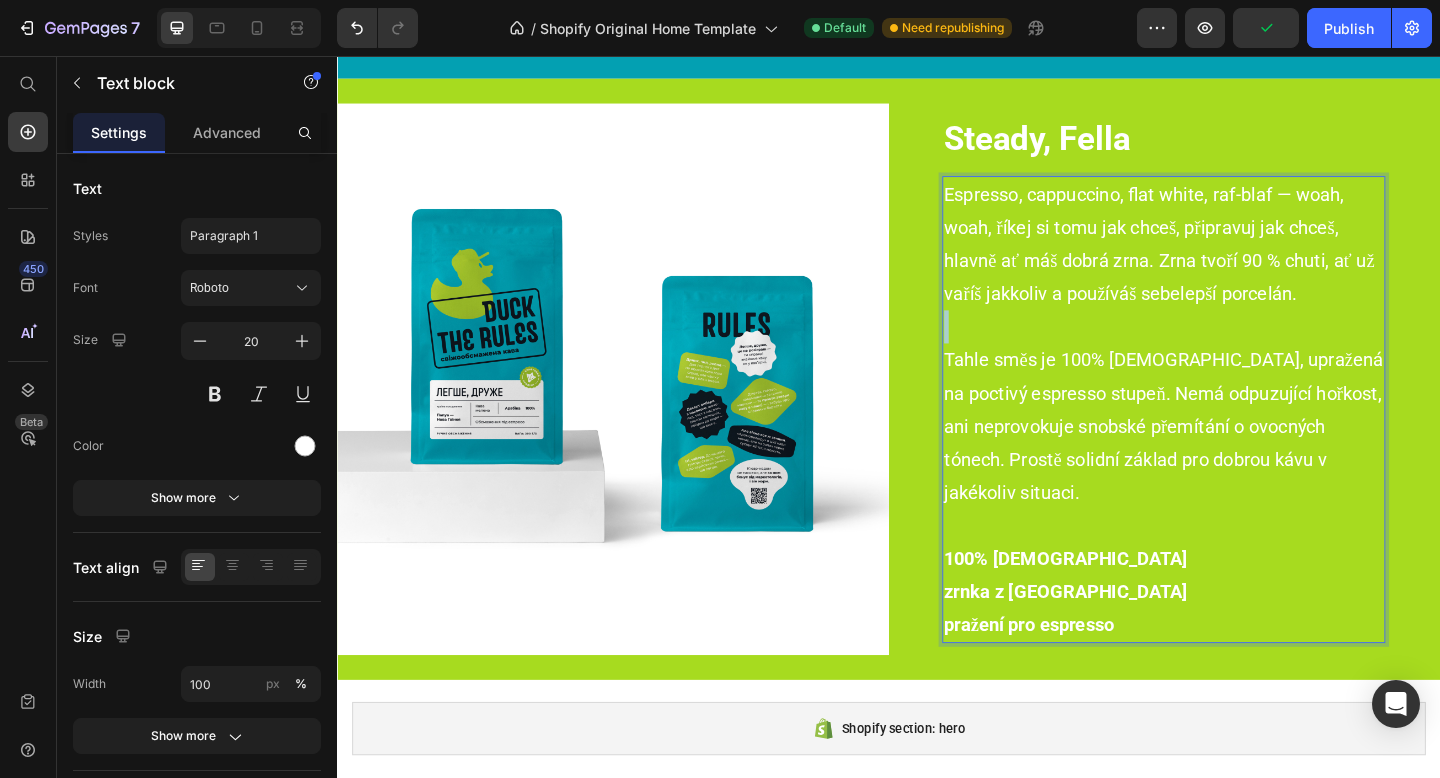 click at bounding box center (1236, 351) 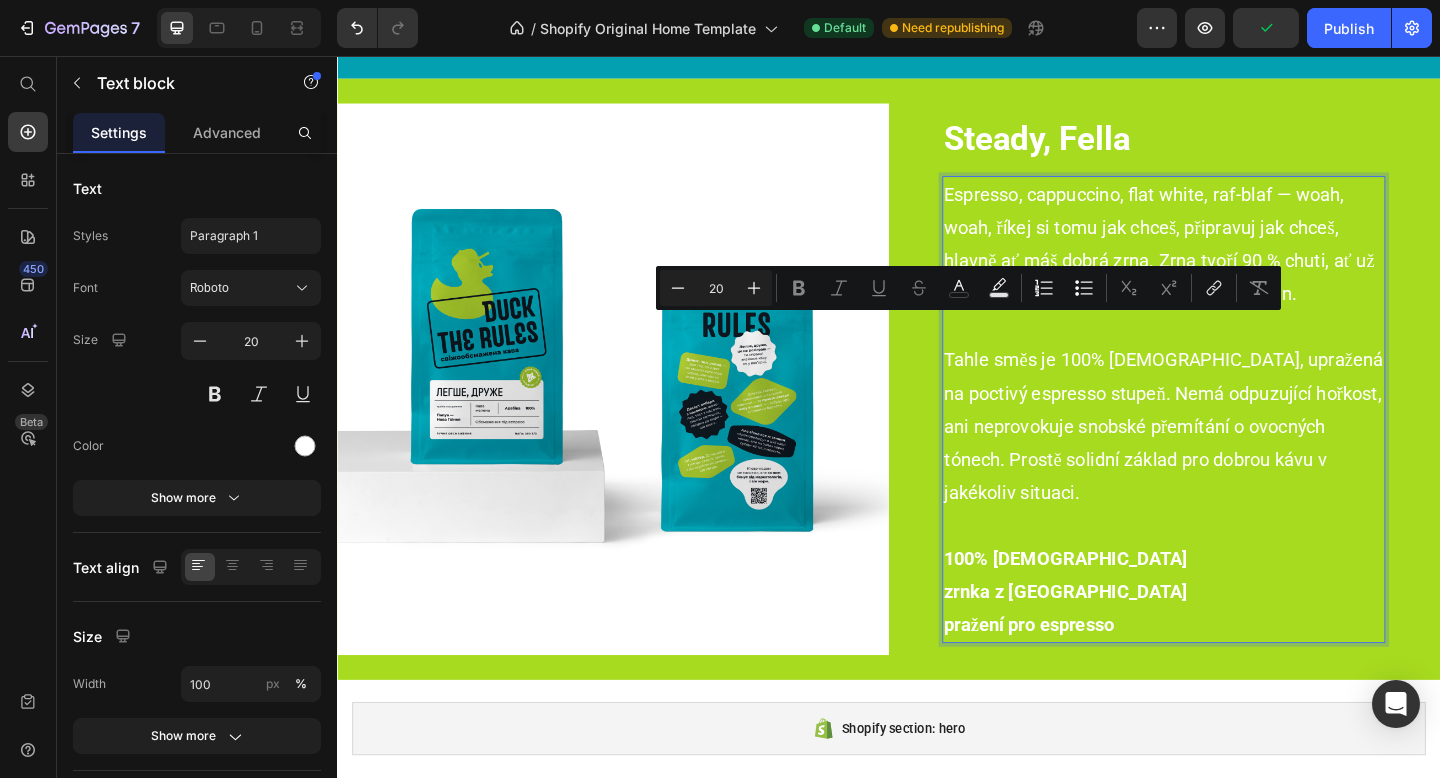 click on "Espresso, cappuccino, flat white, raf-blaf — woah, woah, říkej si tomu jak chceš, připravuj jak chceš, hlavně ať máš dobrá zrna. Zrna tvoří 90 % chuti, ať už vaříš jakkoliv a používáš sebelepší porcelán." at bounding box center [1236, 261] 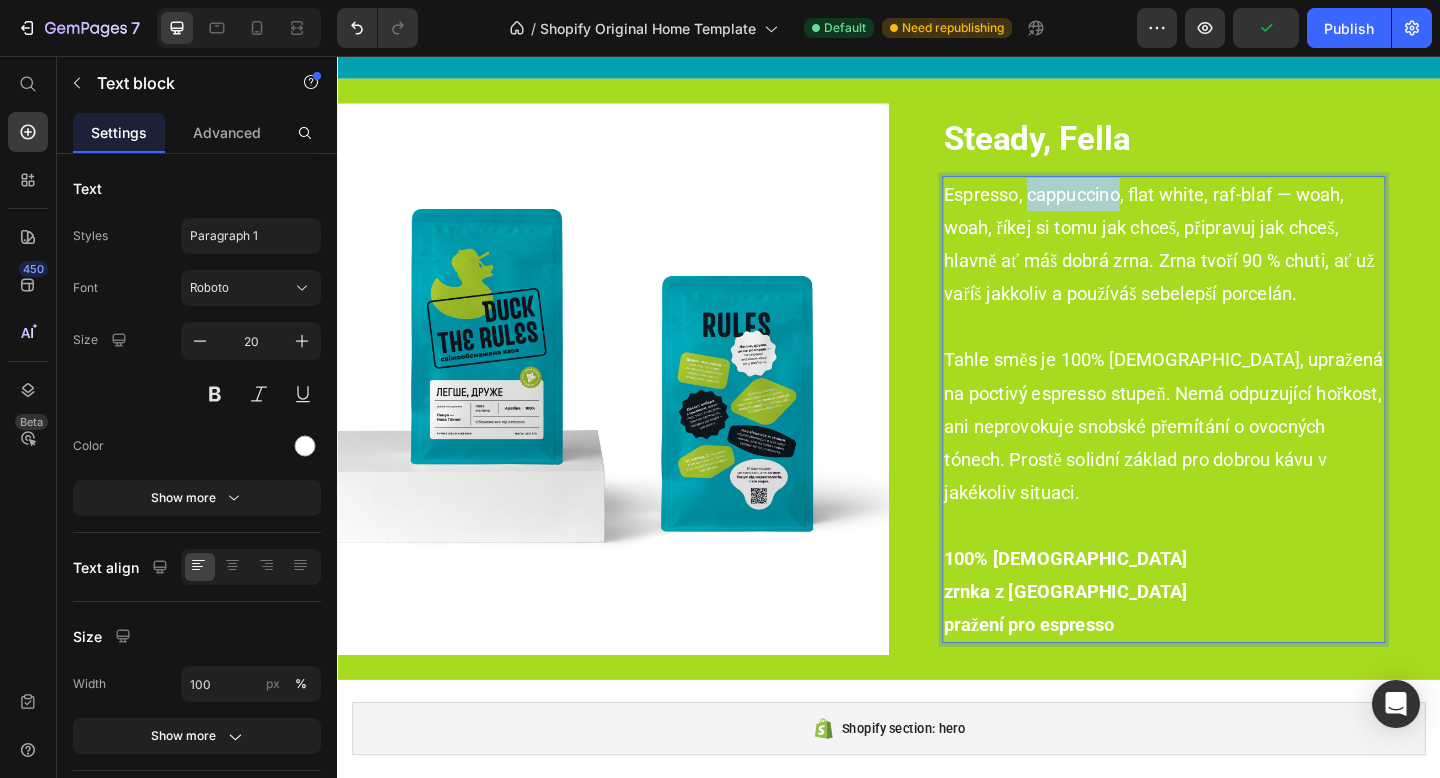 click on "Espresso, cappuccino, flat white, raf-blaf — woah, woah, říkej si tomu jak chceš, připravuj jak chceš, hlavně ať máš dobrá zrna. Zrna tvoří 90 % chuti, ať už vaříš jakkoliv a používáš sebelepší porcelán." at bounding box center (1236, 261) 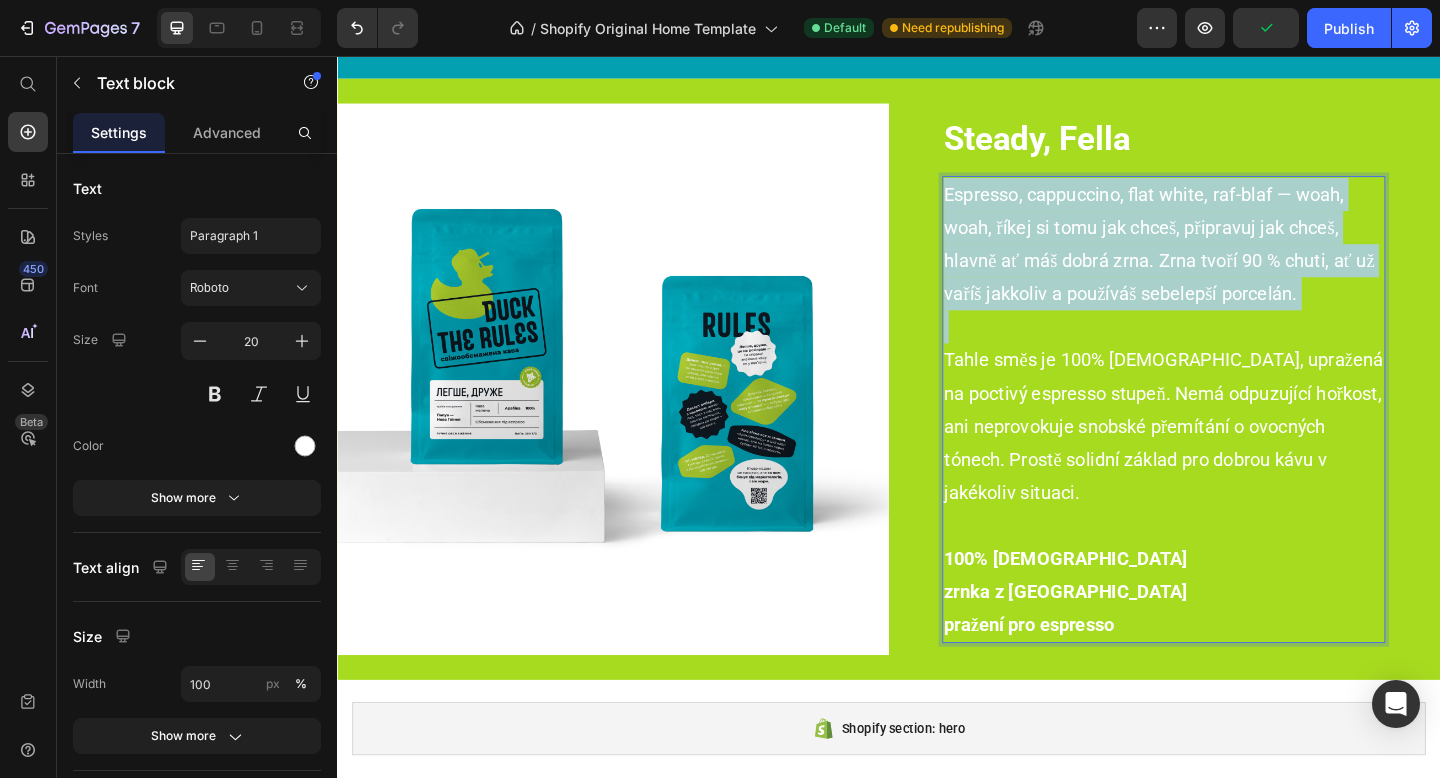 click on "Espresso, cappuccino, flat white, raf-blaf — woah, woah, říkej si tomu jak chceš, připravuj jak chceš, hlavně ať máš dobrá zrna. Zrna tvoří 90 % chuti, ať už vaříš jakkoliv a používáš sebelepší porcelán." at bounding box center [1236, 261] 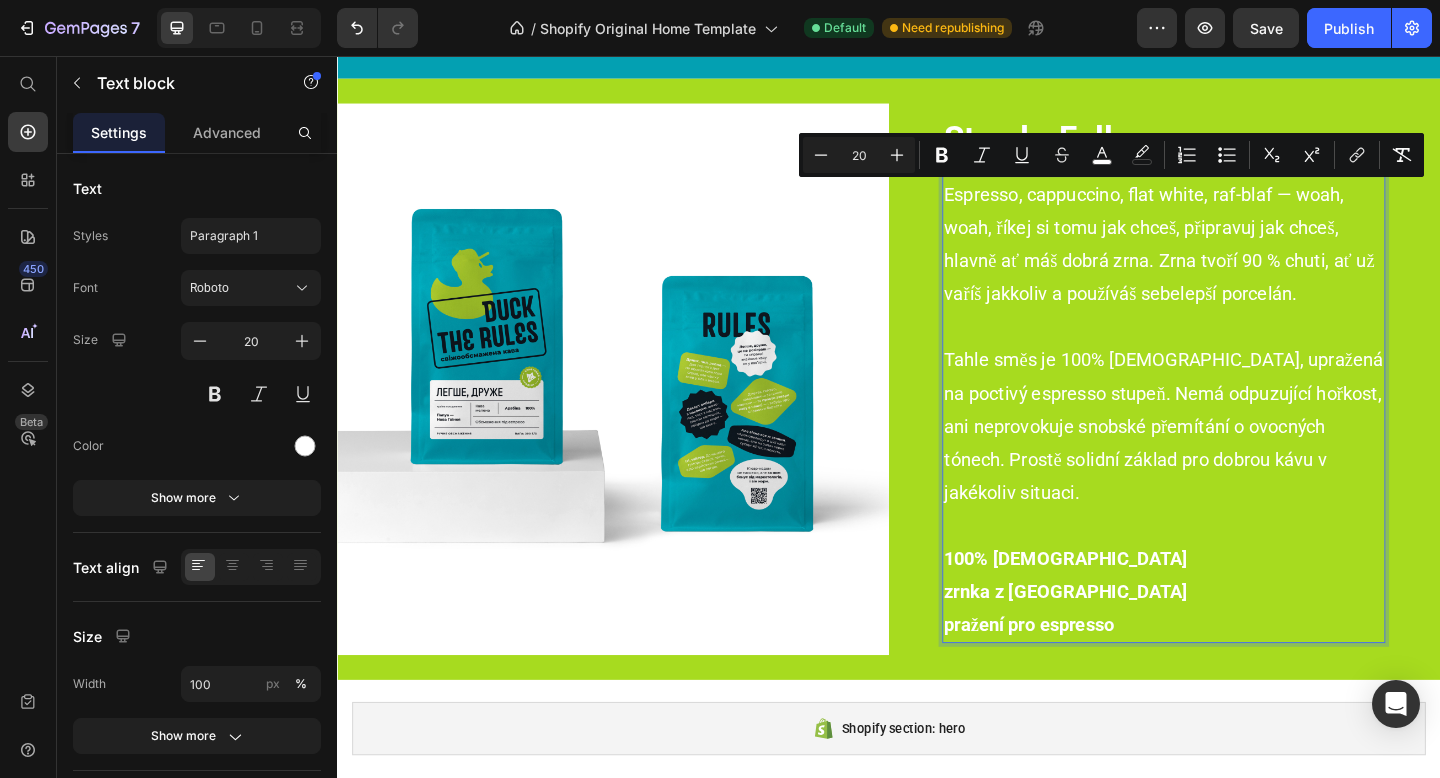 click on "Tahle směs je 100% [DEMOGRAPHIC_DATA], upražená na poctivý espresso stupeň. Nemá odpuzující hořkost, ani neprovokuje snobské přemítání o ovocných tónech. Prostě solidní základ pro dobrou kávu v jakékoliv situaci." at bounding box center [1236, 459] 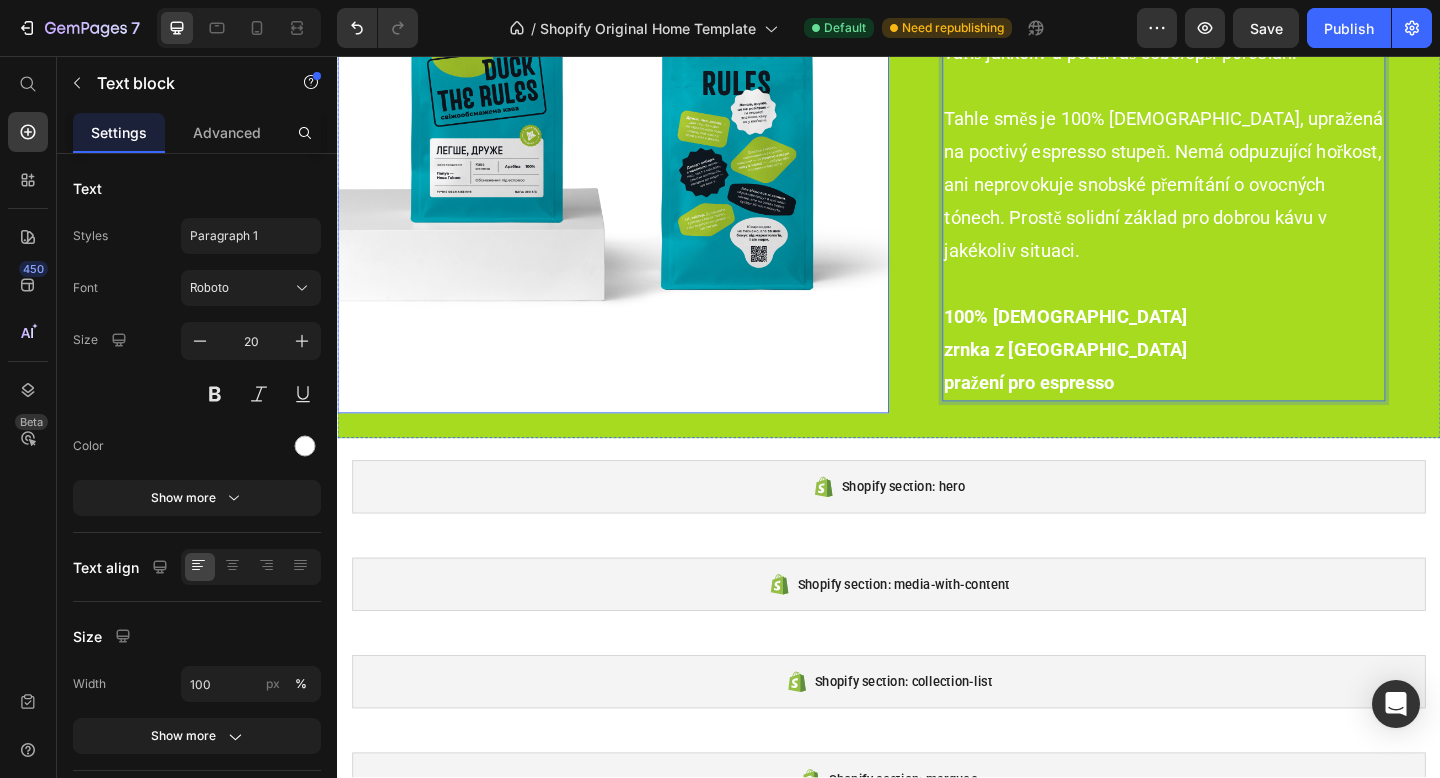 scroll, scrollTop: 2667, scrollLeft: 0, axis: vertical 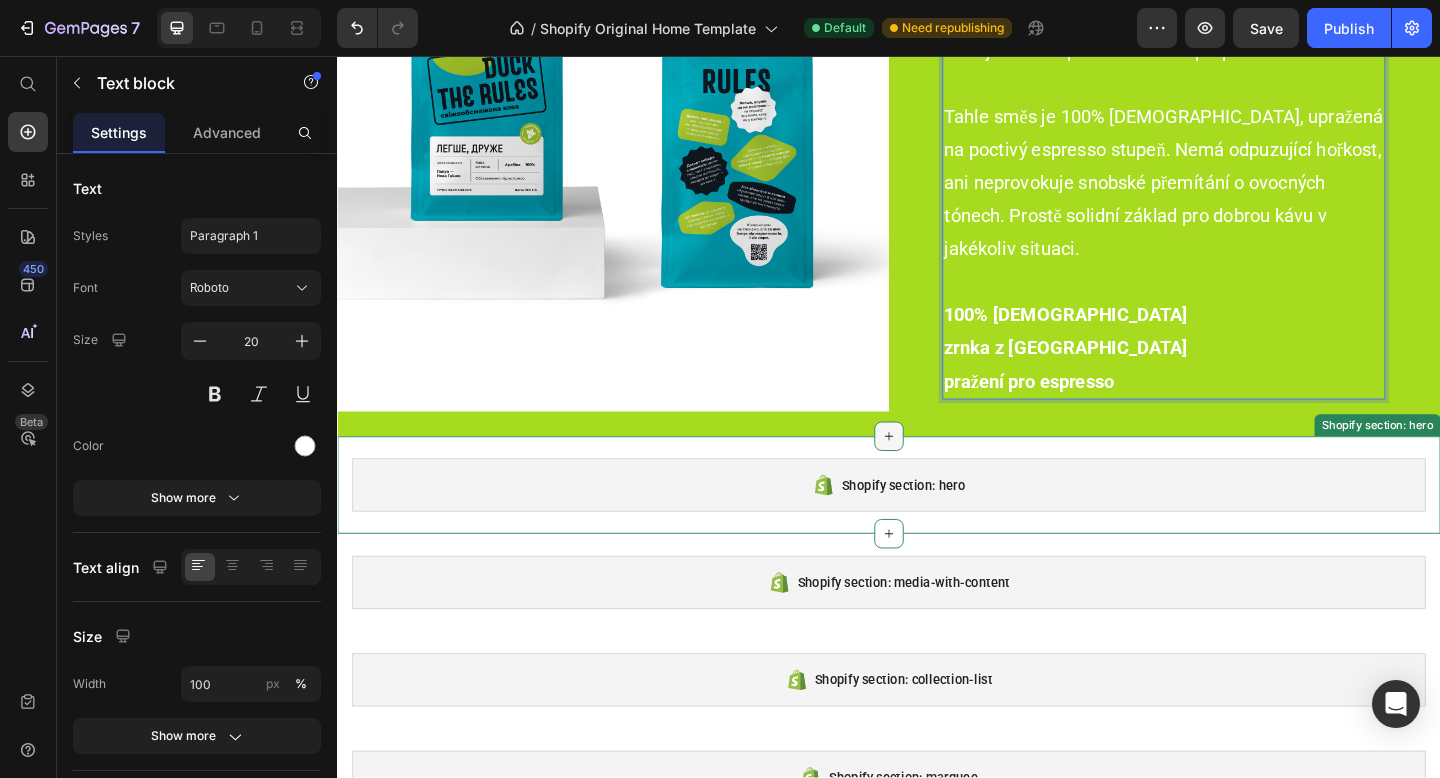 click 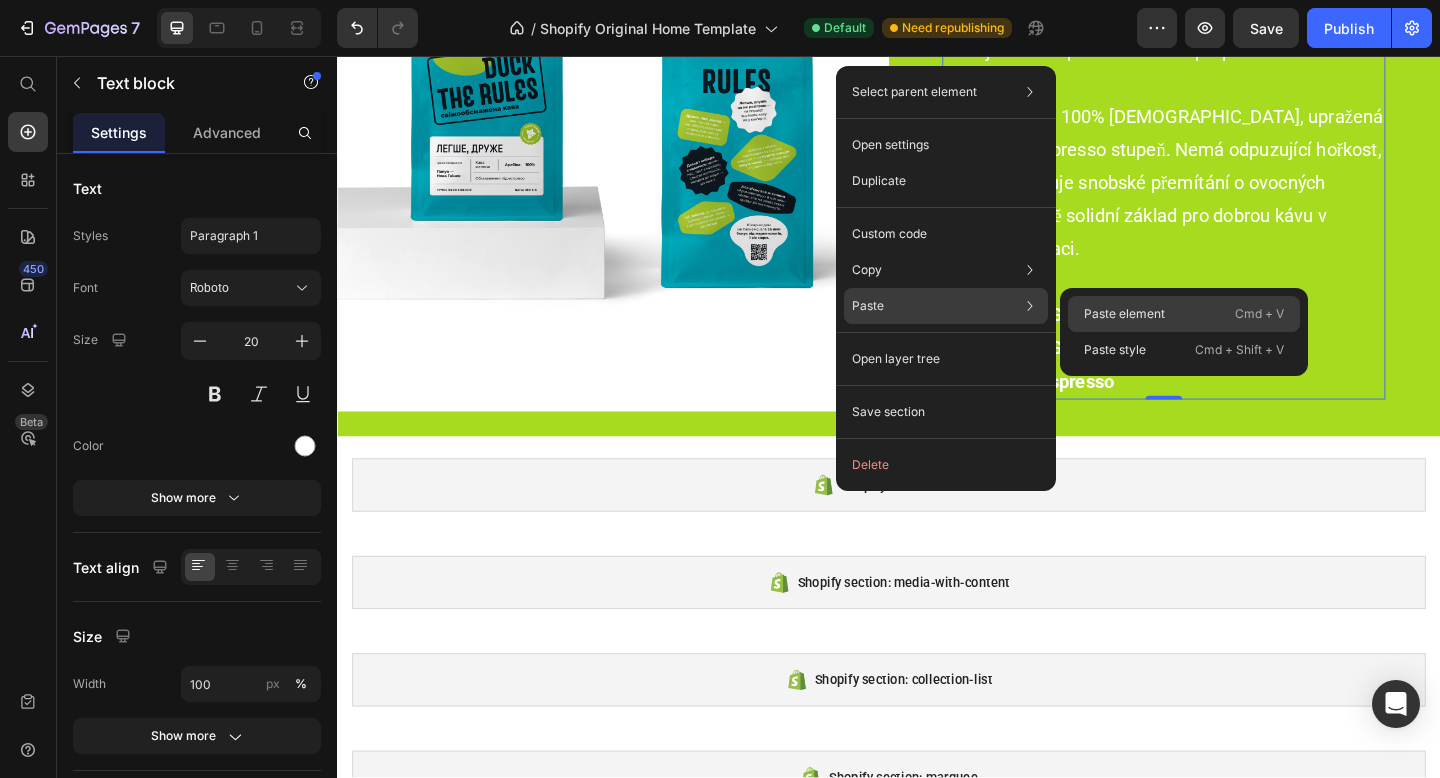 click on "Paste element" at bounding box center [1124, 314] 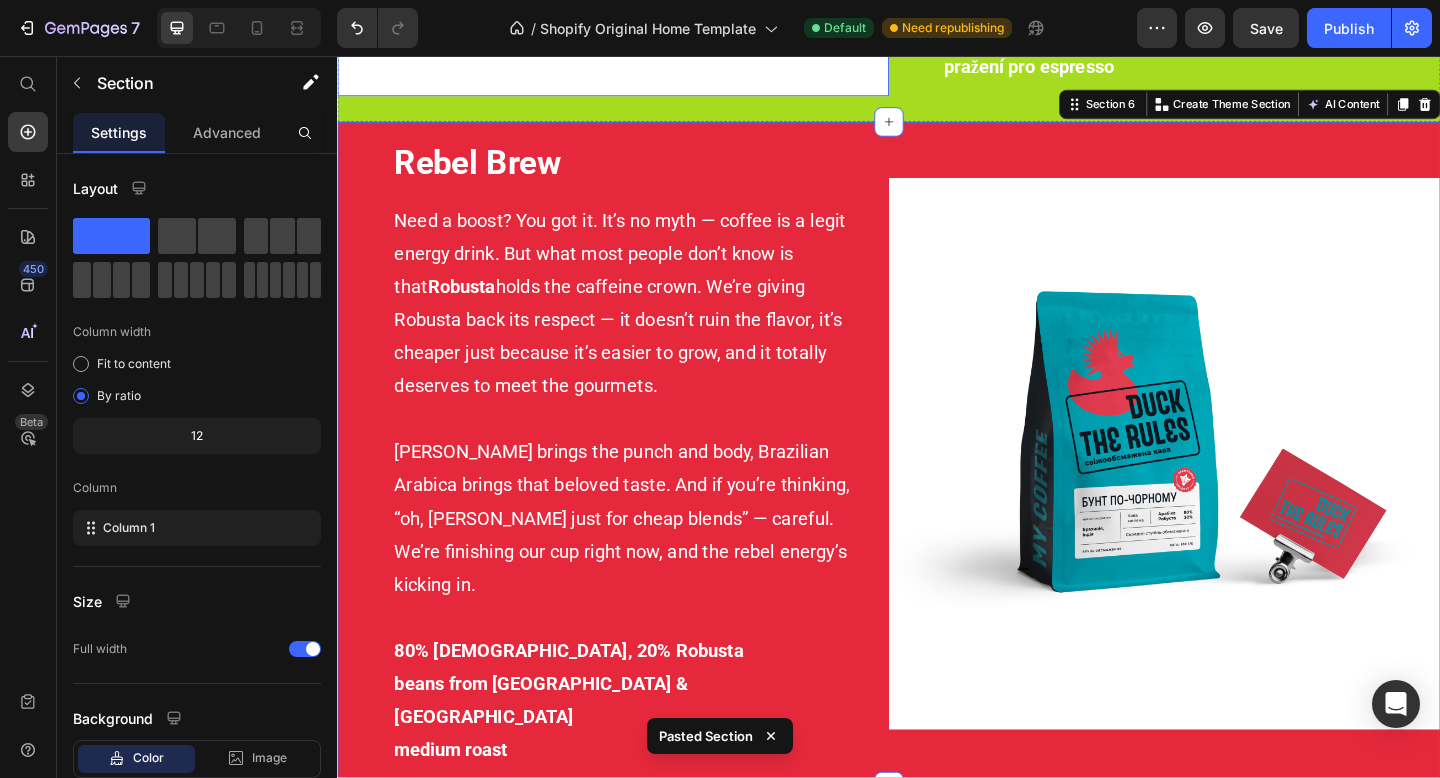 scroll, scrollTop: 3012, scrollLeft: 0, axis: vertical 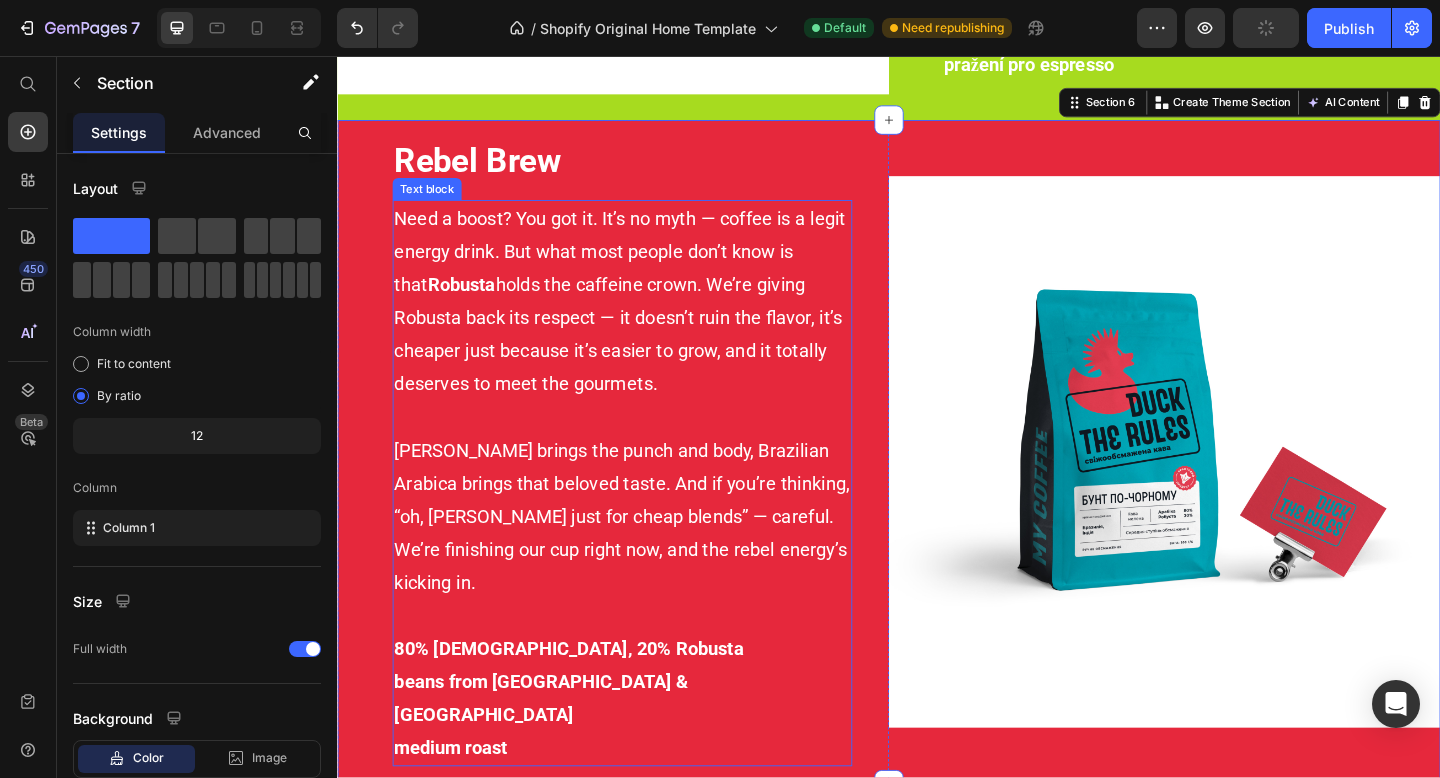 click on "Need a boost? You got it. It’s no myth — coffee is a legit energy drink. But what most people don’t know is that  [PERSON_NAME]  holds the caffeine crown. We’re giving Robusta back its respect — it doesn’t ruin the flavor, it’s cheaper just because it’s easier to grow, and it totally deserves to meet the gourmets." at bounding box center (647, 323) 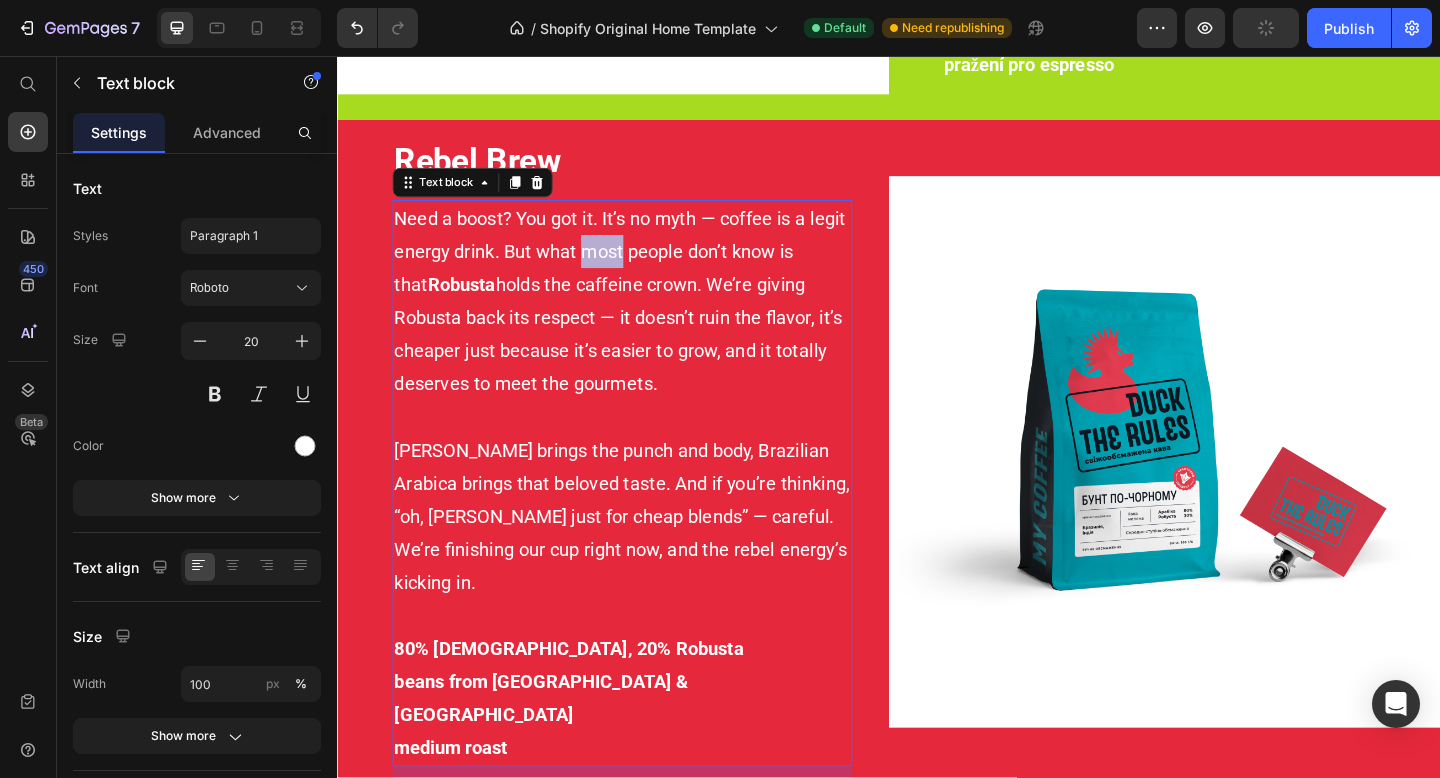 click on "Need a boost? You got it. It’s no myth — coffee is a legit energy drink. But what most people don’t know is that  [PERSON_NAME]  holds the caffeine crown. We’re giving Robusta back its respect — it doesn’t ruin the flavor, it’s cheaper just because it’s easier to grow, and it totally deserves to meet the gourmets." at bounding box center [647, 323] 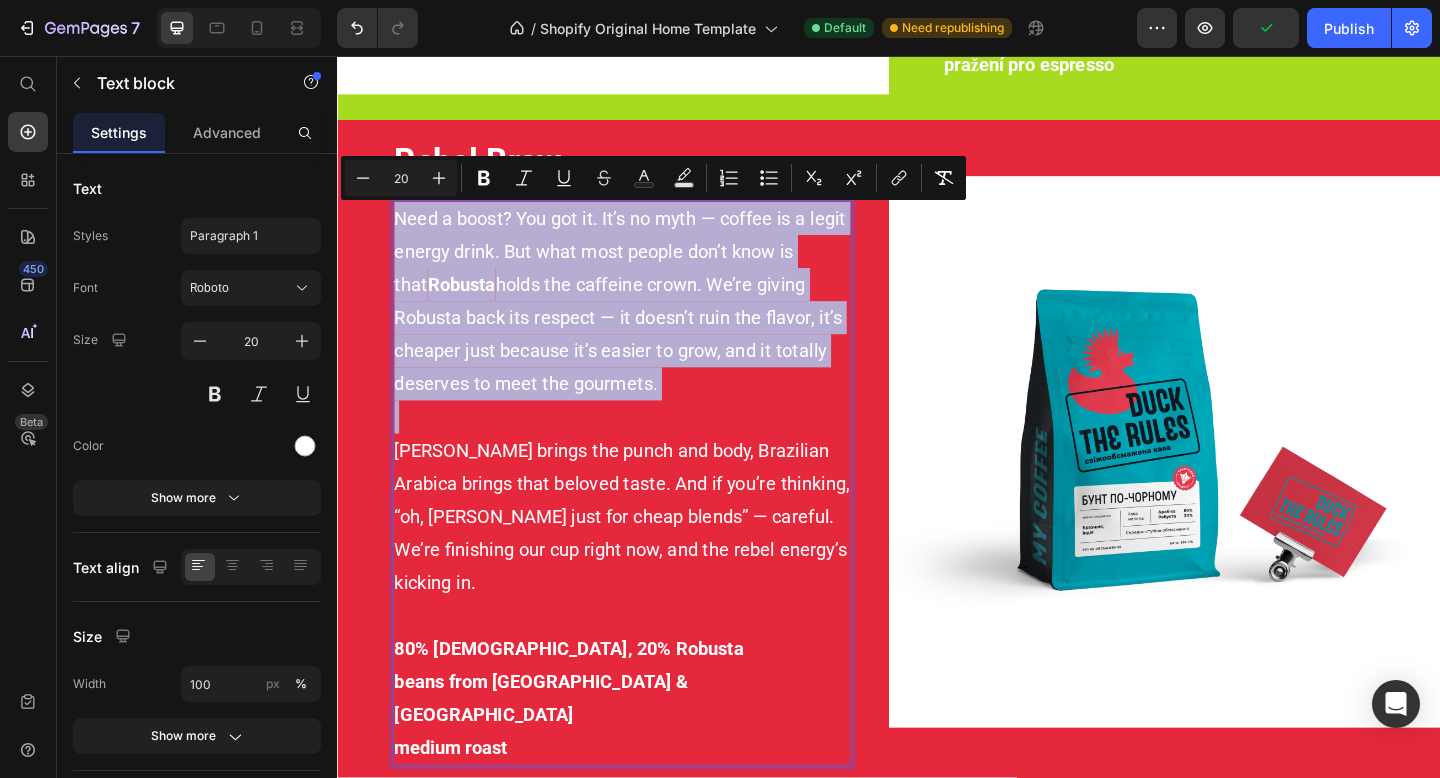 click on "Need a boost? You got it. It’s no myth — coffee is a legit energy drink. But what most people don’t know is that  [PERSON_NAME]  holds the caffeine crown. We’re giving Robusta back its respect — it doesn’t ruin the flavor, it’s cheaper just because it’s easier to grow, and it totally deserves to meet the gourmets." at bounding box center (647, 323) 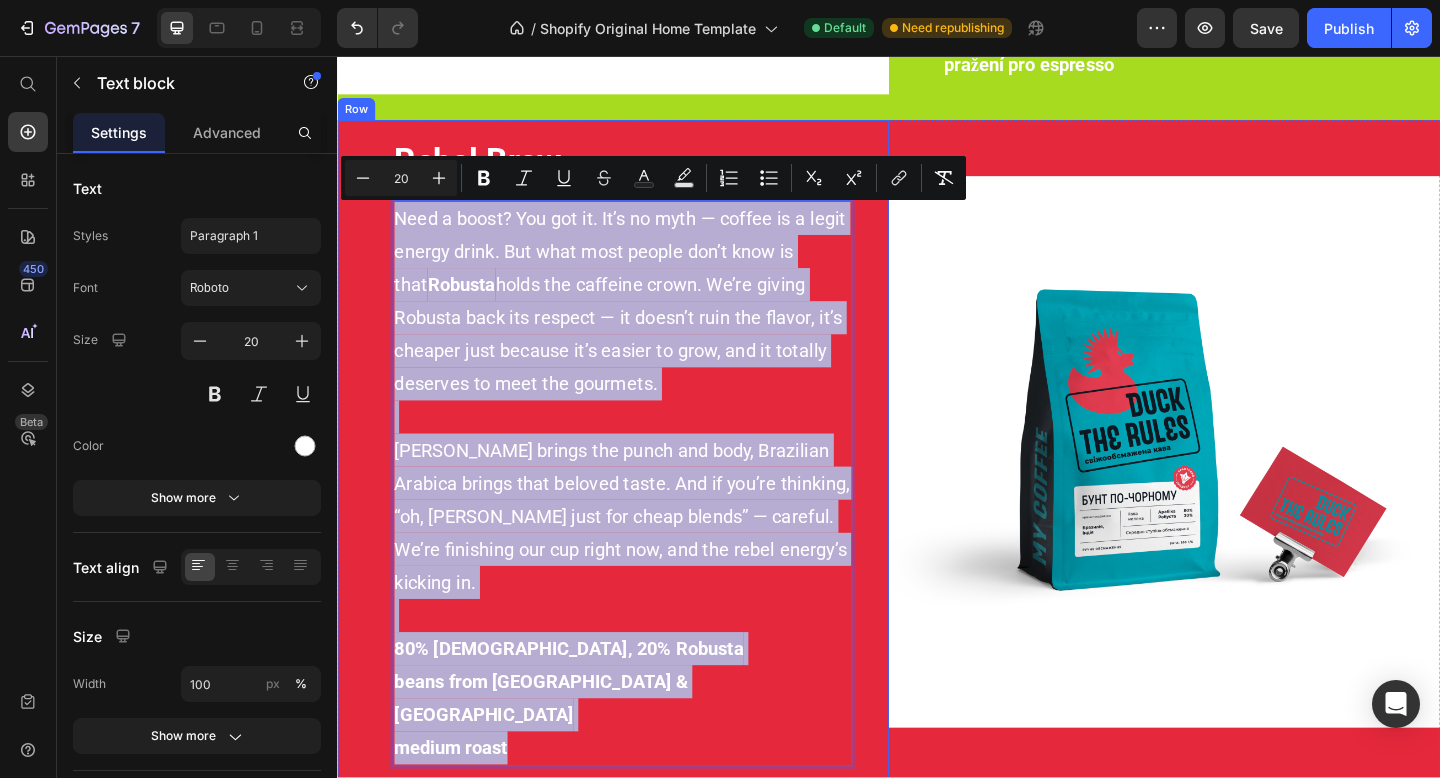 drag, startPoint x: 545, startPoint y: 772, endPoint x: 391, endPoint y: 214, distance: 578.86096 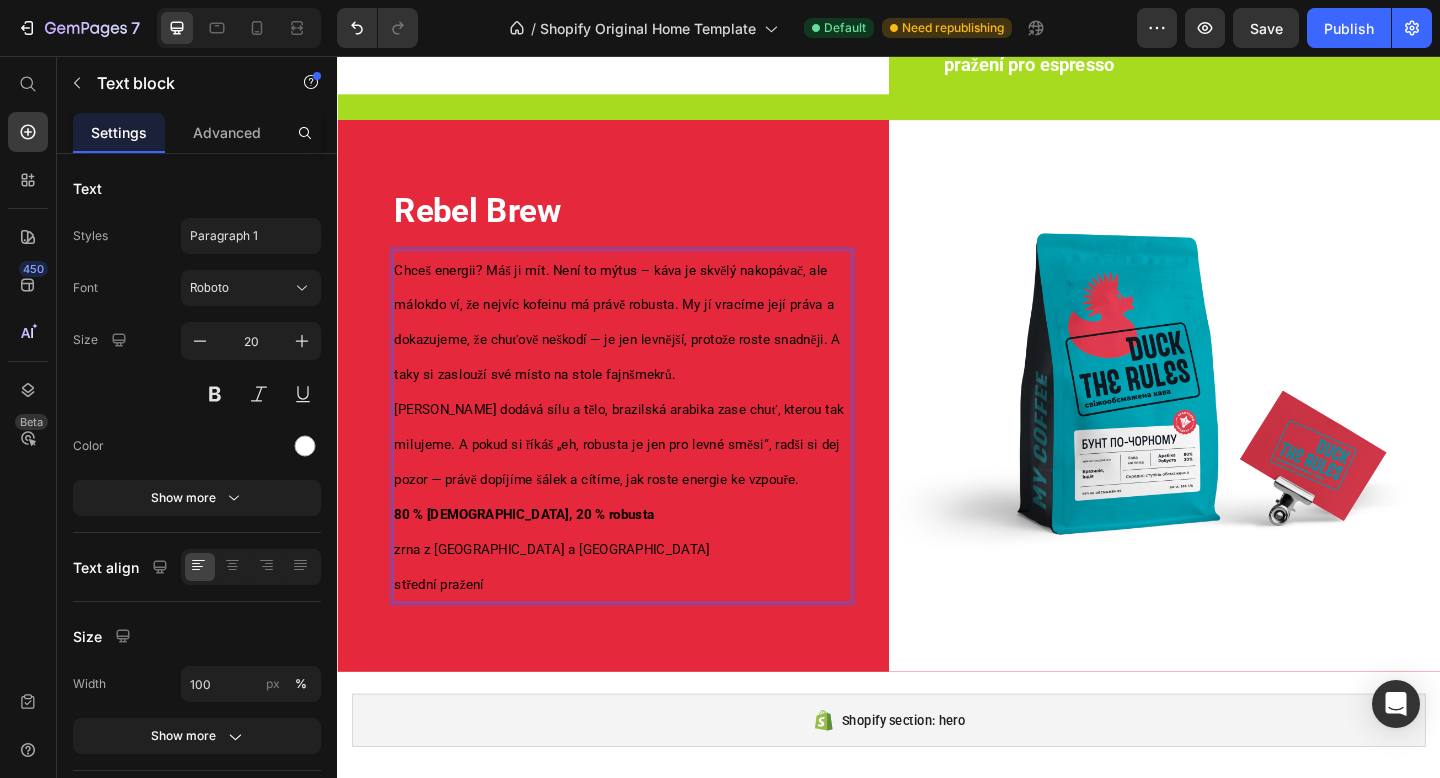 scroll, scrollTop: 3069, scrollLeft: 0, axis: vertical 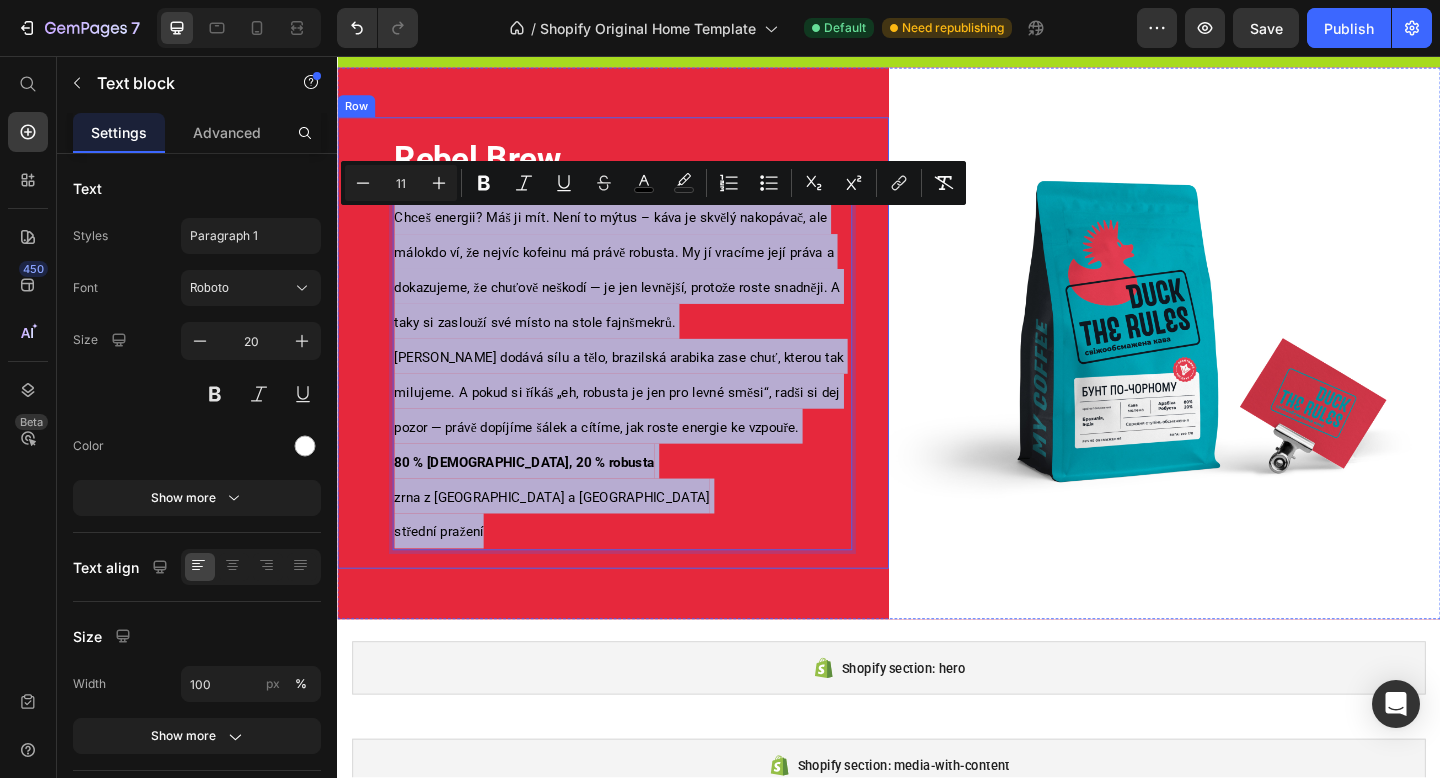 drag, startPoint x: 509, startPoint y: 578, endPoint x: 386, endPoint y: 227, distance: 371.9274 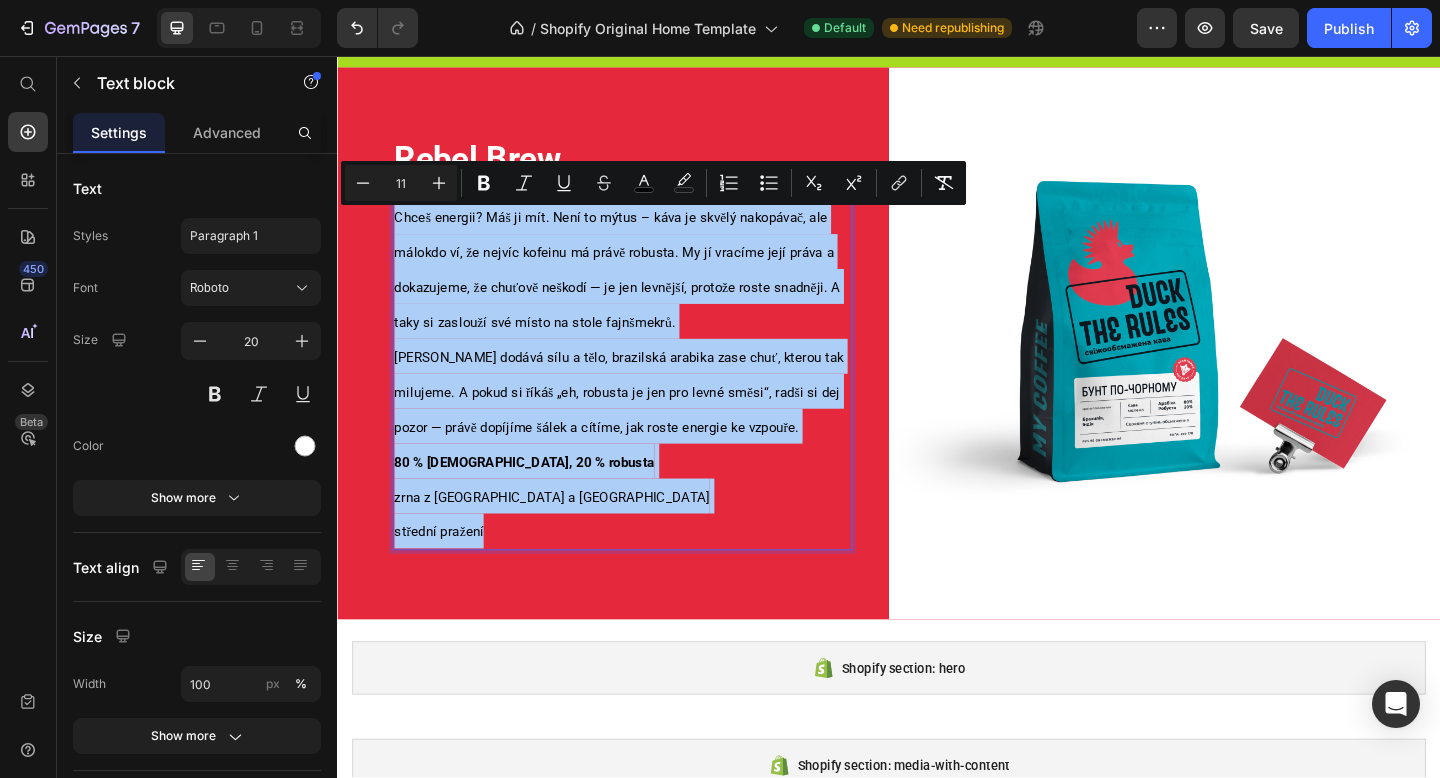 click on "11" at bounding box center (401, 183) 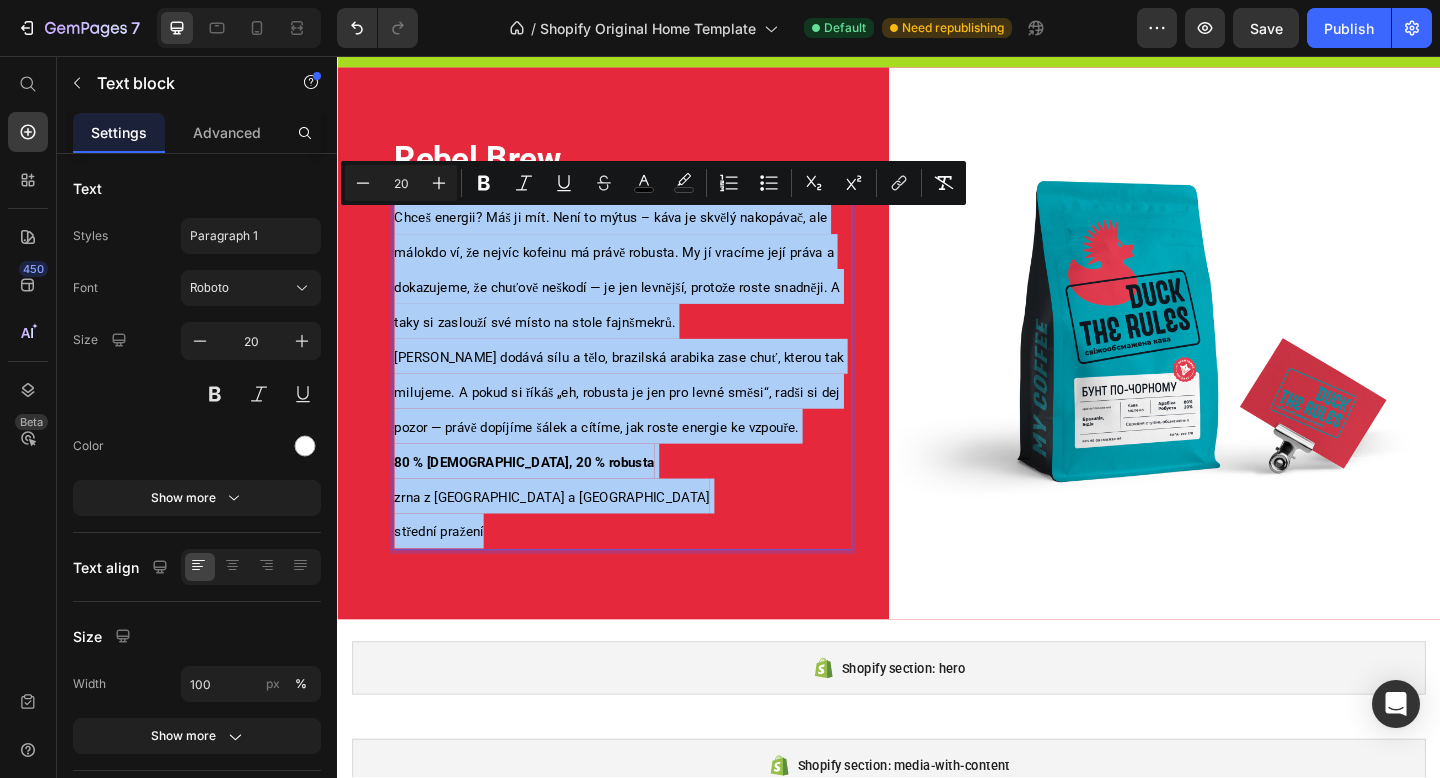 type on "20" 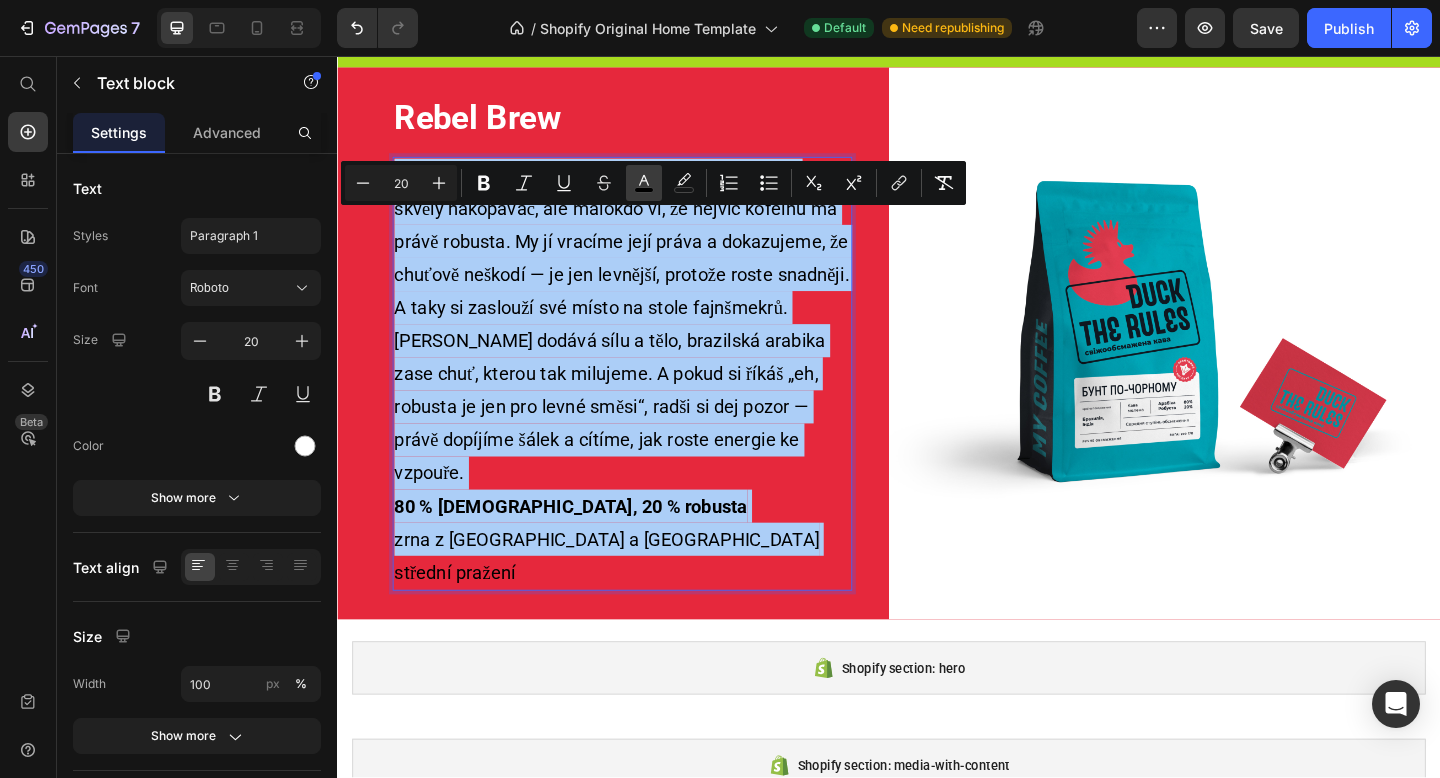 click 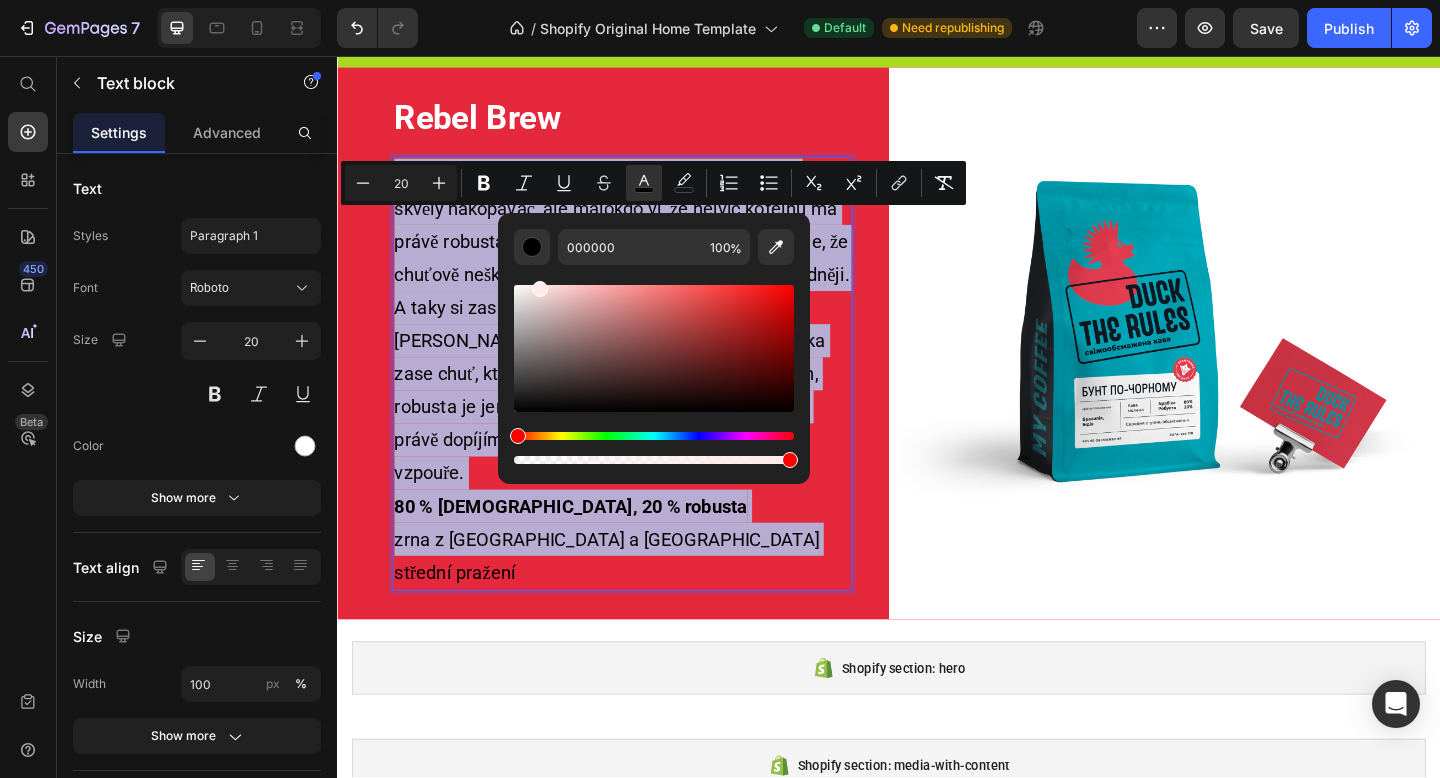 drag, startPoint x: 931, startPoint y: 369, endPoint x: 489, endPoint y: 262, distance: 454.76697 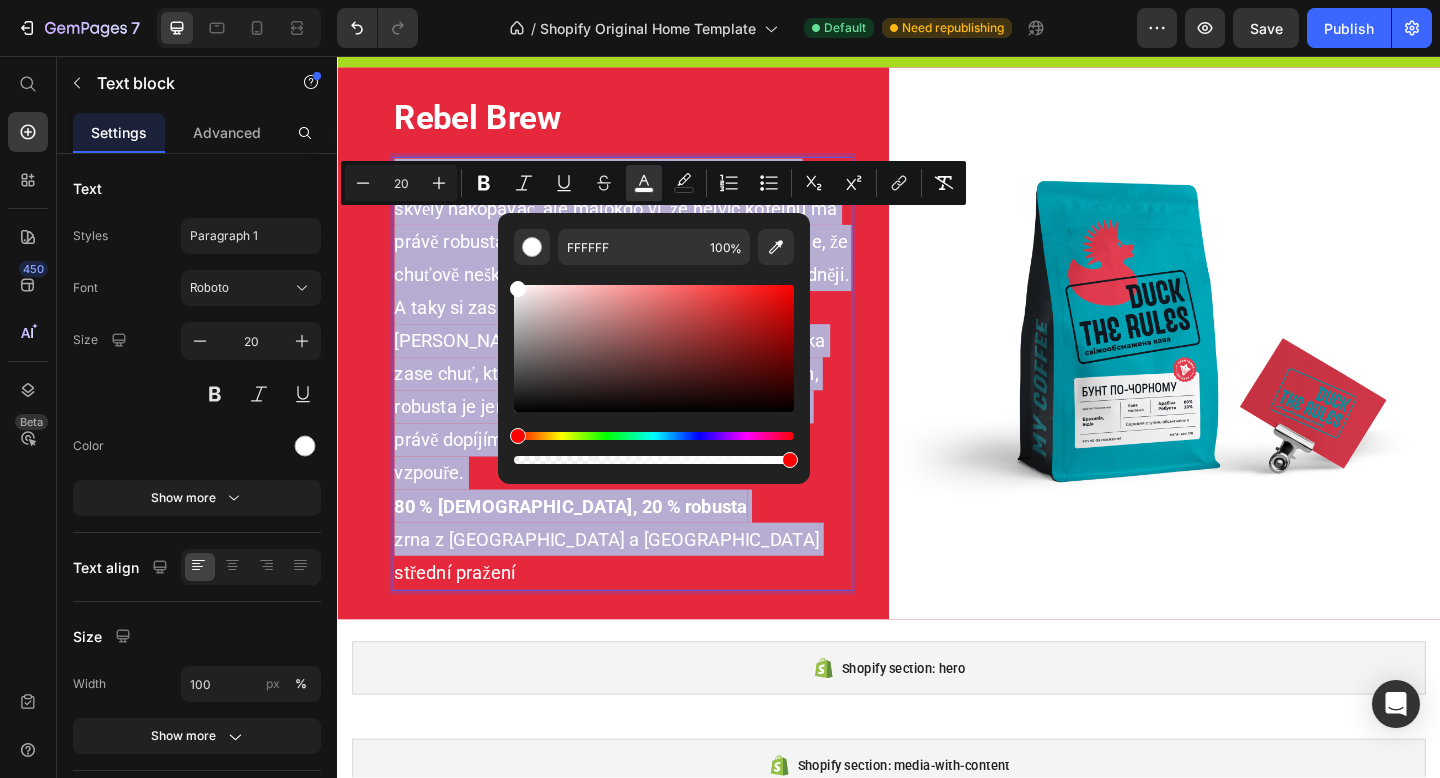 click on "Chceš energii? Máš ji mít. Není to mýtus – káva je skvělý nakopávač, ale málokdo ví, že nejvíc kofeinu má právě robusta. My jí vracíme její práva a dokazujeme, že chuťově neškodí — je jen levnější, protože roste snadněji. A taky si zaslouží své místo na stole fajnšmekrů." at bounding box center (647, 258) 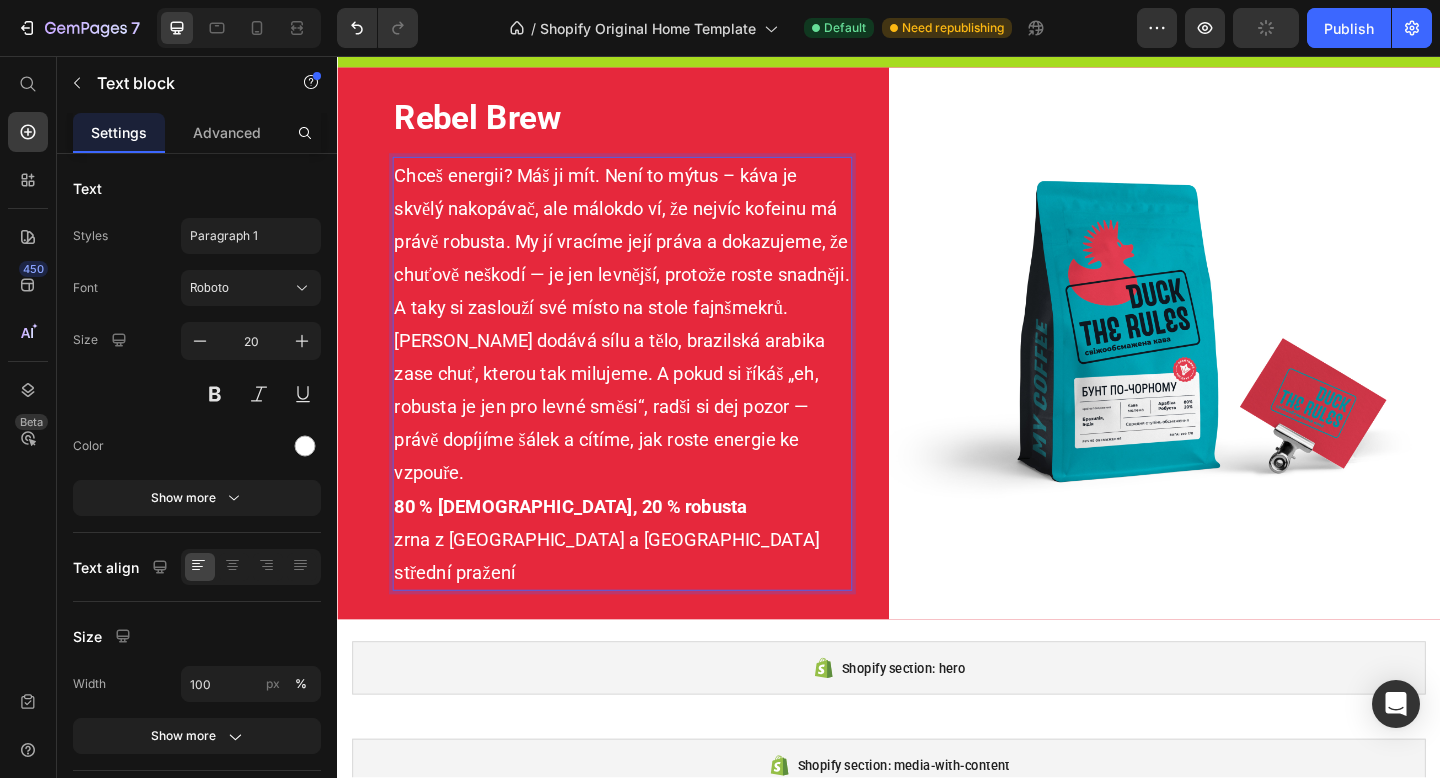 click on "[PERSON_NAME] dodává sílu a tělo, brazilská arabika zase chuť, kterou tak milujeme. A pokud si říkáš „eh, robusta je jen pro levné směsi“, radši si dej pozor — právě dopíjíme šálek a cítíme, jak roste energie ke vzpouře." at bounding box center [647, 438] 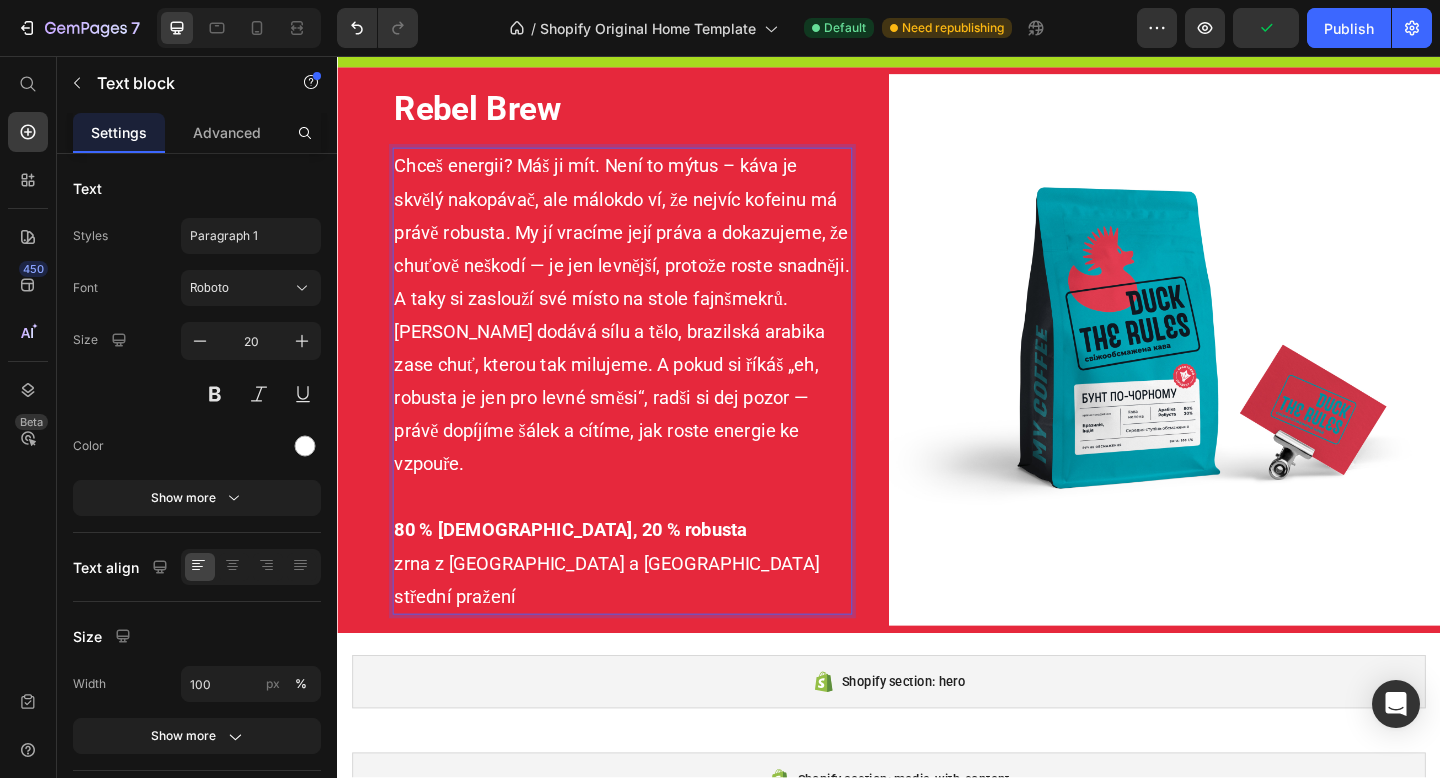click on "Chceš energii? Máš ji mít. Není to mýtus – káva je skvělý nakopávač, ale málokdo ví, že nejvíc kofeinu má právě robusta. My jí vracíme její práva a dokazujeme, že chuťově neškodí — je jen levnější, protože roste snadněji. A taky si zaslouží své místo na stole fajnšmekrů." at bounding box center [647, 248] 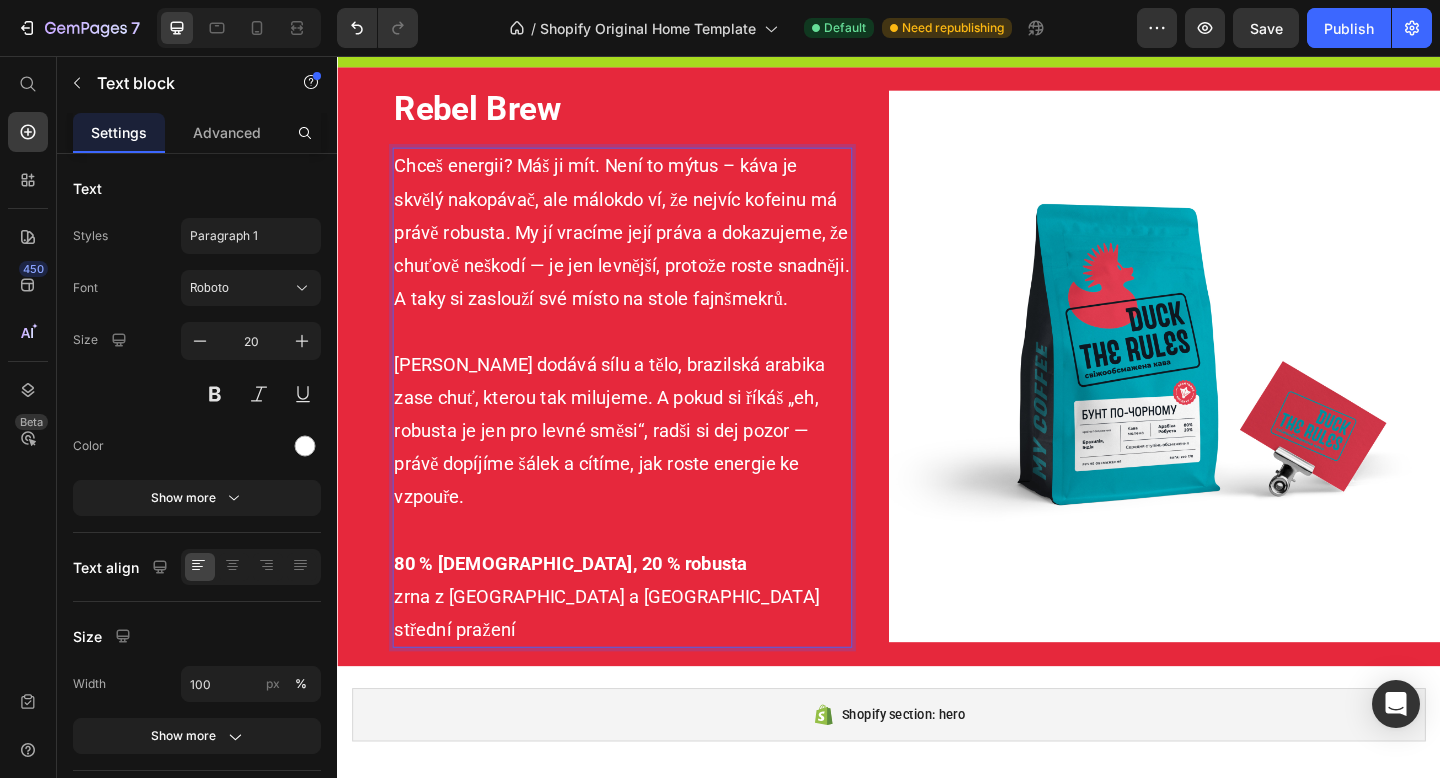 click on "[PERSON_NAME] dodává sílu a tělo, brazilská arabika zase chuť, kterou tak milujeme. A pokud si říkáš „eh, robusta je jen pro levné směsi“, radši si dej pozor — právě dopíjíme šálek a cítíme, jak roste energie ke vzpouře." at bounding box center (633, 464) 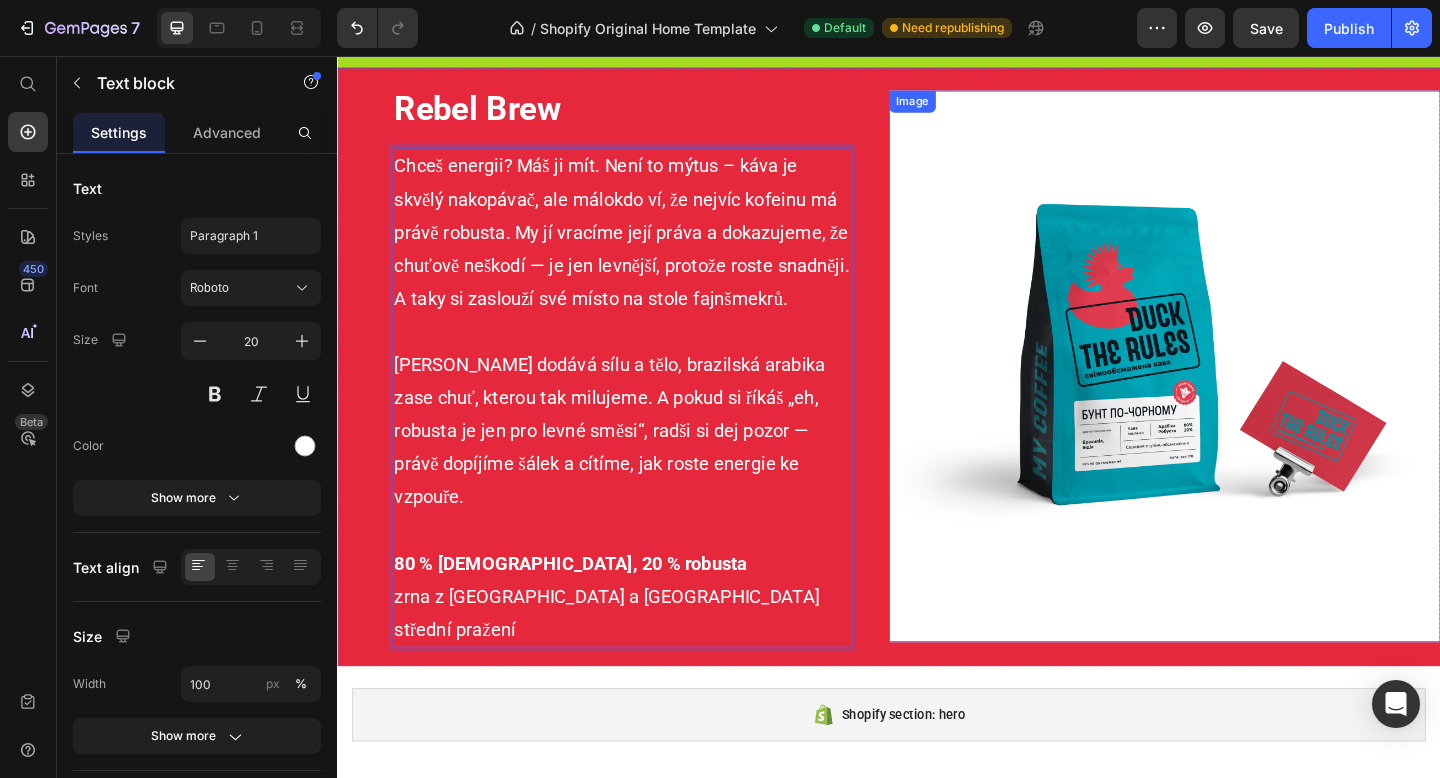 click at bounding box center [1237, 394] 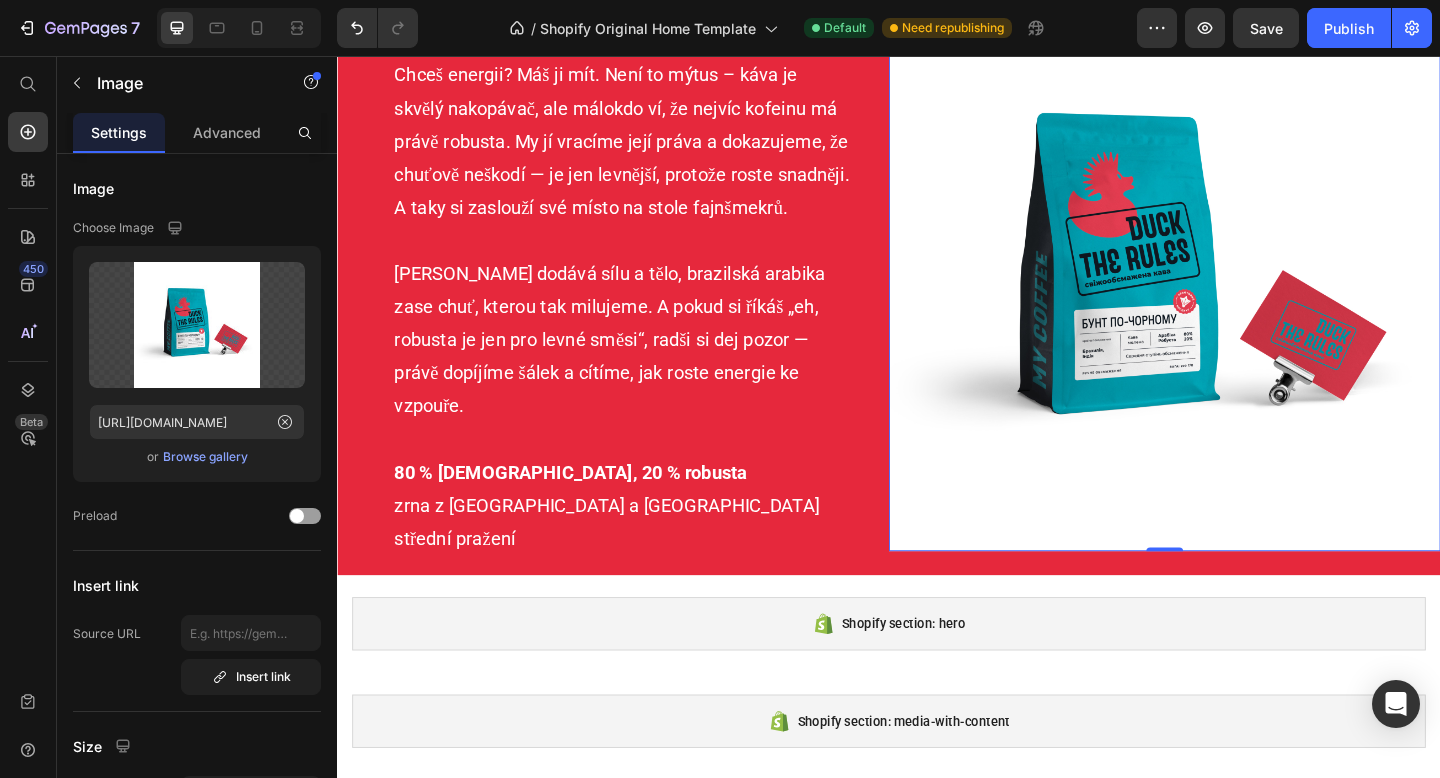 scroll, scrollTop: 3169, scrollLeft: 0, axis: vertical 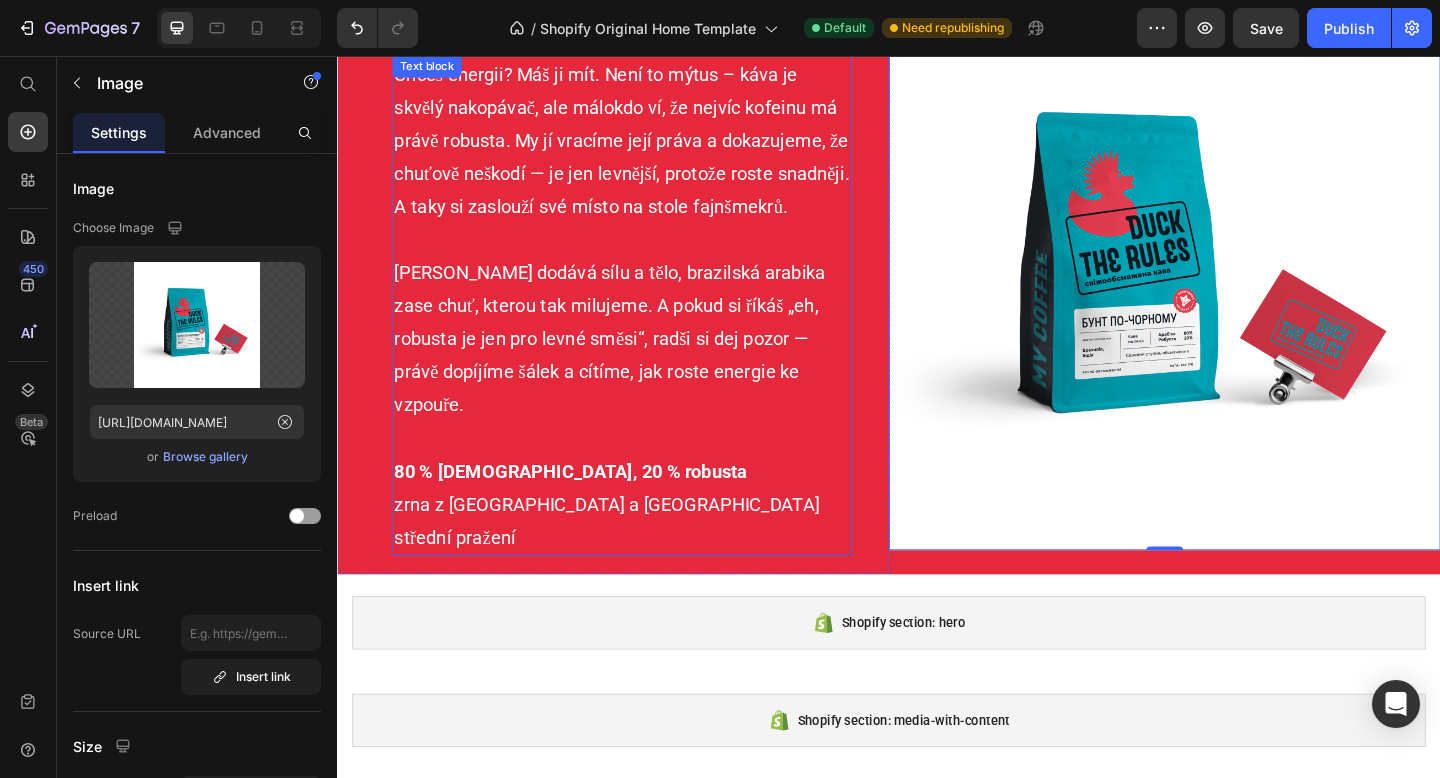 click on "80 % [DEMOGRAPHIC_DATA], 20 % robusta zrna z [GEOGRAPHIC_DATA] a Indie střední pražení" at bounding box center (647, 544) 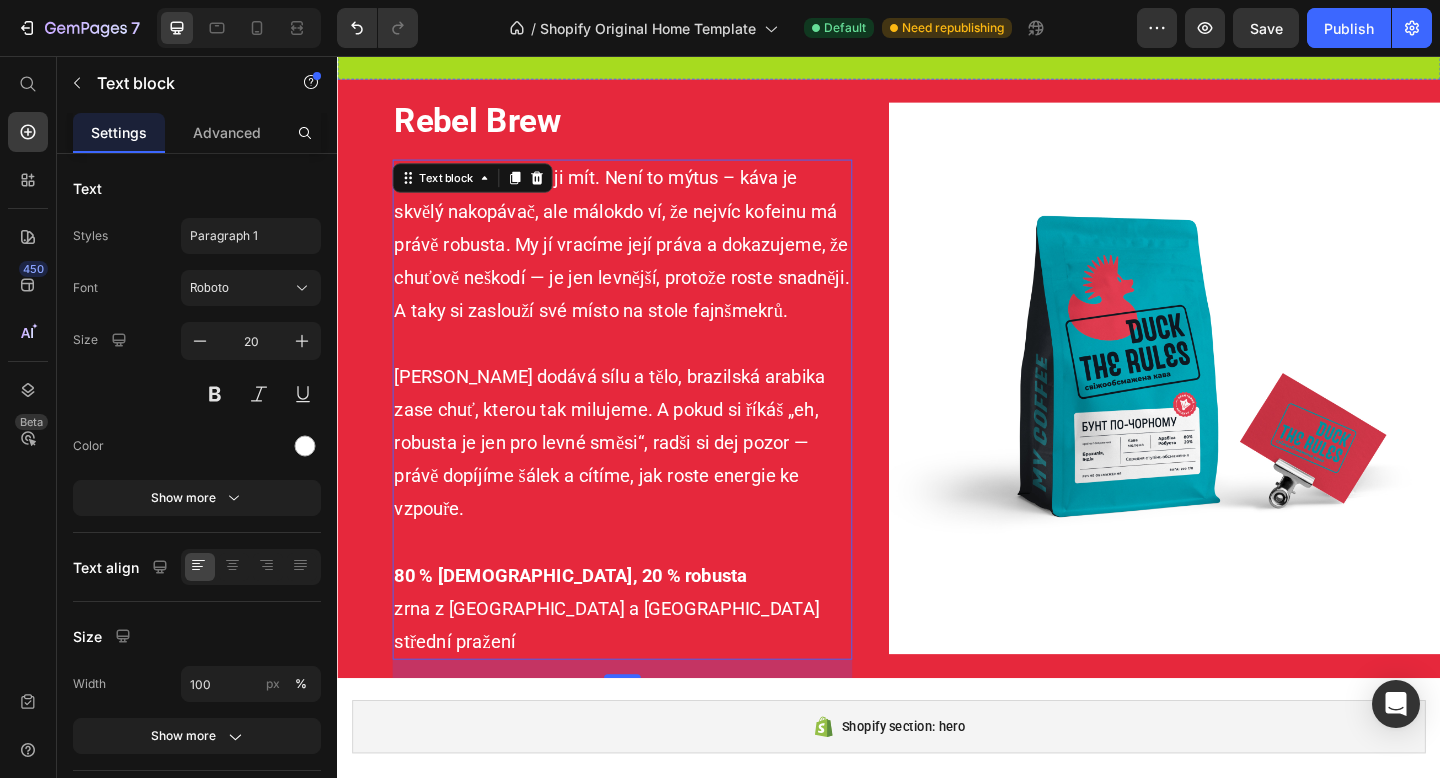 scroll, scrollTop: 3067, scrollLeft: 0, axis: vertical 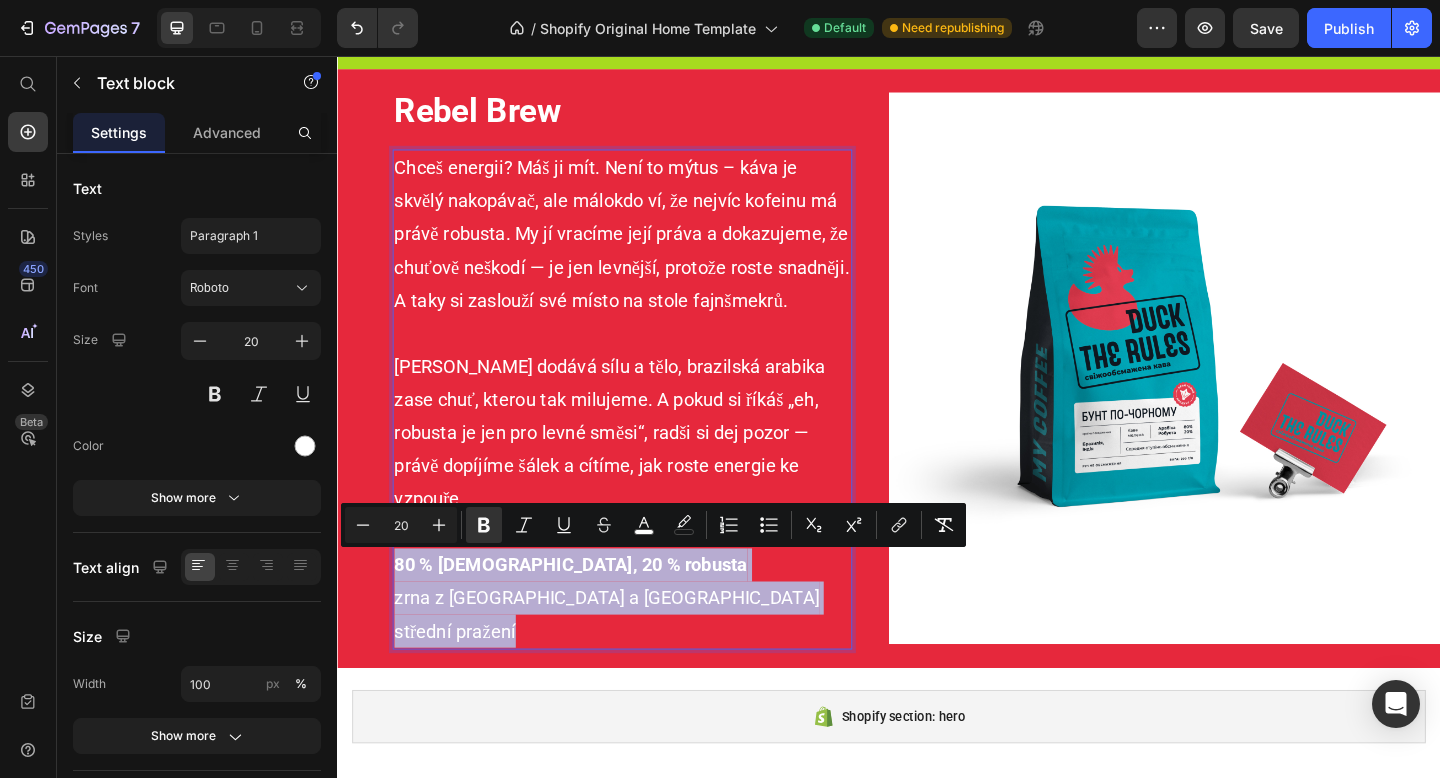drag, startPoint x: 557, startPoint y: 679, endPoint x: 403, endPoint y: 613, distance: 167.54701 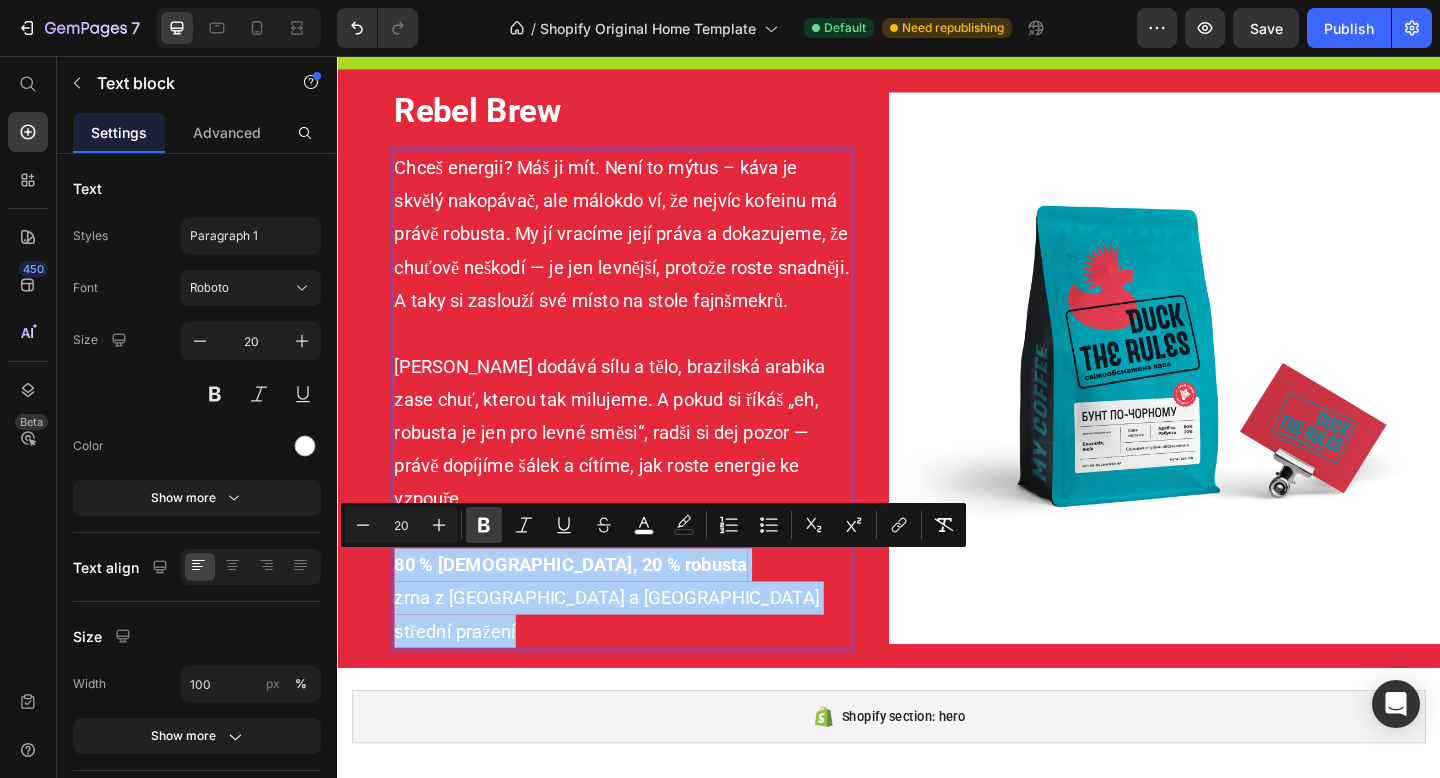 click on "Bold" at bounding box center [484, 525] 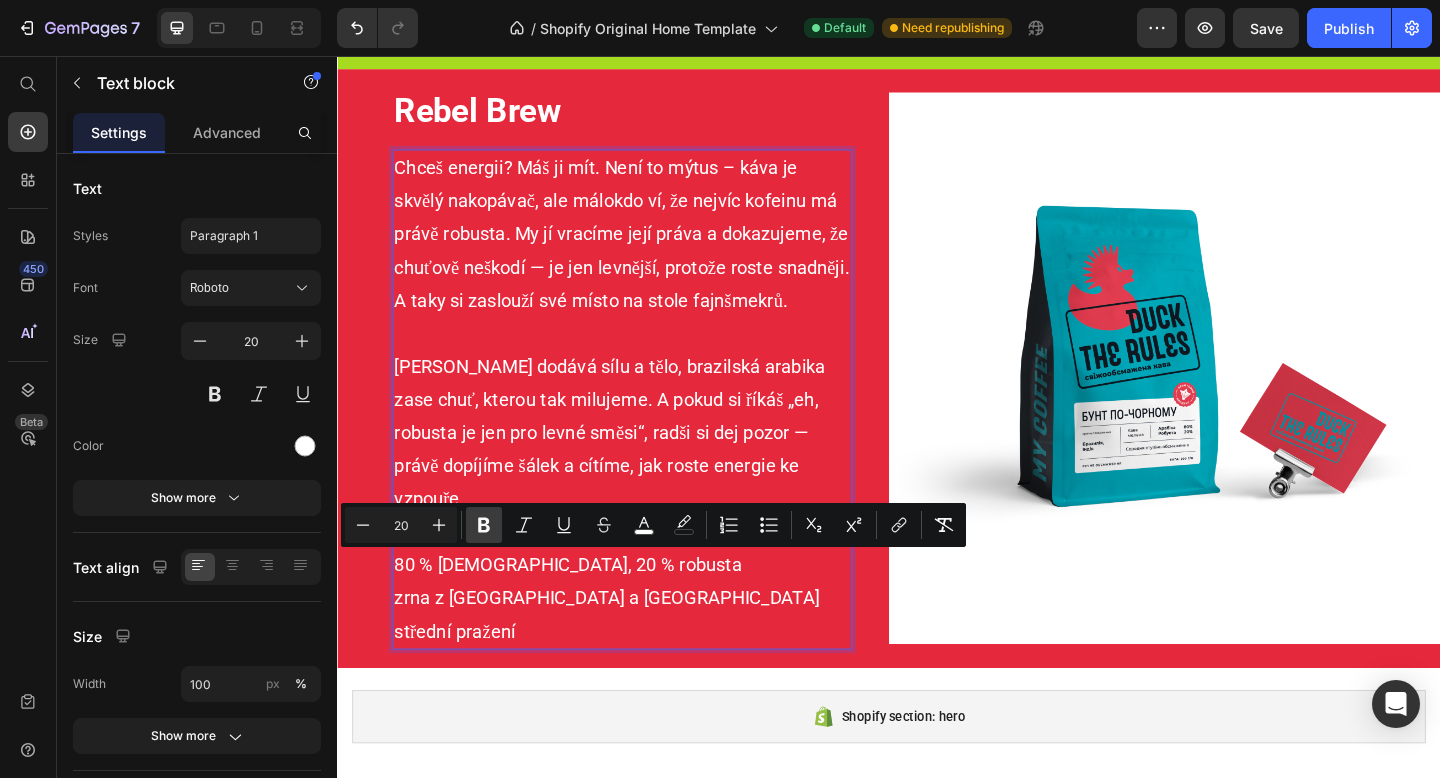 click on "Bold" at bounding box center (484, 525) 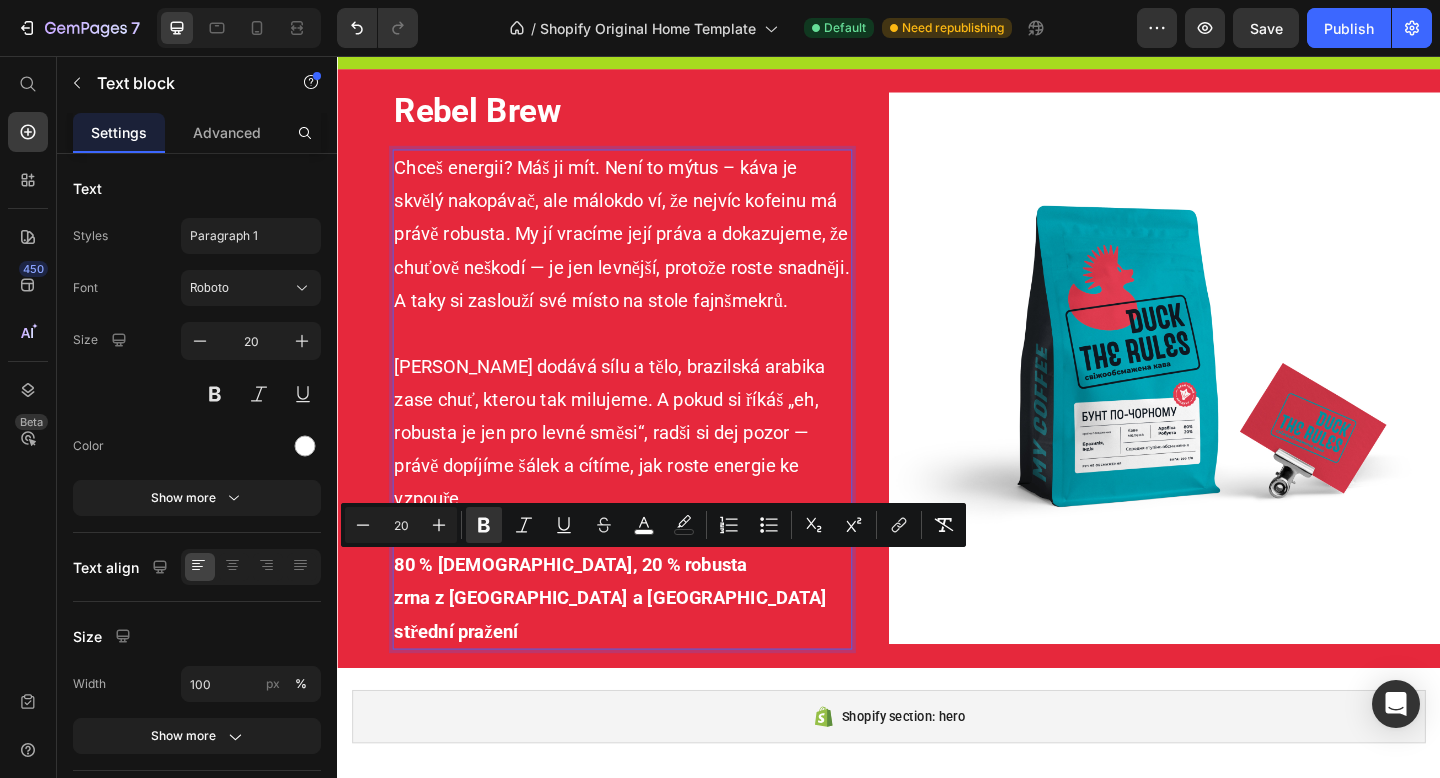 click at bounding box center [647, 358] 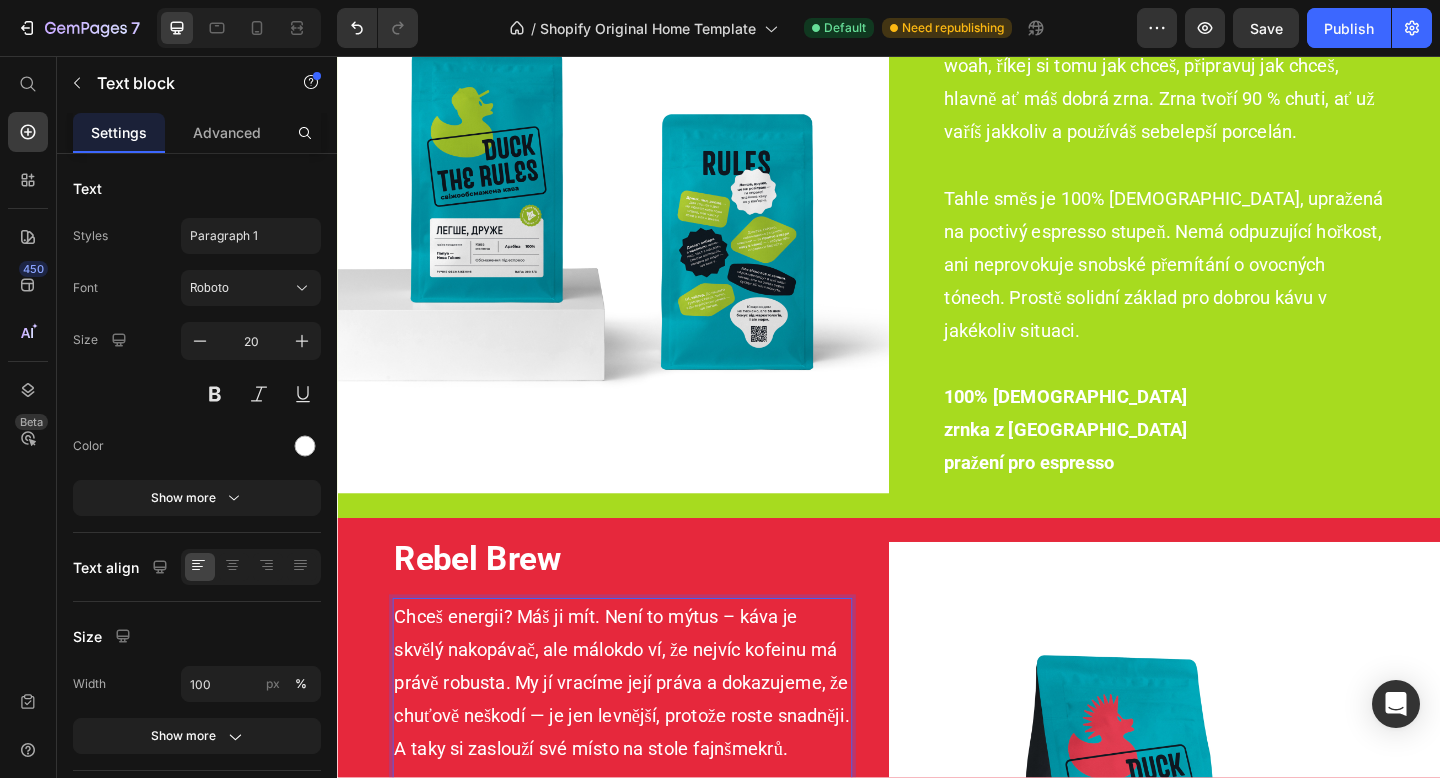 scroll, scrollTop: 2576, scrollLeft: 0, axis: vertical 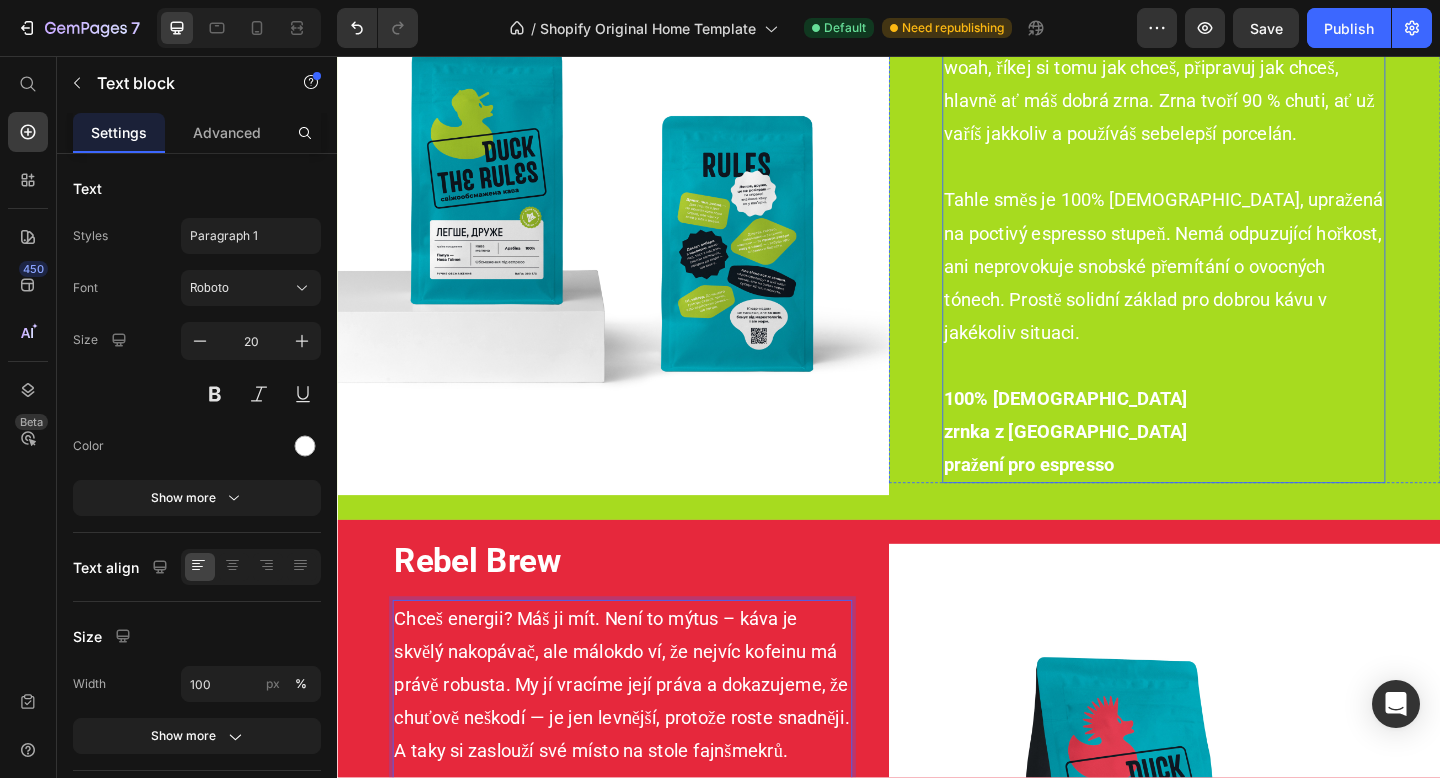 click on "100% arabika zrnka z Papuy [GEOGRAPHIC_DATA] pražení pro espresso" at bounding box center (1236, 465) 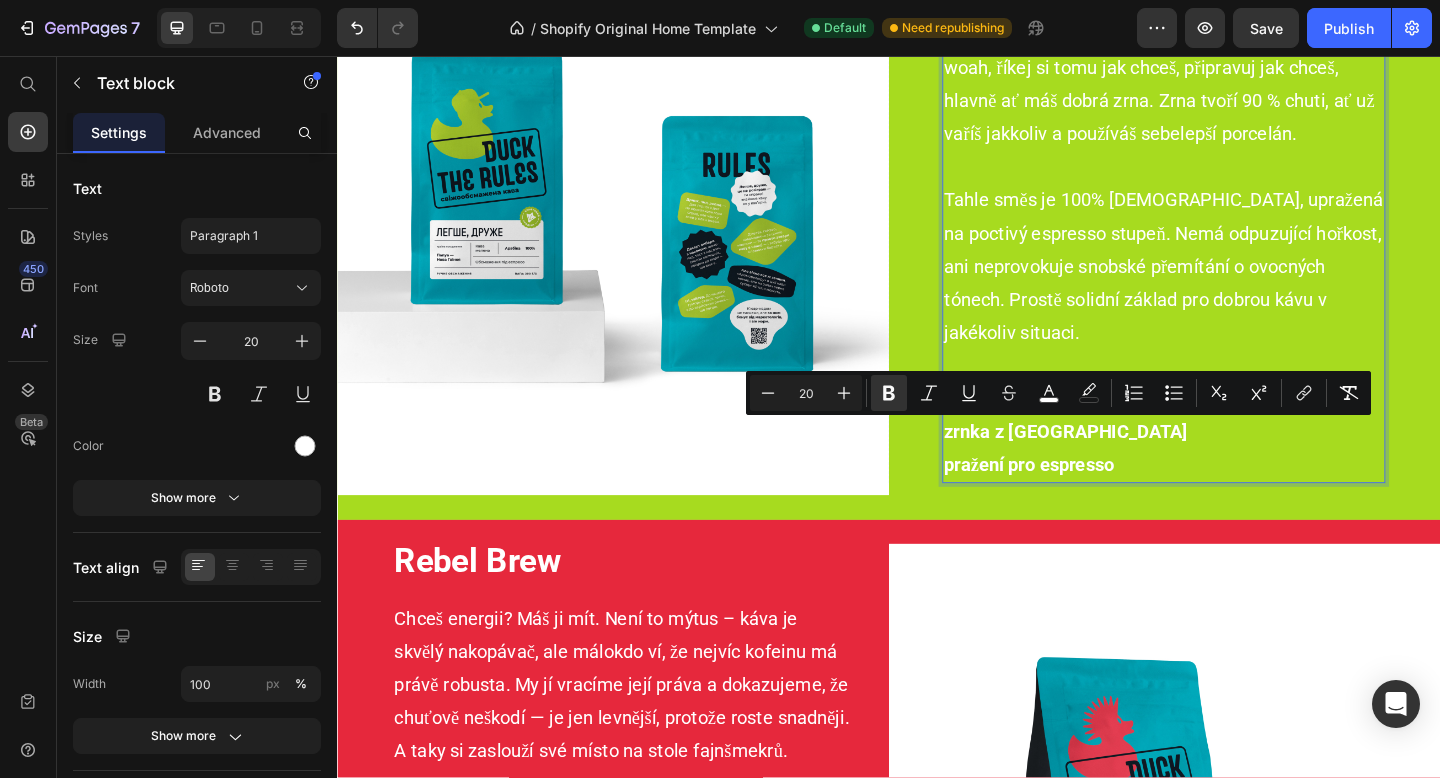 click on "100% arabika zrnka z Papuy [GEOGRAPHIC_DATA] pražení pro espresso" at bounding box center (1236, 465) 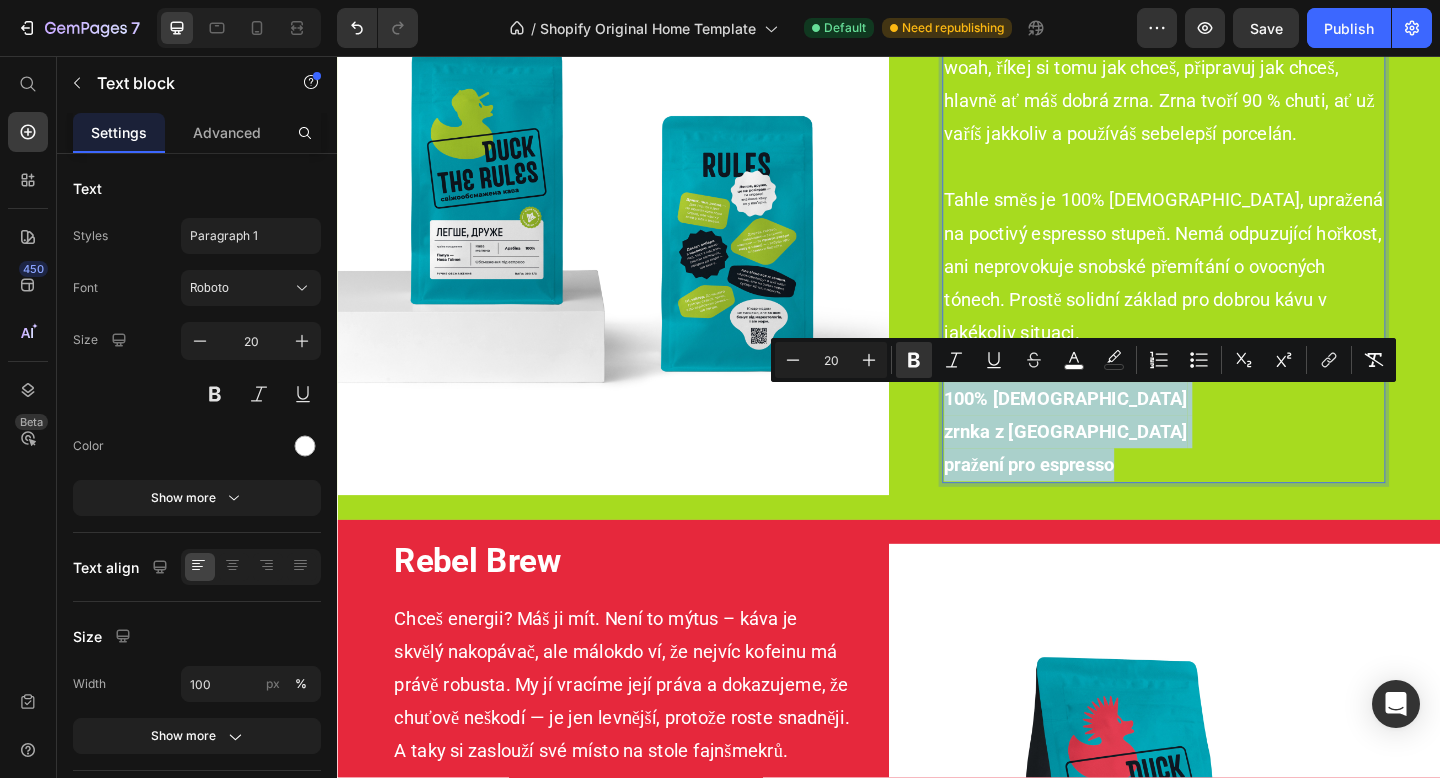 drag, startPoint x: 1211, startPoint y: 503, endPoint x: 995, endPoint y: 434, distance: 226.75317 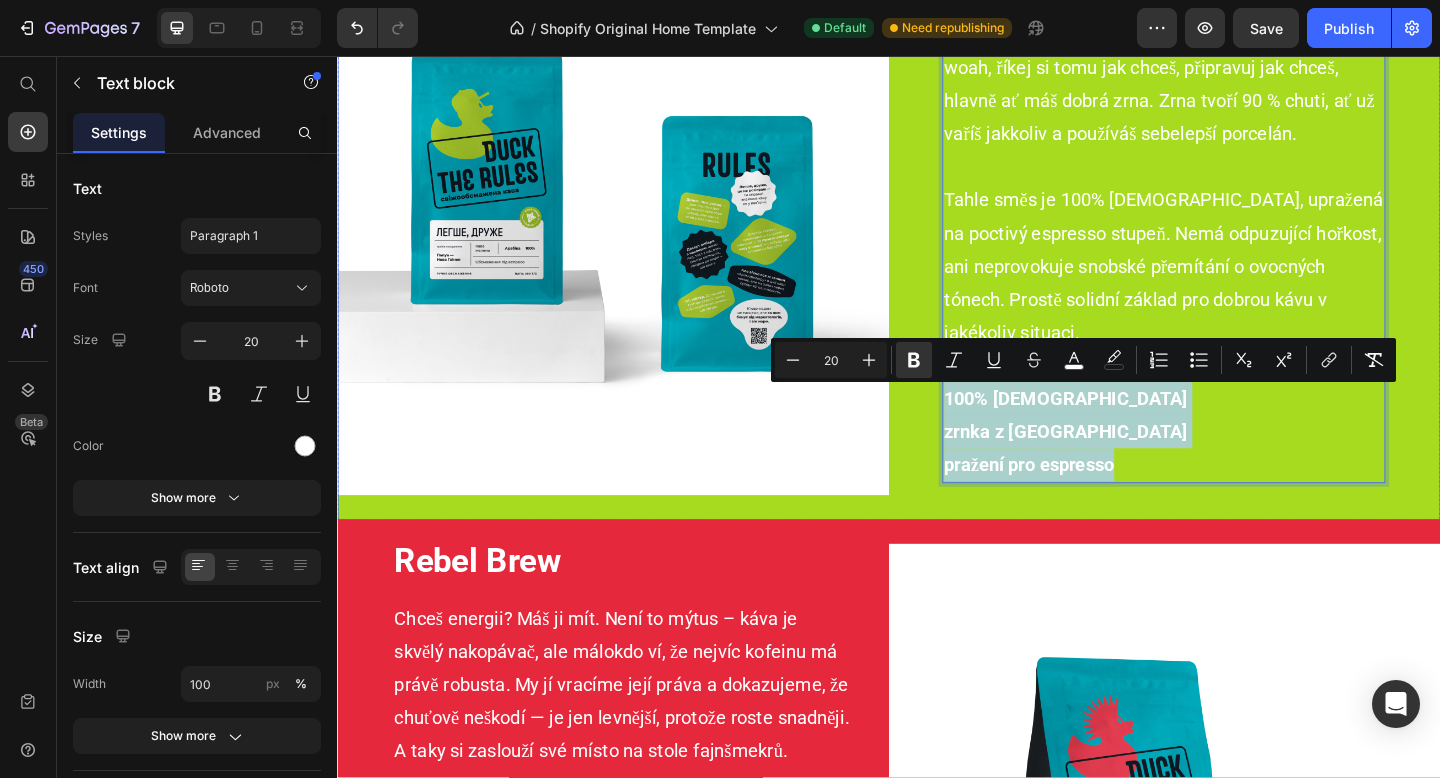 click on "Chceš energii? Máš ji mít. Není to mýtus – káva je skvělý nakopávač, ale málokdo ví, že nejvíc kofeinu má právě robusta. My jí vracíme její práva a dokazujeme, že chuťově neškodí — je jen levnější, protože roste snadněji. A taky si zaslouží své místo na stole fajnšmekrů." at bounding box center [647, 740] 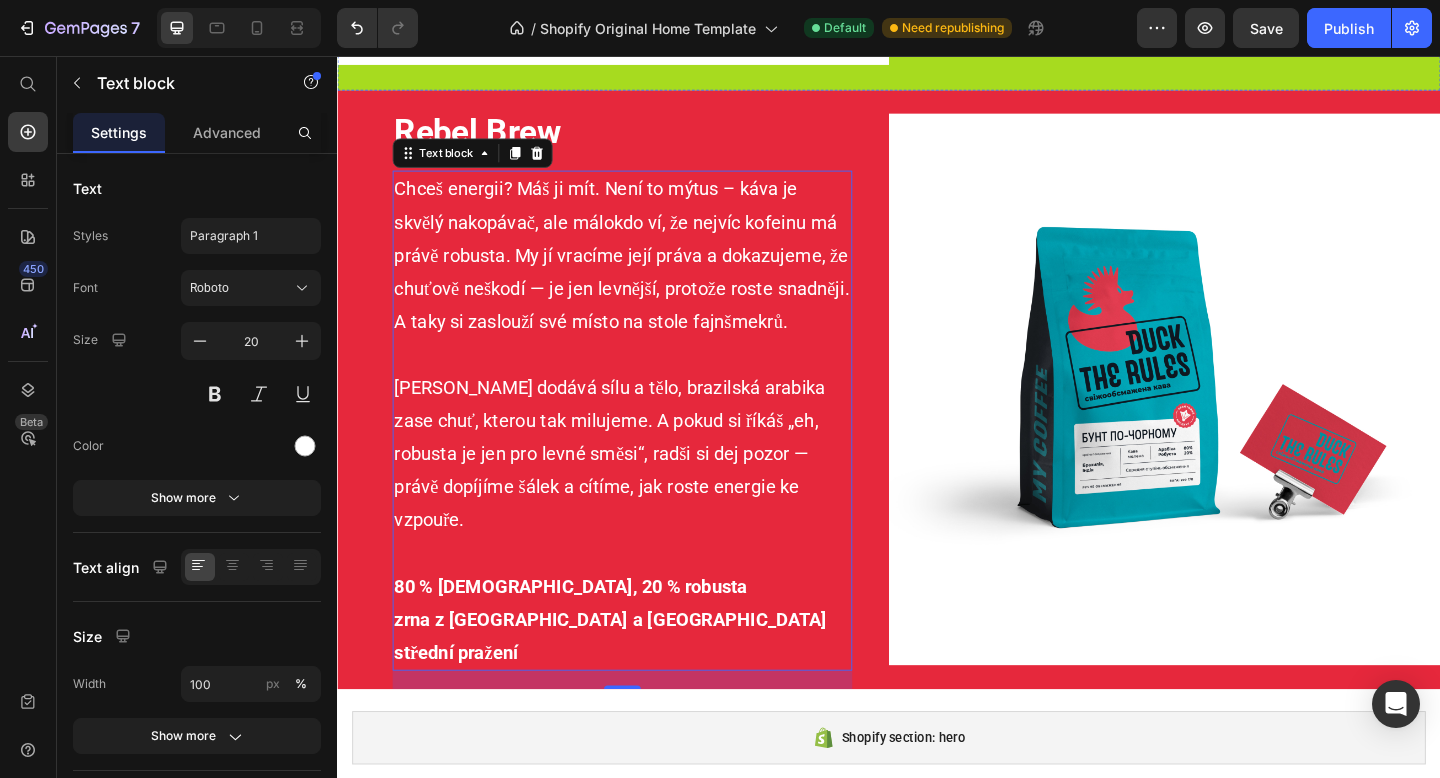 scroll, scrollTop: 3050, scrollLeft: 0, axis: vertical 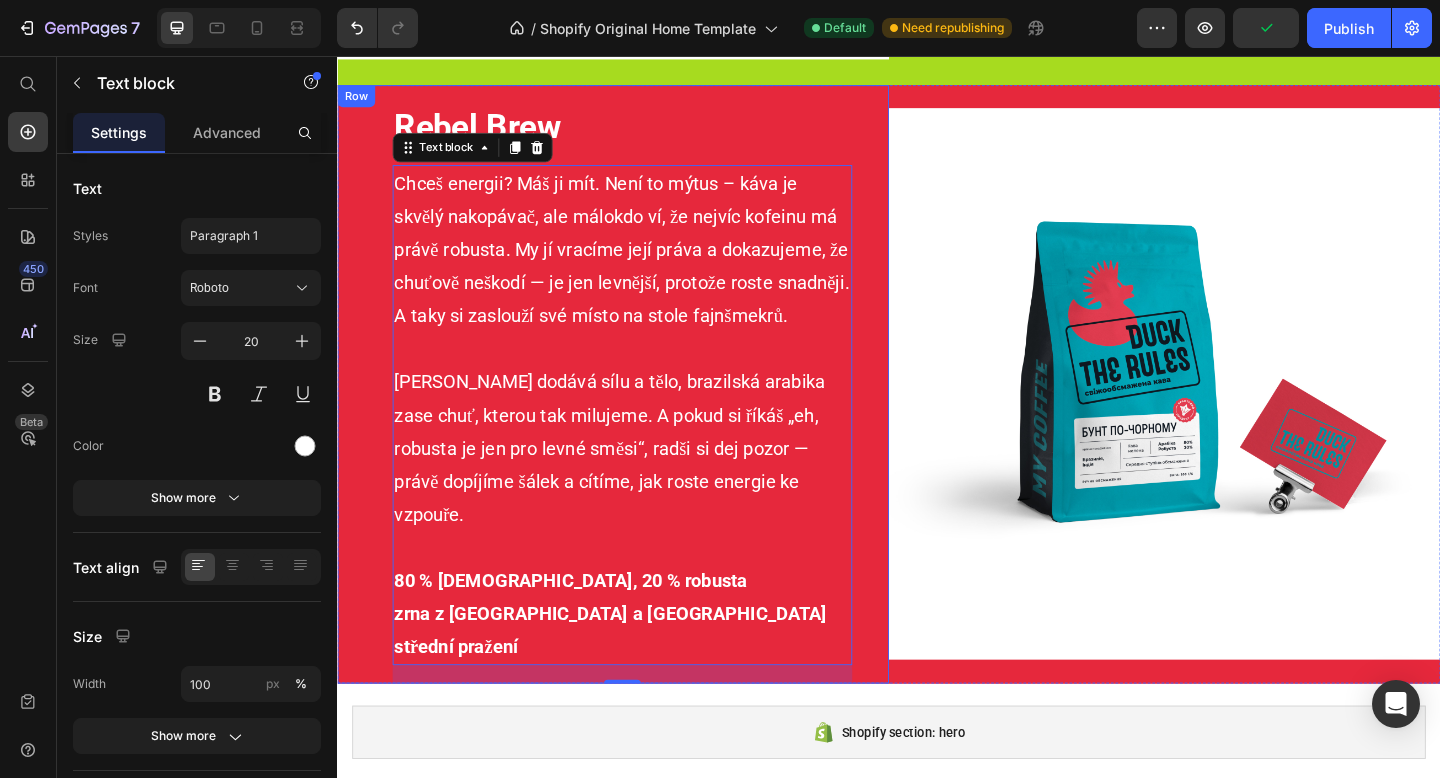 click on "Title Line Rebel Brew Text Block Chceš energii? Máš ji mít. Není to mýtus – káva je skvělý nakopávač, ale málokdo ví, že nejvíc kofeinu má právě robusta. My jí vracíme její práva a dokazujeme, že chuťově neškodí — je jen levnější, protože roste snadněji. A taky si zaslouží své místo na stole fajnšmekrů. Robusta dodává sílu a tělo, brazilská arabika zase chuť, kterou tak milujeme. A pokud si říkáš „eh, robusta je jen pro levné směsi“, radši si dej pozor — právě dopíjíme šálek a cítíme, jak roste energie ke vzpouře. 80 % [DEMOGRAPHIC_DATA], 20 % robusta zrna z [GEOGRAPHIC_DATA] a Indie střední pražení Text block   20" at bounding box center (637, 413) 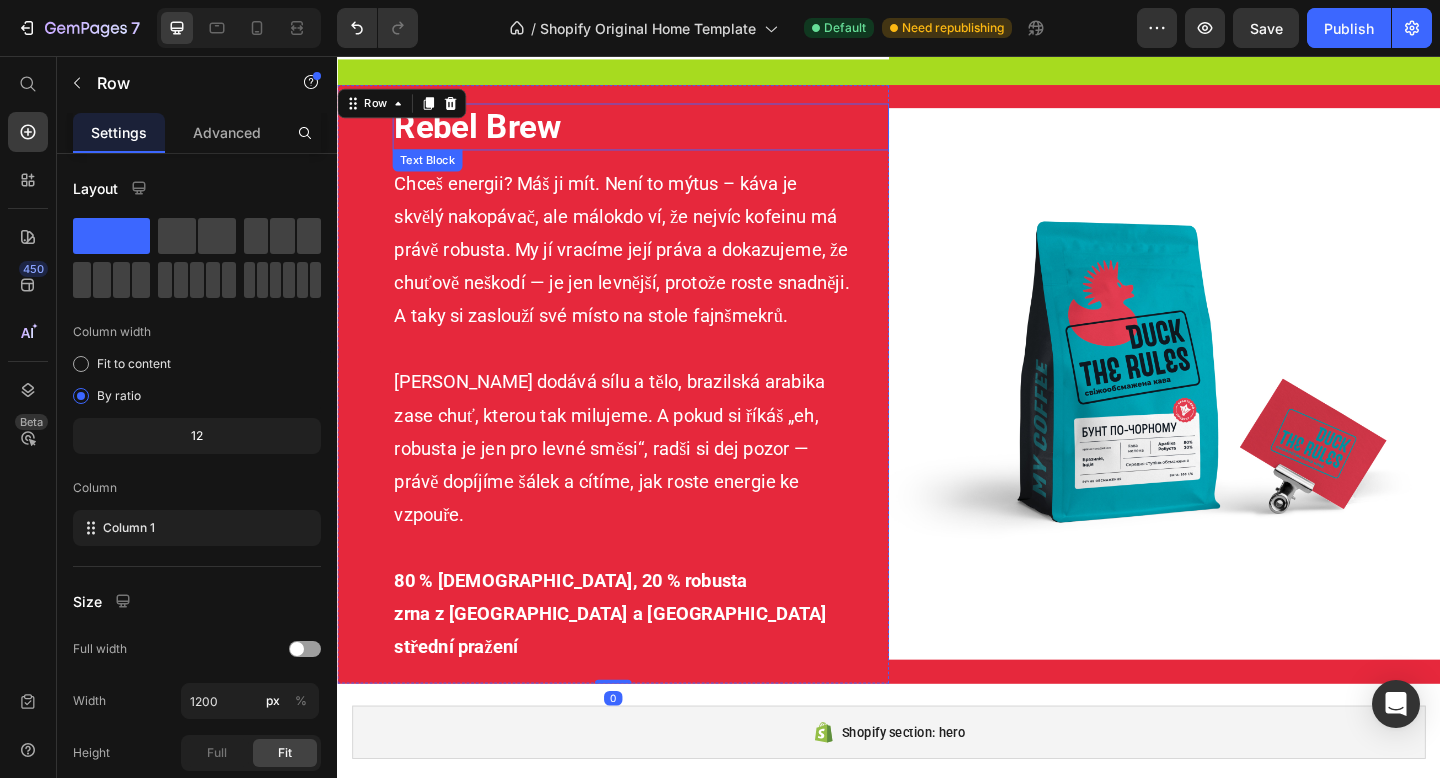 click on "Rebel Brew" at bounding box center [667, 133] 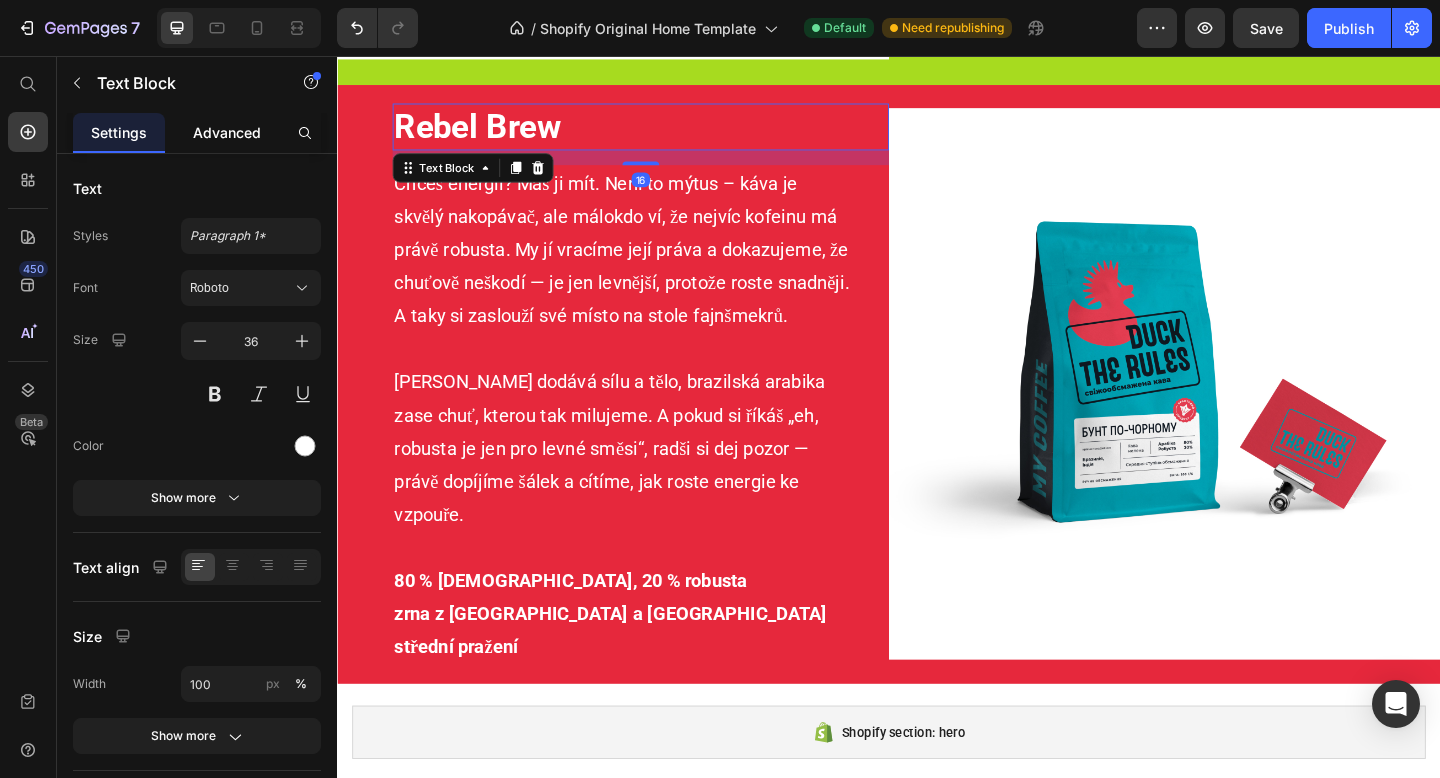 click on "Advanced" at bounding box center [227, 132] 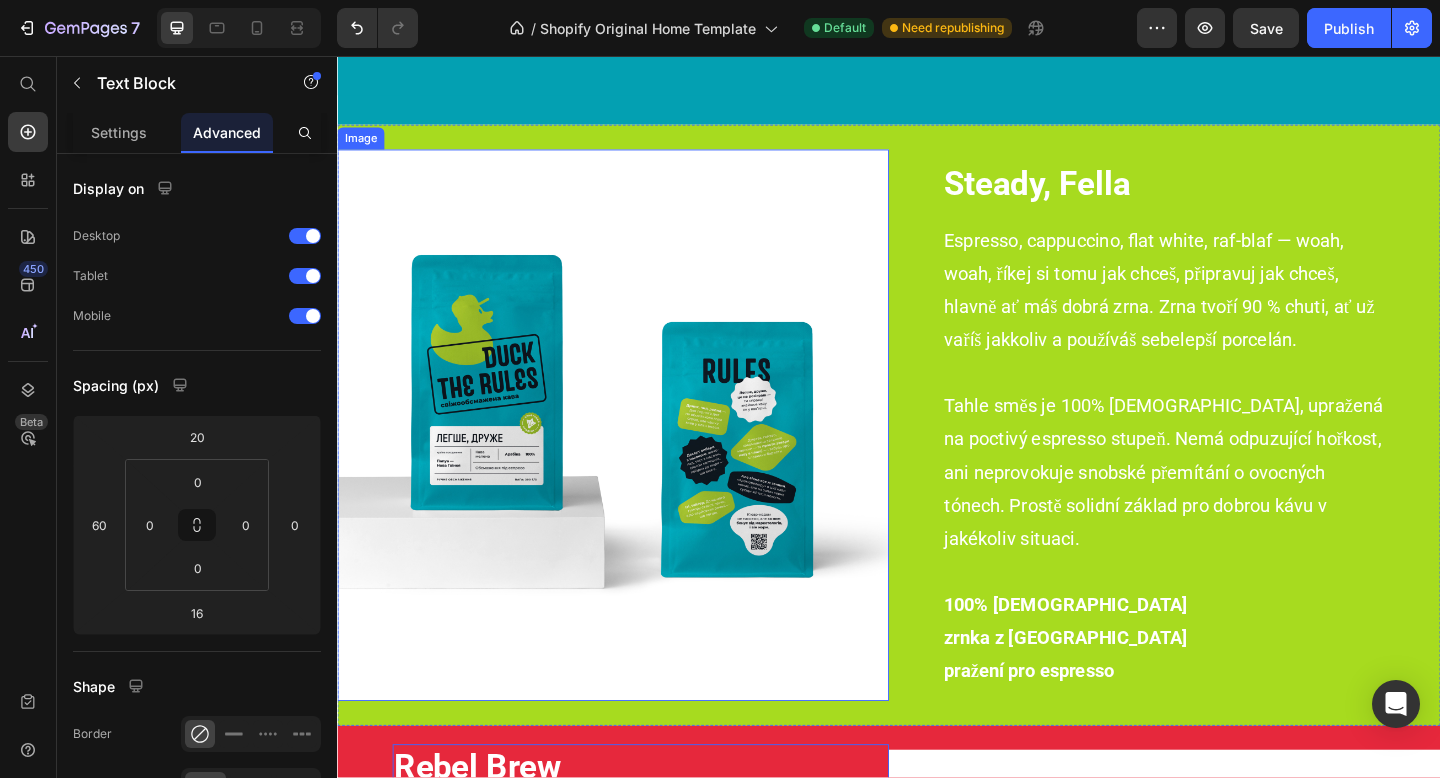 scroll, scrollTop: 2301, scrollLeft: 0, axis: vertical 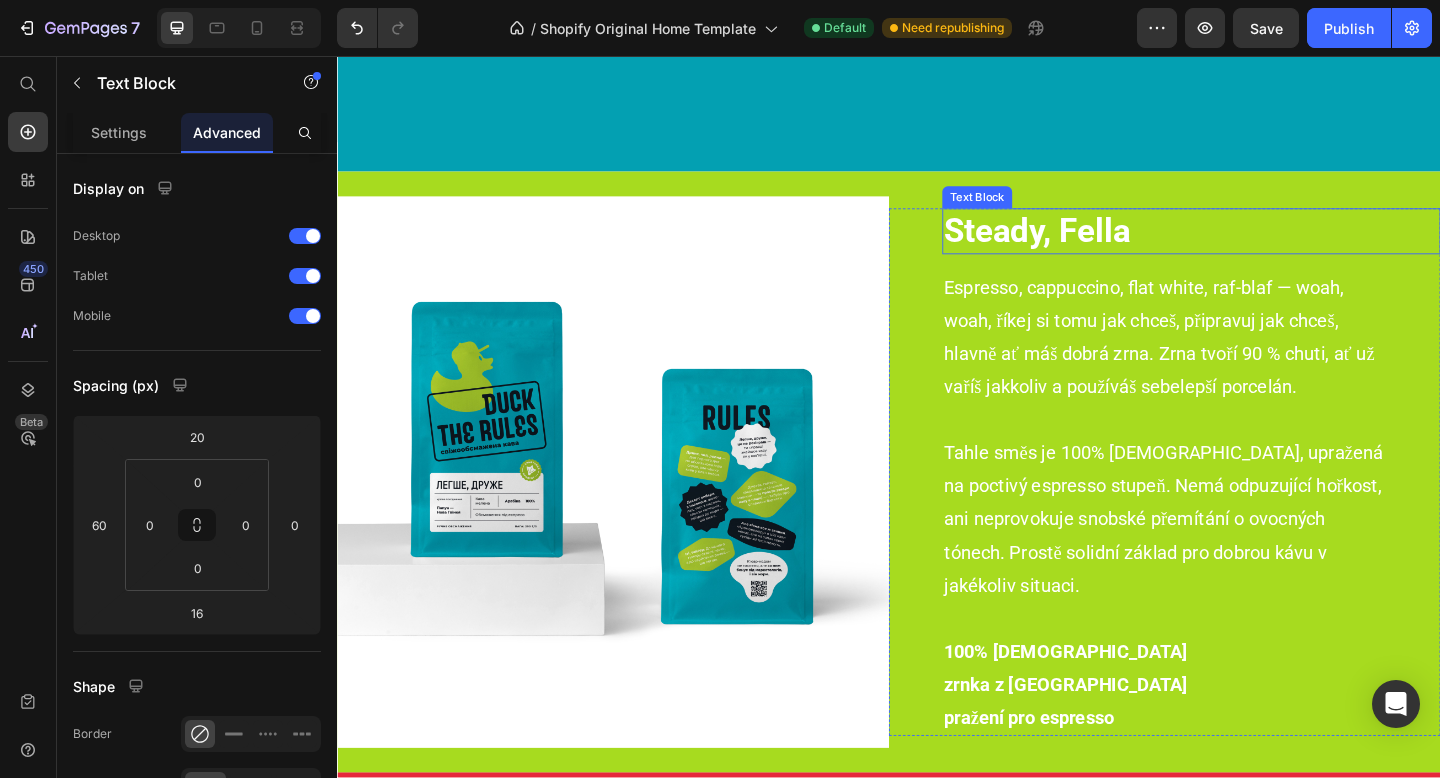 click on "Steady, Fella" at bounding box center [1098, 247] 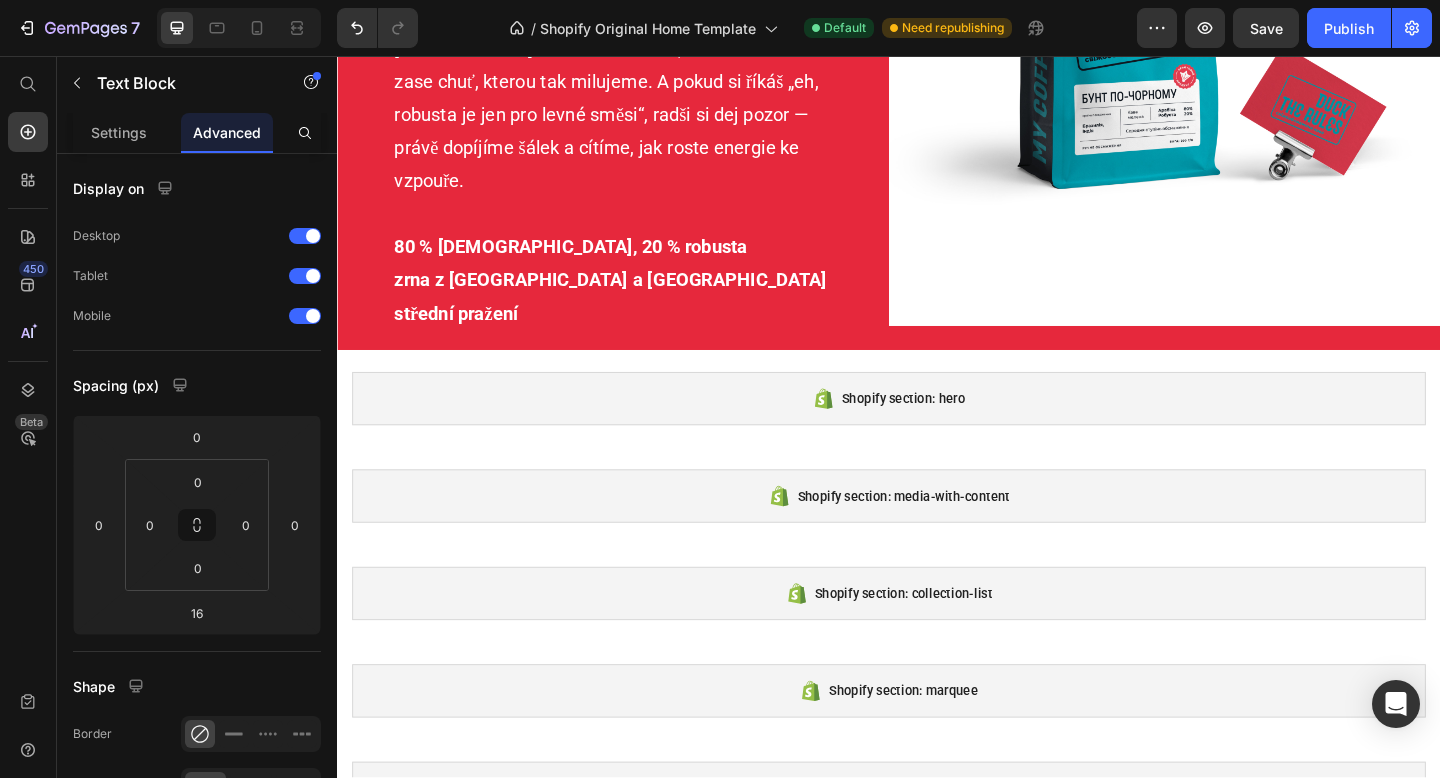 scroll, scrollTop: 3477, scrollLeft: 0, axis: vertical 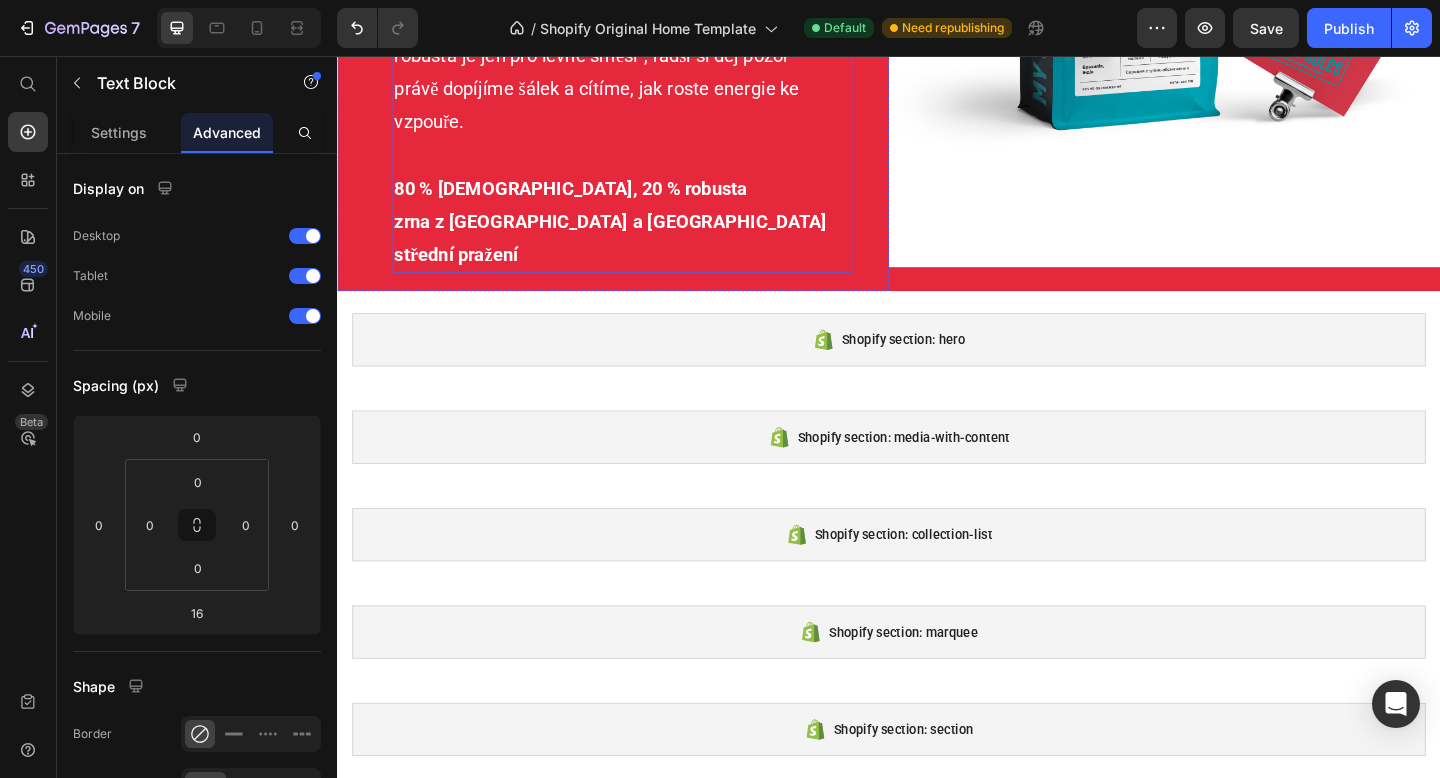 click on "zrna z [GEOGRAPHIC_DATA] a [GEOGRAPHIC_DATA]" at bounding box center [634, 236] 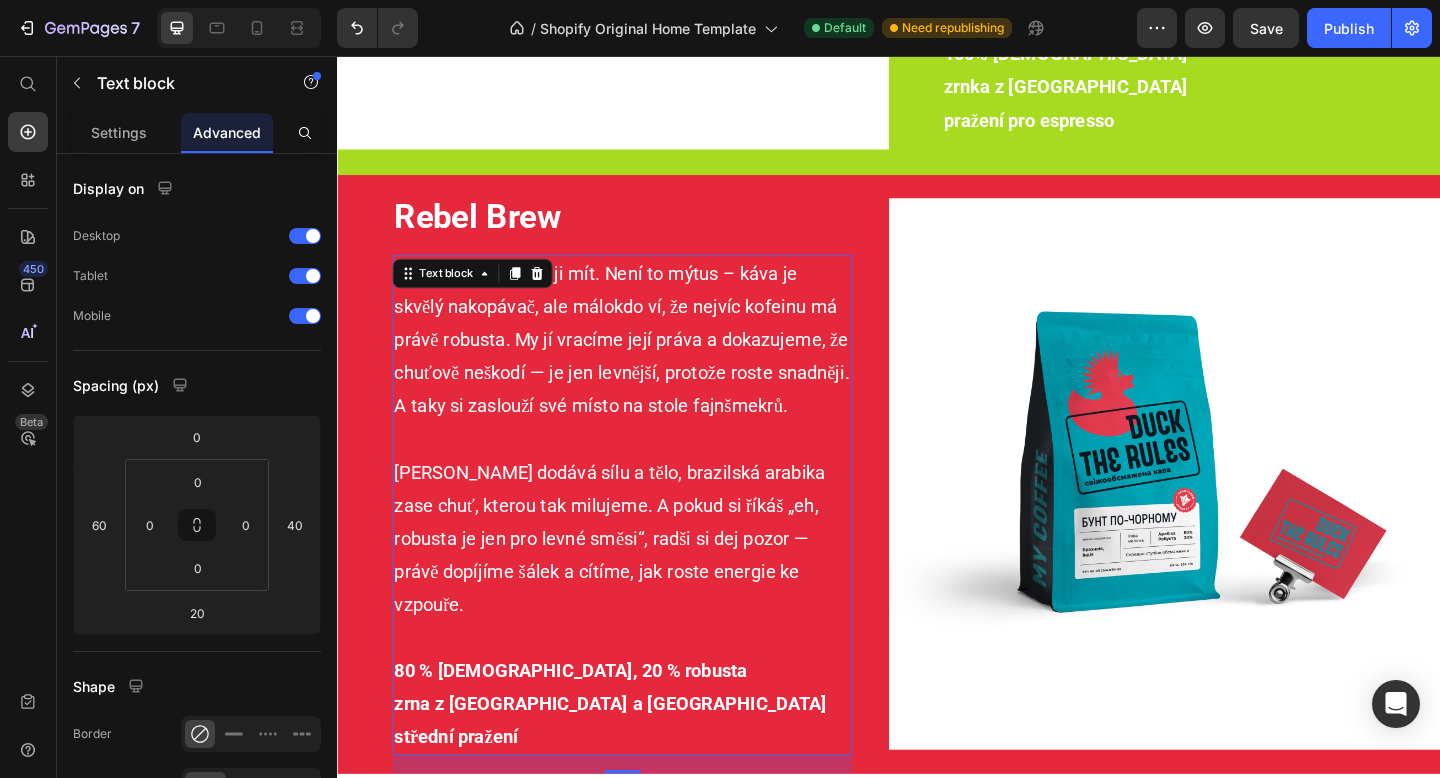 scroll, scrollTop: 2892, scrollLeft: 0, axis: vertical 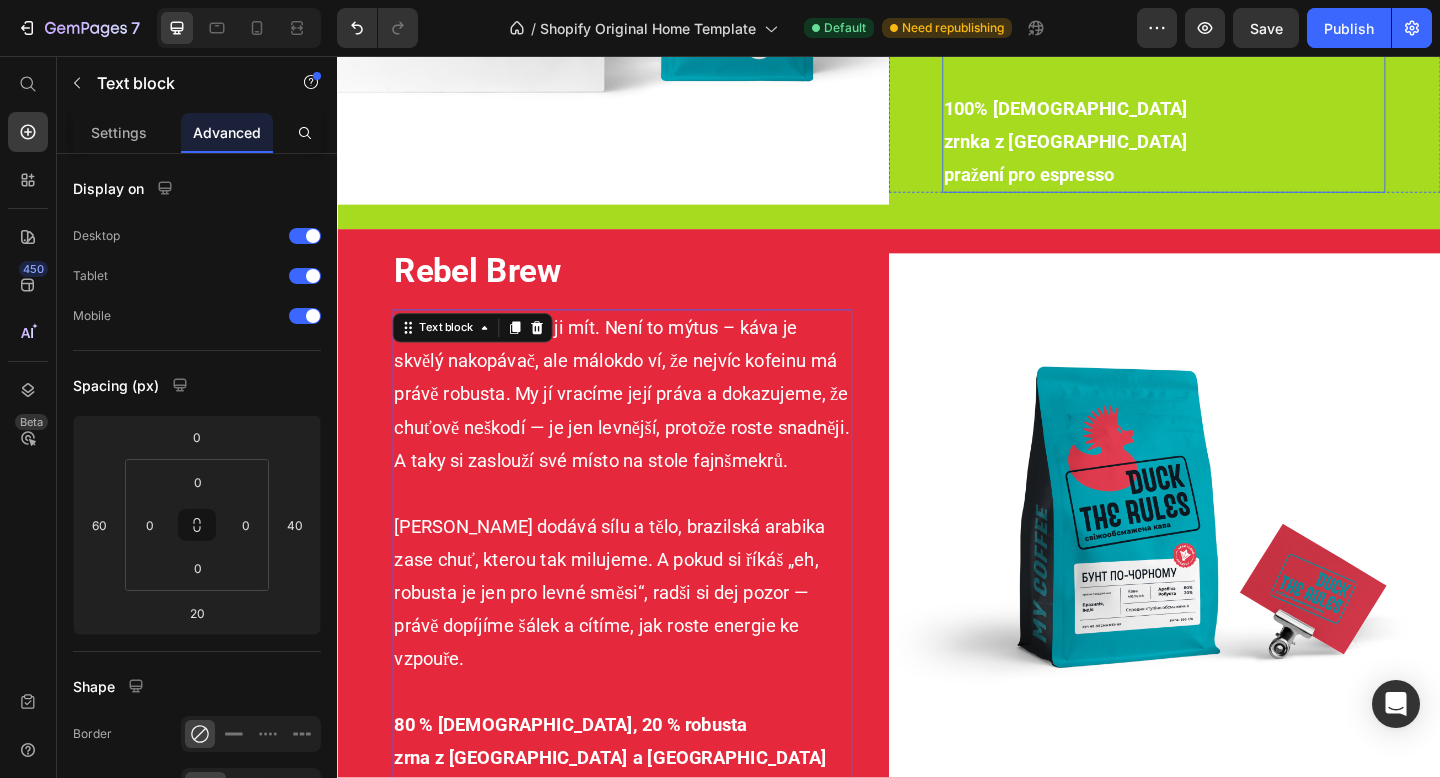 click on "zrnka z [GEOGRAPHIC_DATA]" at bounding box center (1129, 149) 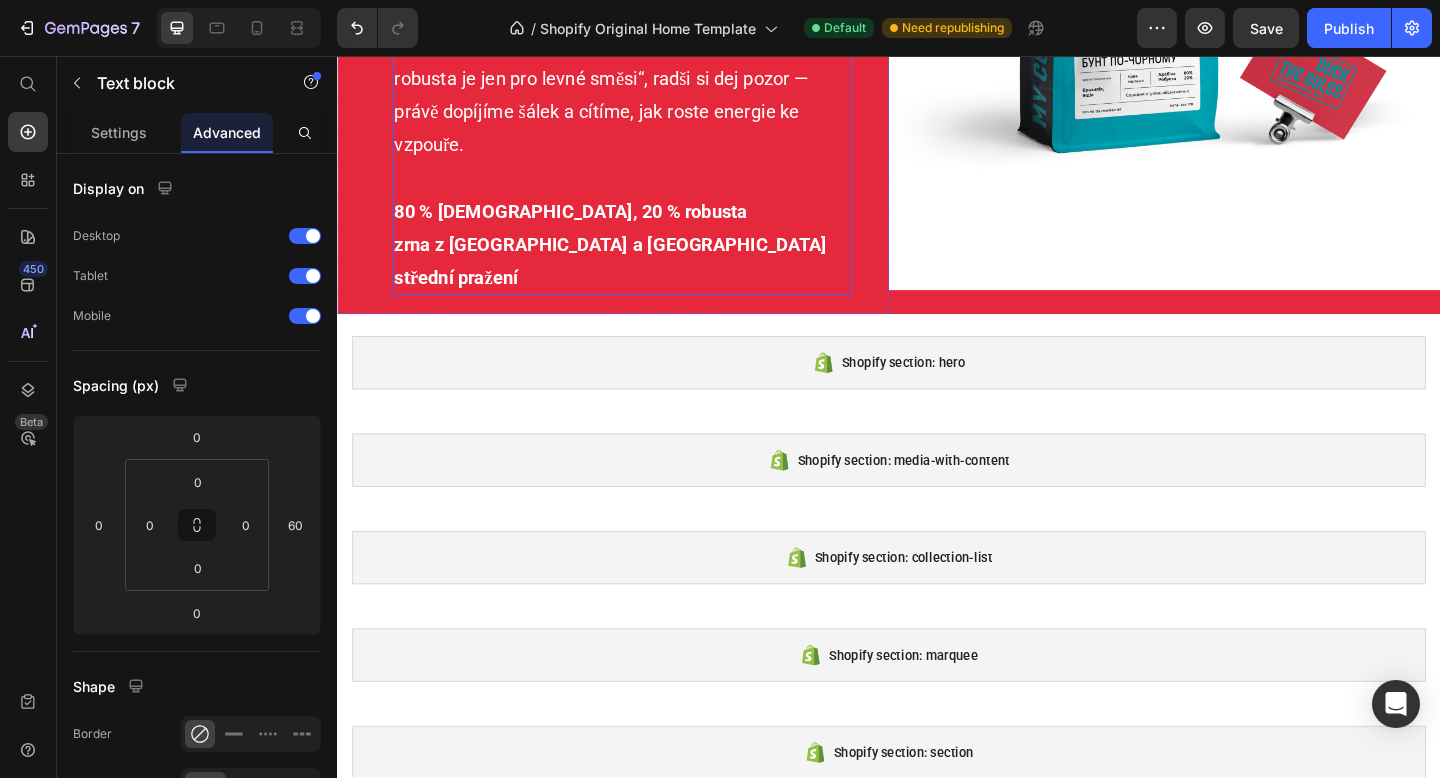 scroll, scrollTop: 3457, scrollLeft: 0, axis: vertical 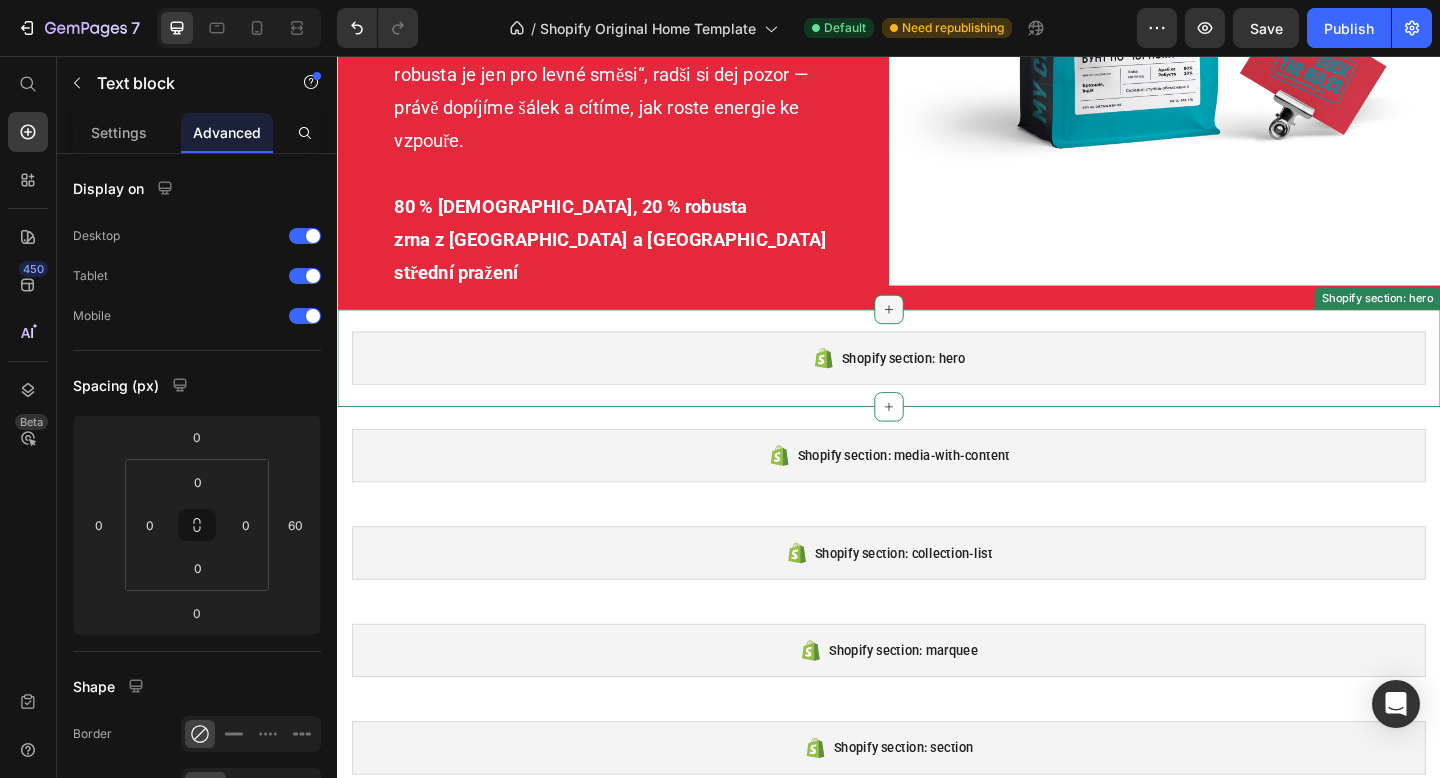 click 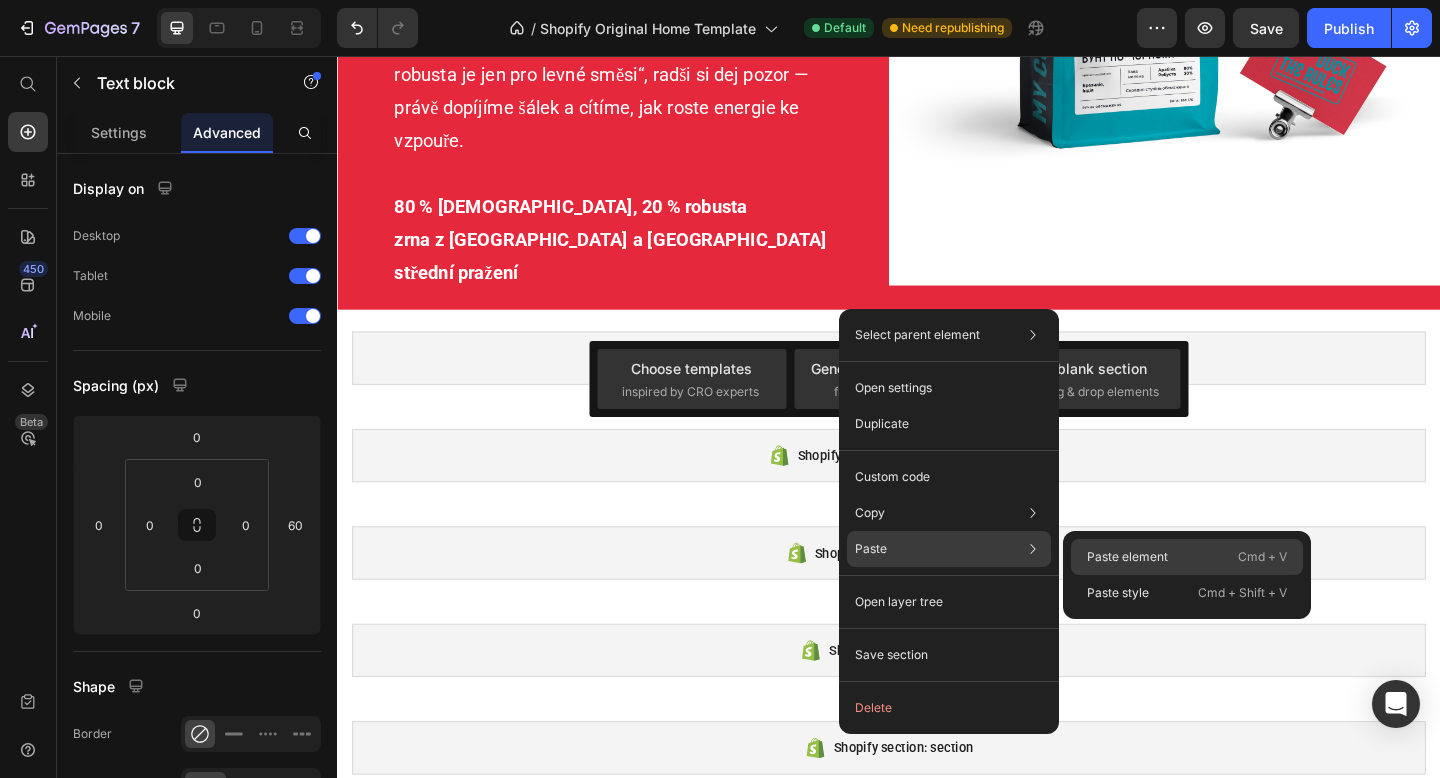 click on "Paste element" at bounding box center [1127, 557] 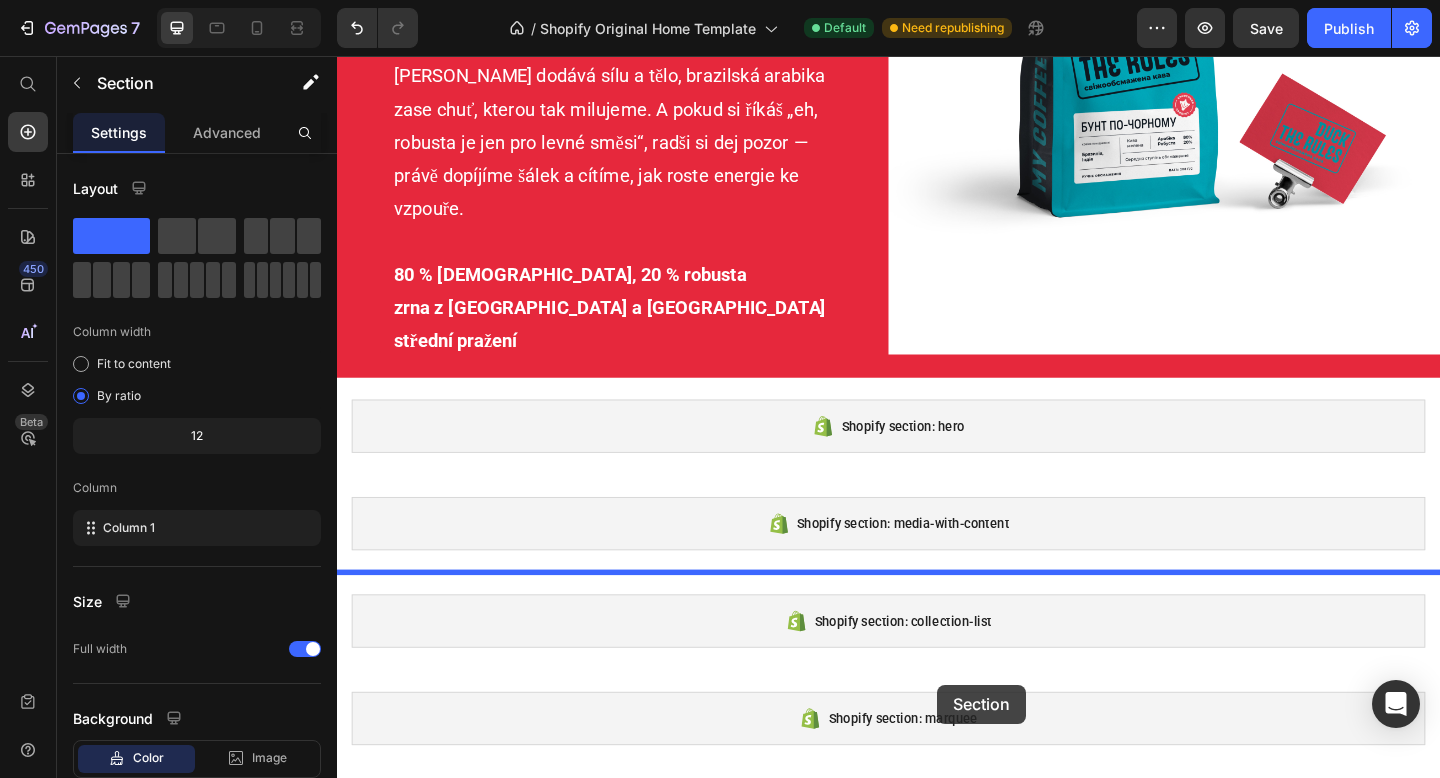 scroll, scrollTop: 4131, scrollLeft: 0, axis: vertical 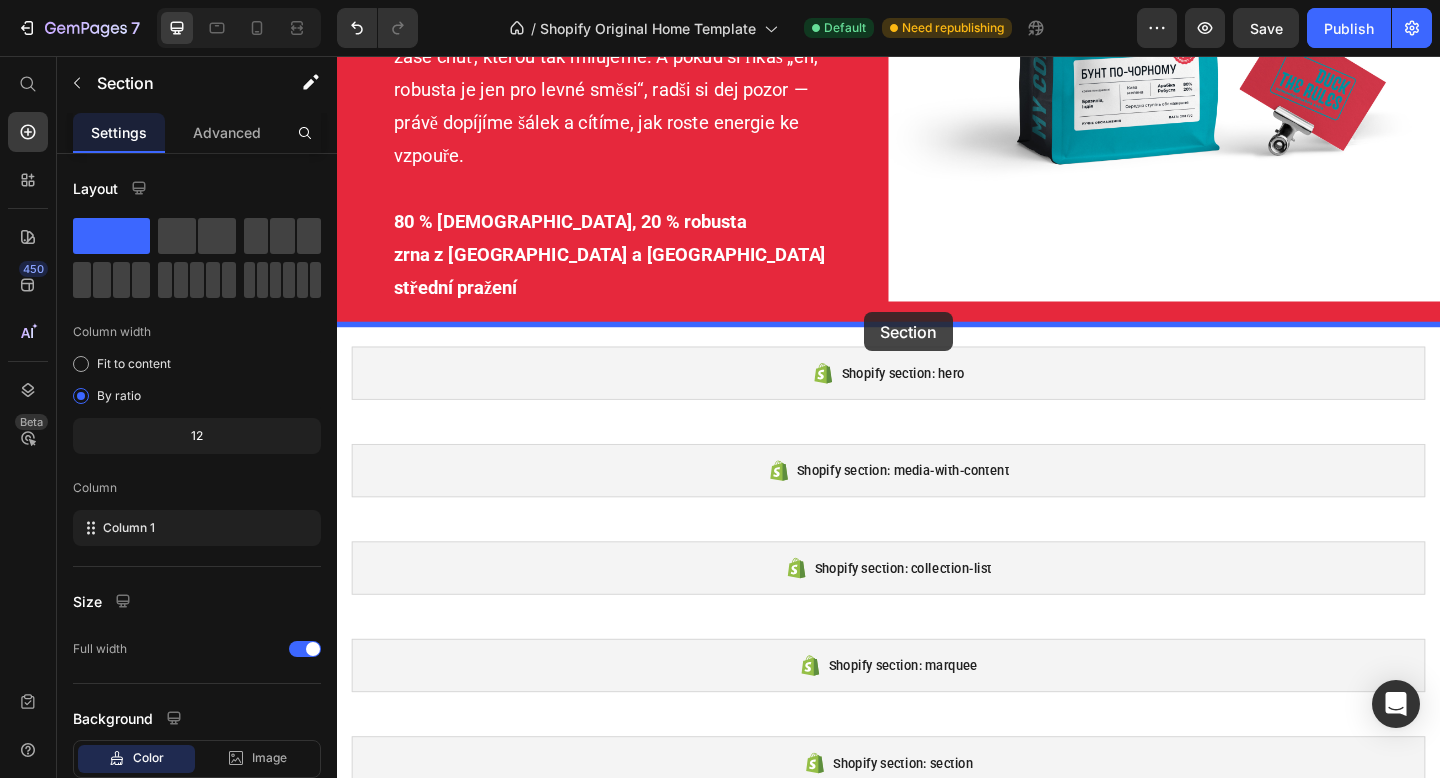 drag, startPoint x: 1157, startPoint y: 224, endPoint x: 910, endPoint y: 339, distance: 272.45917 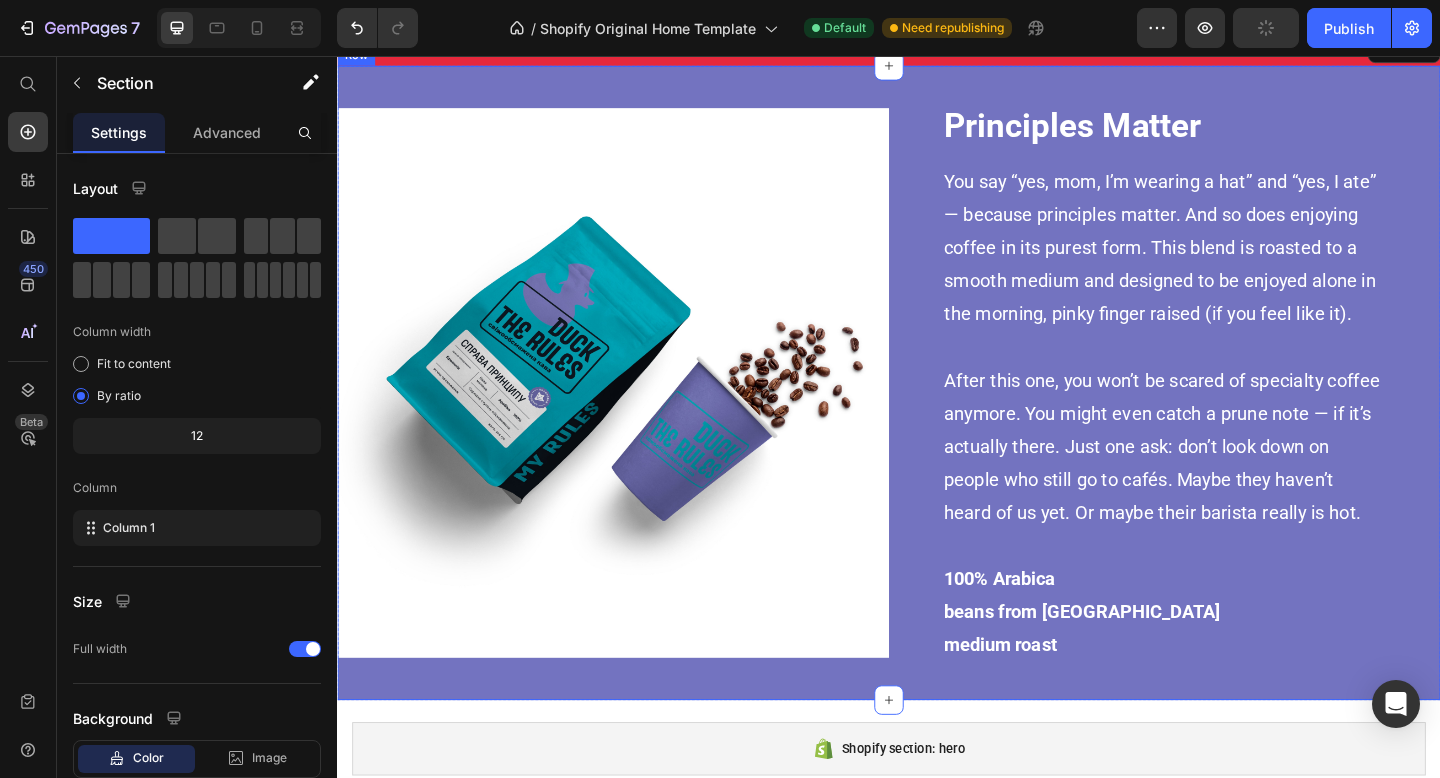 scroll, scrollTop: 3729, scrollLeft: 0, axis: vertical 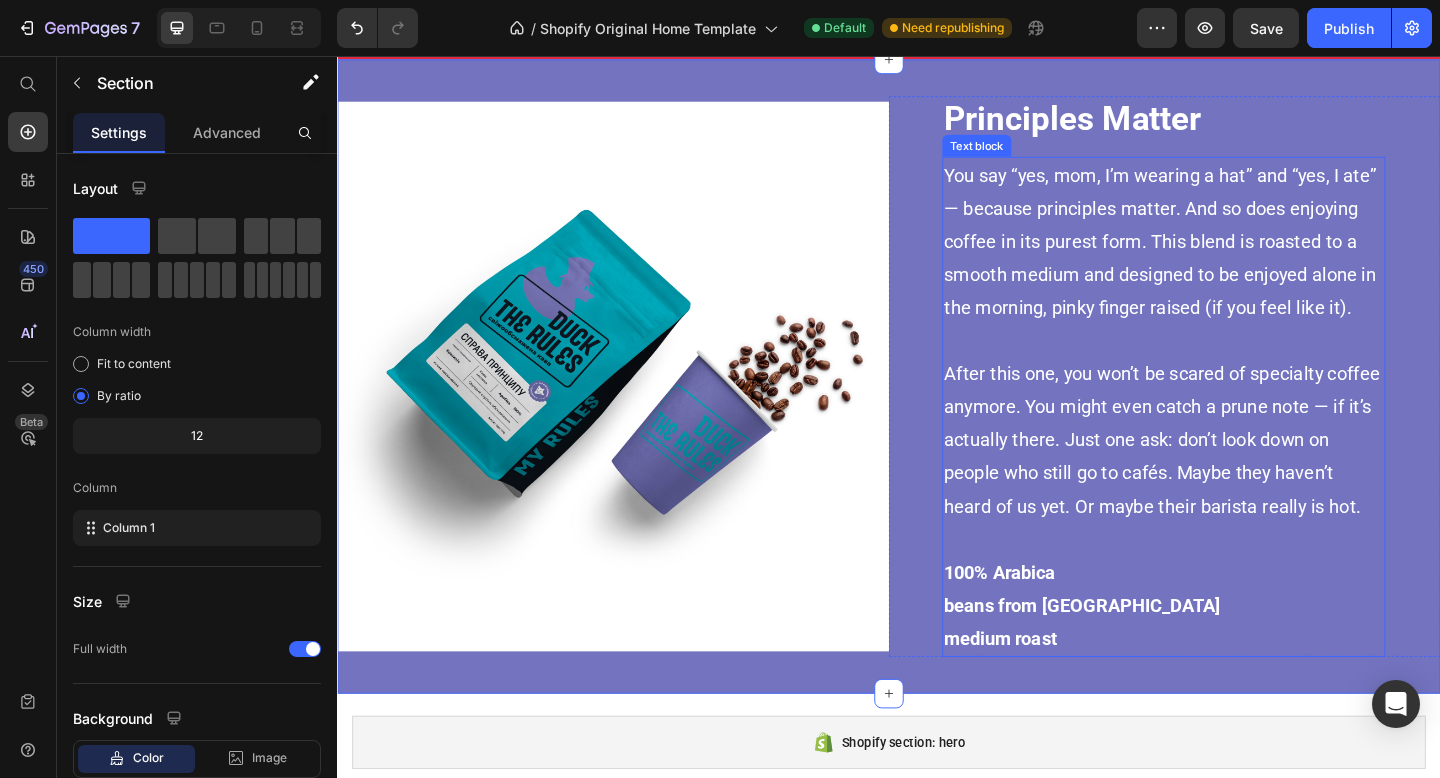 click on "You say “yes, mom, I’m wearing a hat” and “yes, I ate” — because principles matter. And so does enjoying coffee in its purest form. This blend is roasted to a smooth medium and designed to be enjoyed alone in the morning, pinky finger raised (if you feel like it)." at bounding box center [1236, 258] 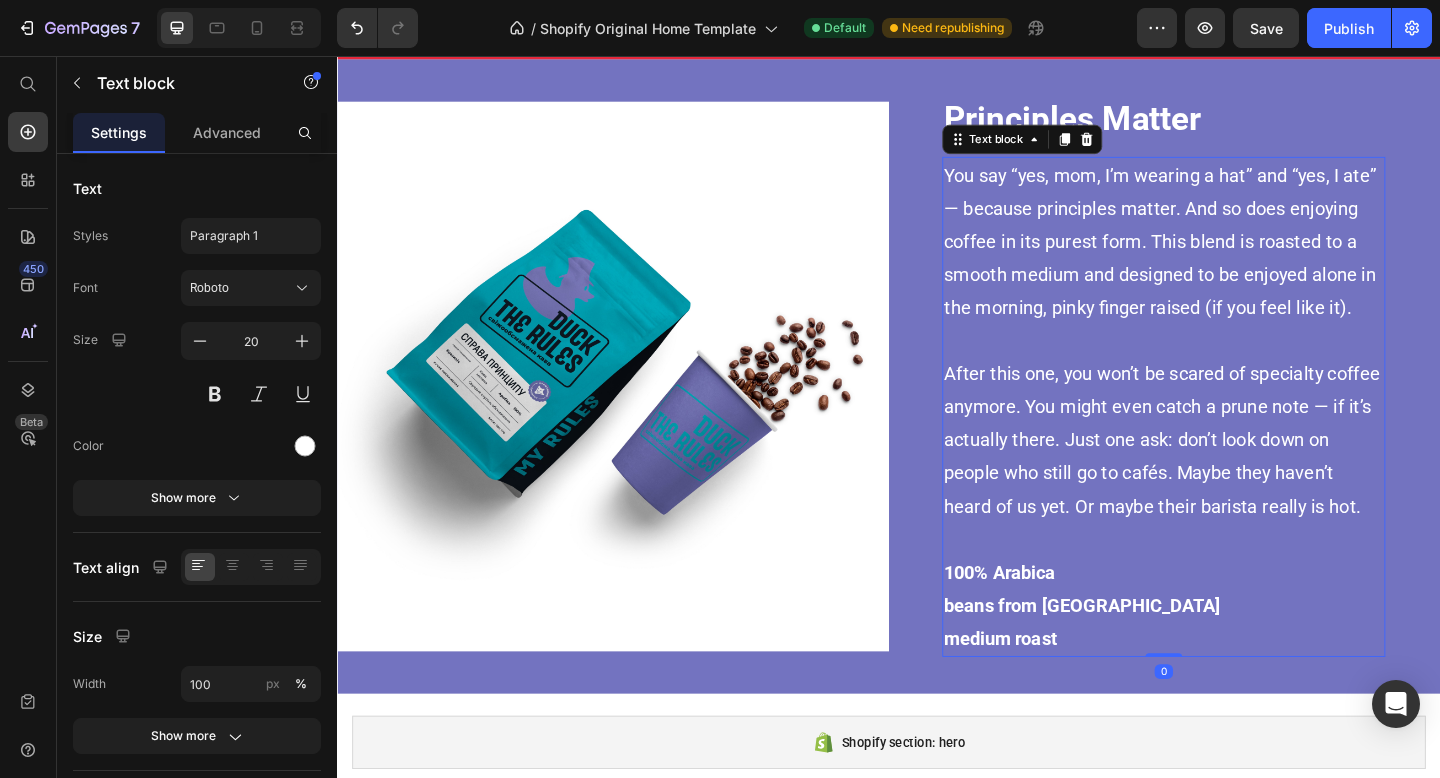 click on "You say “yes, mom, I’m wearing a hat” and “yes, I ate” — because principles matter. And so does enjoying coffee in its purest form. This blend is roasted to a smooth medium and designed to be enjoyed alone in the morning, pinky finger raised (if you feel like it)." at bounding box center (1236, 258) 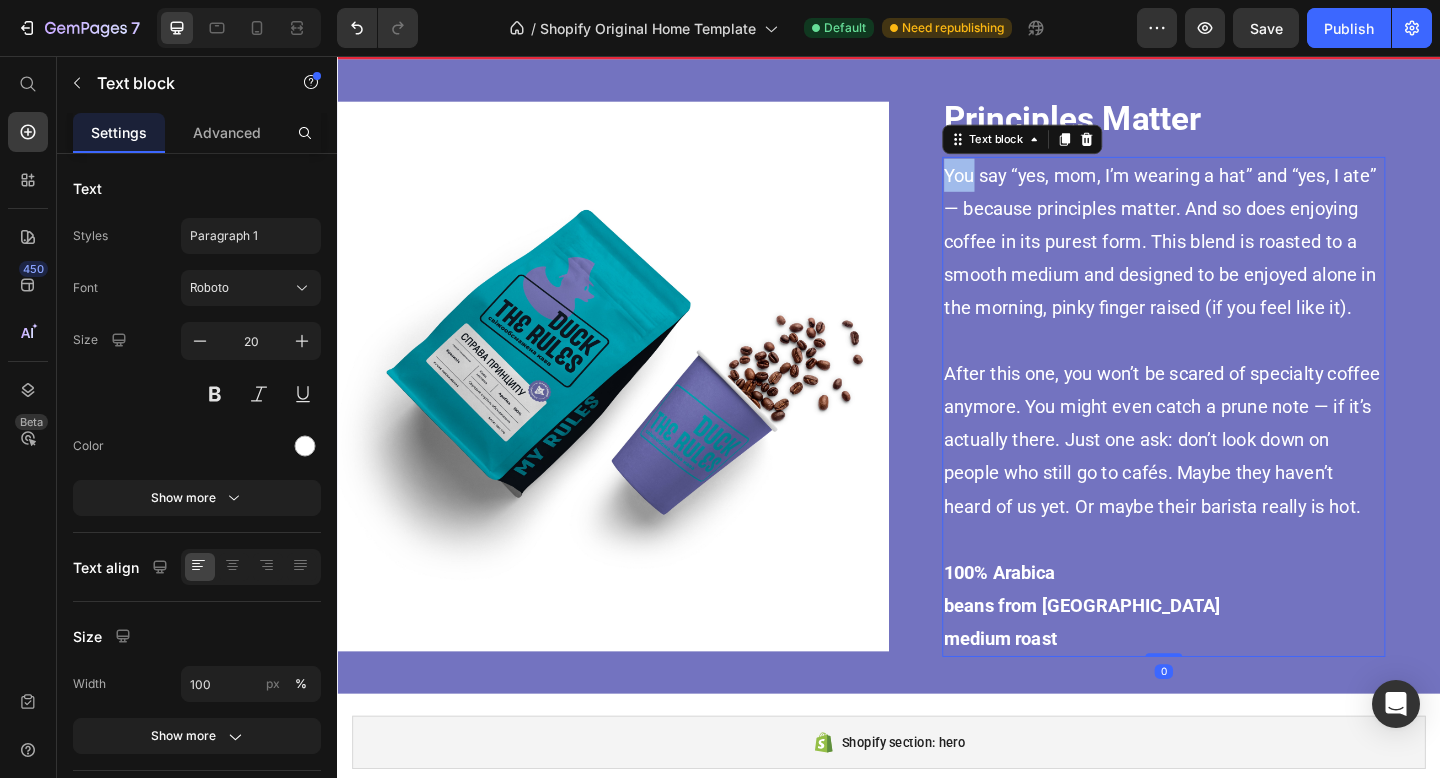 click on "You say “yes, mom, I’m wearing a hat” and “yes, I ate” — because principles matter. And so does enjoying coffee in its purest form. This blend is roasted to a smooth medium and designed to be enjoyed alone in the morning, pinky finger raised (if you feel like it)." at bounding box center [1236, 258] 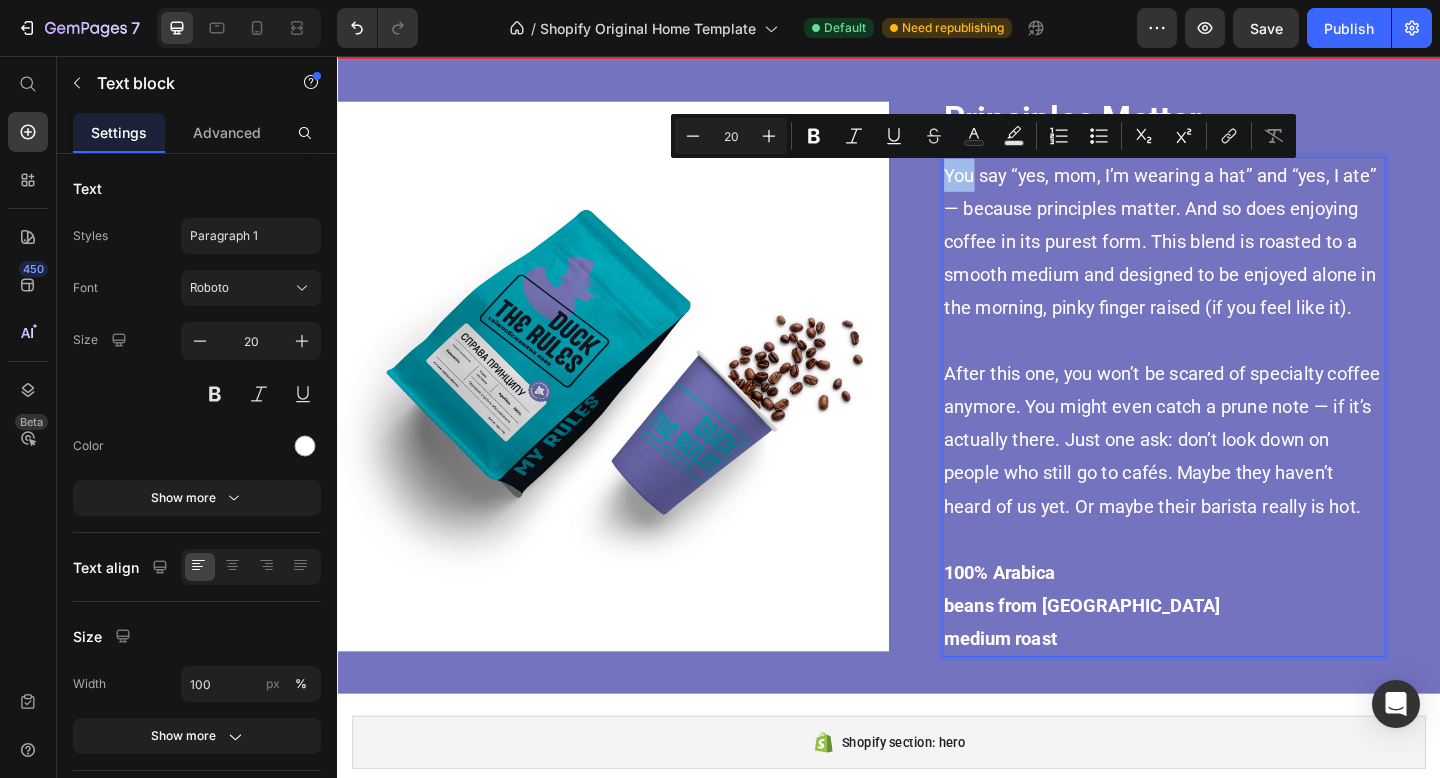 click on "You say “yes, mom, I’m wearing a hat” and “yes, I ate” — because principles matter. And so does enjoying coffee in its purest form. This blend is roasted to a smooth medium and designed to be enjoyed alone in the morning, pinky finger raised (if you feel like it)." at bounding box center (1236, 258) 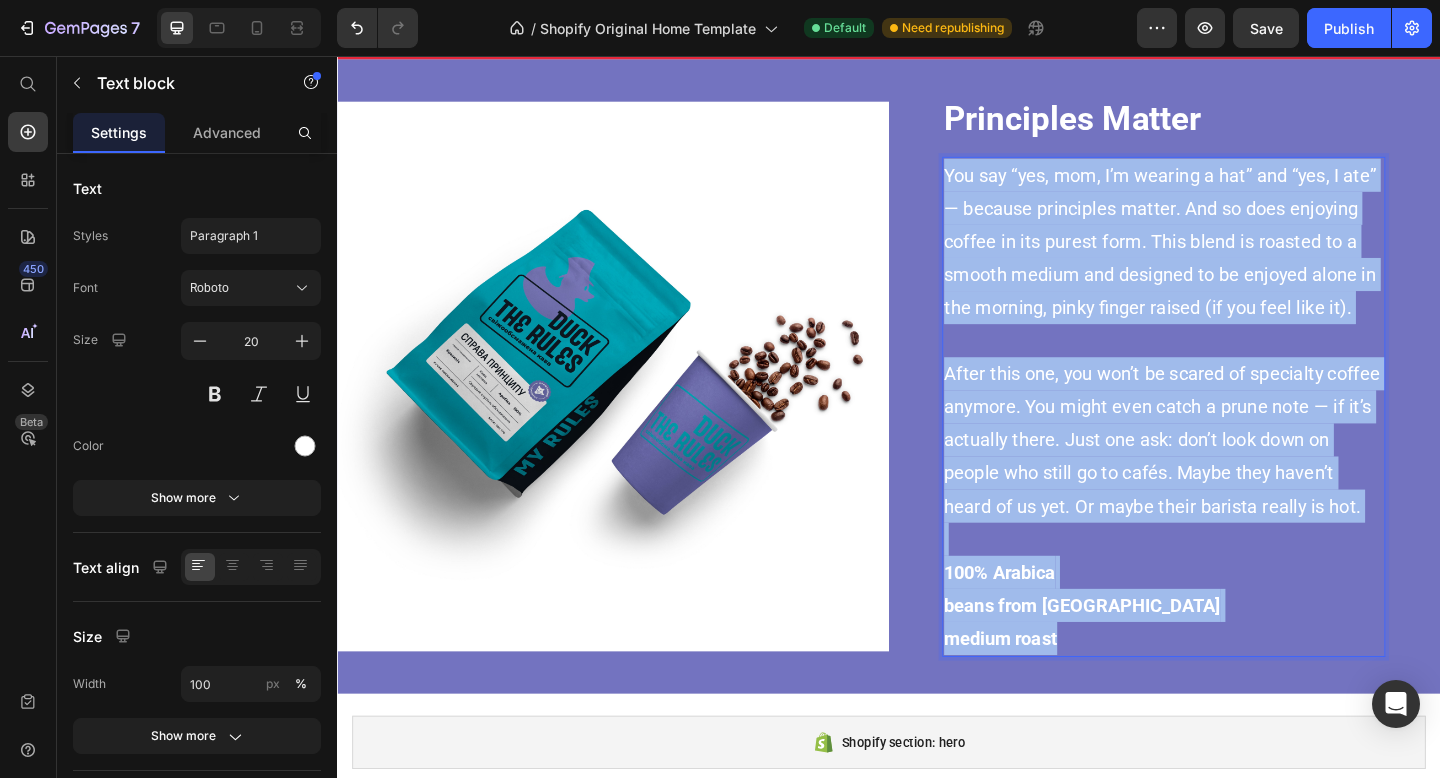 drag, startPoint x: 1128, startPoint y: 685, endPoint x: 1000, endPoint y: 185, distance: 516.124 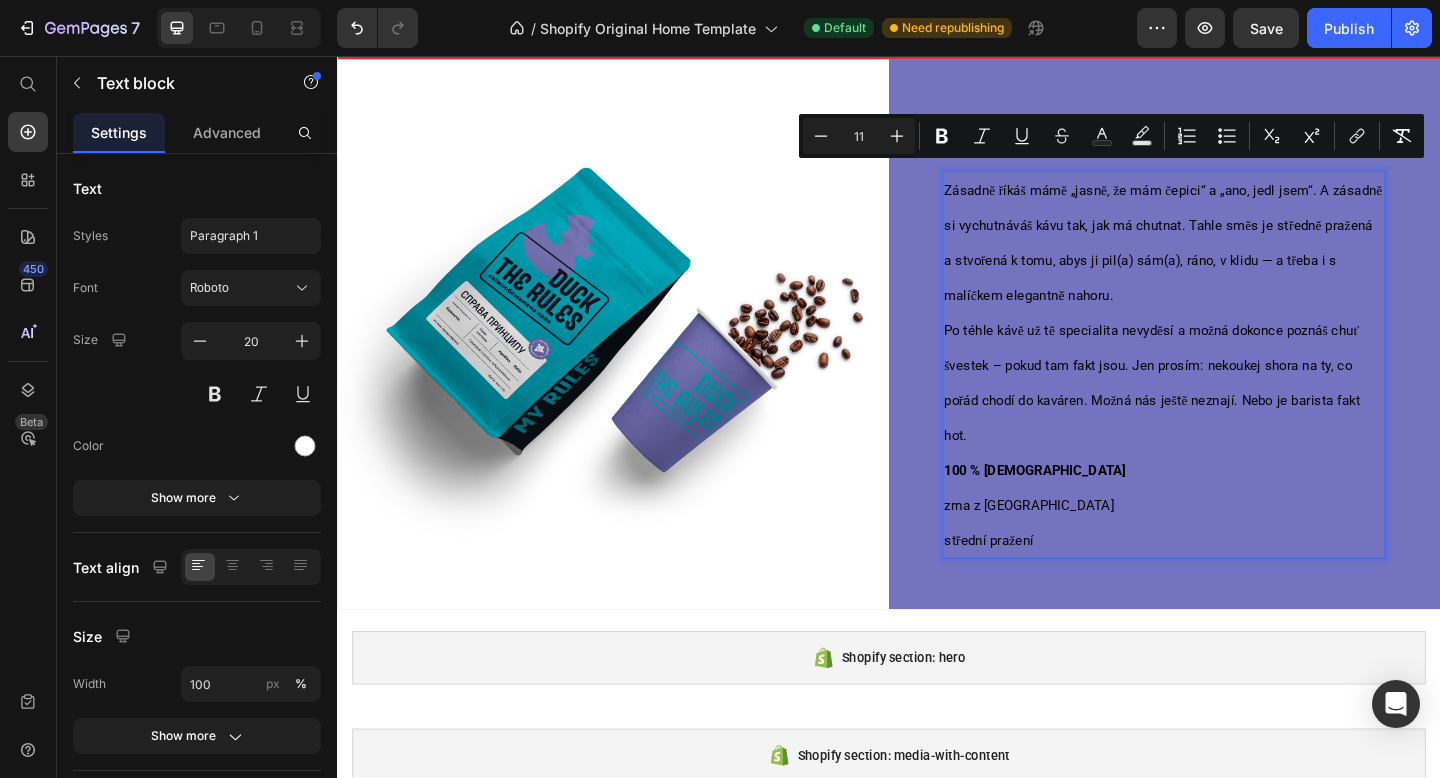 scroll, scrollTop: 3746, scrollLeft: 0, axis: vertical 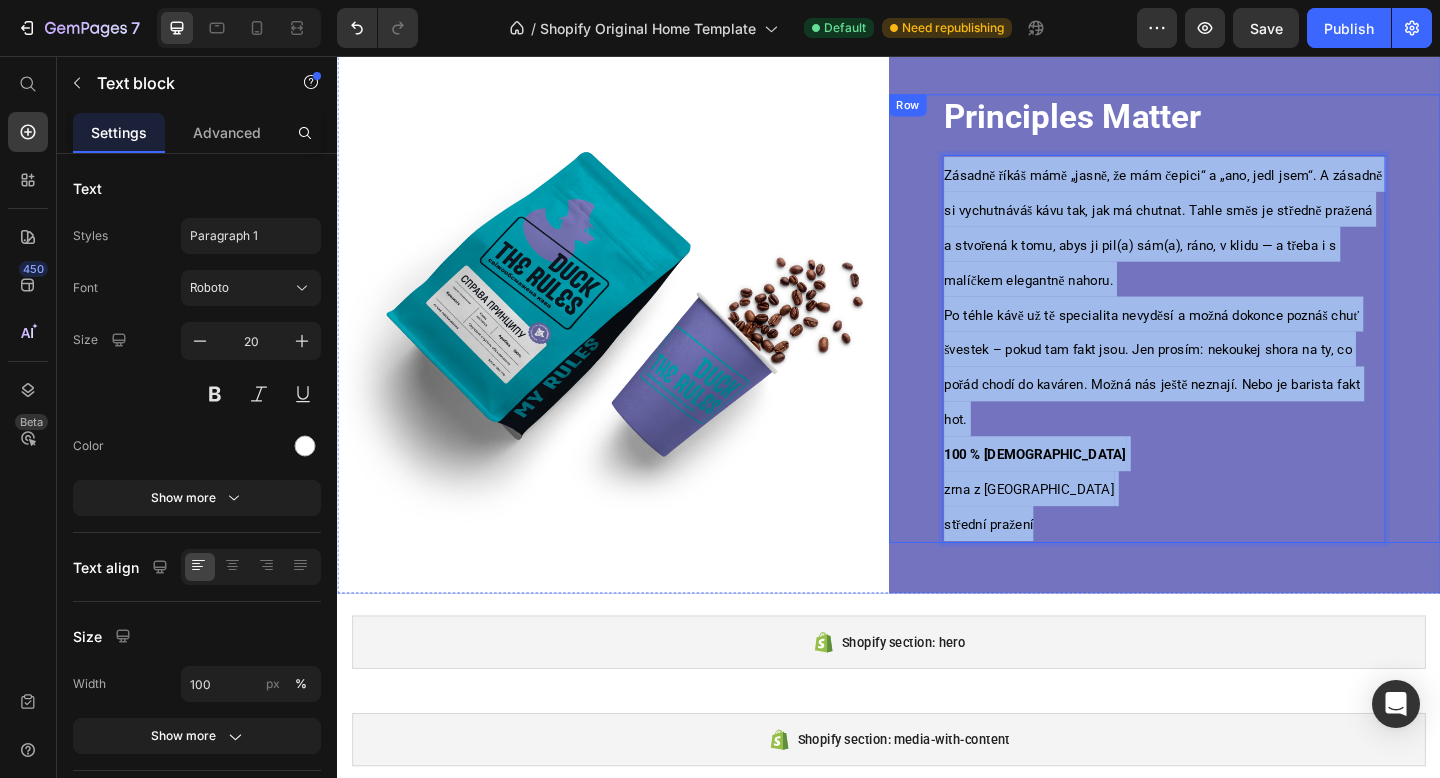 drag, startPoint x: 1101, startPoint y: 568, endPoint x: 989, endPoint y: 161, distance: 422.12912 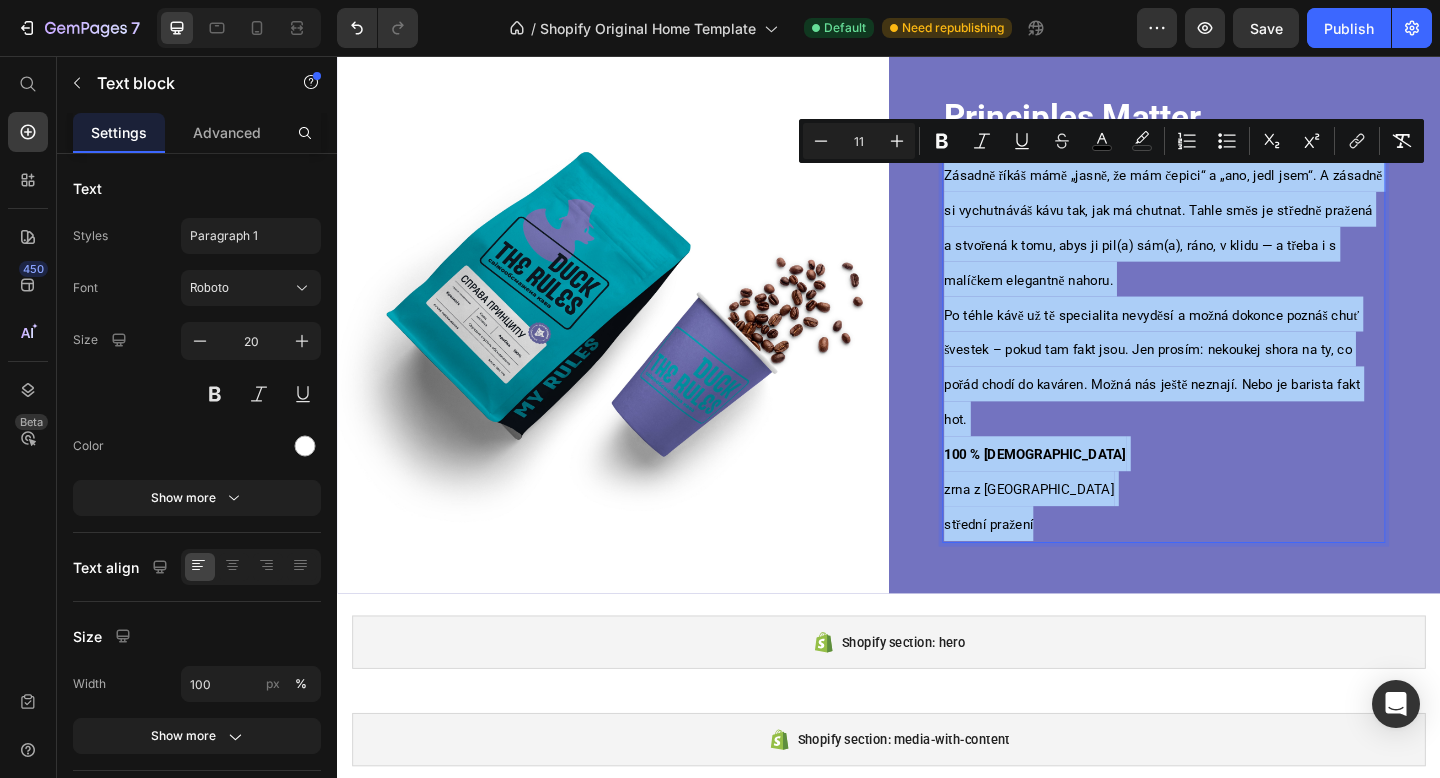 click on "11" at bounding box center (859, 141) 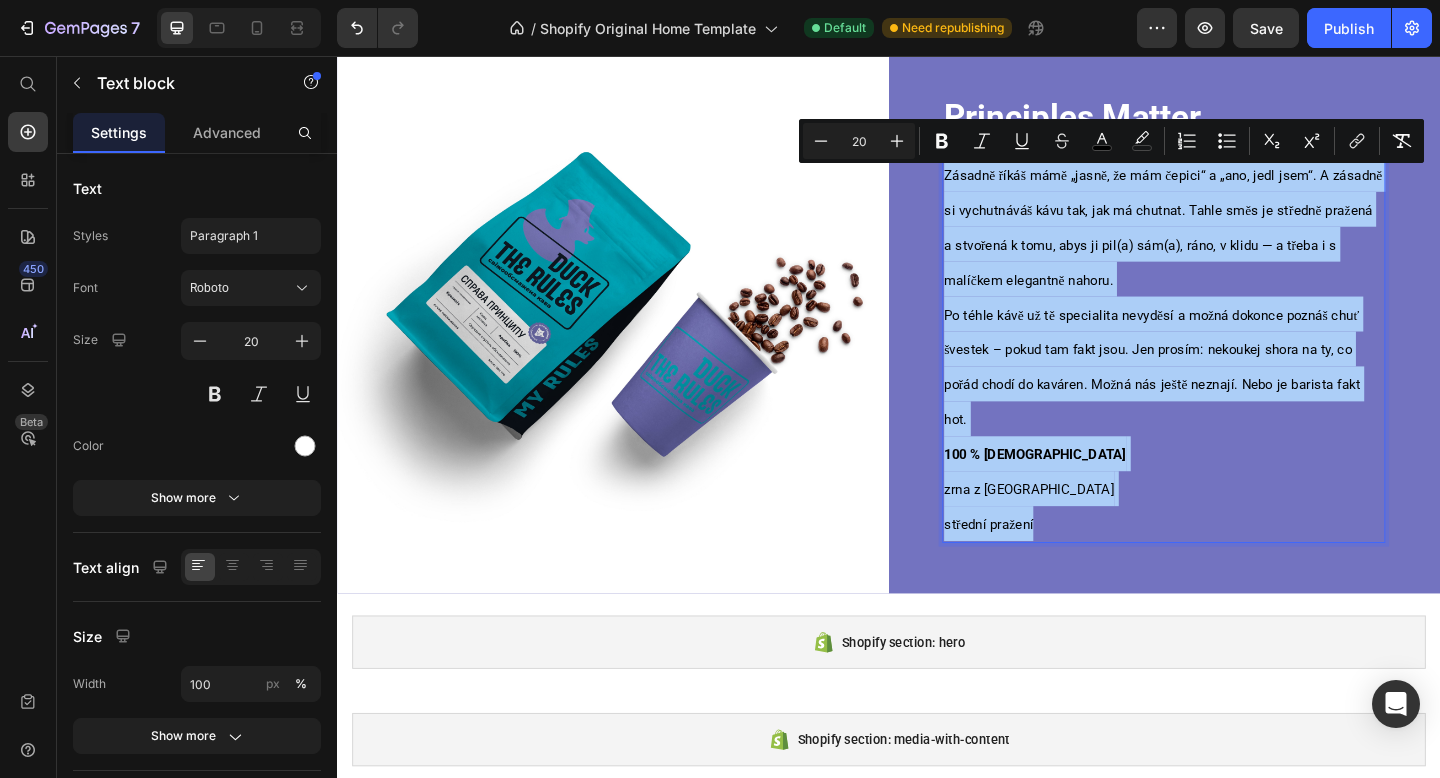 type on "20" 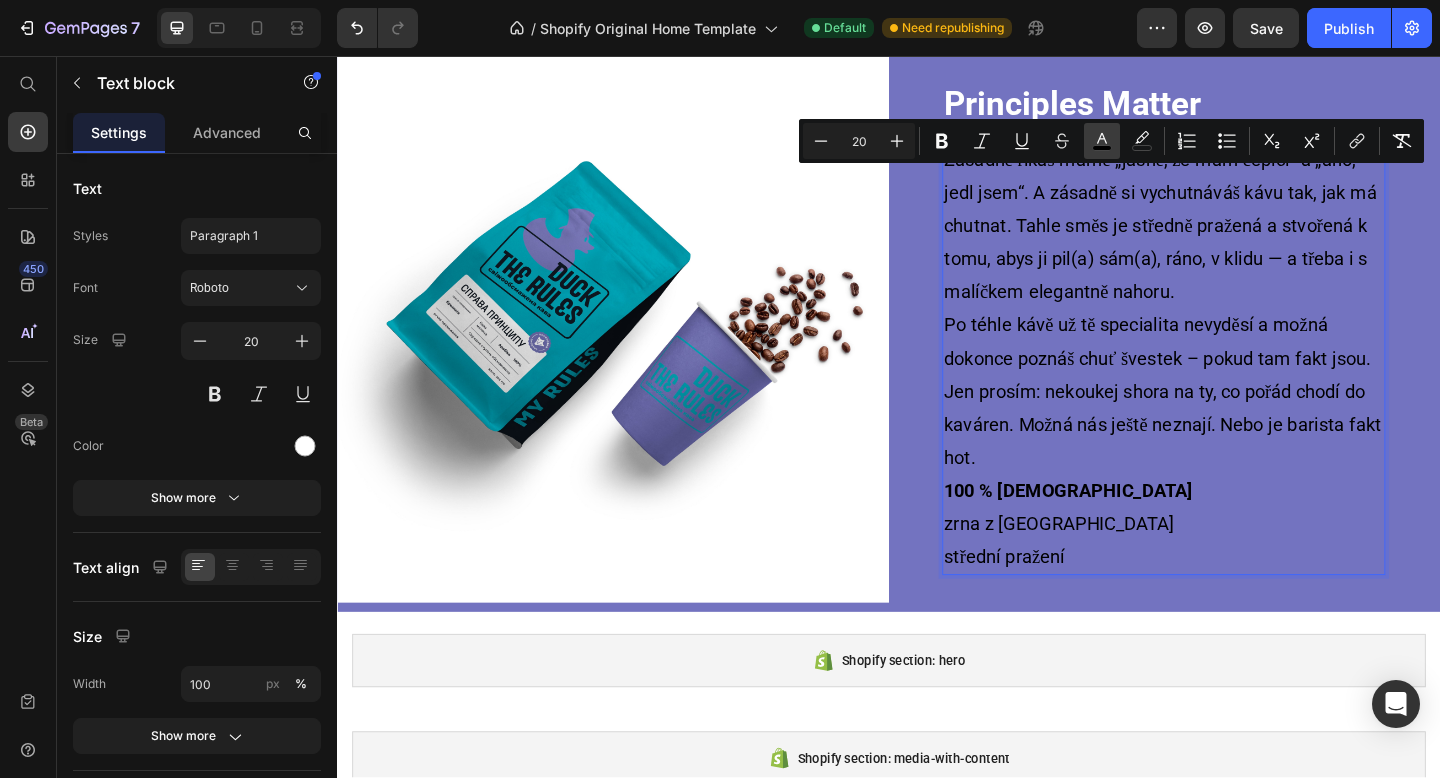 click 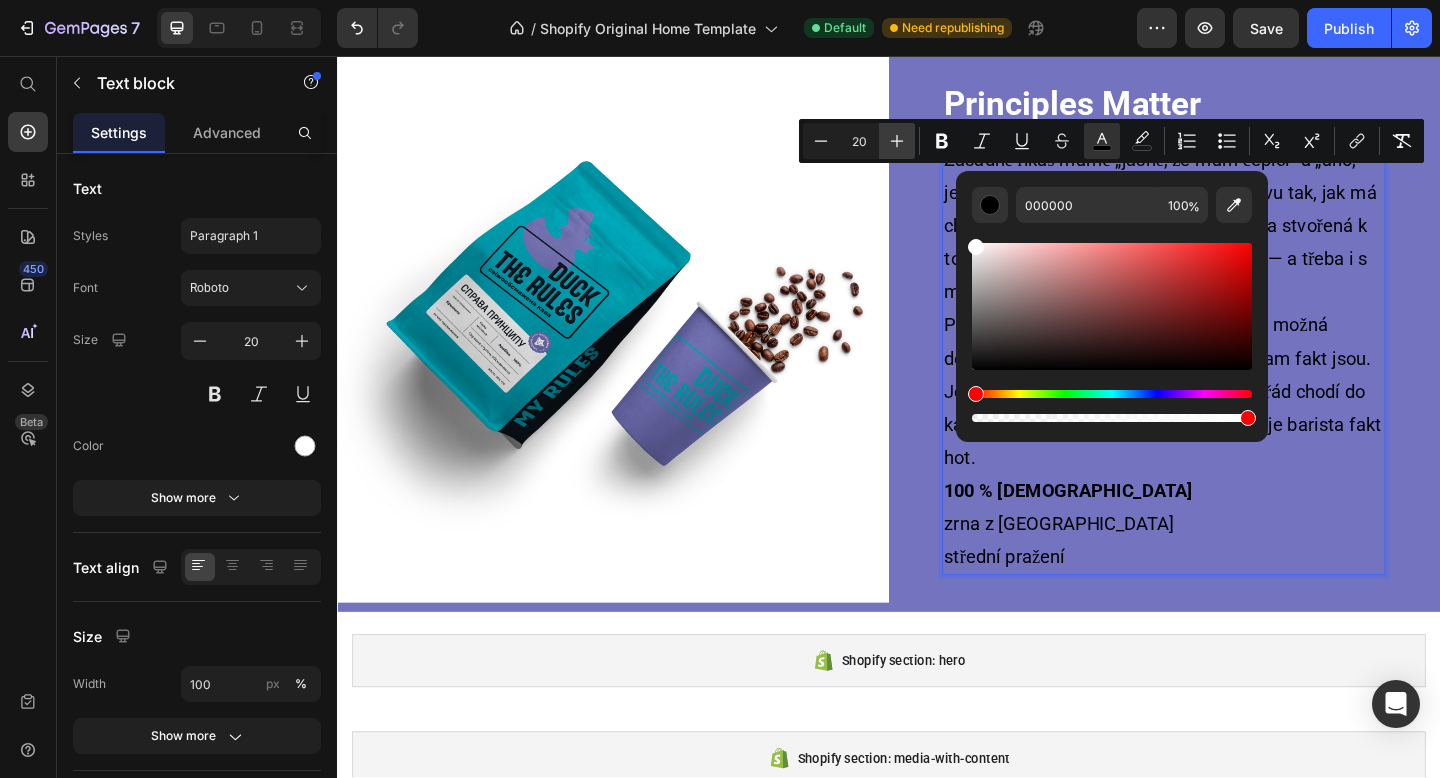 drag, startPoint x: 1033, startPoint y: 288, endPoint x: 888, endPoint y: 136, distance: 210.06903 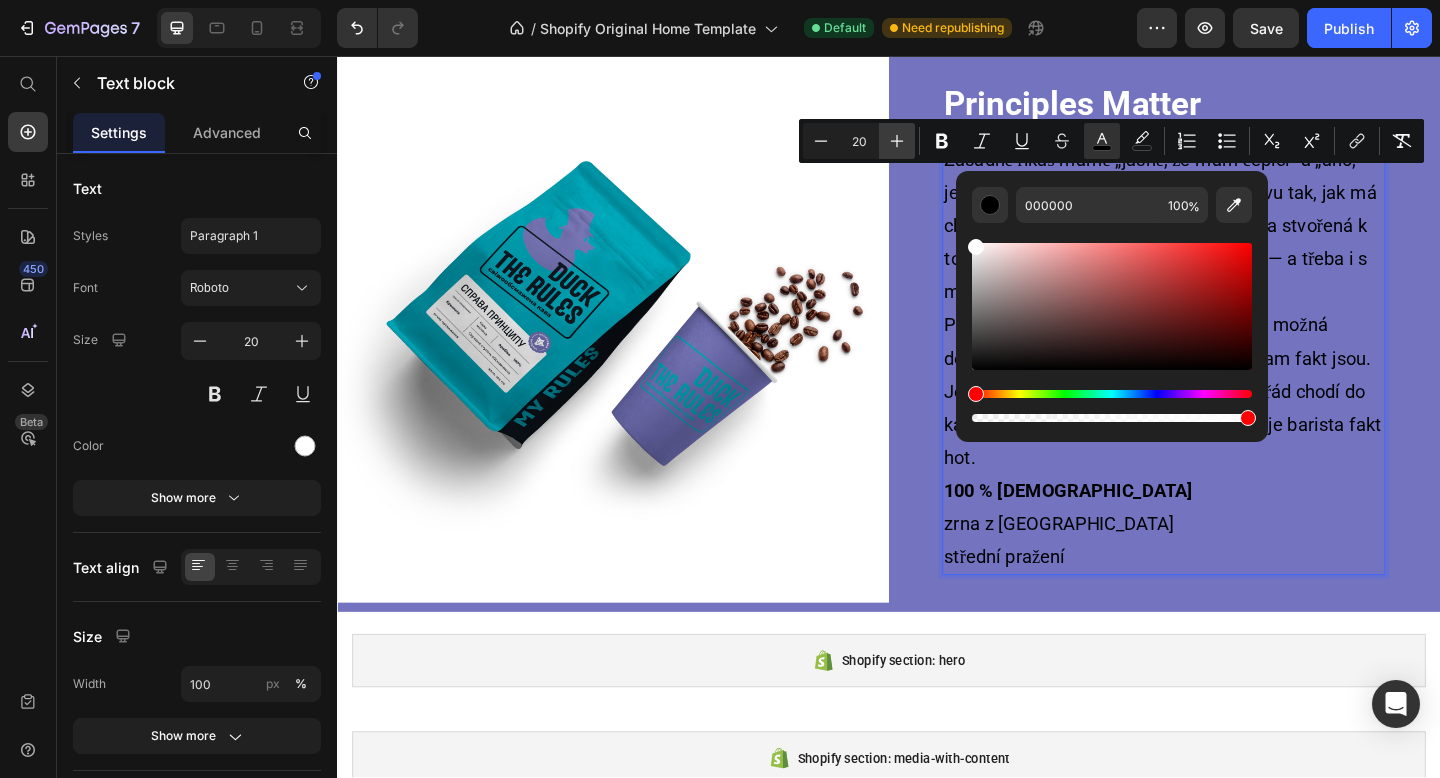 type on "FFFFFF" 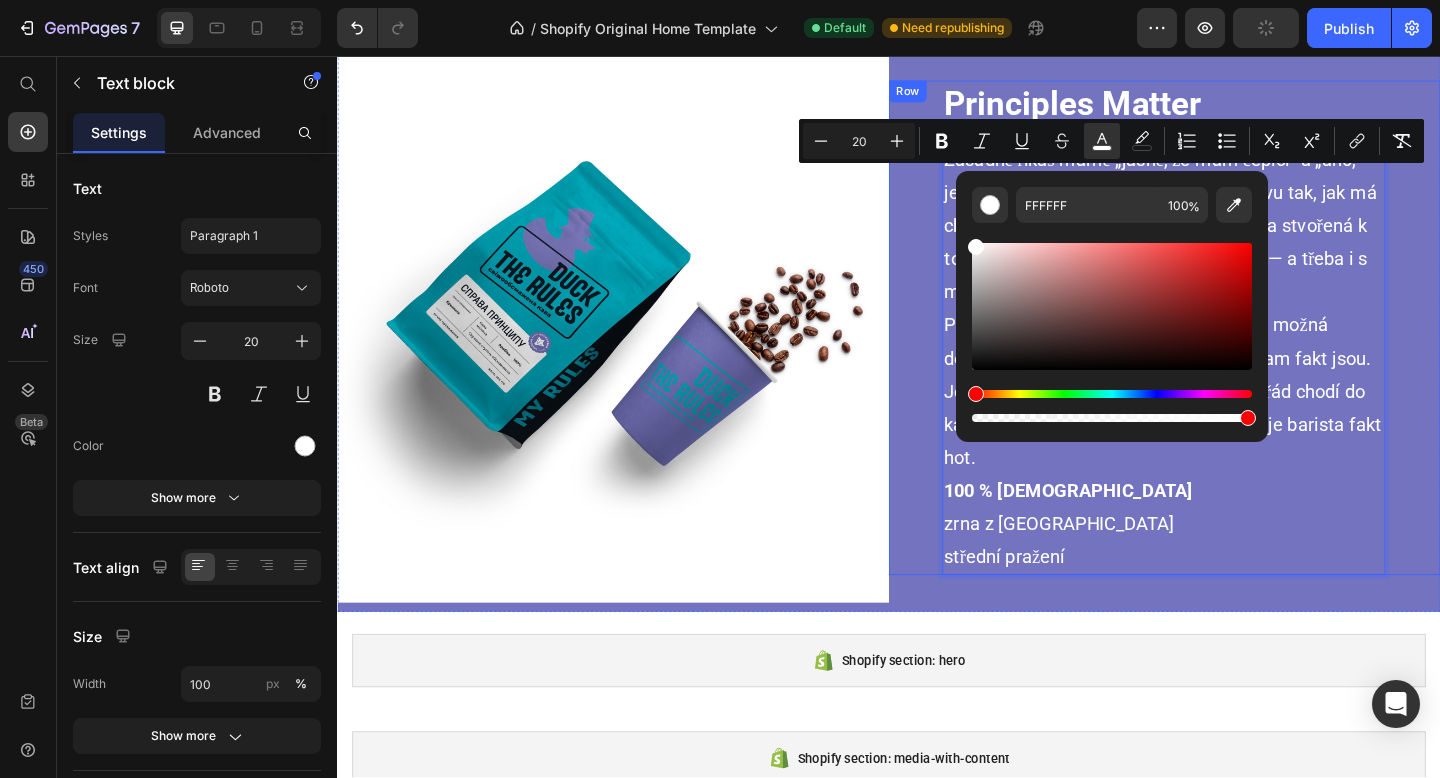click on "Principles Matter Text Block Zásadně říkáš mámě „jasně, že mám čepici“ a „ano, jedl jsem“. A zásadně si vychutnáváš kávu tak, jak má chutnat. Tahle směs je středně pražená a stvořená k tomu, abys ji pil(a) sám(a), ráno, v klidu — a třeba i s malíčkem elegantně nahoru. Po téhle kávě už tě specialita nevyděsí a možná dokonce poznáš chuť švestek – pokud tam fakt jsou. Jen prosím: nekoukej shora na ty, co pořád chodí do kaváren. Možná nás ještě neznají. Nebo je barista fakt hot. 100 % [DEMOGRAPHIC_DATA] zrna z [GEOGRAPHIC_DATA] střední pražení Text block   0                Title Line Row" at bounding box center [1237, 352] 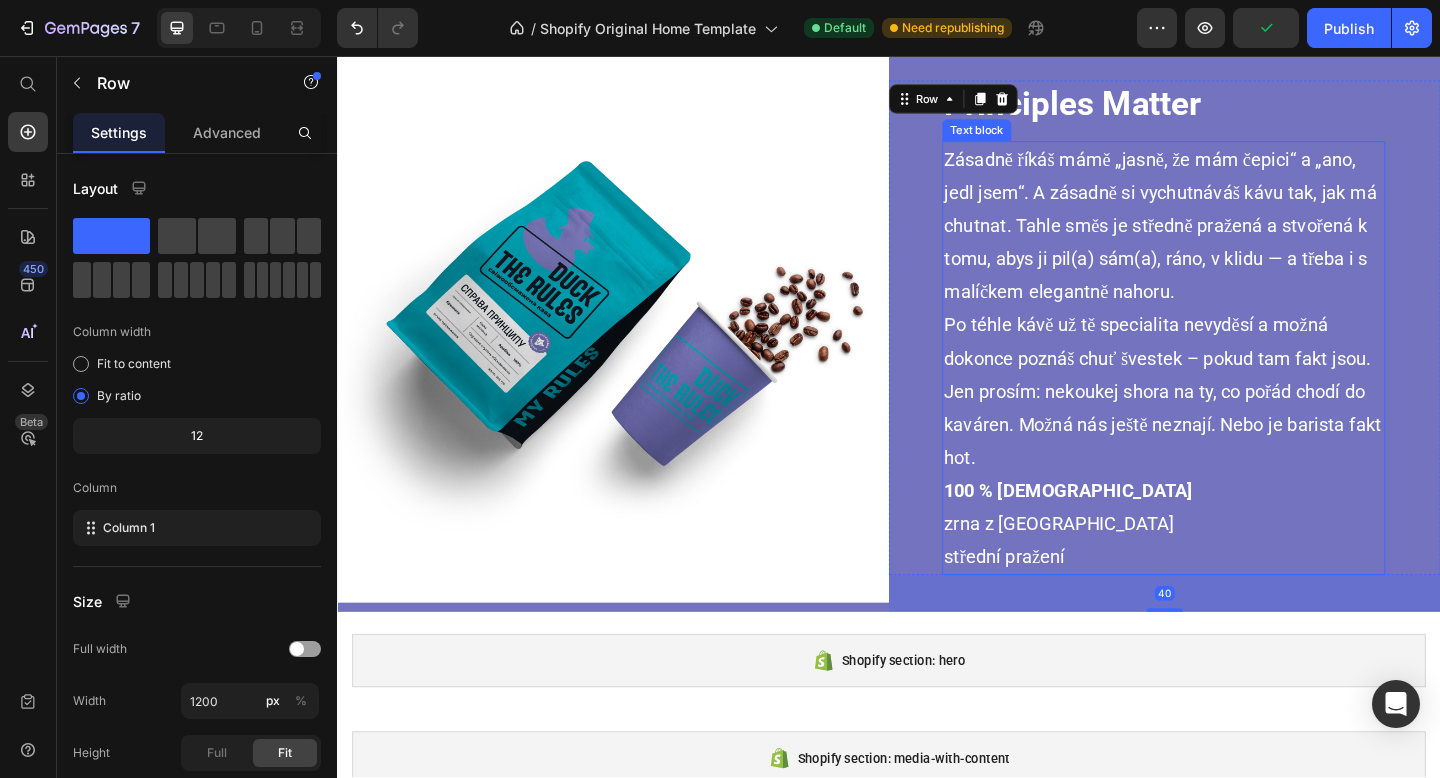 click on "Zásadně říkáš mámě „jasně, že mám čepici“ a „ano, jedl jsem“. A zásadně si vychutnáváš kávu tak, jak má chutnat. Tahle směs je středně pražená a stvořená k tomu, abys ji pil(a) sám(a), ráno, v klidu — a třeba i s malíčkem elegantně nahoru." at bounding box center (1236, 241) 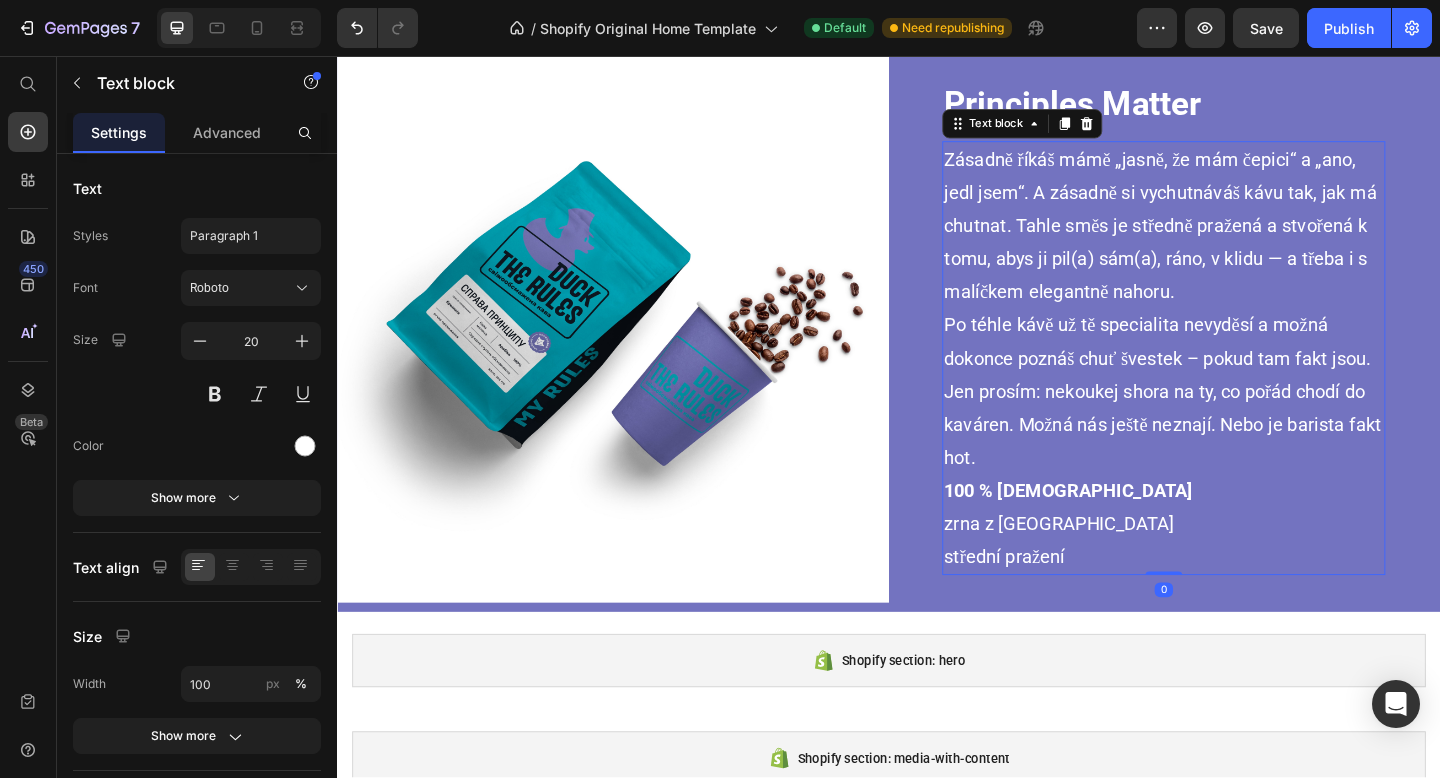 click on "Zásadně říkáš mámě „jasně, že mám čepici“ a „ano, jedl jsem“. A zásadně si vychutnáváš kávu tak, jak má chutnat. Tahle směs je středně pražená a stvořená k tomu, abys ji pil(a) sám(a), ráno, v klidu — a třeba i s malíčkem elegantně nahoru." at bounding box center [1236, 241] 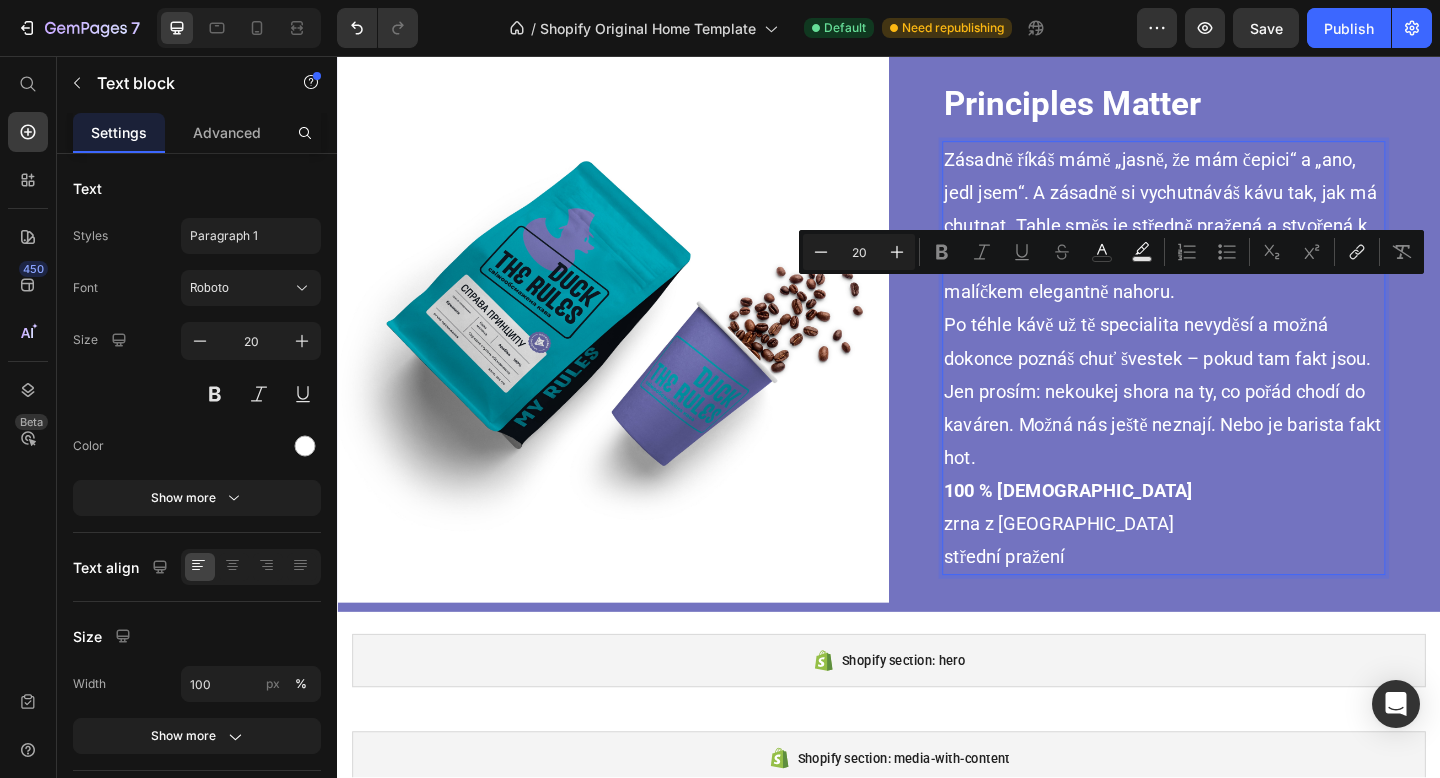 click on "Zásadně říkáš mámě „jasně, že mám čepici“ a „ano, jedl jsem“. A zásadně si vychutnáváš kávu tak, jak má chutnat. Tahle směs je středně pražená a stvořená k tomu, abys ji pil(a) sám(a), ráno, v klidu — a třeba i s malíčkem elegantně nahoru." at bounding box center [1236, 241] 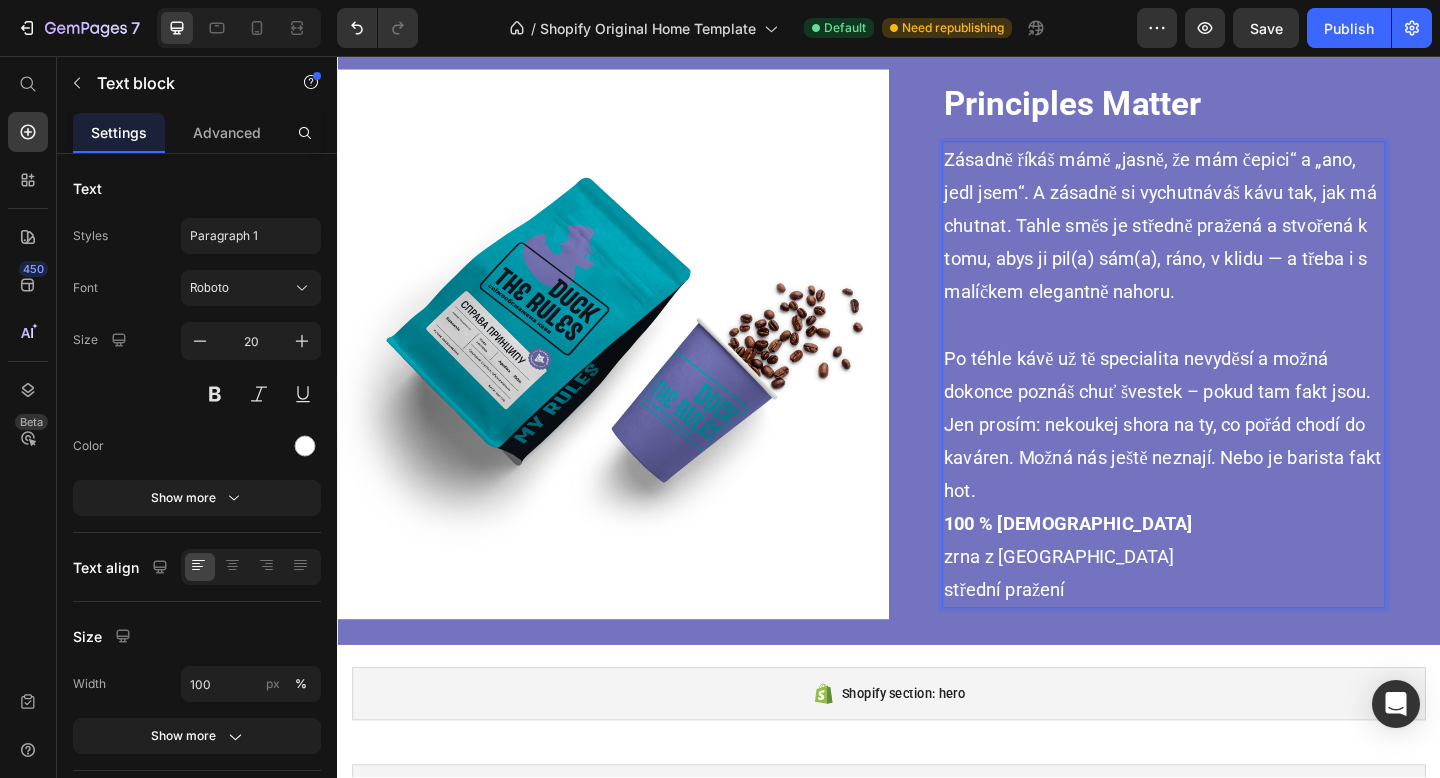 click on "Po téhle kávě už tě specialita nevyděsí a možná dokonce poznáš chuť švestek – pokud tam fakt jsou. Jen prosím: nekoukej shora na ty, co pořád chodí do kaváren. Možná nás ještě neznají. Nebo je barista fakt hot." at bounding box center (1236, 457) 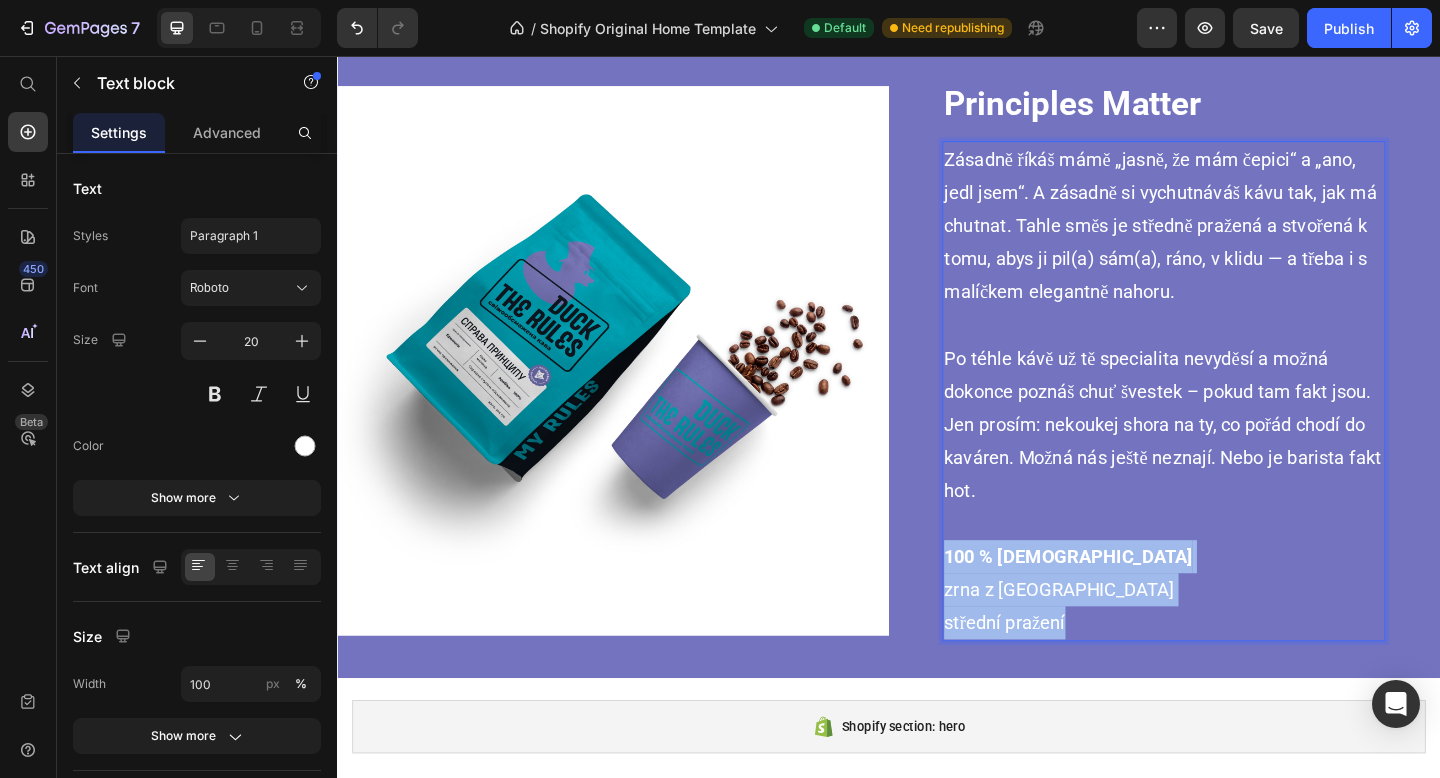 drag, startPoint x: 1000, startPoint y: 607, endPoint x: 1136, endPoint y: 669, distance: 149.46571 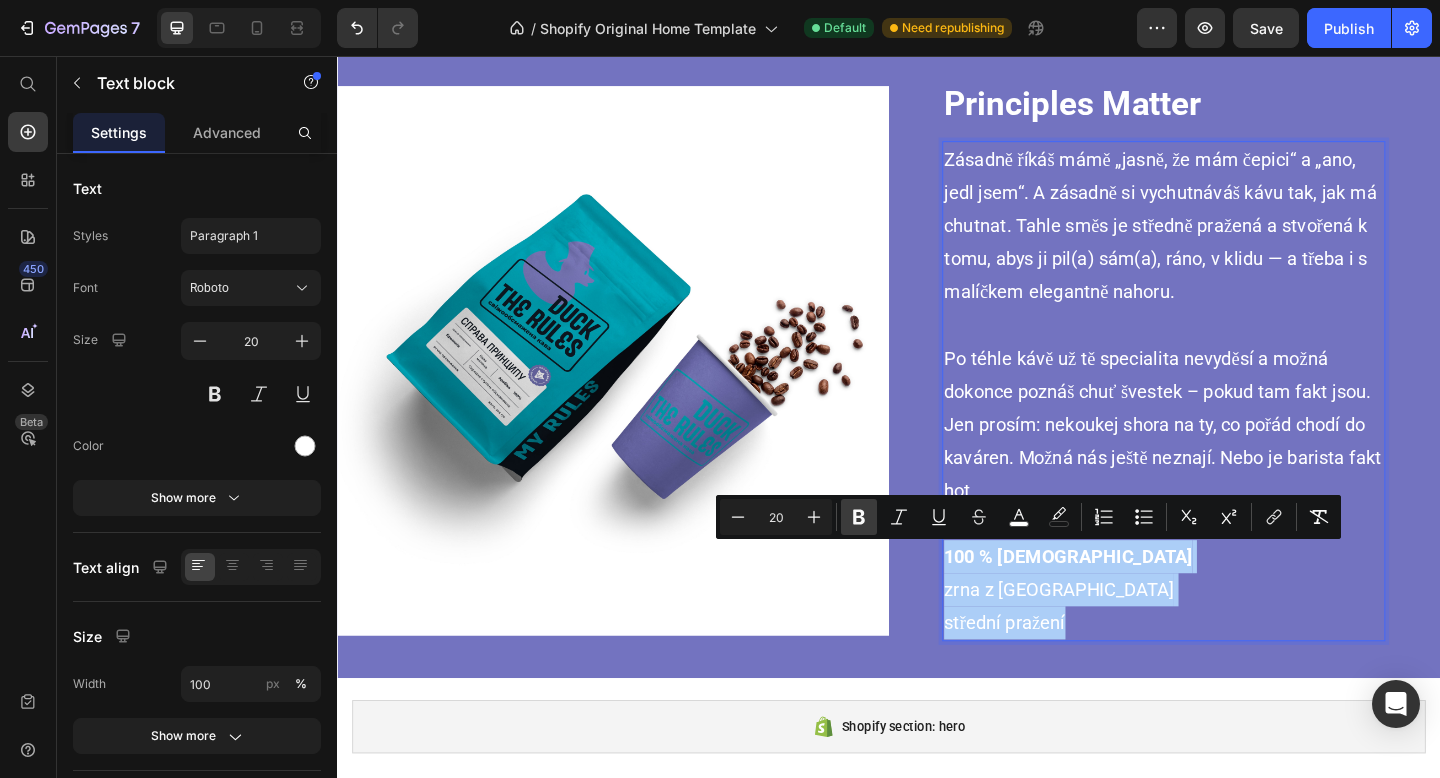 click 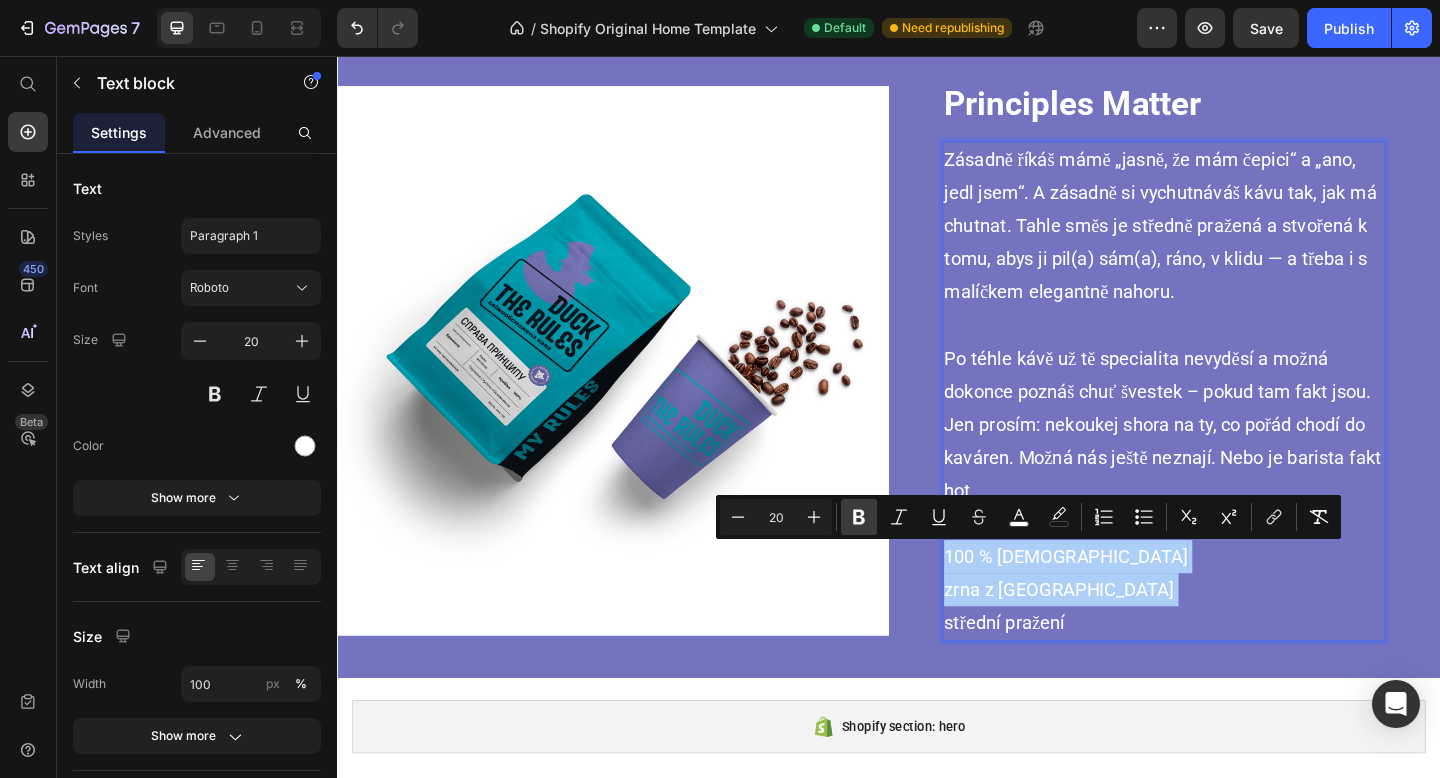 click 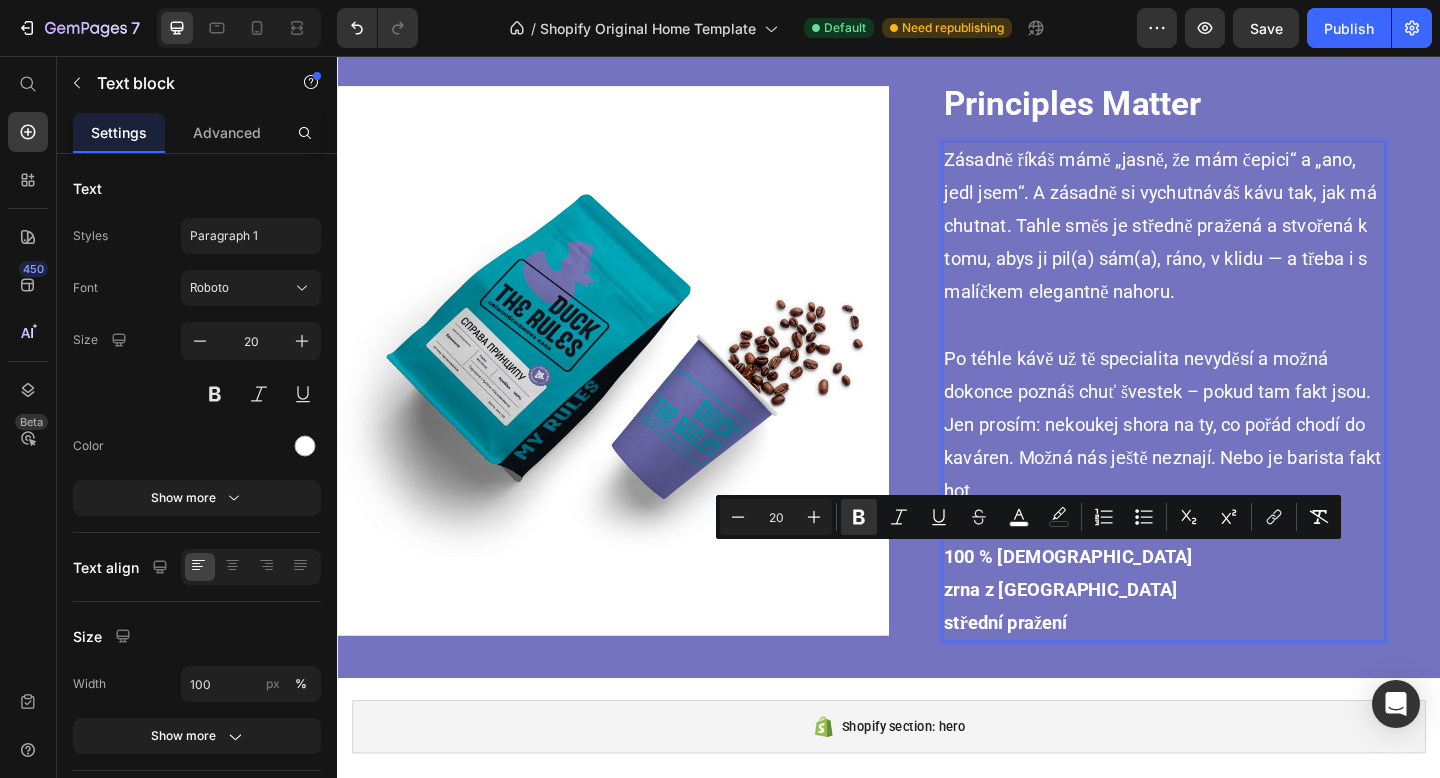 click on "Po téhle kávě už tě specialita nevyděsí a možná dokonce poznáš chuť švestek – pokud tam fakt jsou. Jen prosím: nekoukej shora na ty, co pořád chodí do kaváren. Možná nás ještě neznají. Nebo je barista fakt hot." at bounding box center (1235, 457) 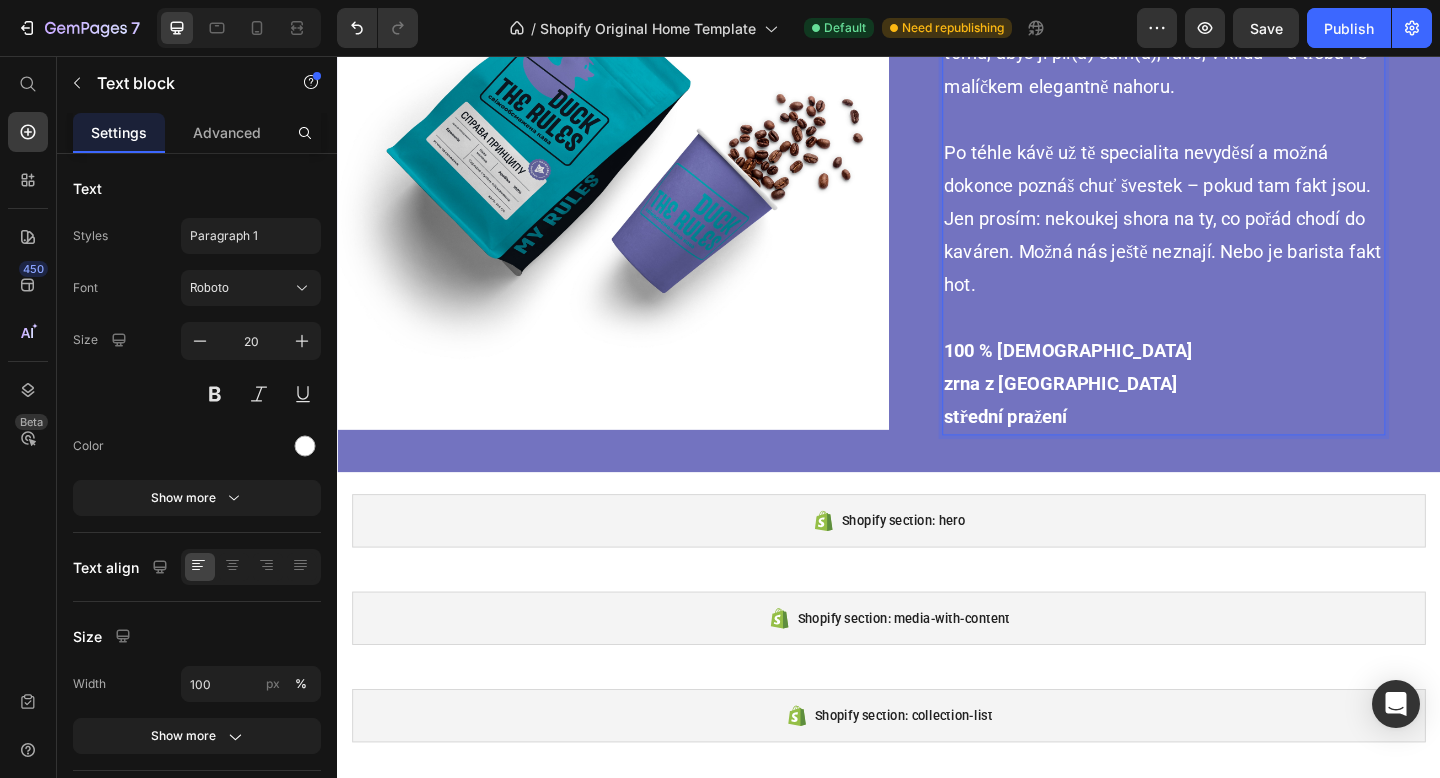 scroll, scrollTop: 3986, scrollLeft: 0, axis: vertical 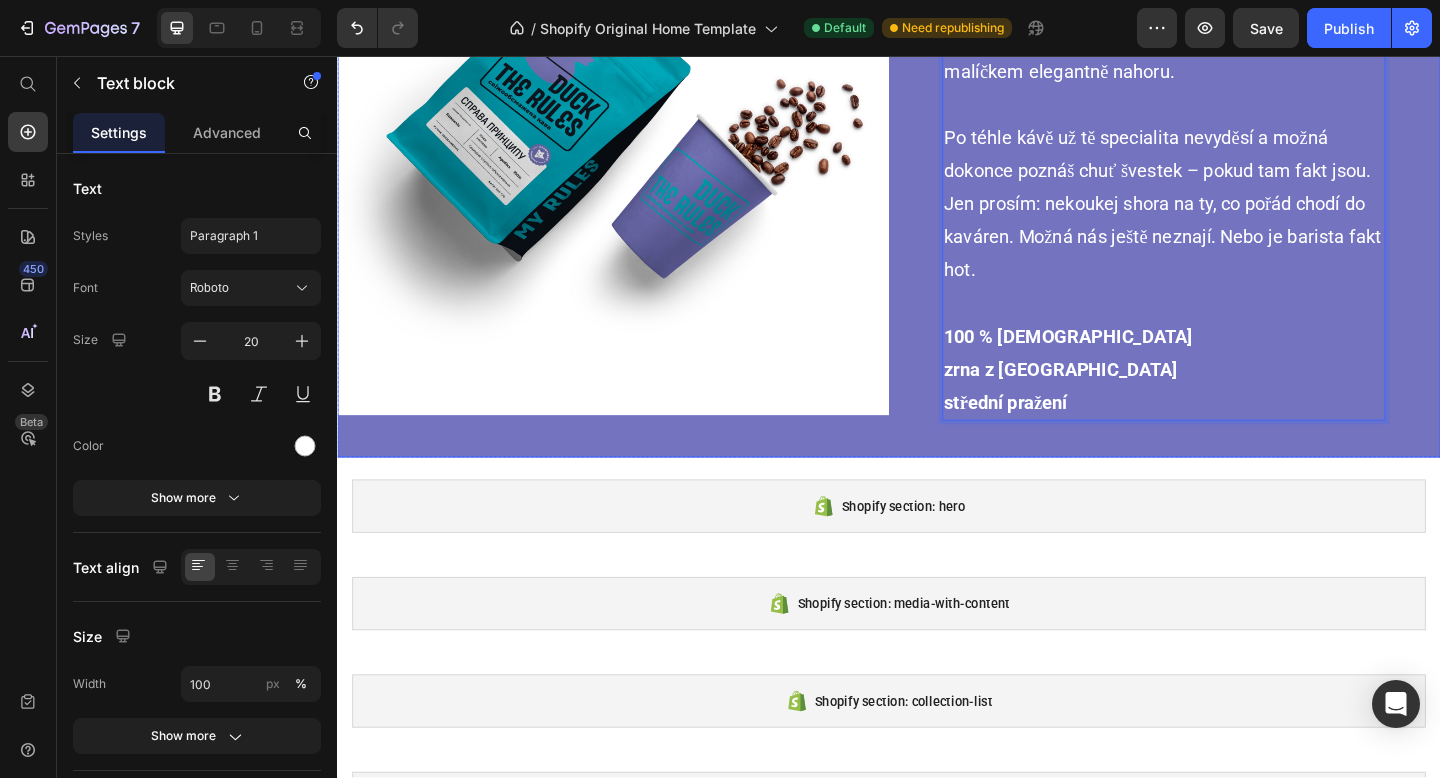 click on "Image" at bounding box center [637, 148] 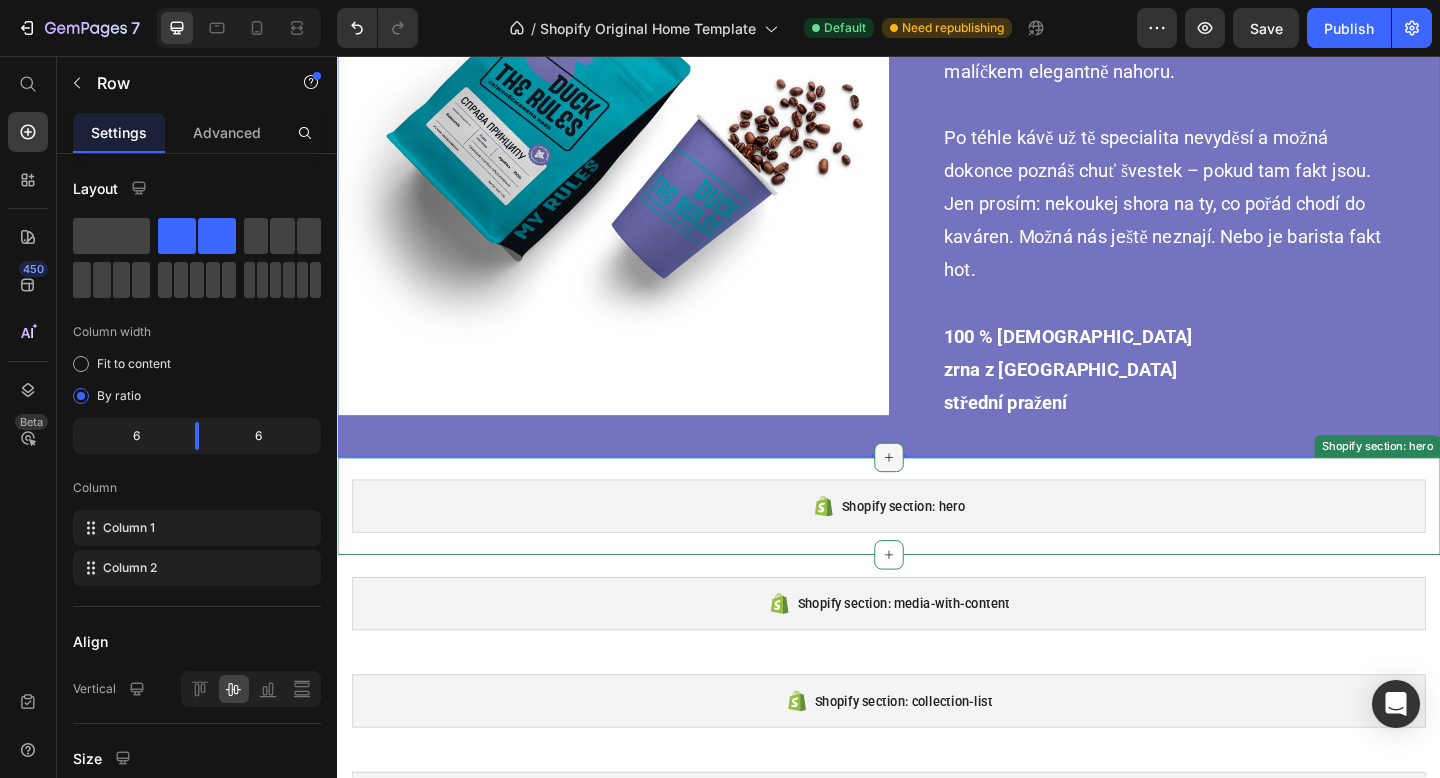 click at bounding box center (937, 493) 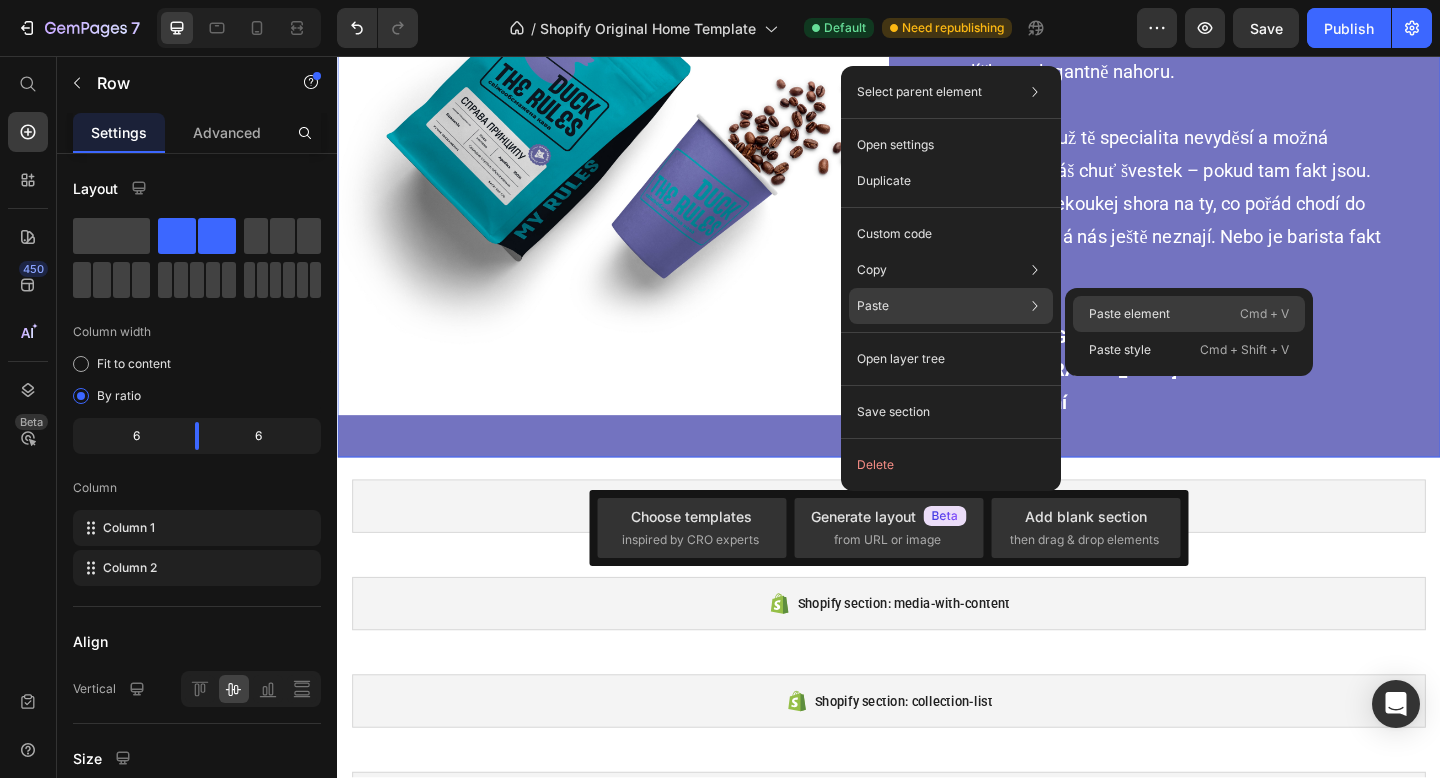 click on "Paste element" at bounding box center (1129, 314) 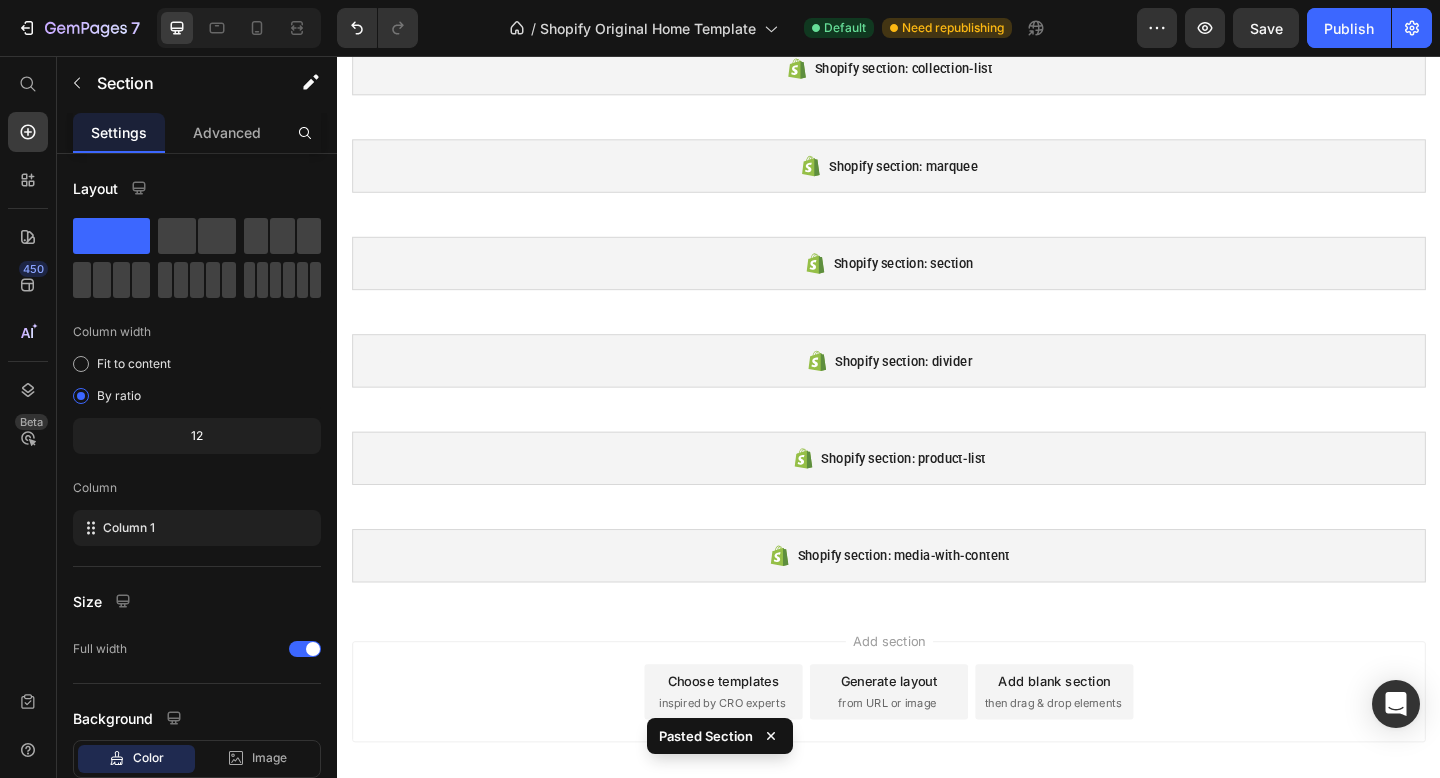 scroll, scrollTop: 5110, scrollLeft: 0, axis: vertical 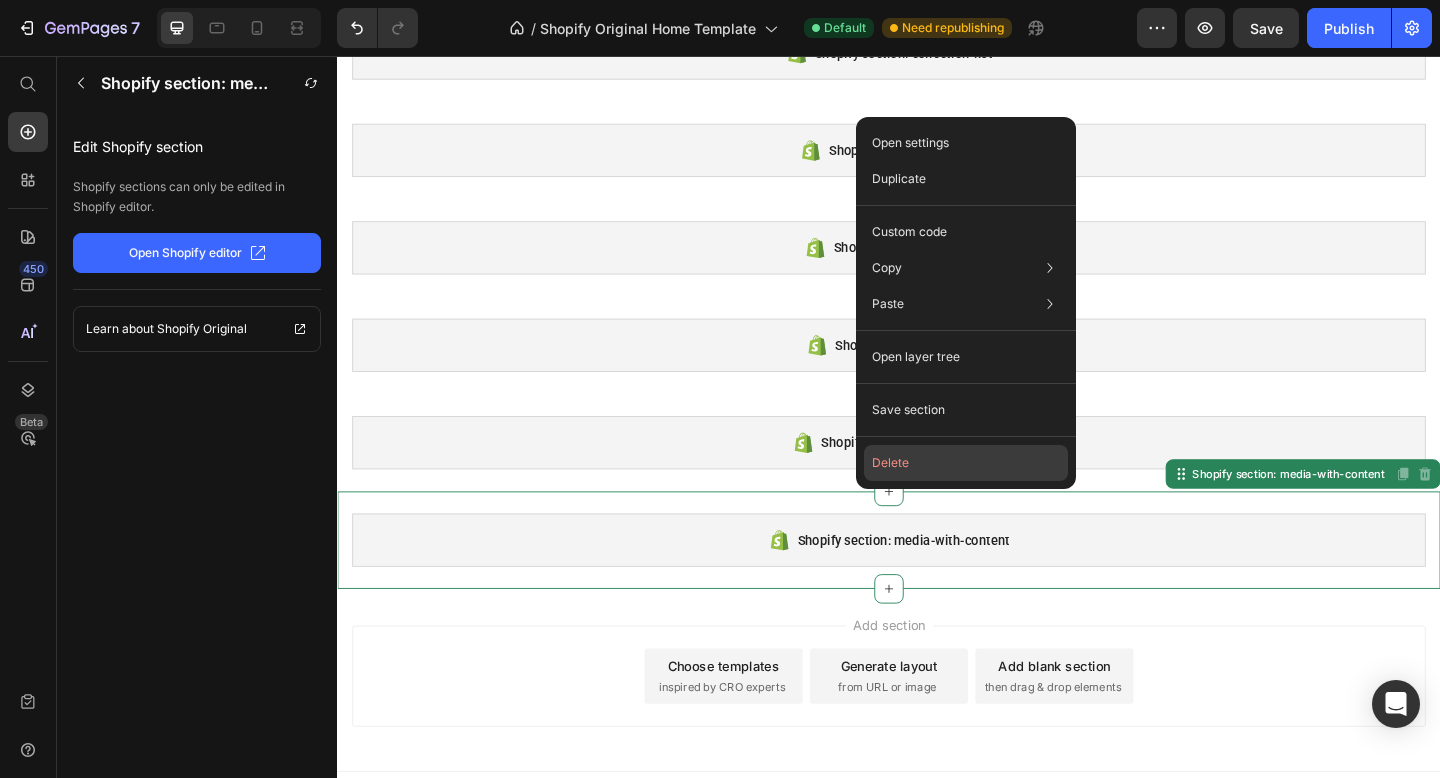 drag, startPoint x: 909, startPoint y: 469, endPoint x: 623, endPoint y: 449, distance: 286.69846 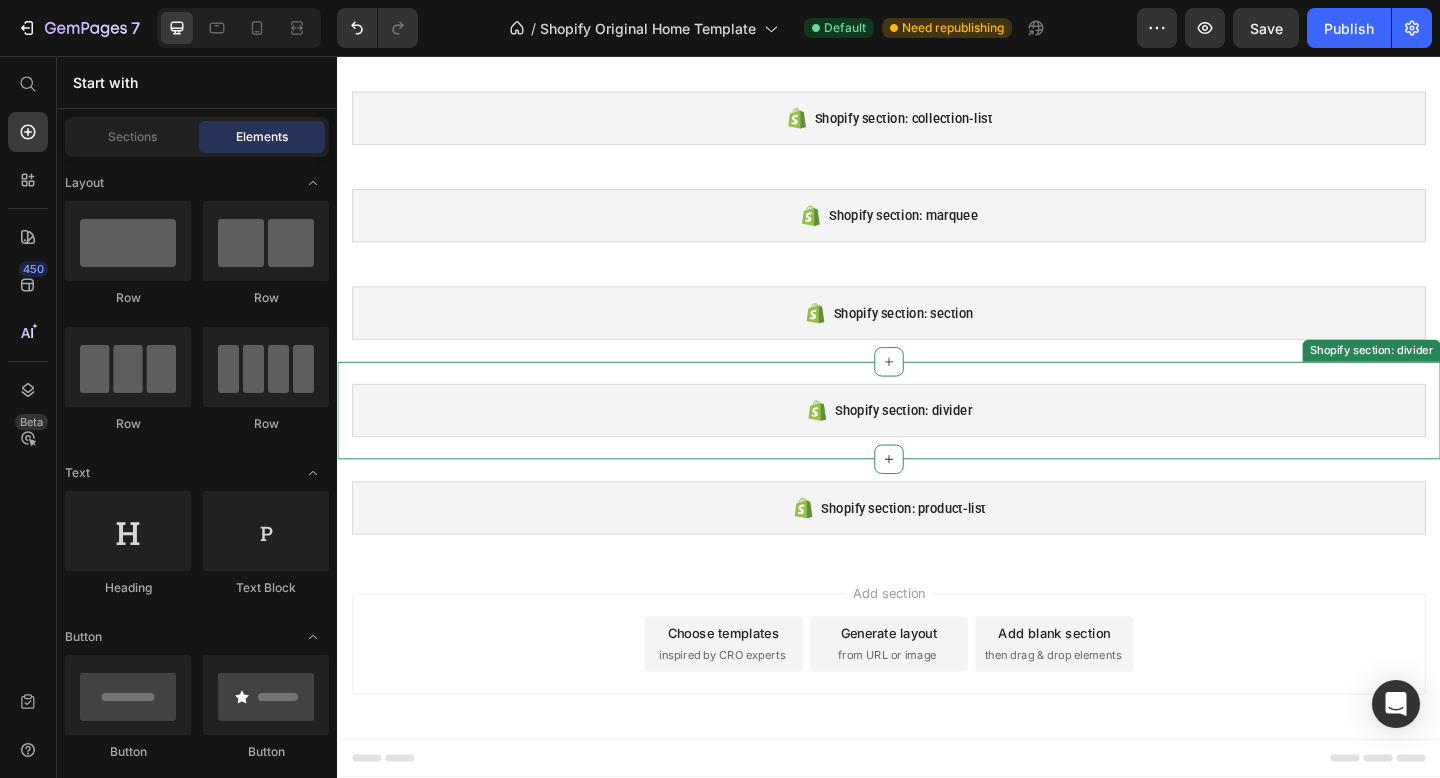 scroll, scrollTop: 5004, scrollLeft: 0, axis: vertical 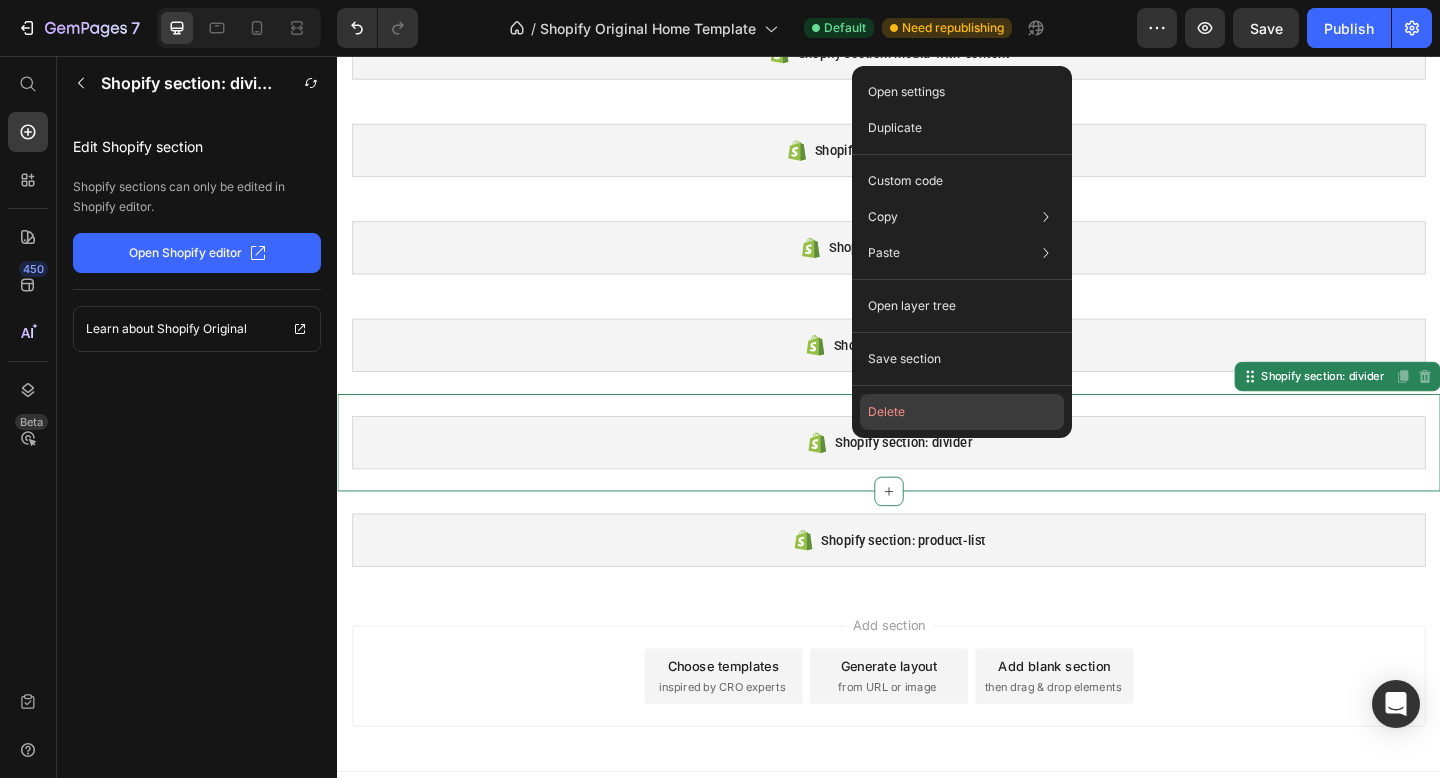drag, startPoint x: 910, startPoint y: 409, endPoint x: 623, endPoint y: 412, distance: 287.0157 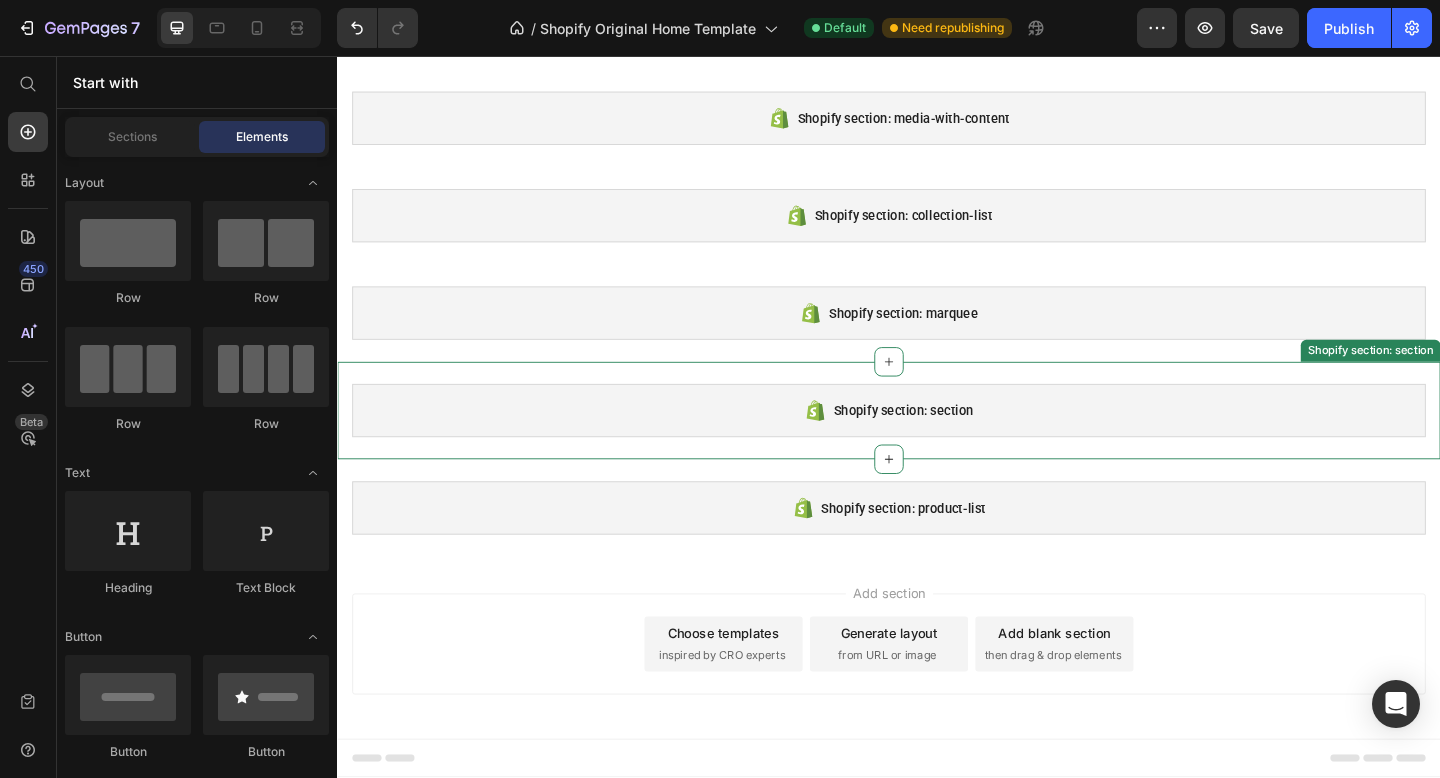 scroll, scrollTop: 4898, scrollLeft: 0, axis: vertical 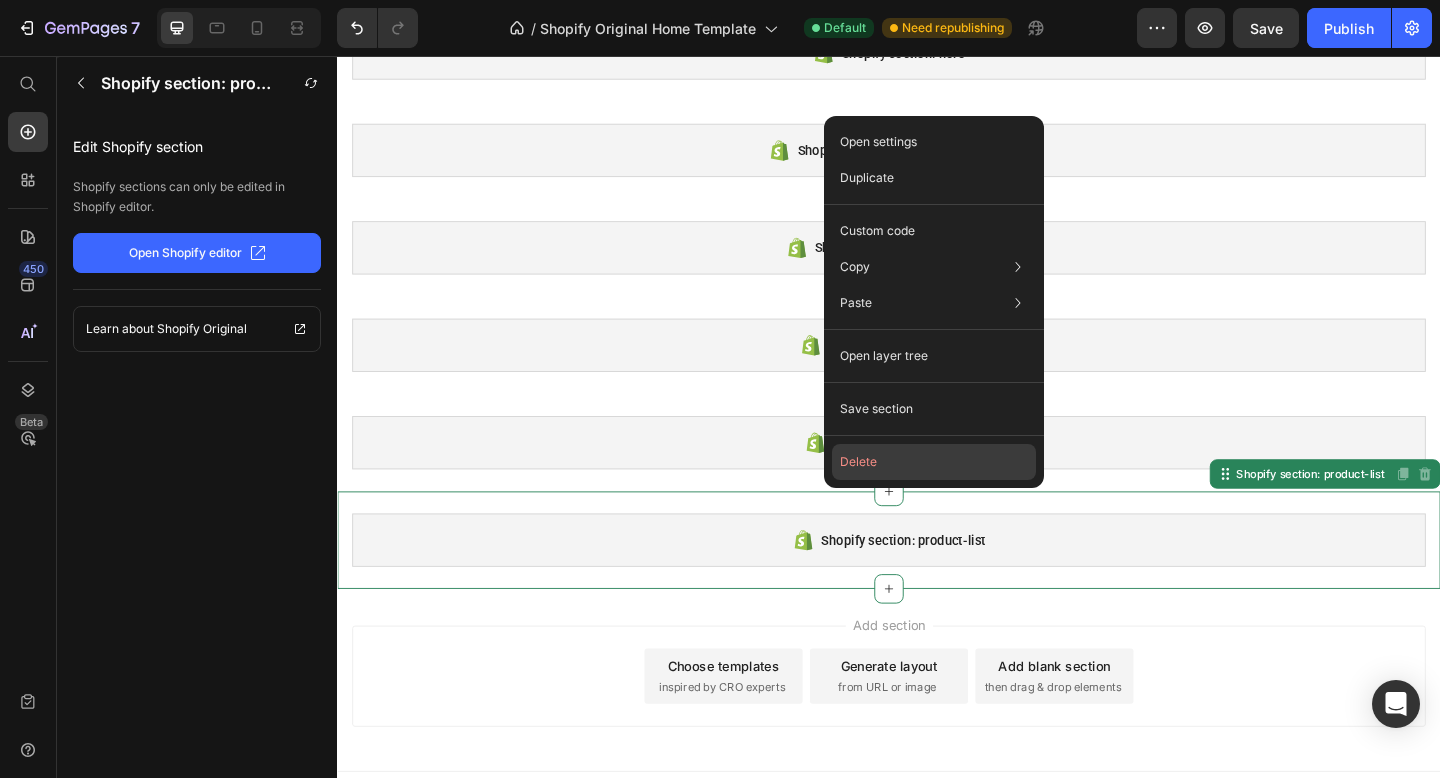 click on "Delete" 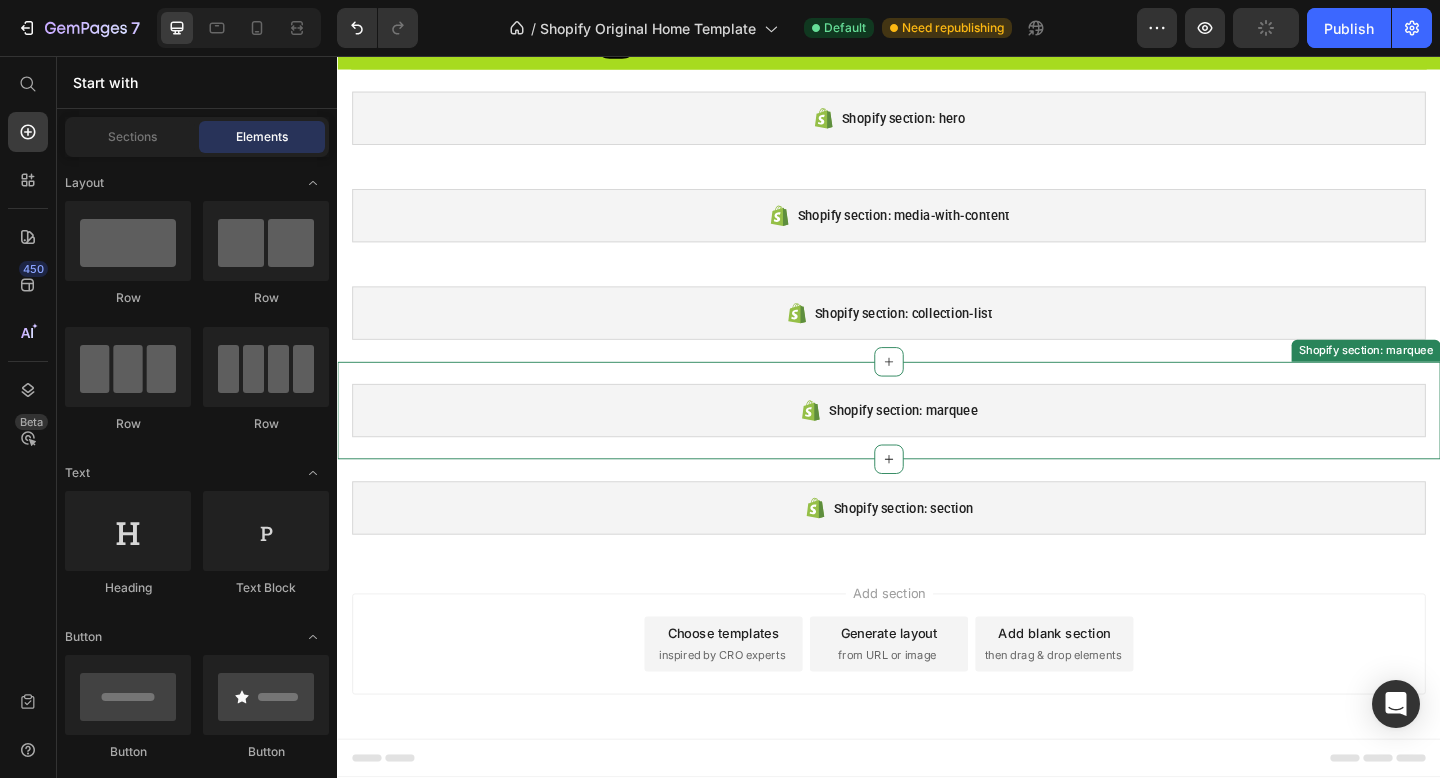 scroll, scrollTop: 4792, scrollLeft: 0, axis: vertical 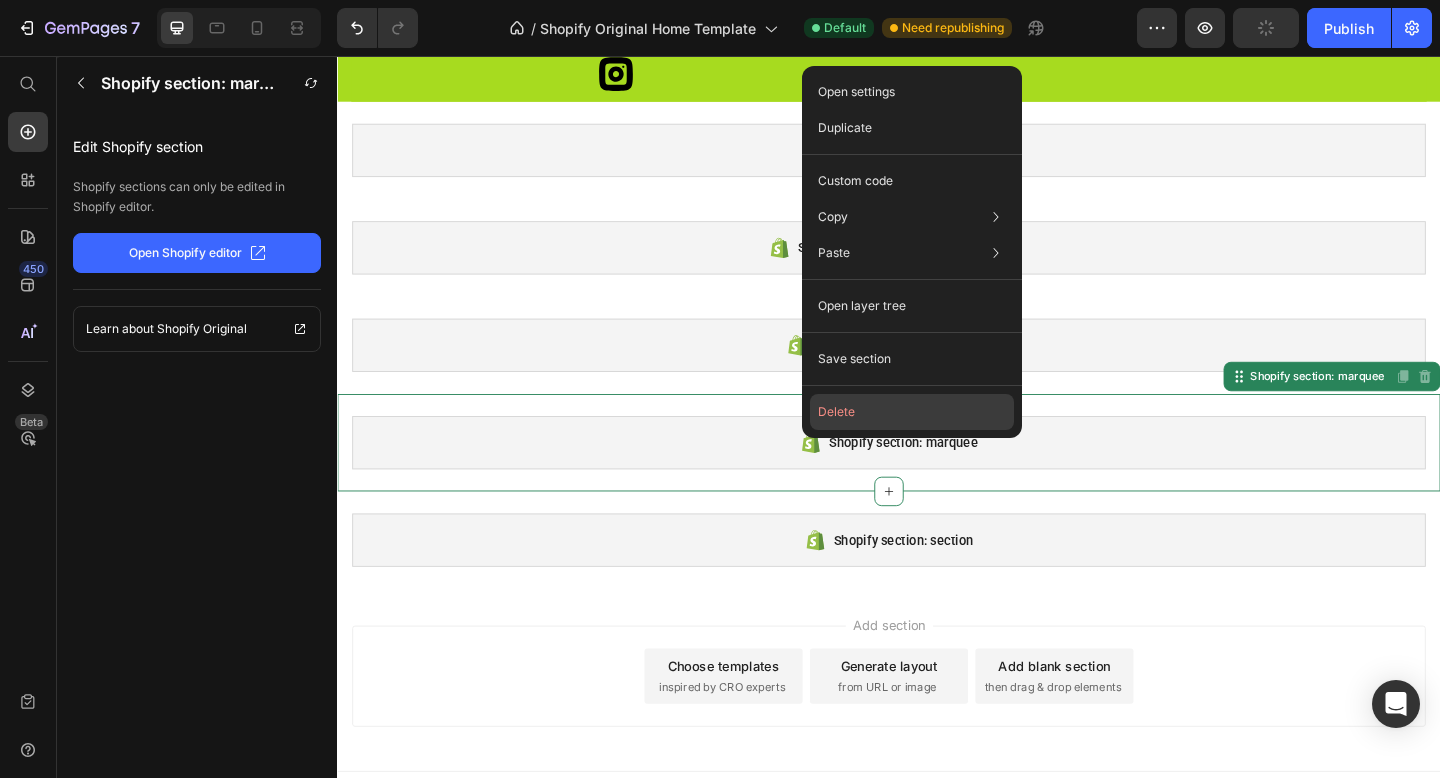 click on "Delete" 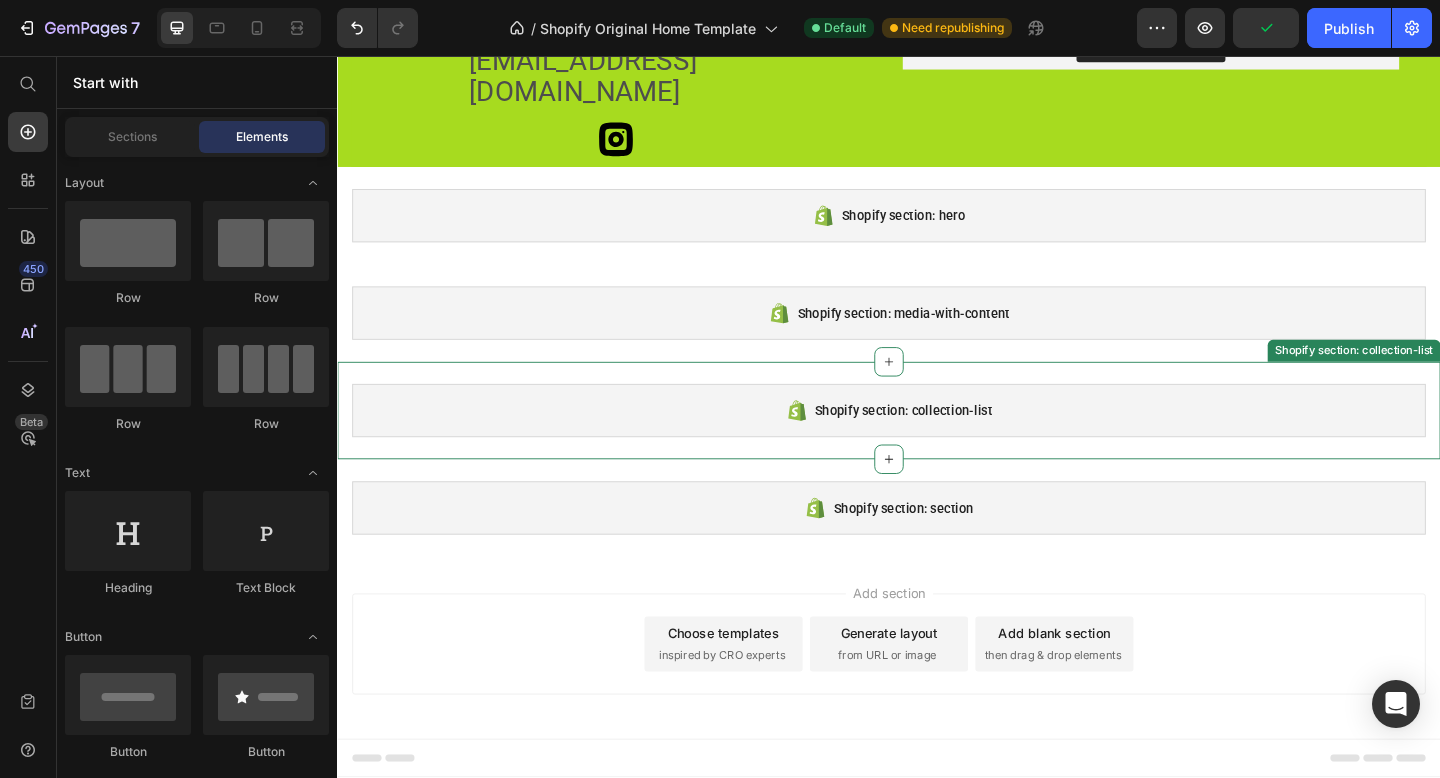 scroll, scrollTop: 4686, scrollLeft: 0, axis: vertical 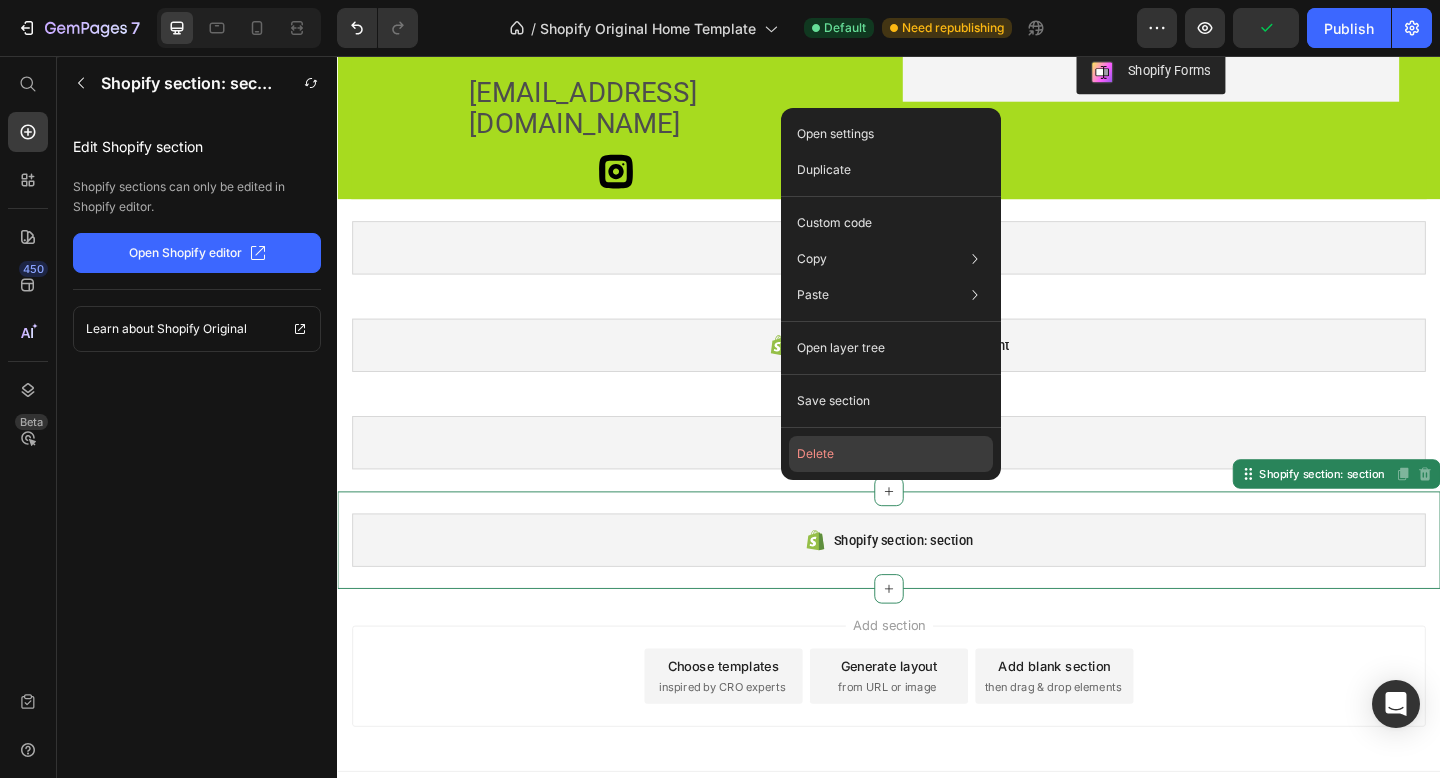 click on "Delete" 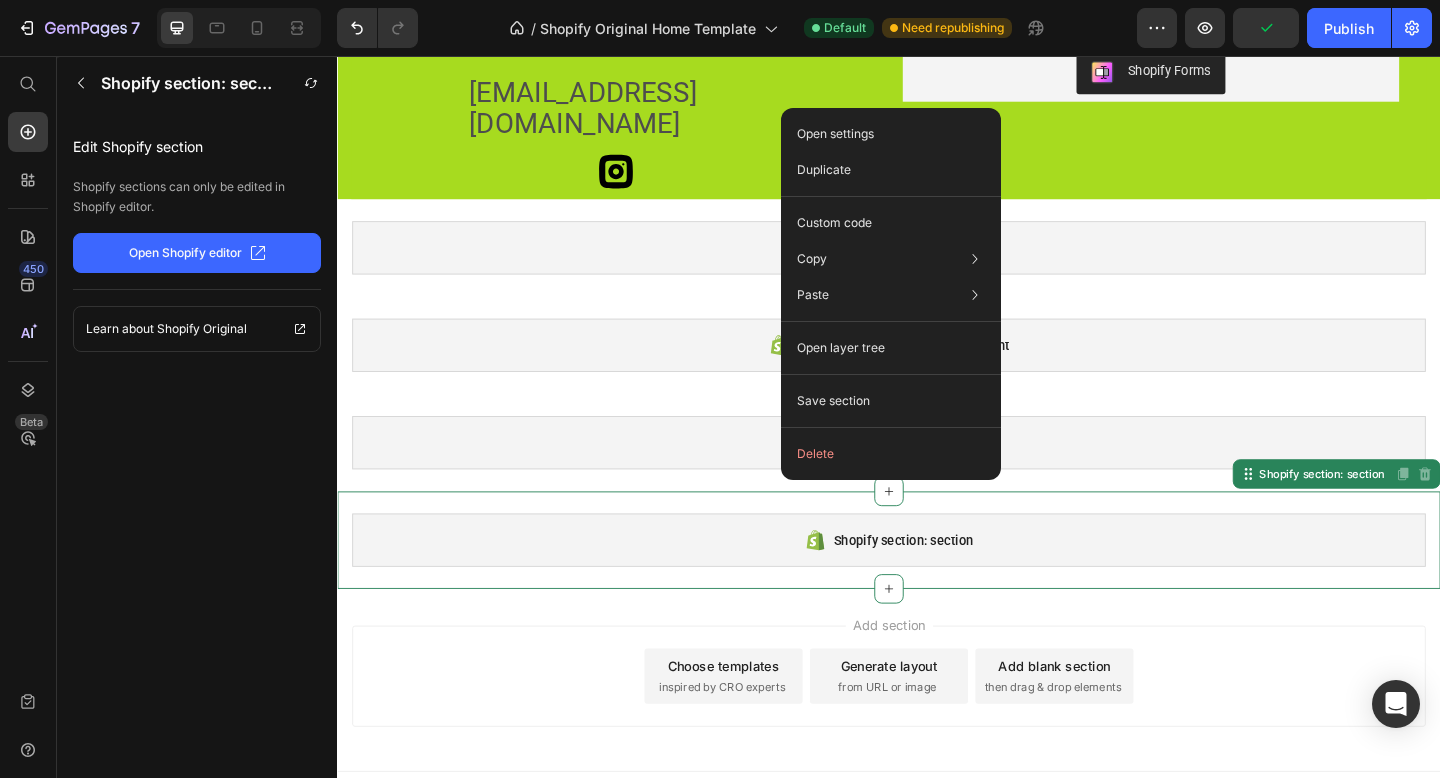 scroll, scrollTop: 4580, scrollLeft: 0, axis: vertical 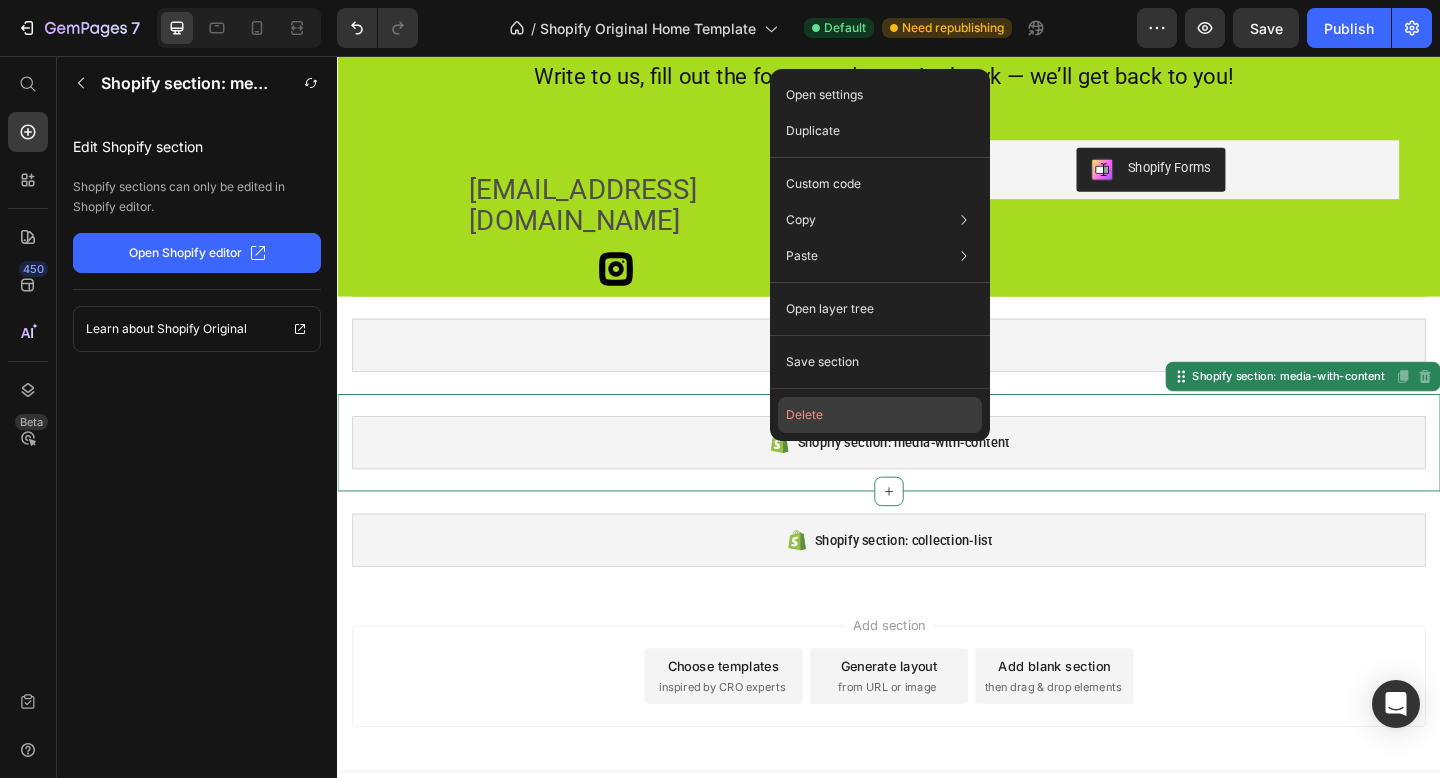 click on "Delete" 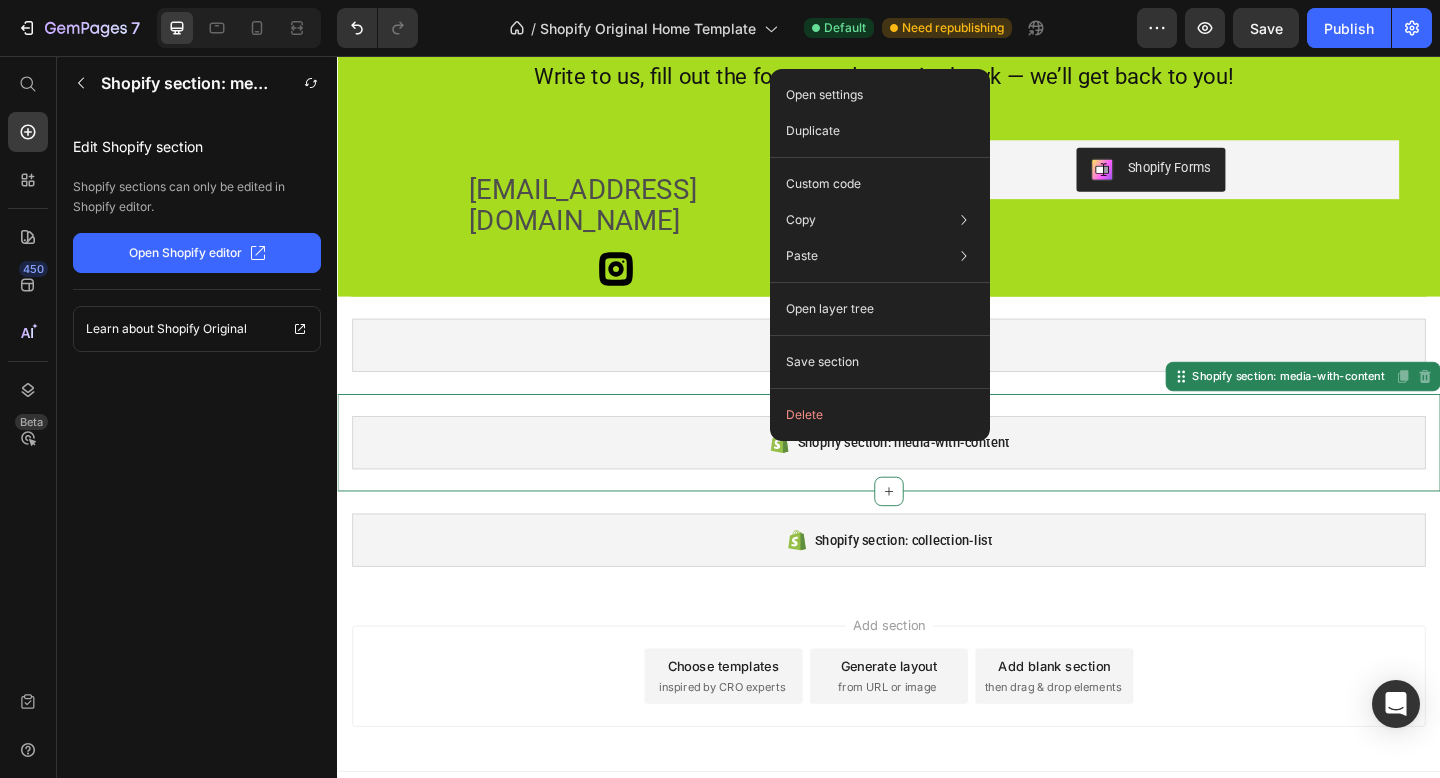 scroll, scrollTop: 4474, scrollLeft: 0, axis: vertical 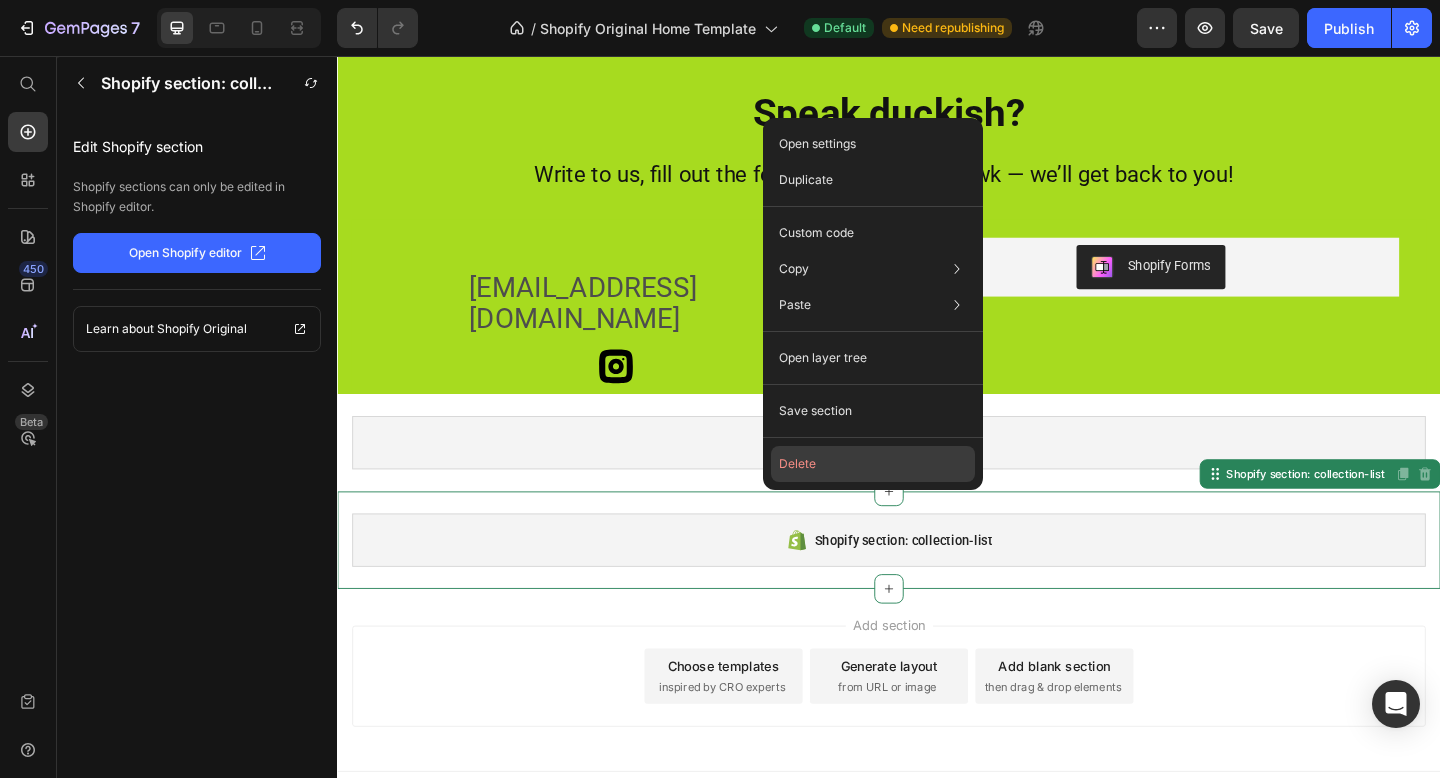 click on "Delete" 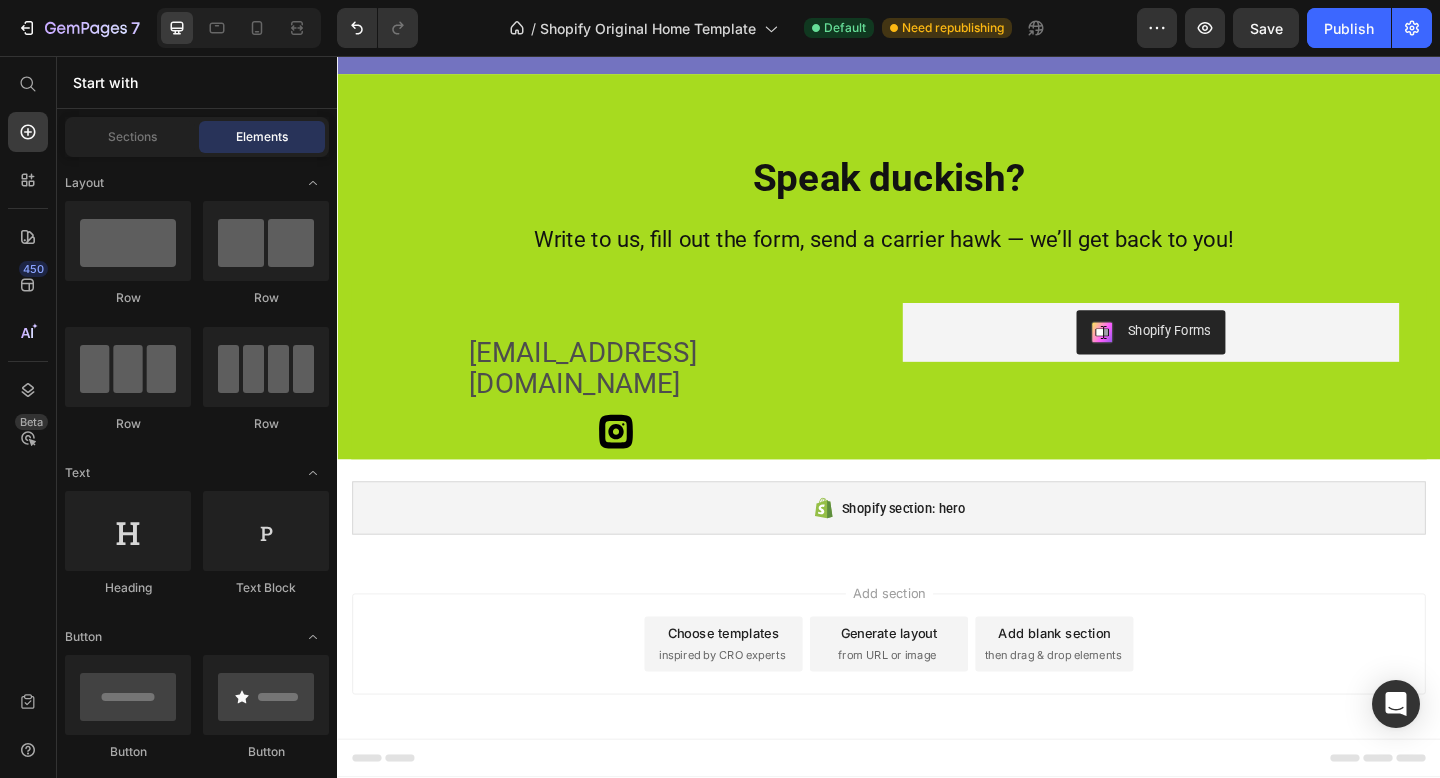 scroll, scrollTop: 4368, scrollLeft: 0, axis: vertical 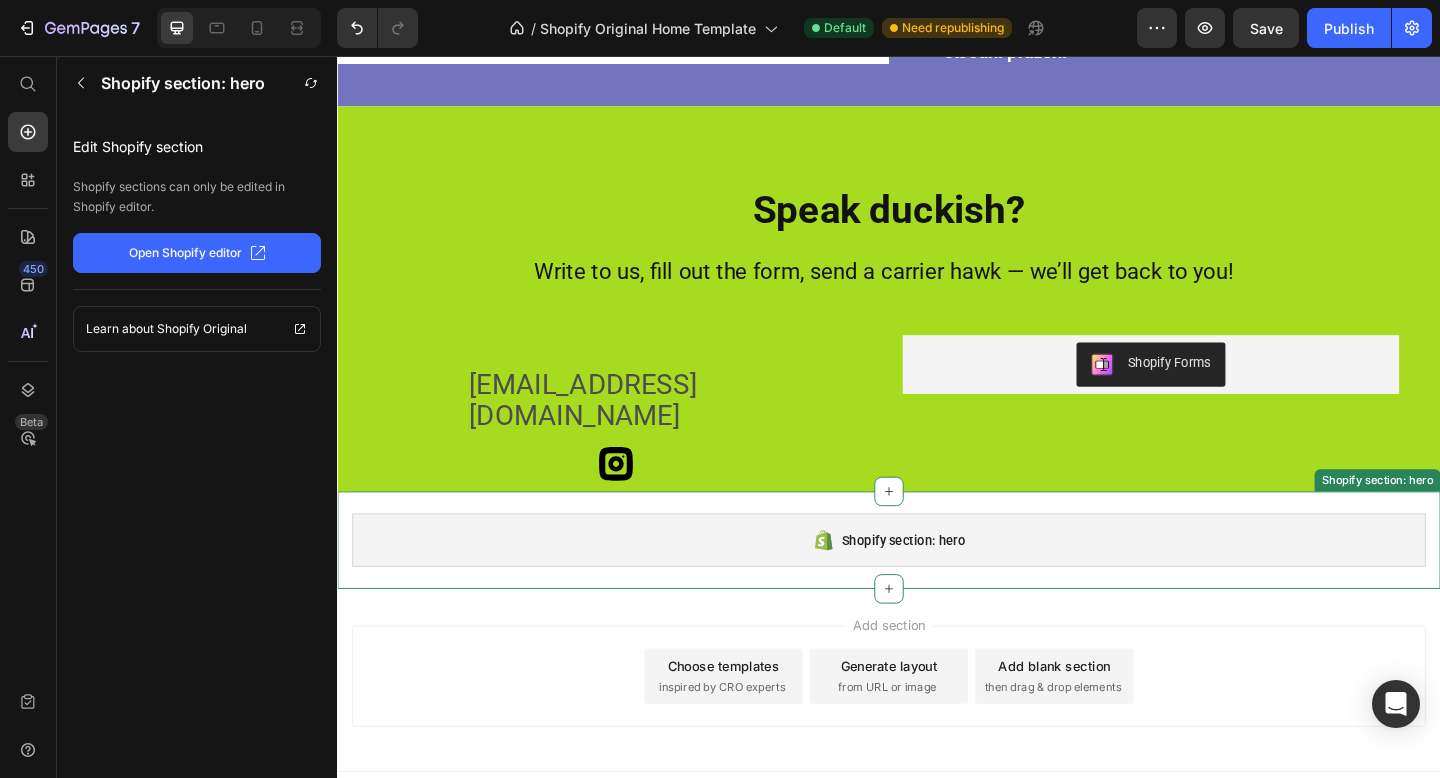 click on "Shopify section: hero" at bounding box center [937, 583] 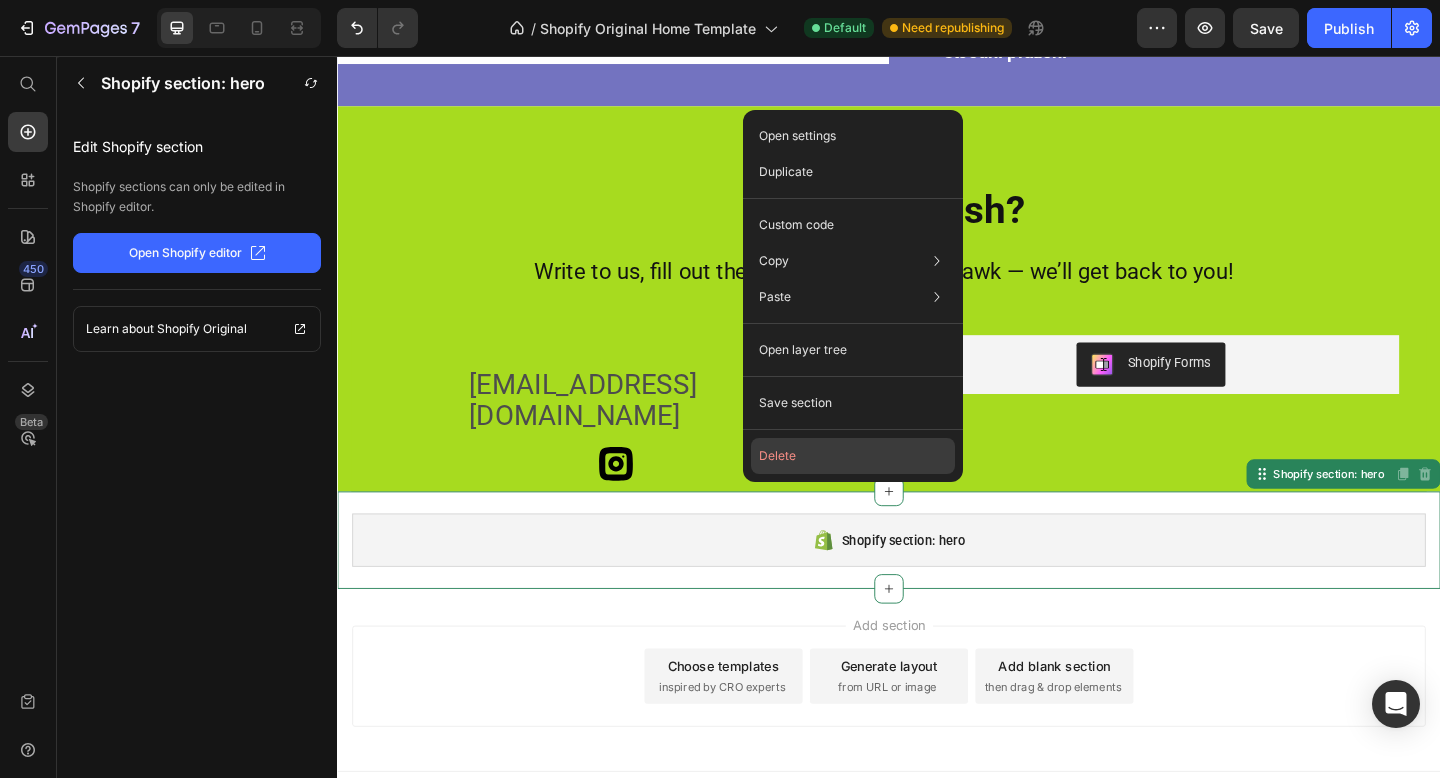 click on "Delete" 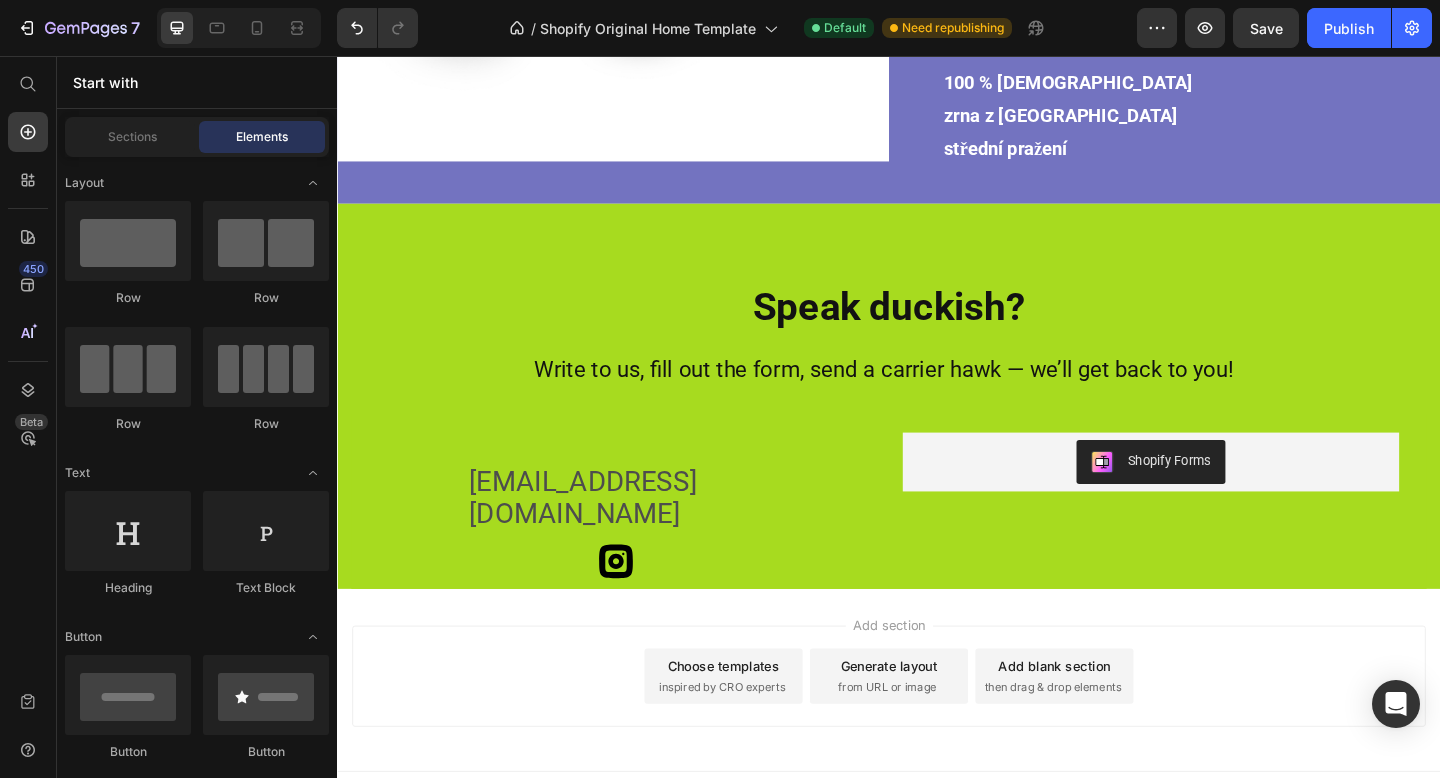 scroll, scrollTop: 3996, scrollLeft: 0, axis: vertical 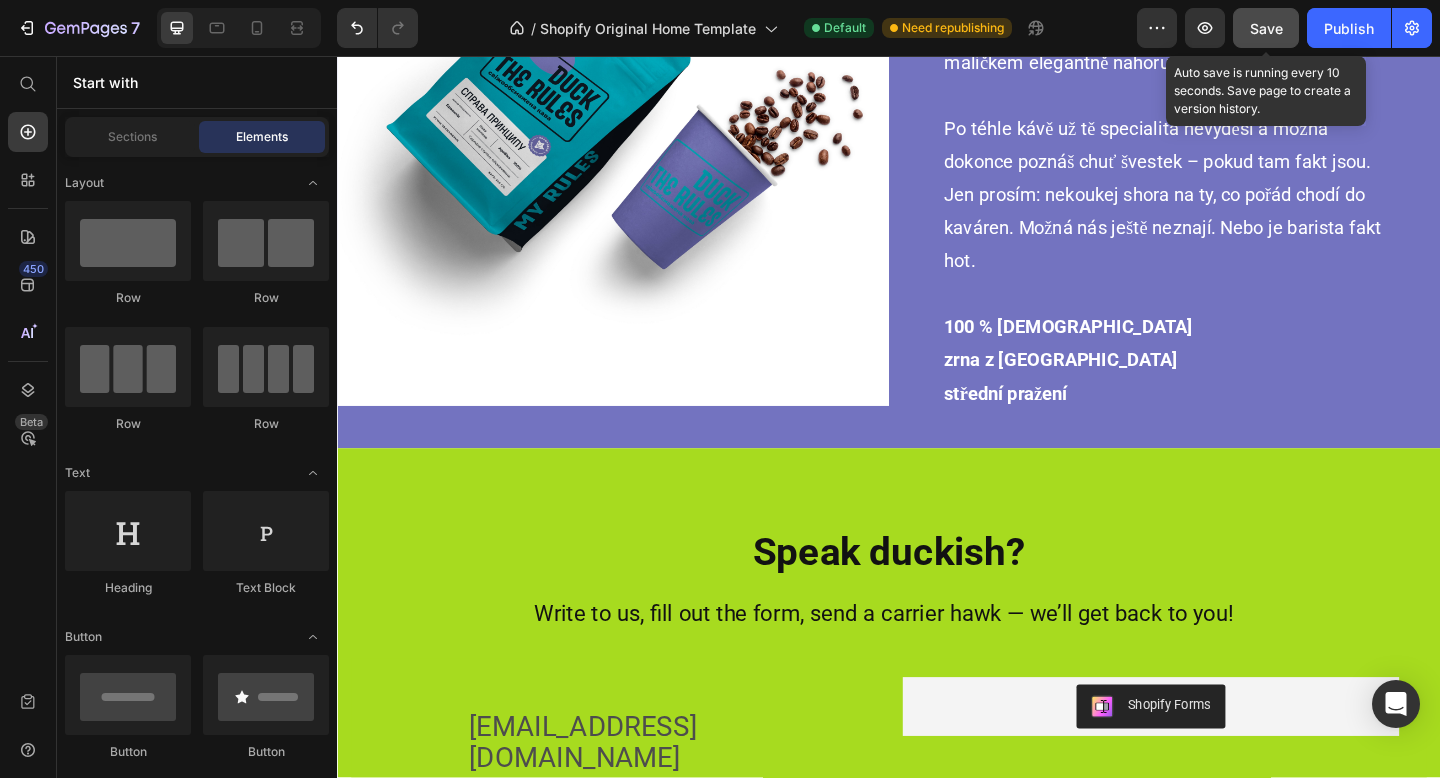 click on "Save" at bounding box center [1266, 28] 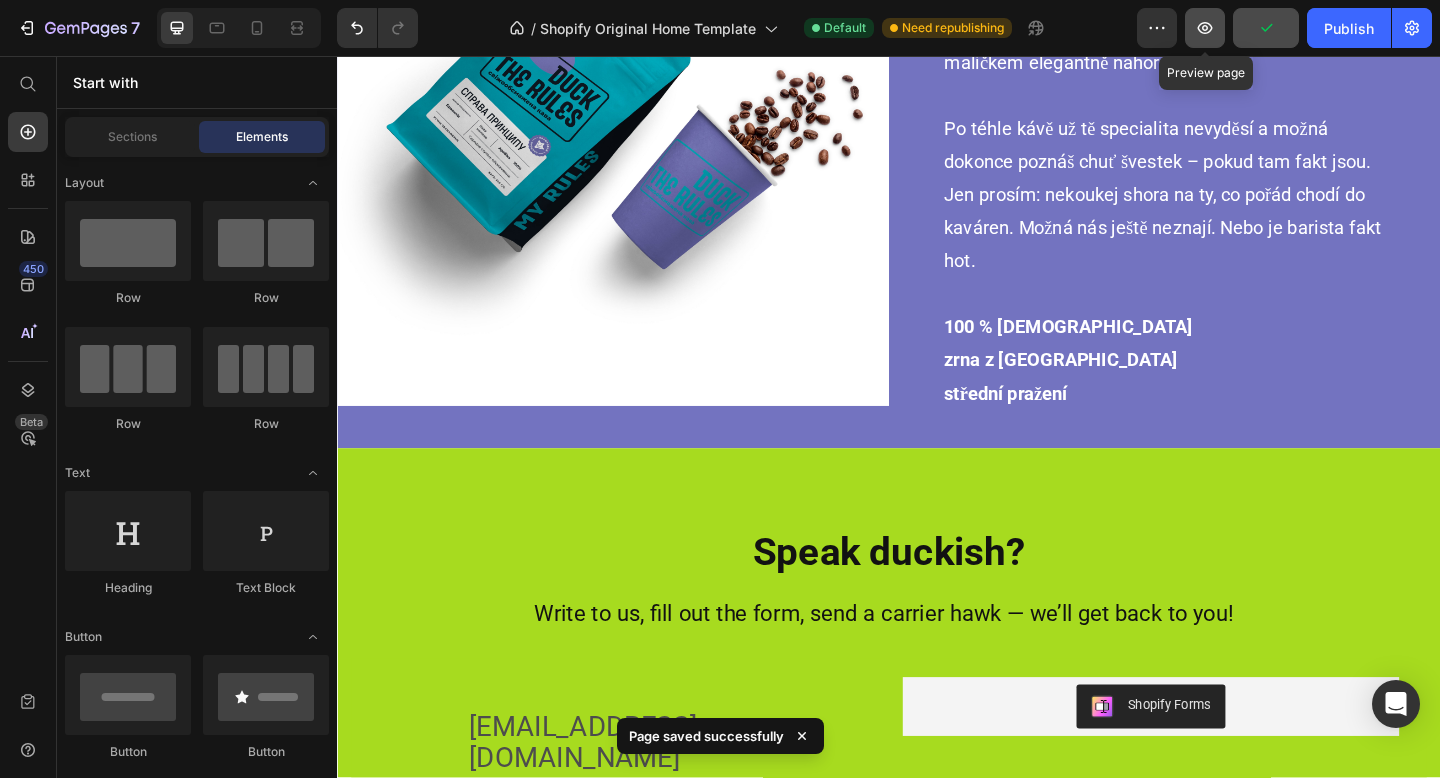 click 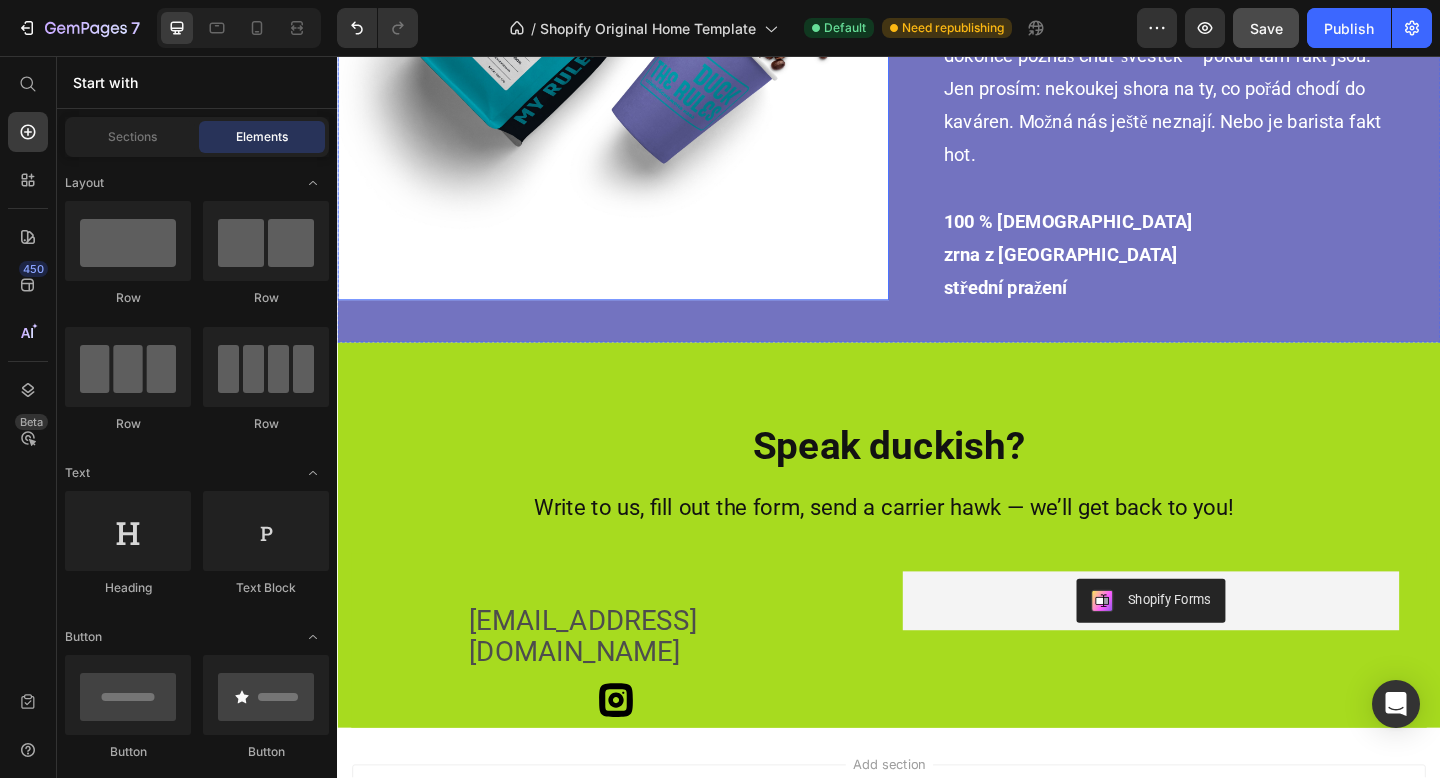 scroll, scrollTop: 4262, scrollLeft: 0, axis: vertical 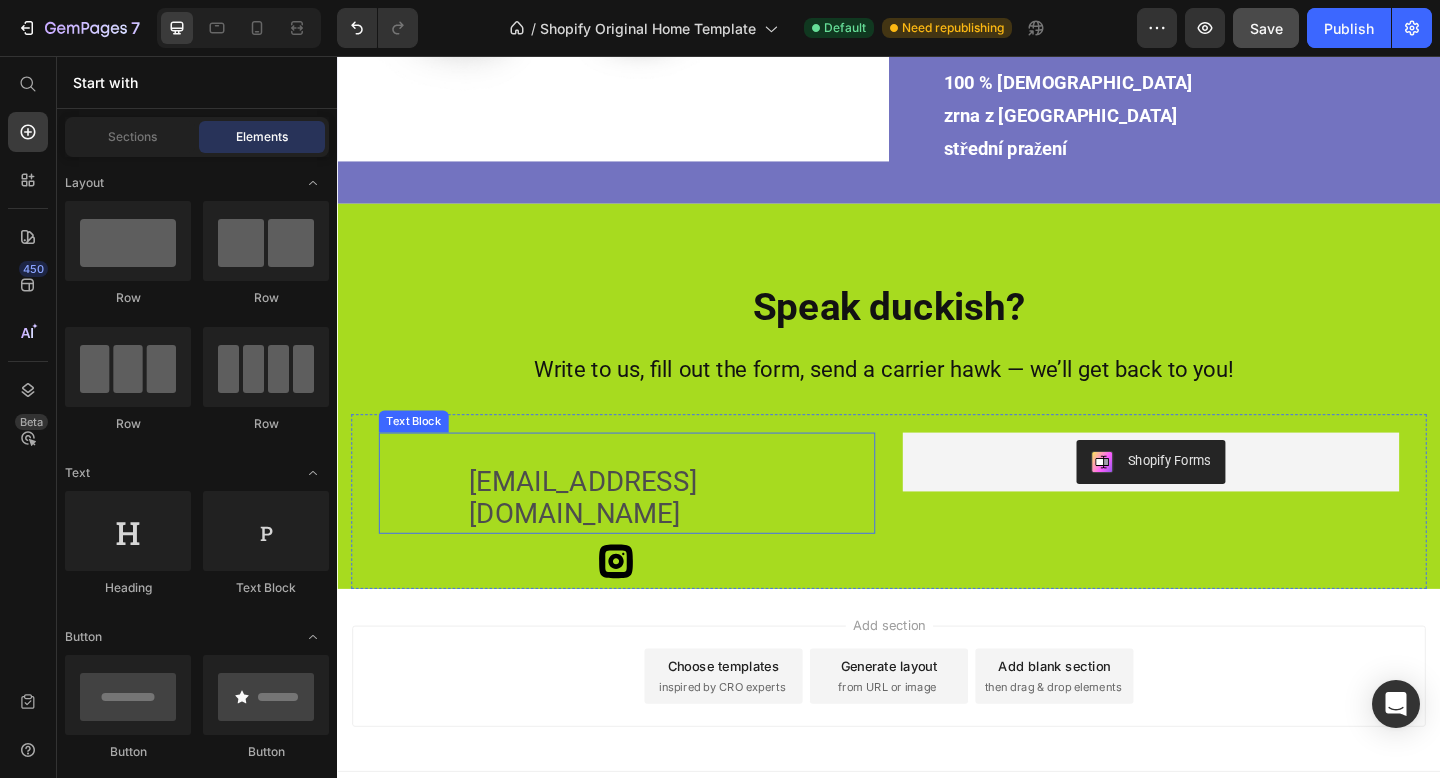 click on "[EMAIL_ADDRESS][DOMAIN_NAME]" at bounding box center [604, 536] 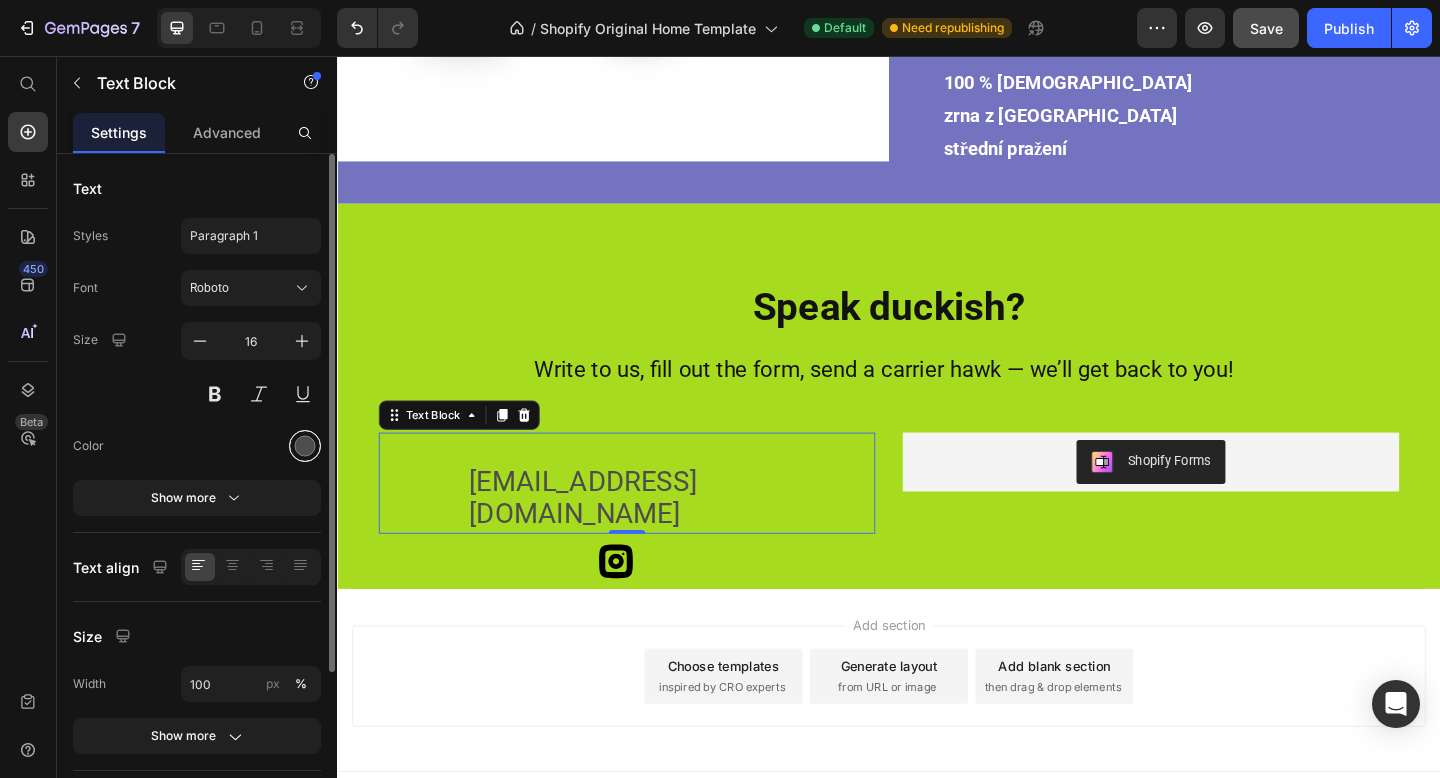 click at bounding box center [305, 446] 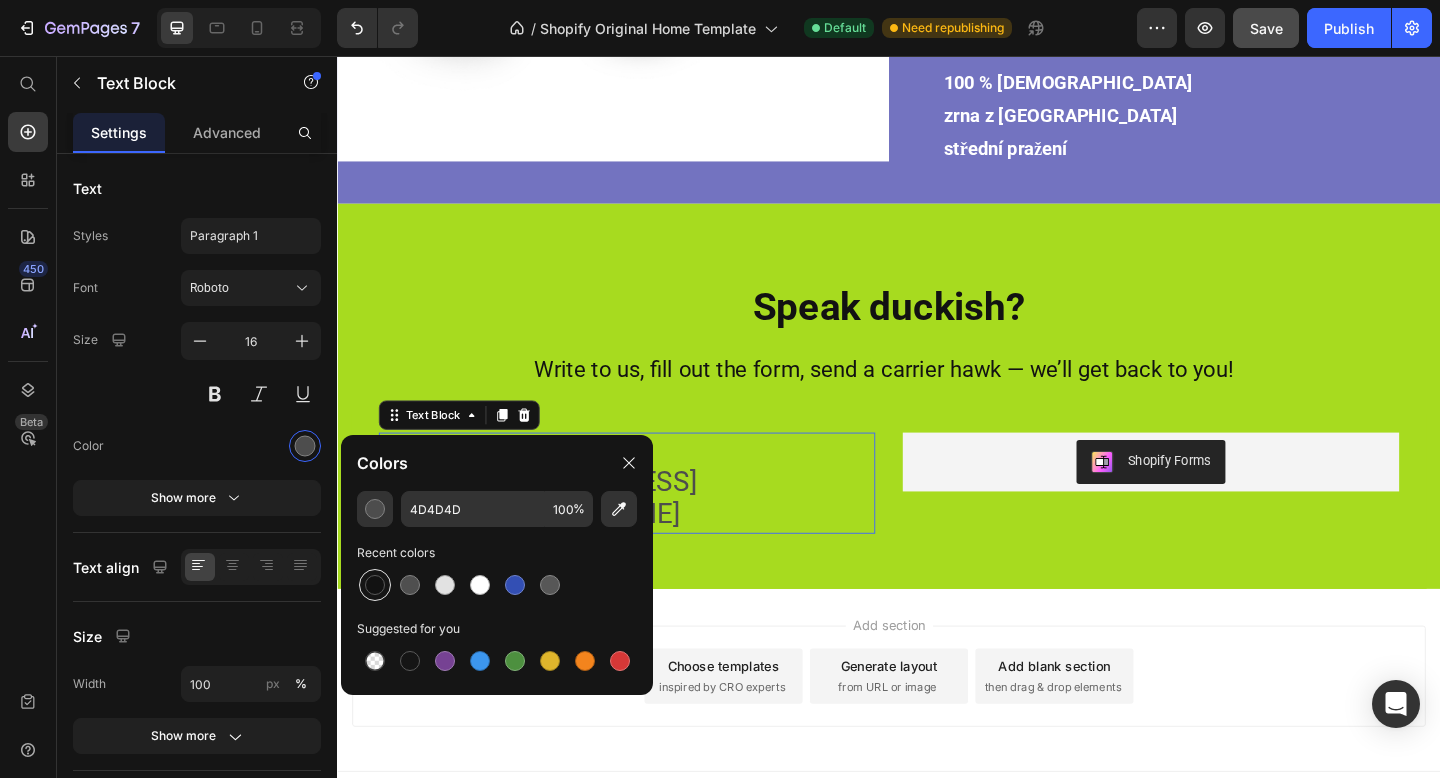 click at bounding box center [375, 585] 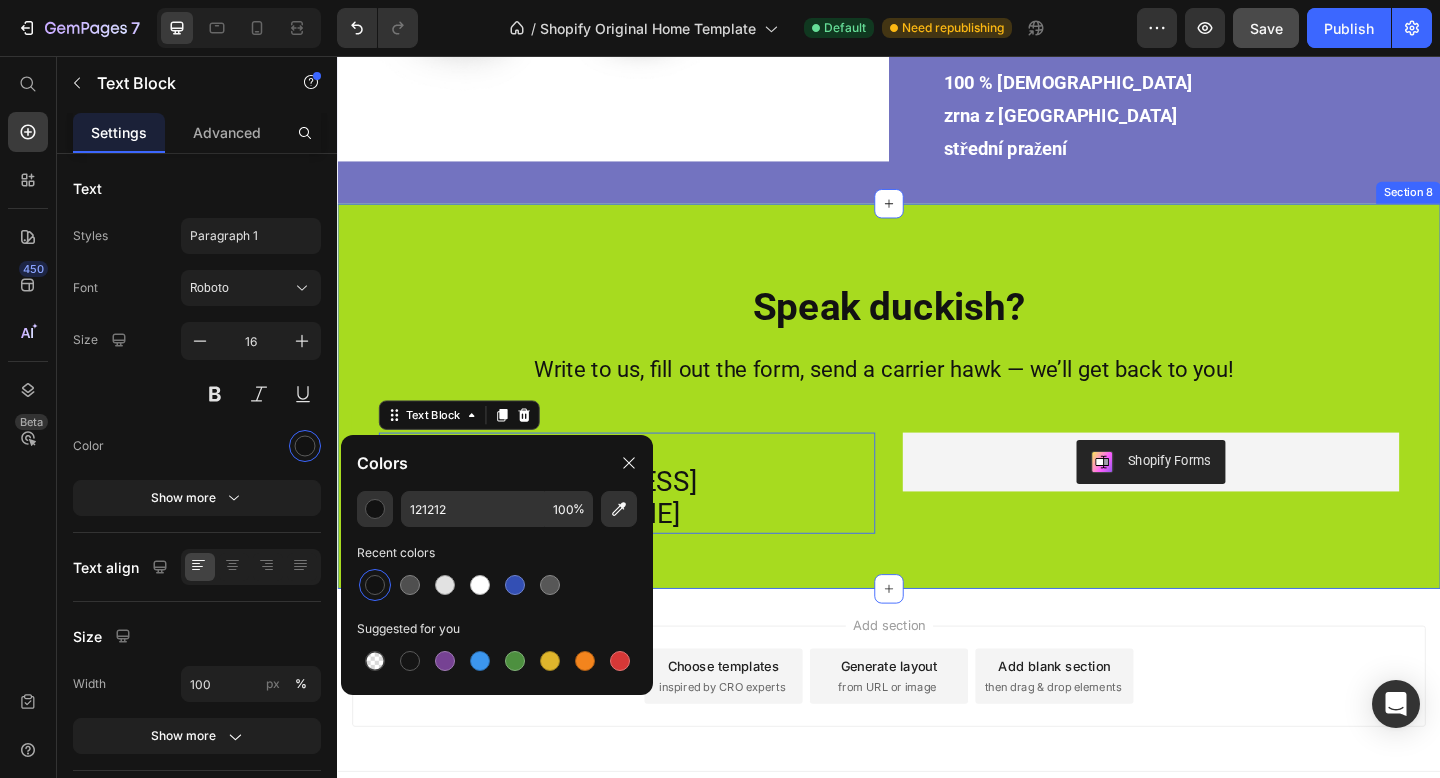 click on "Speak duckish? Write to us, fill out the form, send a carrier hawk — we’ll get back to you!   Heading [EMAIL_ADDRESS][DOMAIN_NAME] Text Block   0 Icon Shopify Forms Shopify Forms Row Section 8" at bounding box center [937, 426] 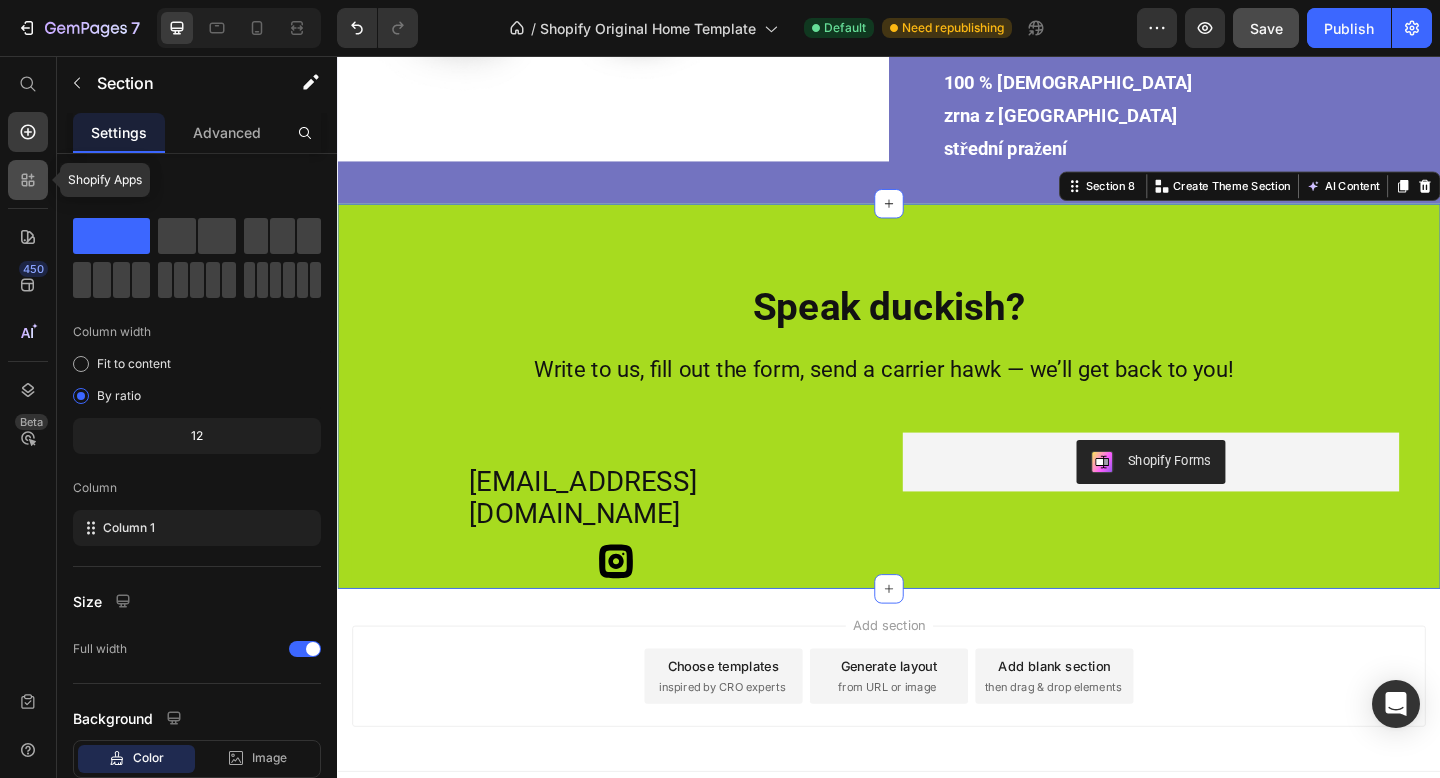 click 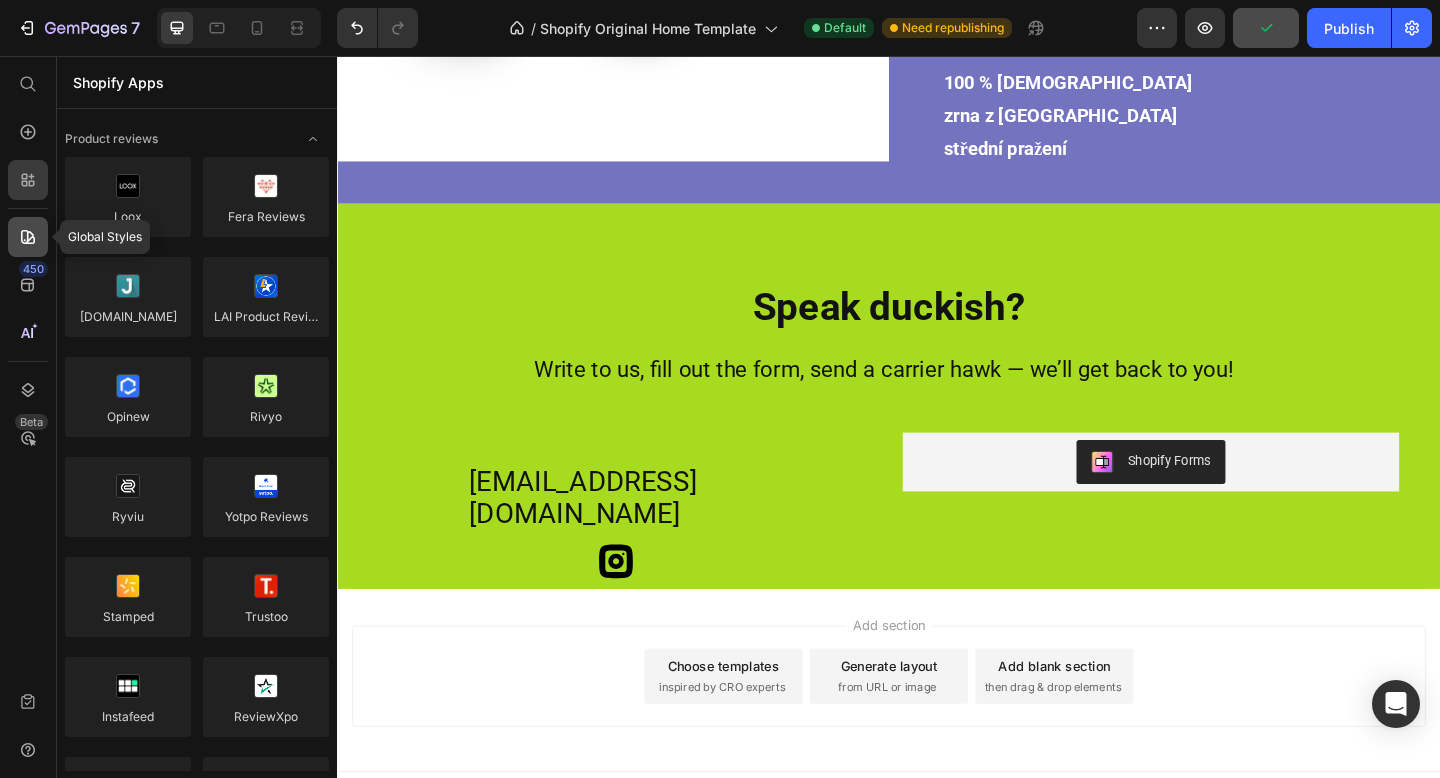 click 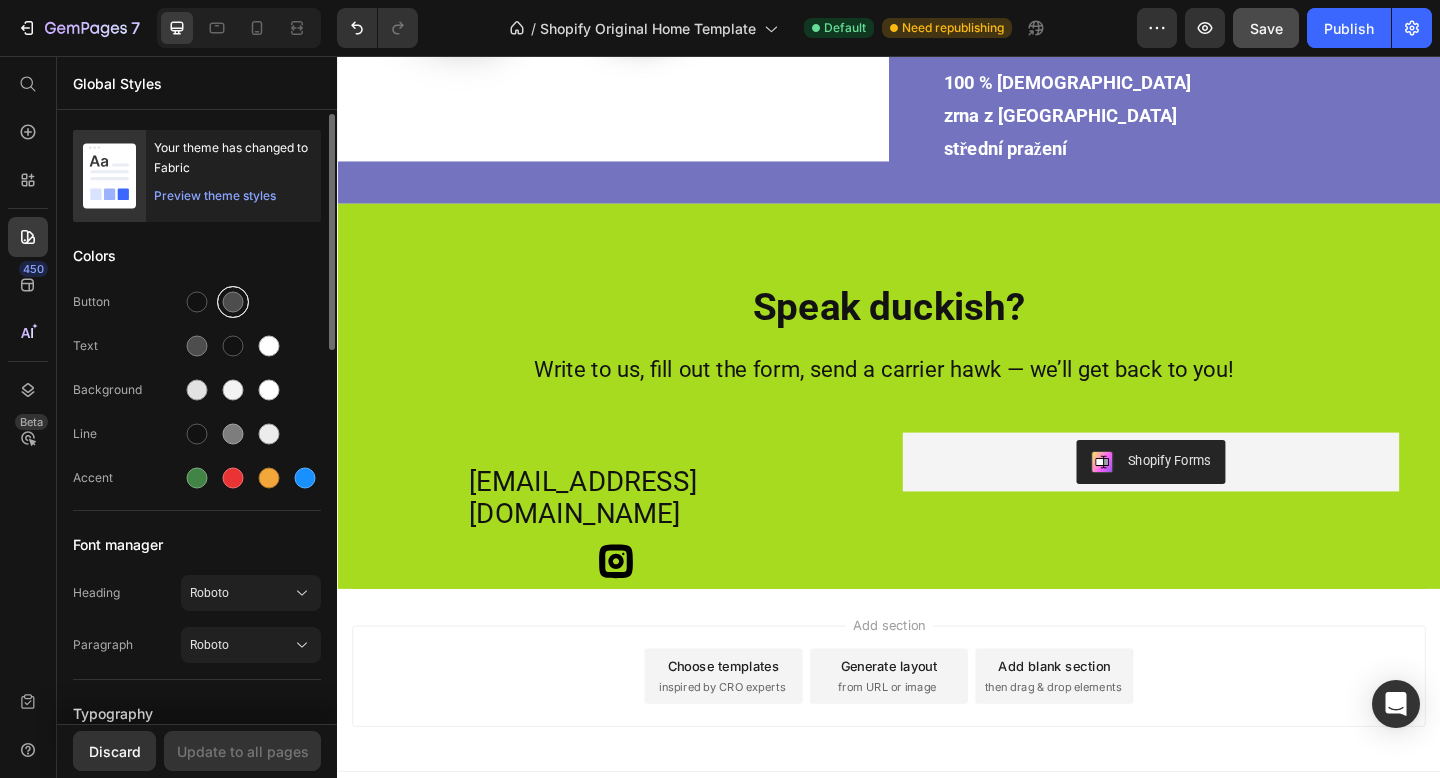 click at bounding box center [233, 302] 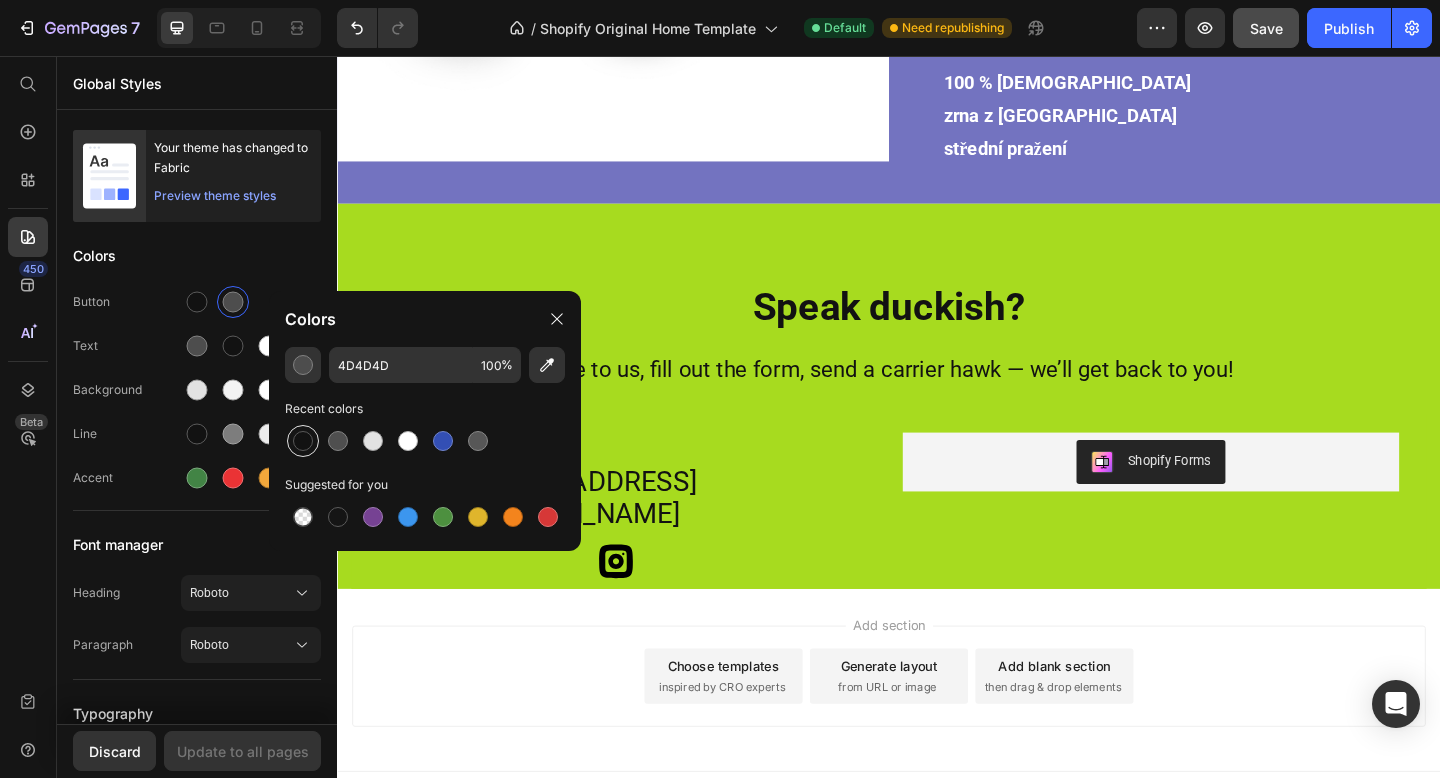 click at bounding box center (303, 441) 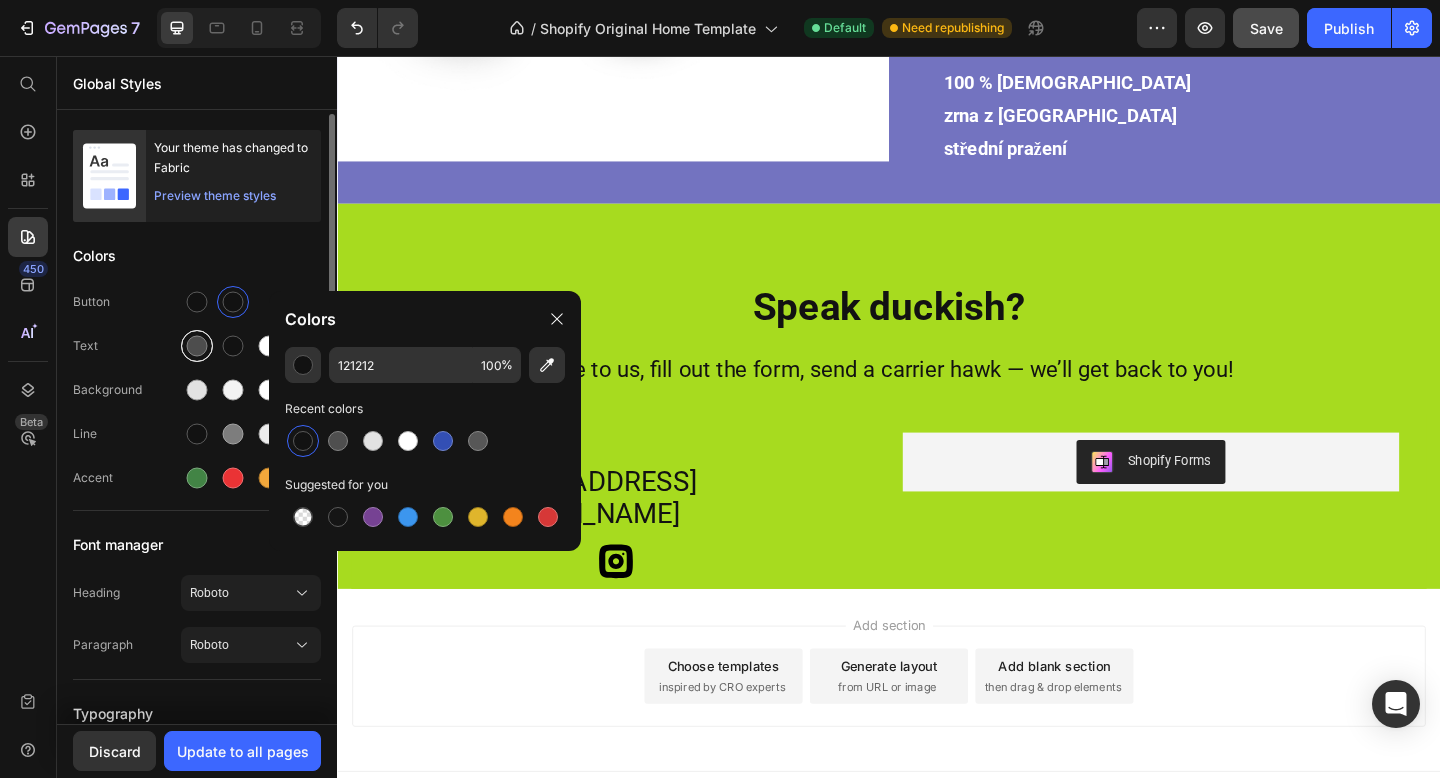 click at bounding box center [197, 346] 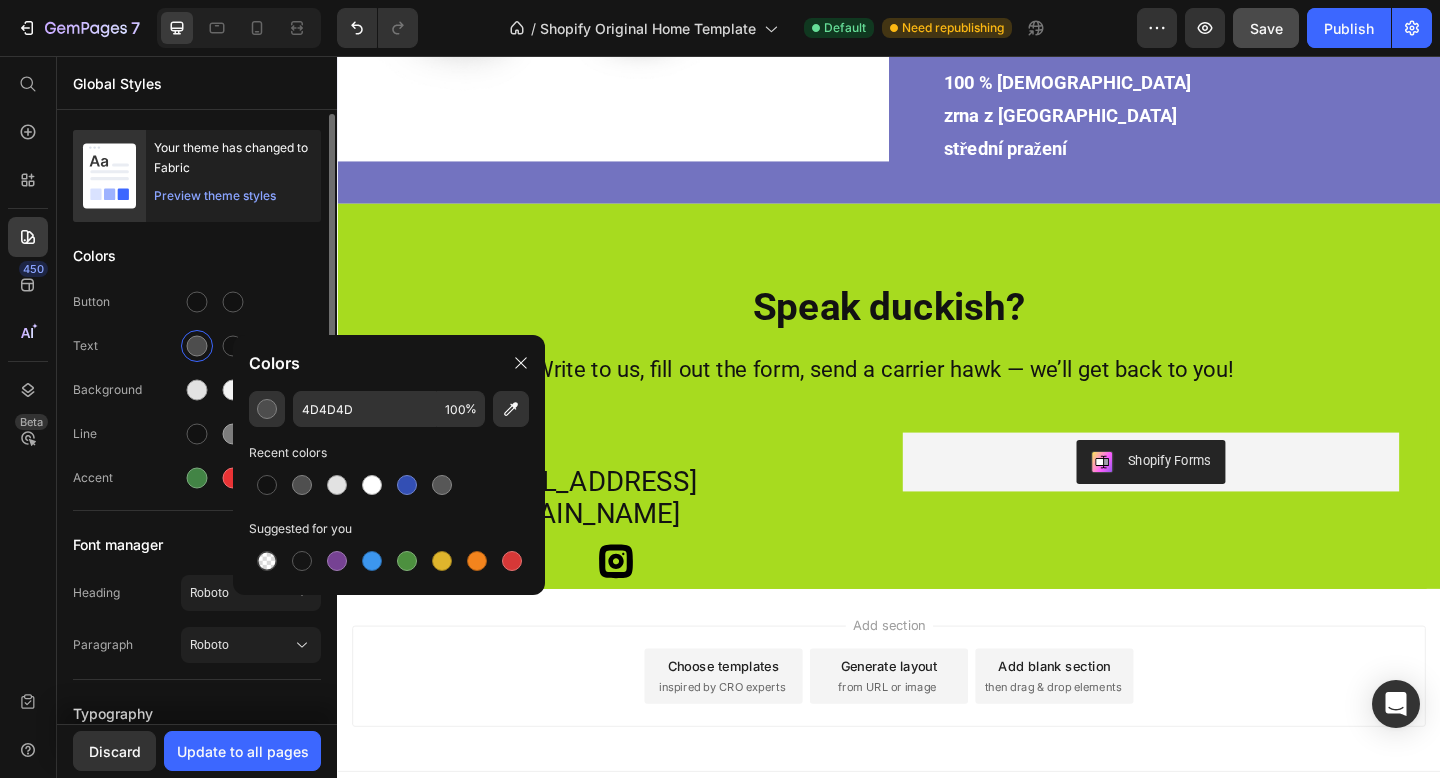 click on "Colors" at bounding box center [197, 256] 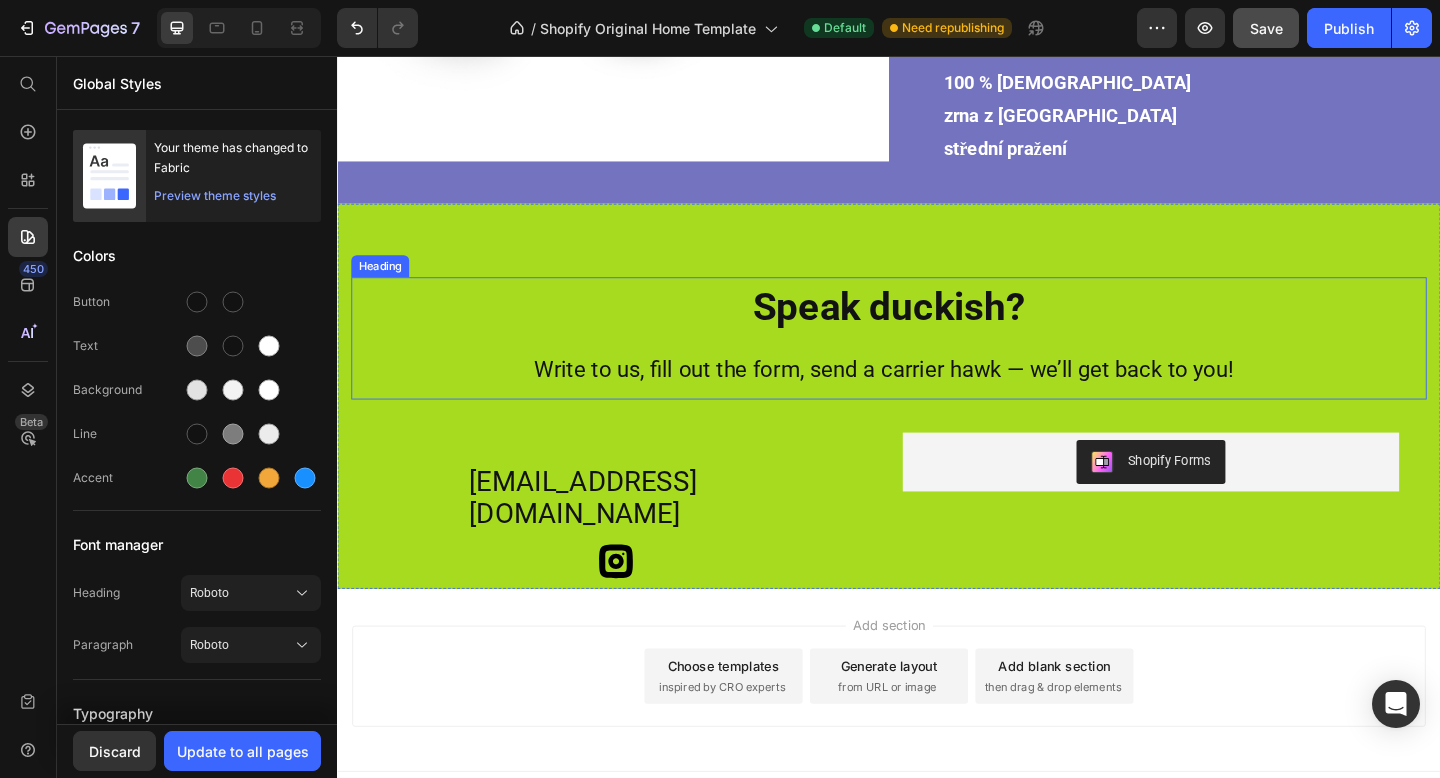click on "Write to us, fill out the form, send a carrier hawk — we’ll get back to you!" at bounding box center [931, 397] 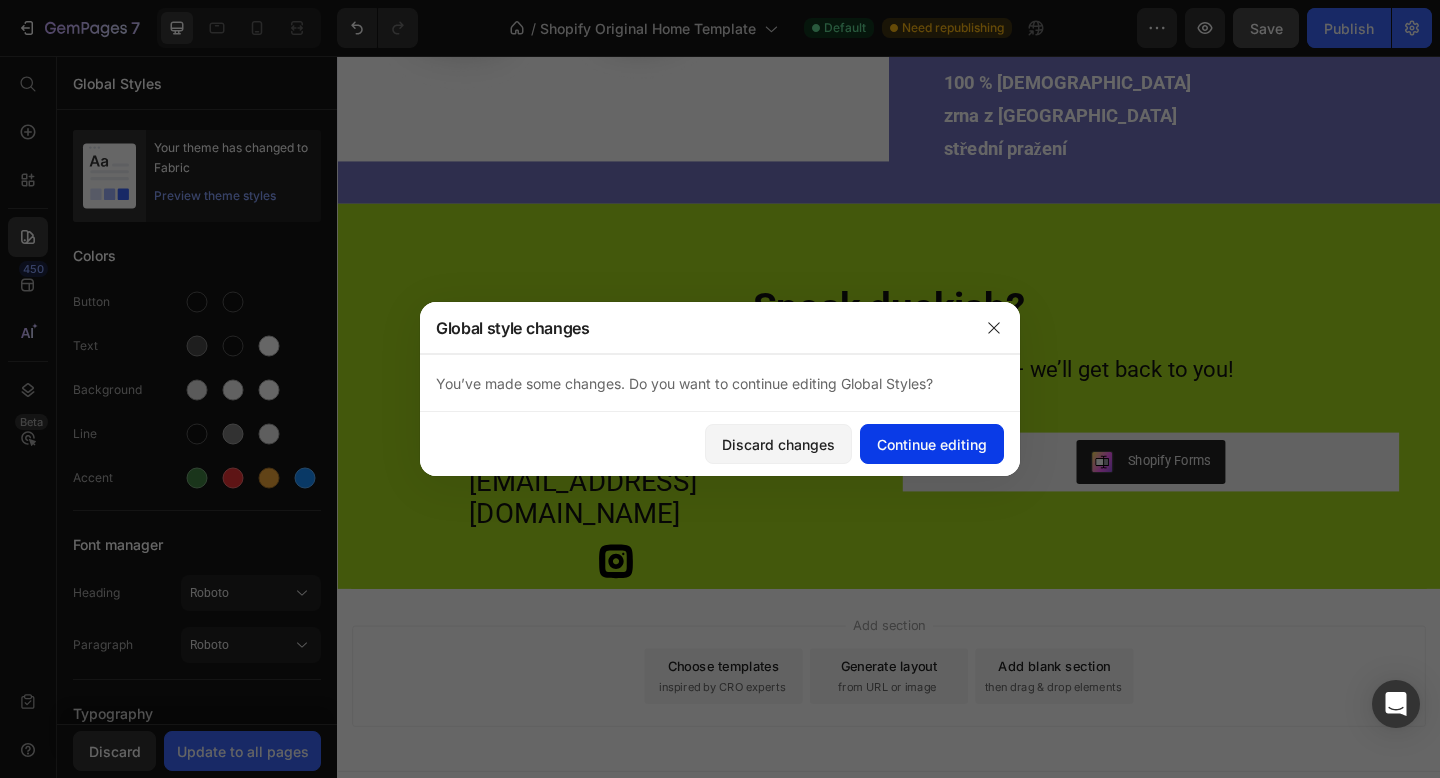 click on "Continue editing" at bounding box center (932, 444) 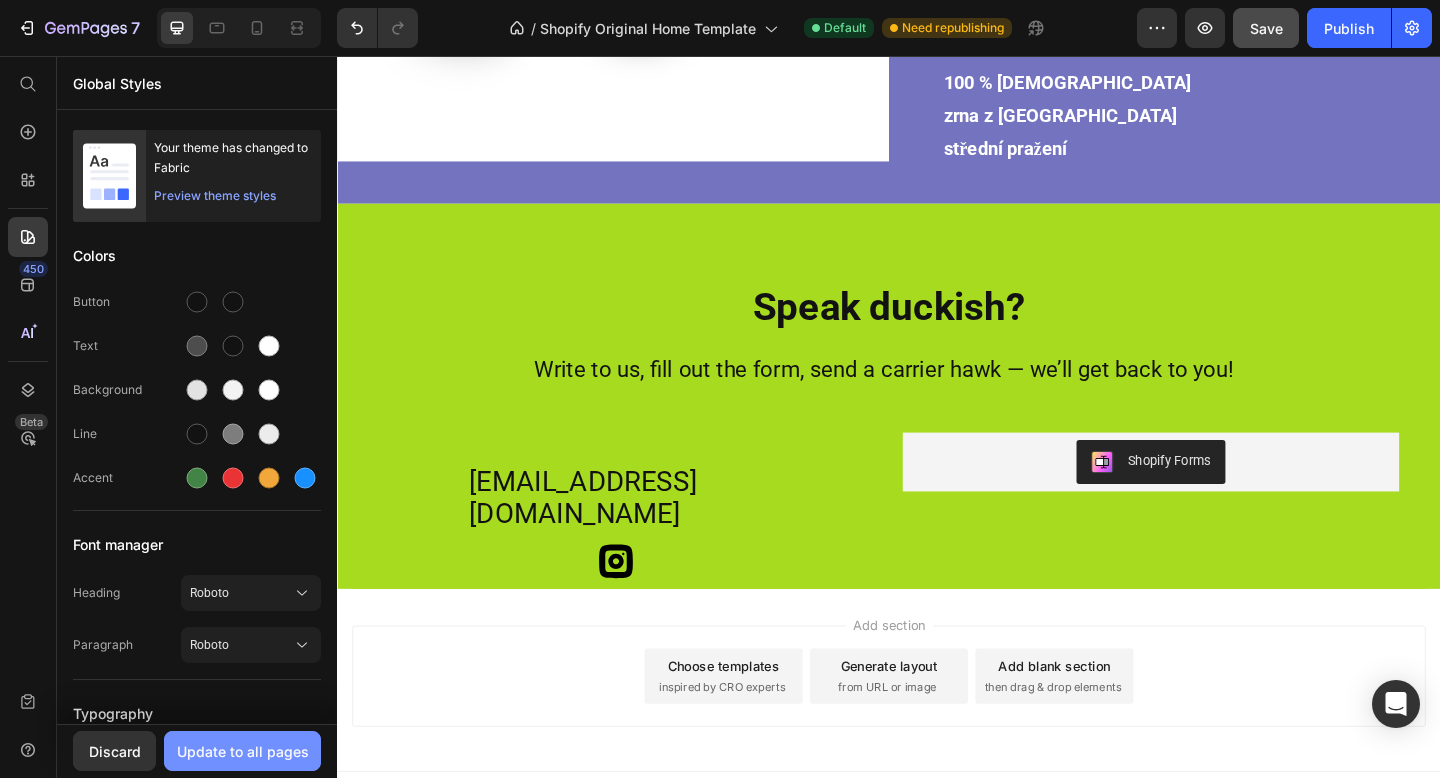 click on "Update to all pages" at bounding box center (243, 751) 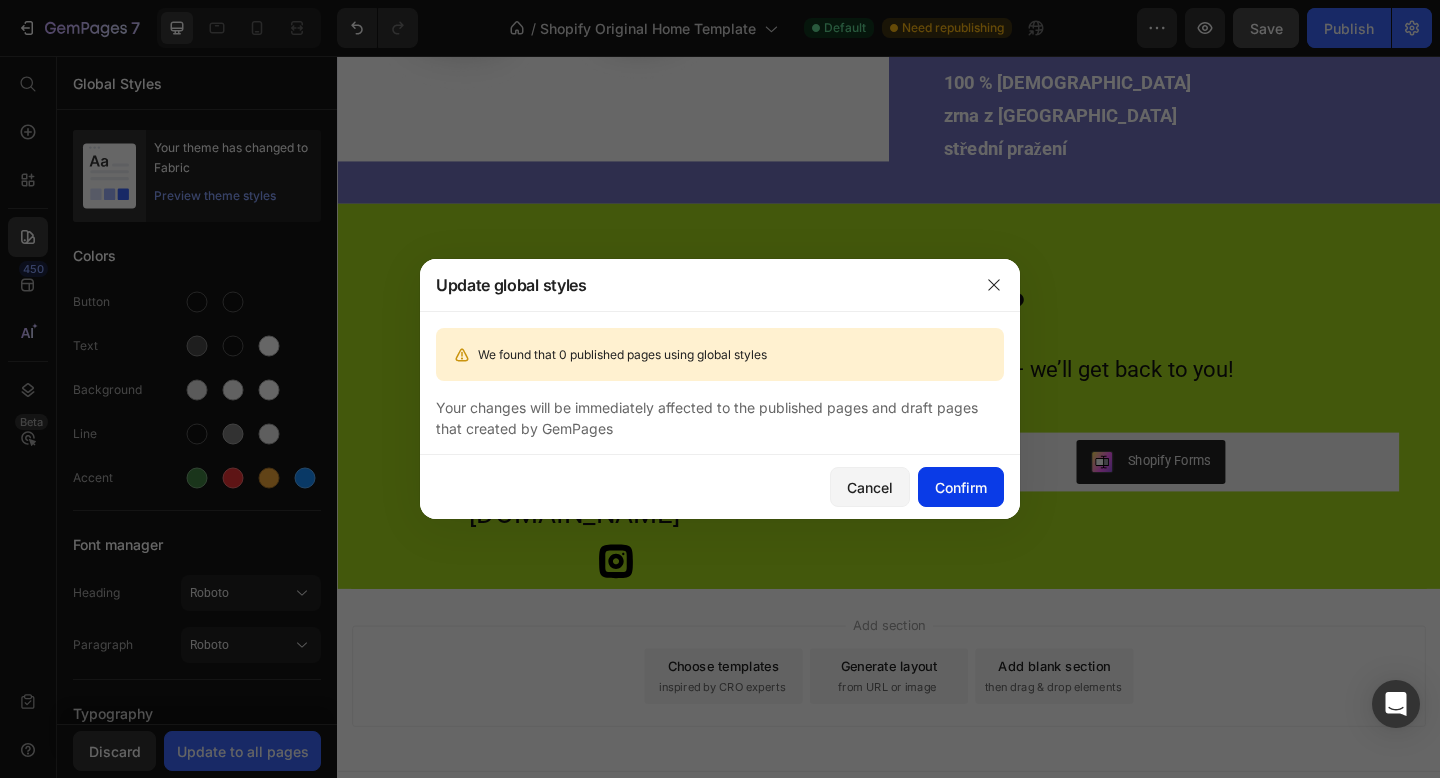click on "Confirm" at bounding box center (961, 487) 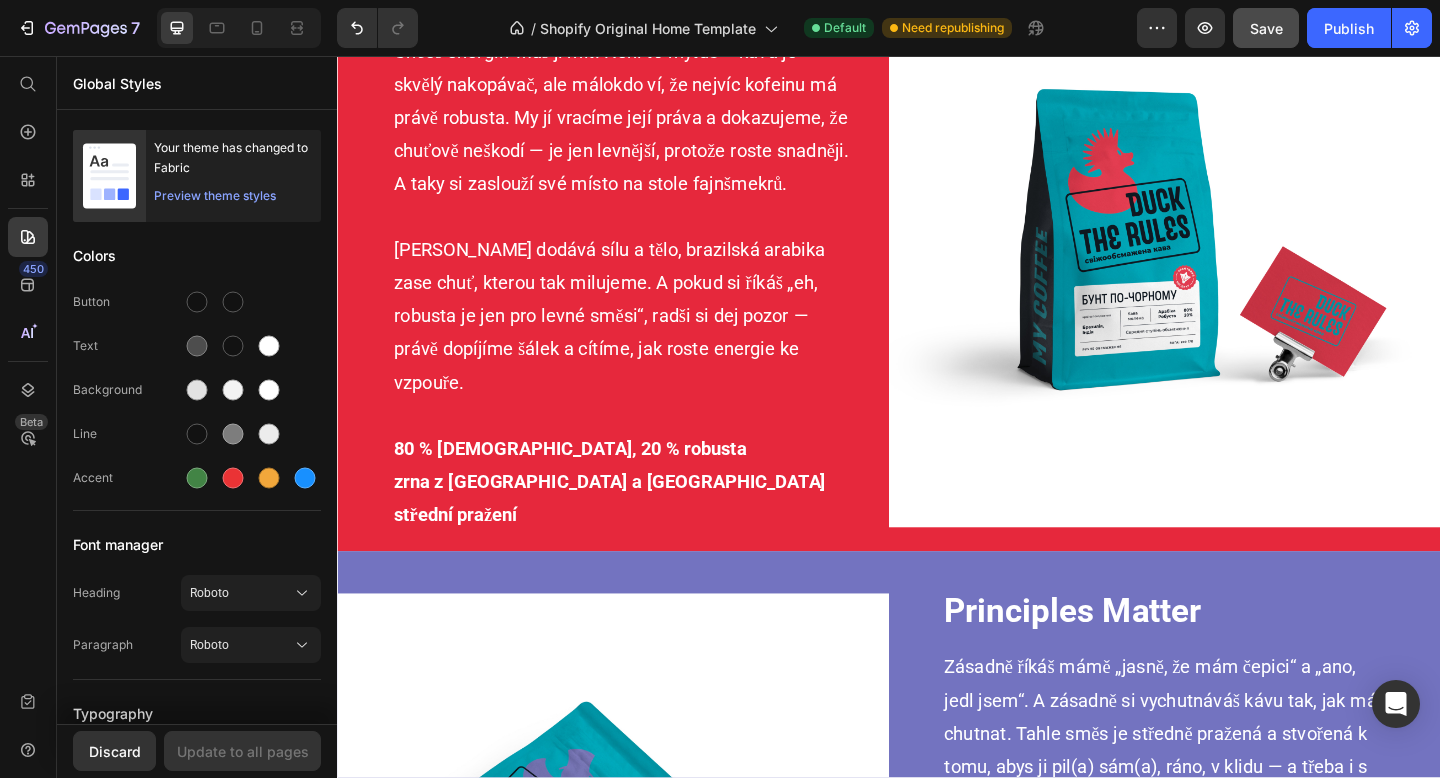 scroll, scrollTop: 3193, scrollLeft: 0, axis: vertical 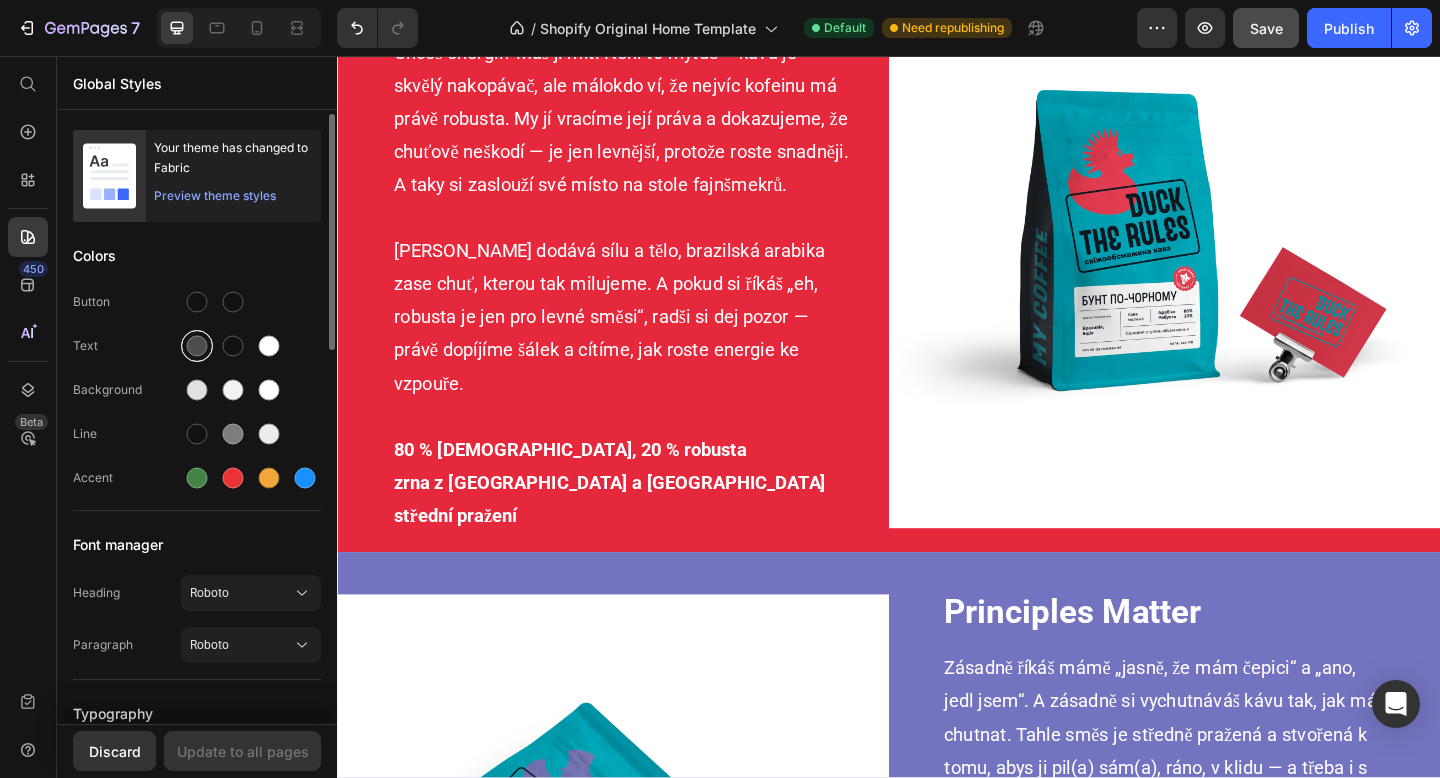 click at bounding box center [197, 346] 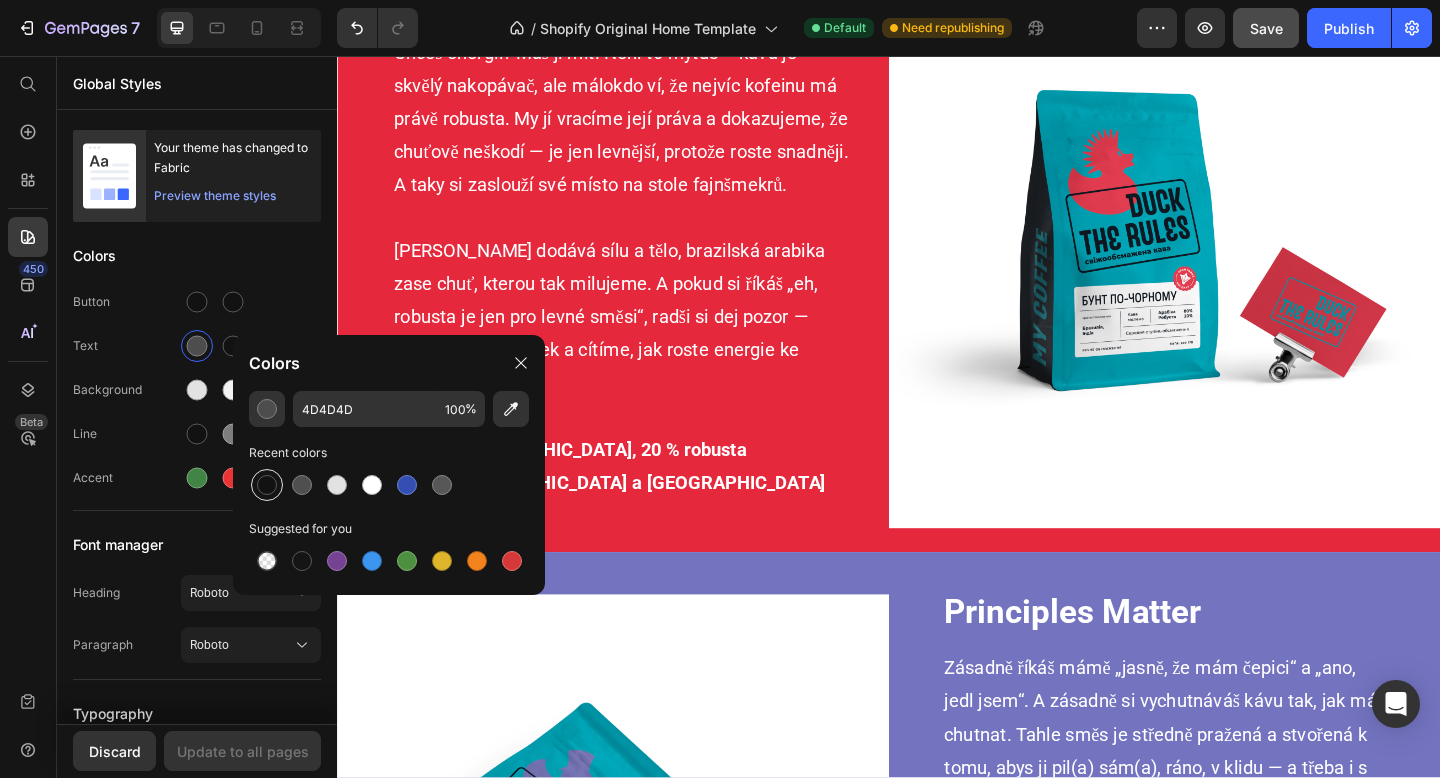 click at bounding box center (267, 485) 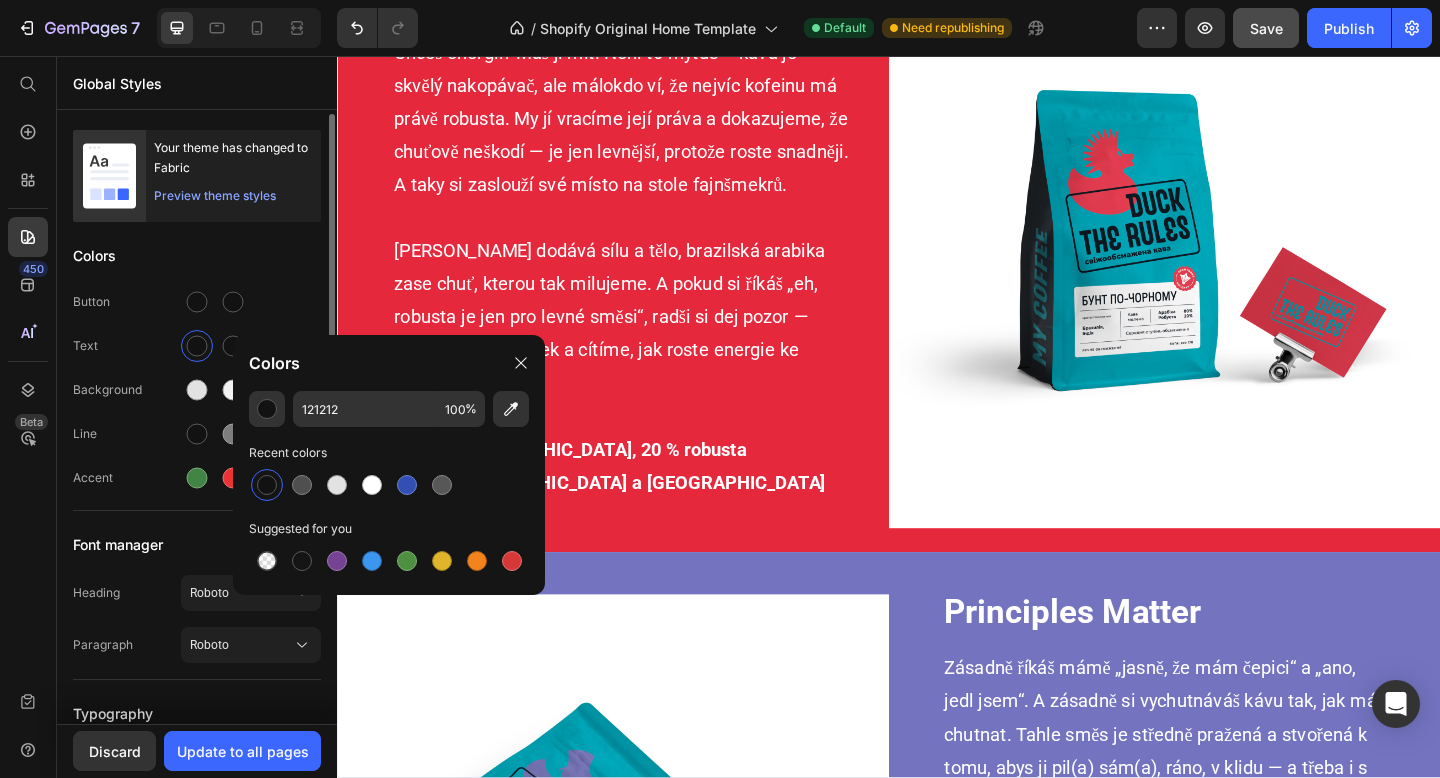 click on "Colors" at bounding box center [197, 256] 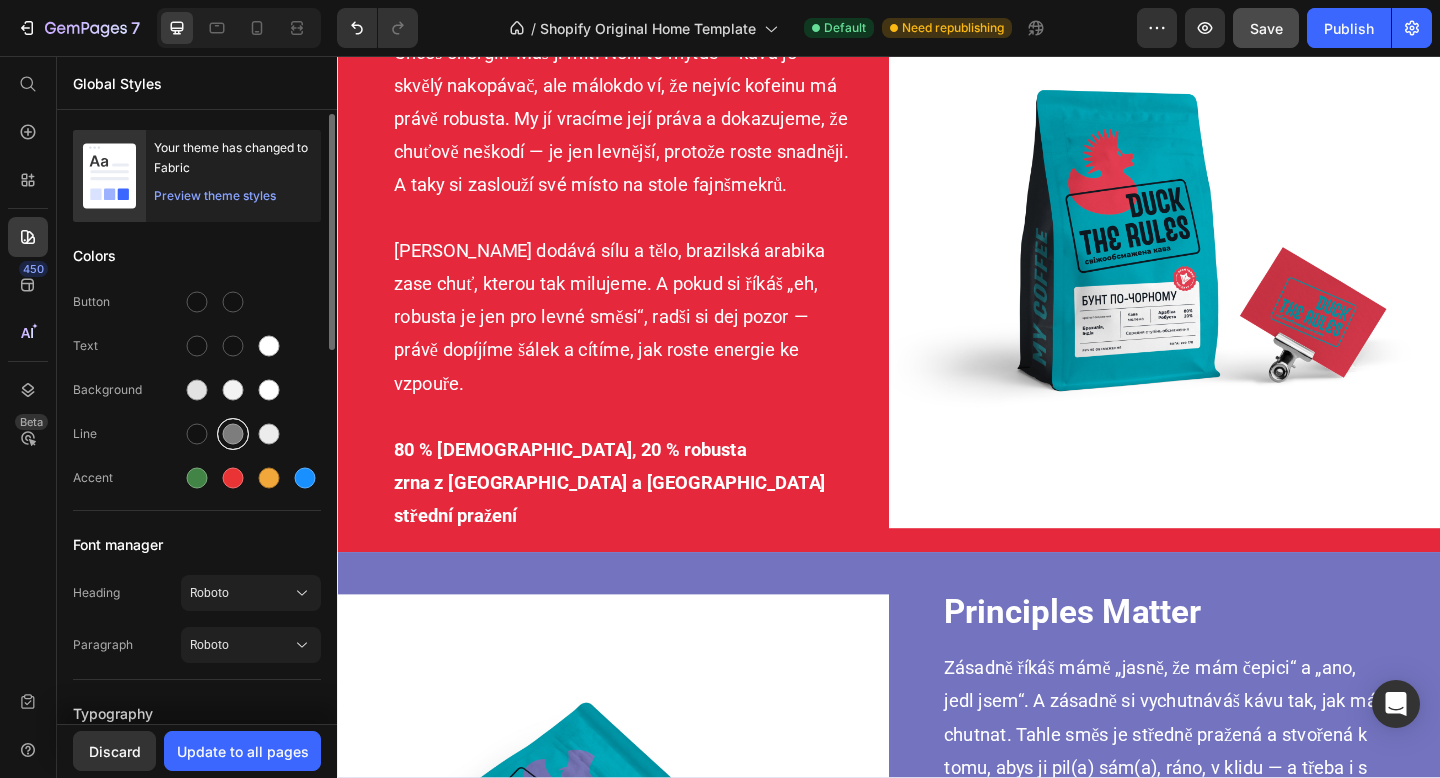 click at bounding box center (233, 434) 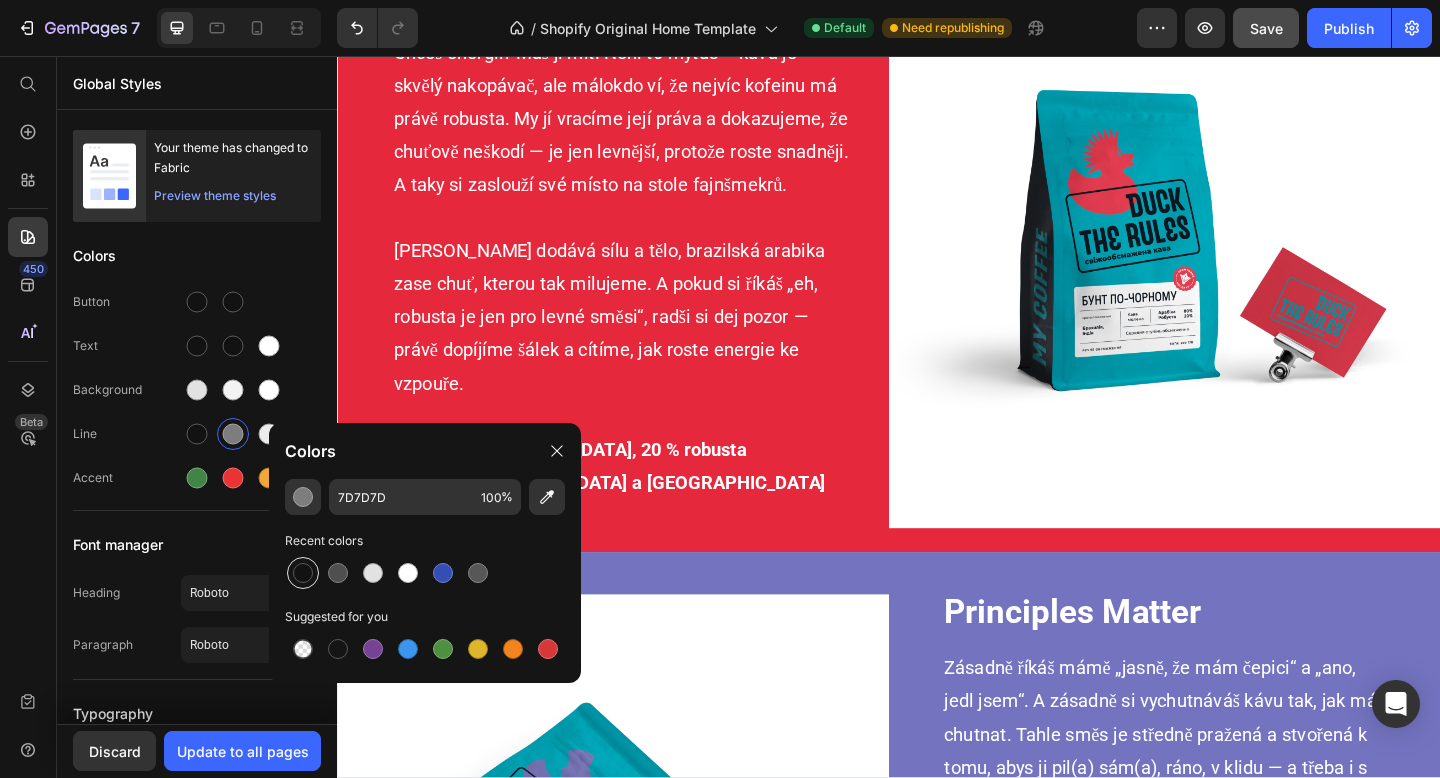 click at bounding box center [303, 573] 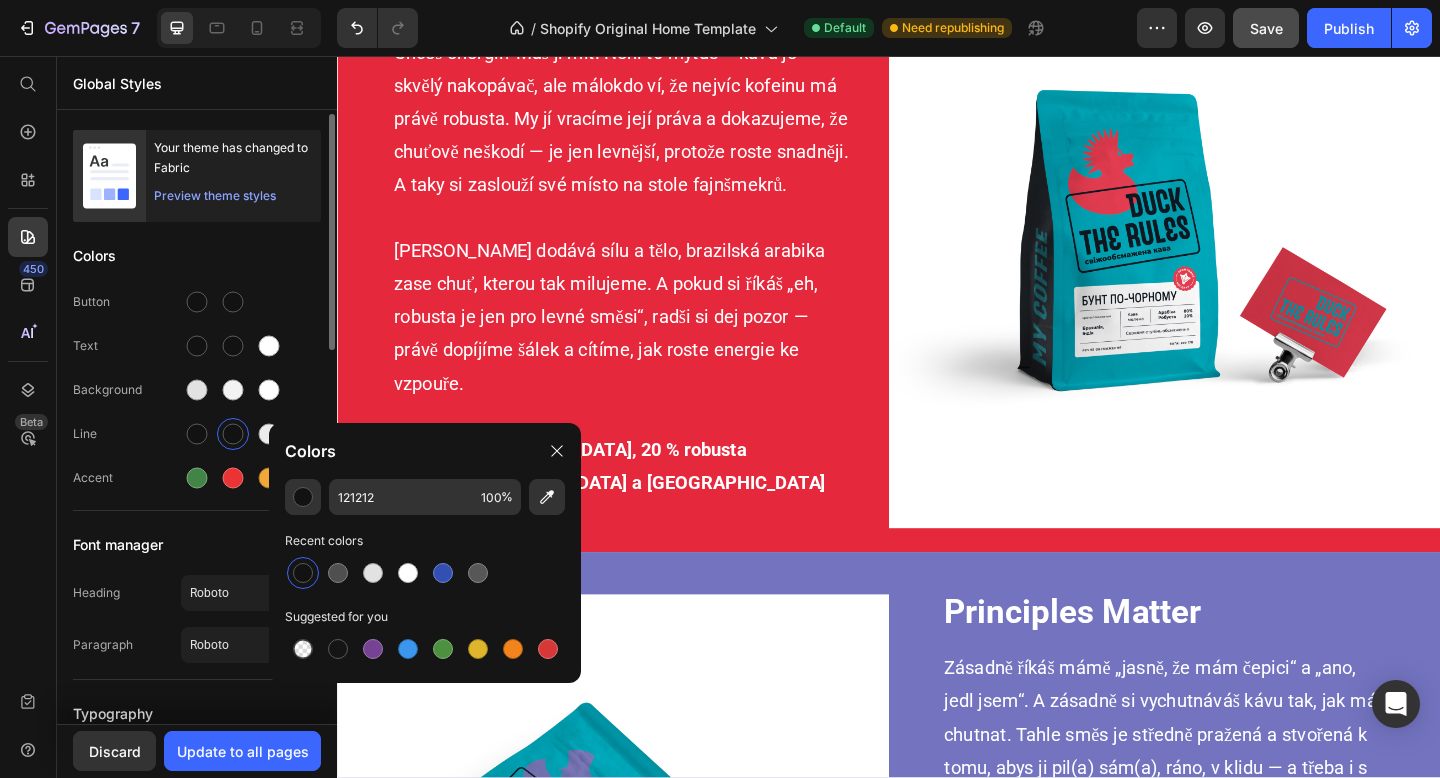 click on "Your theme has changed to Fabric  Preview theme styles  Colors Button Text Background Line Accent Font manager Heading Roboto Paragraph Roboto Typography Heading 1 52px Heading 2 46px Heading 3 41px Show more Spacing Spacing 1  (xxs) 2px Spacing 2  (xs) 4px Spacing 3  (s) 8px Show more Default row width Row width  1200px Page padding  16px Corners Small 3 px Medium 6 px Large 16 px" at bounding box center (197, 900) 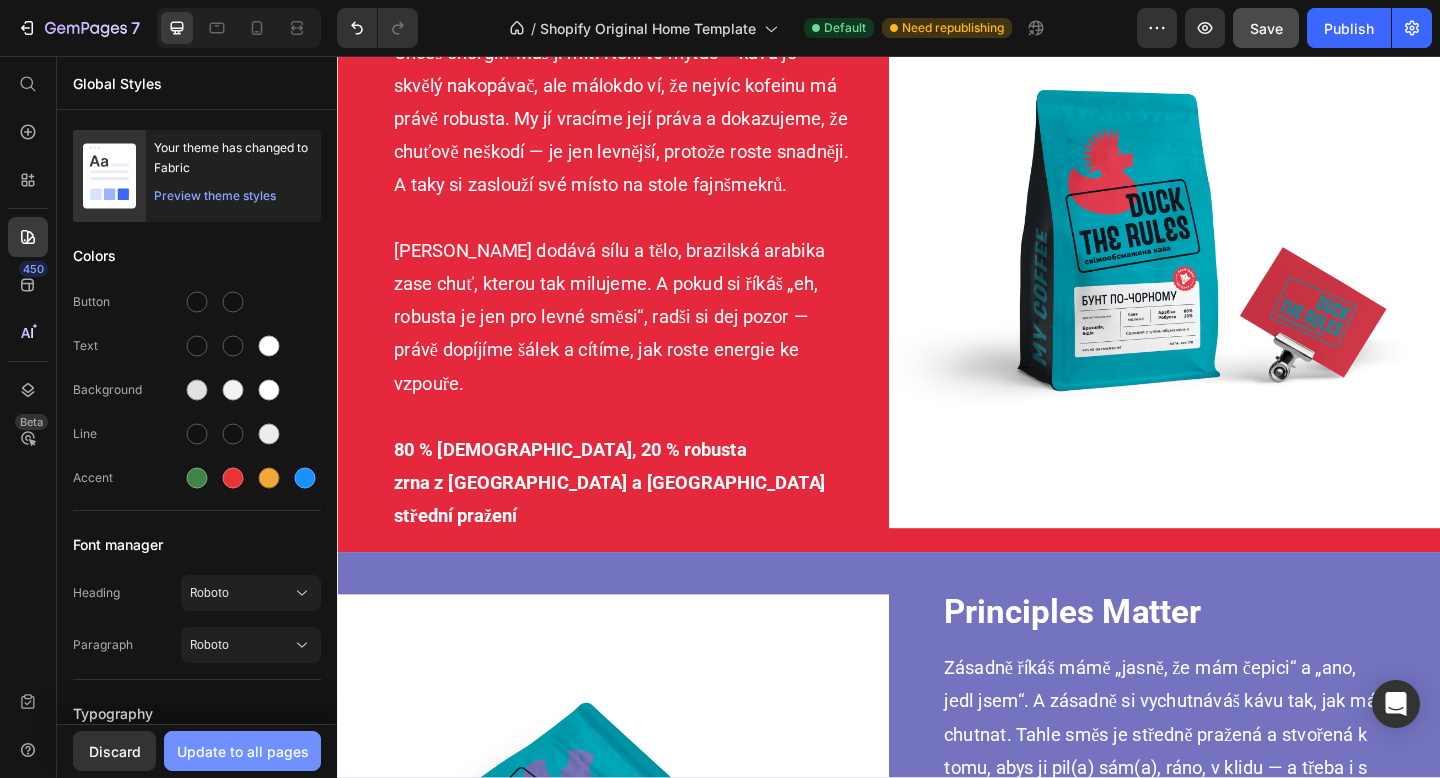 click on "Update to all pages" at bounding box center [243, 751] 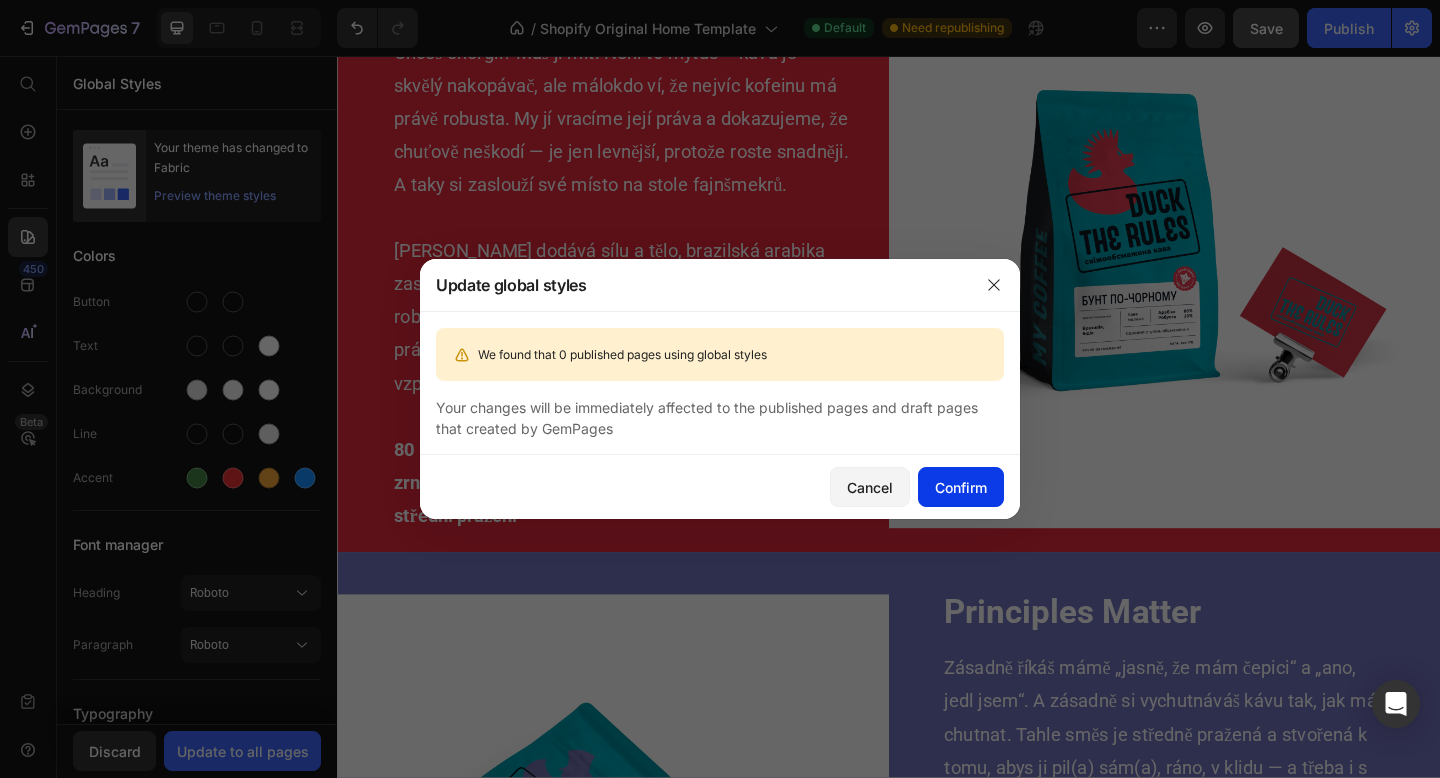 click on "Confirm" 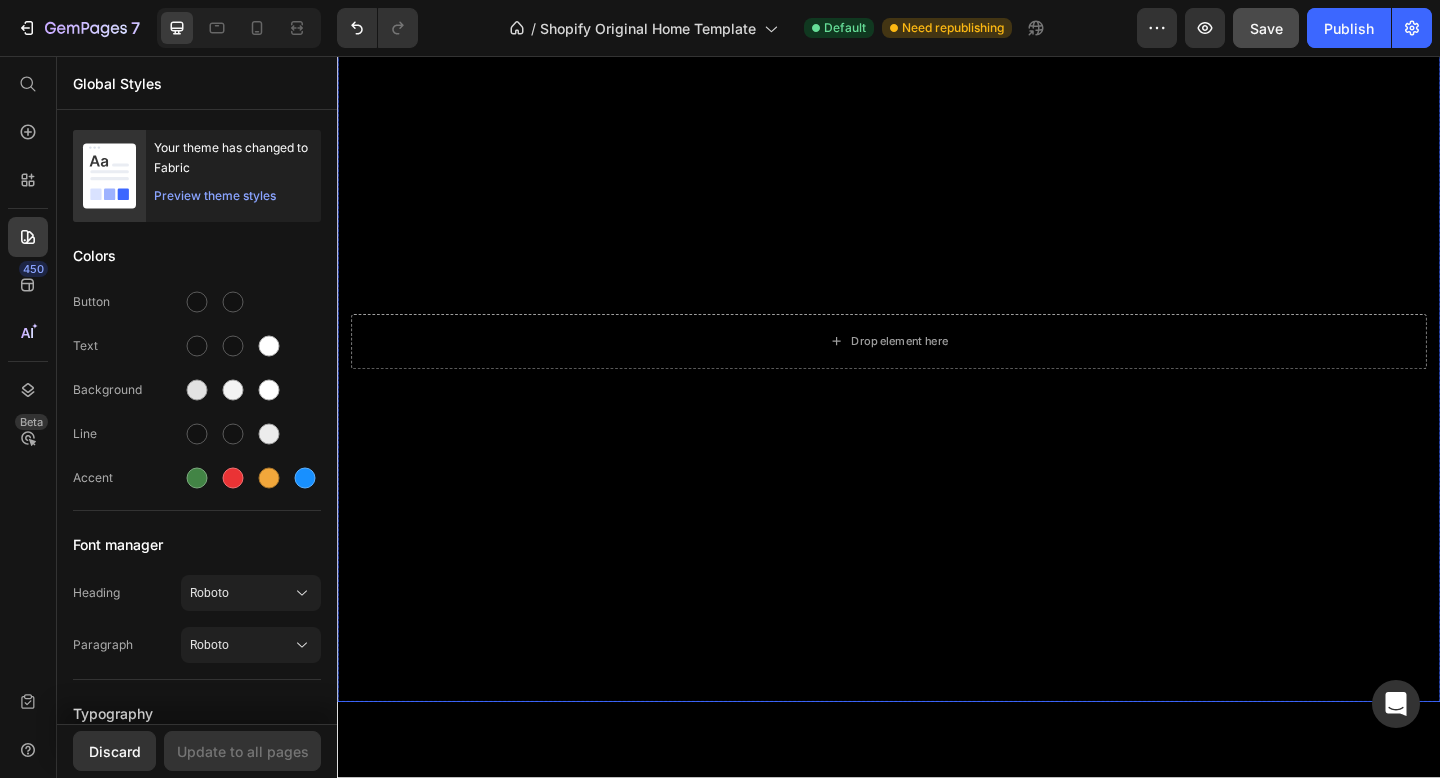 scroll, scrollTop: 0, scrollLeft: 0, axis: both 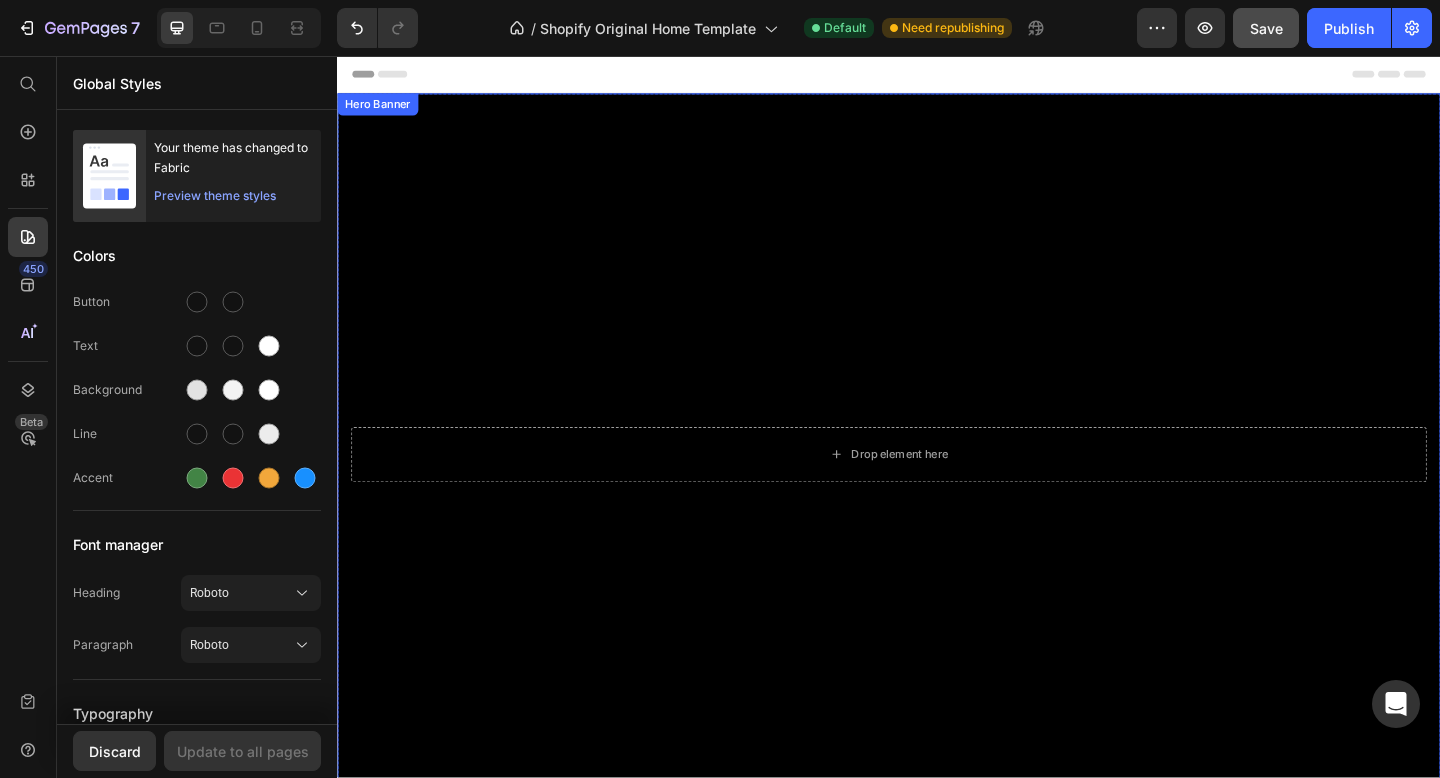 click at bounding box center [937, 489] 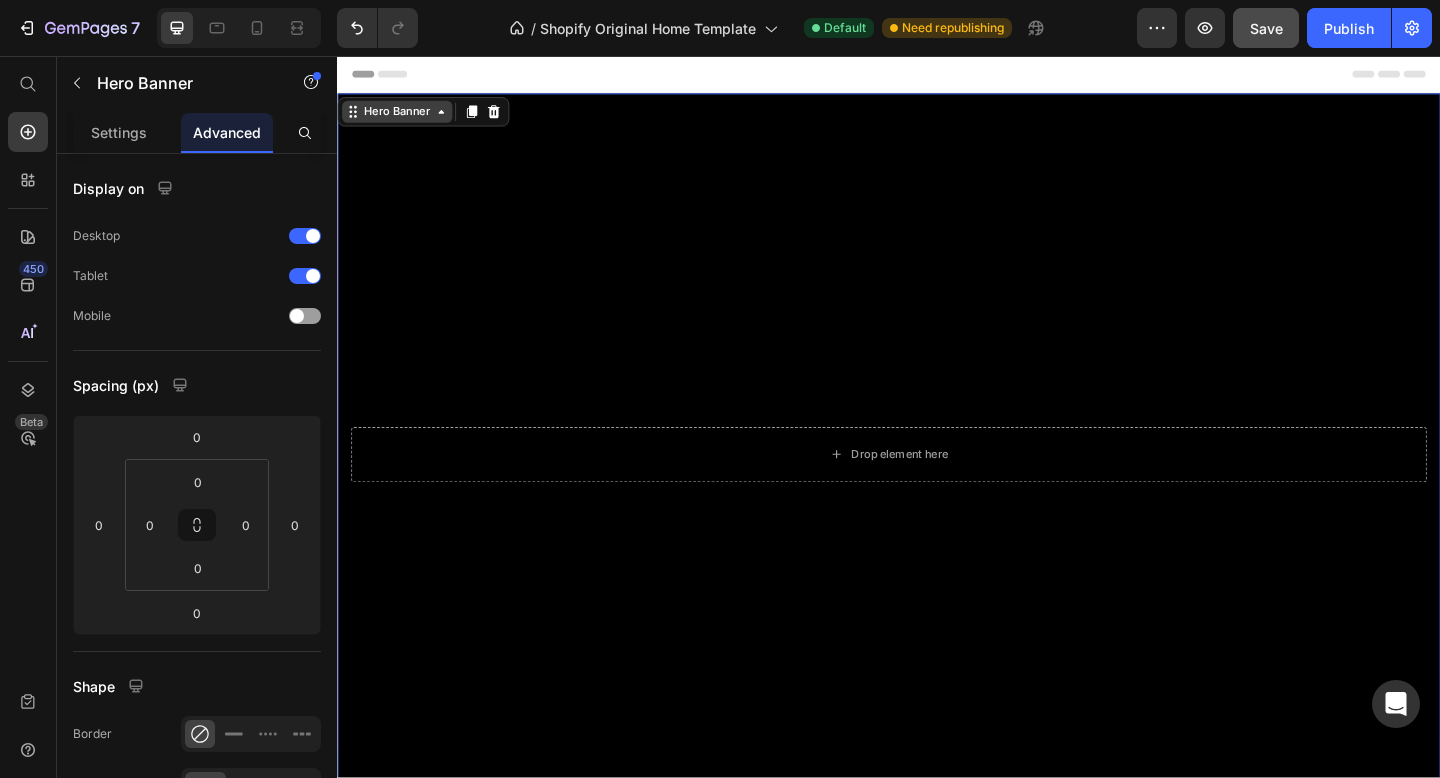 click on "Hero Banner" at bounding box center (402, 117) 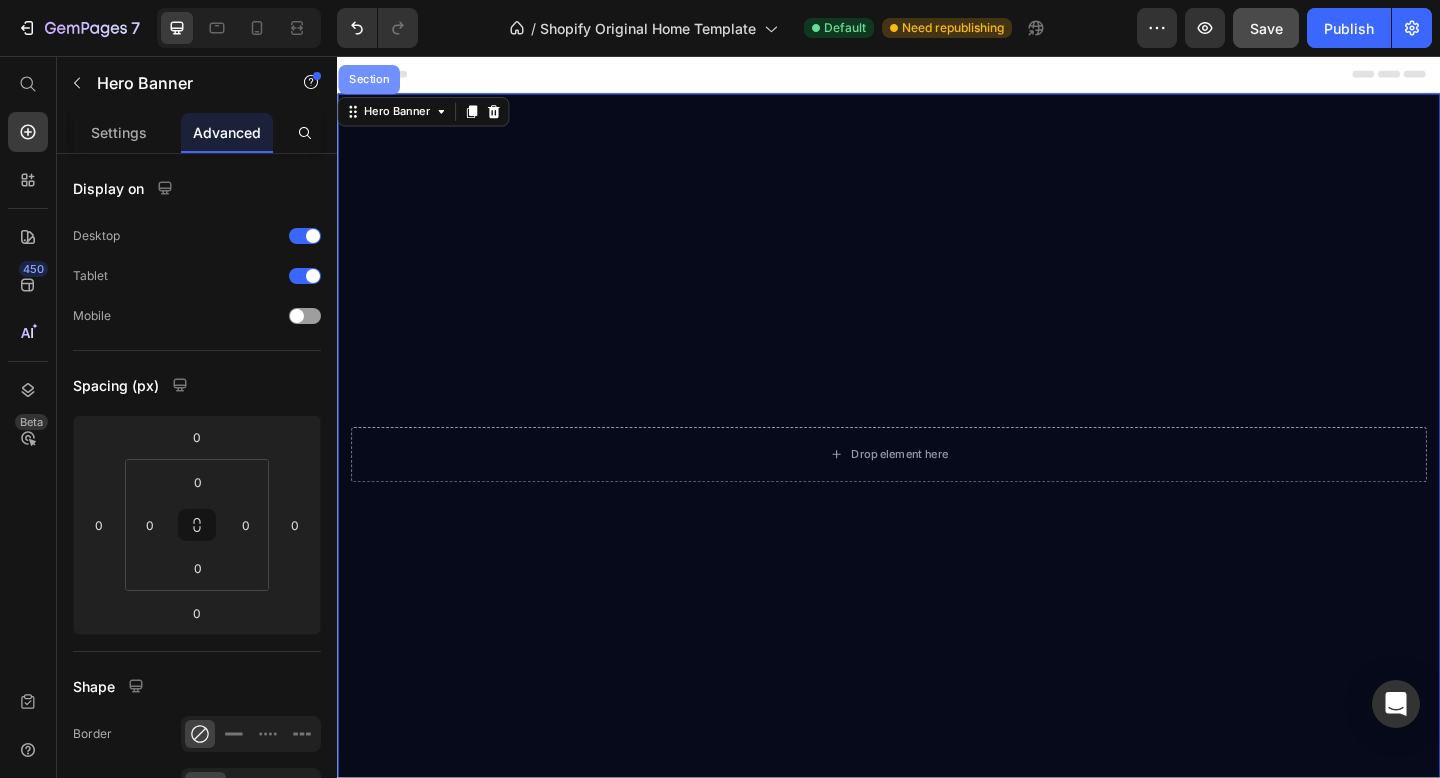 click on "Section" at bounding box center [371, 82] 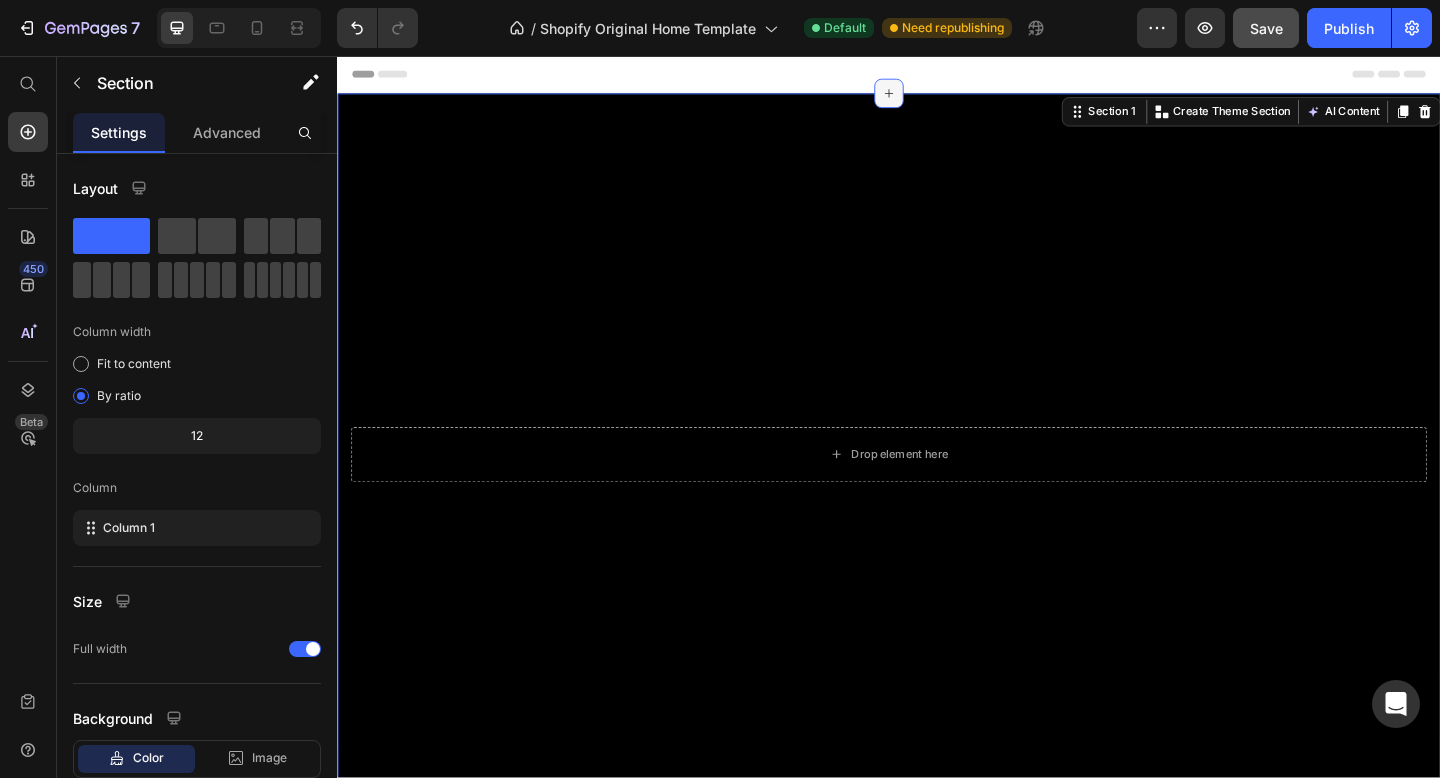 click 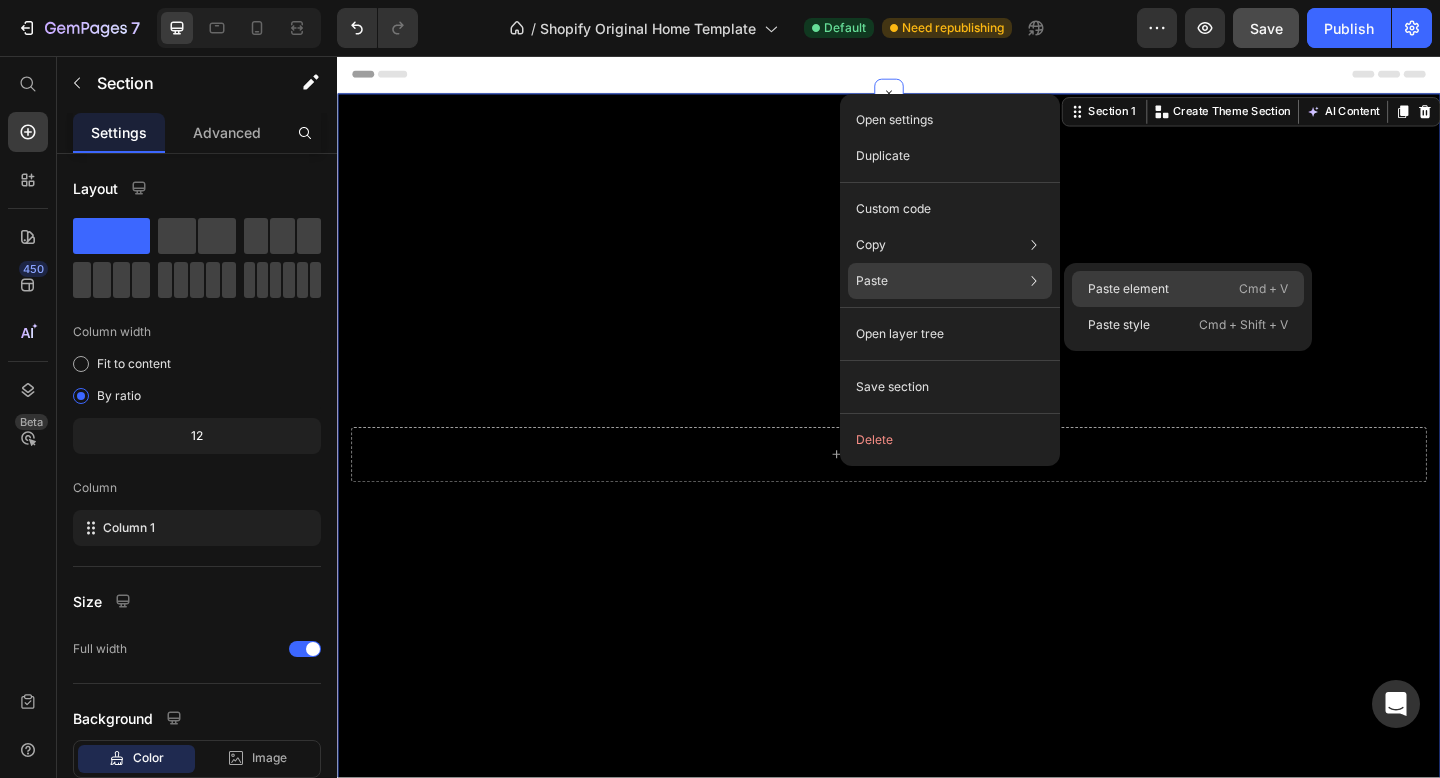 drag, startPoint x: 1096, startPoint y: 282, endPoint x: 610, endPoint y: 225, distance: 489.33118 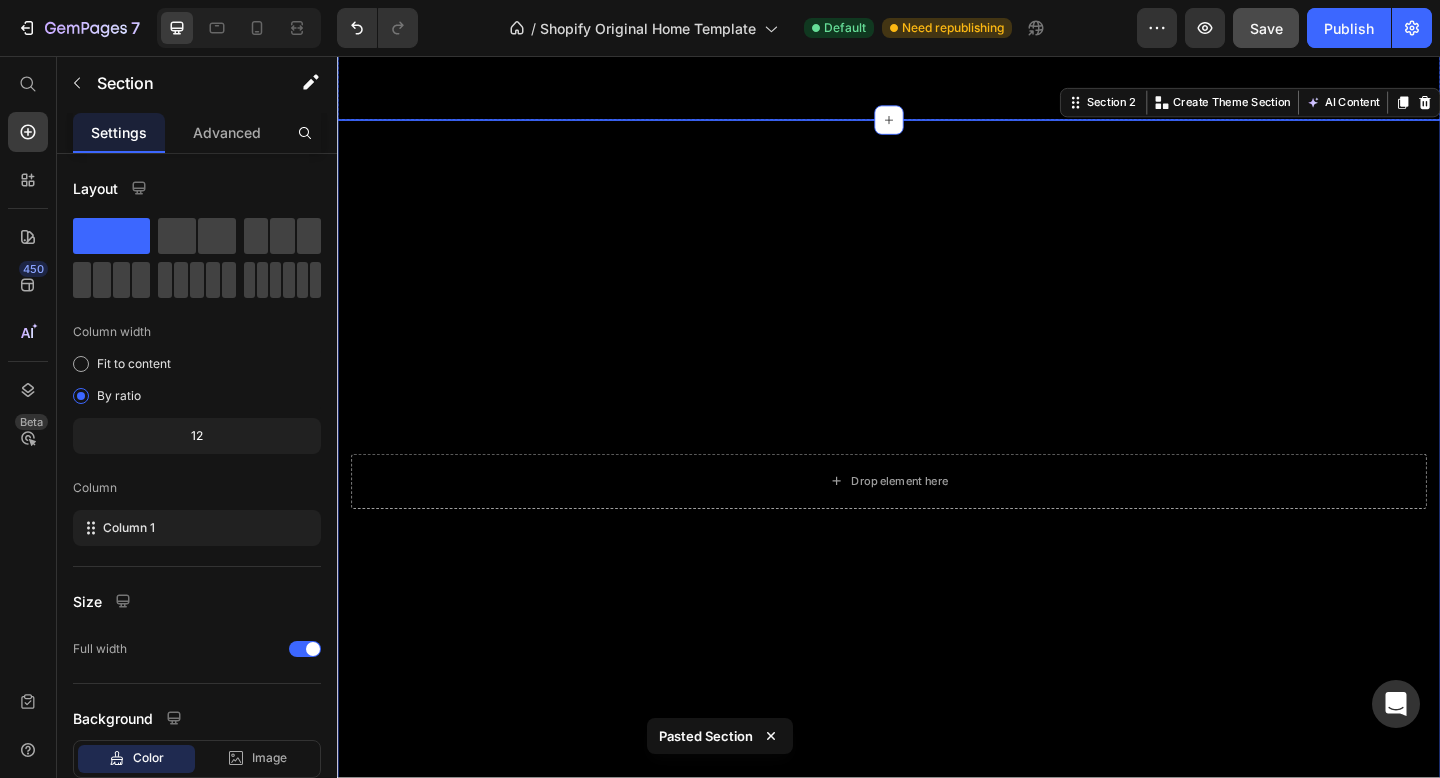 scroll, scrollTop: 0, scrollLeft: 0, axis: both 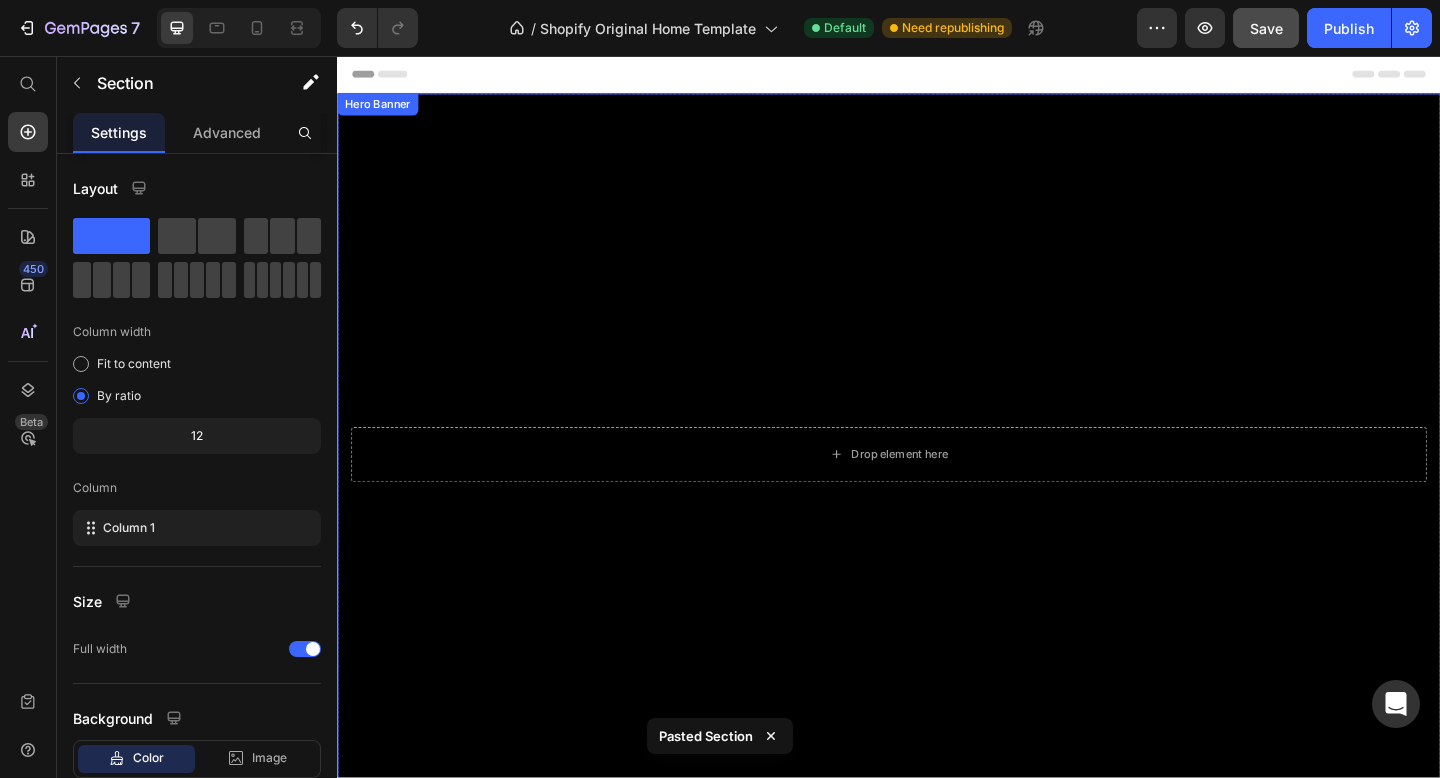 click on "Hero Banner" at bounding box center [381, 109] 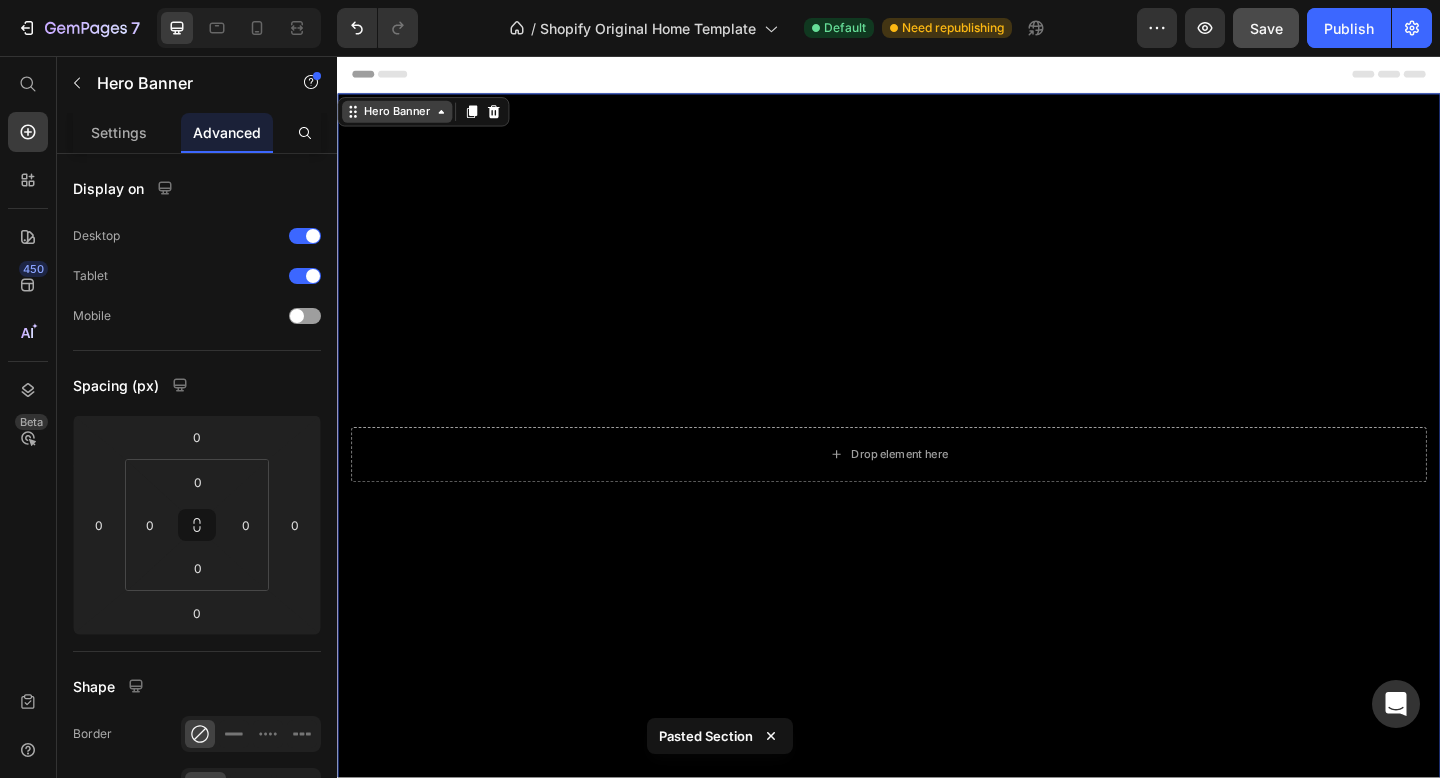 click on "Hero Banner" at bounding box center [402, 117] 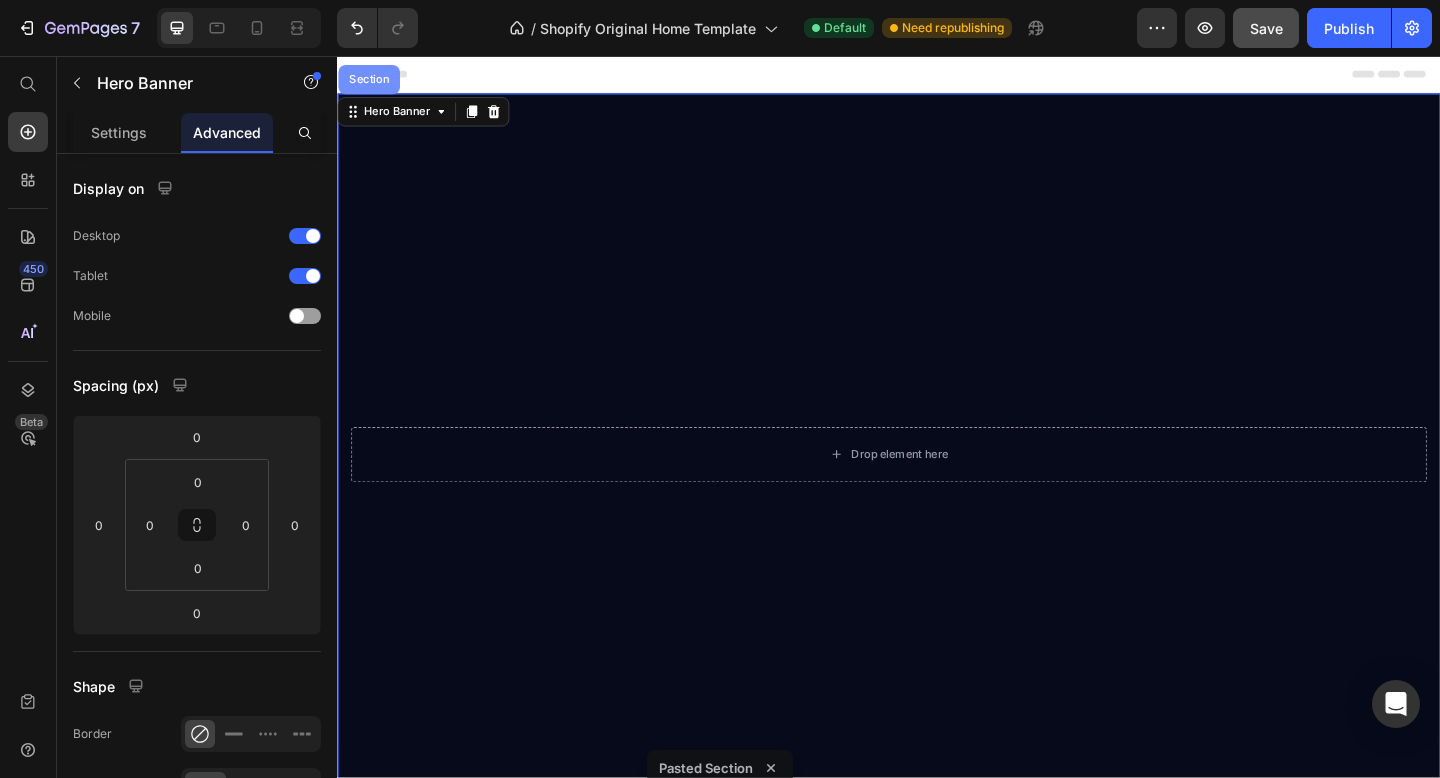 click on "Section" at bounding box center [371, 82] 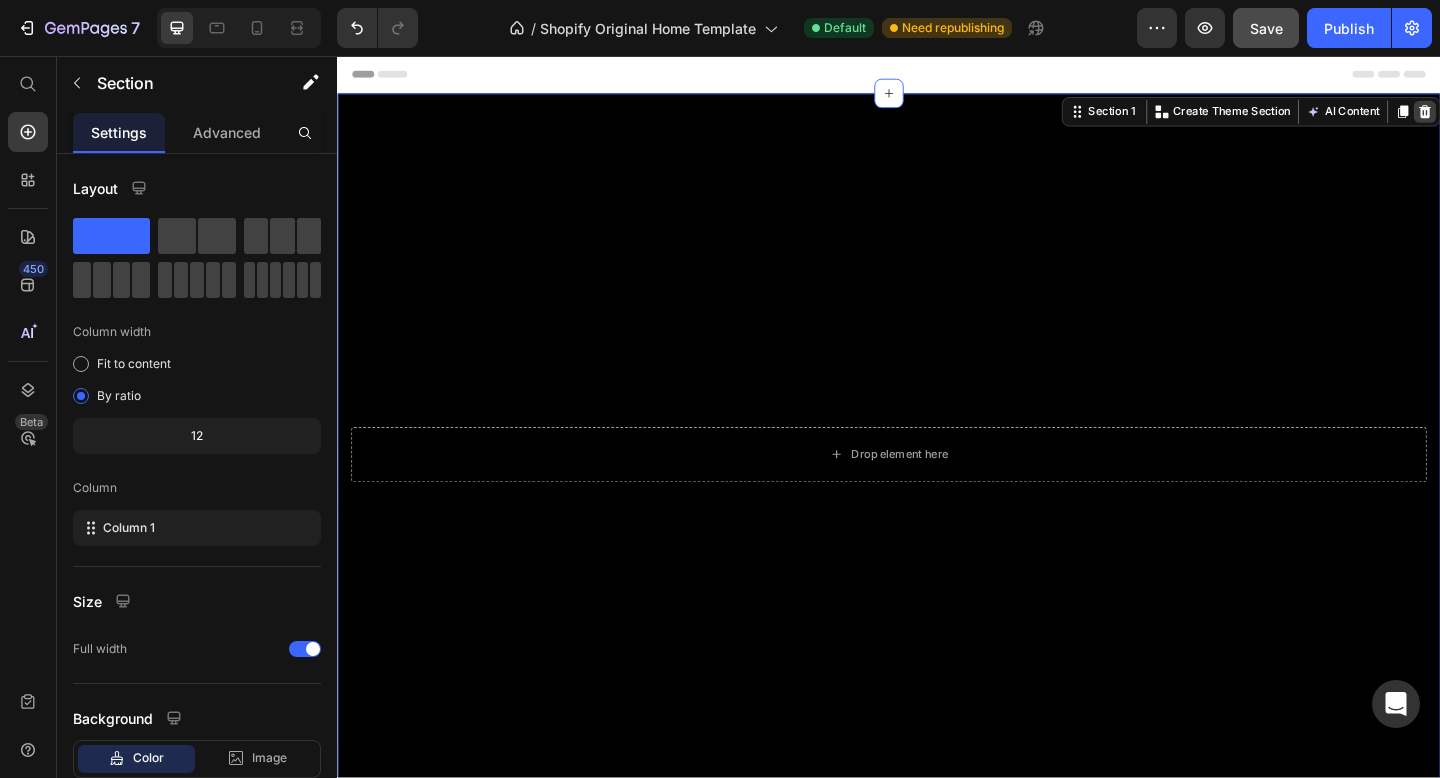 click 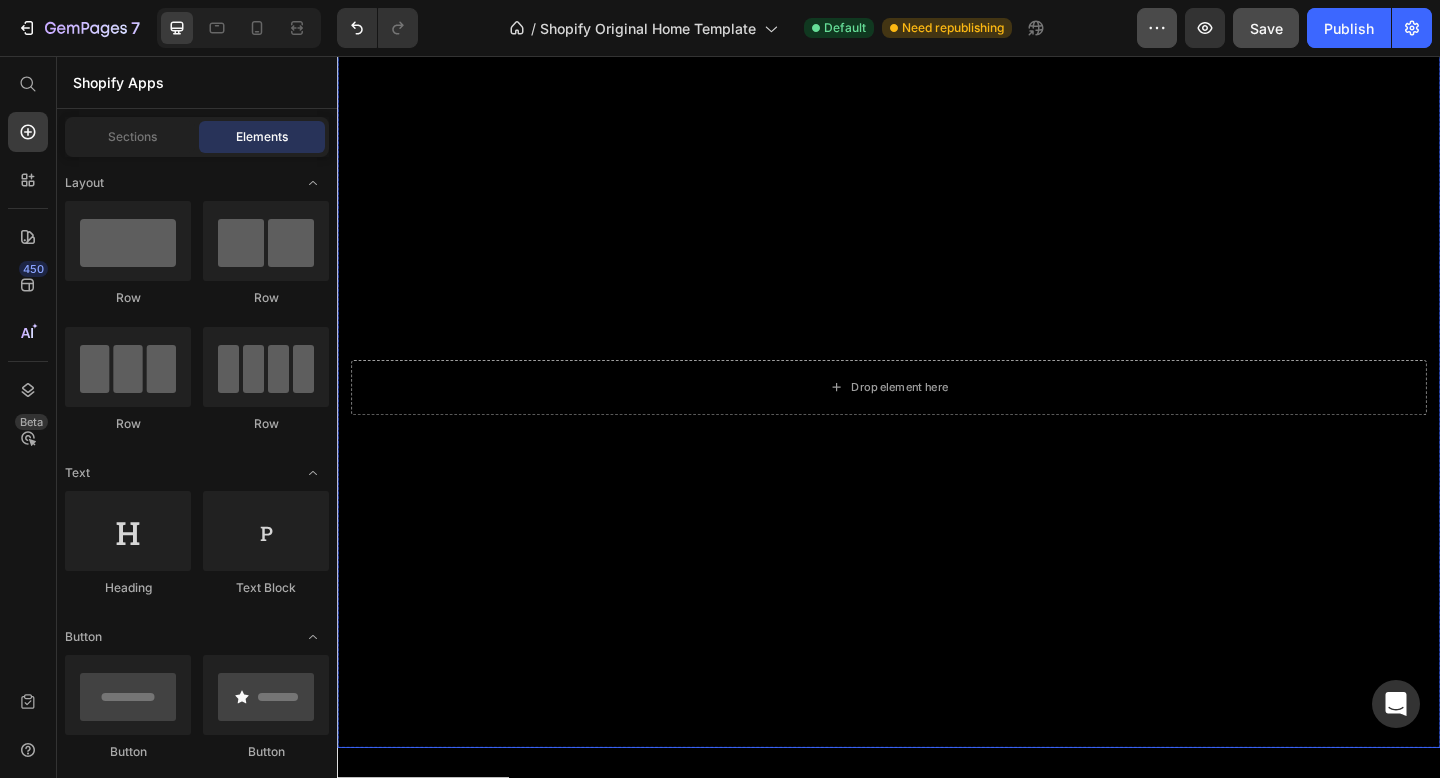 scroll, scrollTop: 0, scrollLeft: 0, axis: both 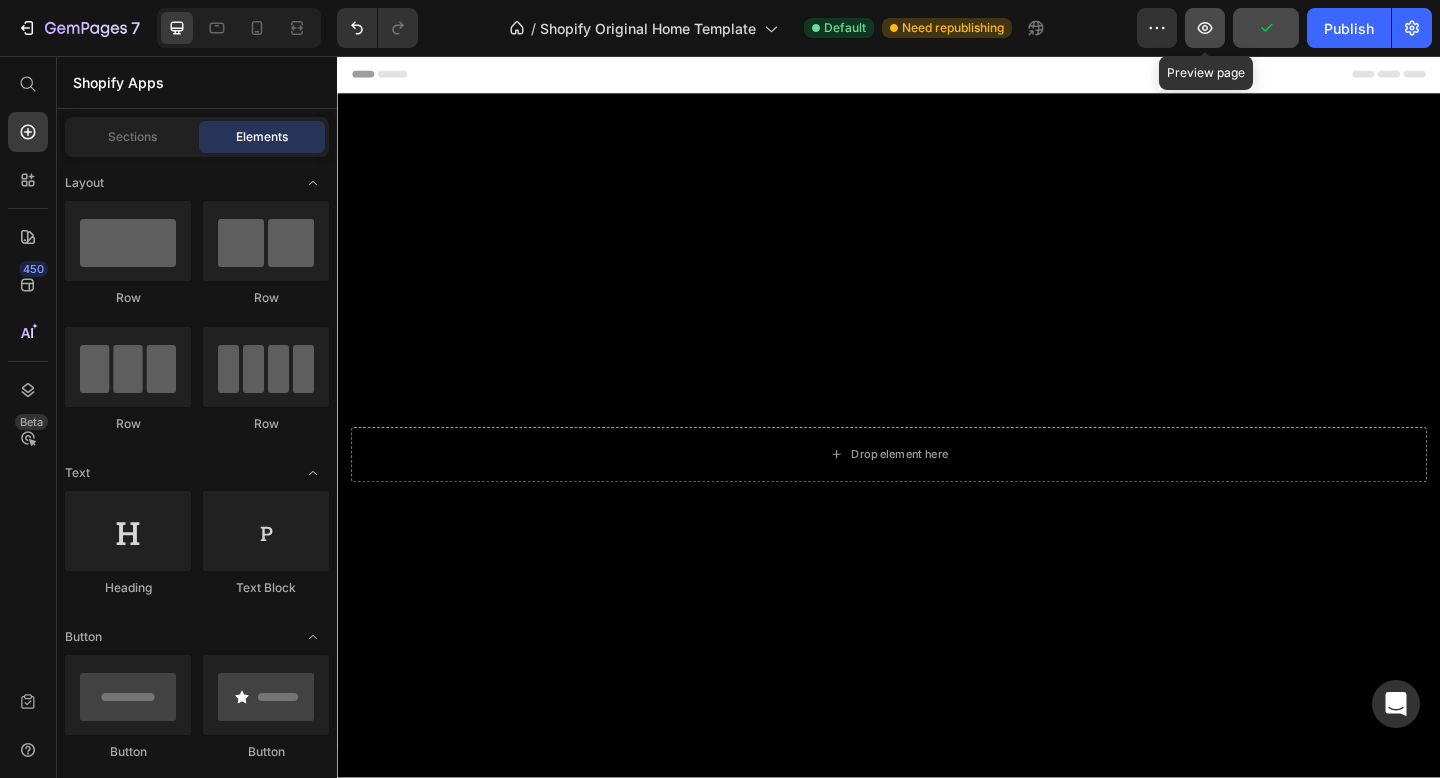 click 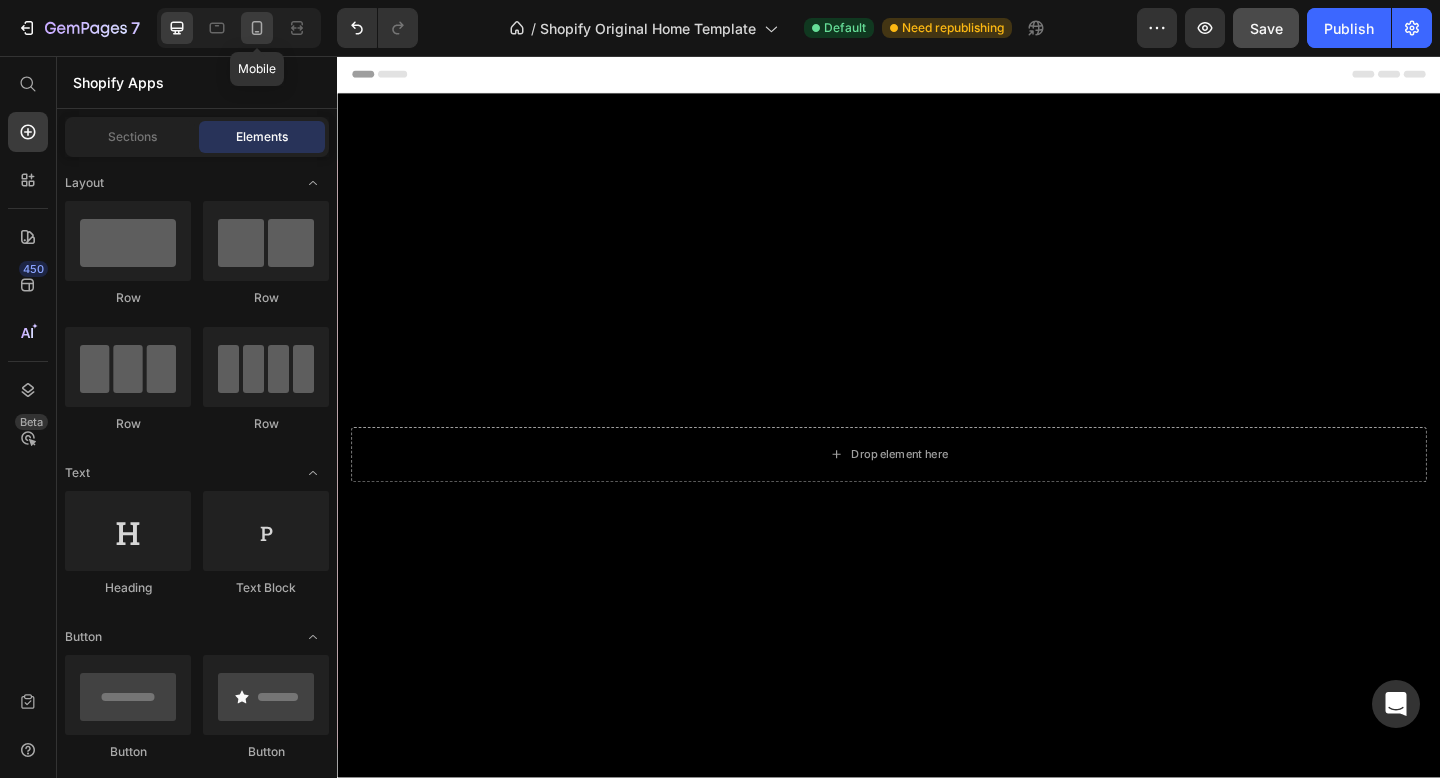 click 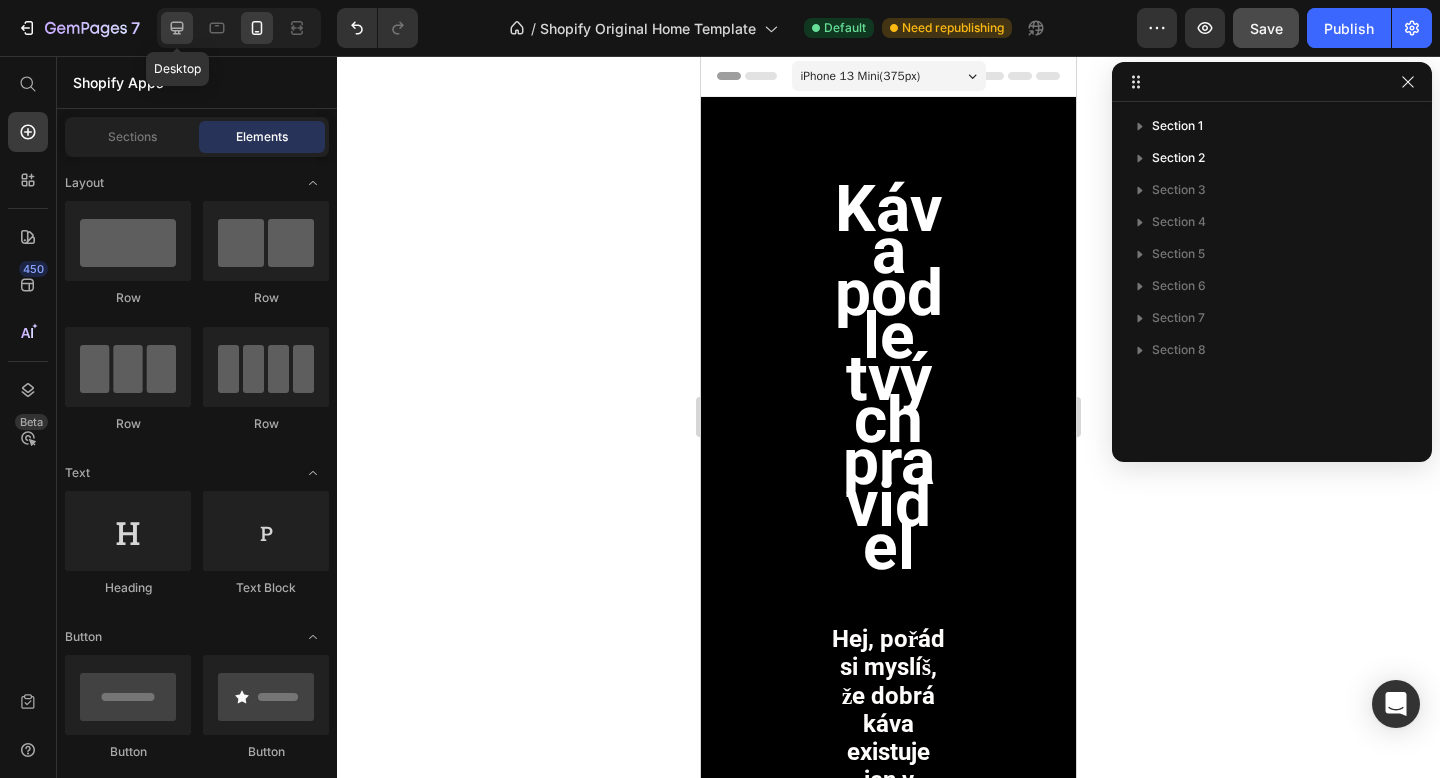 click 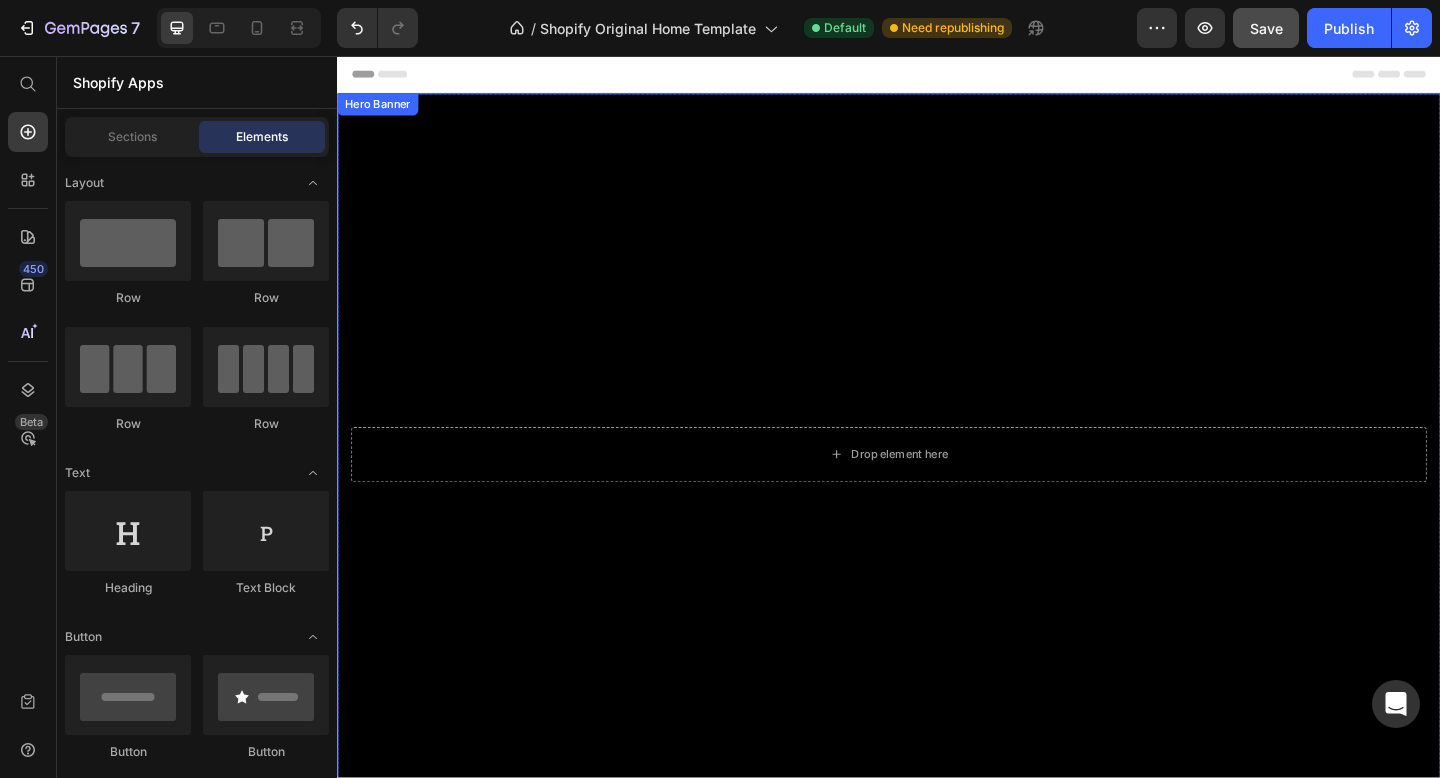 click at bounding box center (937, 489) 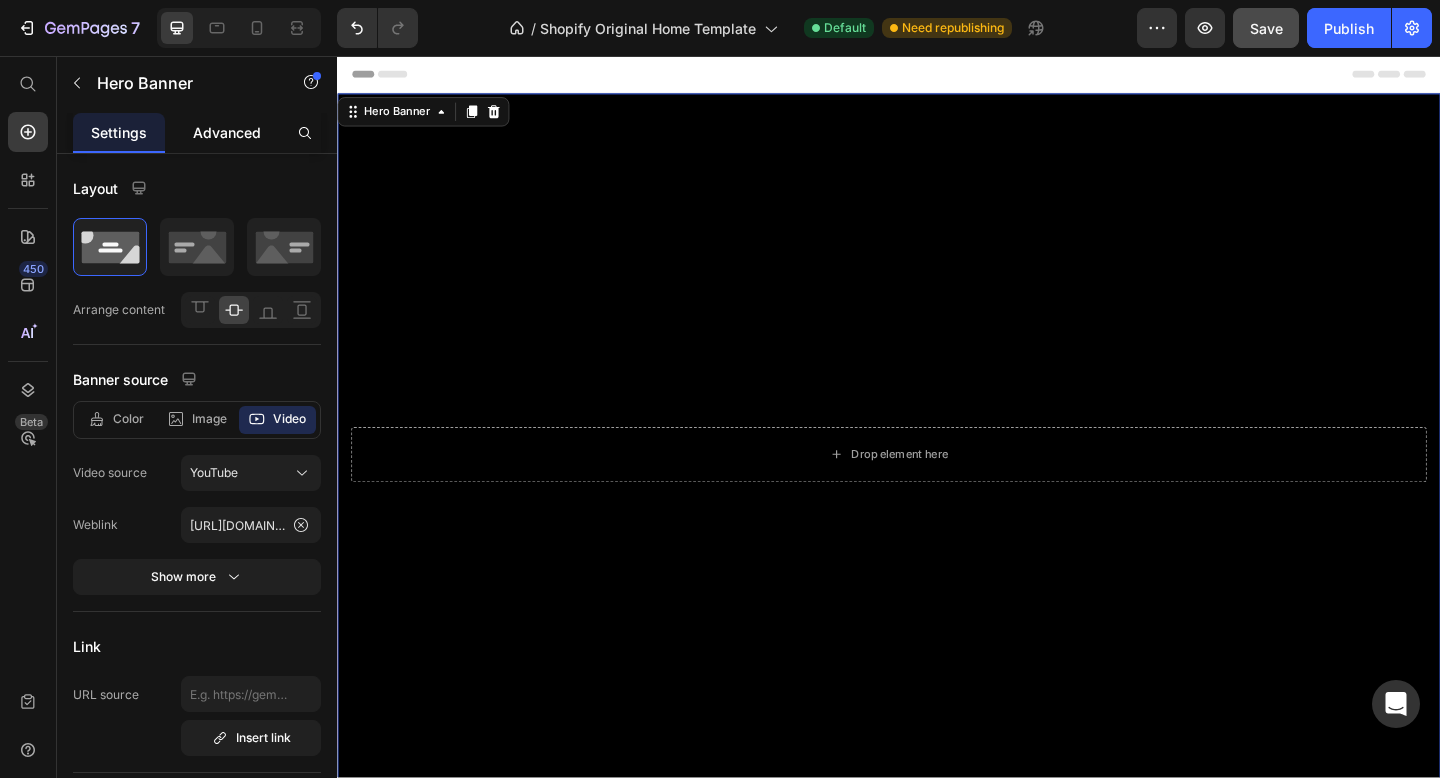 click on "Advanced" at bounding box center [227, 132] 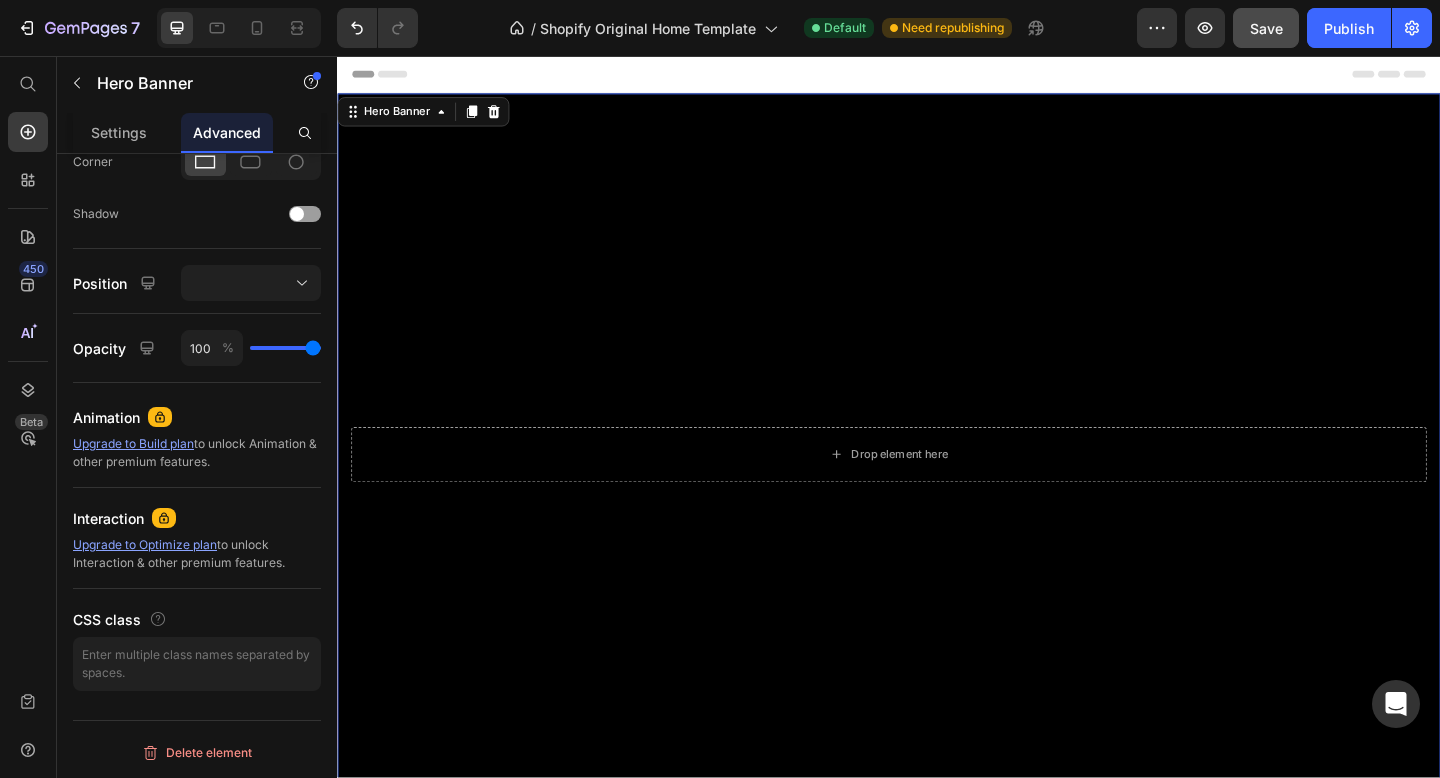 scroll, scrollTop: 0, scrollLeft: 0, axis: both 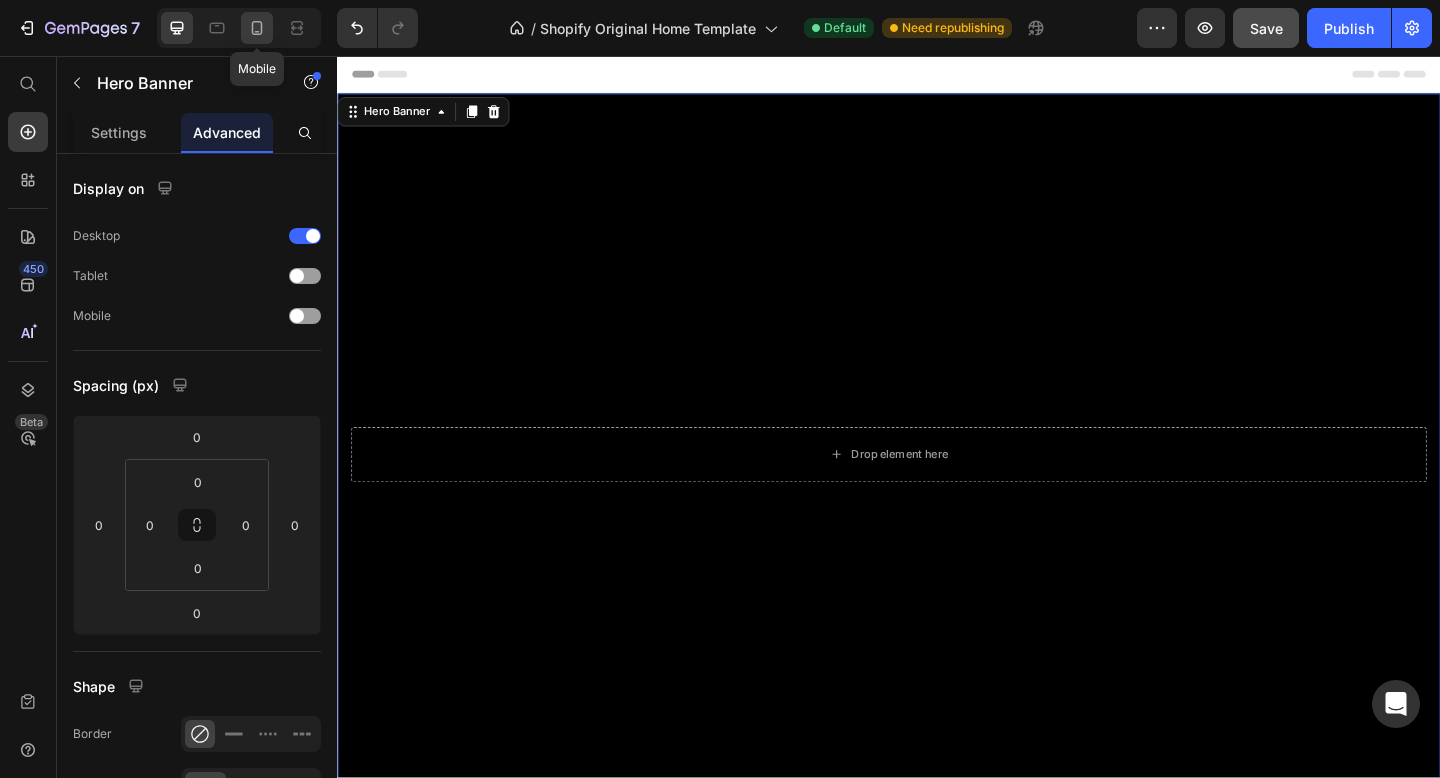click 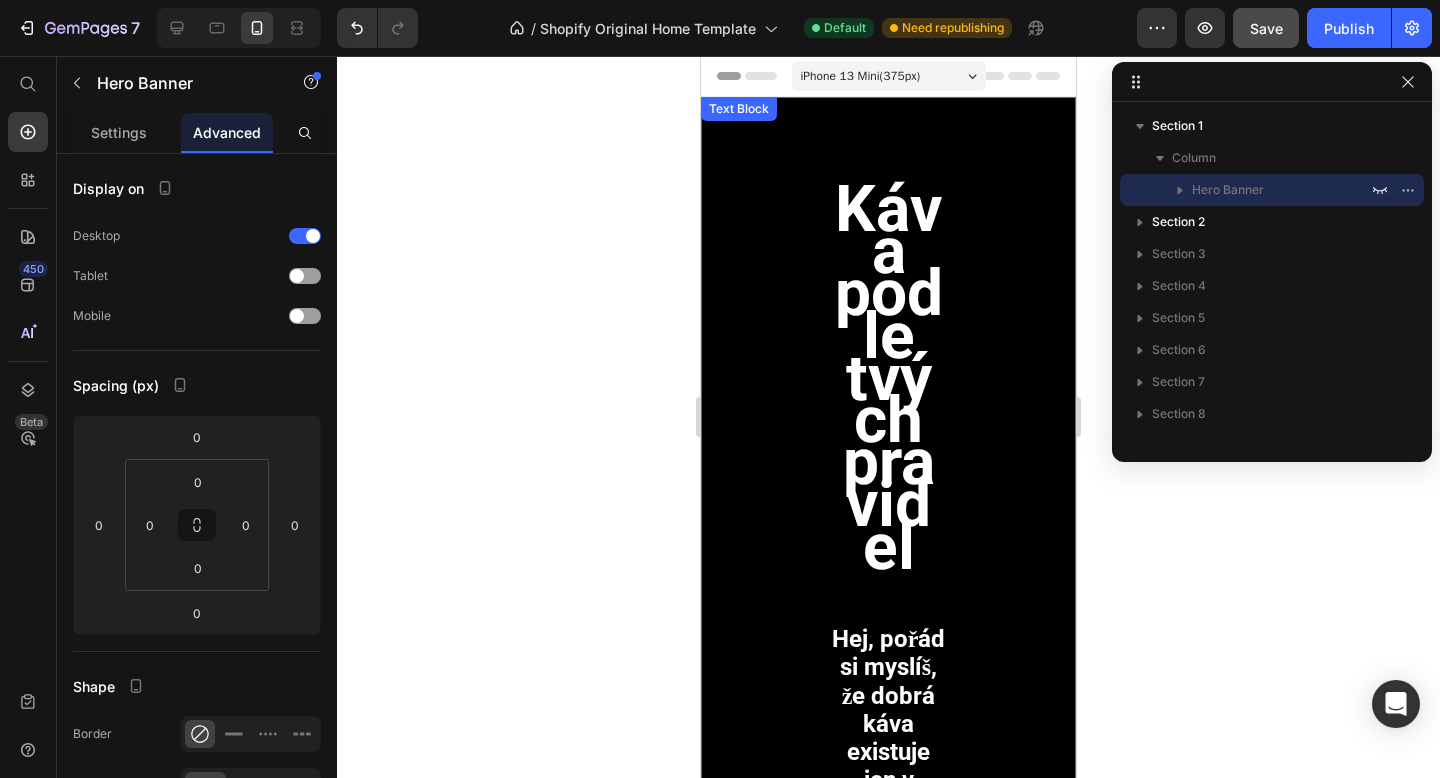 click on "Káva podle tvých pravidel     Hej, pořád si myslíš, že dobrá káva existuje jen v kavárnách, a co se prodává v e-shopech a supermarketech, je jen takový průměr na každý den? Dost! Teď bude něco chutného a zároveň každodenního — přímo u tebe v obchodě nebo s doručením až ke dveřím. „Duck the Rules“ praží ti samí profíci, co připravují zrna pro kavárny. Tahle káva je stejně čerstvá. A jako bonus — bez snobství typu: „Cukr zásadně nedáváme“, „Vařit jedině v kávovaru“, „Necítil/a jsi mango? Pff, samozřejmě.“" at bounding box center (888, 1230) 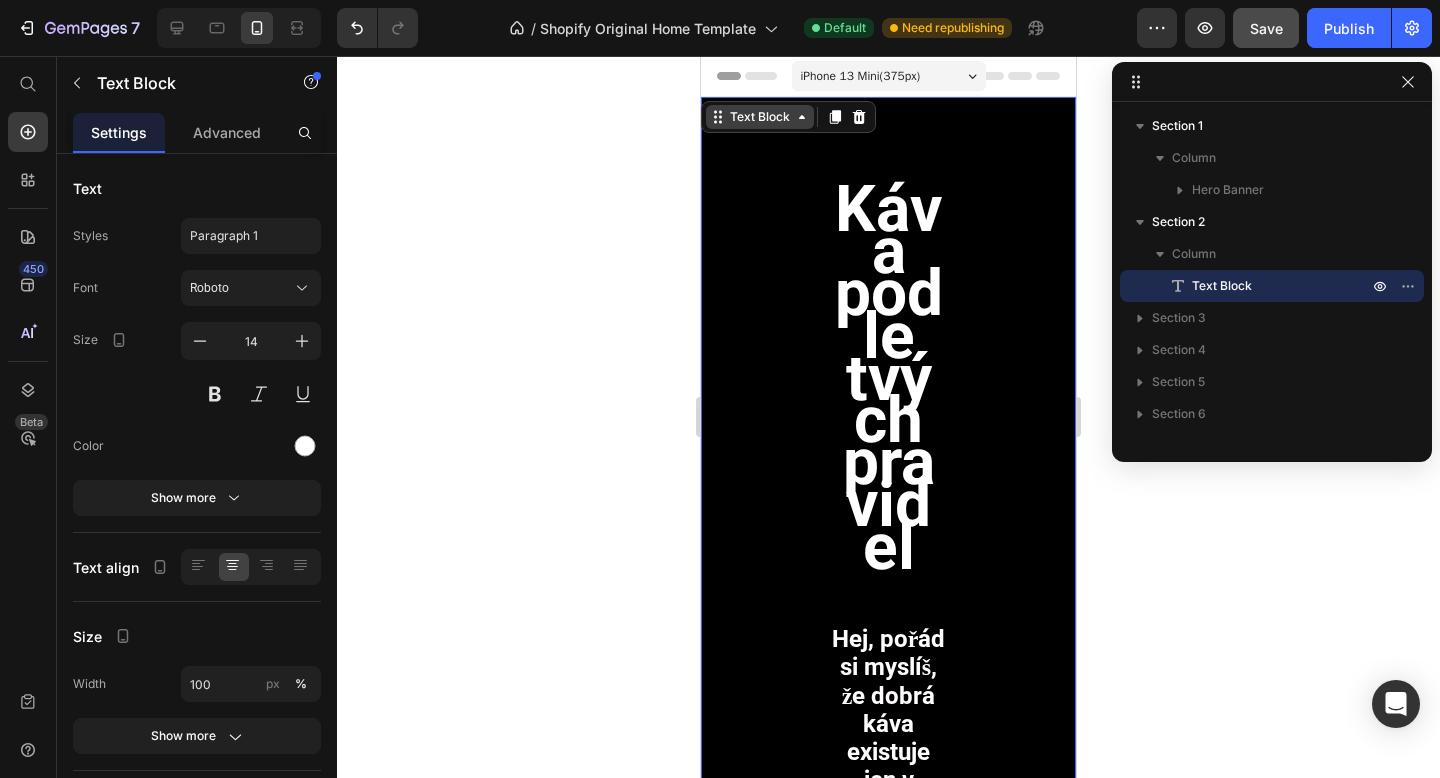 click on "Text Block" at bounding box center (760, 117) 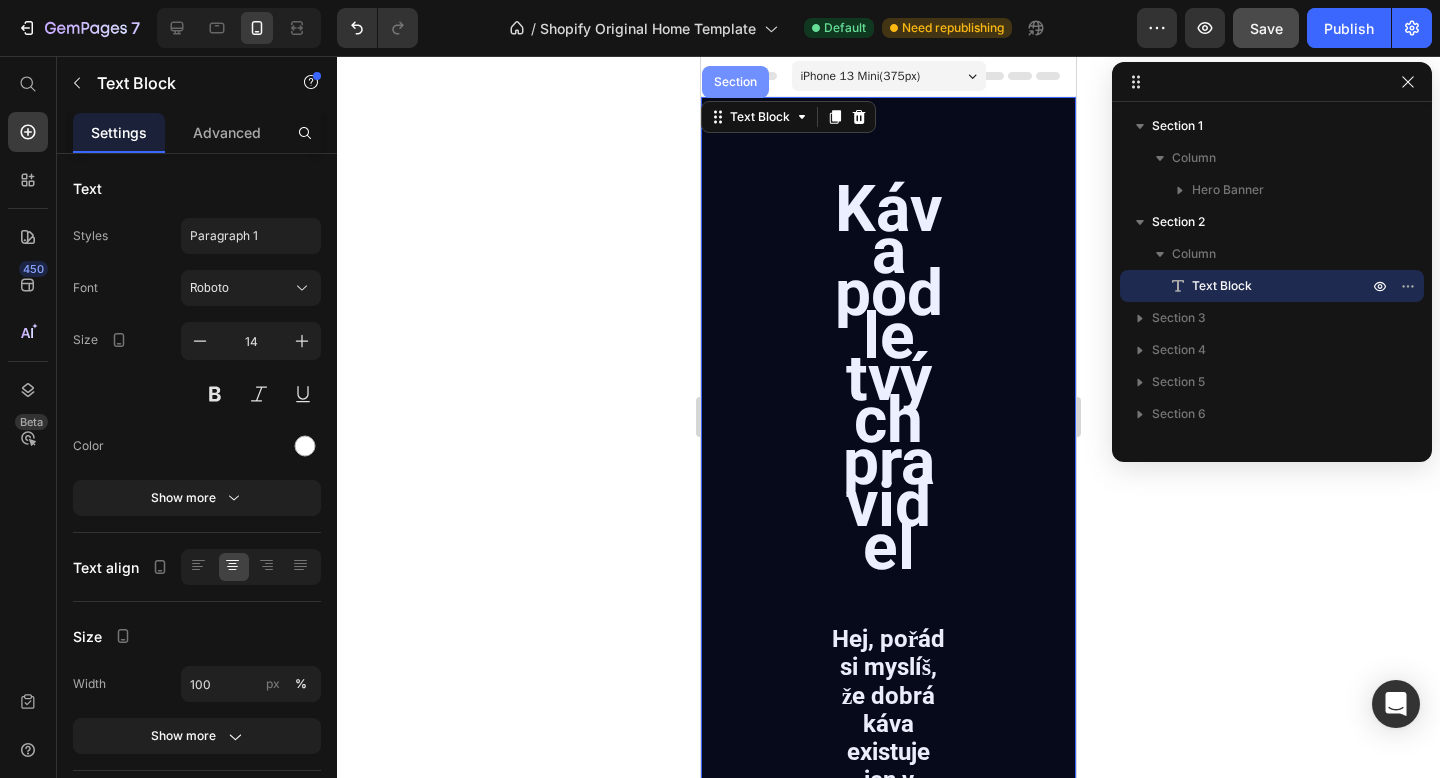 click on "Section" at bounding box center (735, 82) 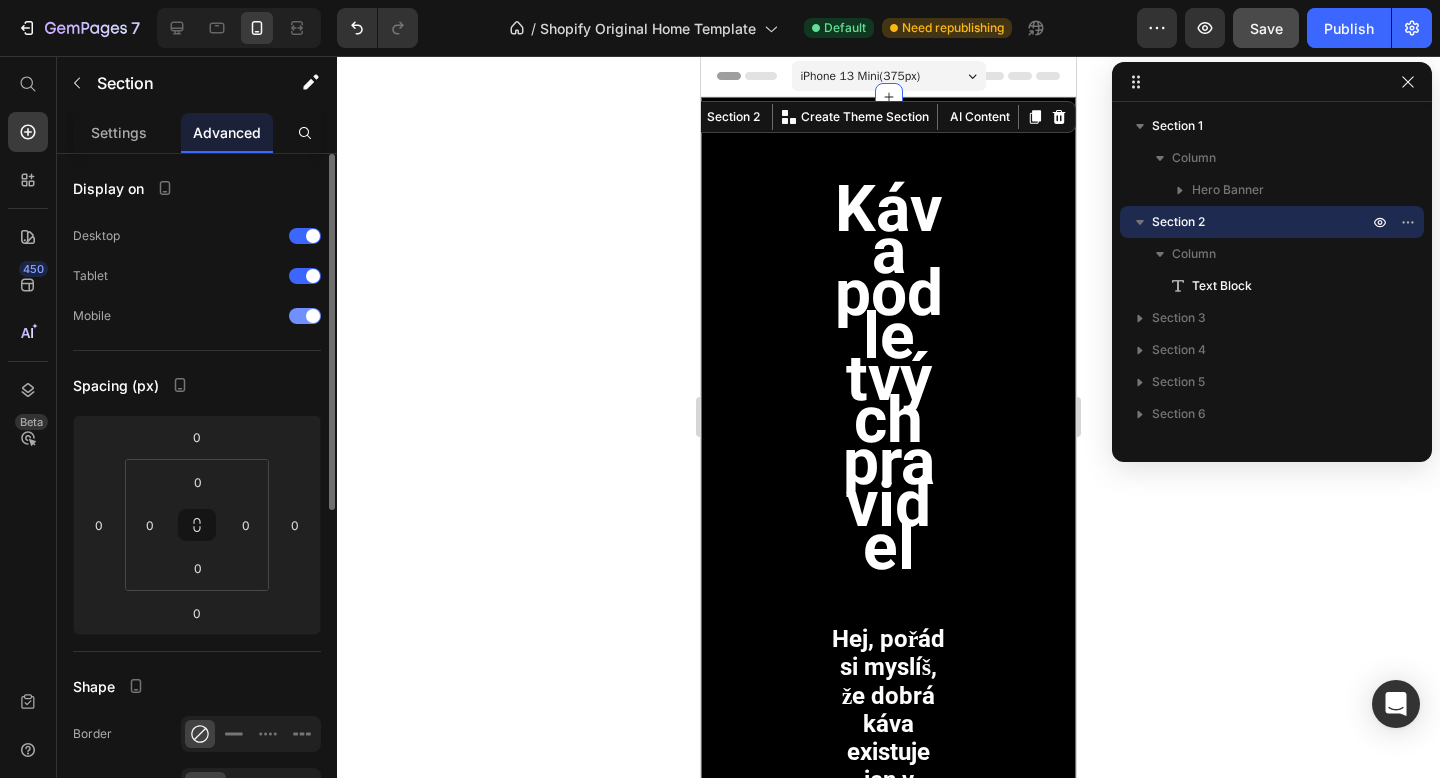click at bounding box center (305, 316) 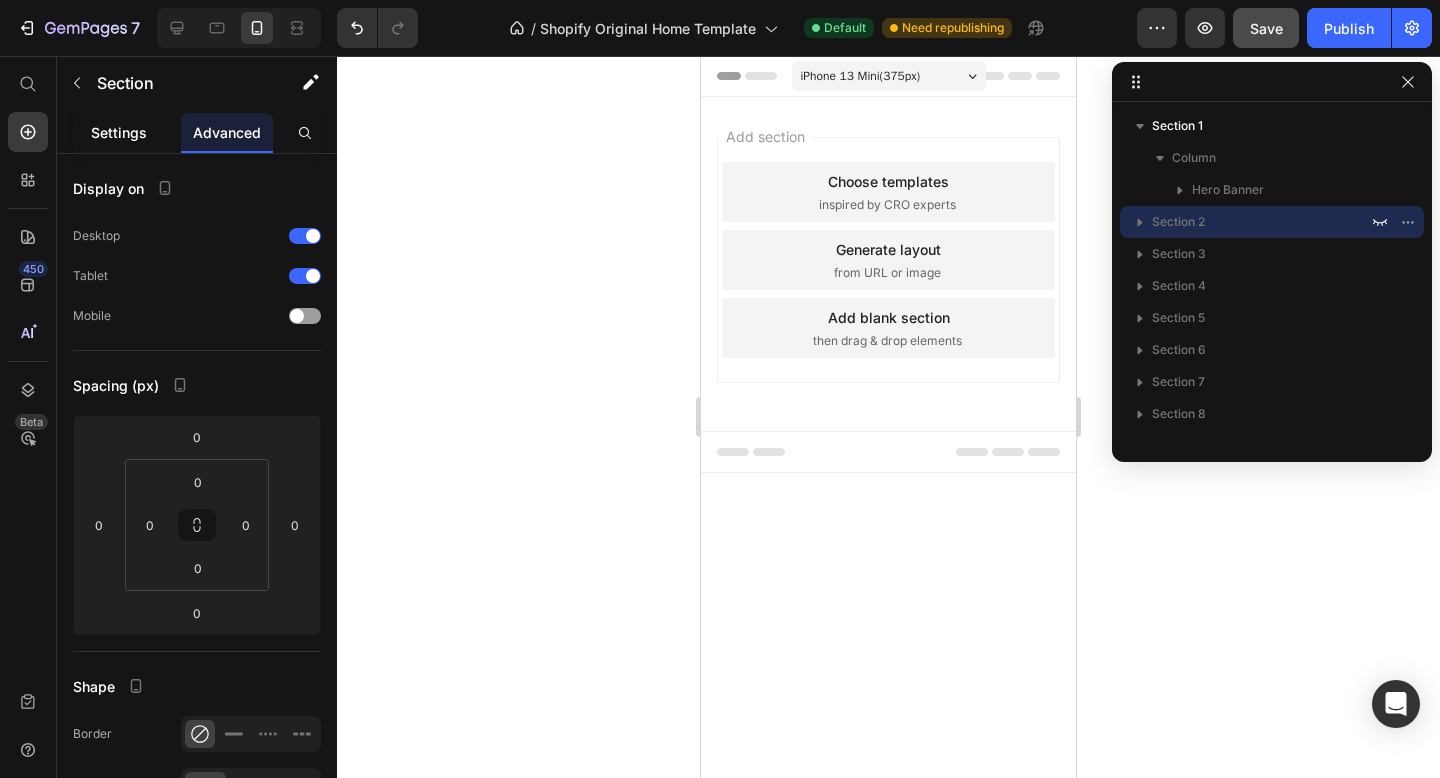 click on "Settings" at bounding box center [119, 132] 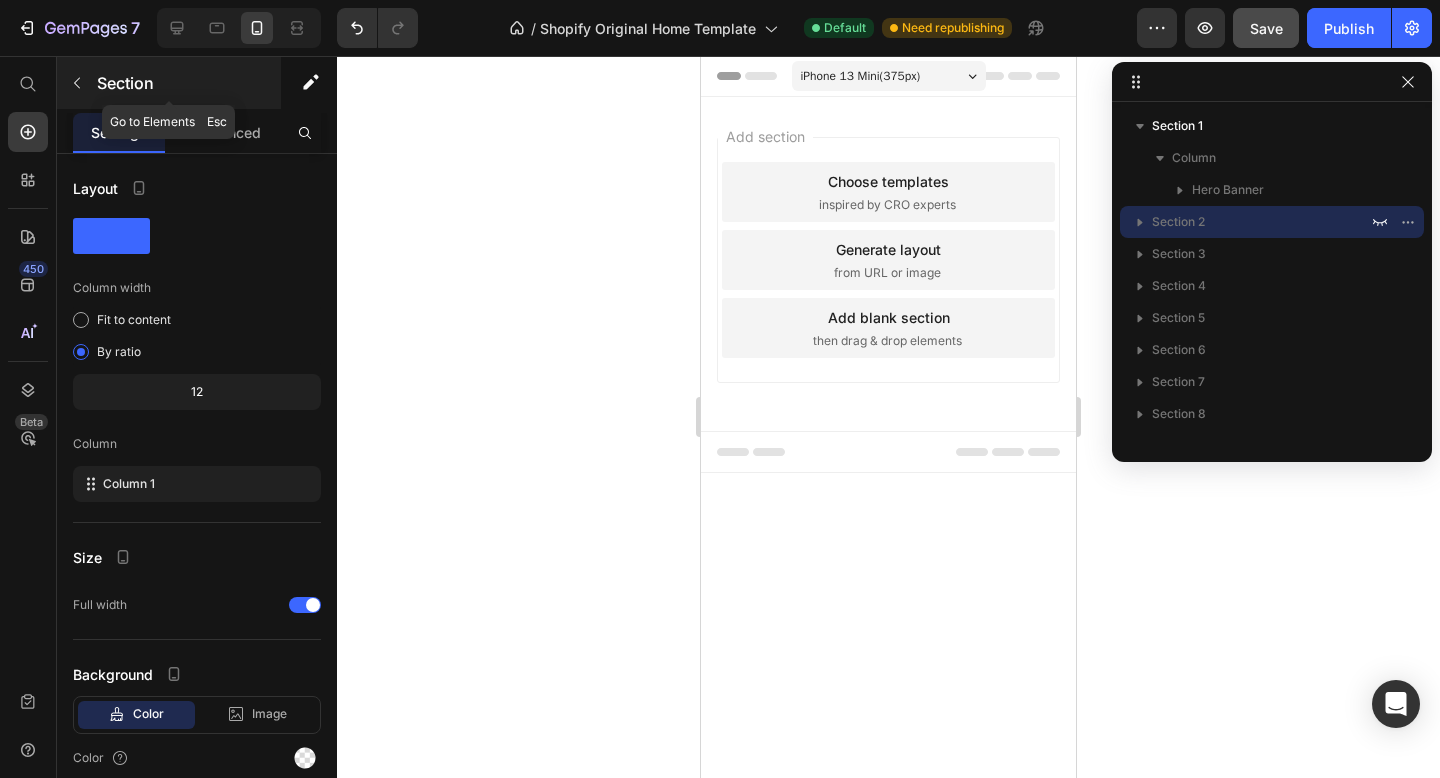 click 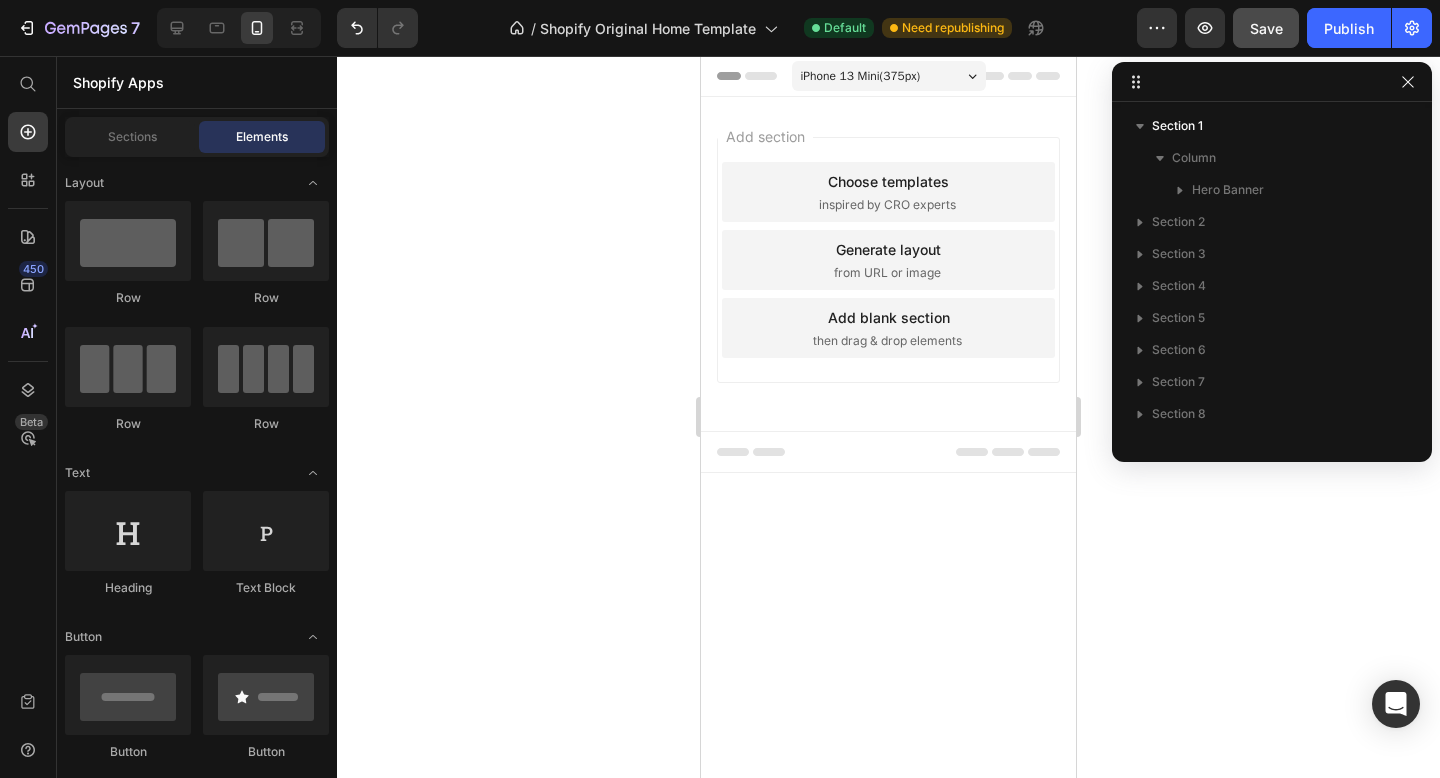 click on "Add section Choose templates inspired by CRO experts Generate layout from URL or image Add blank section then drag & drop elements" at bounding box center [888, 264] 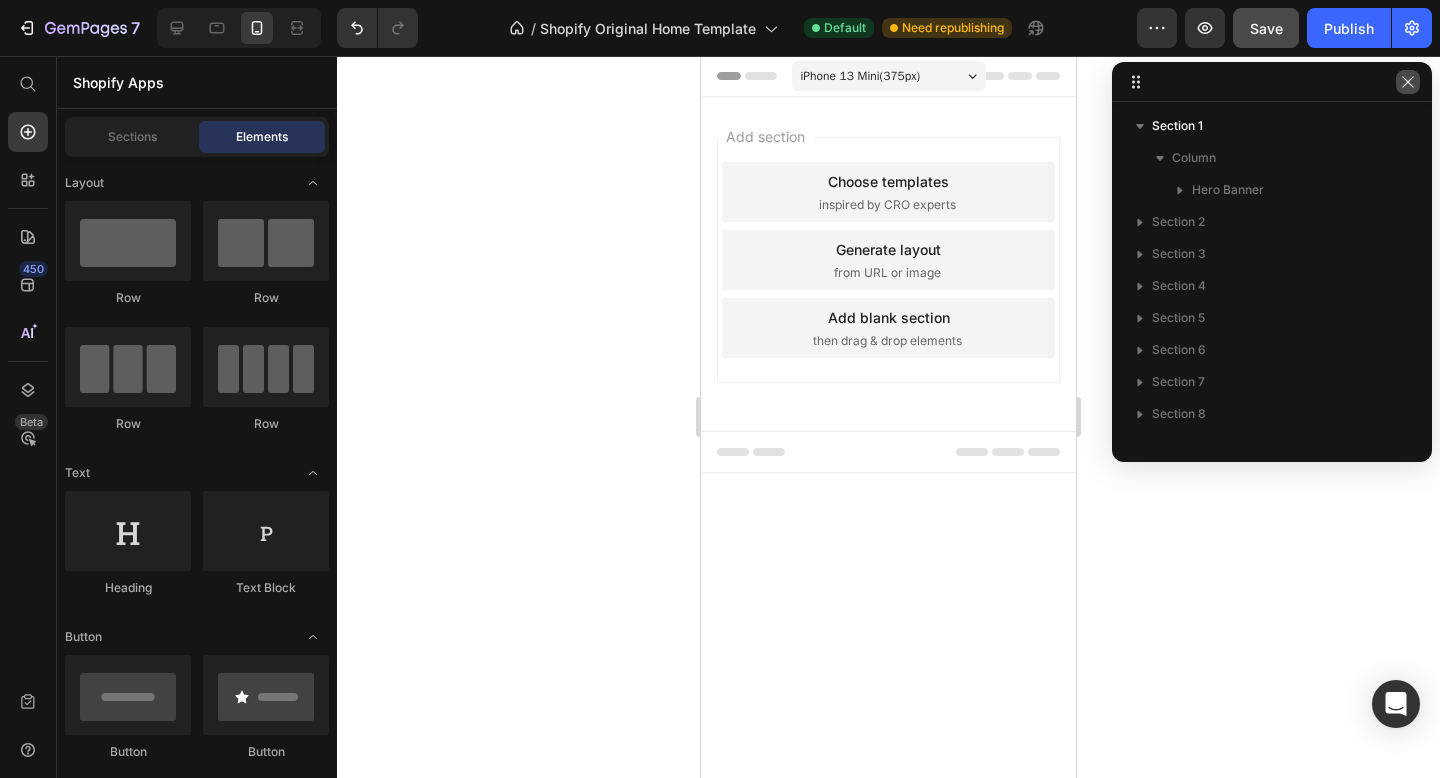 click 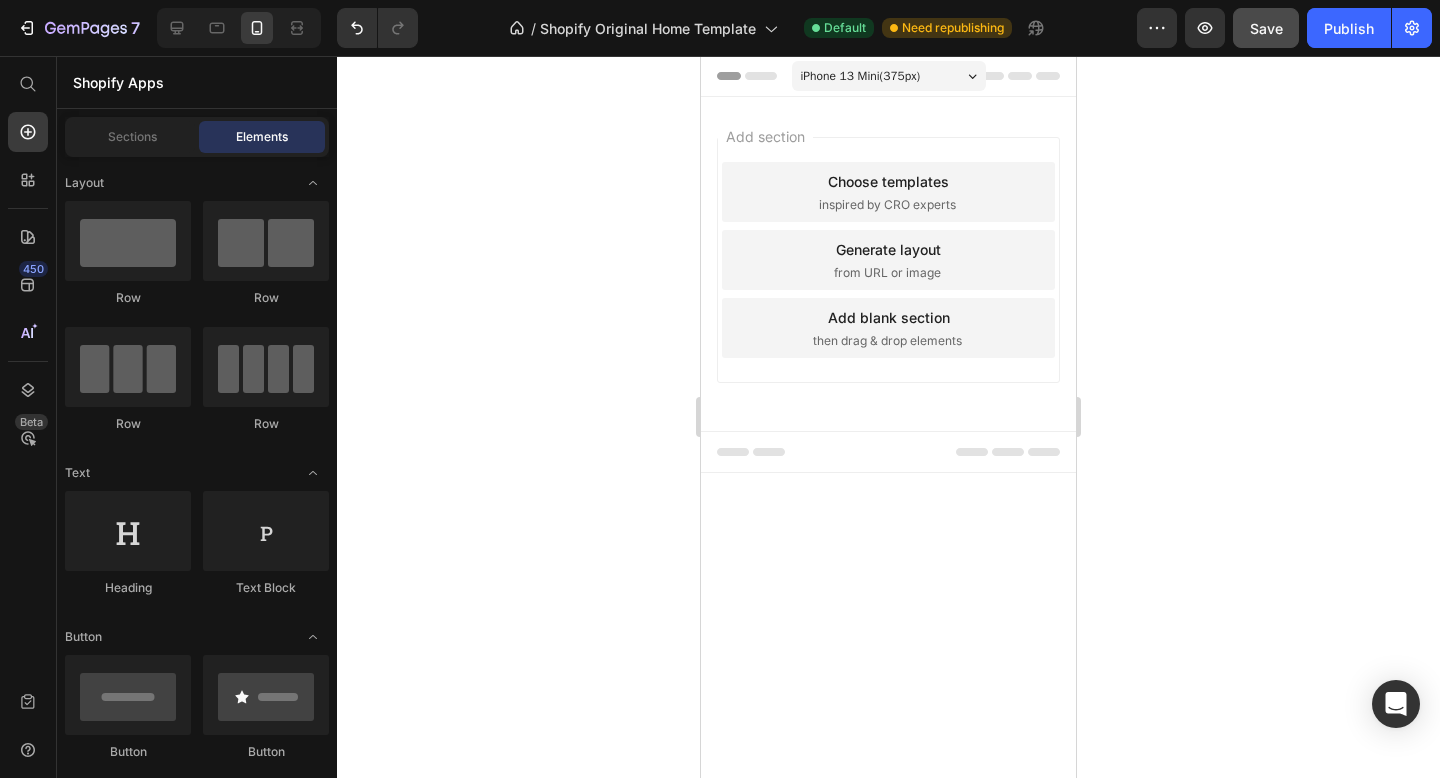 click on "Choose templates inspired by CRO experts" at bounding box center [888, 192] 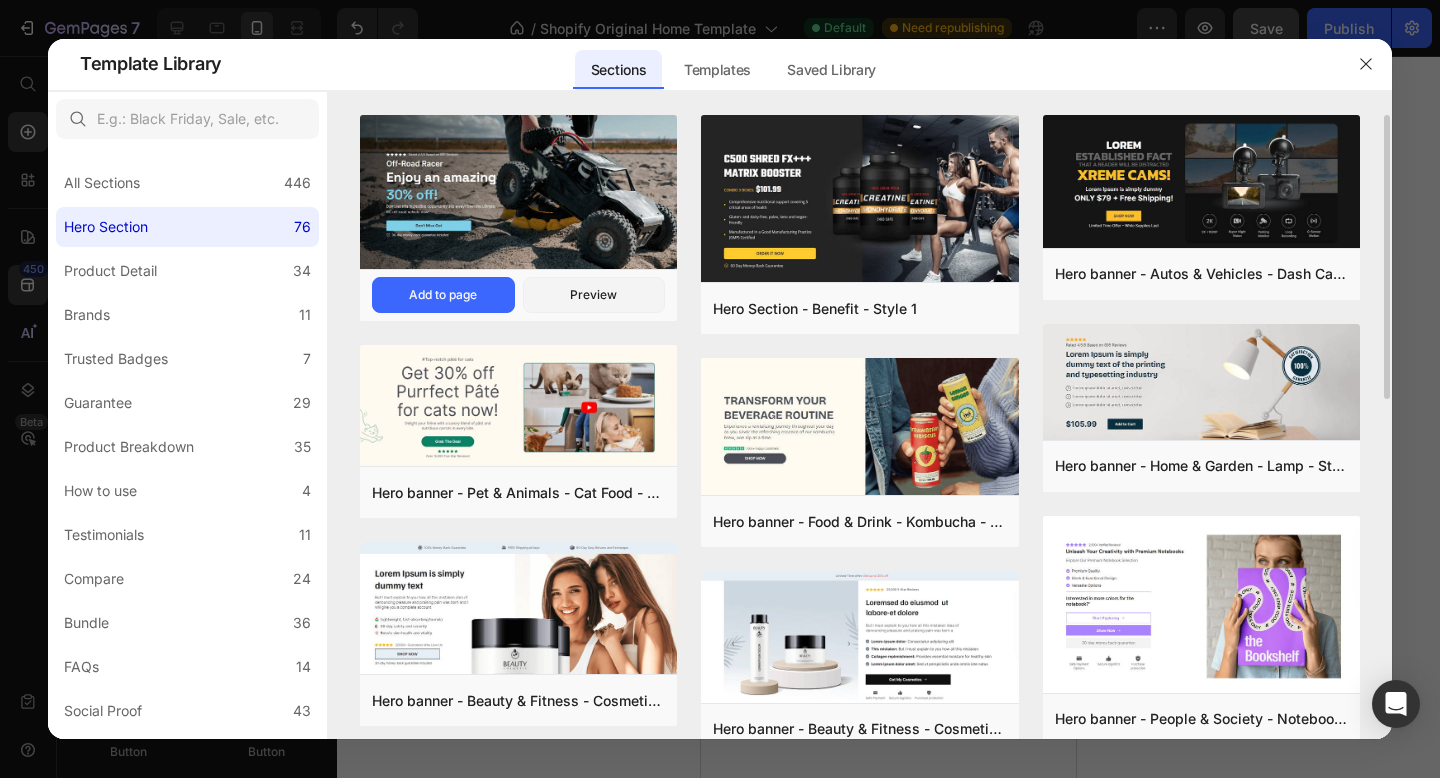 click at bounding box center [518, 194] 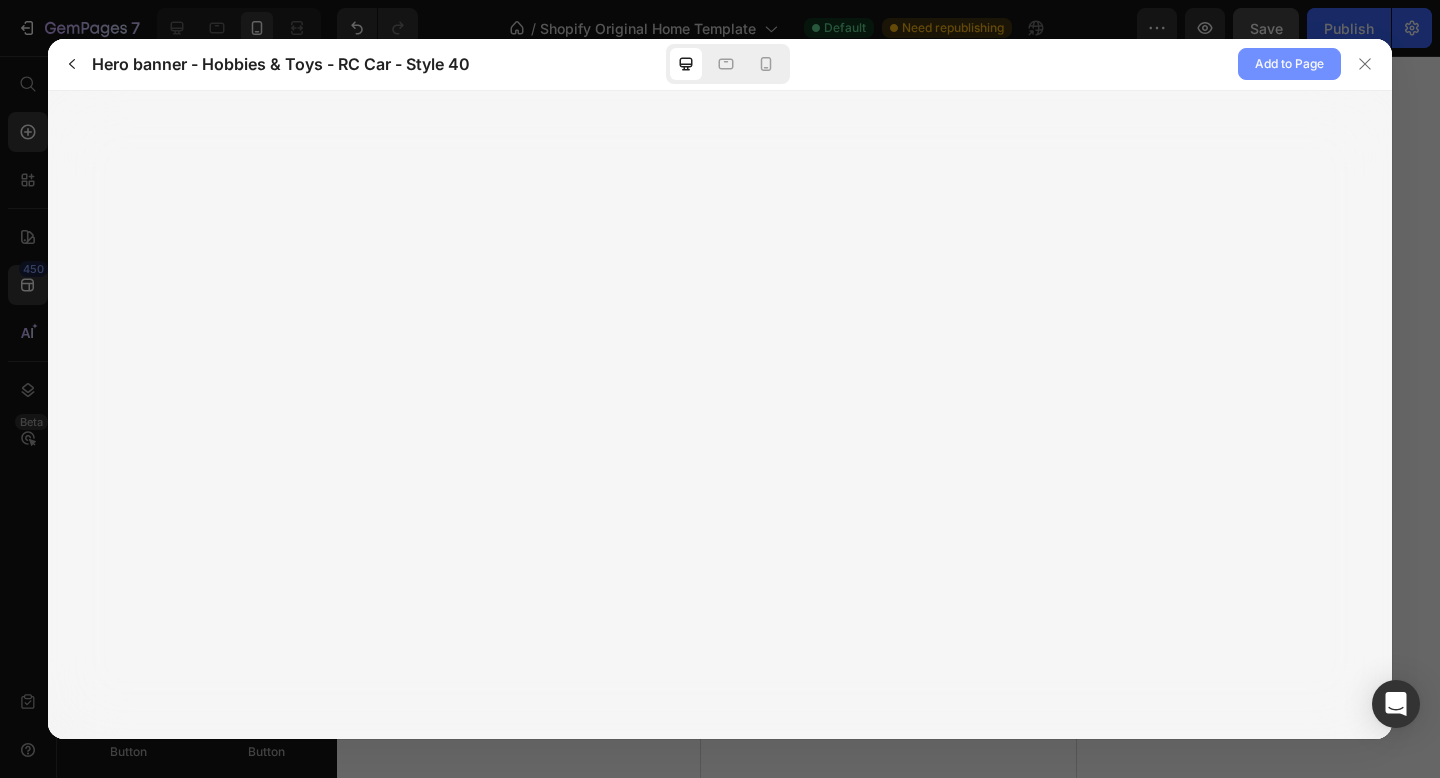 click on "Add to Page" 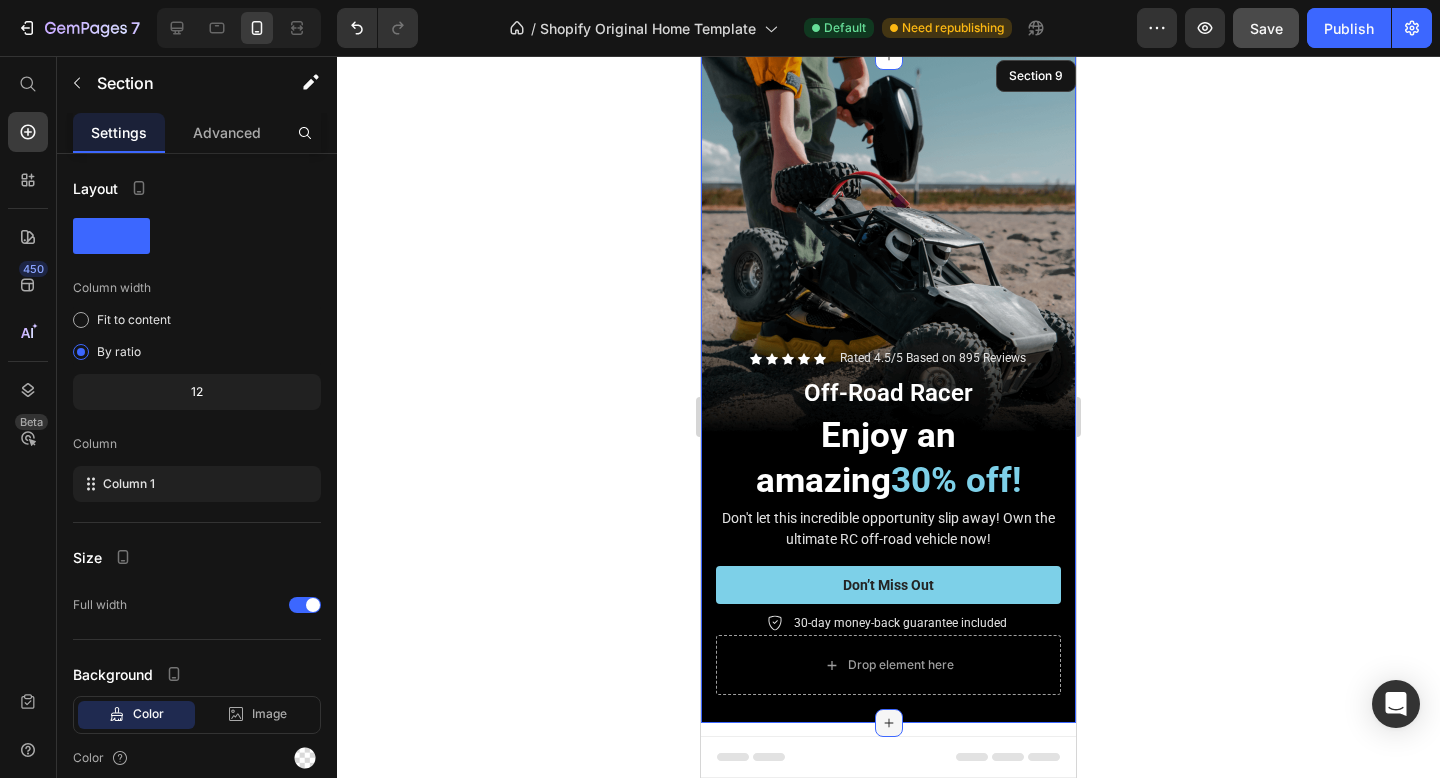 scroll, scrollTop: 320, scrollLeft: 0, axis: vertical 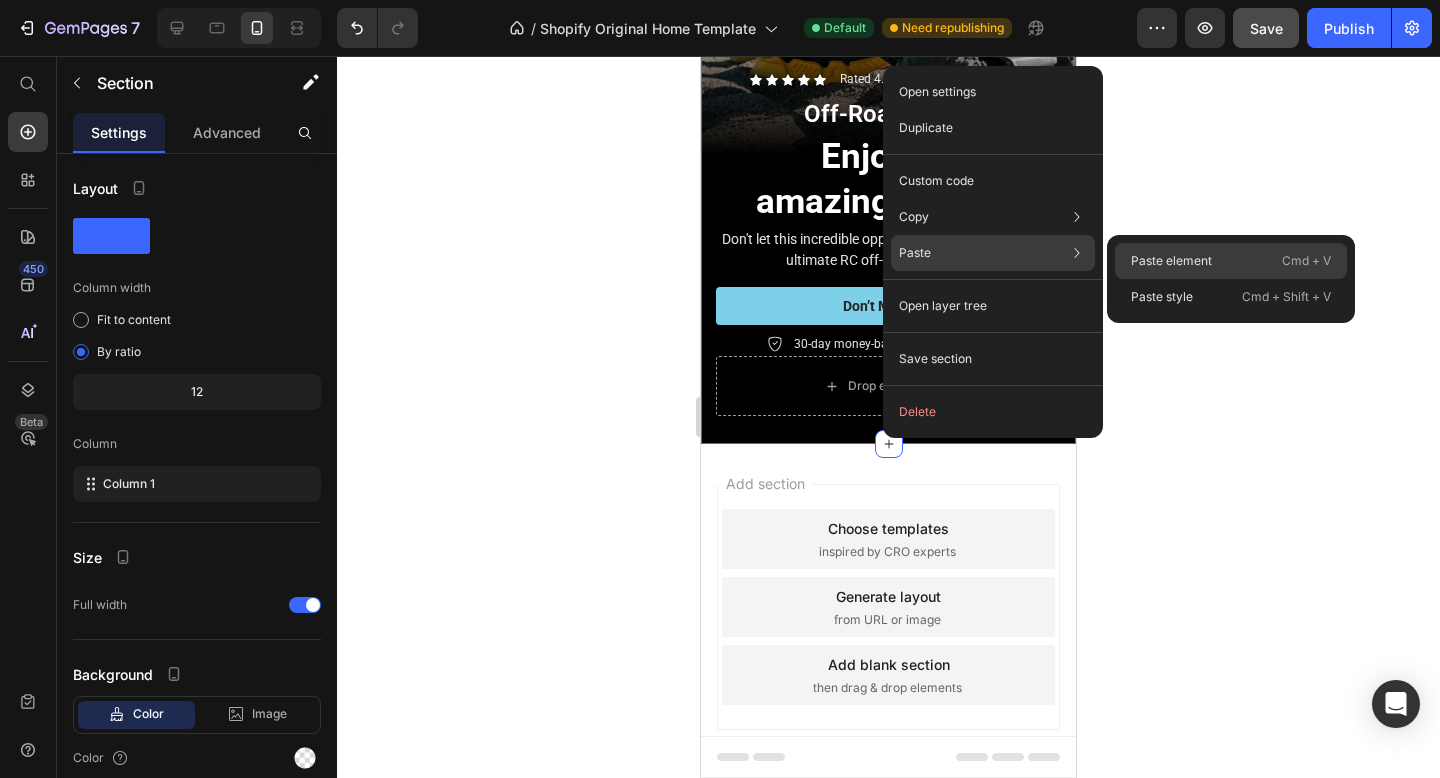 click on "Paste element" at bounding box center (1171, 261) 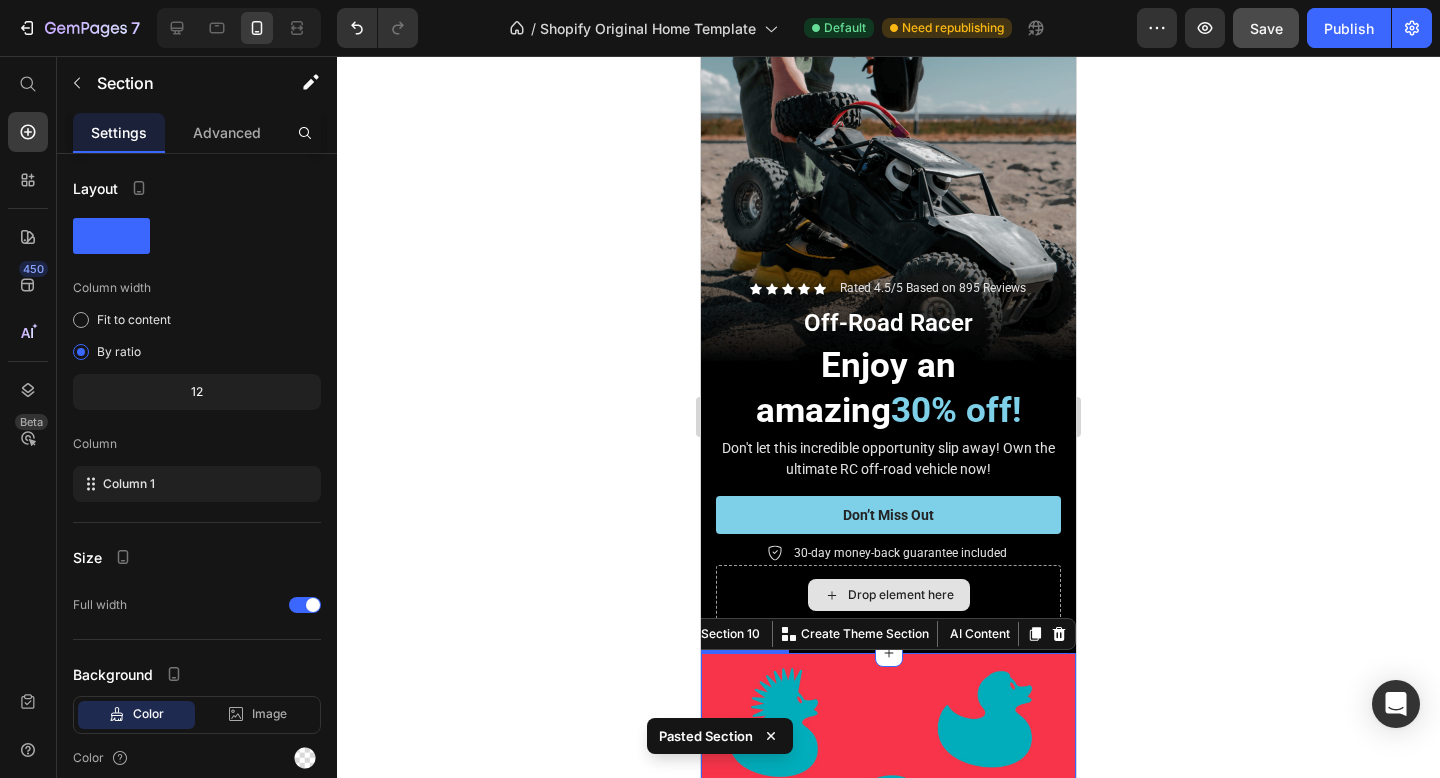 scroll, scrollTop: 0, scrollLeft: 0, axis: both 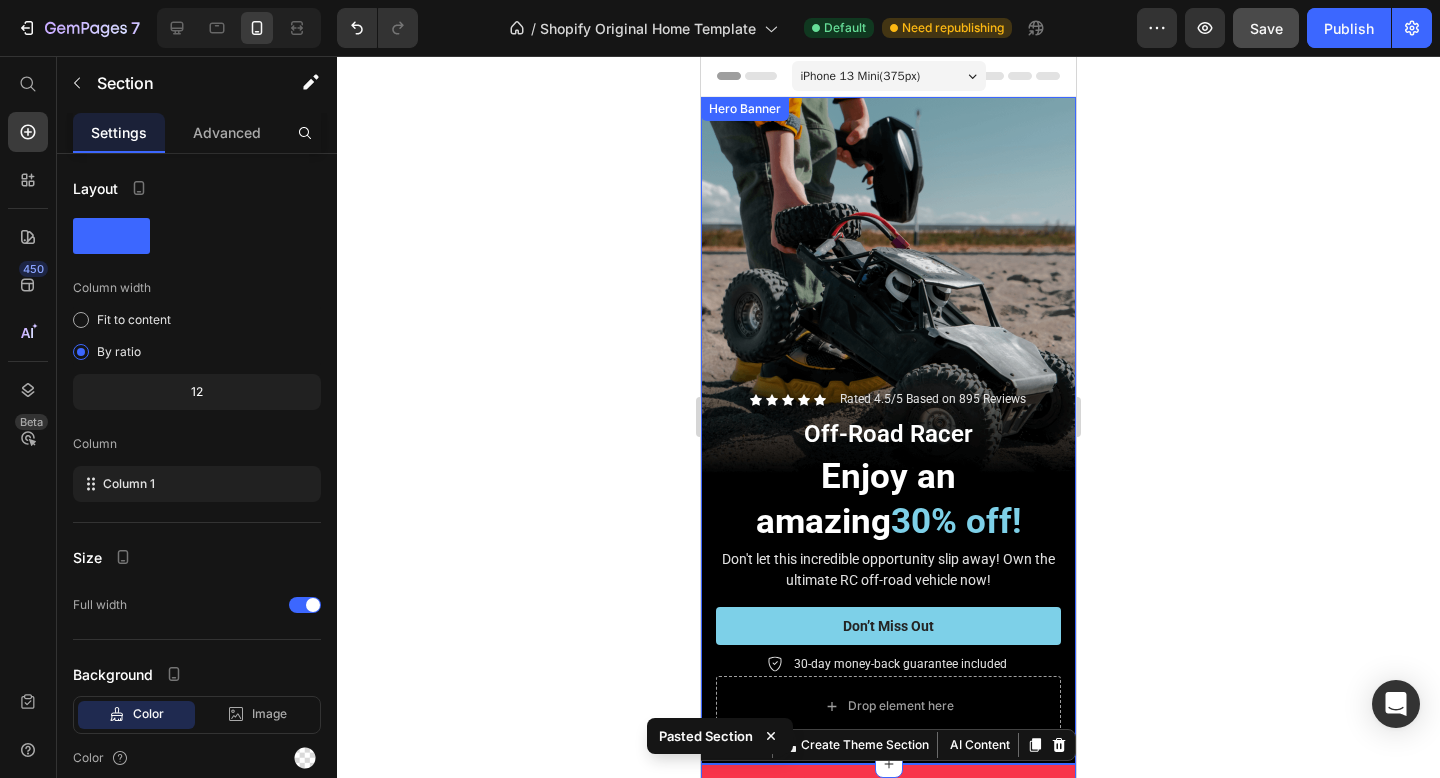 click on "Hero Banner" at bounding box center [745, 109] 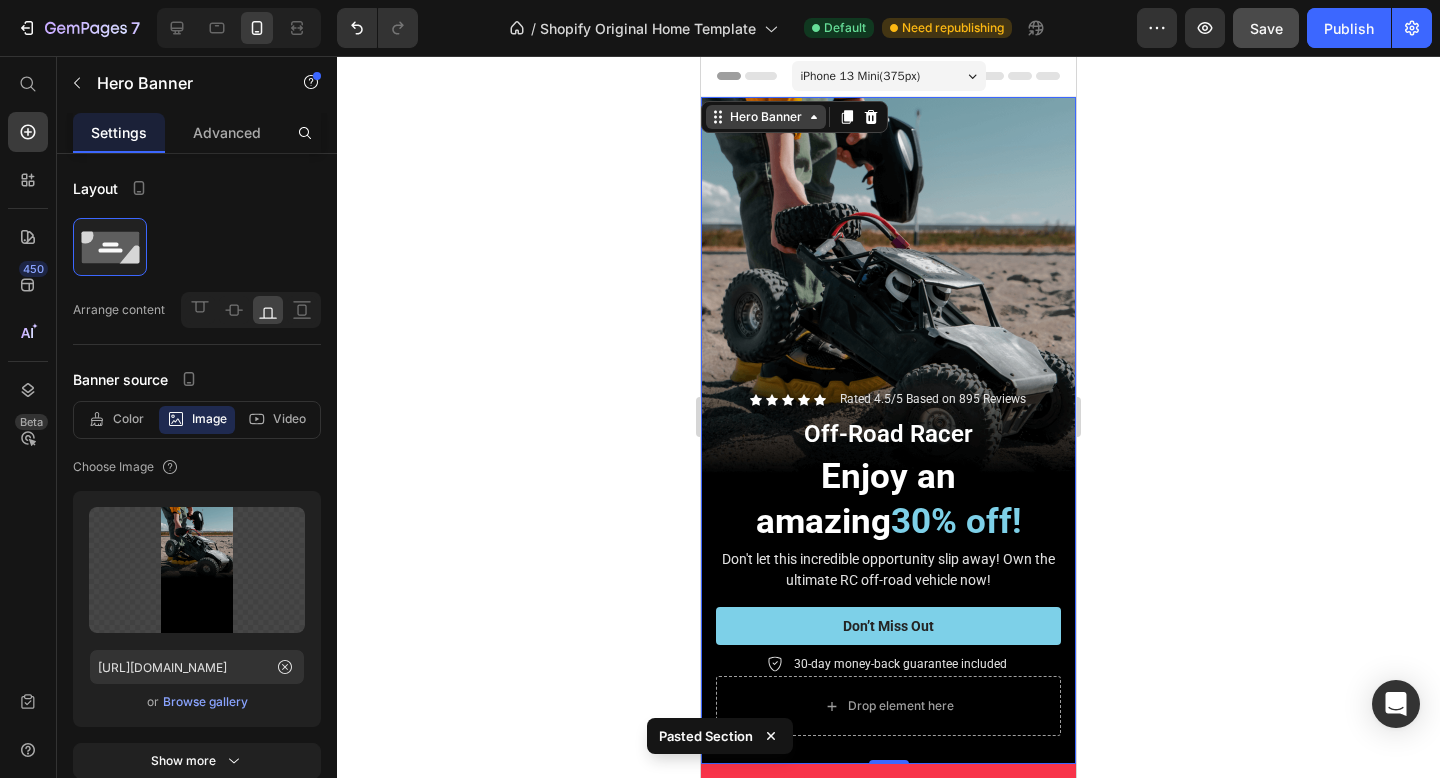 click on "Hero Banner" at bounding box center (766, 117) 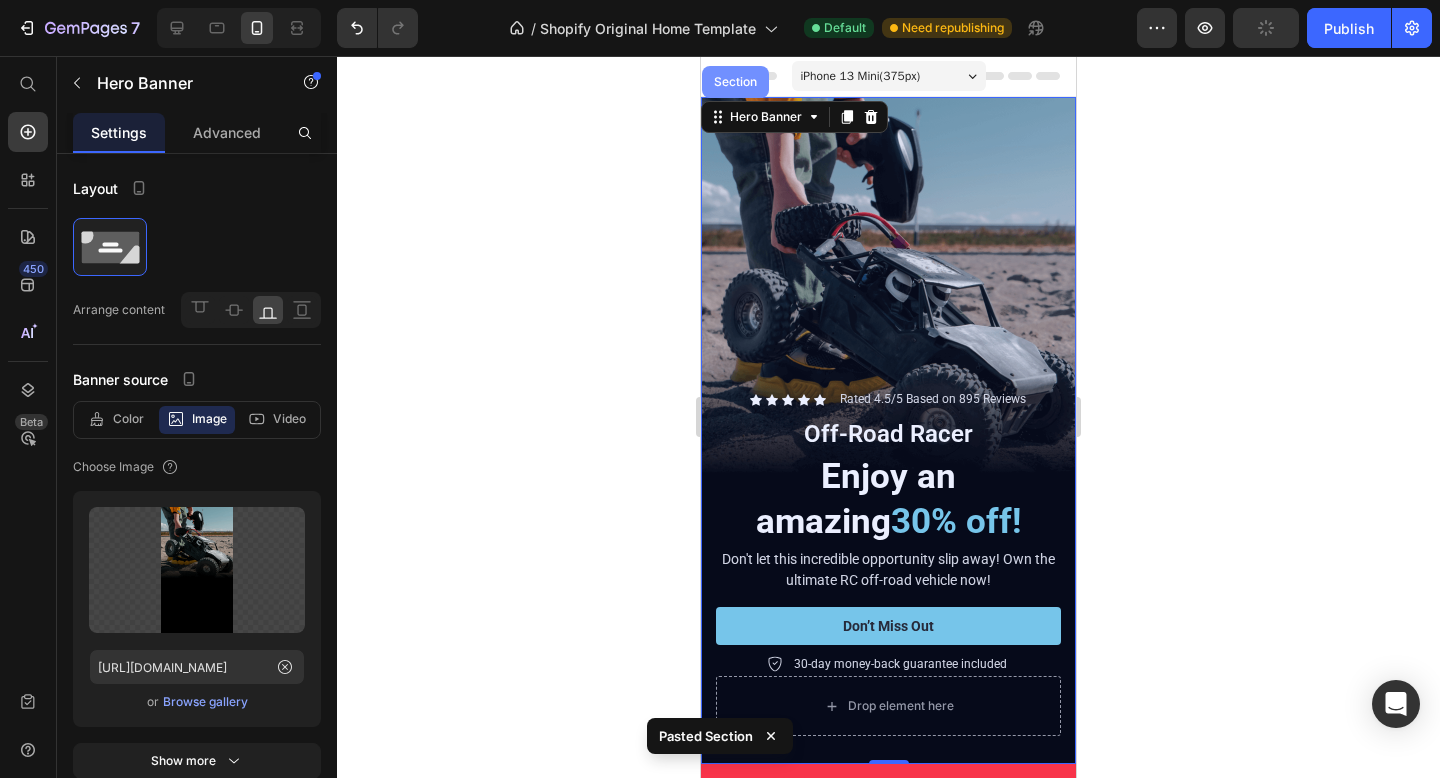 click on "Section" at bounding box center [735, 82] 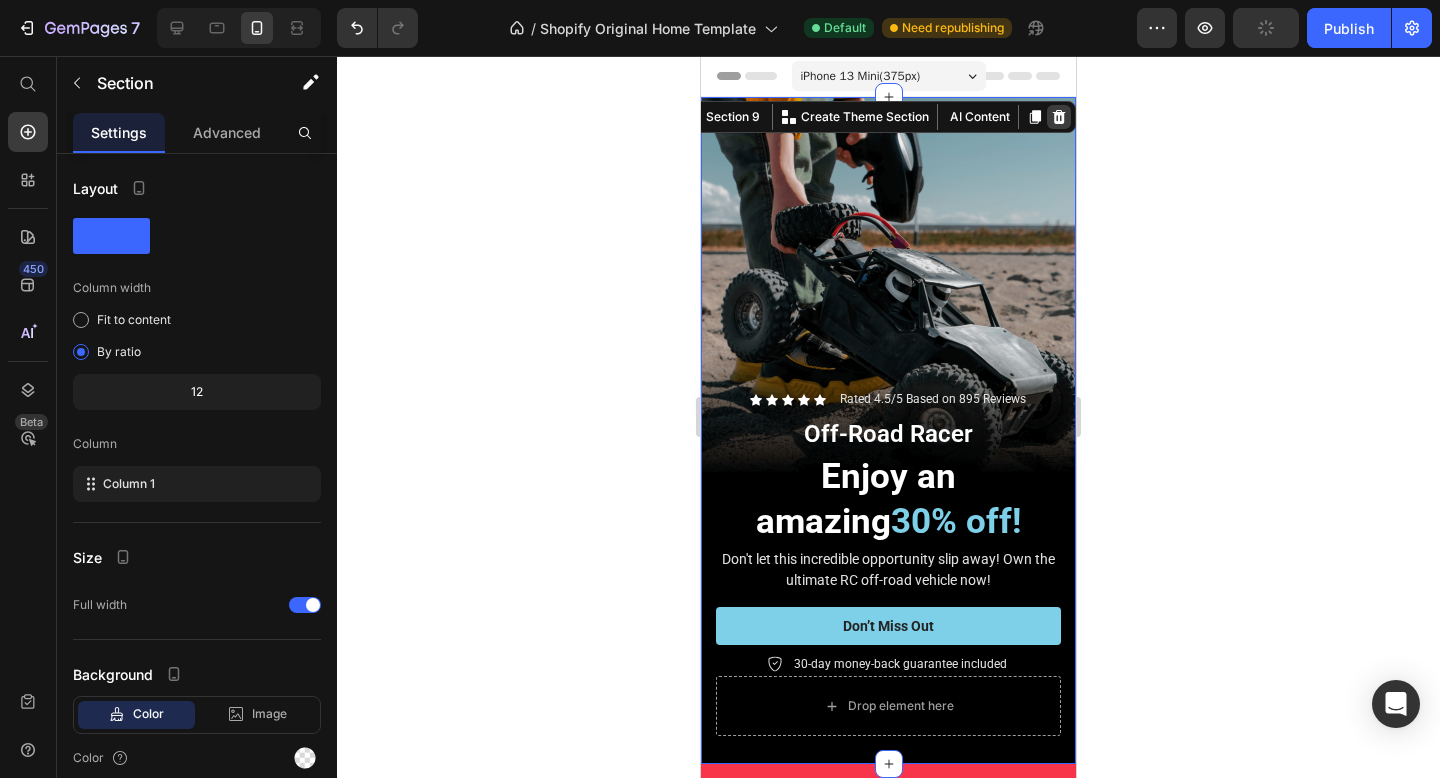 click 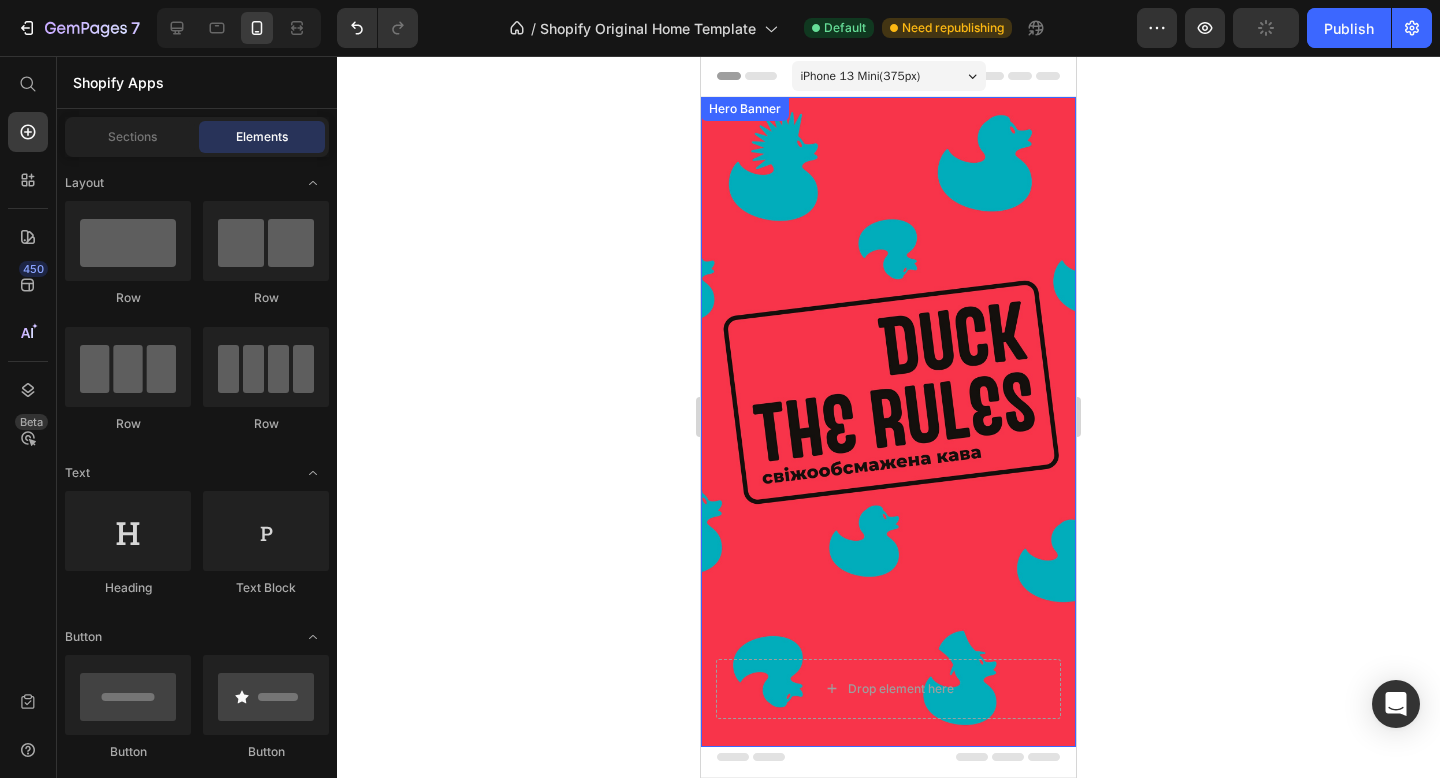 click at bounding box center [888, 422] 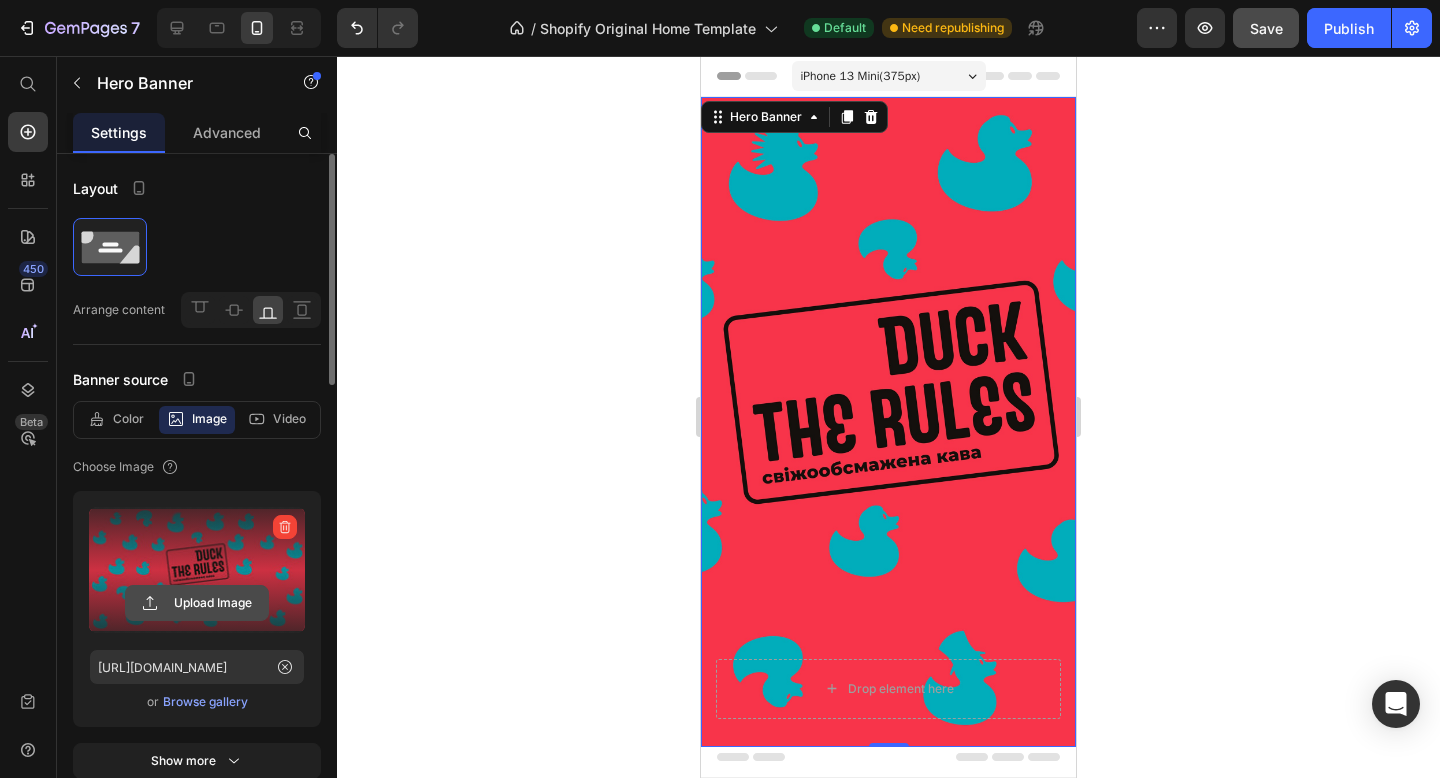 click 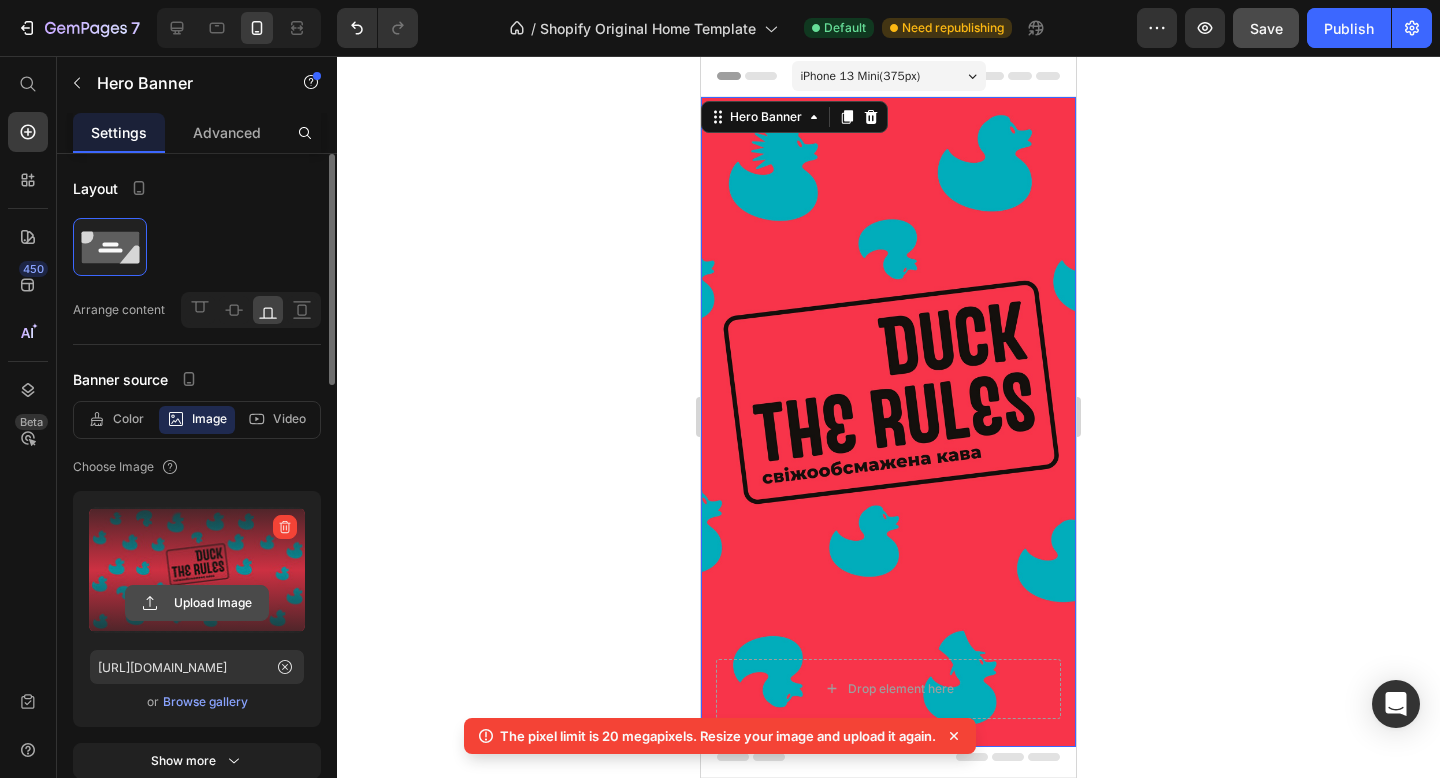 click 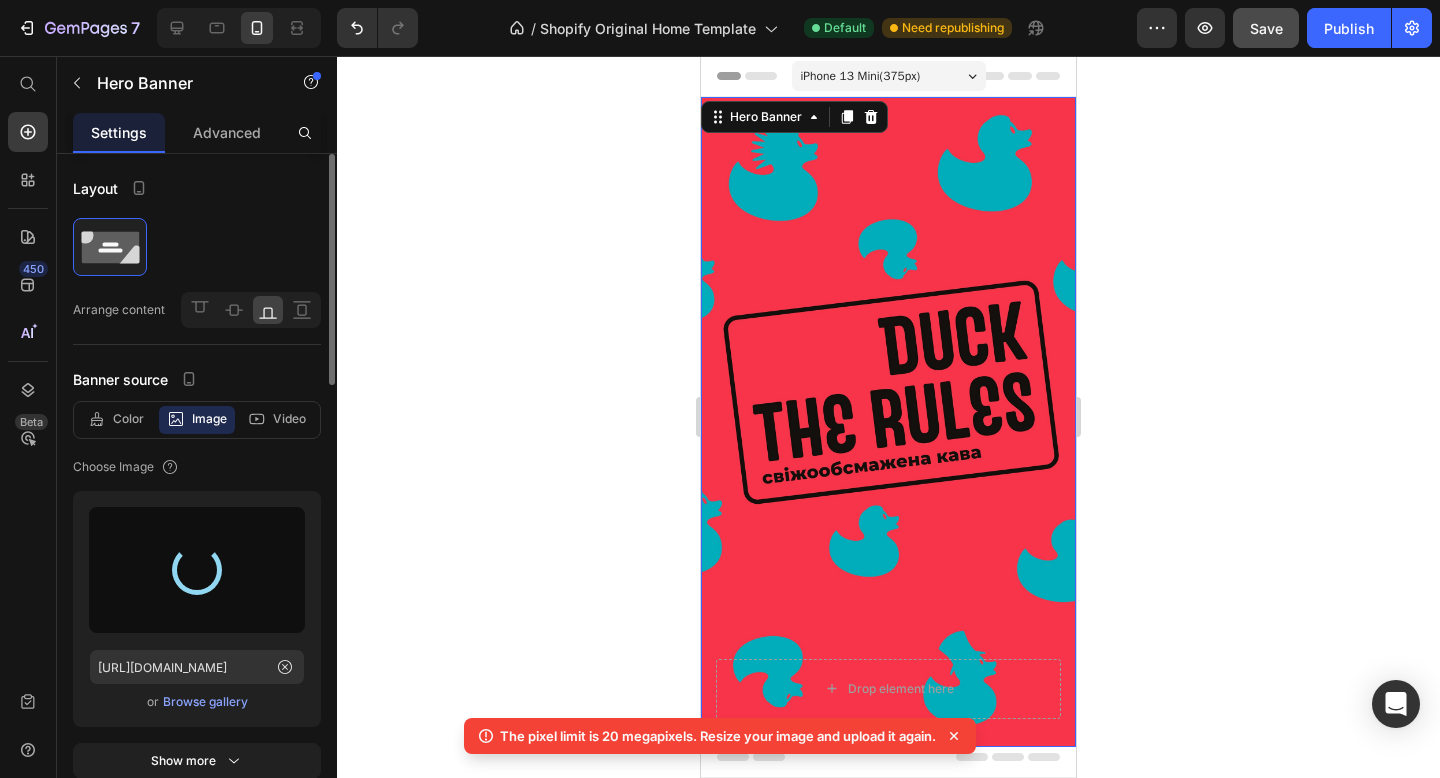 type on "[URL][DOMAIN_NAME]" 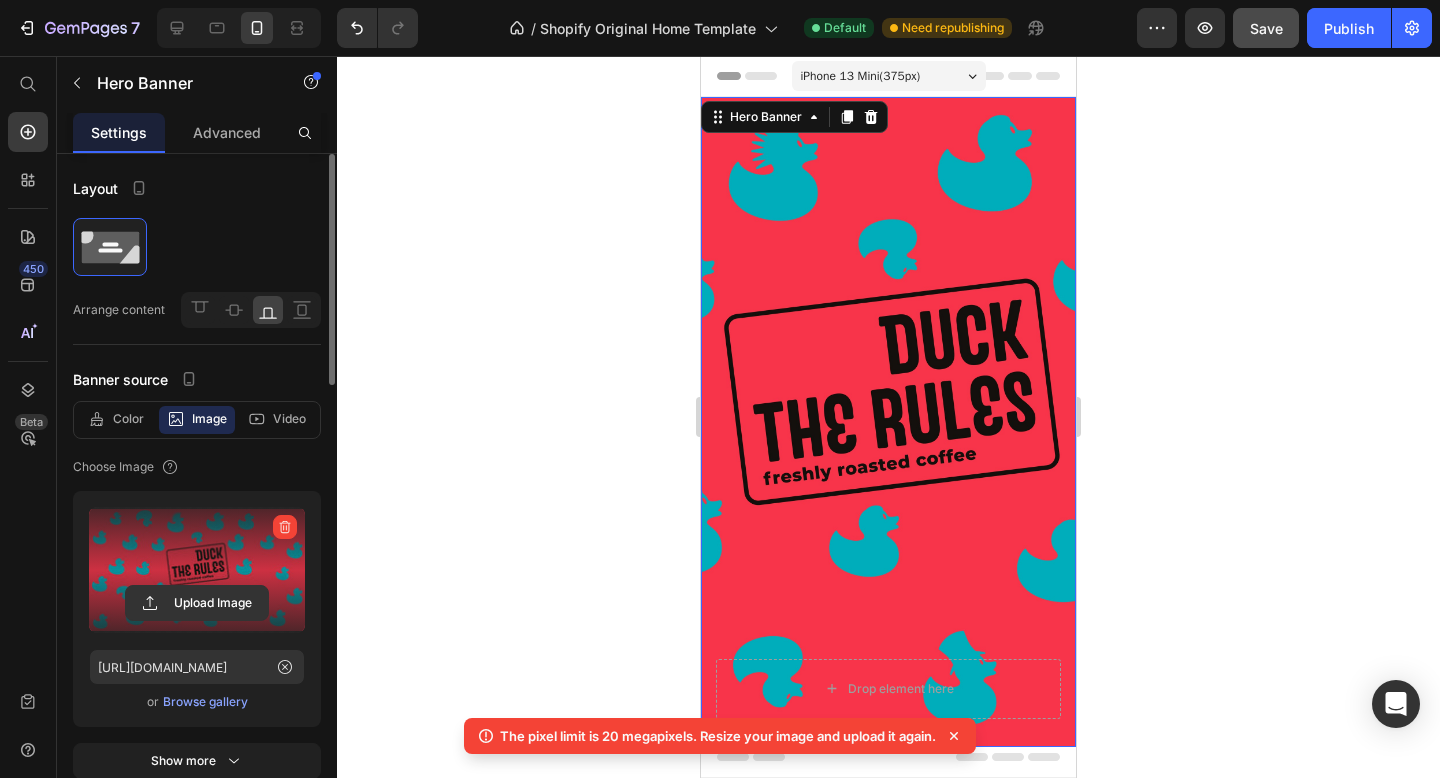 click 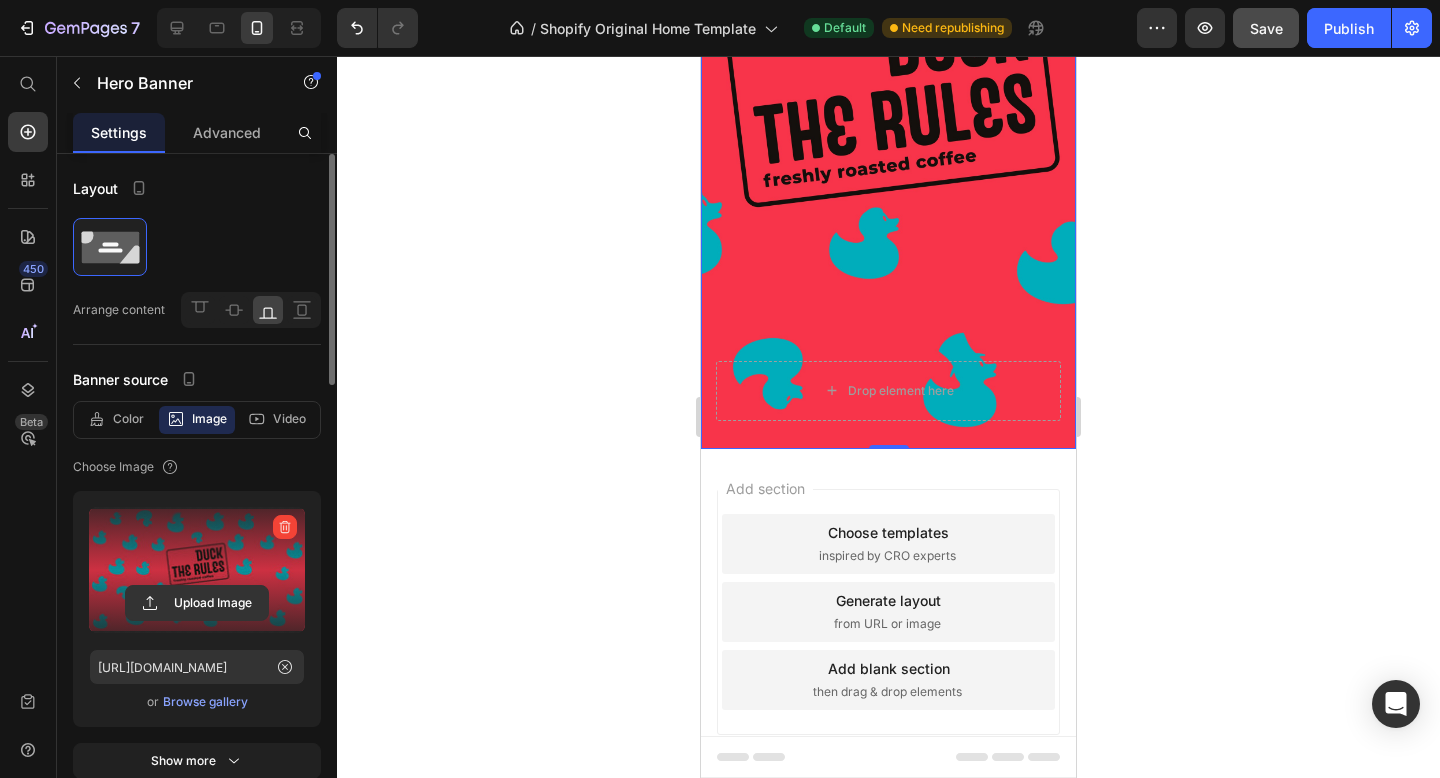 scroll, scrollTop: 303, scrollLeft: 0, axis: vertical 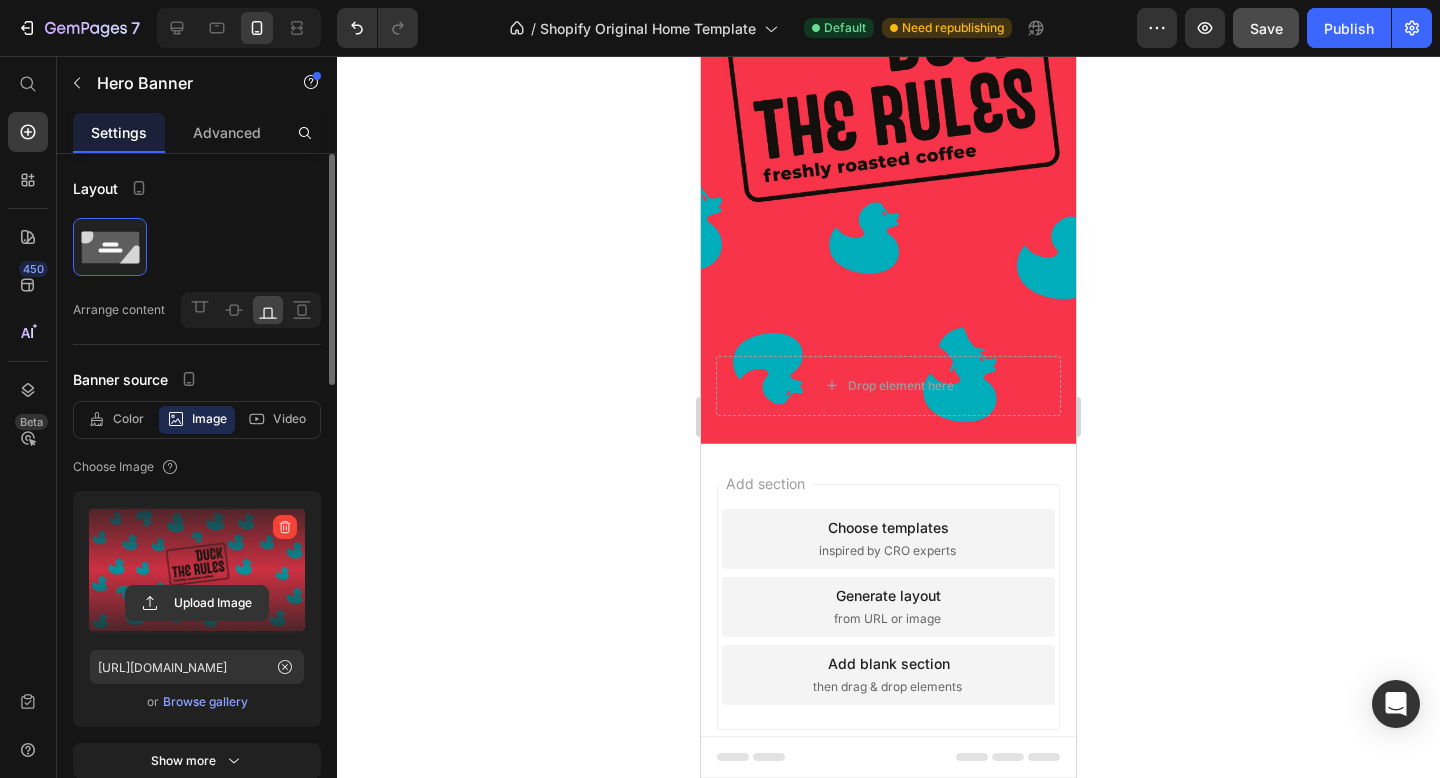 click on "Add section Choose templates inspired by CRO experts Generate layout from URL or image Add blank section then drag & drop elements" at bounding box center [888, 611] 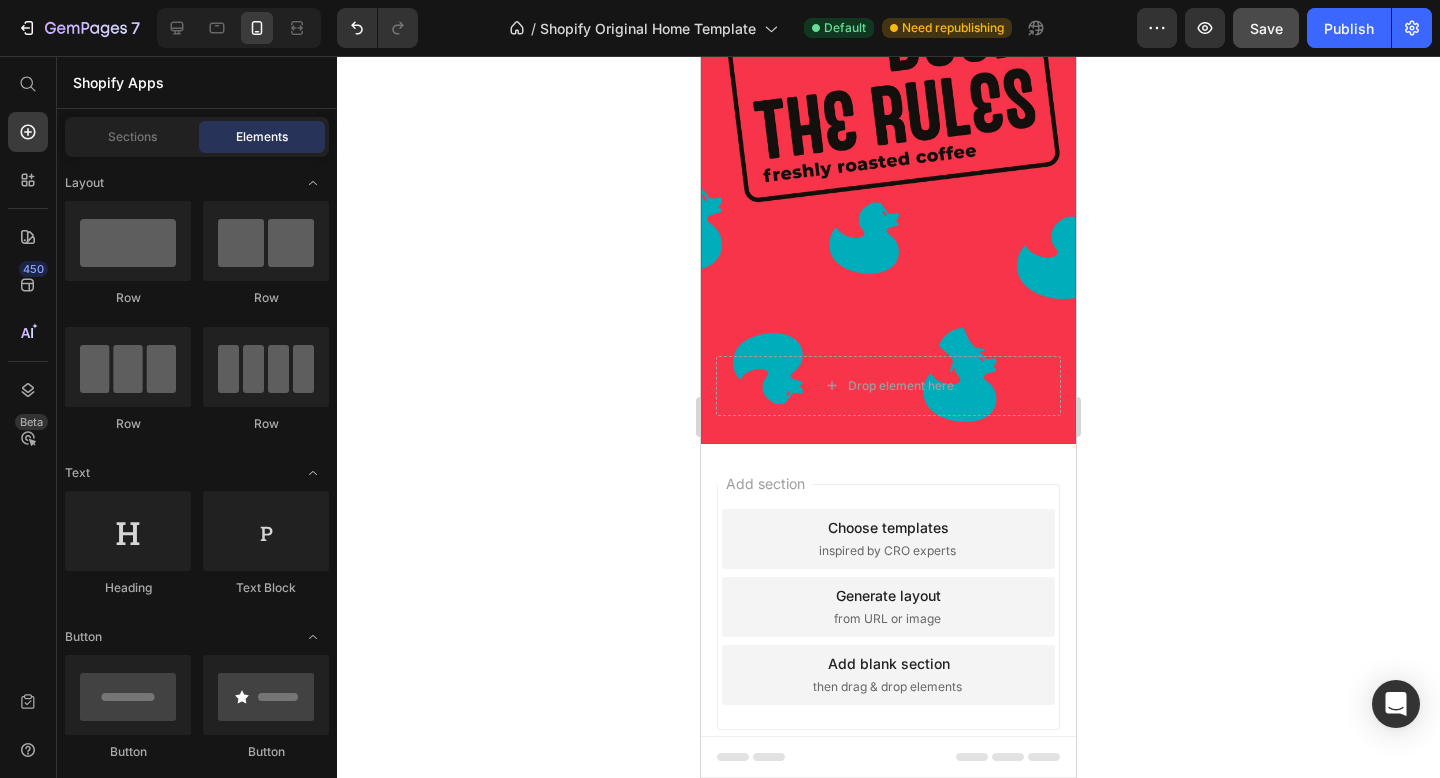 click on "Drop element here" at bounding box center (888, 386) 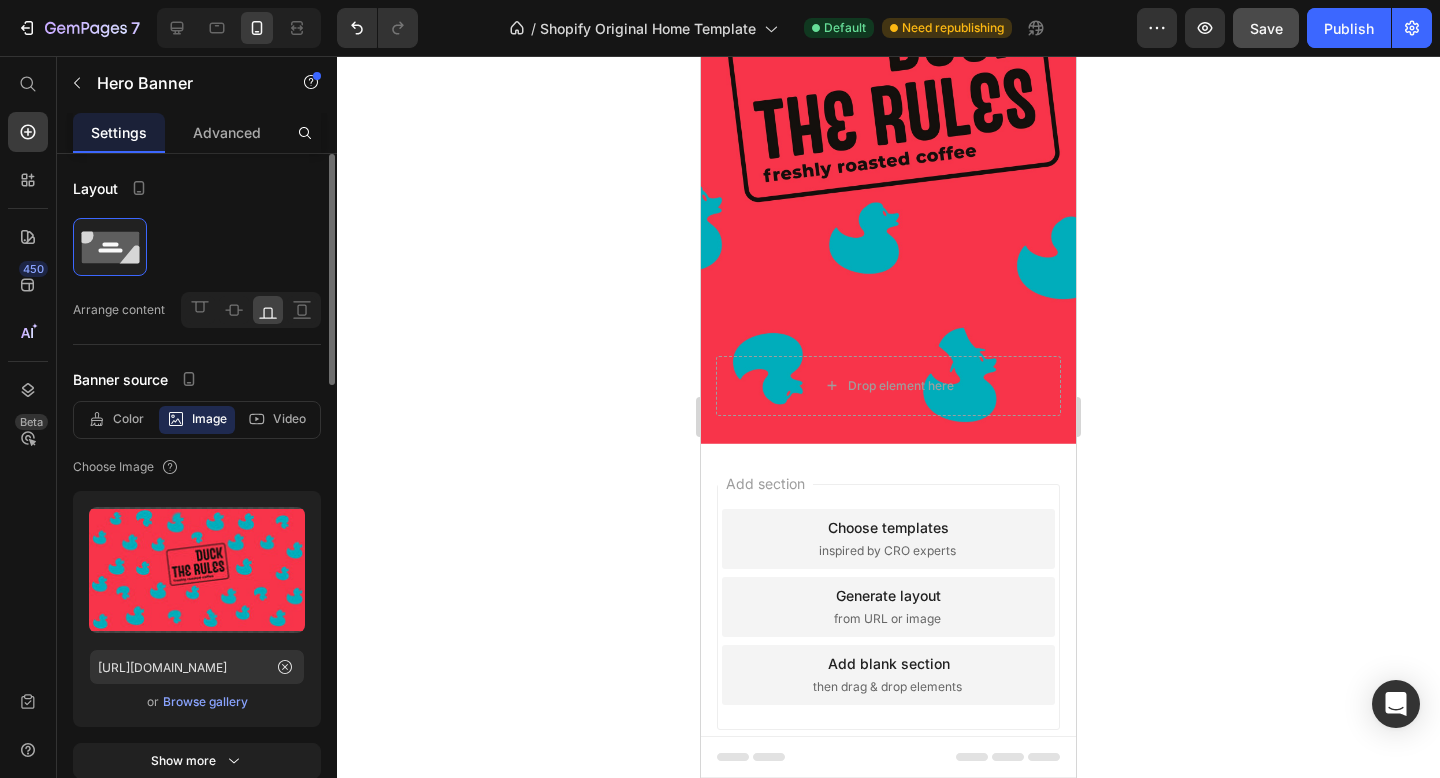 click on "Choose templates inspired by CRO experts" at bounding box center [888, 539] 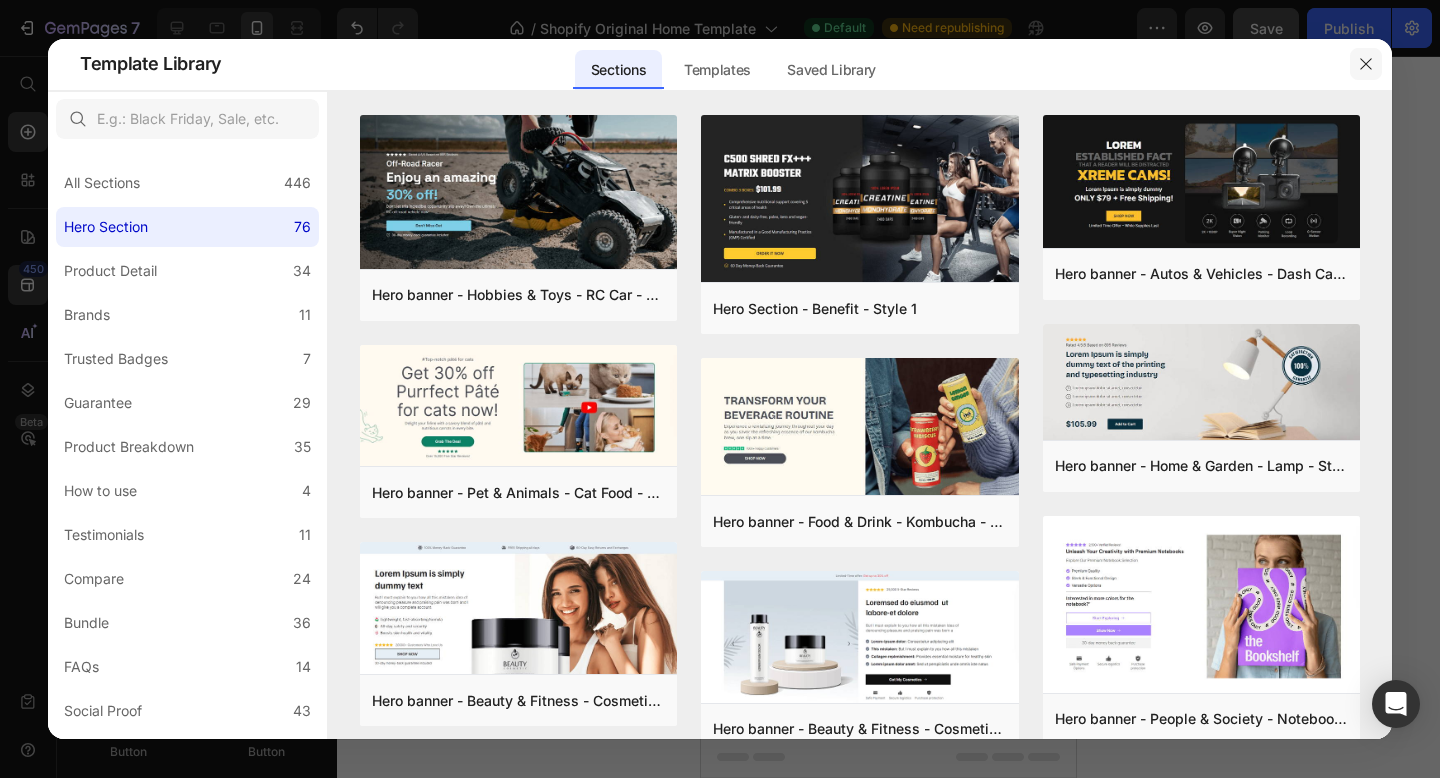 click at bounding box center [1366, 64] 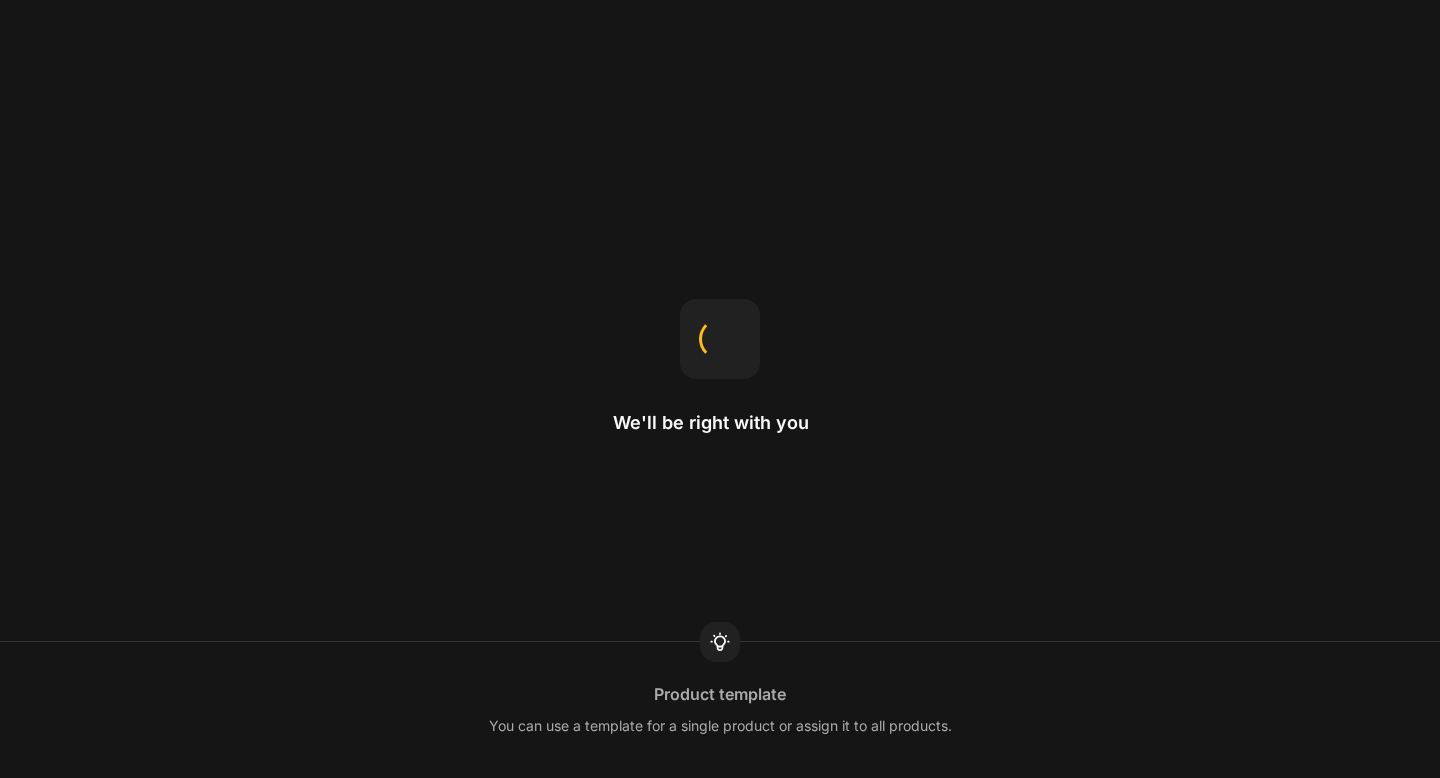 scroll, scrollTop: 0, scrollLeft: 0, axis: both 